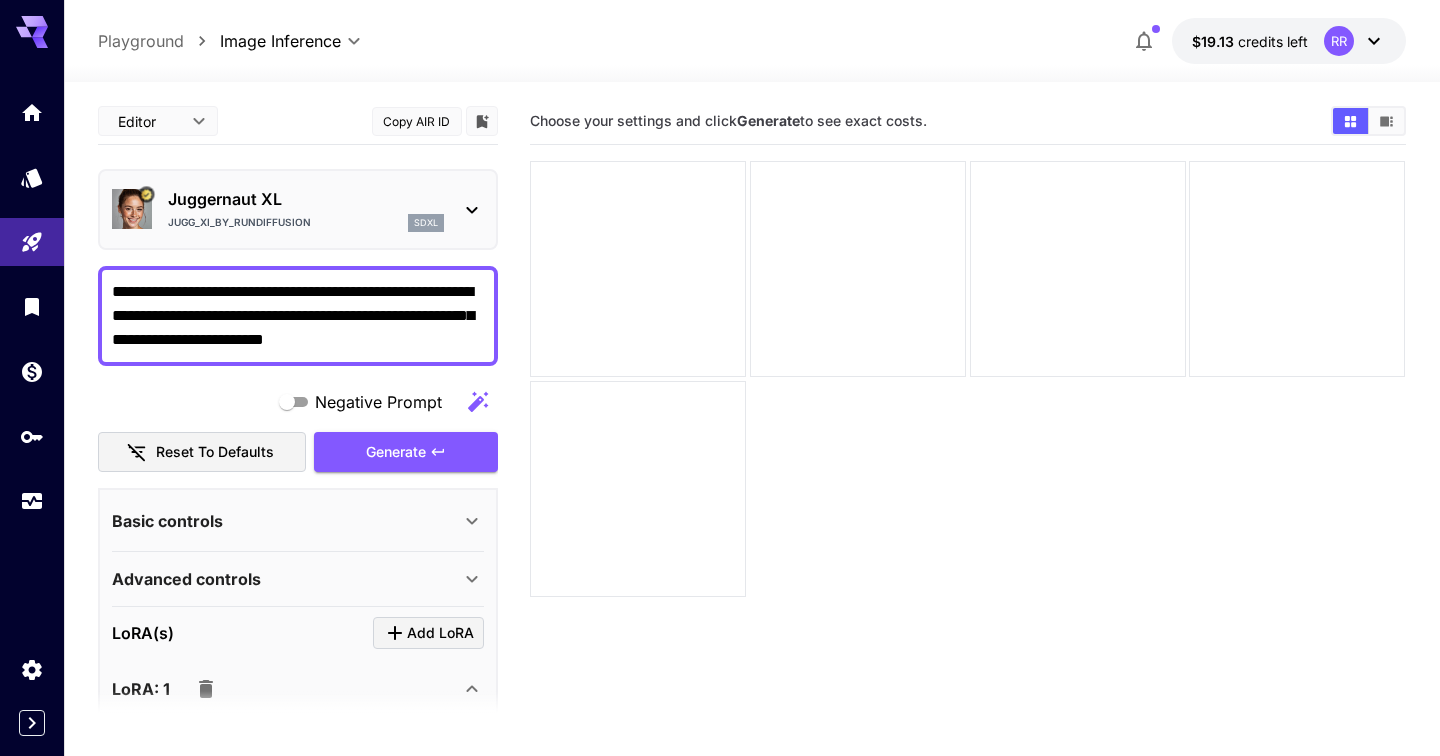 scroll, scrollTop: 0, scrollLeft: 0, axis: both 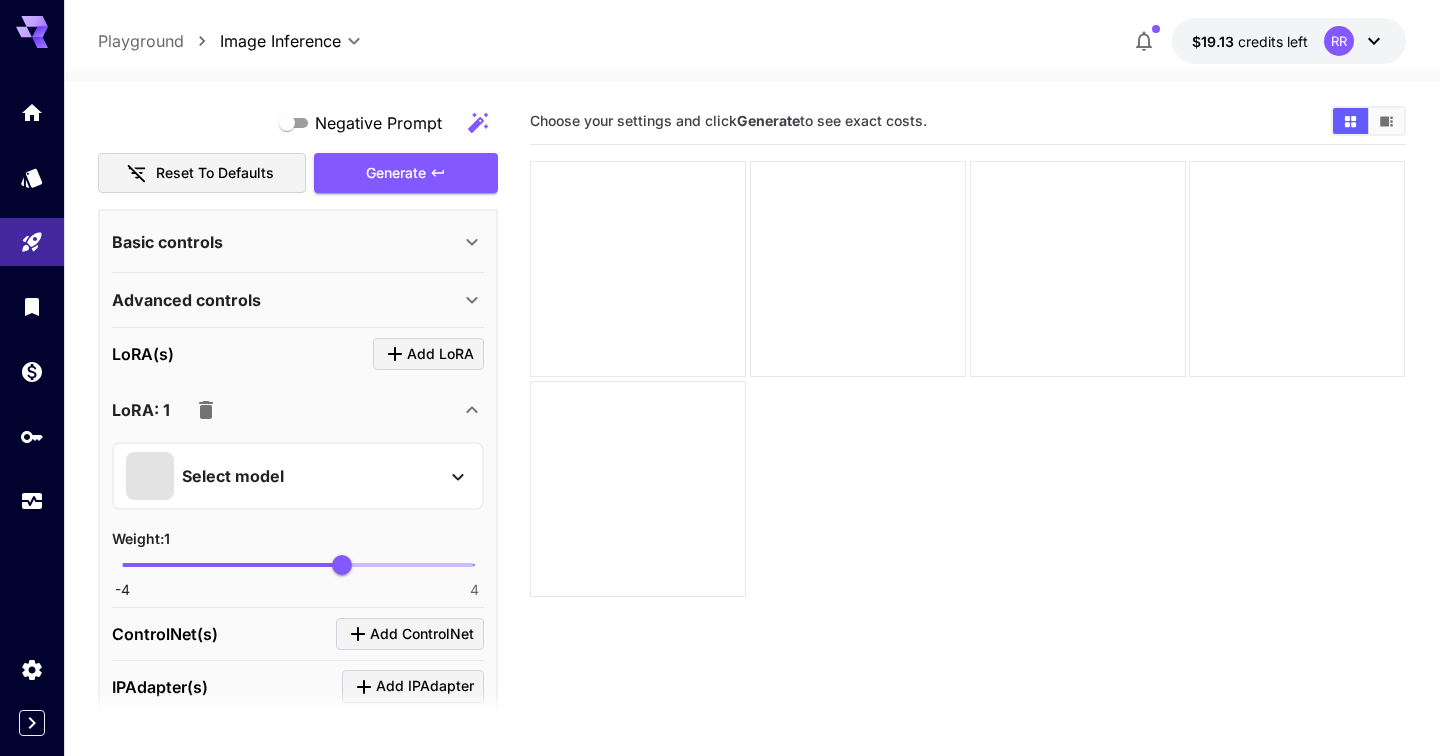 click on "Select model" at bounding box center [282, 476] 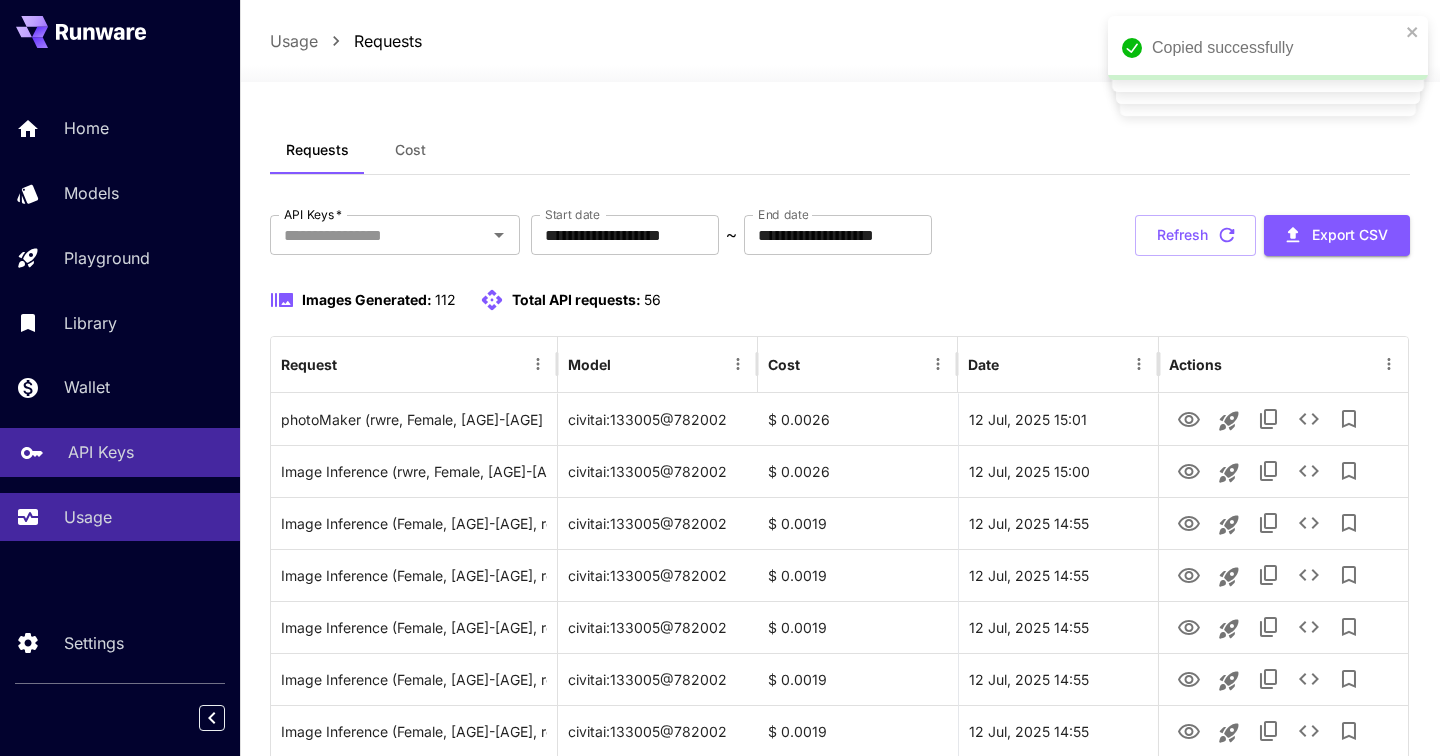 scroll, scrollTop: 0, scrollLeft: 0, axis: both 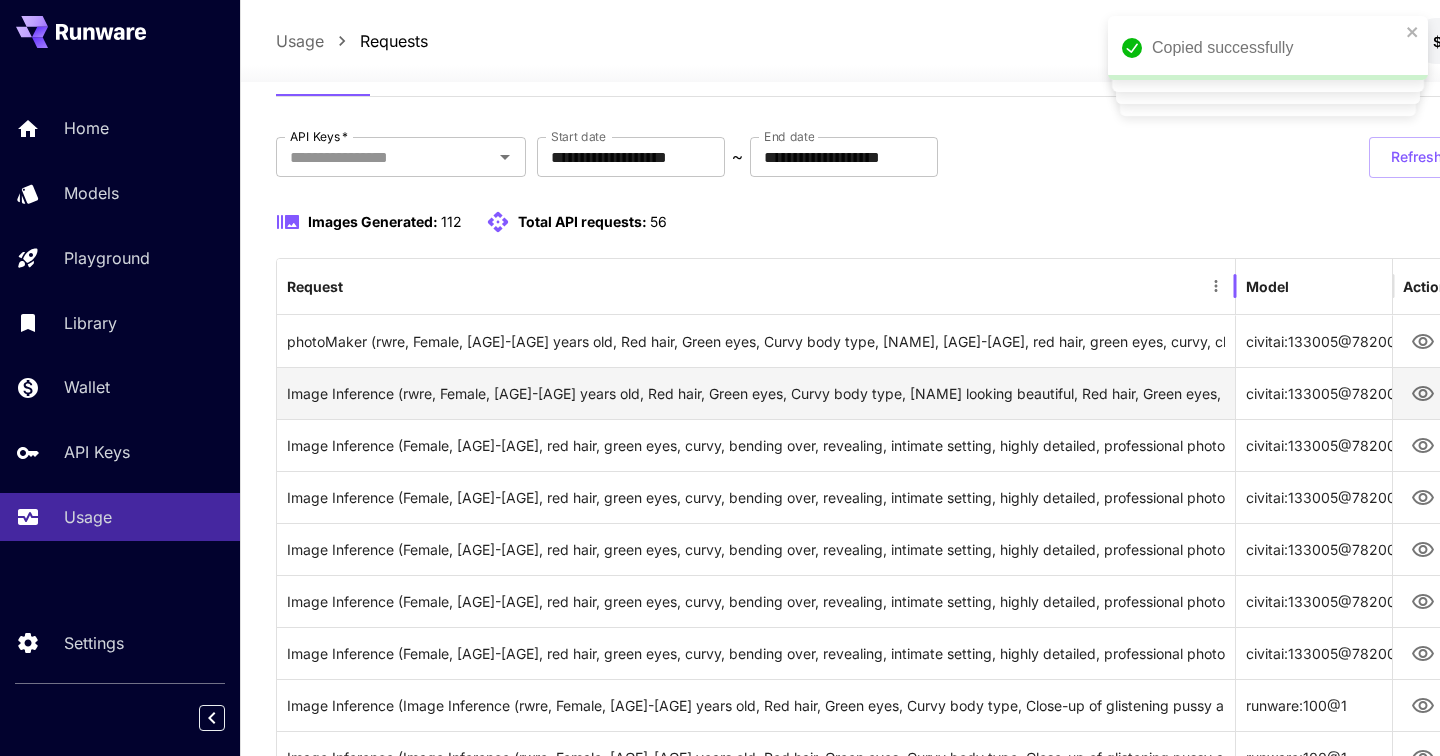 drag, startPoint x: 557, startPoint y: 297, endPoint x: 1235, endPoint y: 393, distance: 684.76276 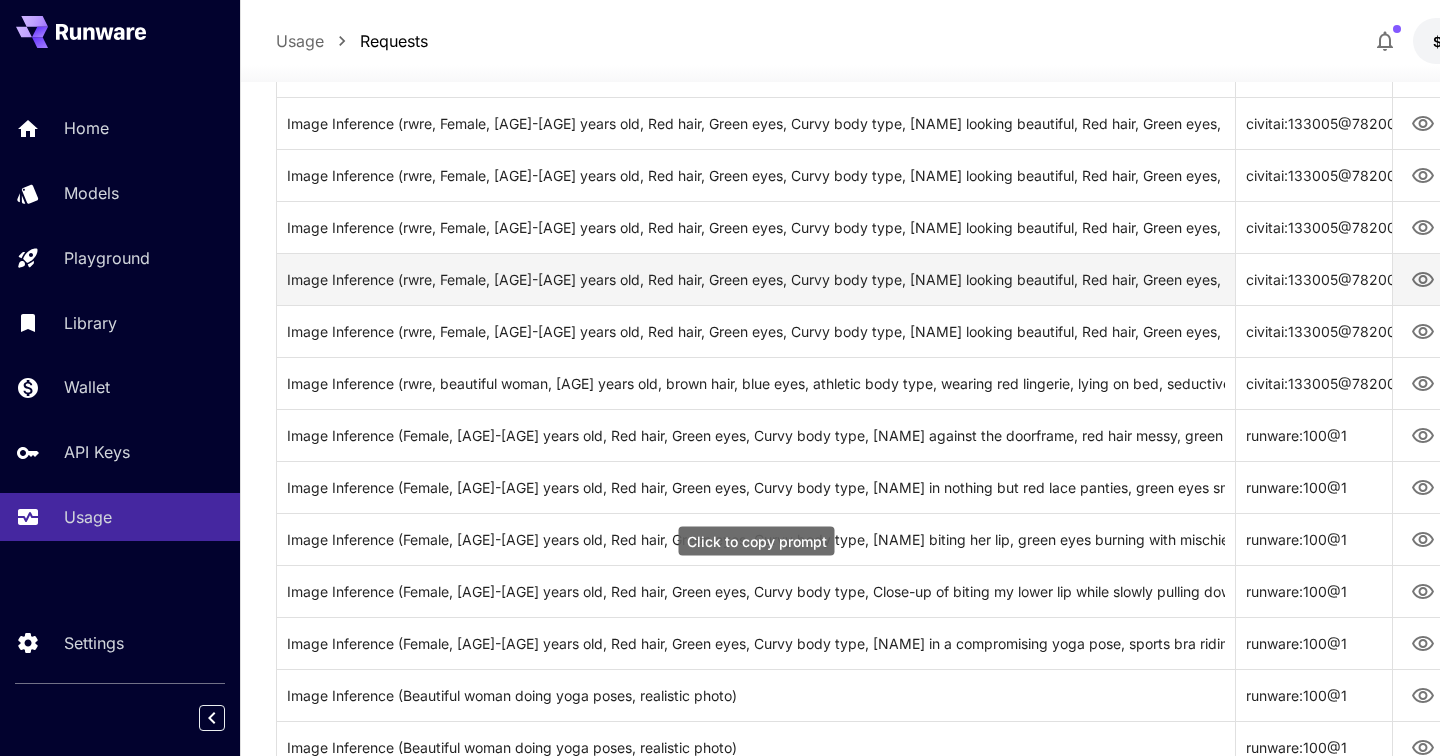 scroll, scrollTop: 1344, scrollLeft: 0, axis: vertical 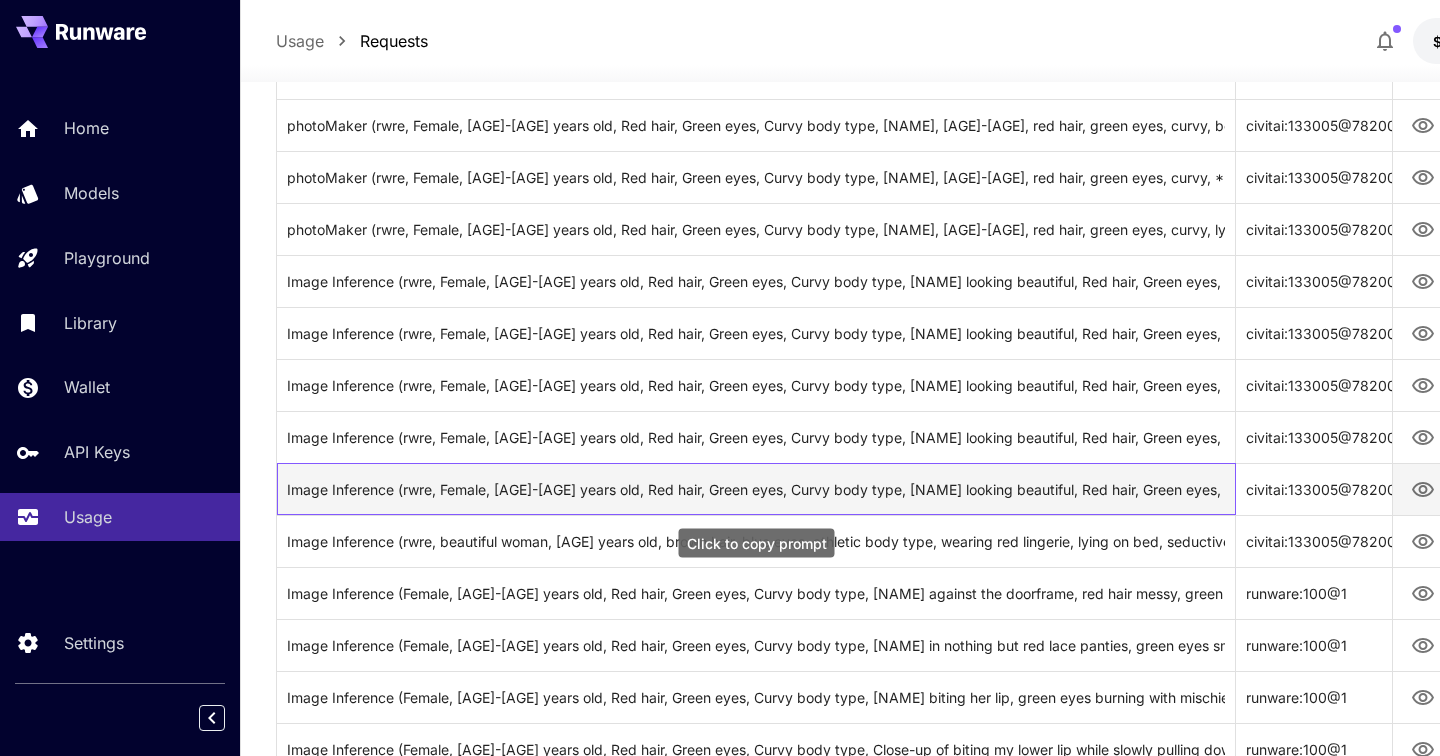 click on "Image Inference (rwre, Female, [AGE]-[AGE] years old, Red hair, Green eyes, Curvy body type, [NAME] looking beautiful, Red hair, Green eyes, Curvy body type, seductive pose, intimate setting, highly detailed, professional photography, 4K resolution)" at bounding box center (756, 489) 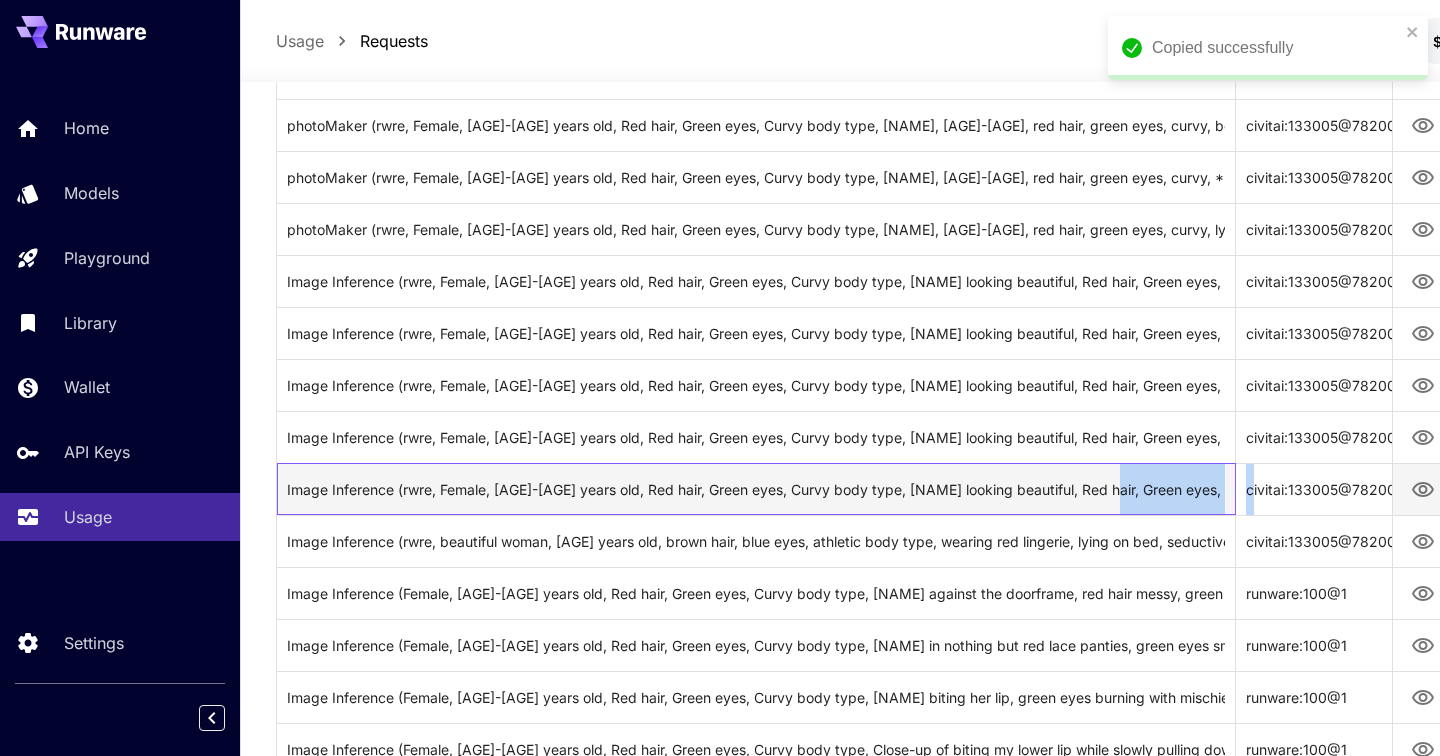 drag, startPoint x: 1108, startPoint y: 484, endPoint x: 1216, endPoint y: 502, distance: 109.48972 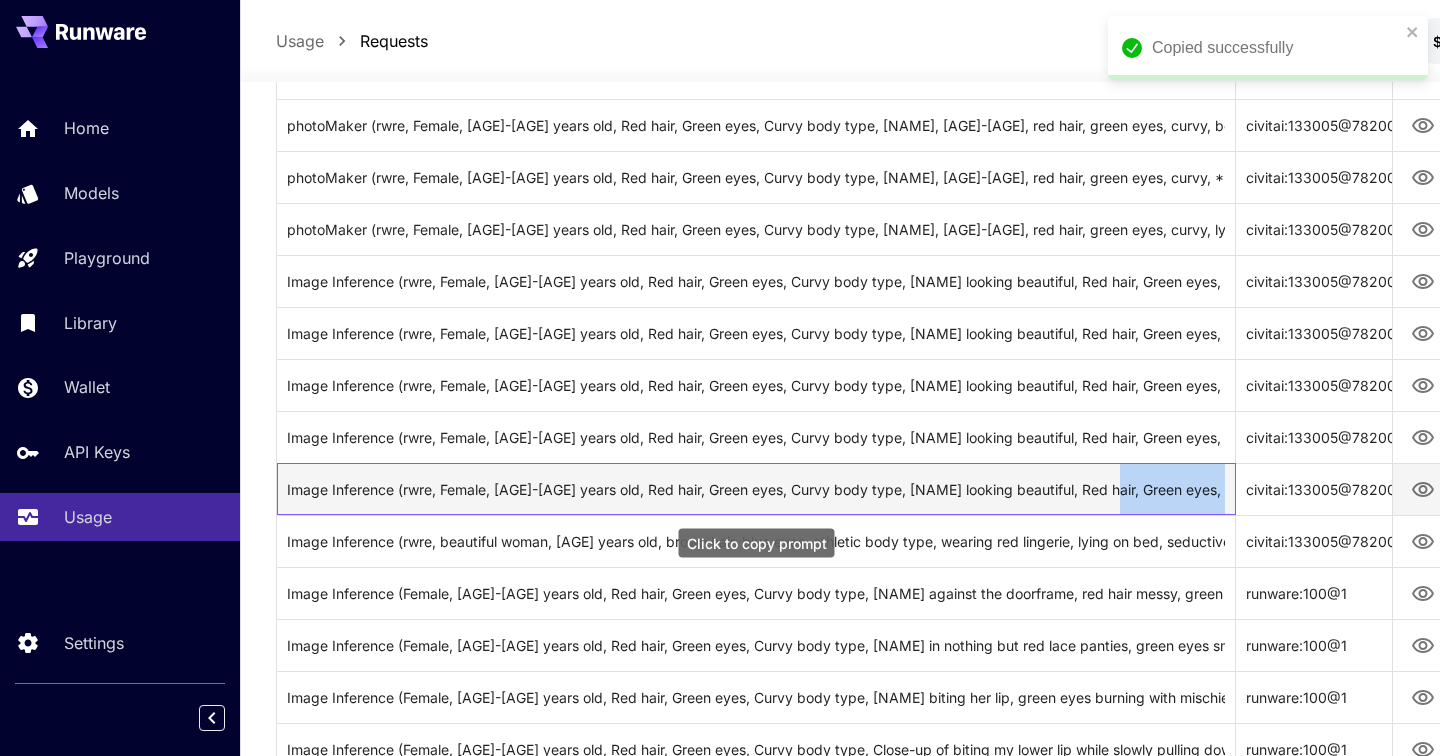 click on "Image Inference (rwre, Female, [AGE]-[AGE] years old, Red hair, Green eyes, Curvy body type, [NAME] looking beautiful, Red hair, Green eyes, Curvy body type, seductive pose, intimate setting, highly detailed, professional photography, 4K resolution)" at bounding box center (756, 489) 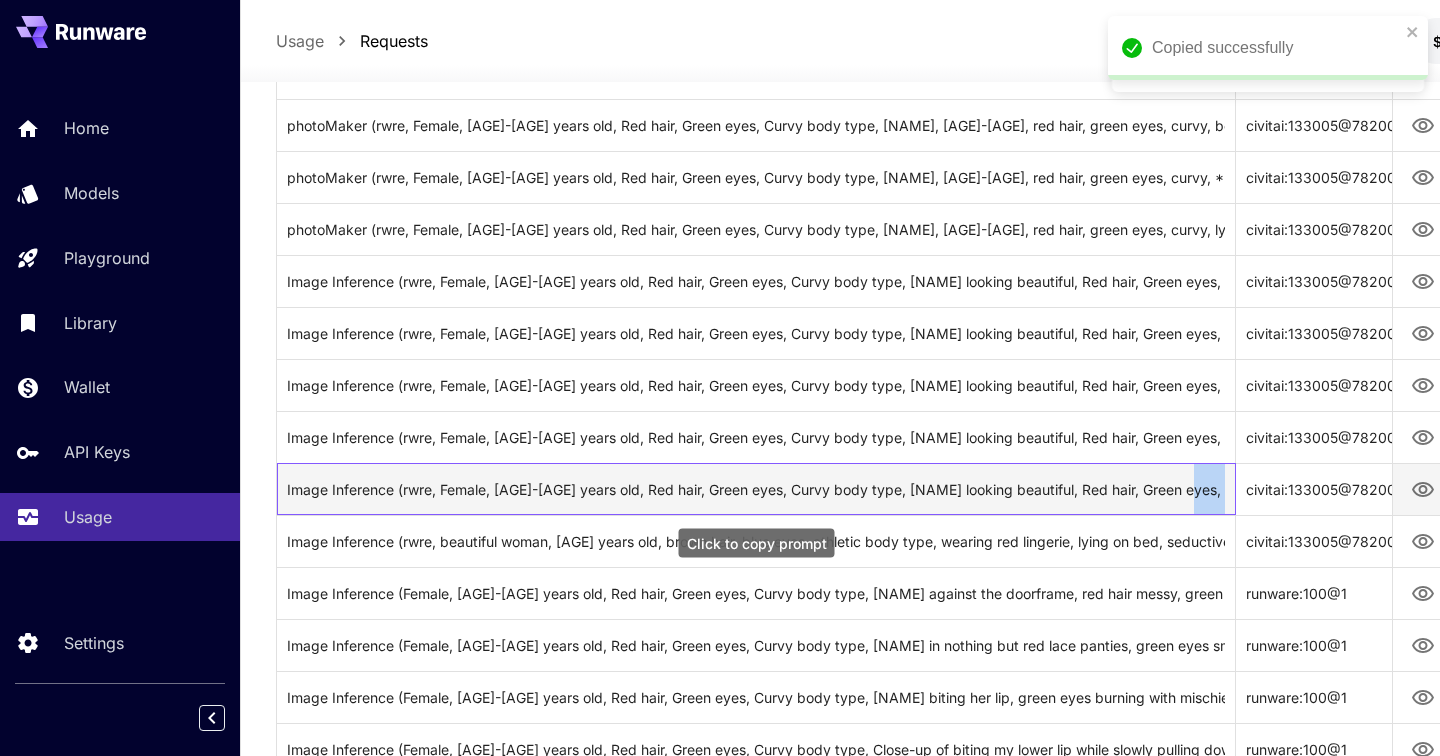 drag, startPoint x: 1203, startPoint y: 494, endPoint x: 1220, endPoint y: 493, distance: 17.029387 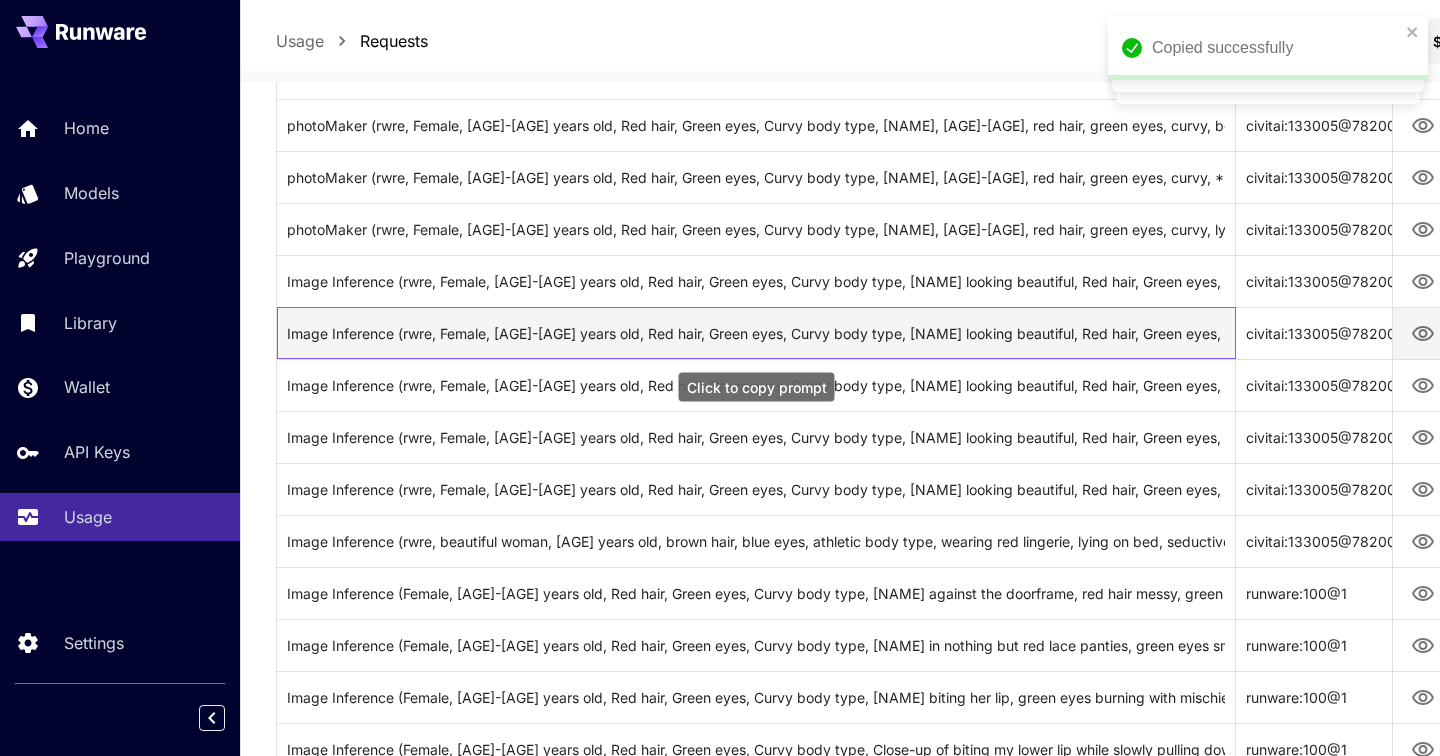click on "Image Inference (rwre, Female, 25-30 years old, Red hair, Green eyes, Curvy body type, Lucy Lu looking beautiful, Red hair, Green eyes, Curvy body type, seductive pose, intimate setting, highly detailed, professional photography, 4K resolution)" at bounding box center [756, 333] 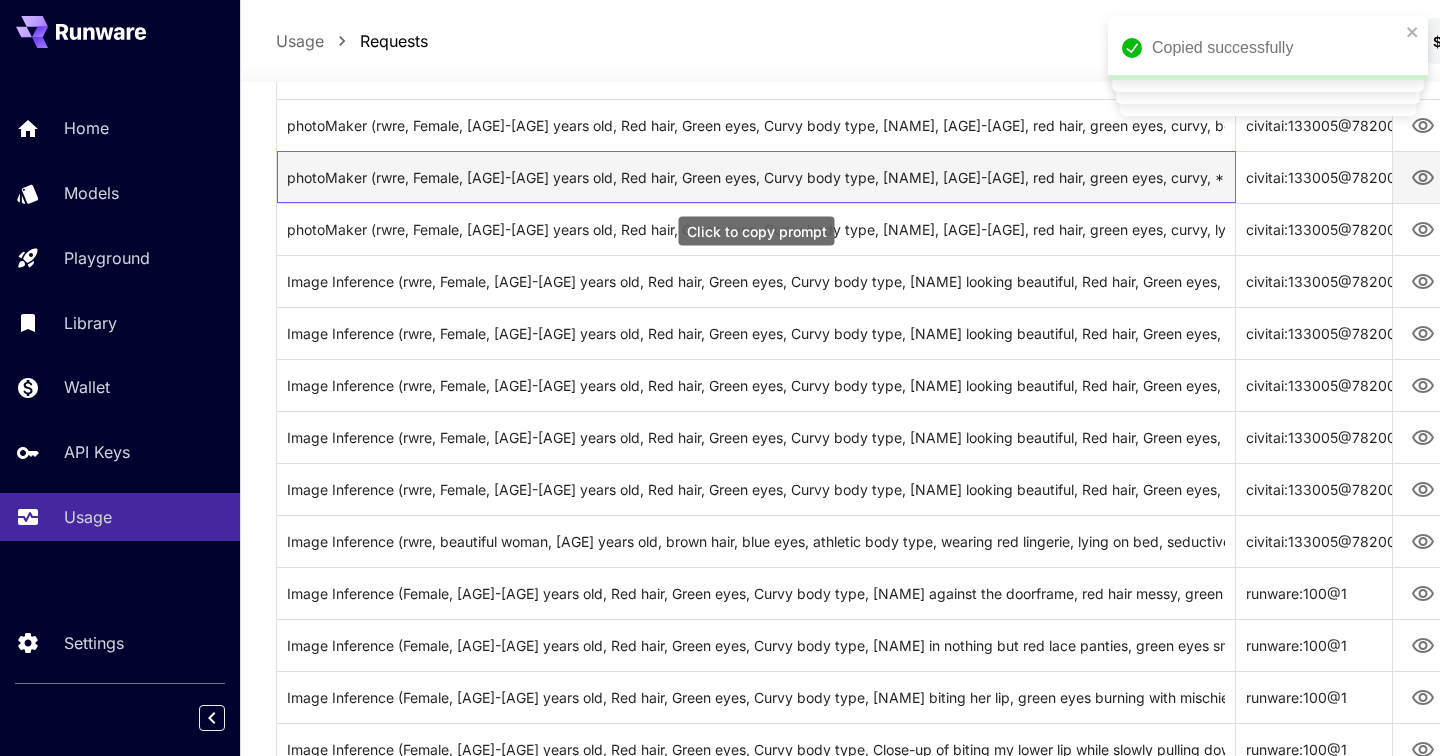 click on "photoMaker (rwre, Female, 25-30 years old, Red hair, Green eyes, Curvy body type, **Prompt:**
"Curvy redhead Lucy Lu, 25-30, green eyes, legs spread, teasing fingering, intimate close-up, sensual bedroom setting., highly detailed, professional photography, 4K resolution)" at bounding box center (756, 177) 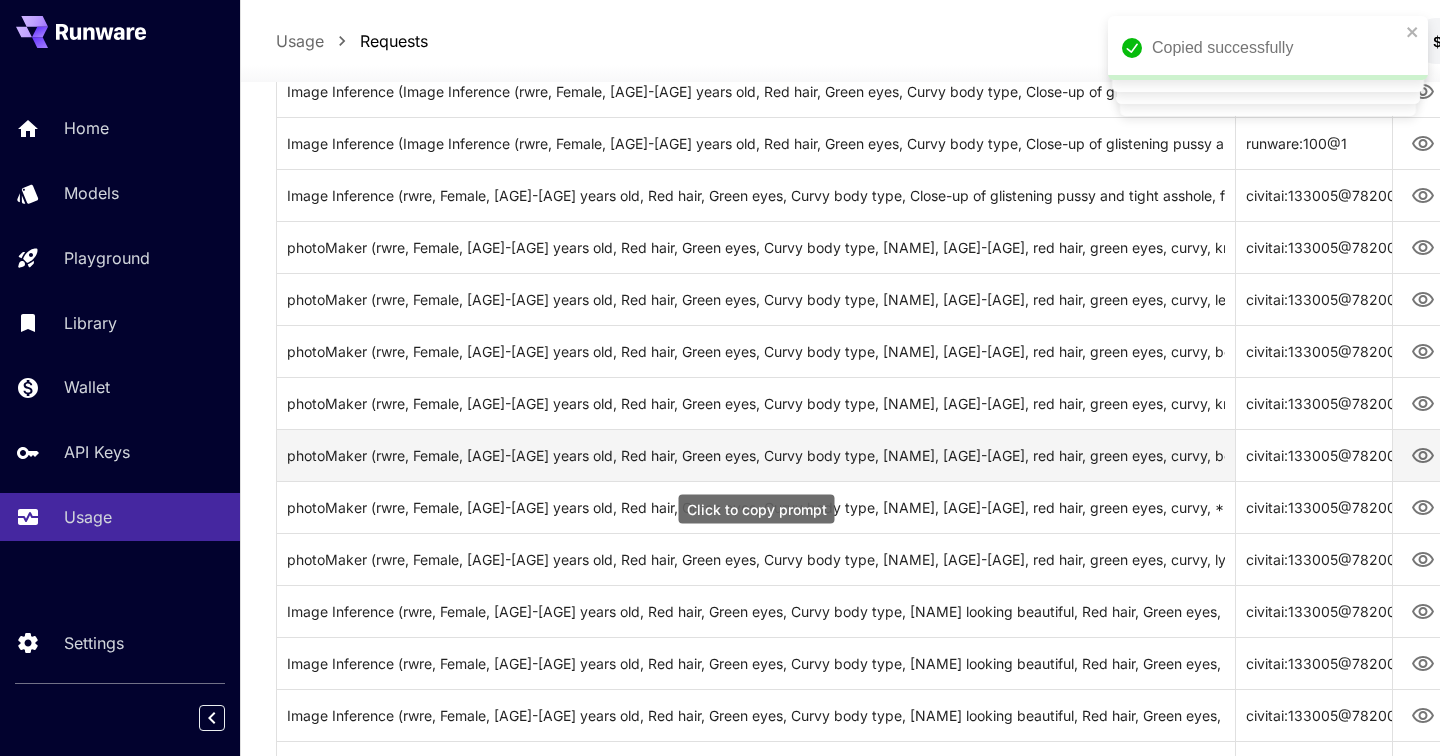 scroll, scrollTop: 773, scrollLeft: 0, axis: vertical 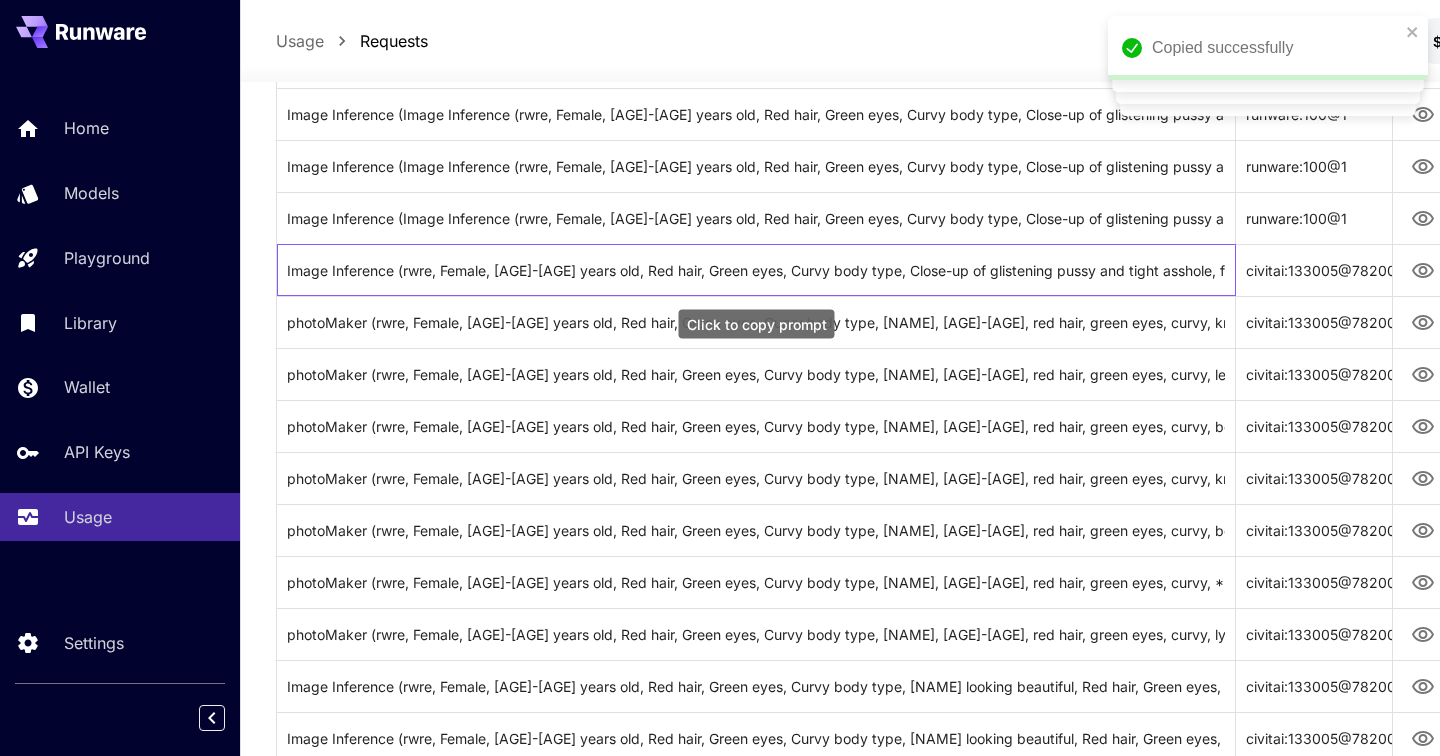 click on "Click to copy prompt" at bounding box center (757, 318) 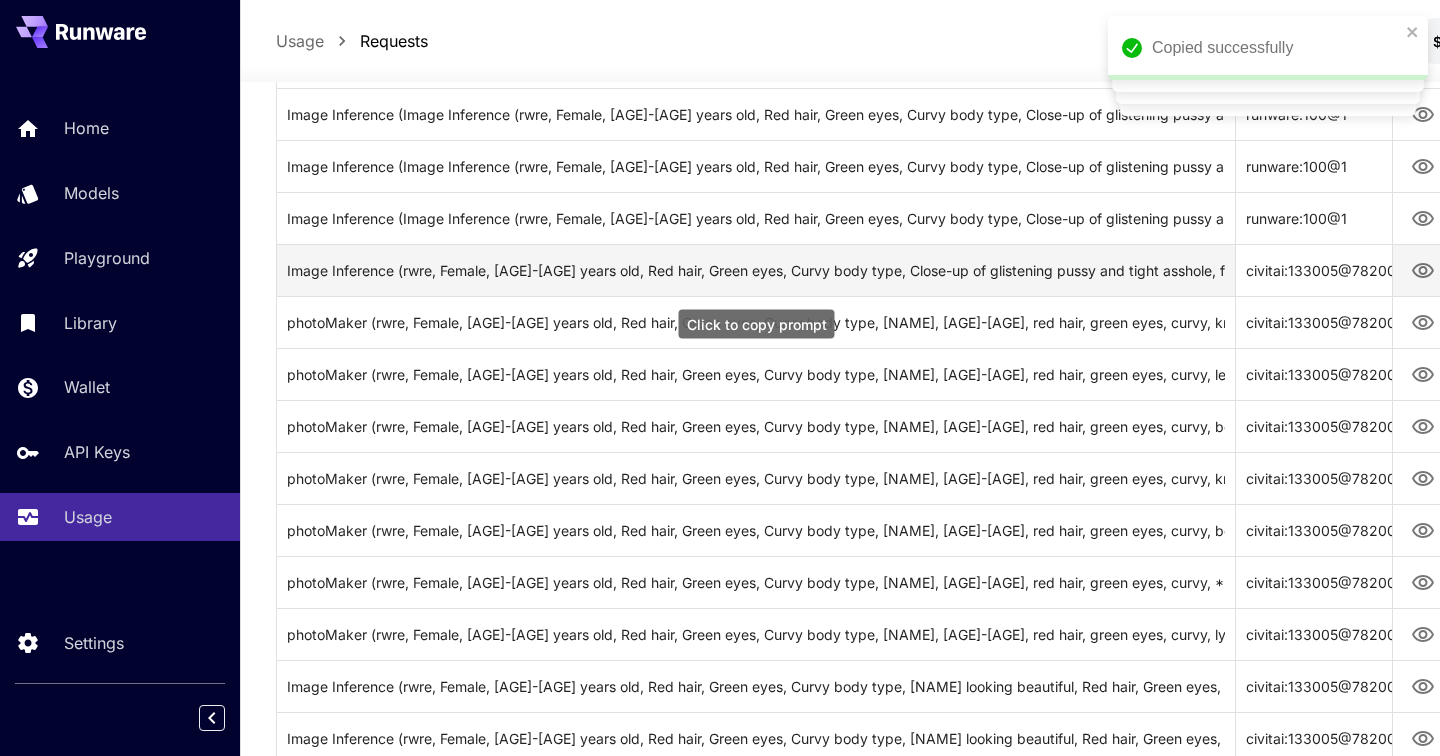 click on "Click to copy prompt" at bounding box center (757, 324) 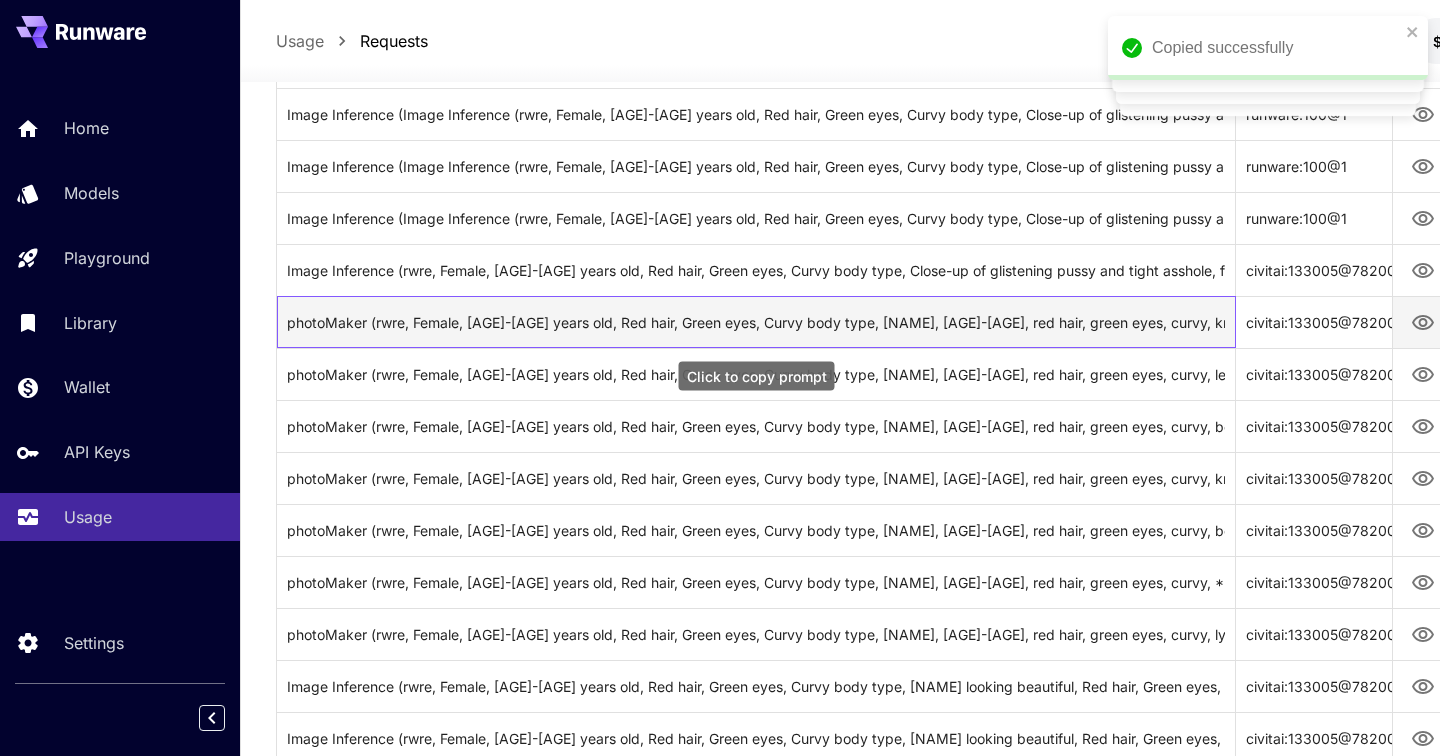 click on "photoMaker (rwre, Female, 25-30 years old, Red hair, Green eyes, Curvy body type, Lucy Lu, 25-30, red hair, green eyes, curvy, on all fours, asshole visible, bedroom, seductive, highly detailed, professional photography, 4K resolution)" at bounding box center (756, 322) 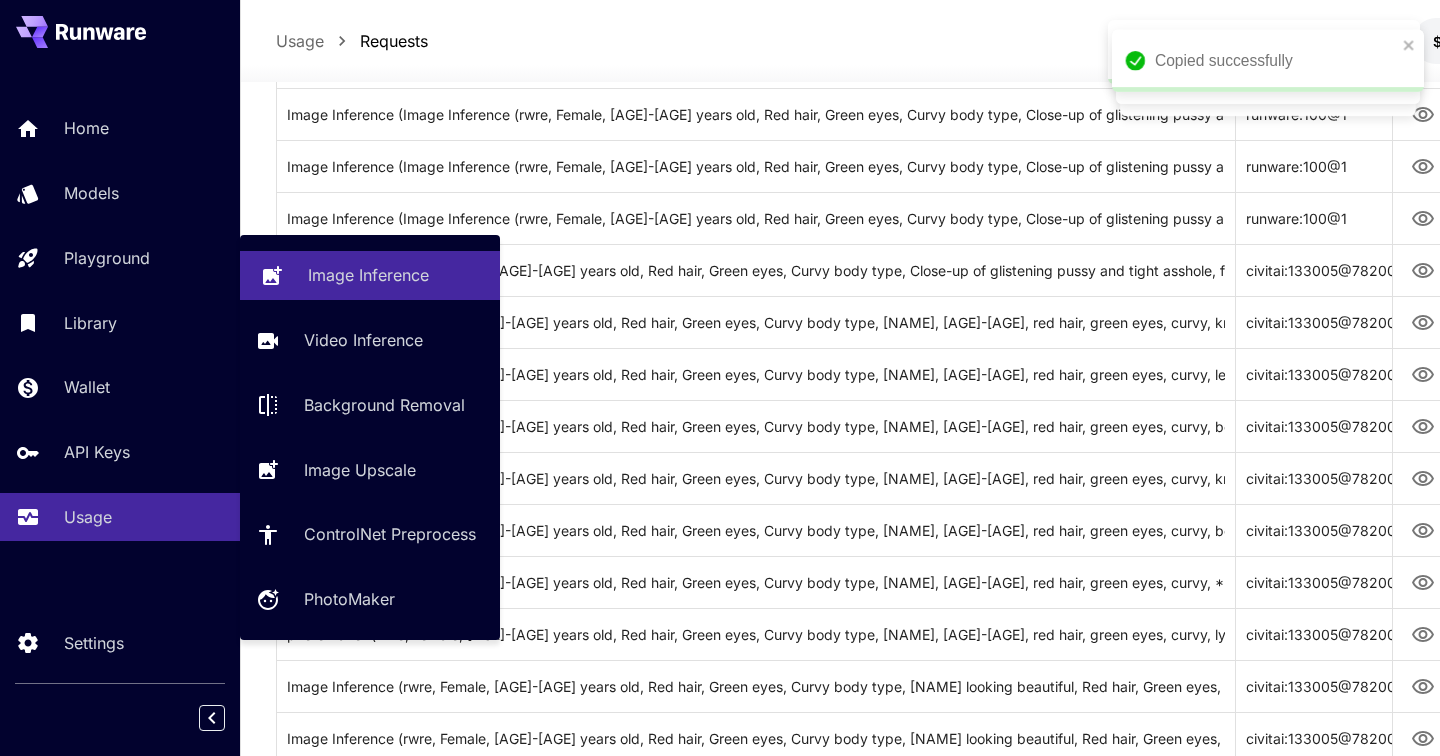 click on "Image Inference" at bounding box center (368, 275) 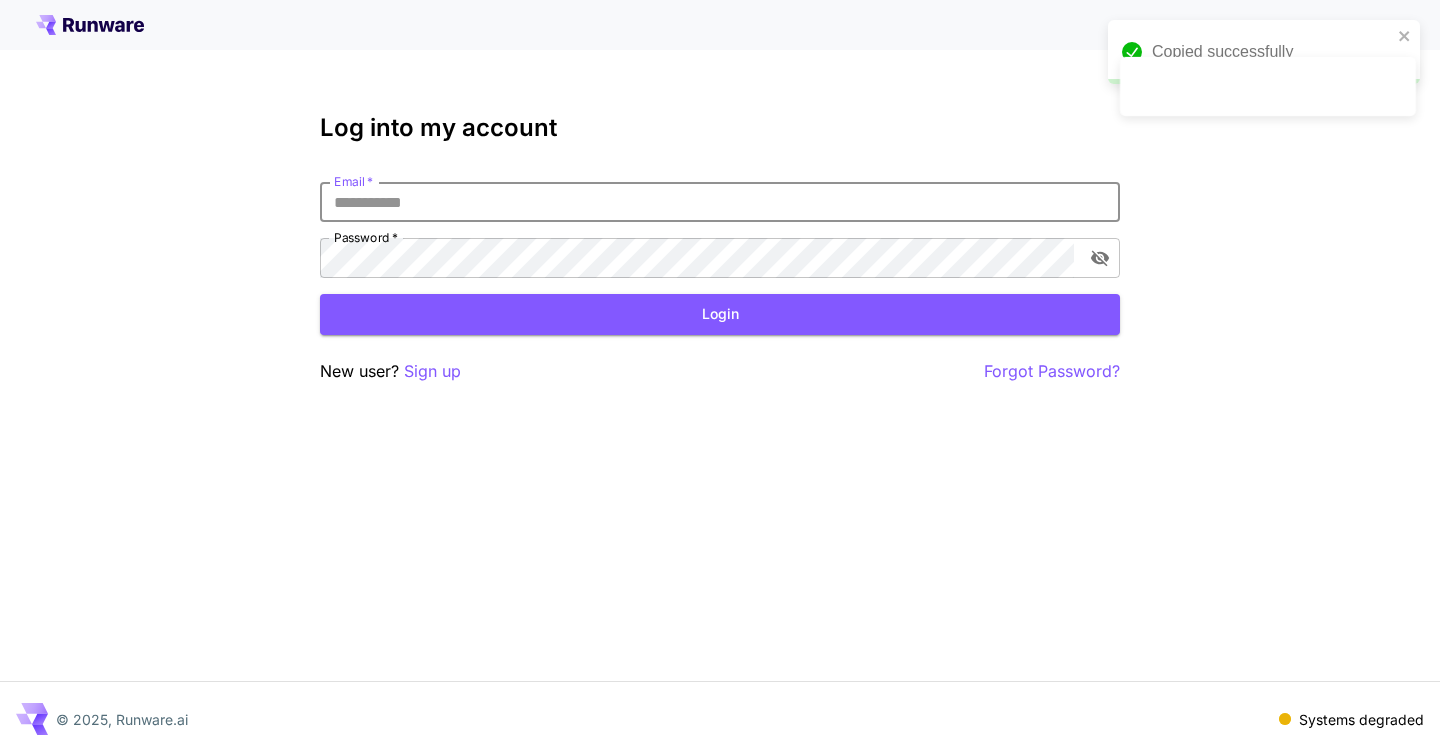 click on "Email   *" at bounding box center [720, 202] 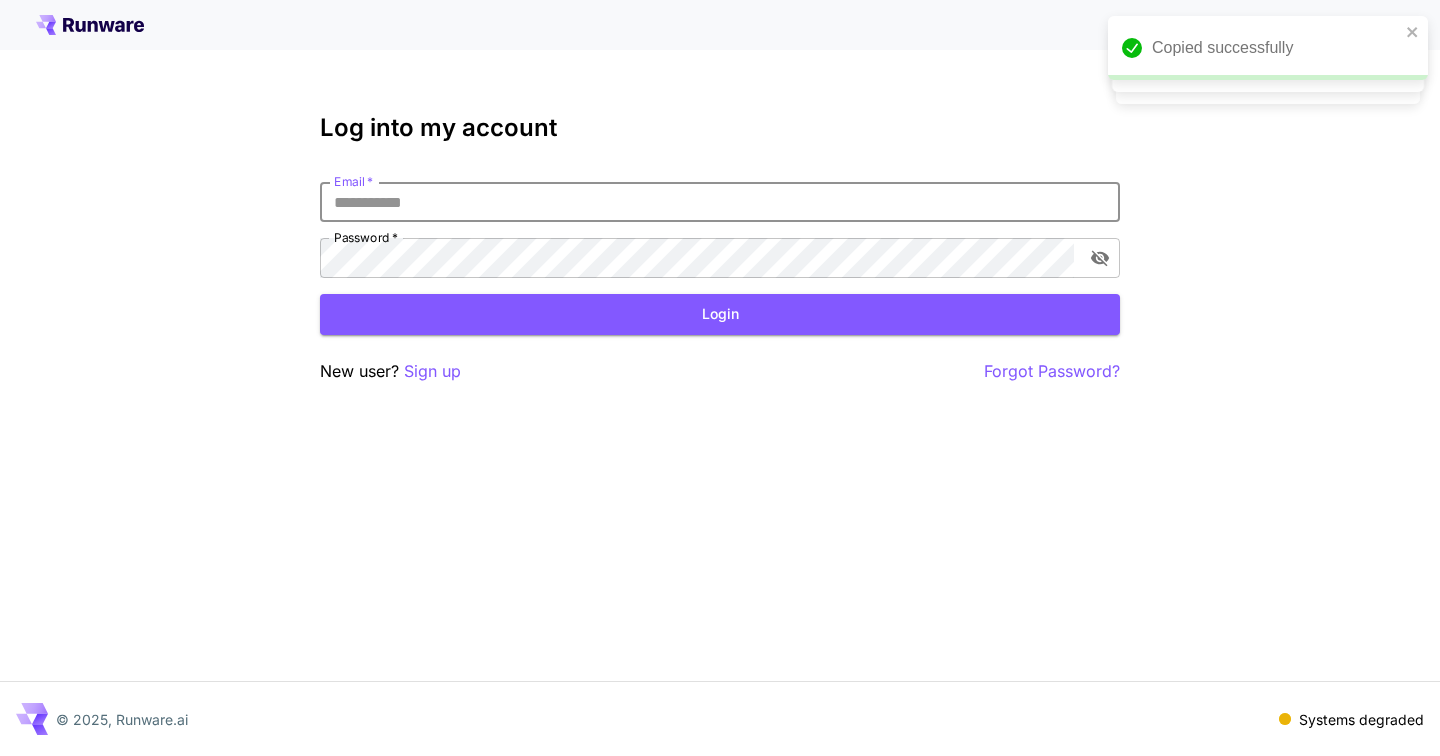 type on "**********" 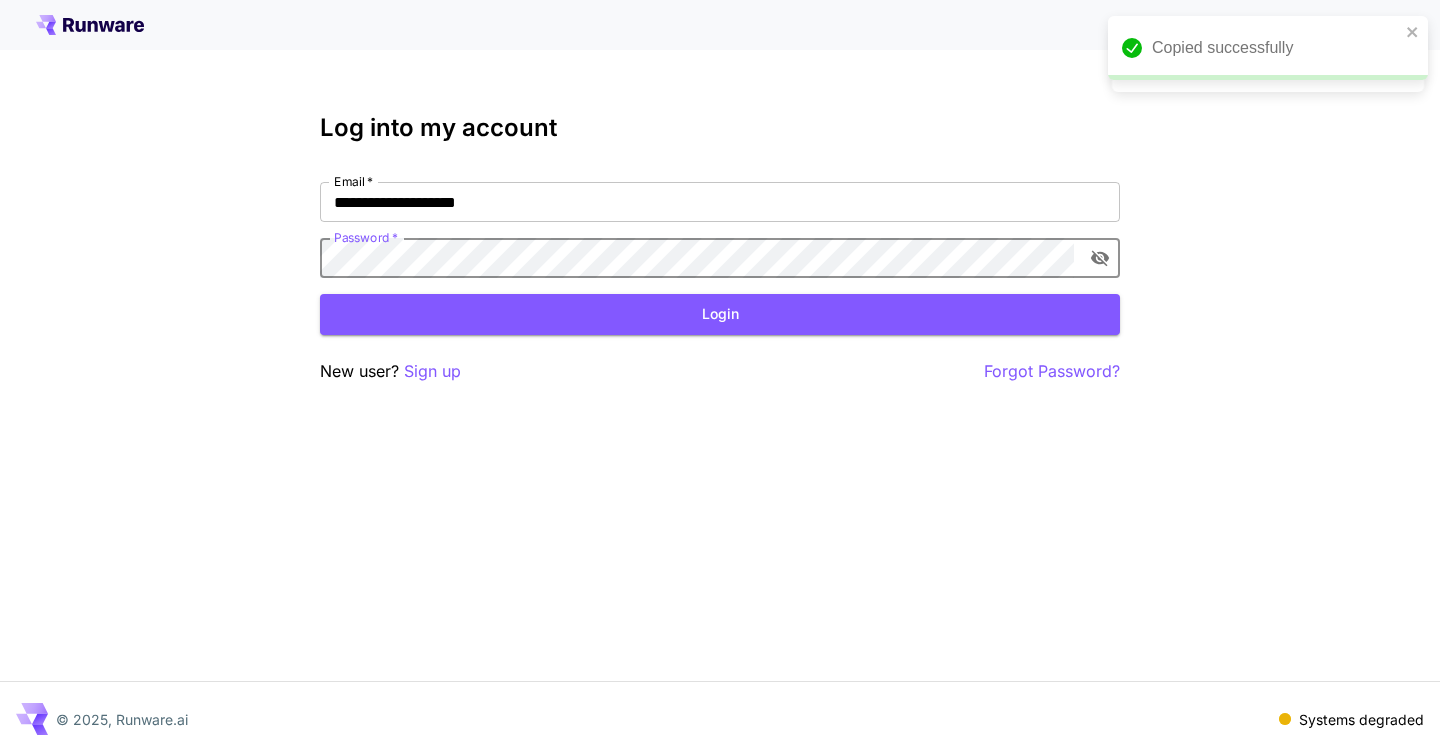click on "Login" at bounding box center (720, 314) 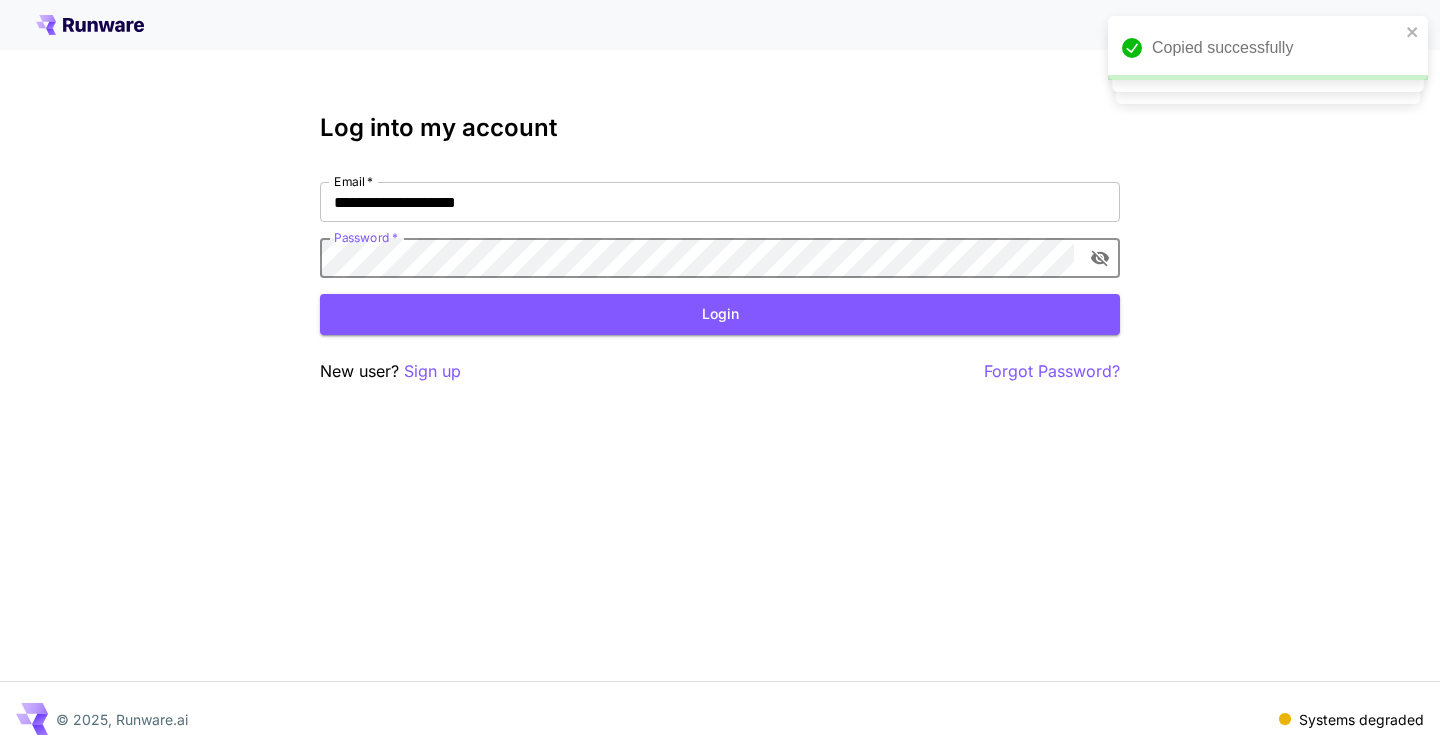 click on "Login" at bounding box center [720, 314] 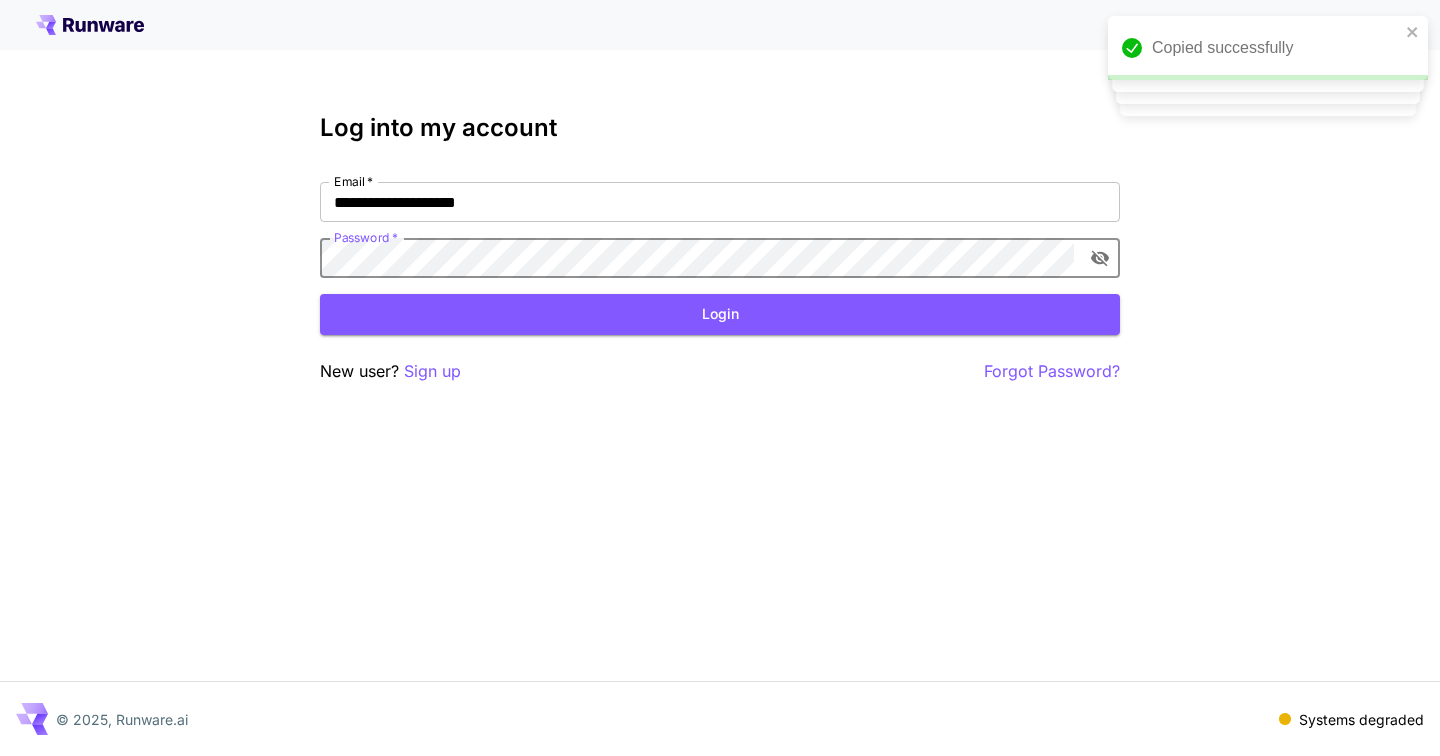 click on "Login" at bounding box center [720, 314] 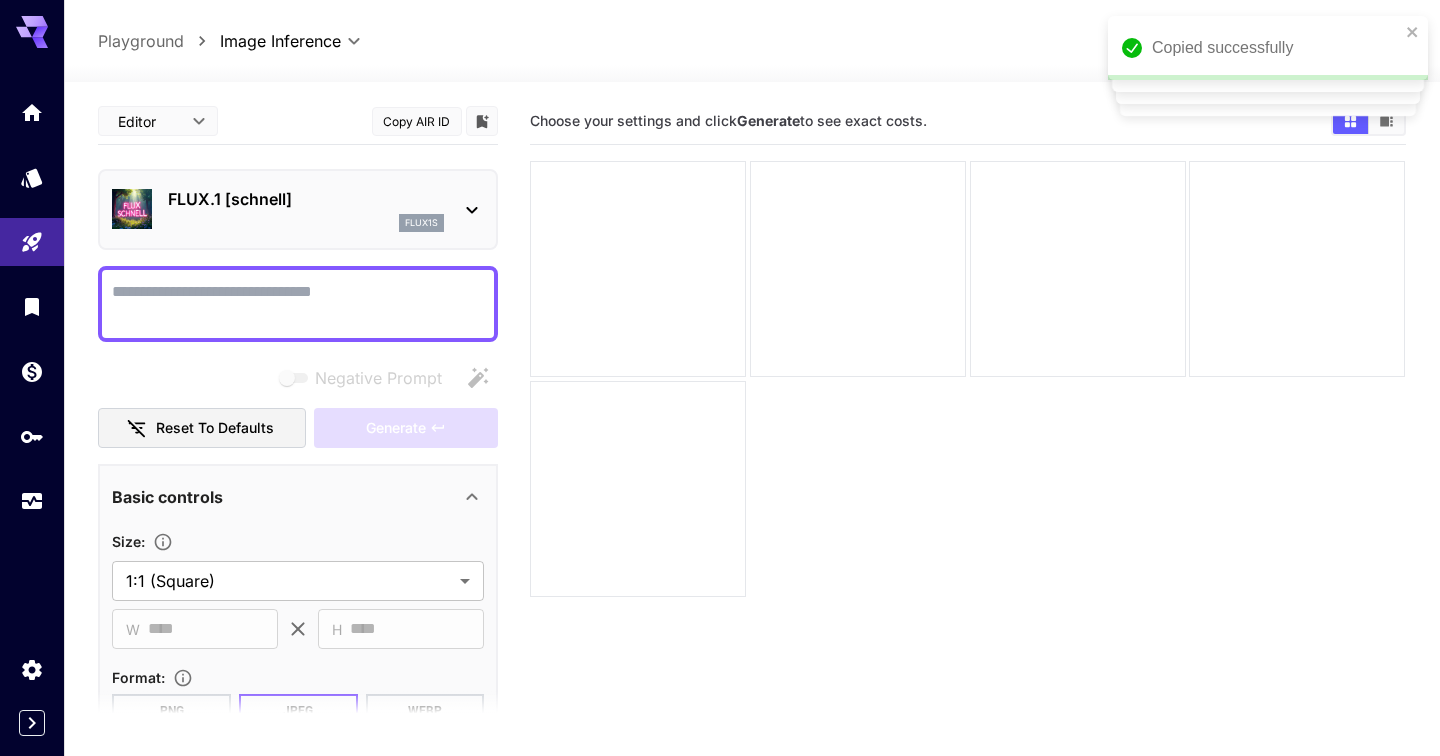 click on "**********" at bounding box center [720, 457] 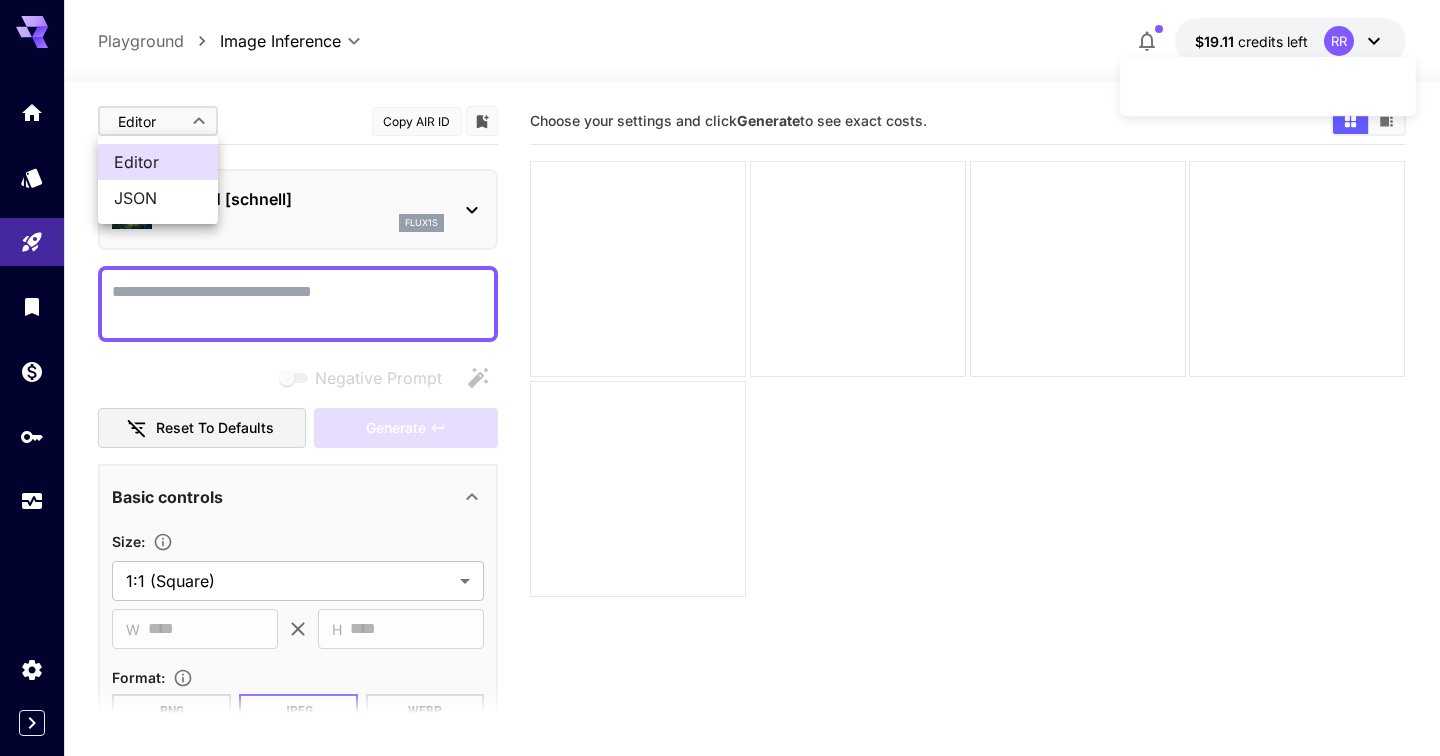 type 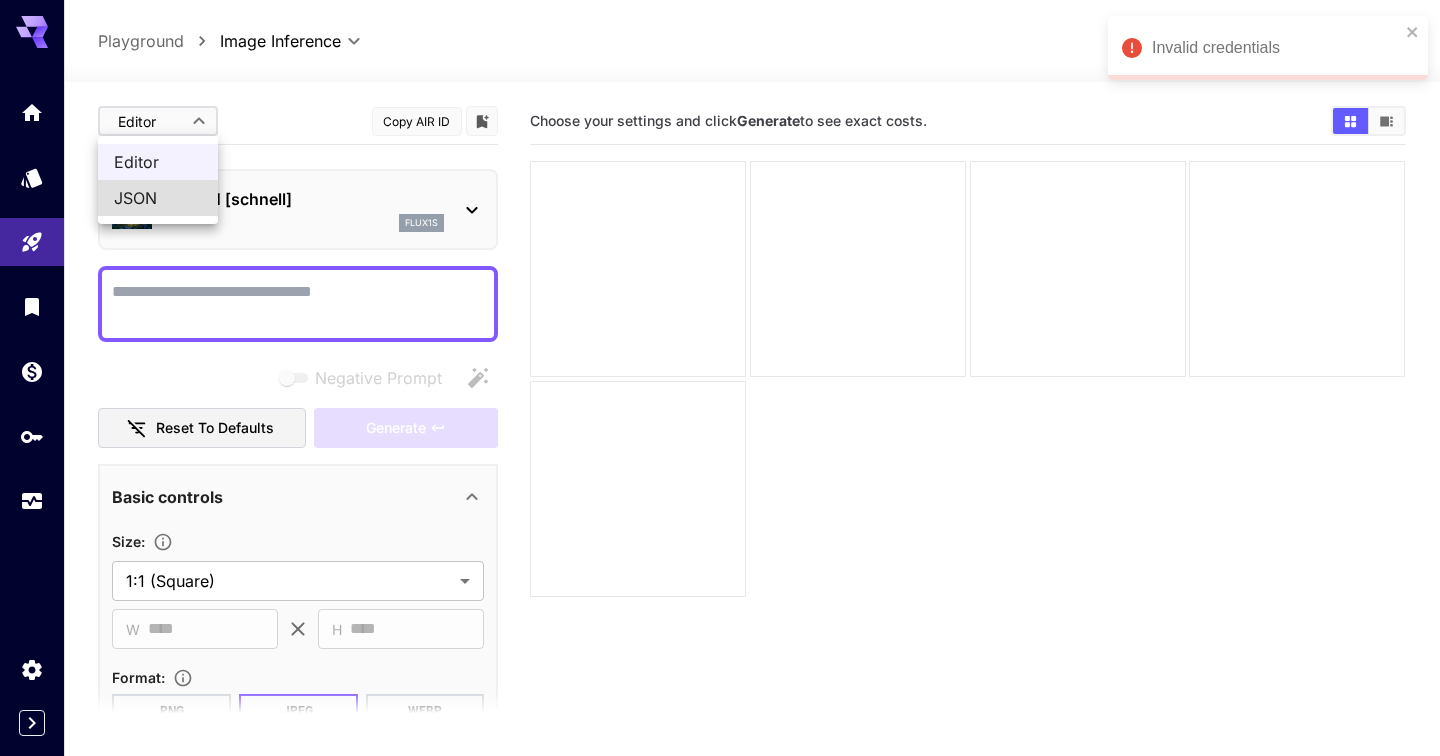 click at bounding box center (720, 378) 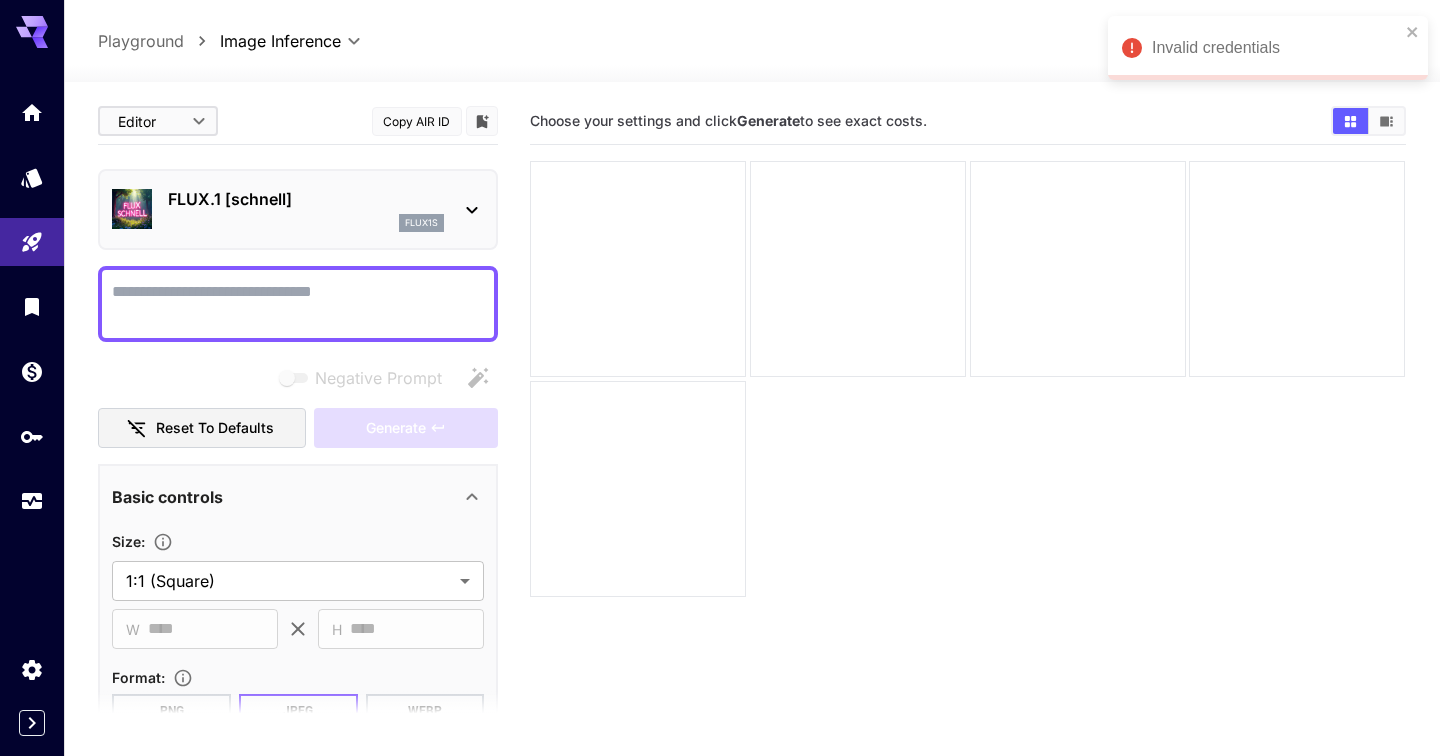 click on "FLUX.1 [schnell]" at bounding box center [306, 199] 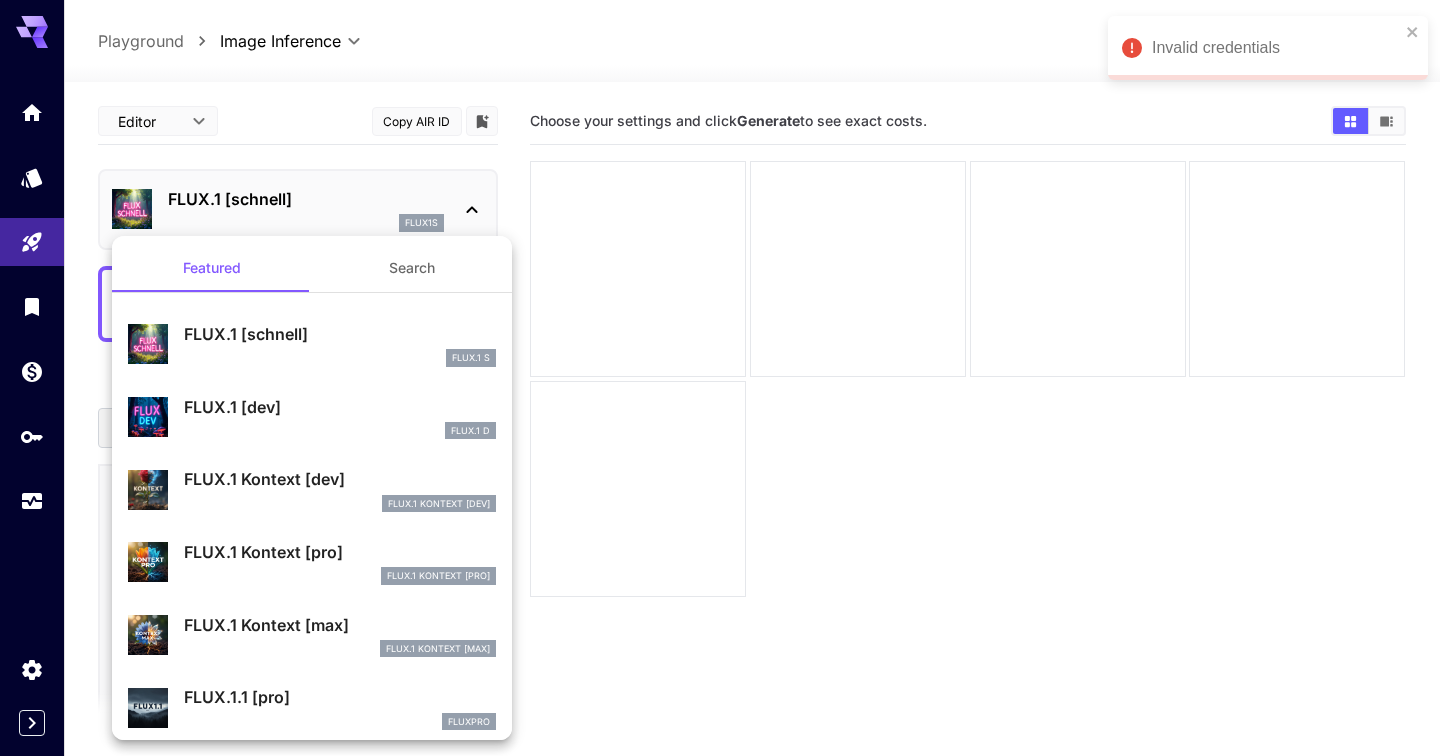 click on "Search" at bounding box center [412, 268] 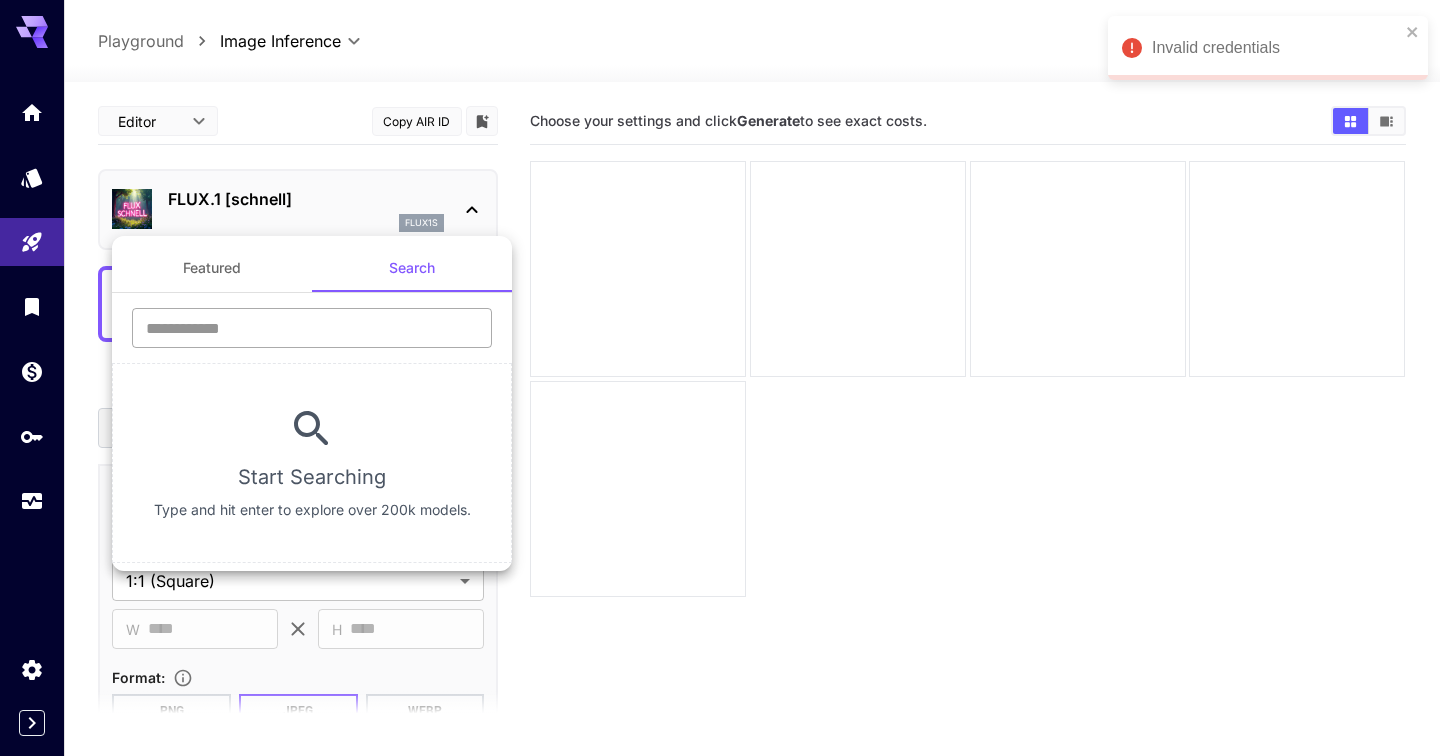 type 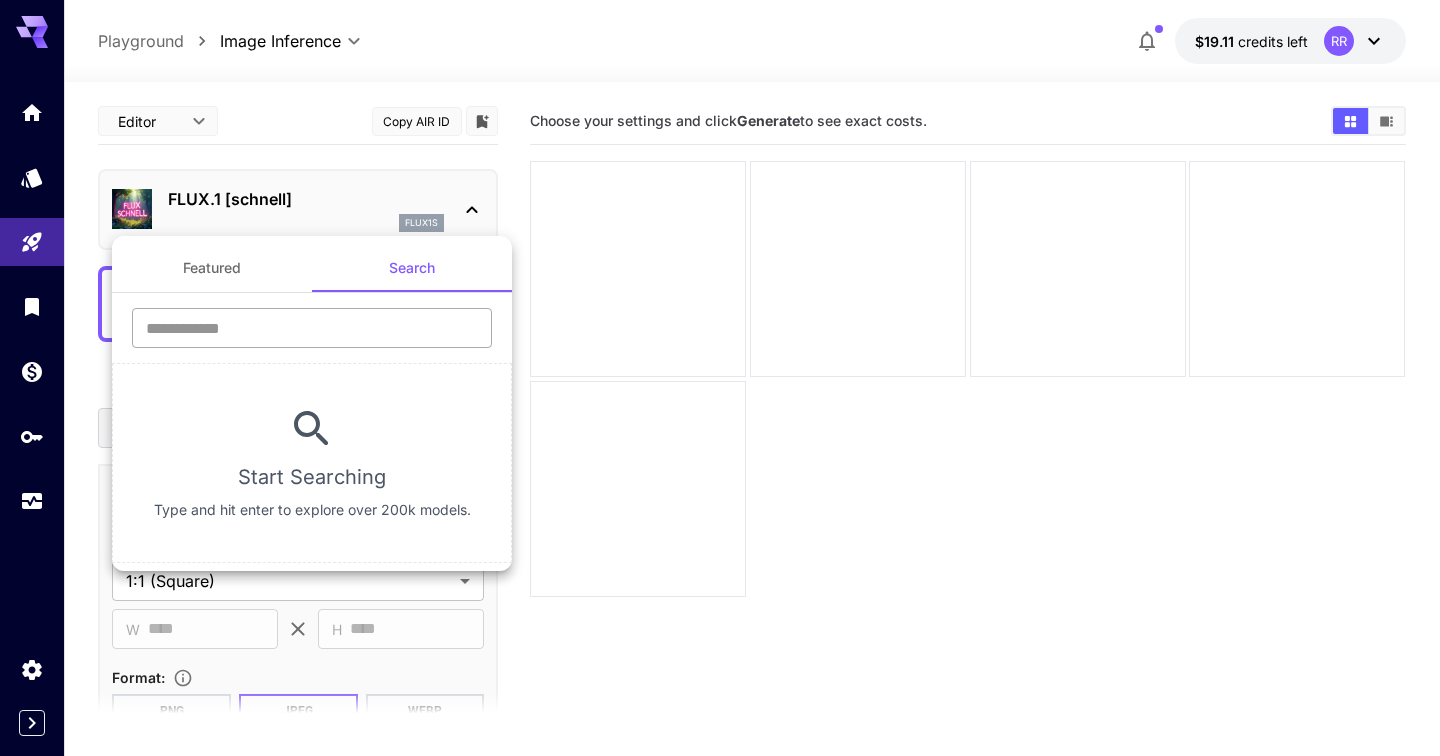 click at bounding box center (312, 328) 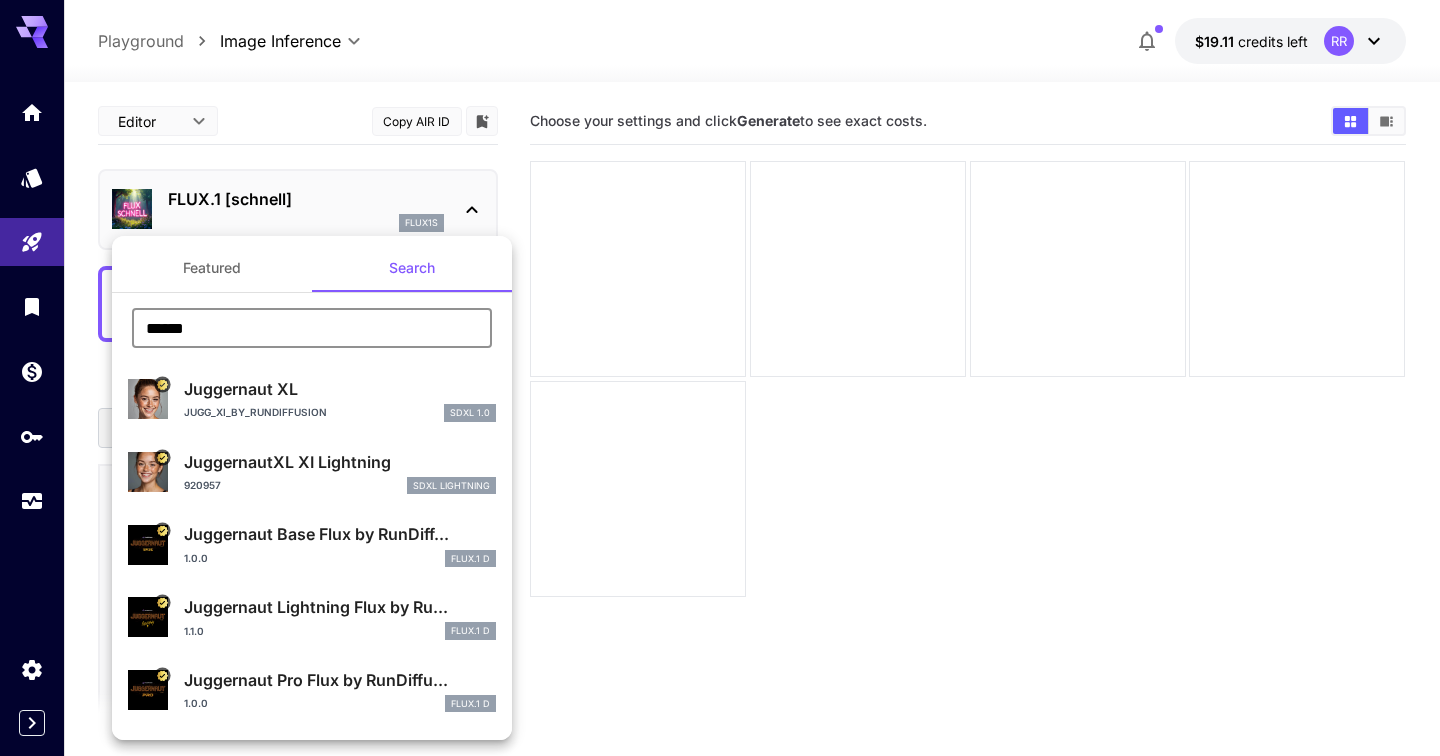 type on "******" 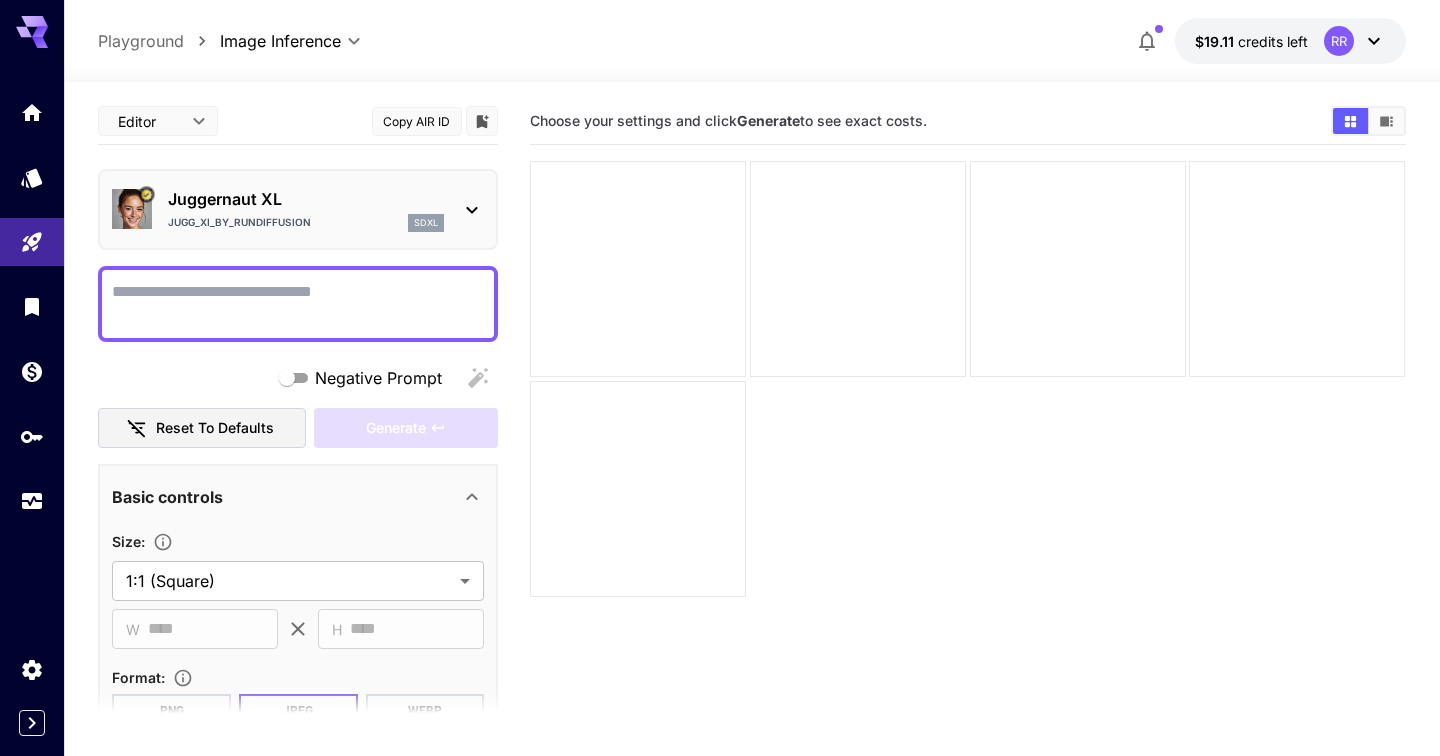 click on "Negative Prompt" at bounding box center [298, 304] 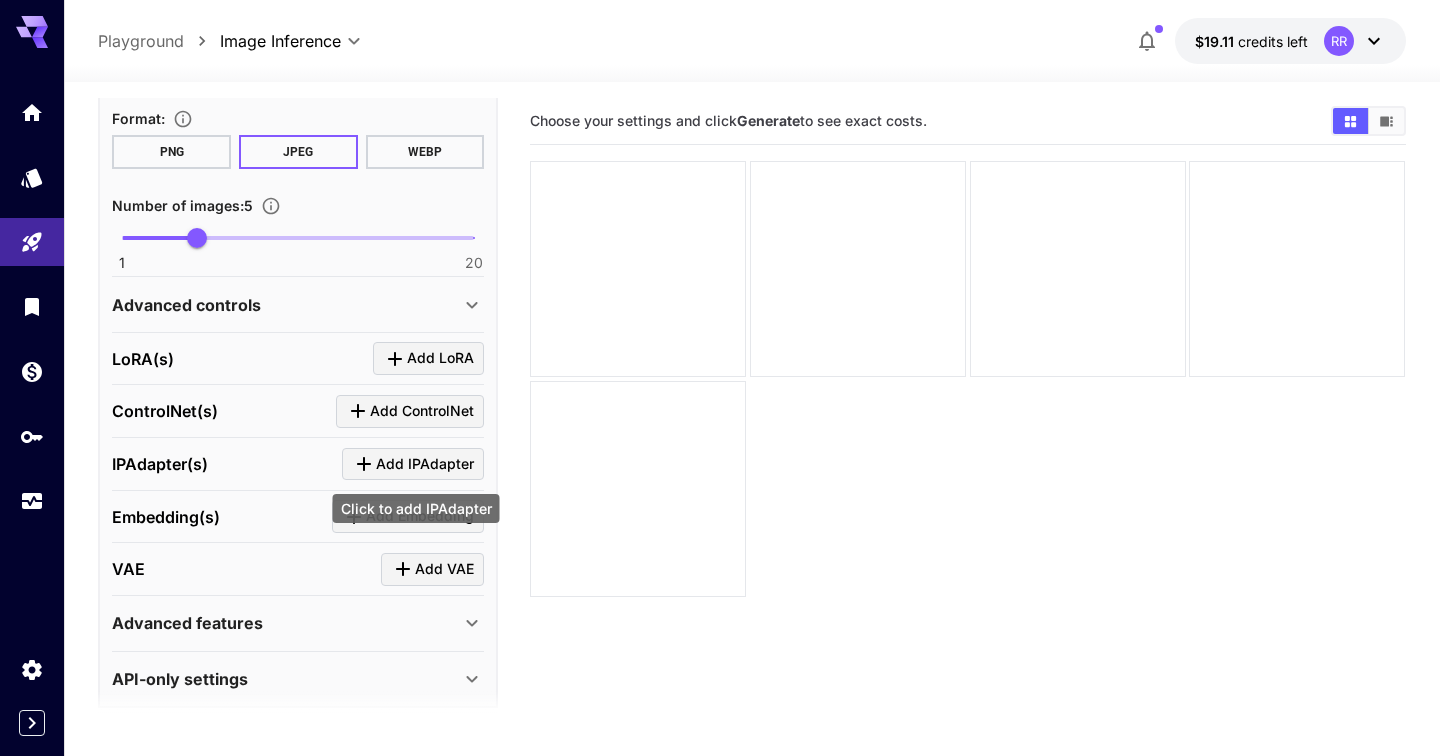 scroll, scrollTop: 558, scrollLeft: 0, axis: vertical 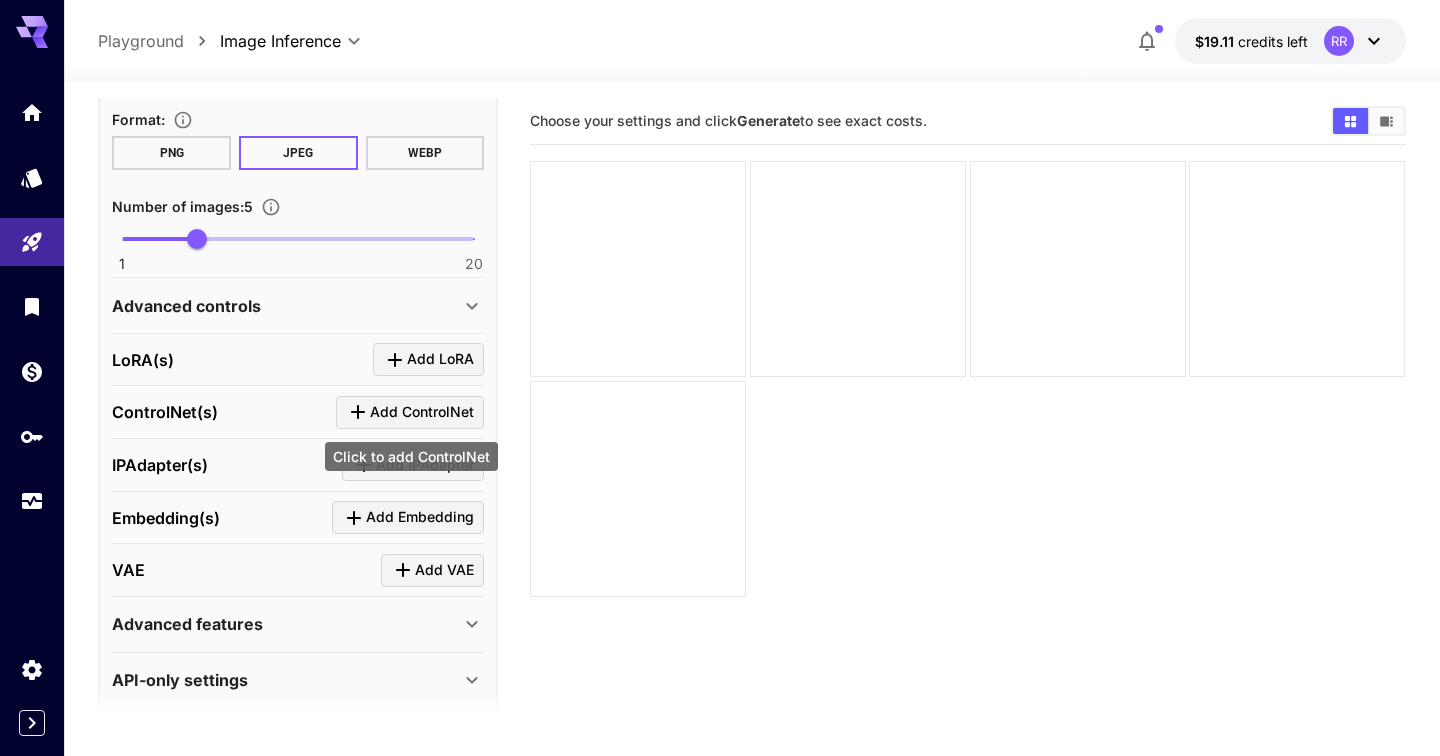 type on "**********" 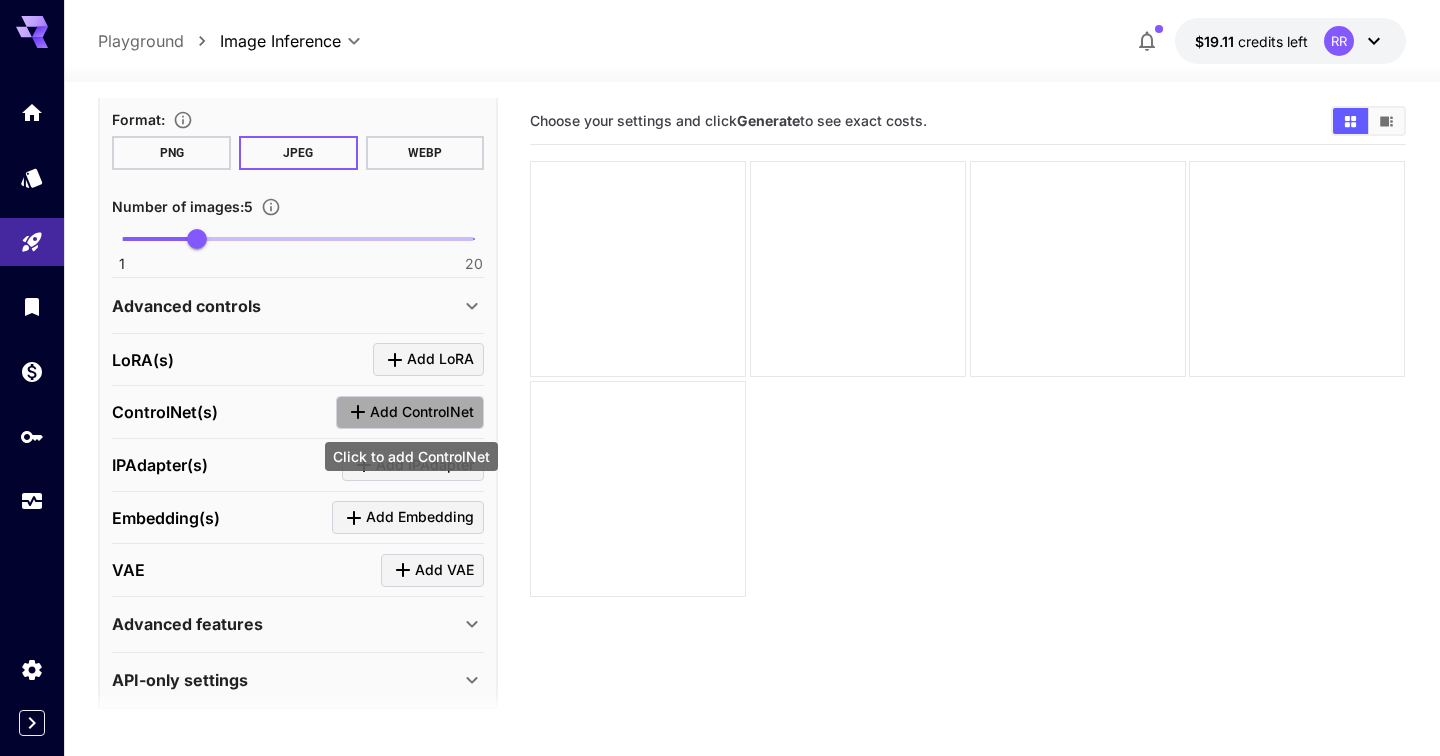 click on "Add ControlNet" at bounding box center (422, 412) 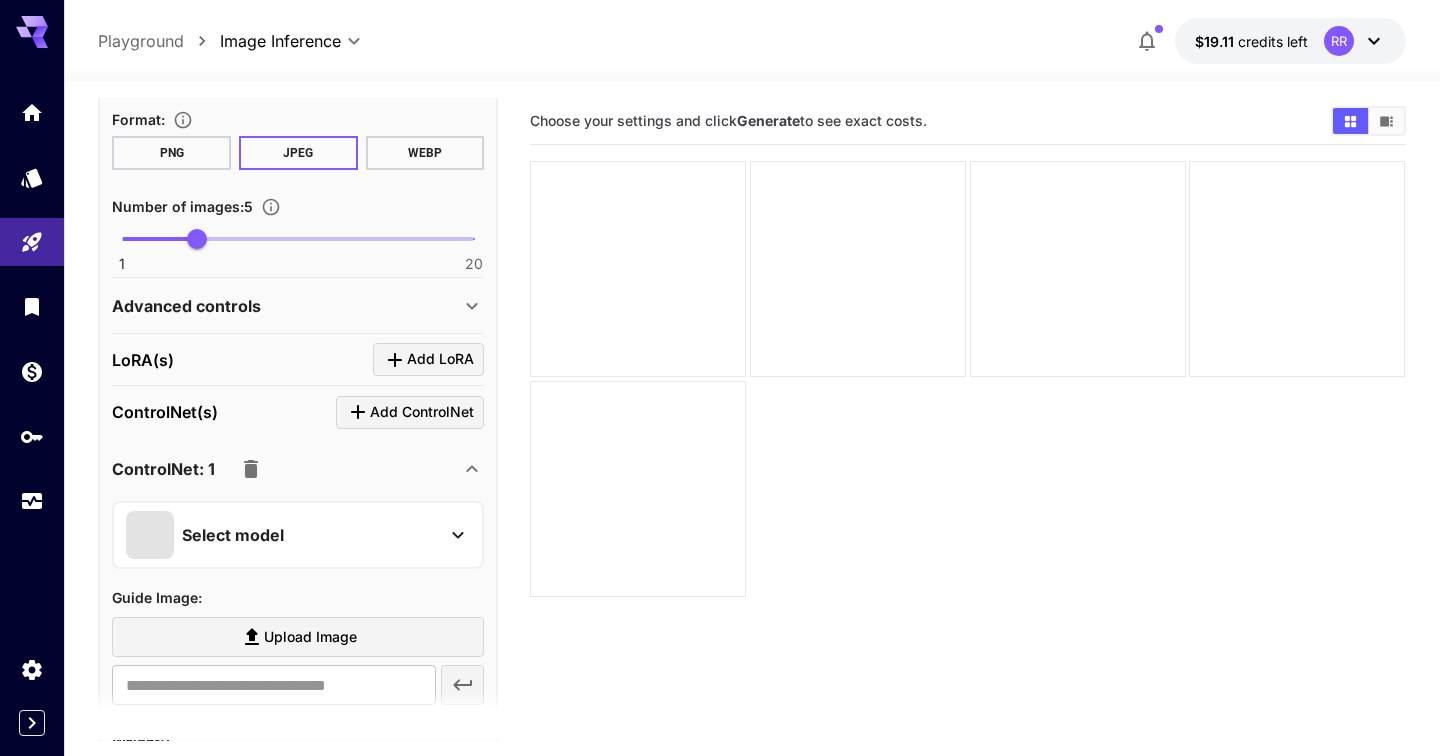 click on "Select model" at bounding box center (282, 535) 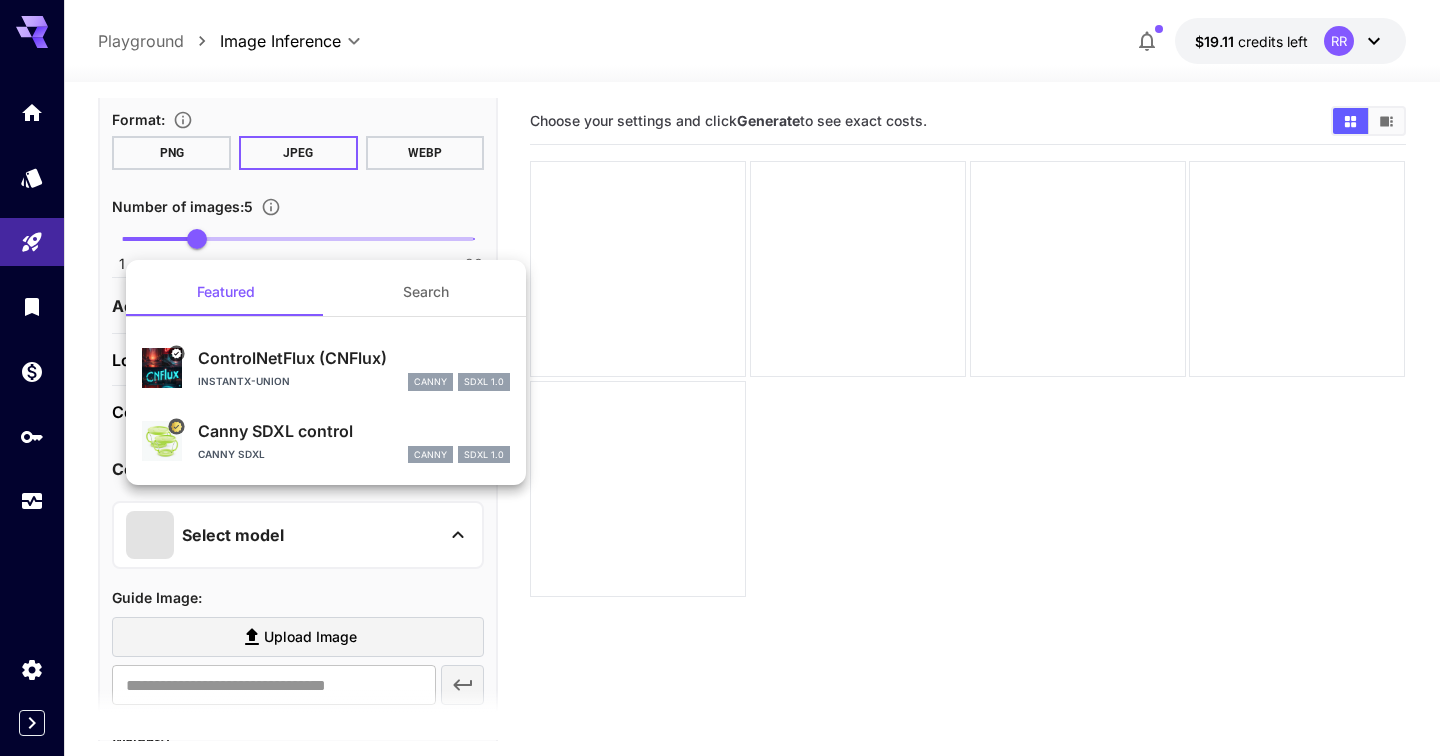 click on "ControlNetFlux (CNFlux) instantx-union canny SDXL 1.0" at bounding box center [354, 368] 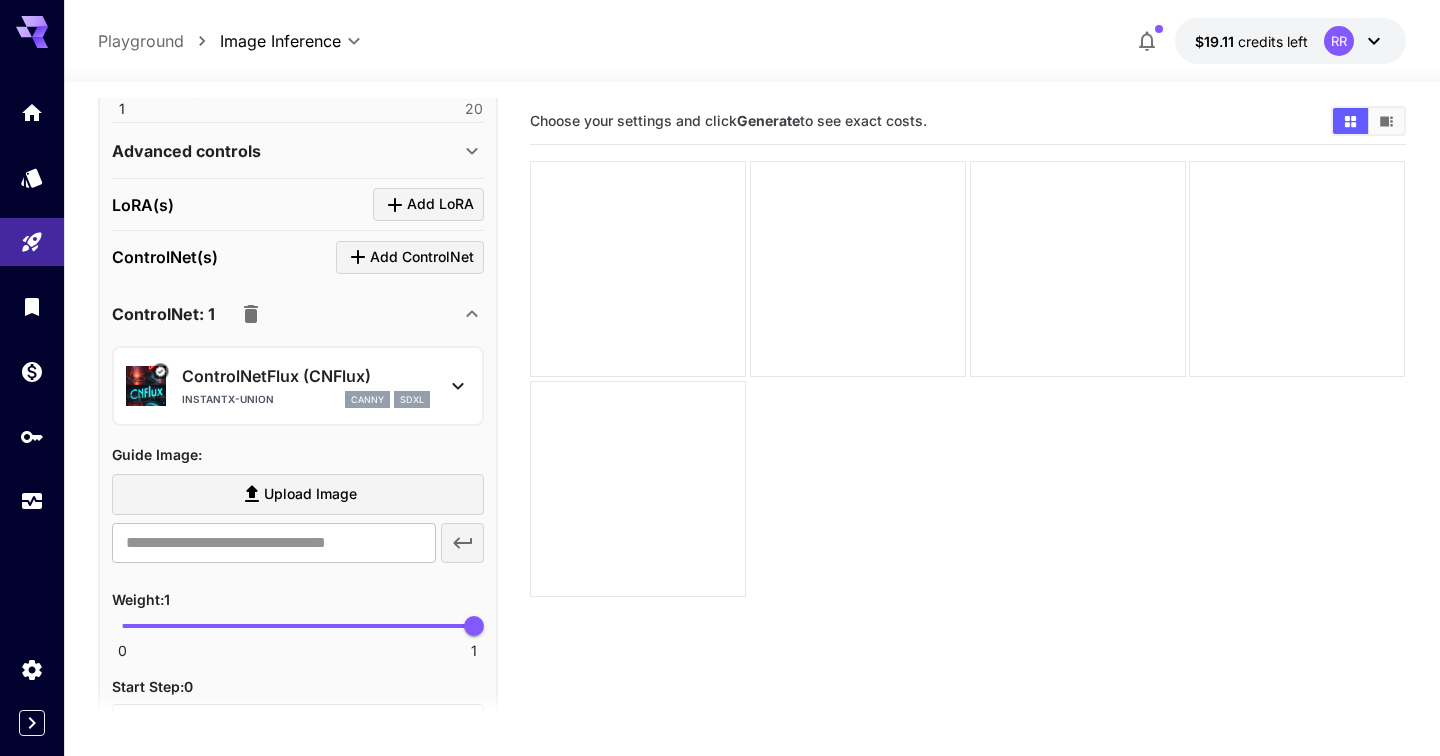 scroll, scrollTop: 725, scrollLeft: 0, axis: vertical 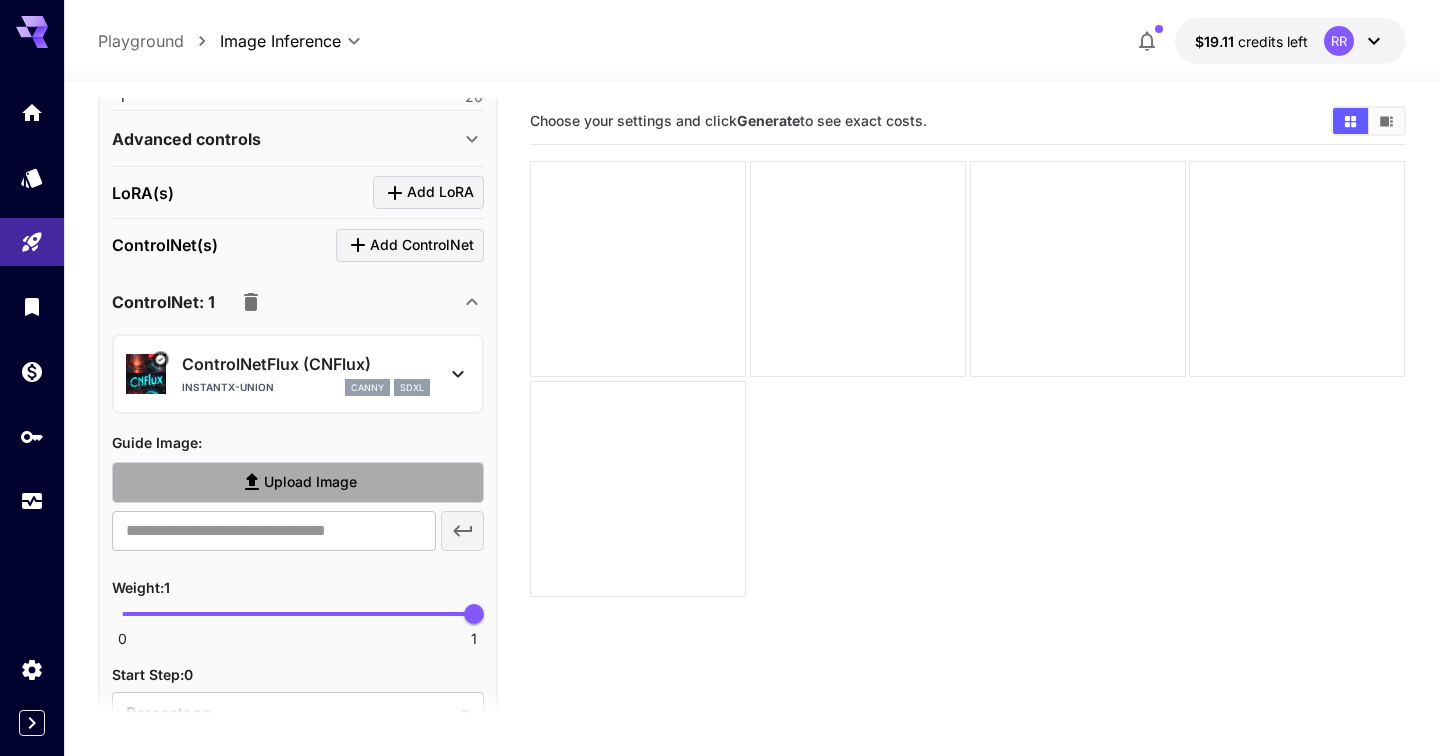 click on "Upload Image" at bounding box center (310, 482) 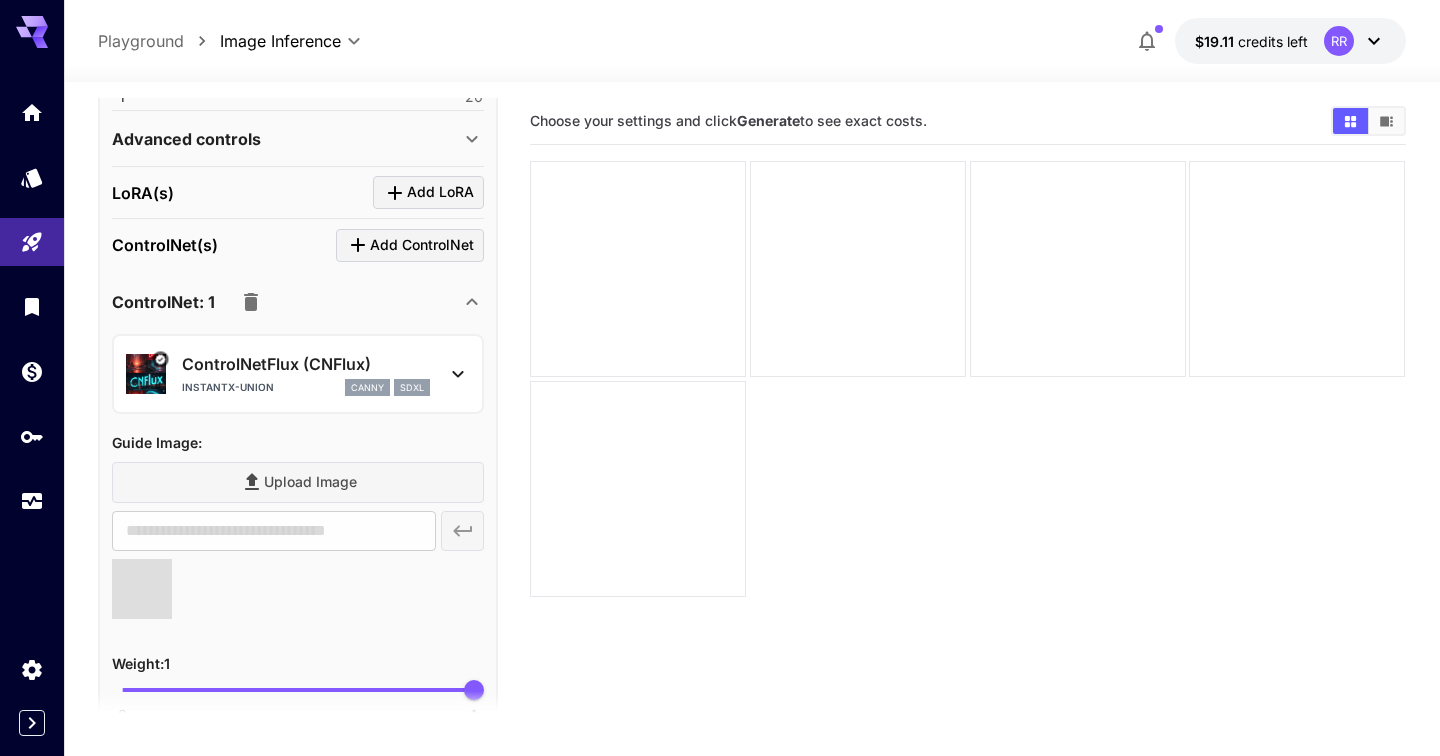 type on "**********" 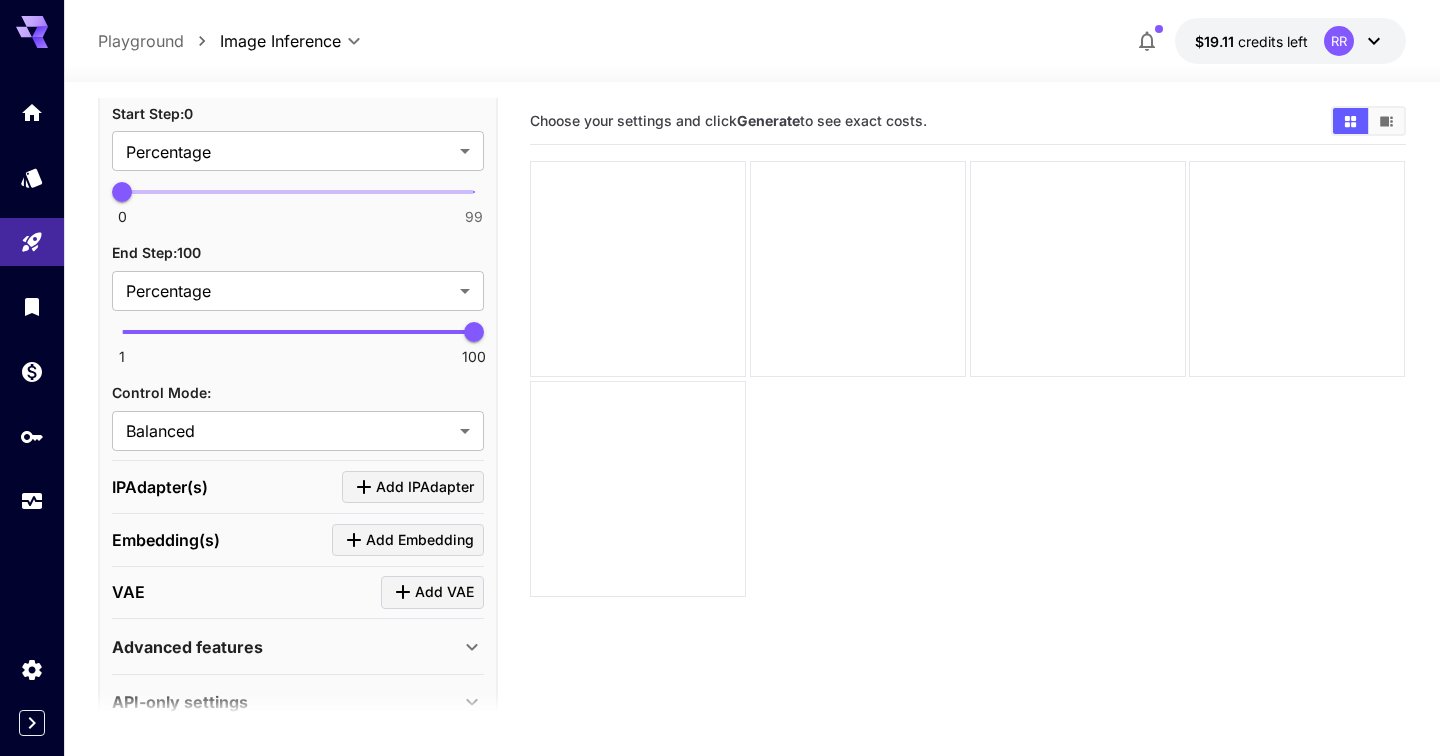 scroll, scrollTop: 1357, scrollLeft: 0, axis: vertical 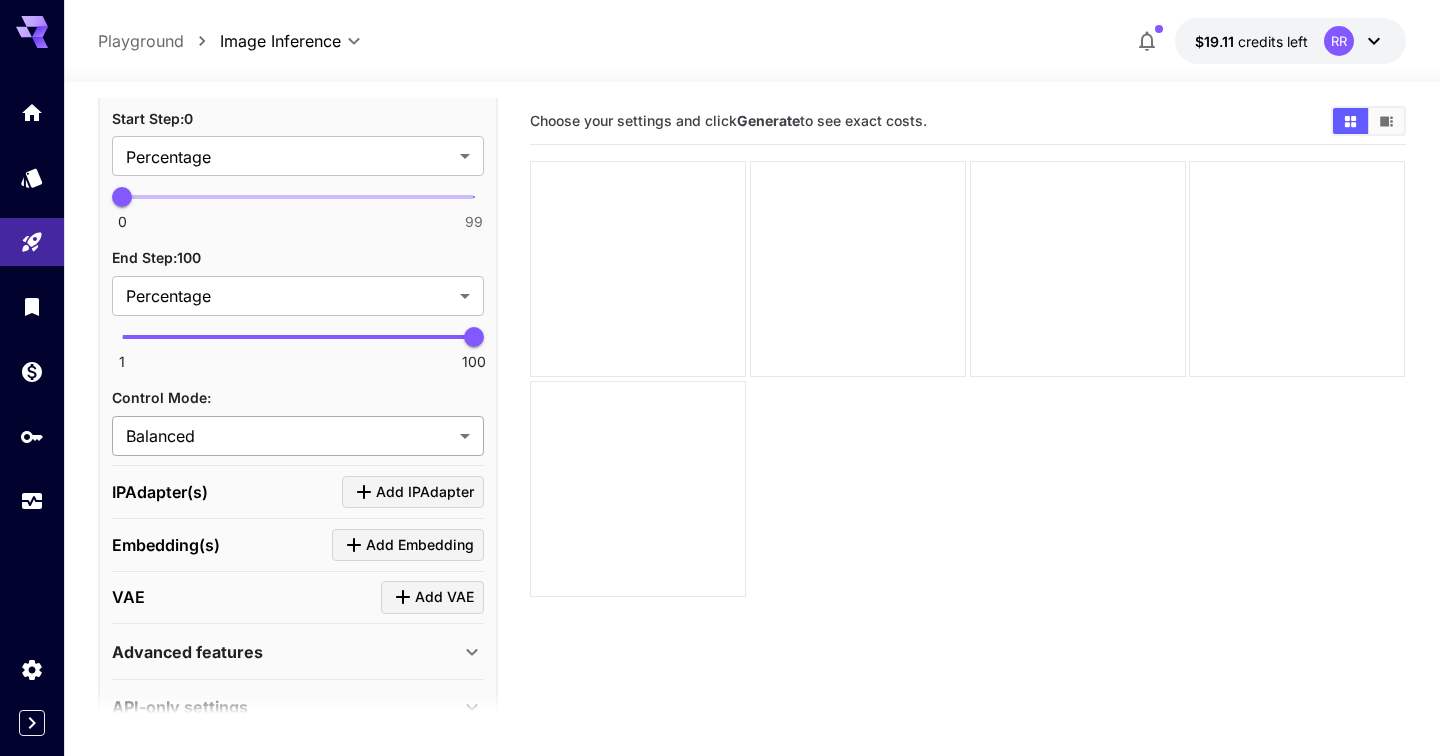 click on "**********" at bounding box center (720, 457) 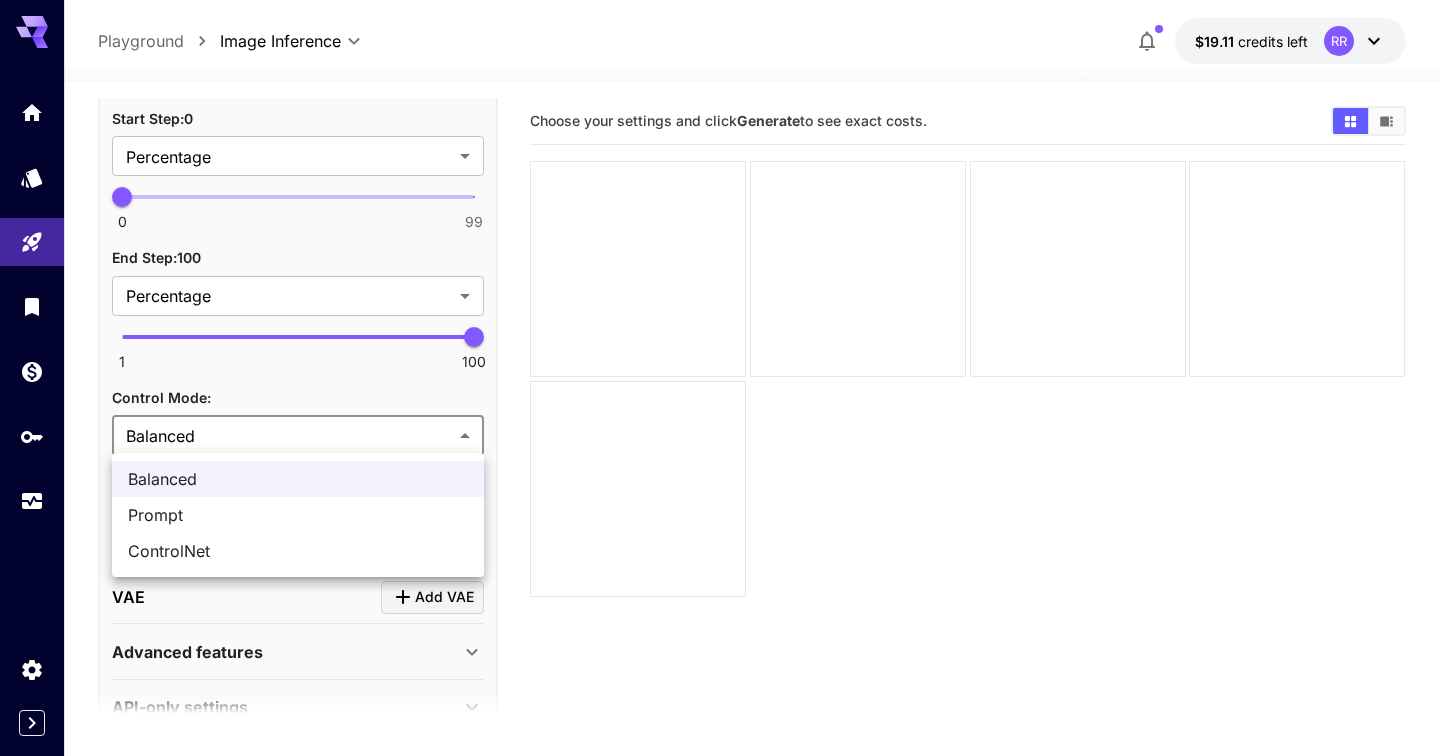click at bounding box center (720, 378) 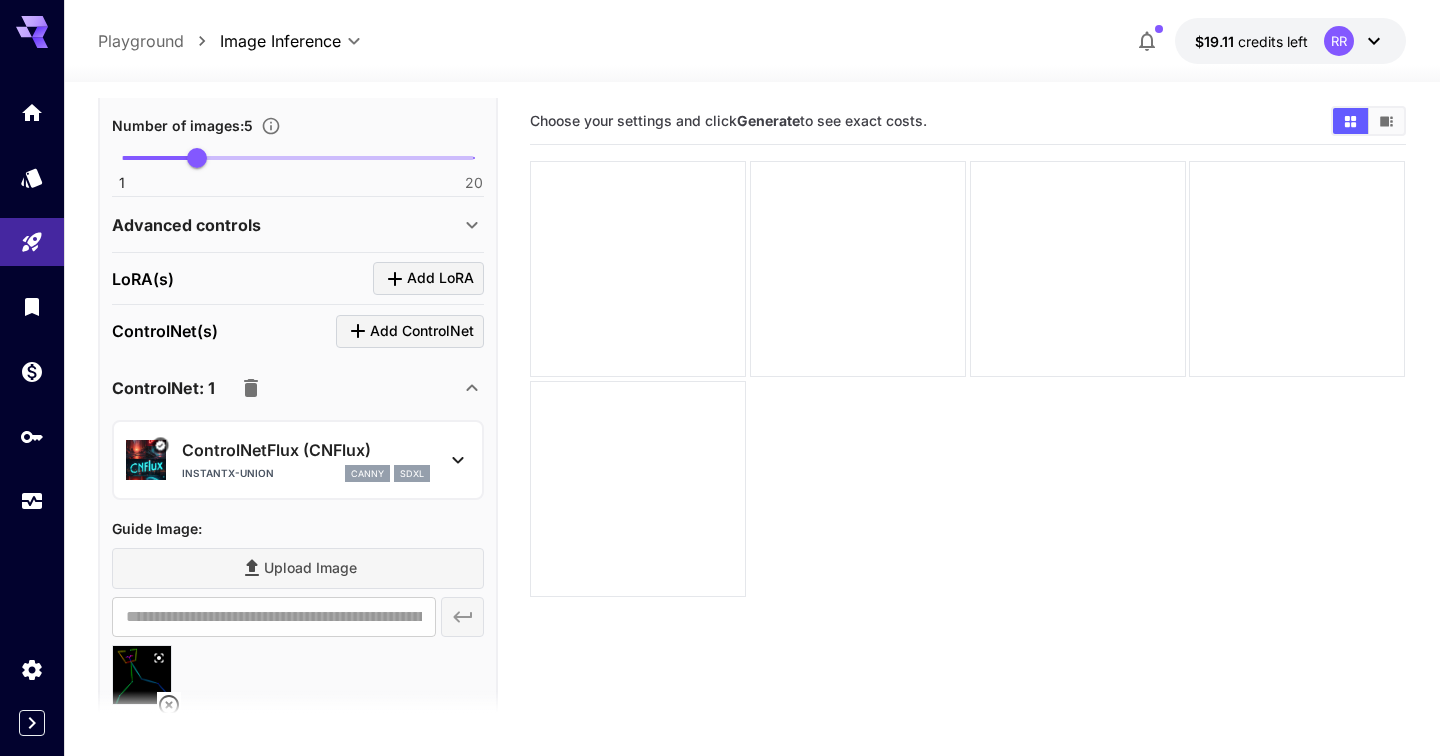 scroll, scrollTop: 508, scrollLeft: 0, axis: vertical 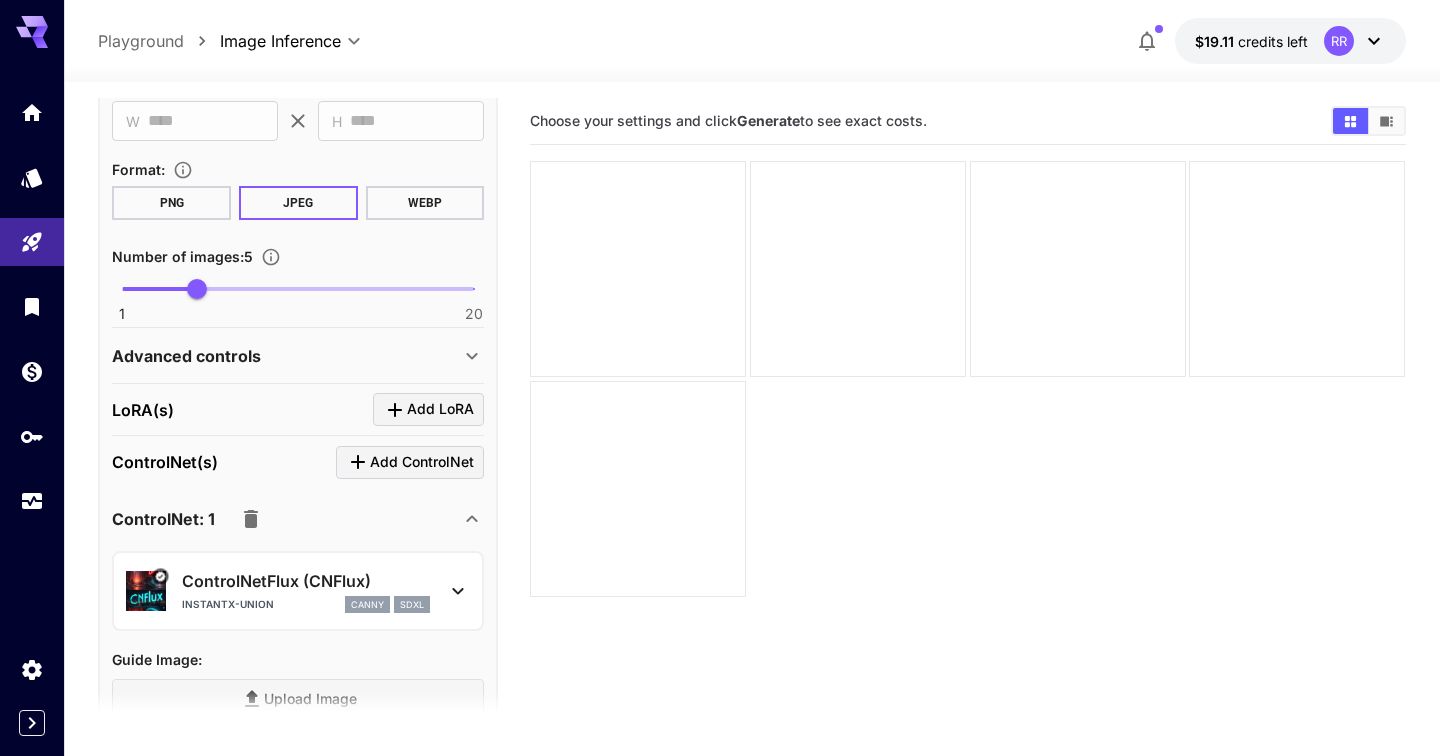 type on "*" 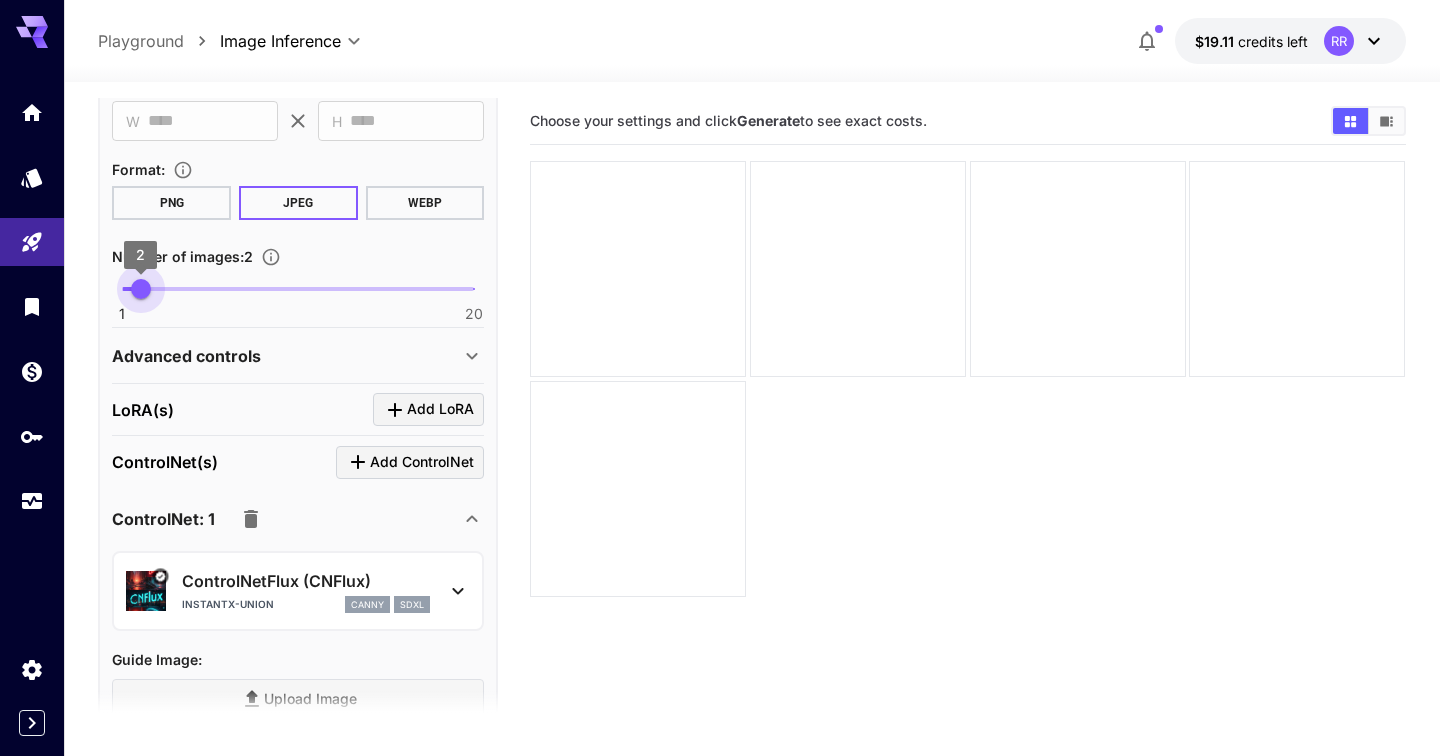 click on "1 20 2" at bounding box center (298, 289) 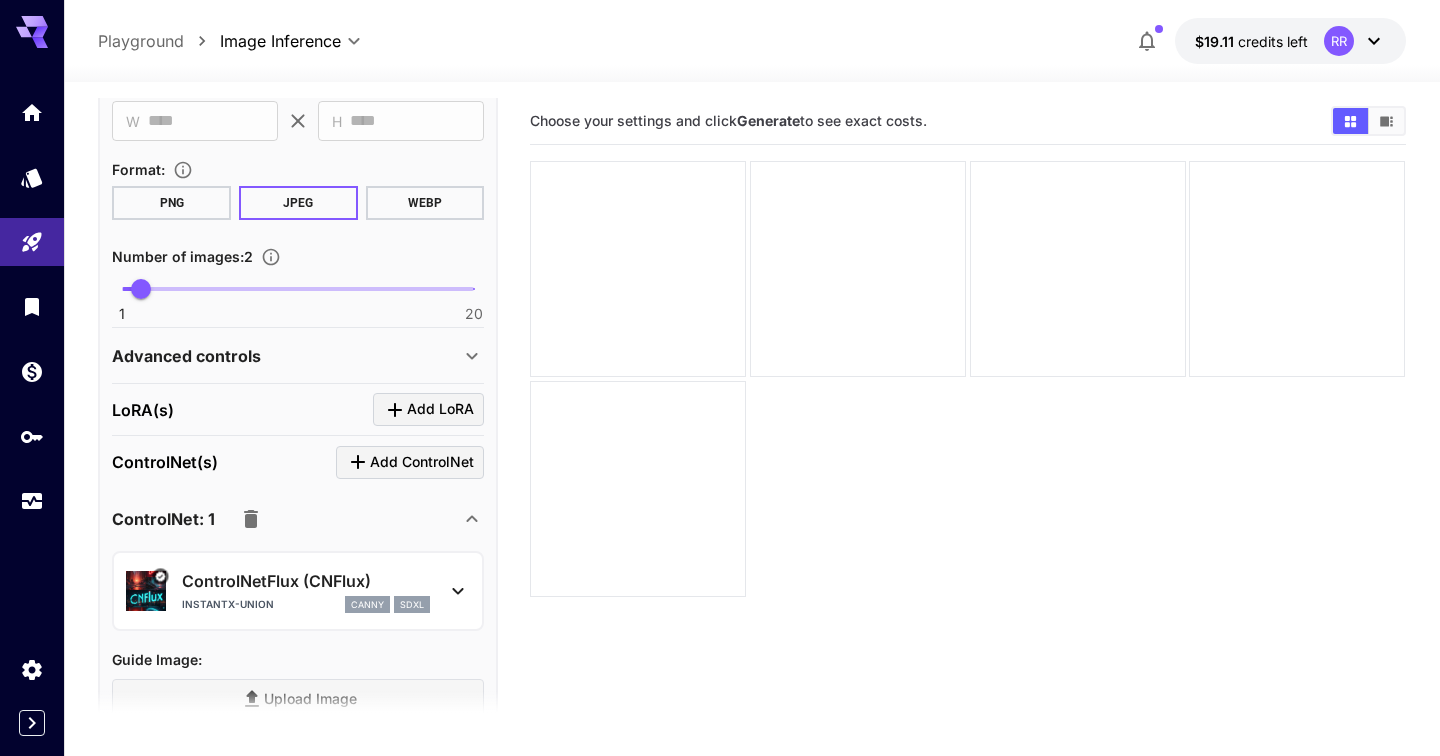 scroll, scrollTop: 0, scrollLeft: 0, axis: both 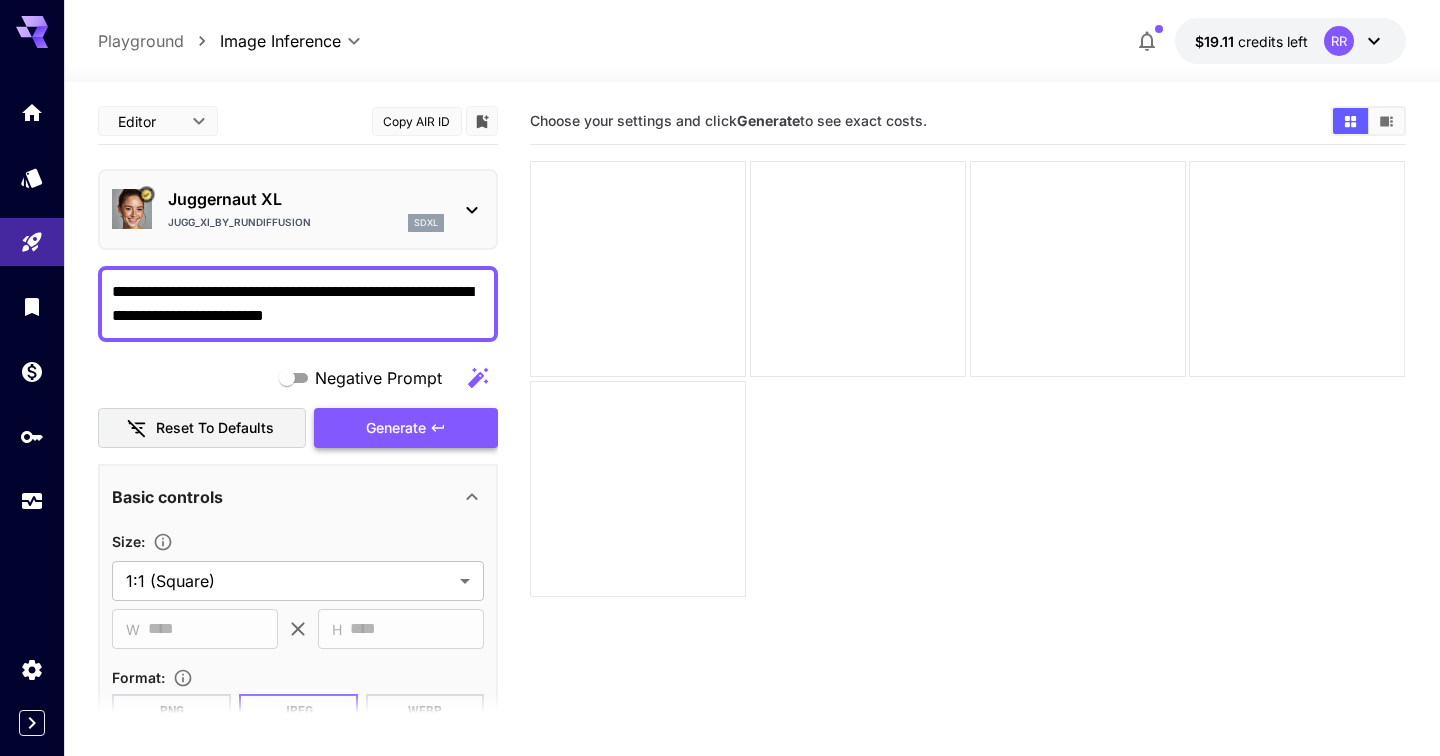click on "Generate" at bounding box center [406, 428] 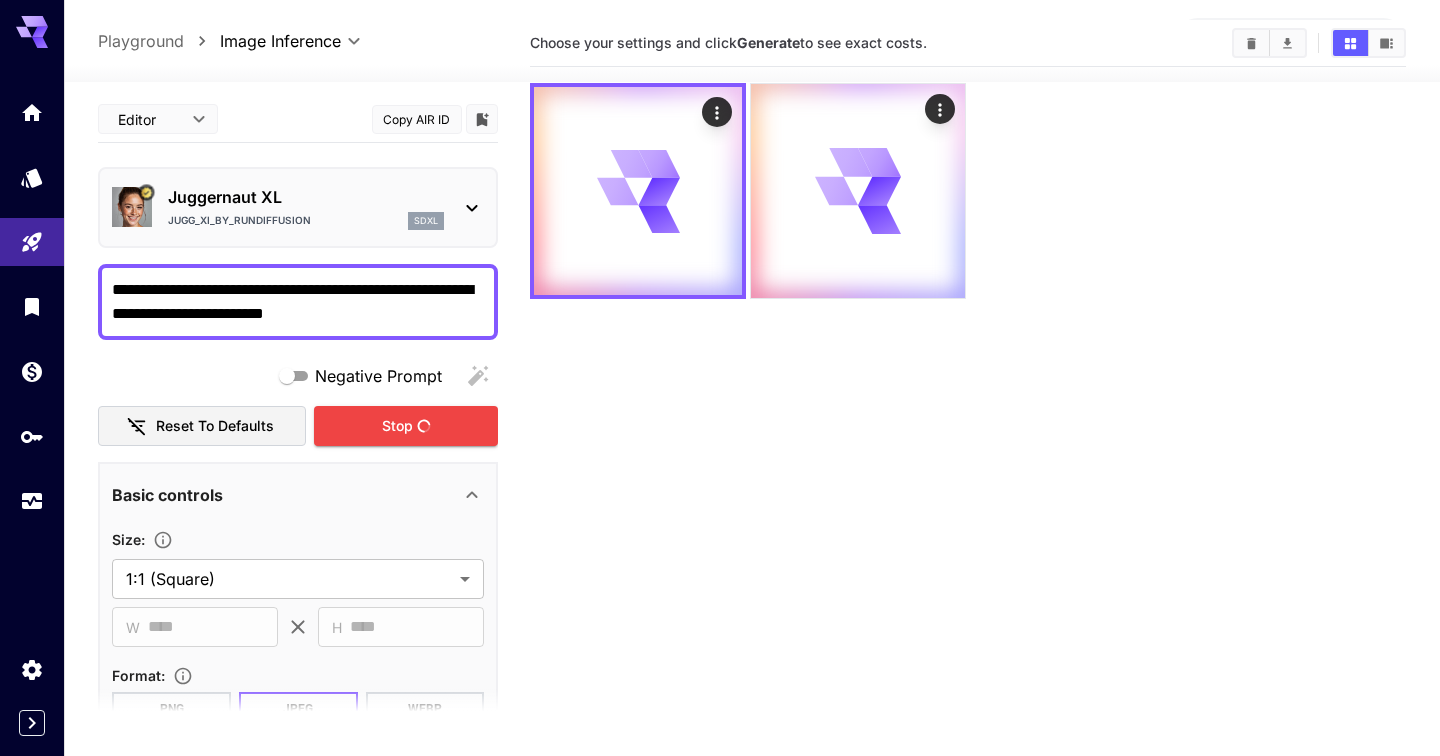 scroll, scrollTop: 0, scrollLeft: 0, axis: both 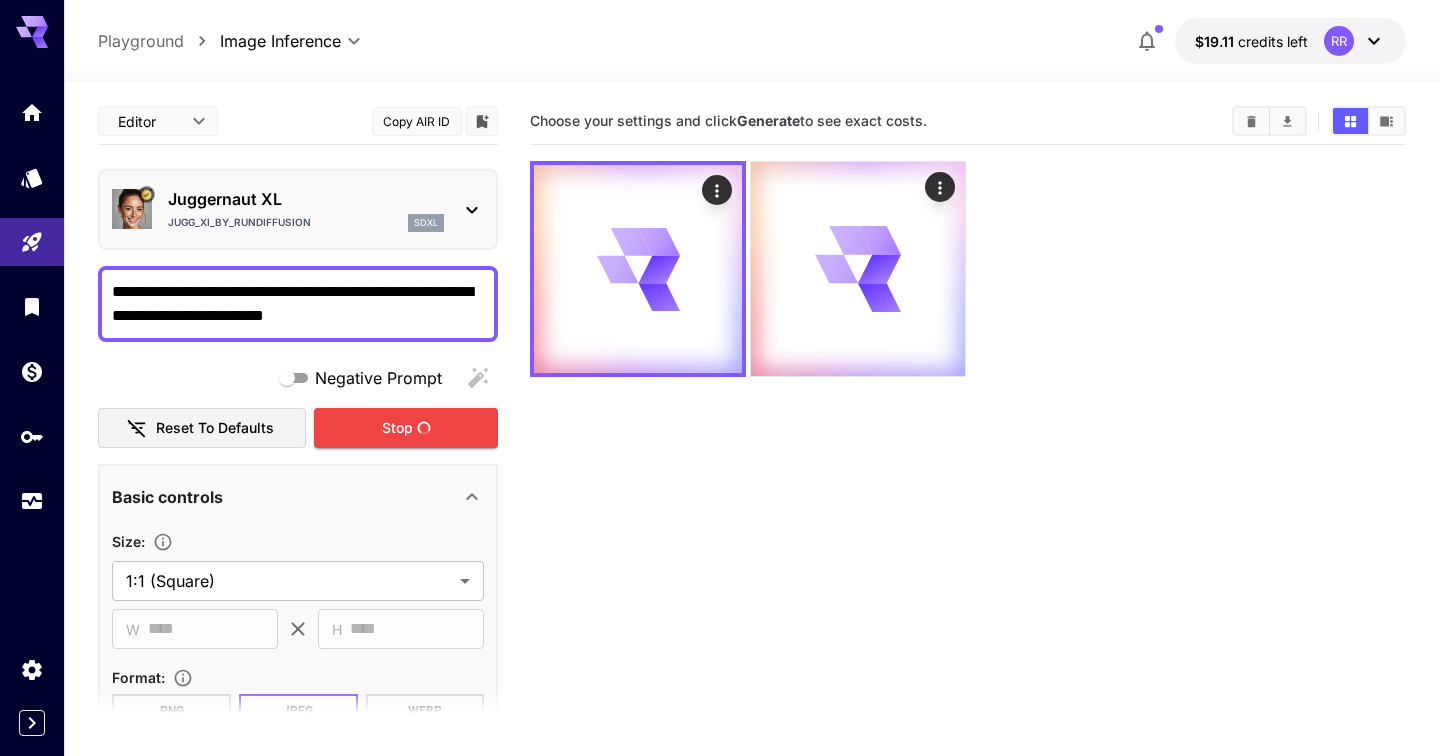 type 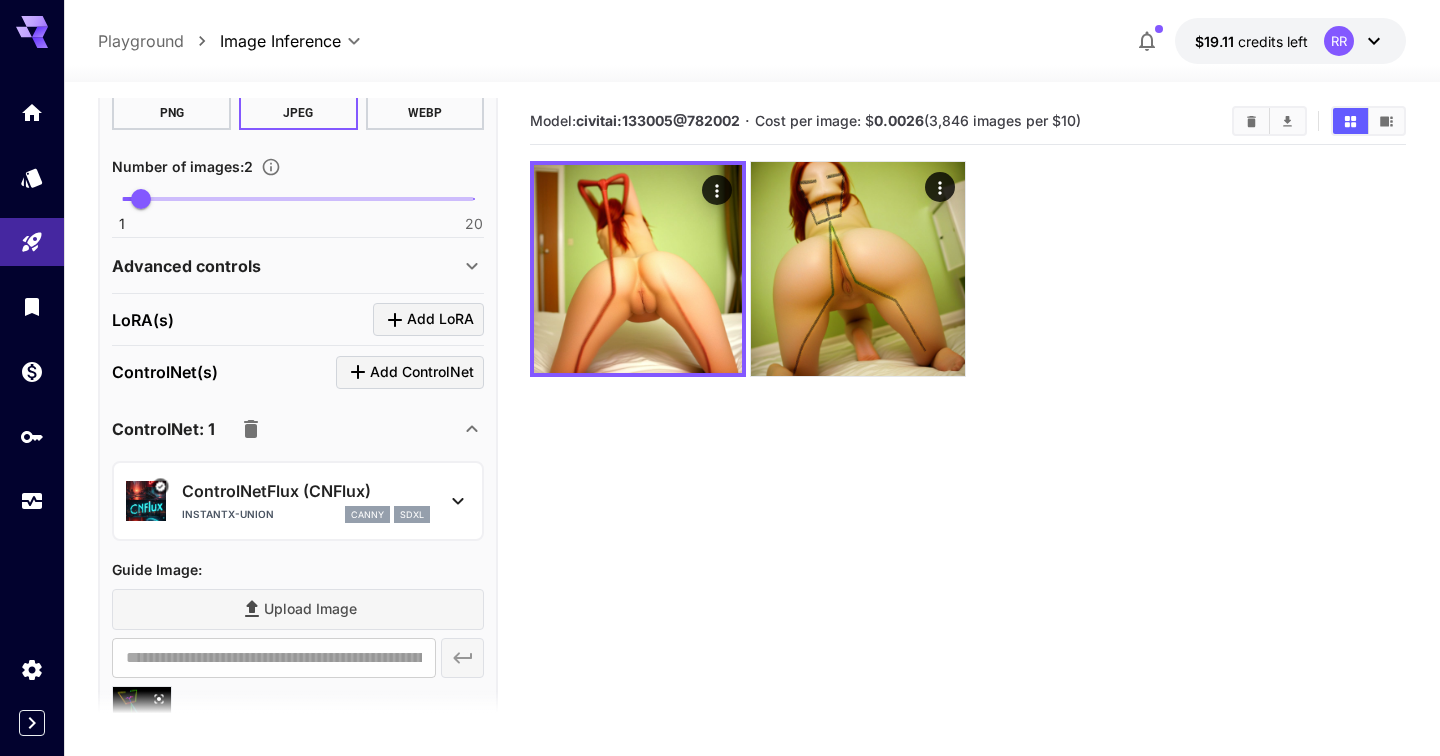 scroll, scrollTop: 647, scrollLeft: 0, axis: vertical 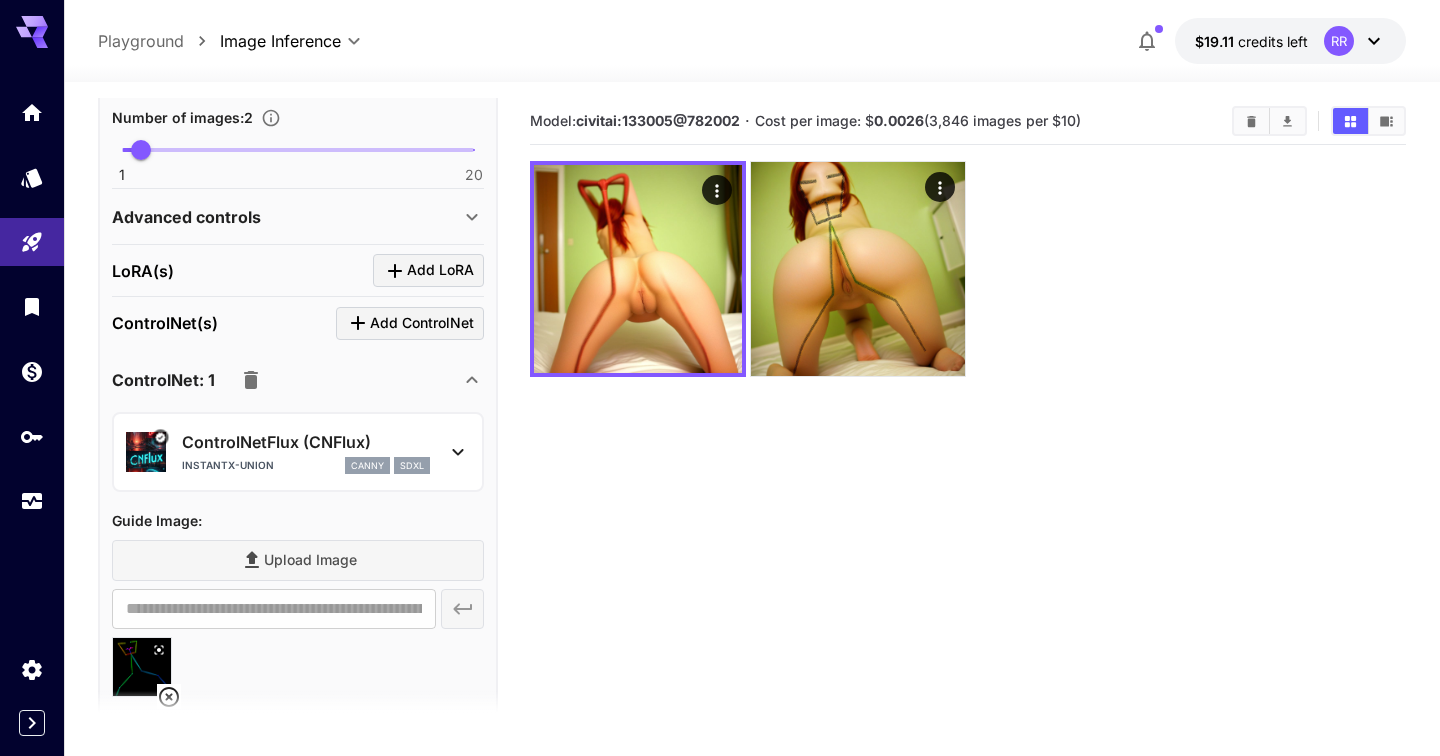 click on "ControlNetFlux (CNFlux)" at bounding box center [306, 442] 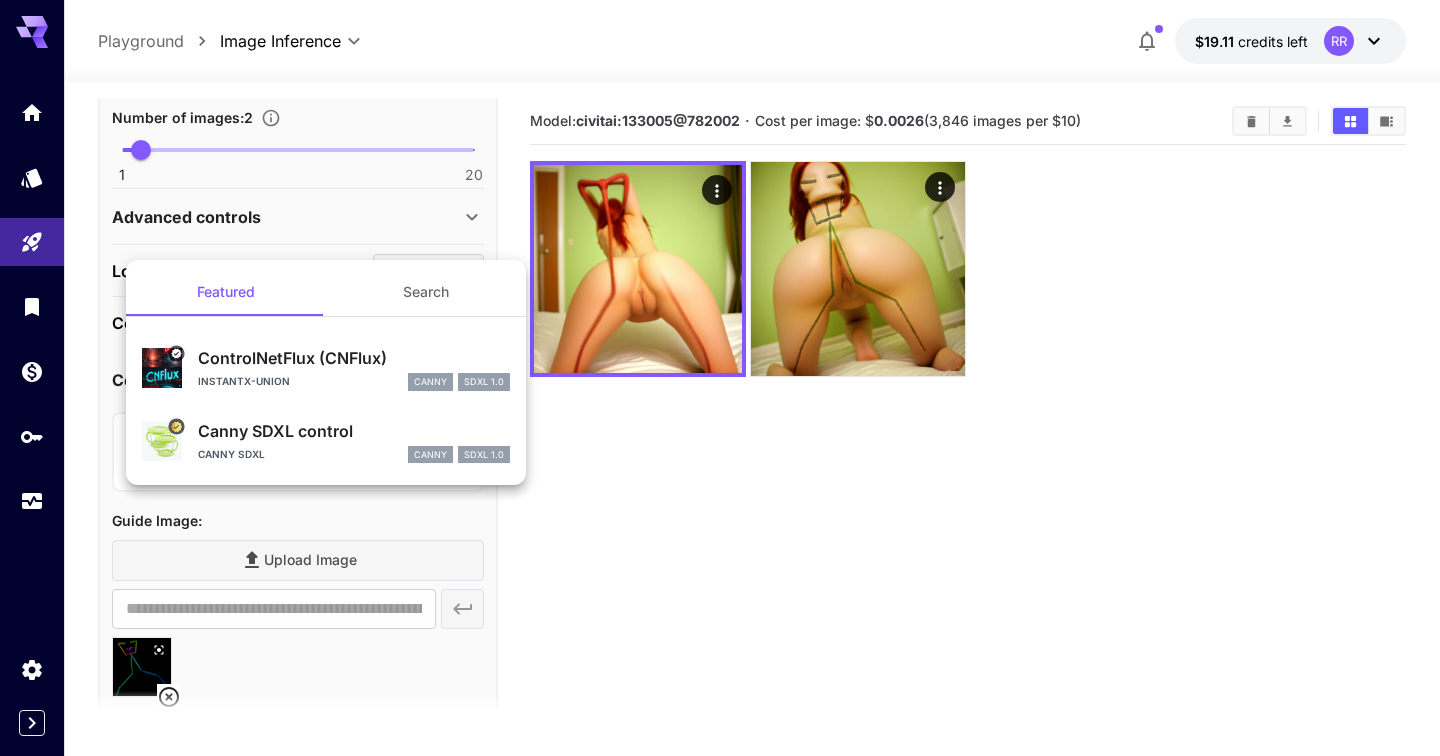 click on "Search" at bounding box center [426, 292] 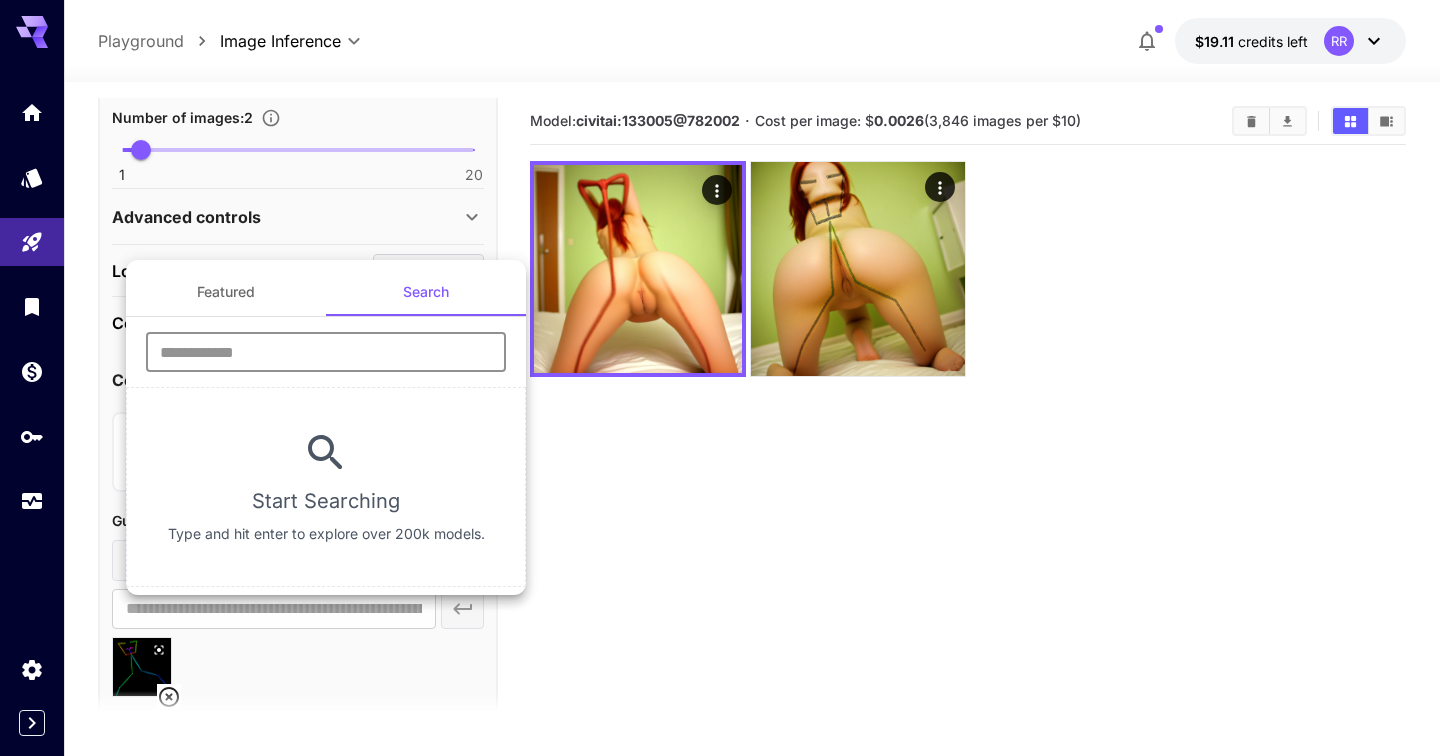 click at bounding box center (326, 352) 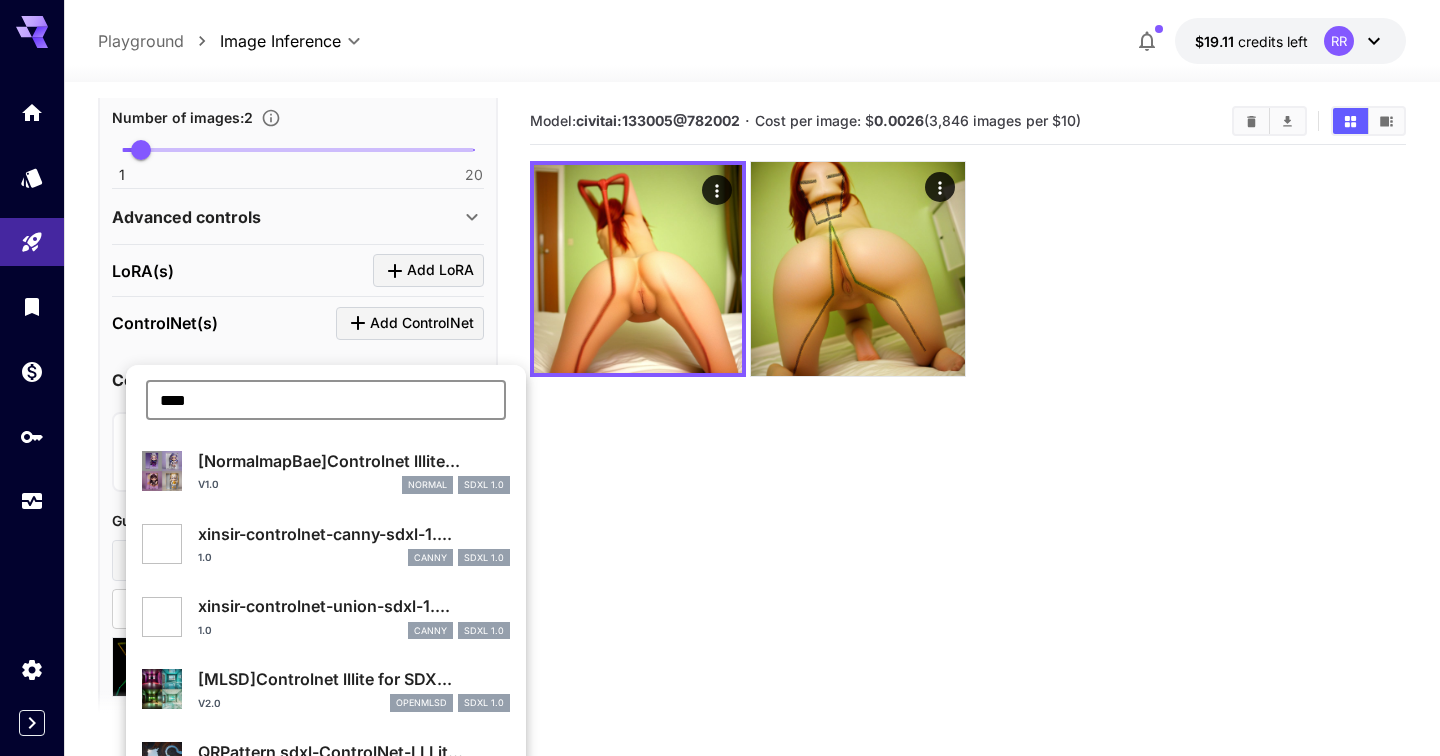 scroll, scrollTop: 59, scrollLeft: 0, axis: vertical 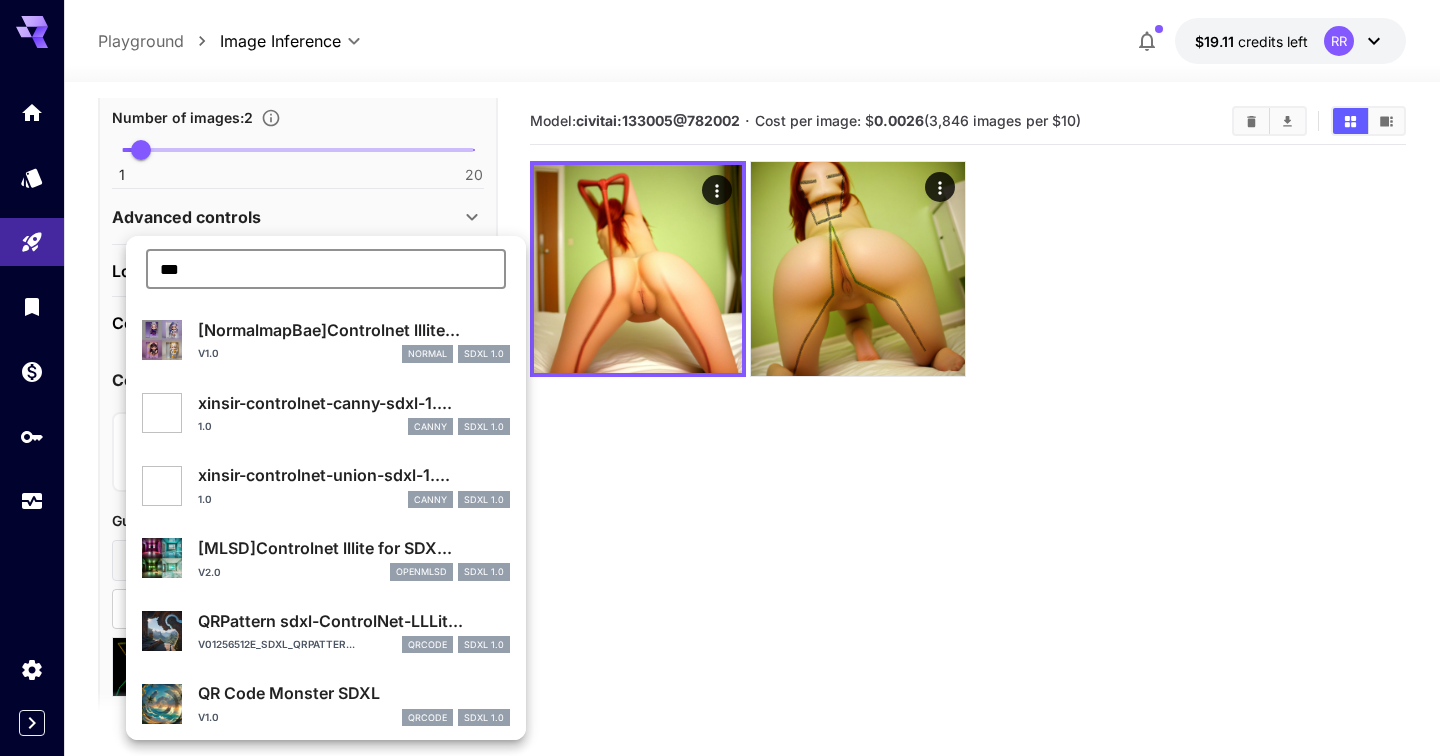 type on "****" 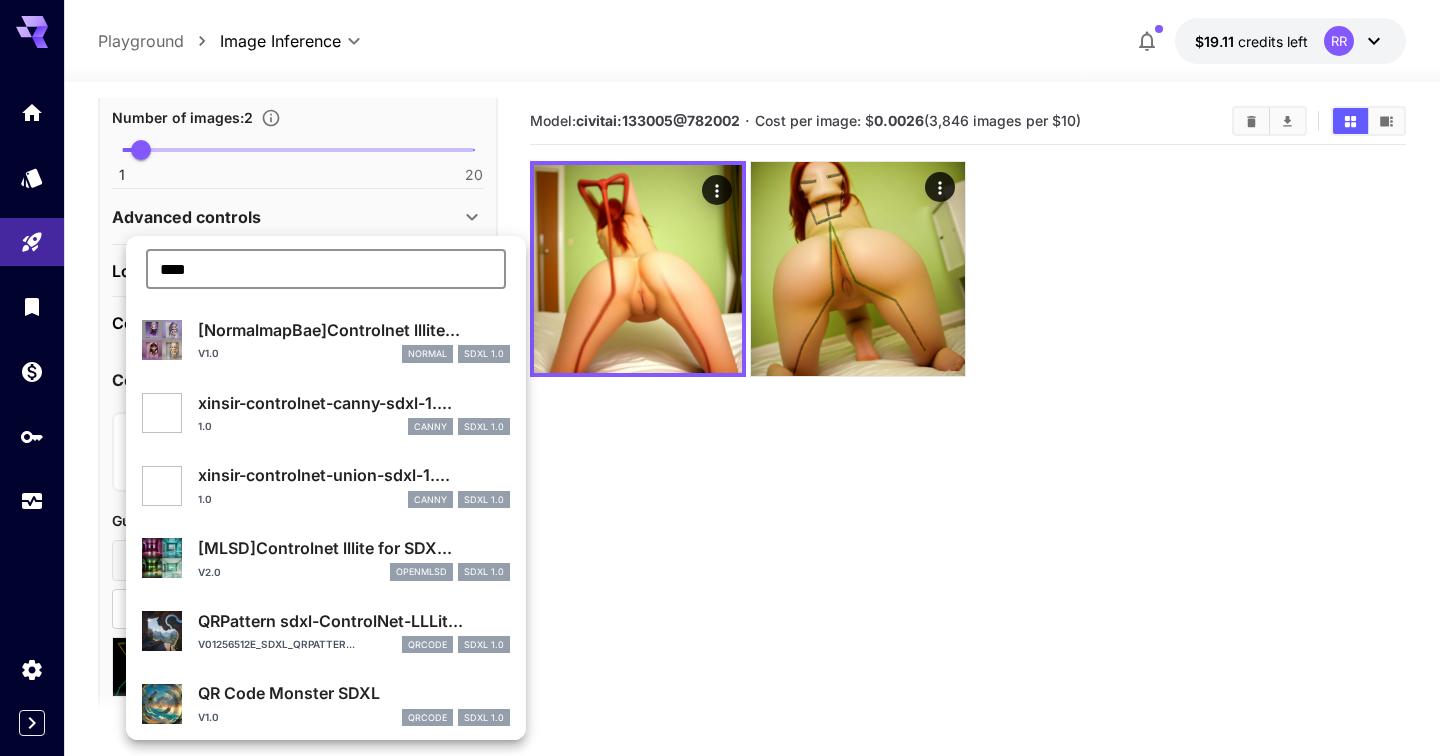 scroll, scrollTop: 0, scrollLeft: 0, axis: both 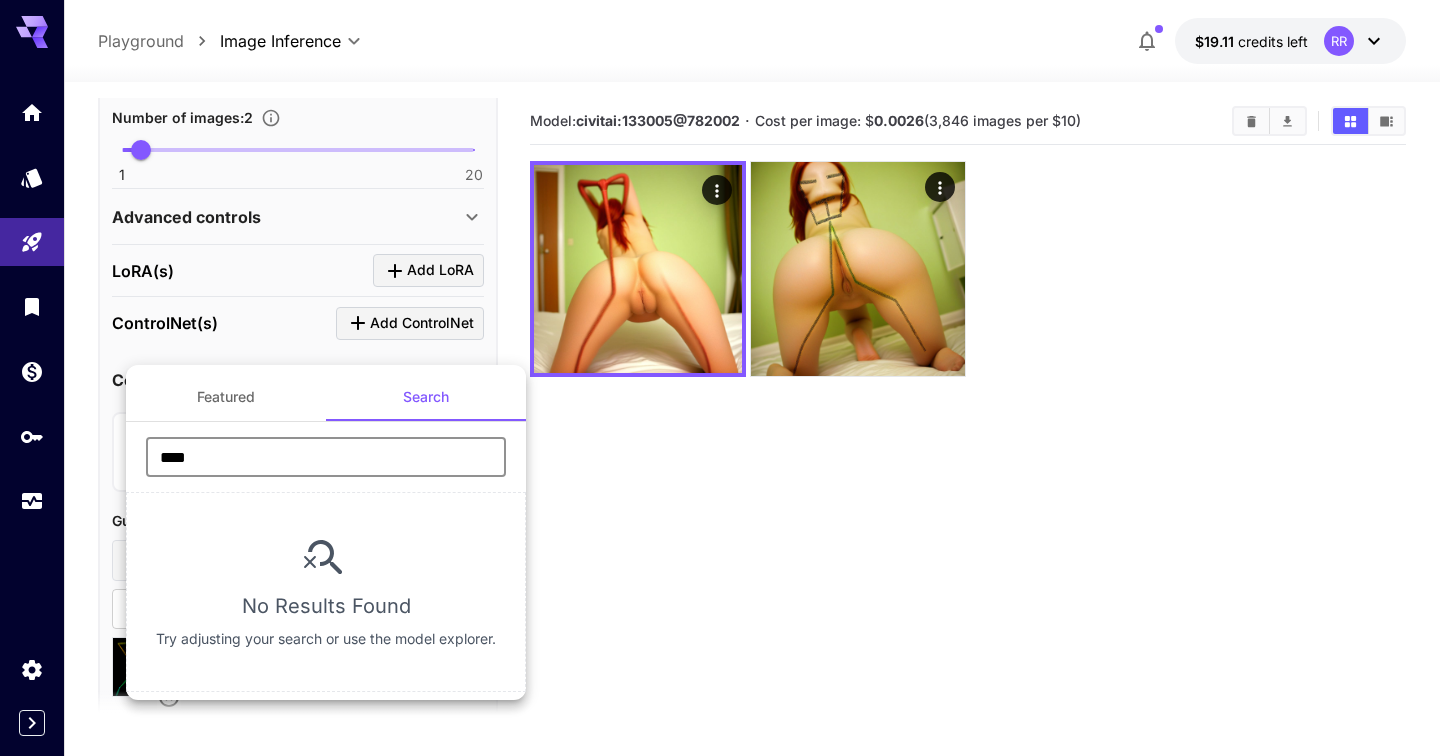 type on "****" 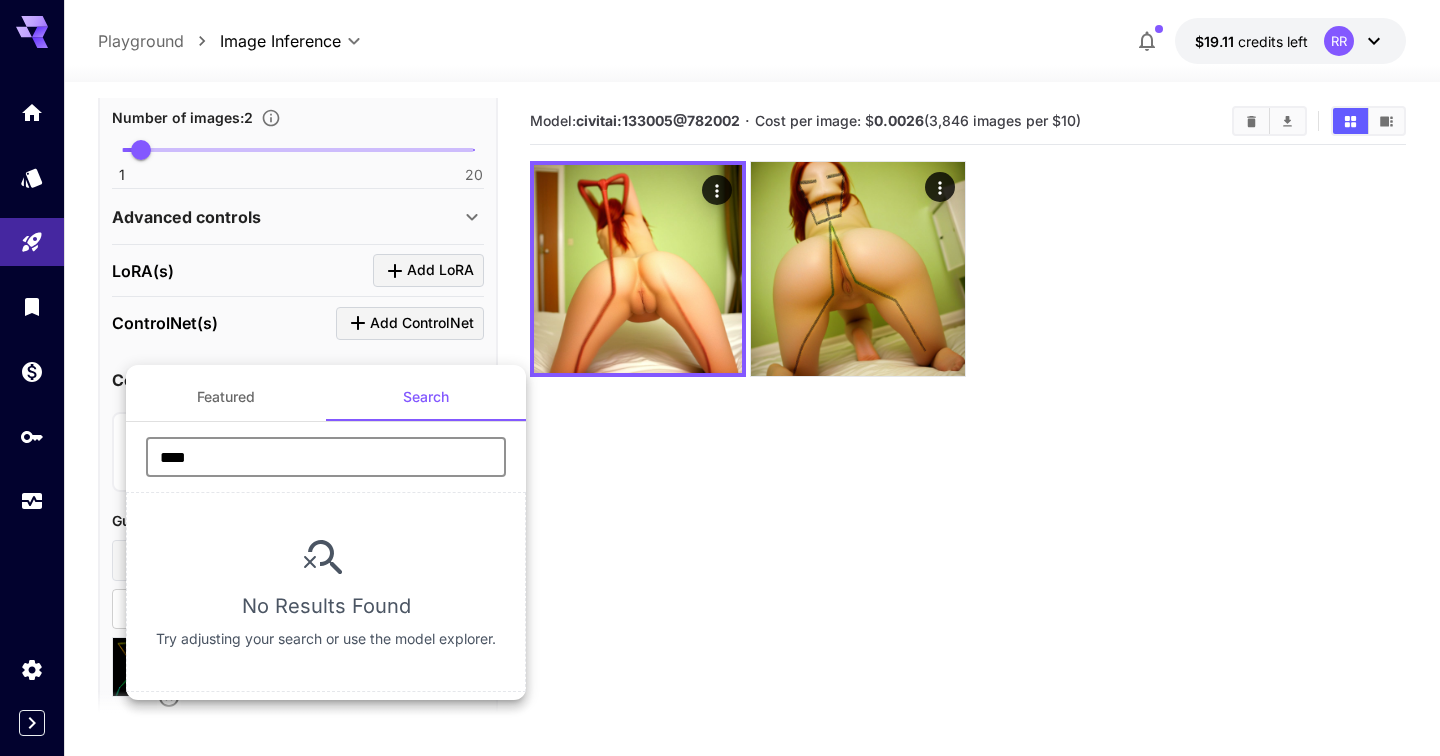 click at bounding box center [720, 378] 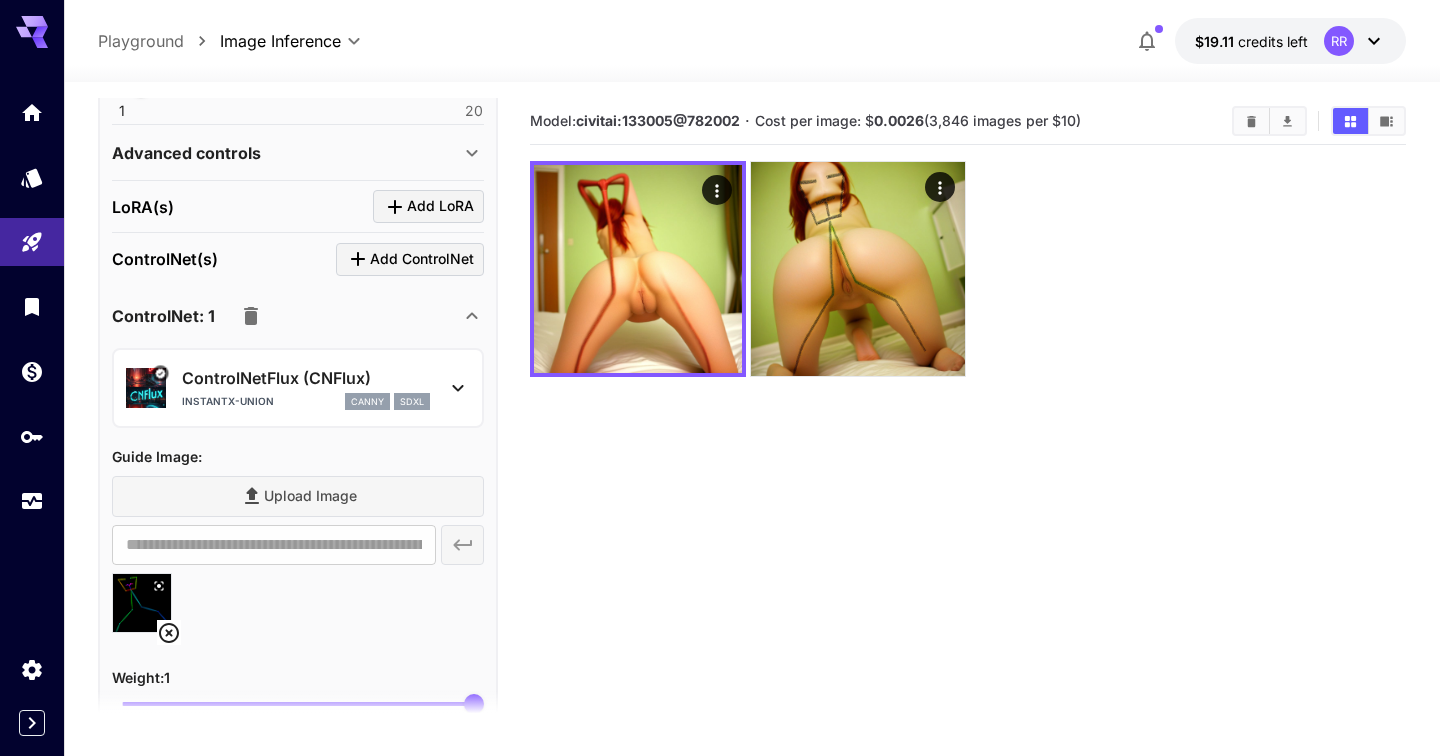 scroll, scrollTop: 721, scrollLeft: 0, axis: vertical 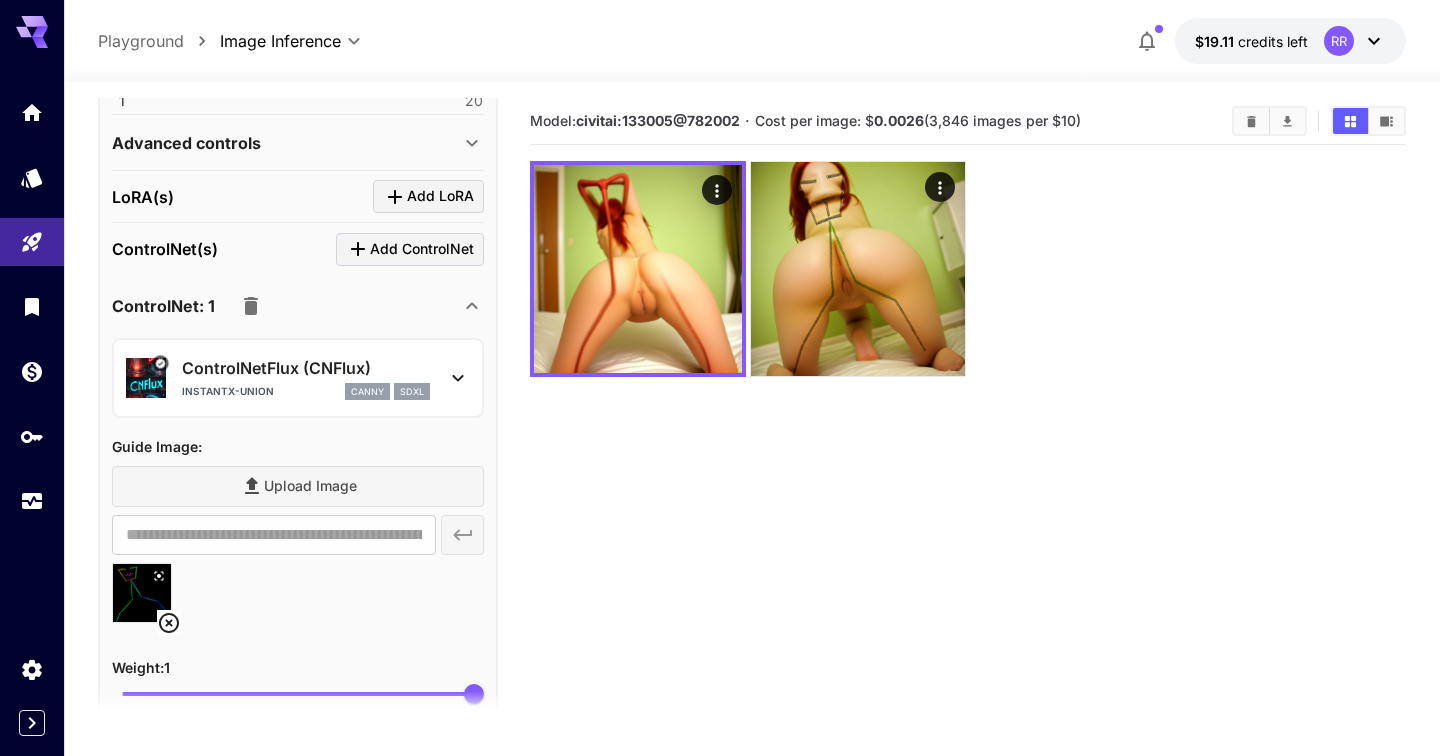 click 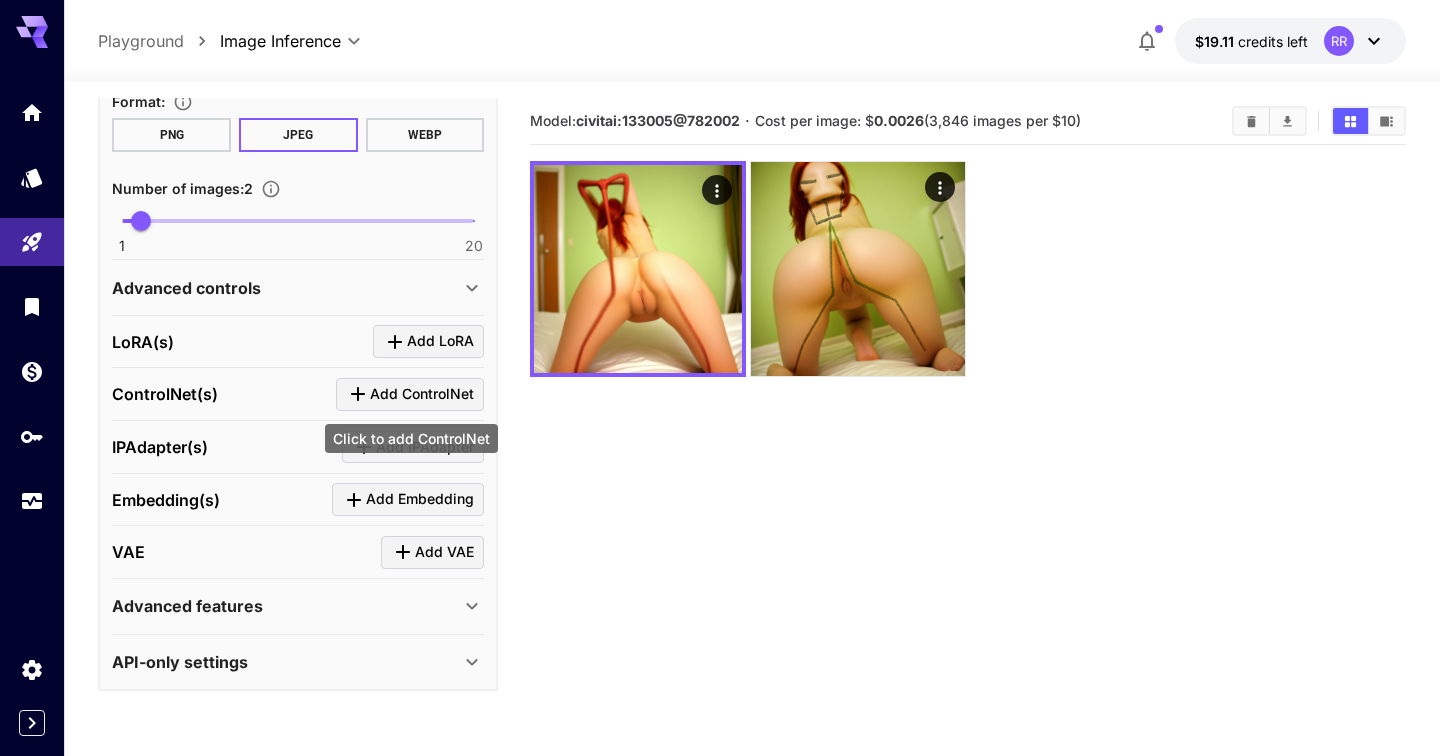 click on "Add ControlNet" at bounding box center (422, 394) 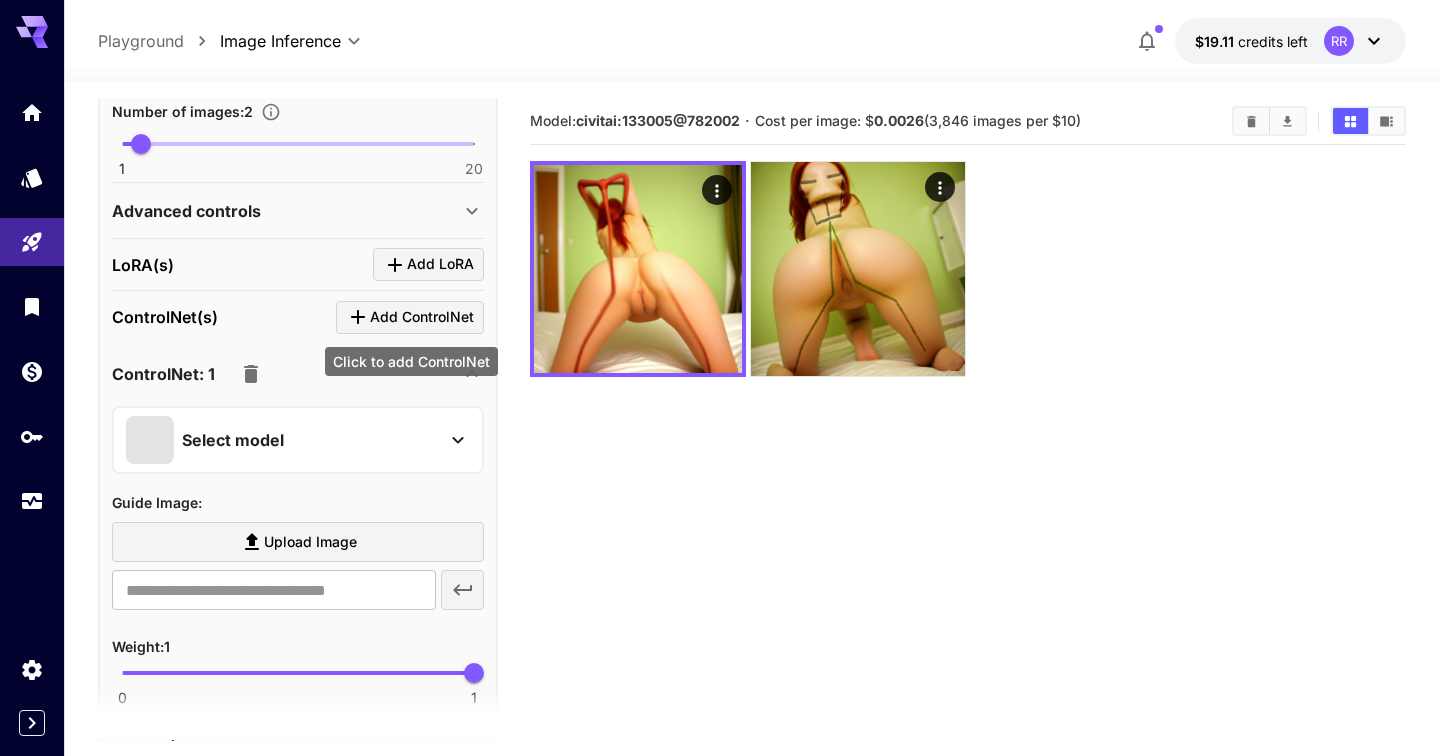 scroll, scrollTop: 669, scrollLeft: 0, axis: vertical 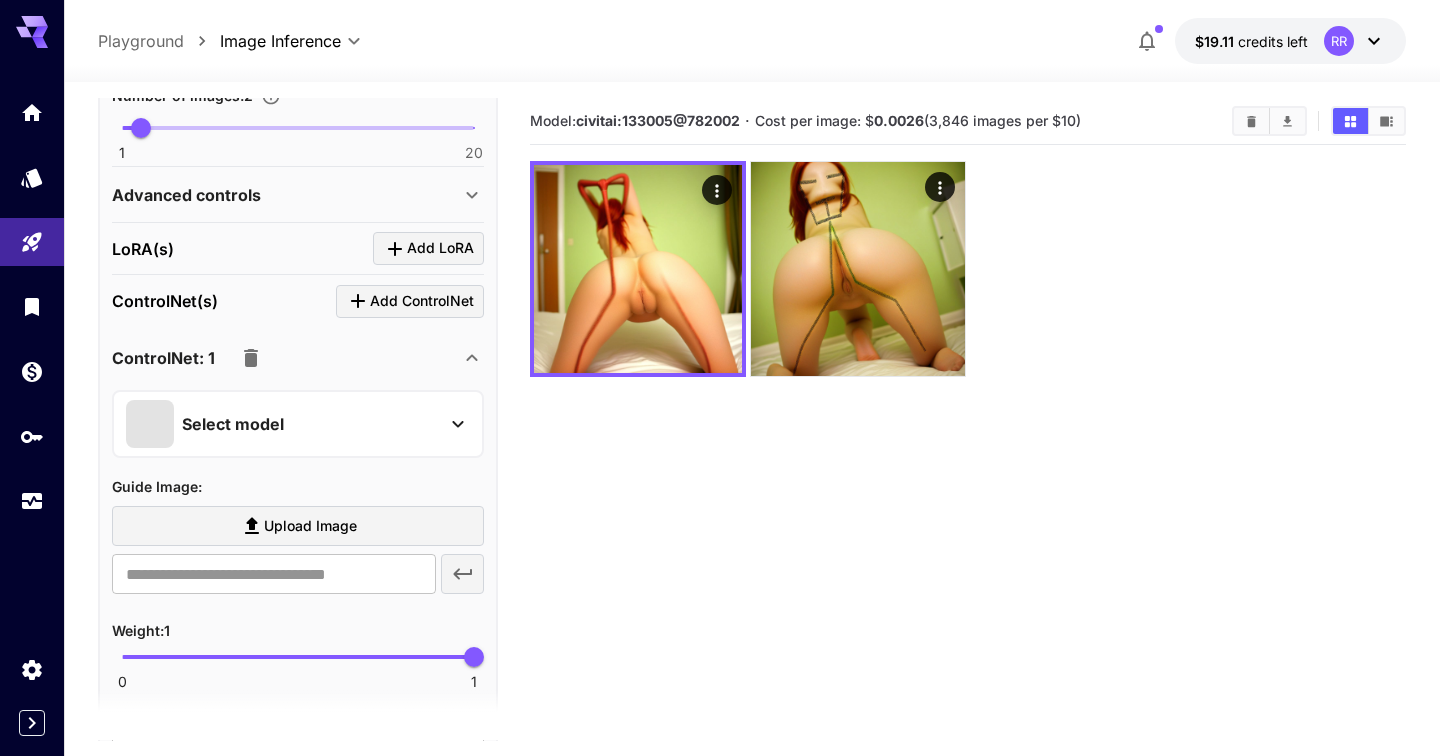 click on "Select model" at bounding box center [282, 424] 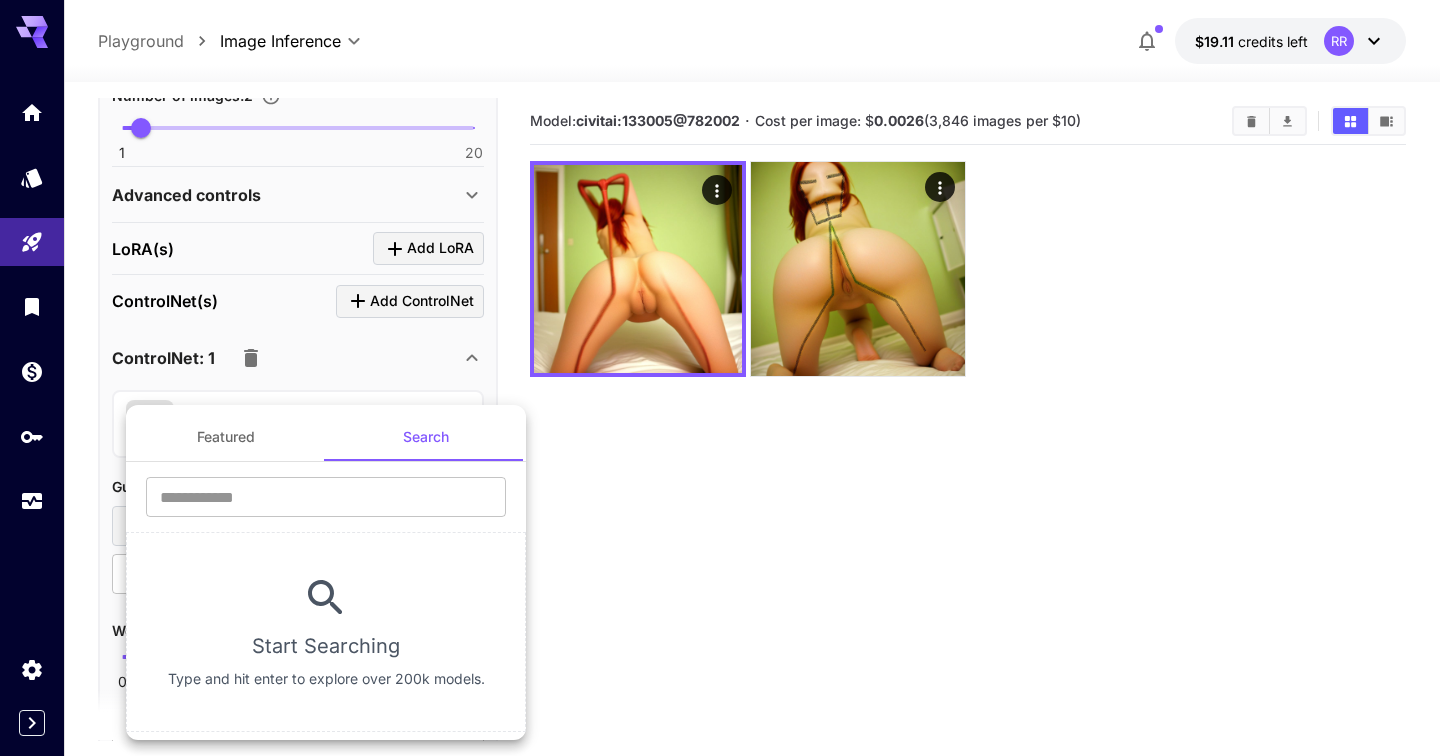 click on "​" at bounding box center [326, 504] 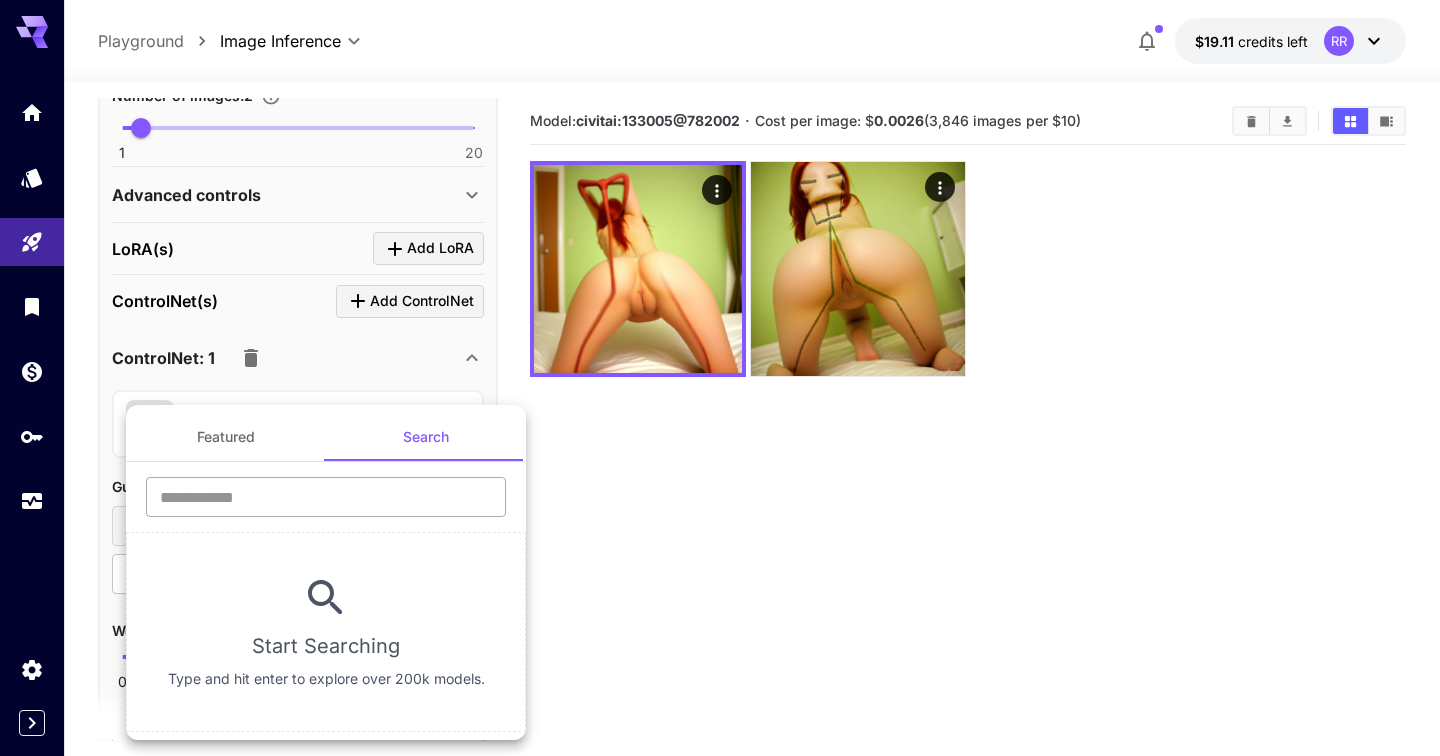 click at bounding box center (326, 497) 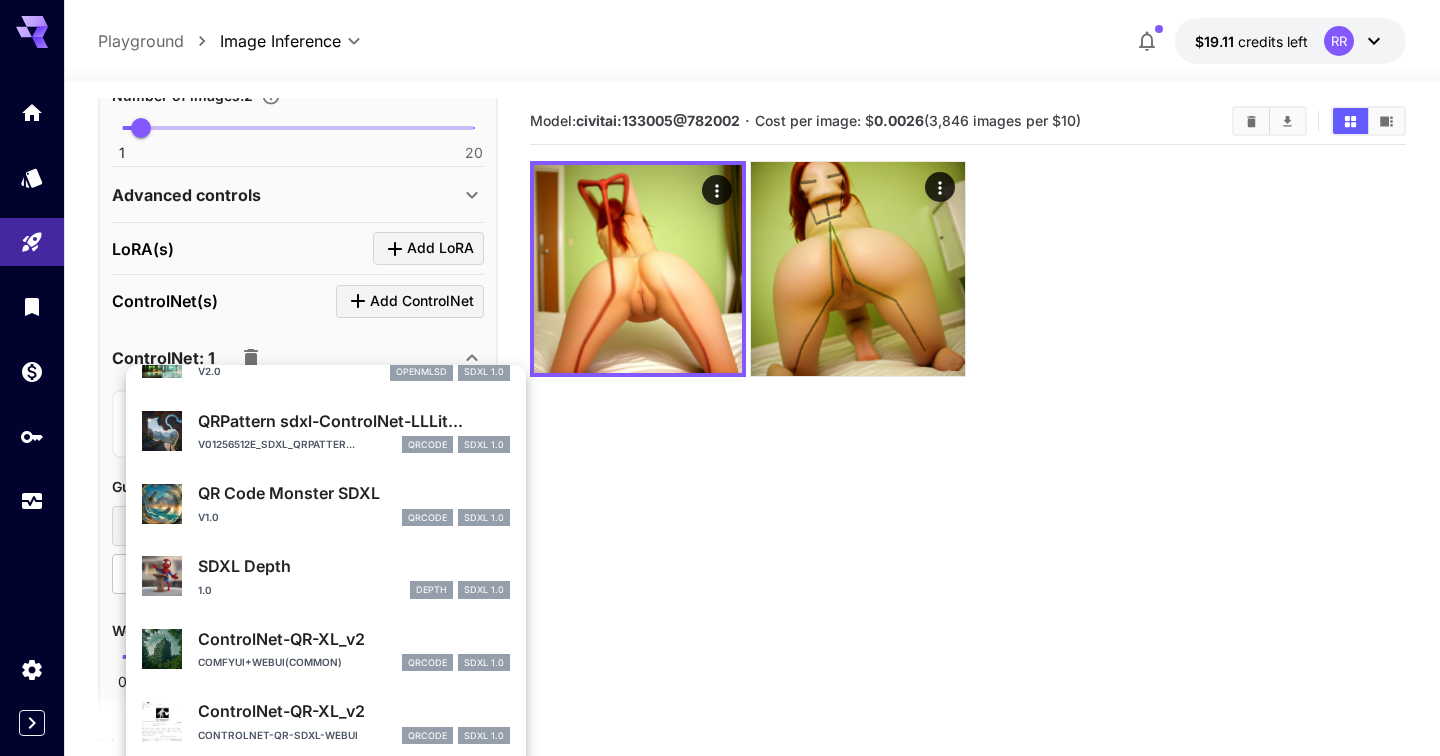 scroll, scrollTop: 432, scrollLeft: 0, axis: vertical 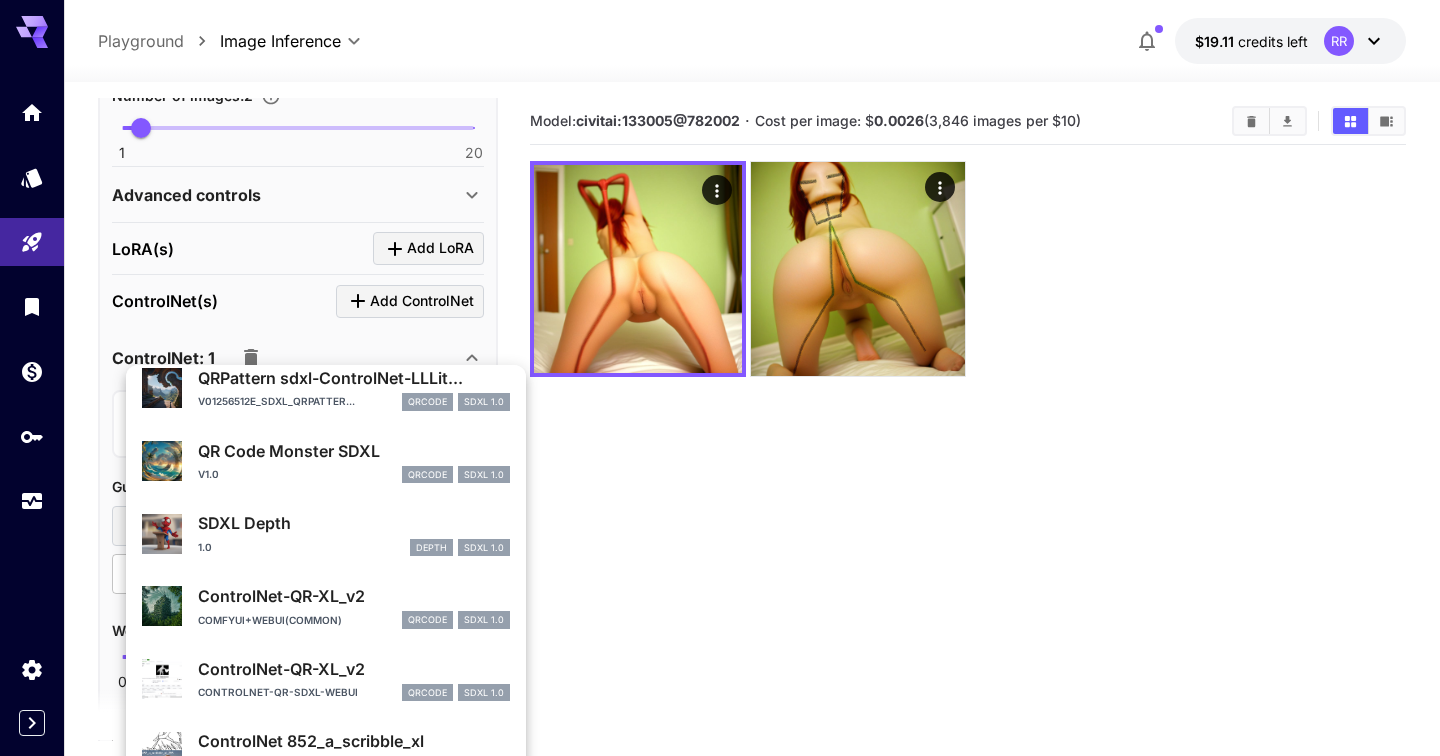type on "**" 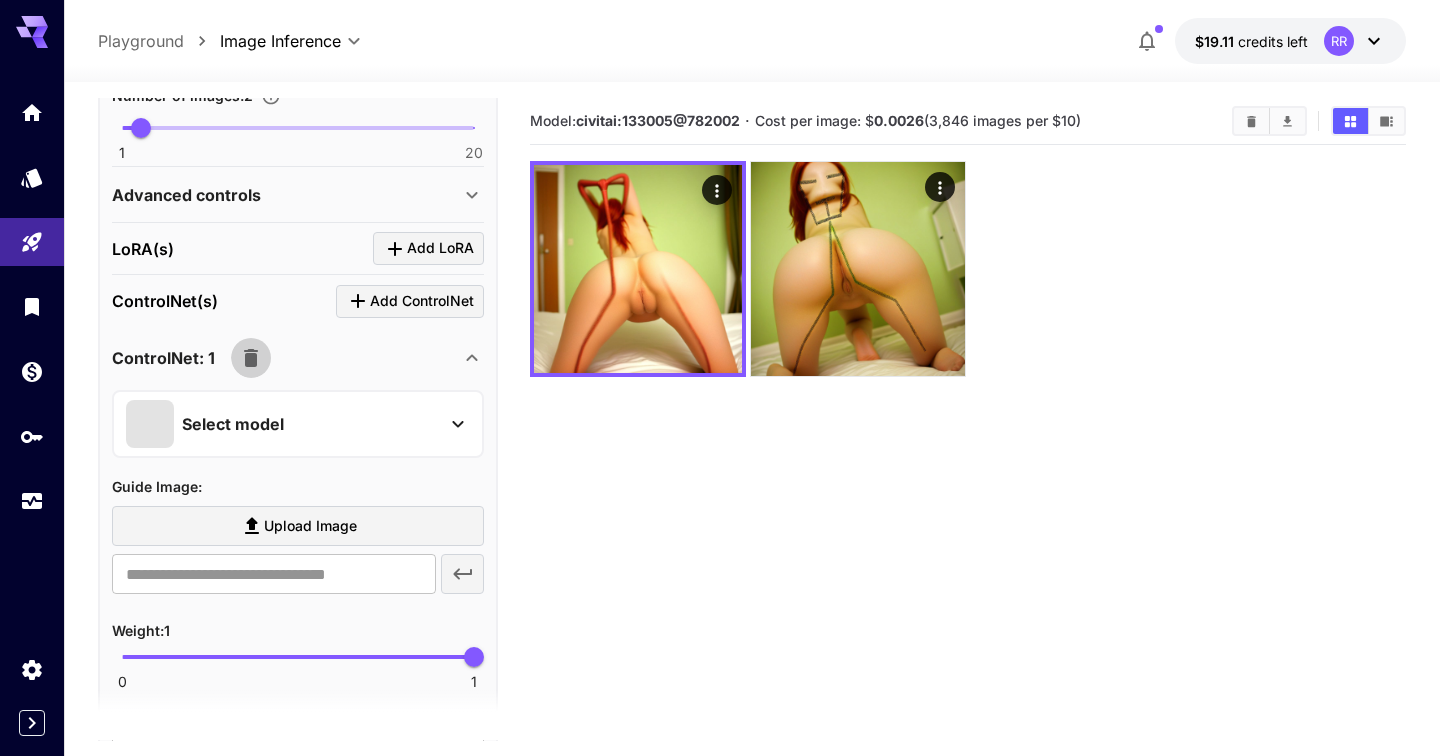 click 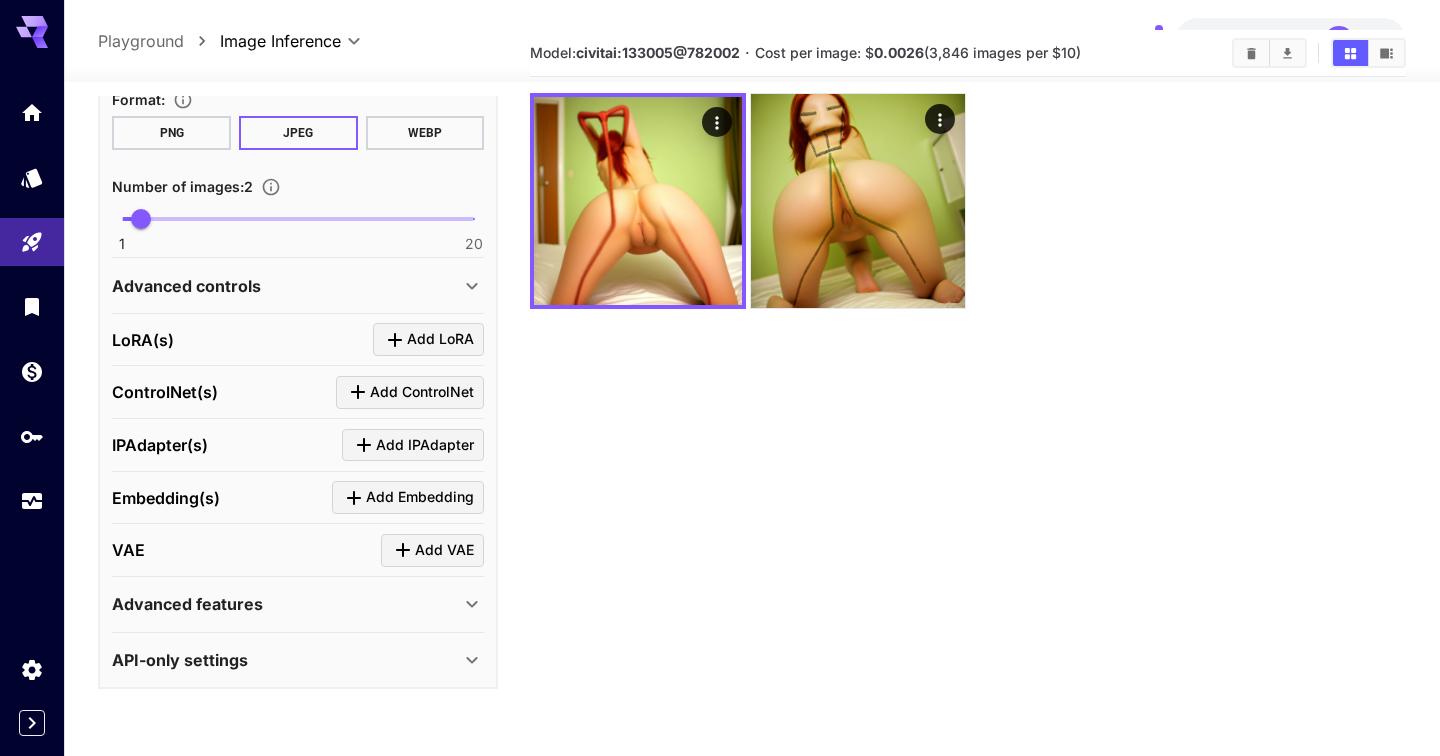 scroll, scrollTop: 75, scrollLeft: 0, axis: vertical 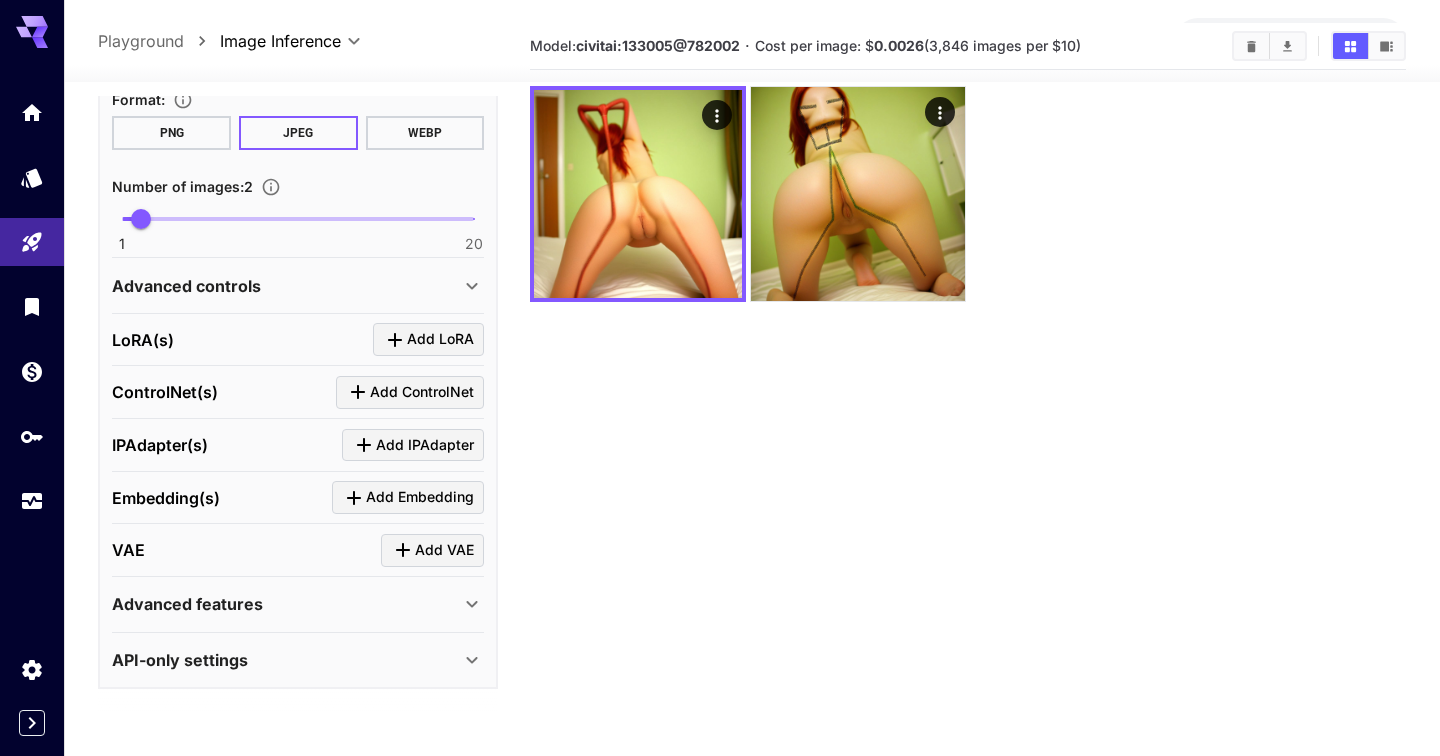 click on "Advanced features" at bounding box center (286, 604) 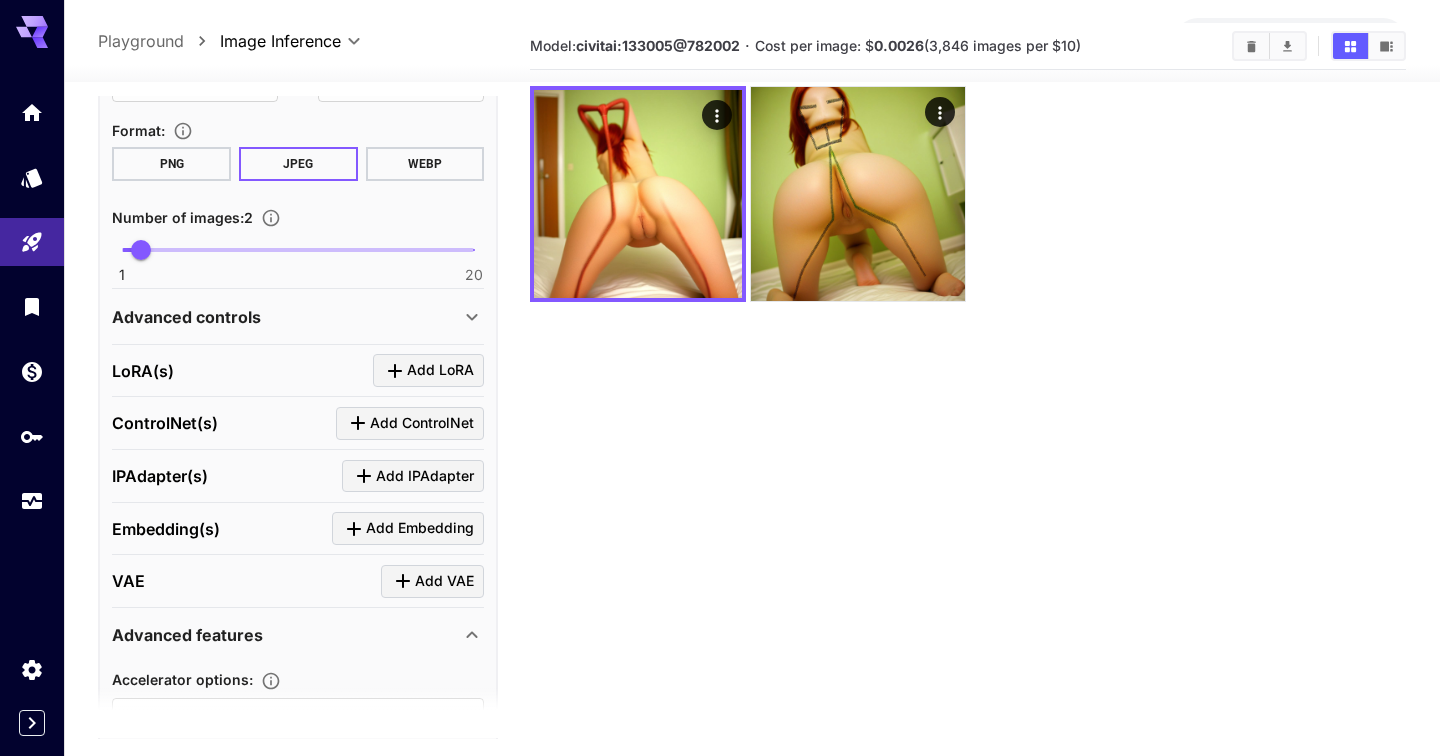 scroll, scrollTop: 543, scrollLeft: 0, axis: vertical 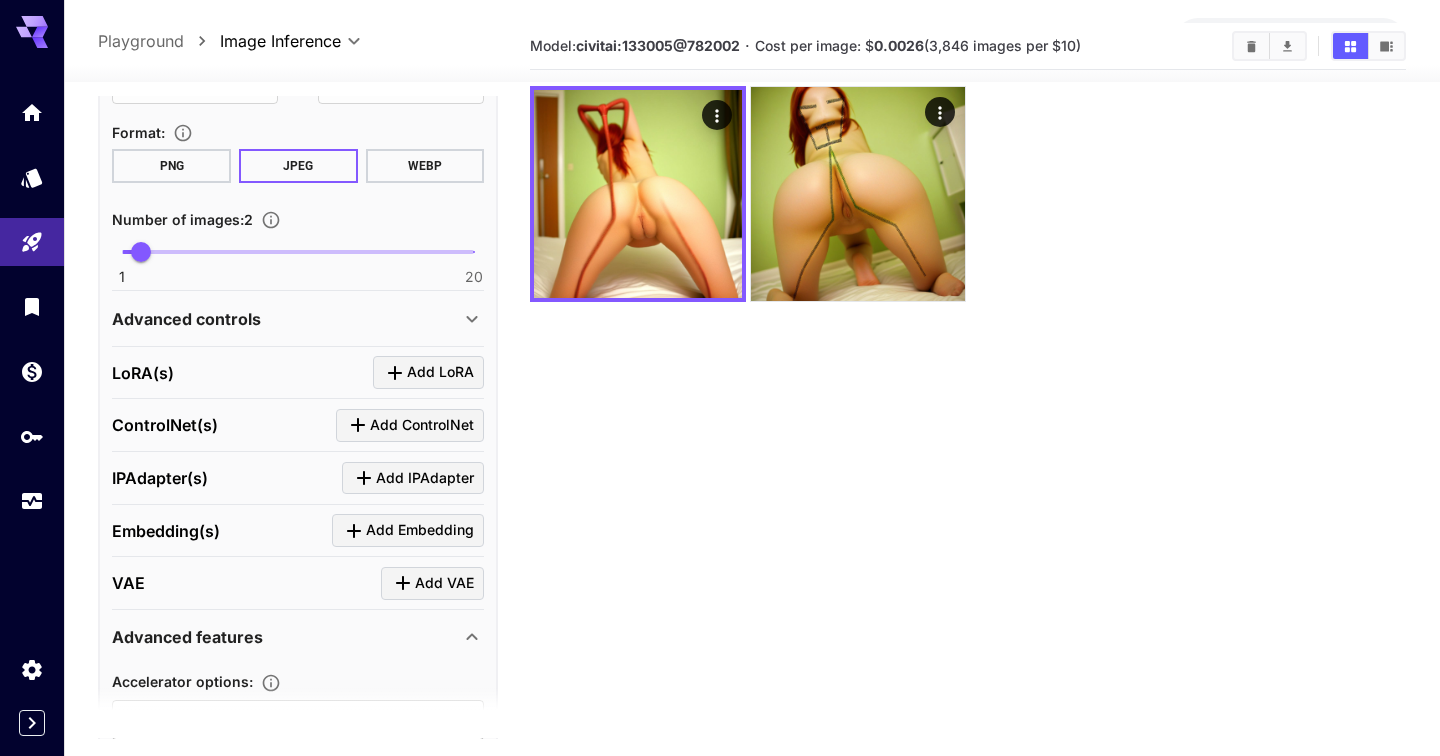 click on "Advanced features" at bounding box center (187, 637) 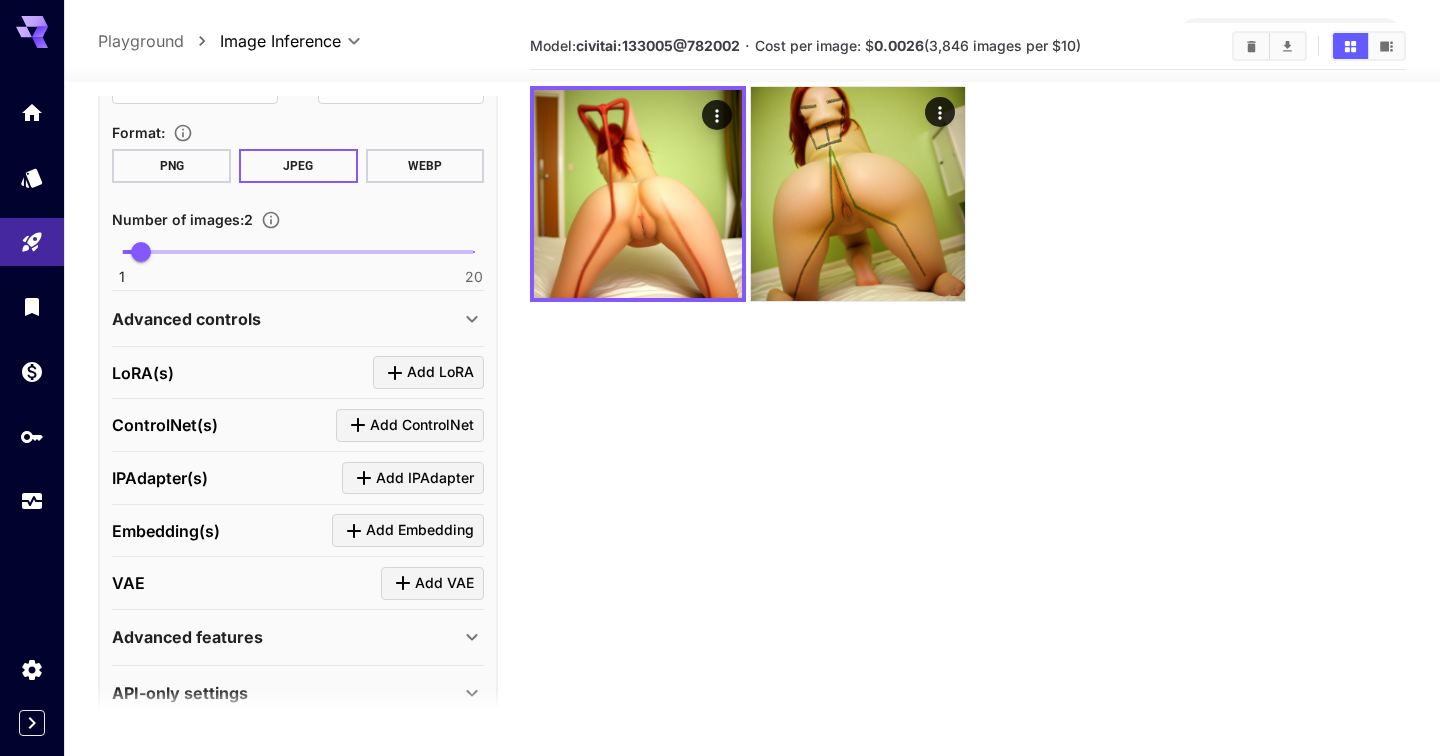 scroll, scrollTop: 576, scrollLeft: 0, axis: vertical 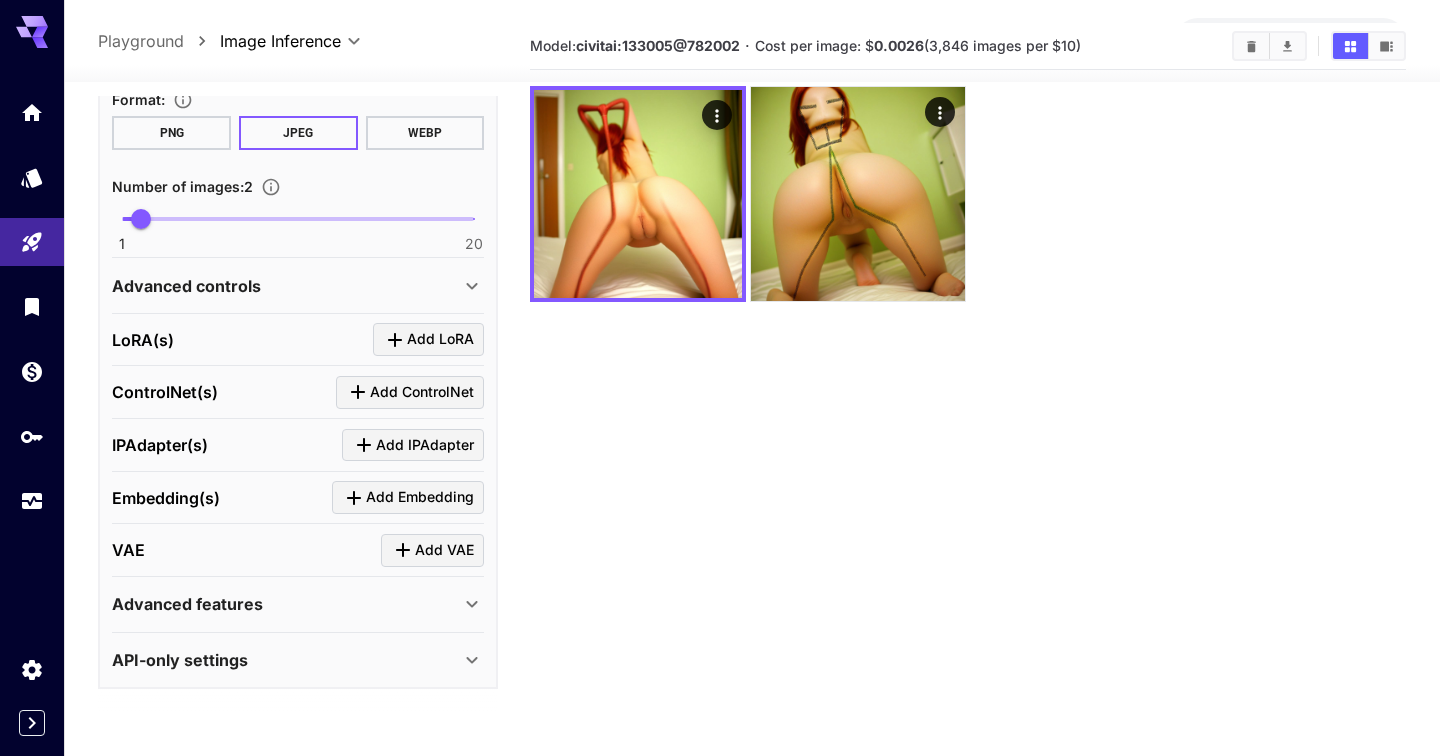 click on "API-only settings" at bounding box center (298, 660) 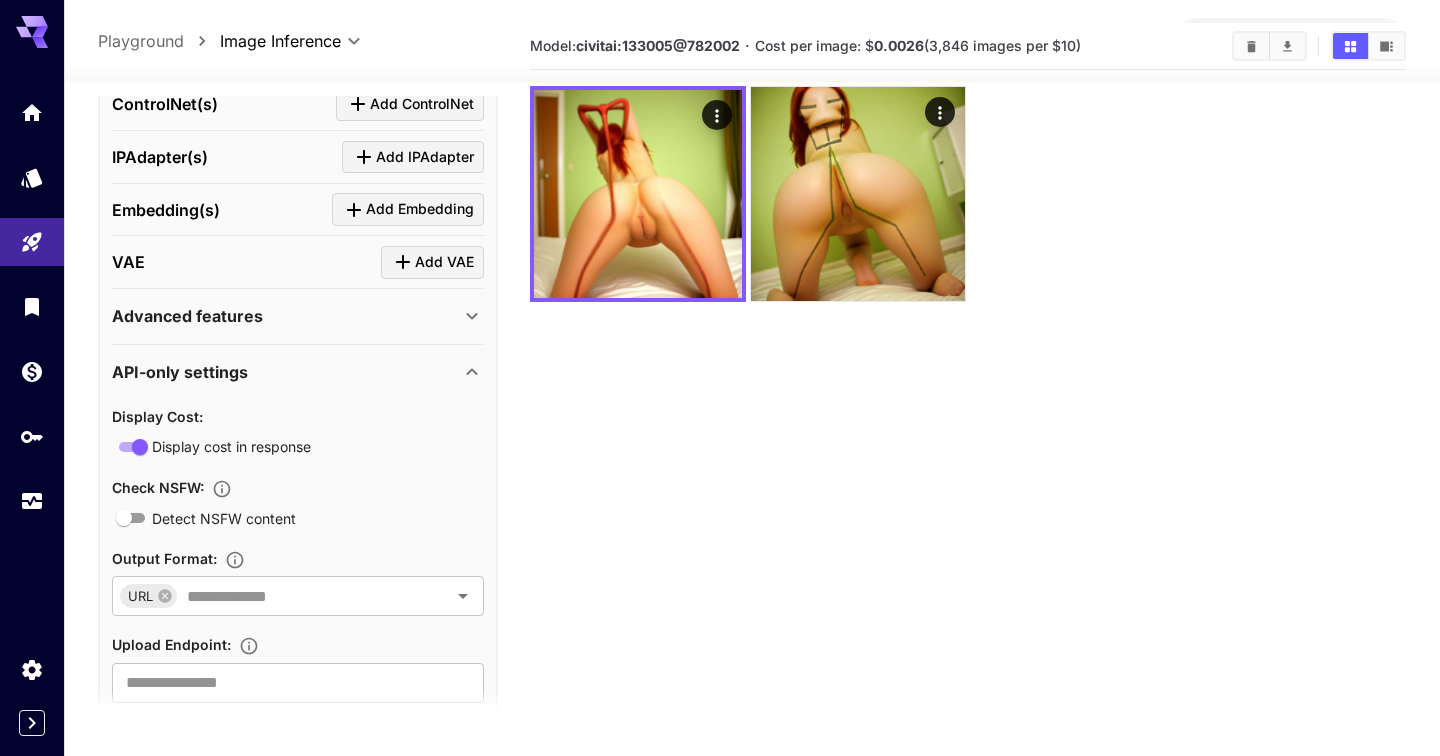 scroll, scrollTop: 916, scrollLeft: 0, axis: vertical 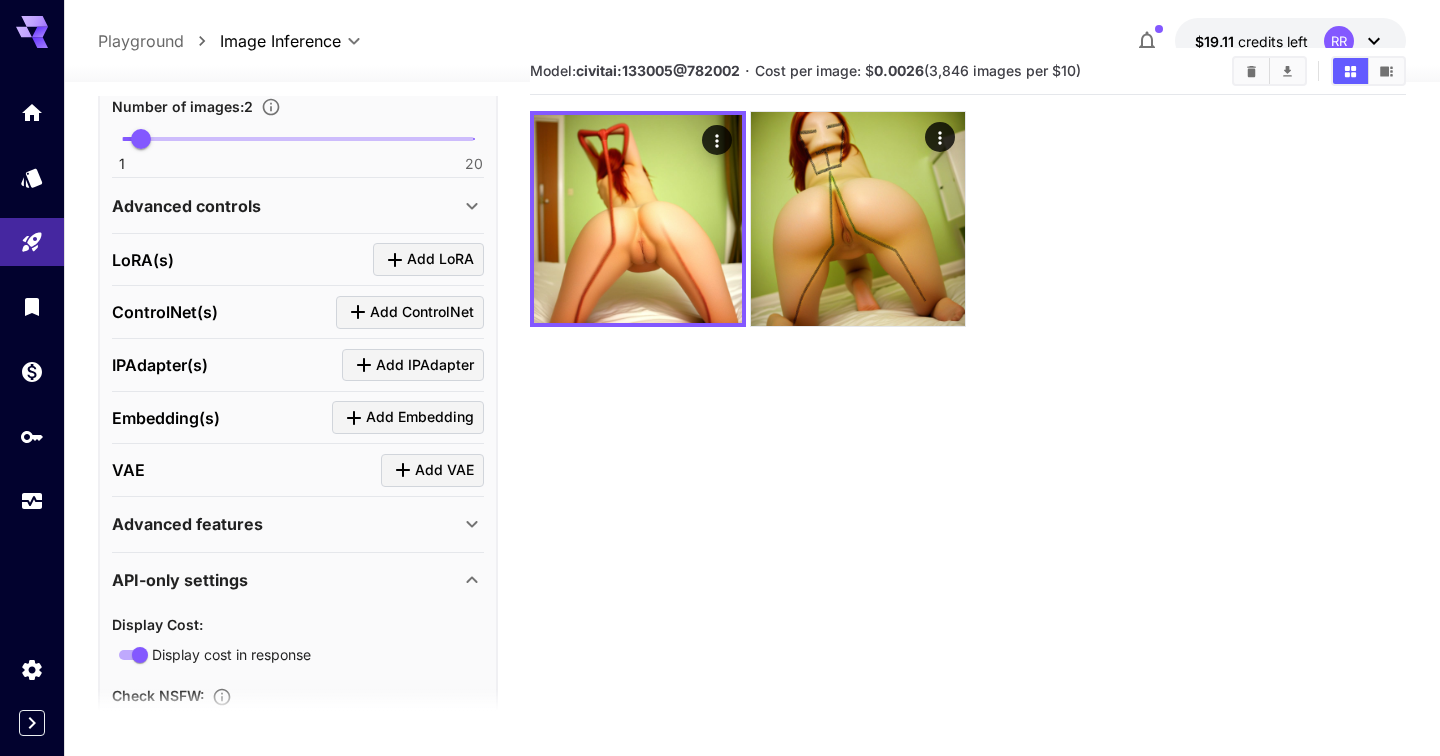 click on "API-only settings" at bounding box center [180, 580] 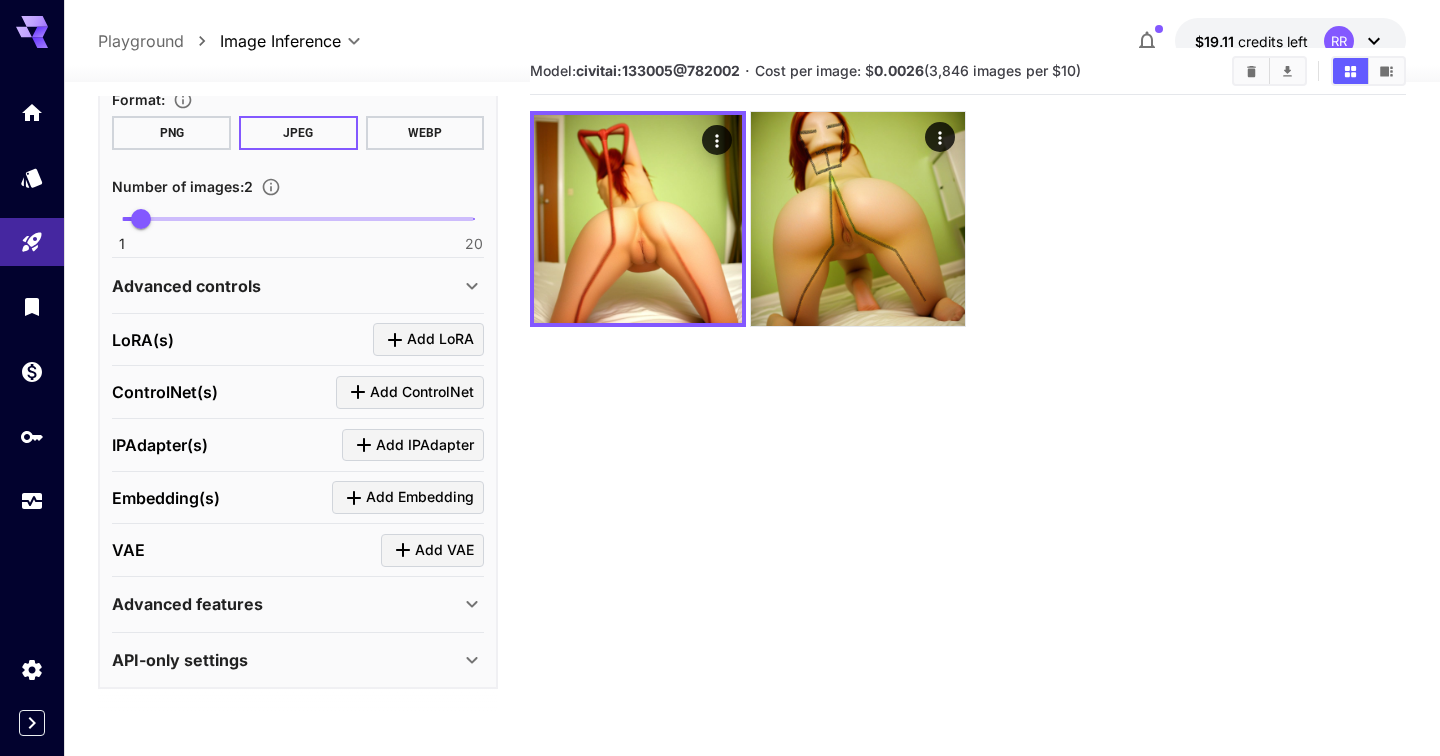 scroll, scrollTop: 576, scrollLeft: 0, axis: vertical 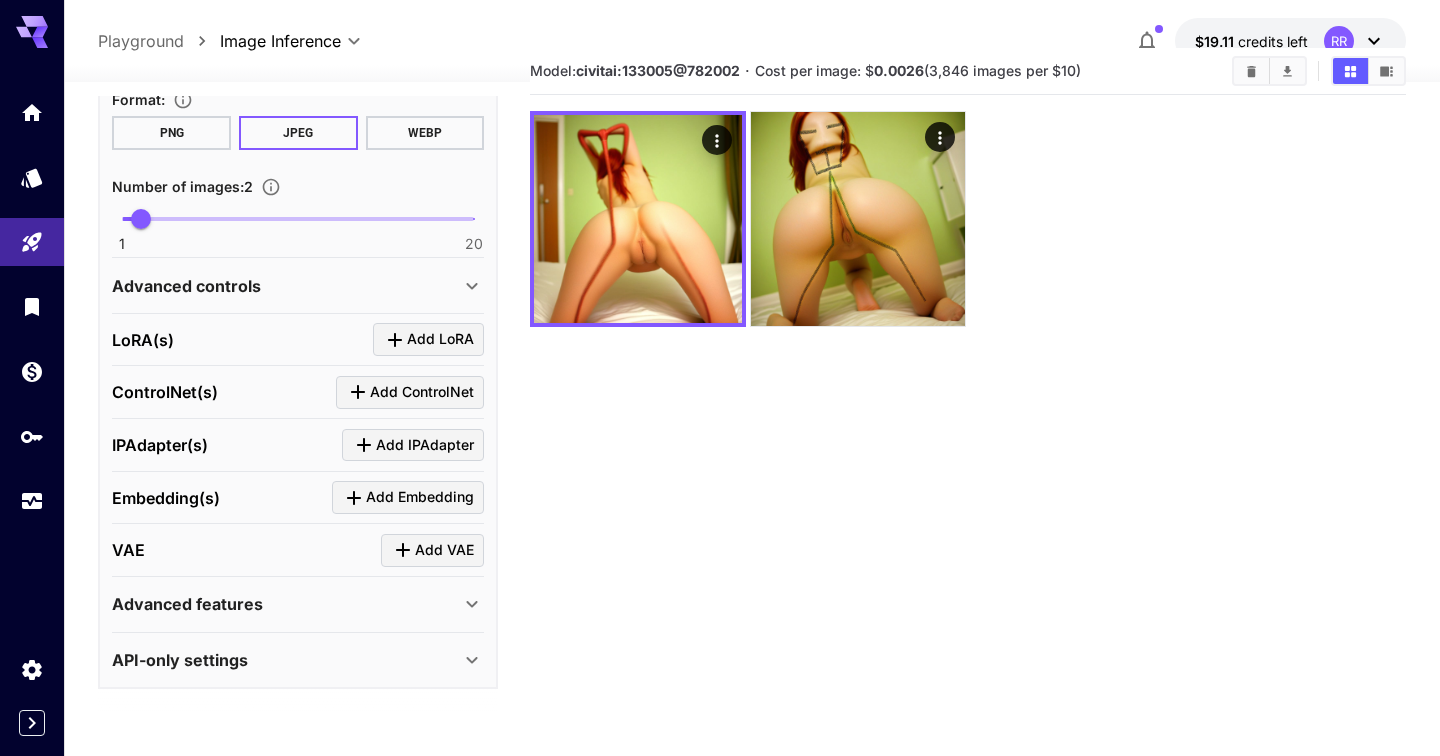 click on "Advanced controls" at bounding box center [298, 286] 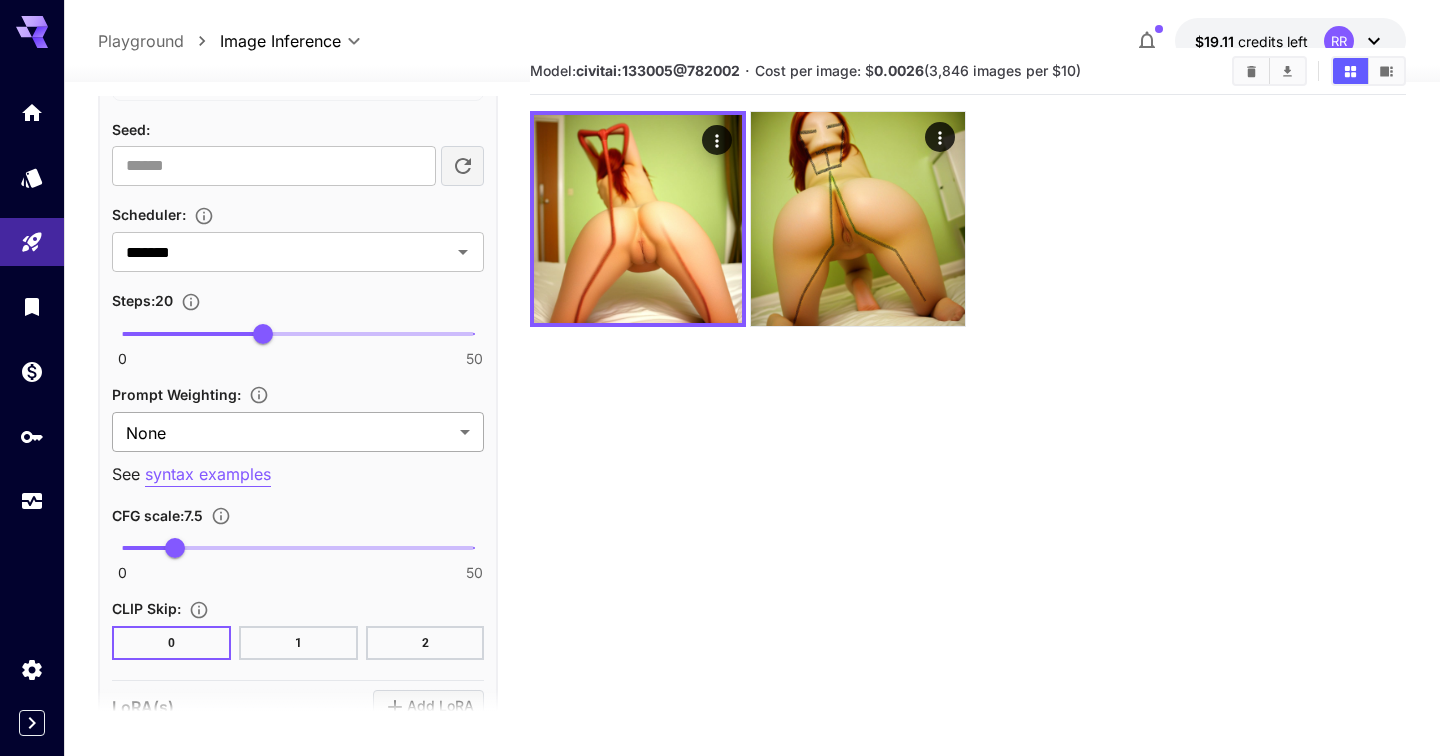 scroll, scrollTop: 1210, scrollLeft: 0, axis: vertical 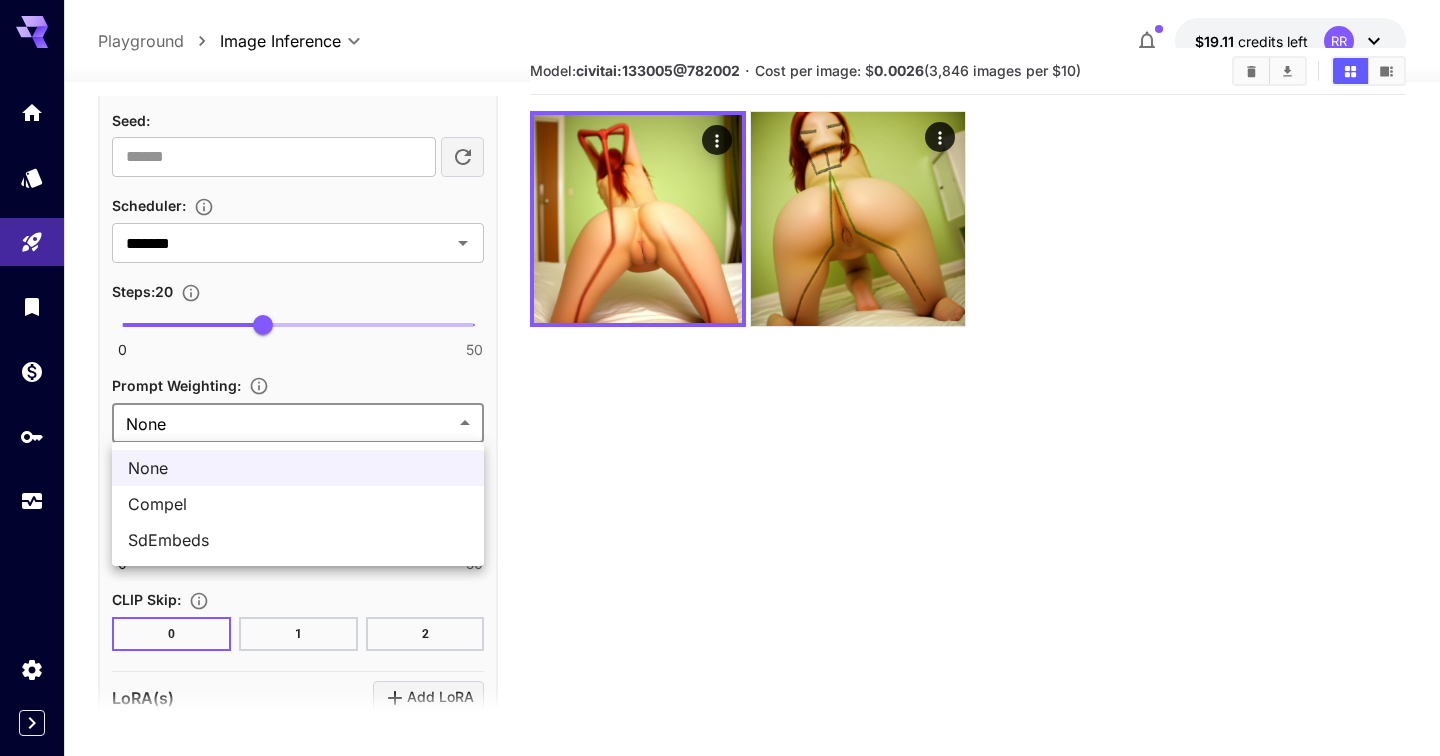 click on "**********" at bounding box center [720, 407] 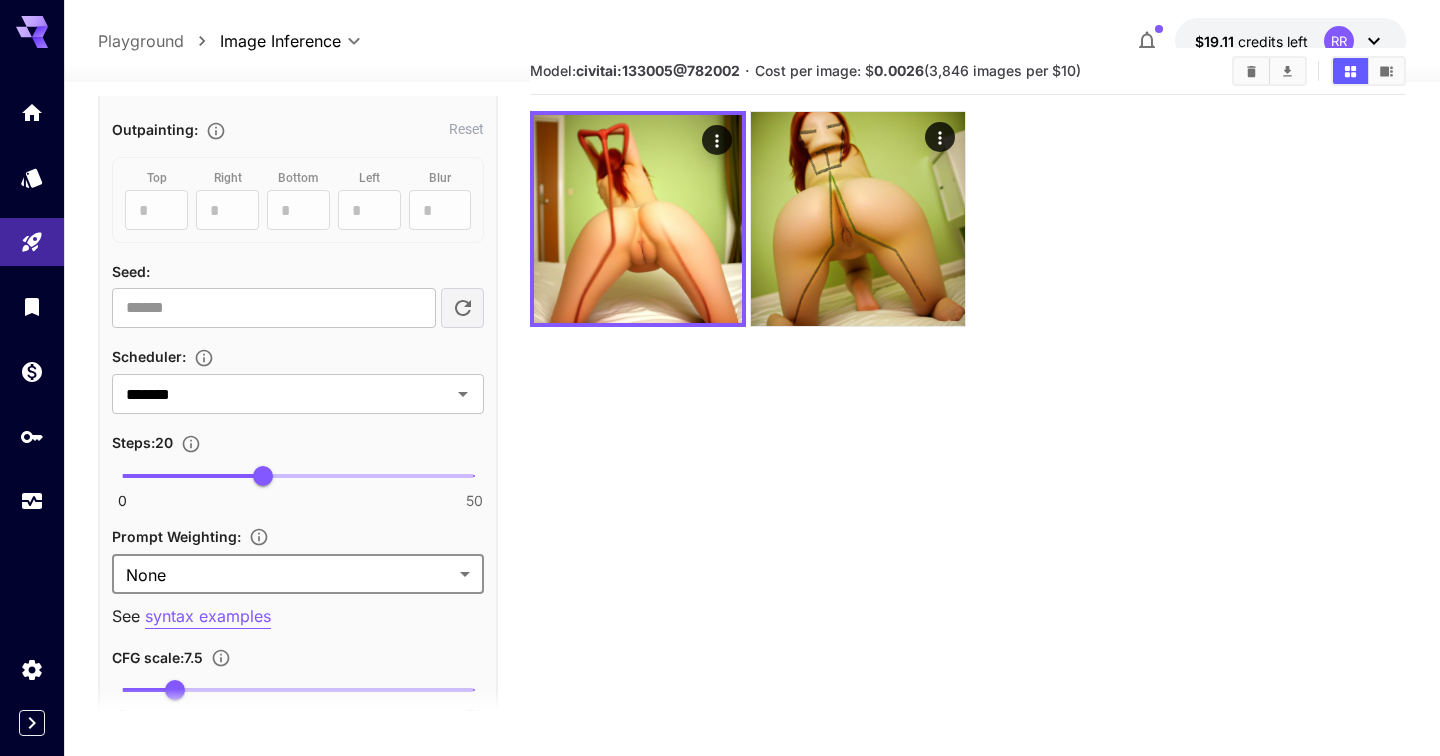 scroll, scrollTop: 1062, scrollLeft: 0, axis: vertical 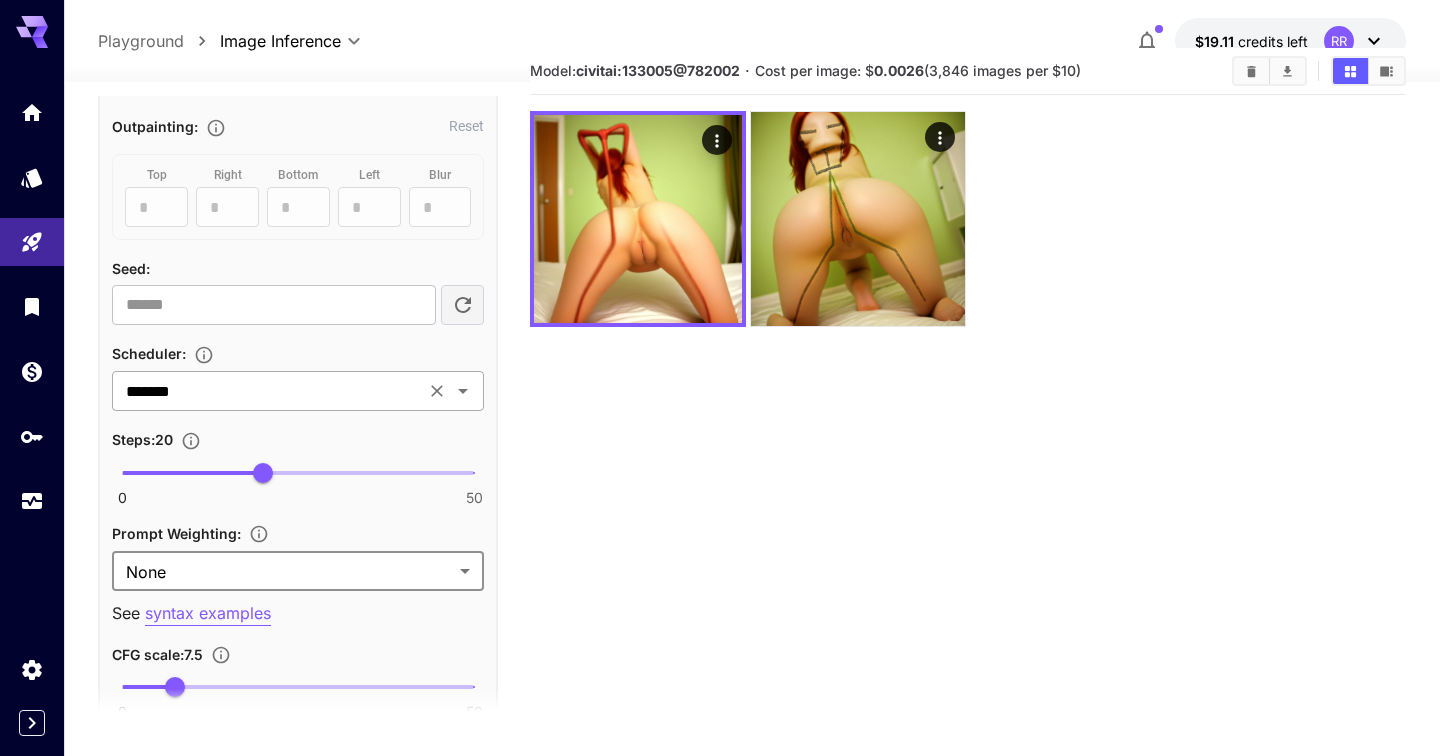 click on "*******" at bounding box center [268, 391] 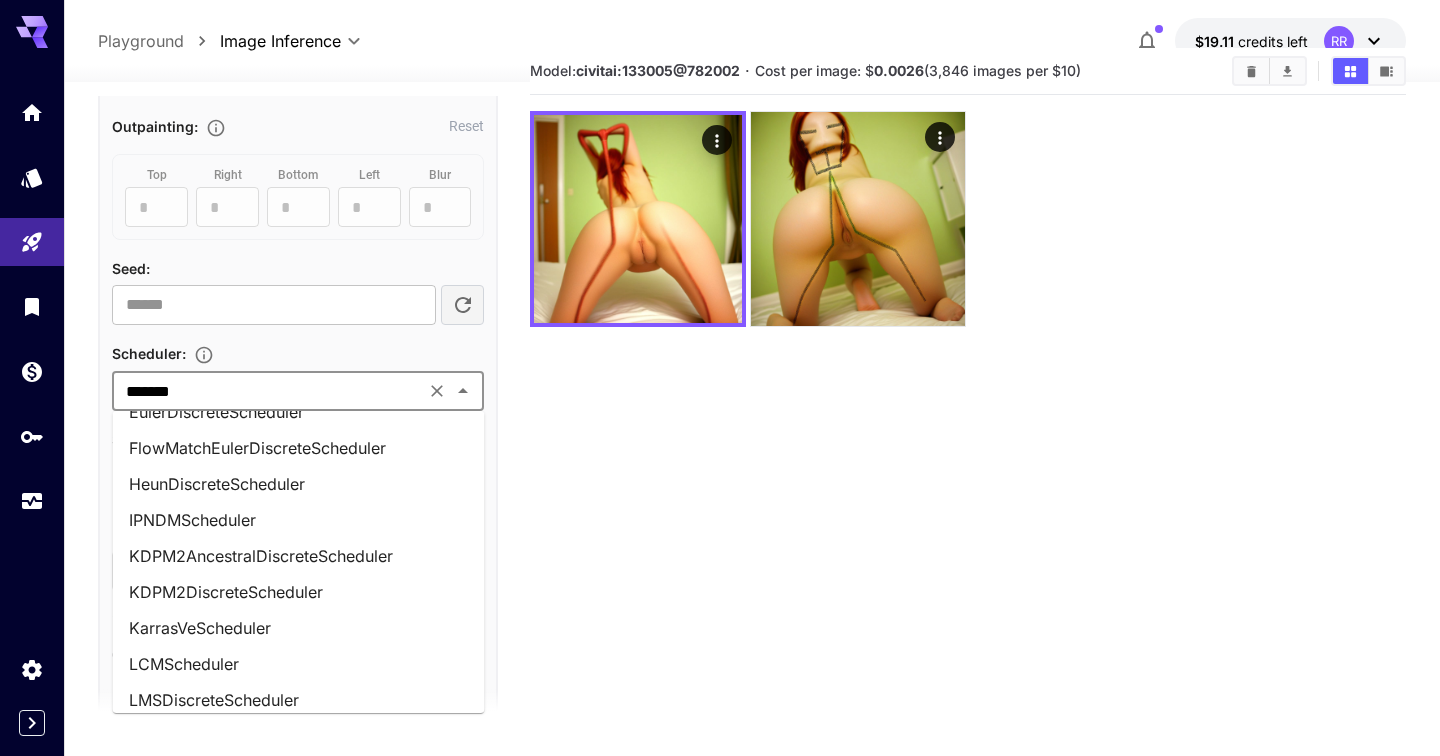 scroll, scrollTop: 757, scrollLeft: 0, axis: vertical 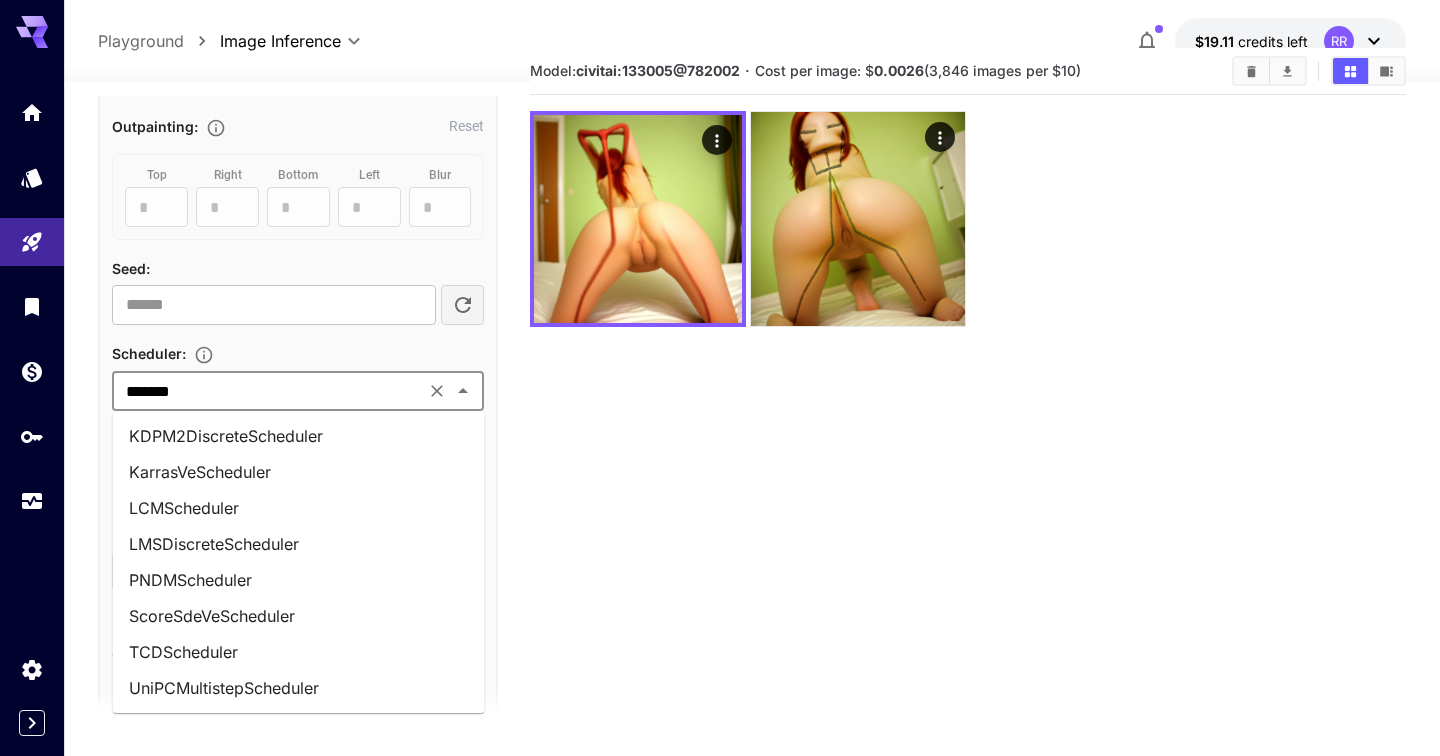 click on "Scheduler :  ******* ​" at bounding box center (298, 376) 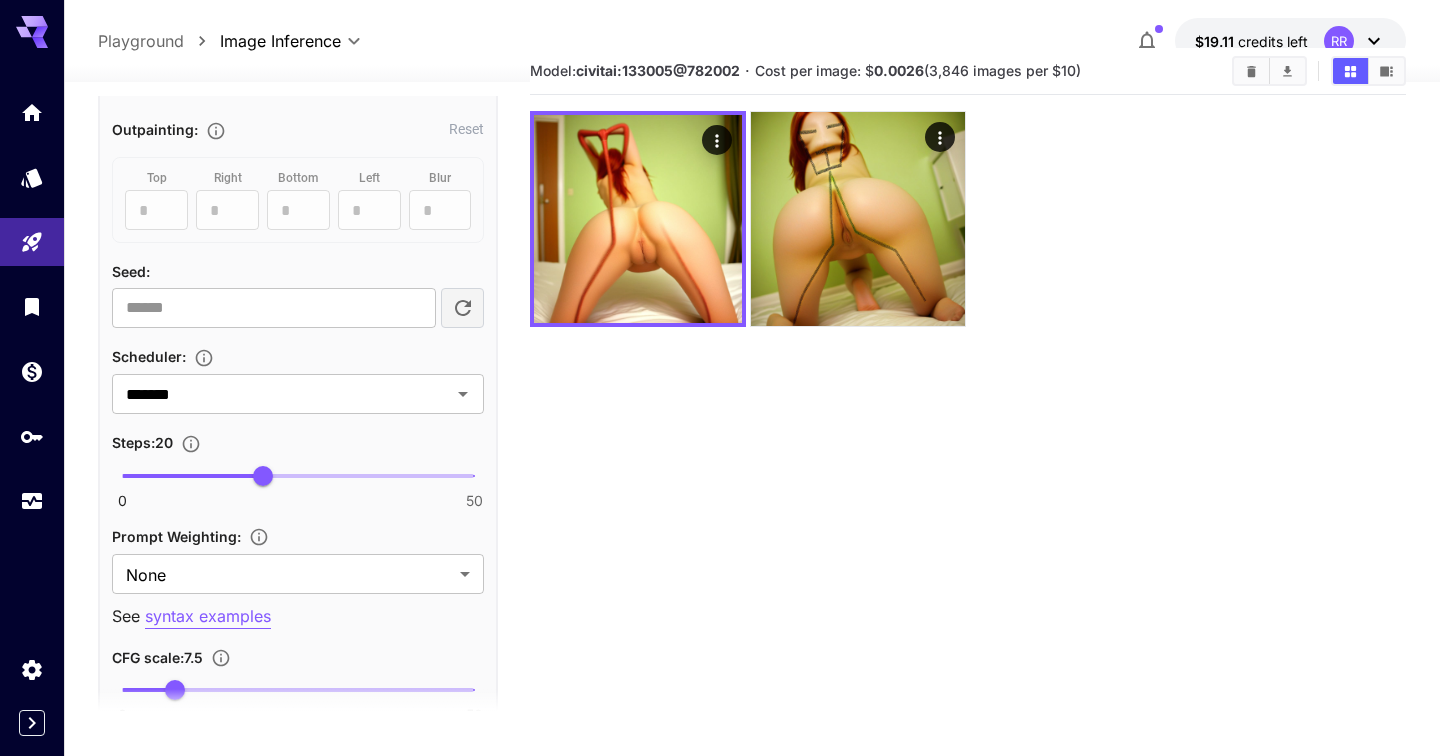 scroll, scrollTop: 928, scrollLeft: 0, axis: vertical 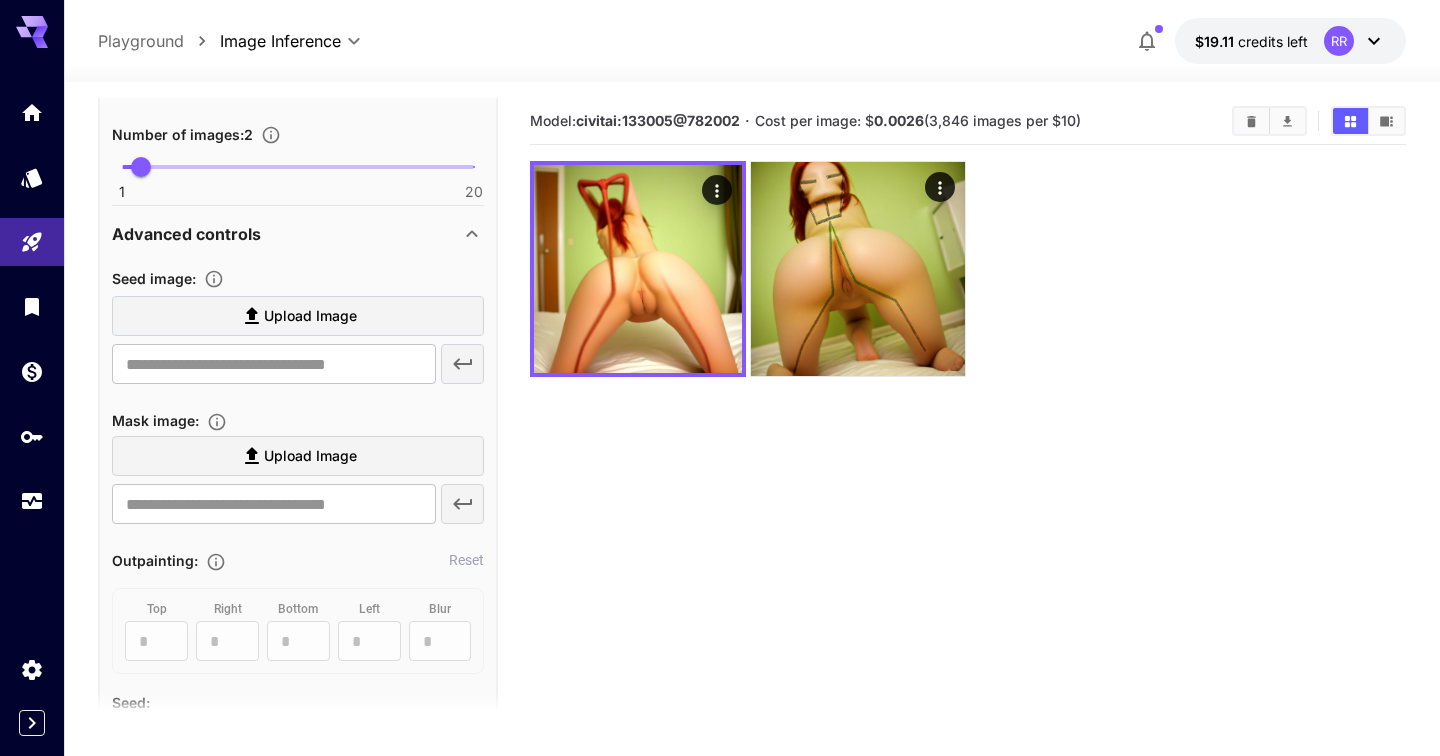 click 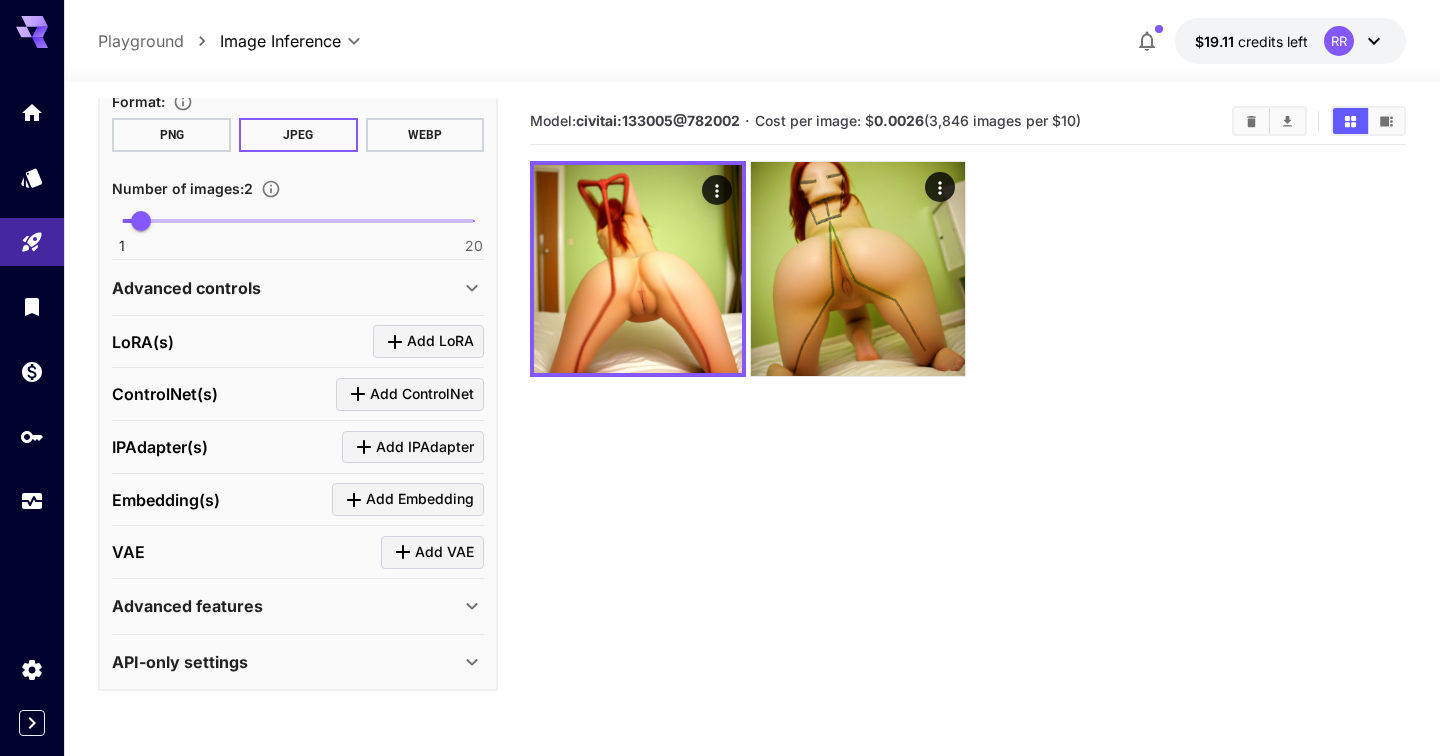 scroll, scrollTop: 576, scrollLeft: 0, axis: vertical 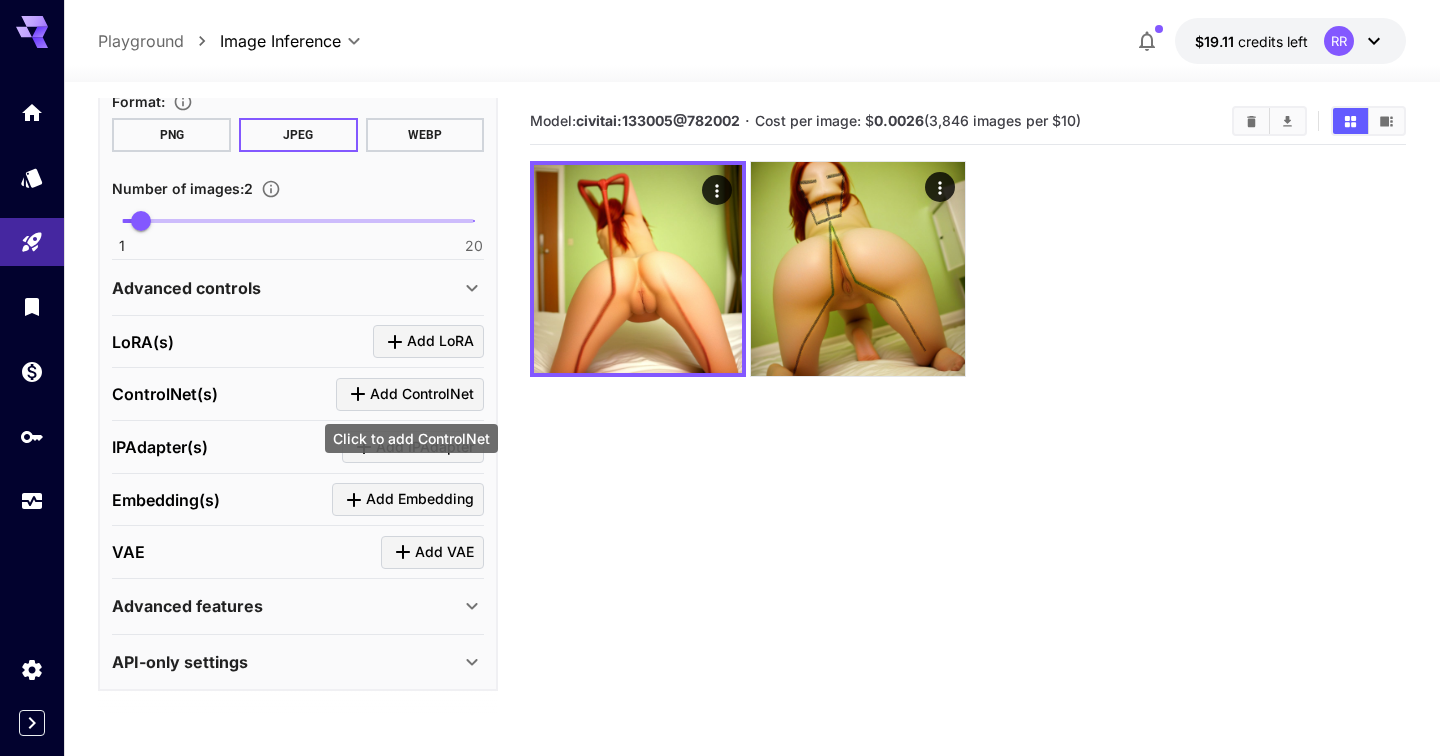 click on "Add ControlNet" at bounding box center (422, 394) 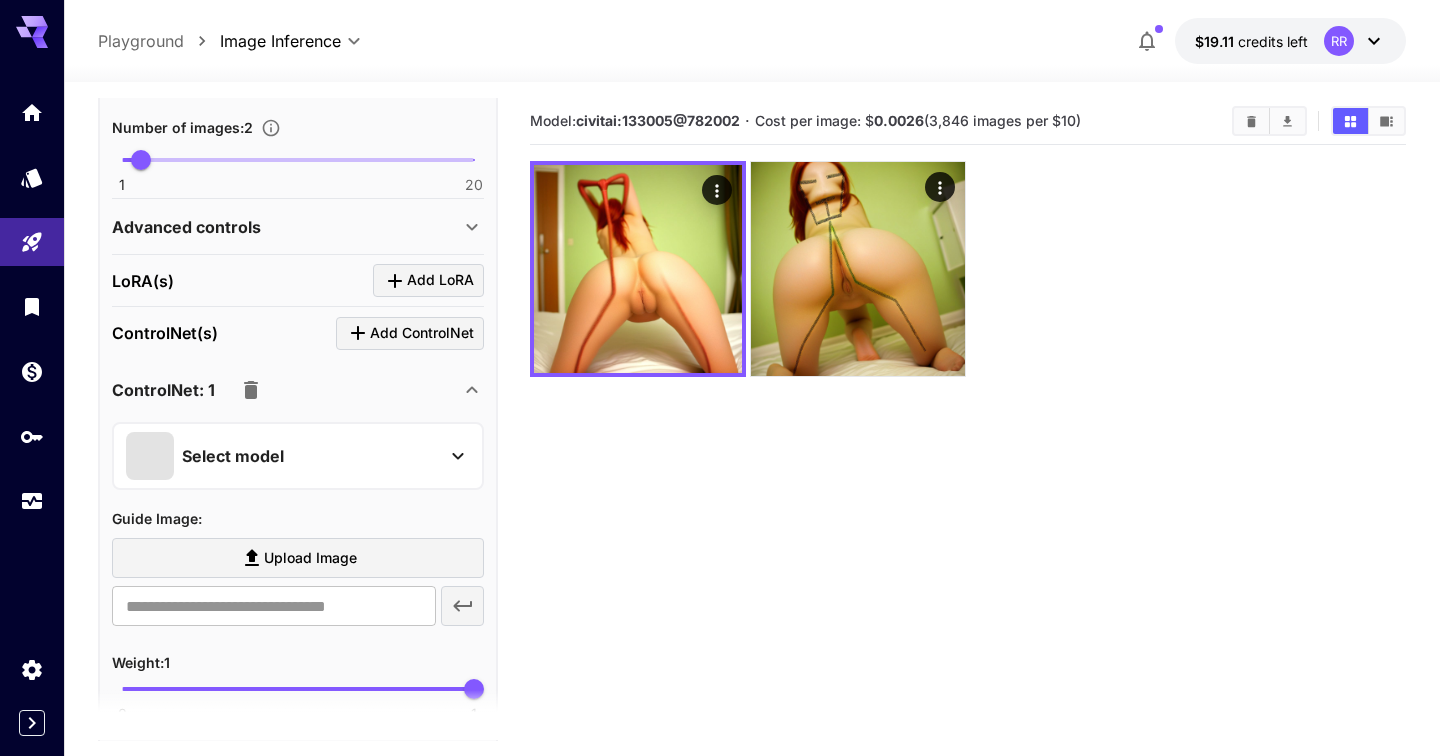 scroll, scrollTop: 653, scrollLeft: 0, axis: vertical 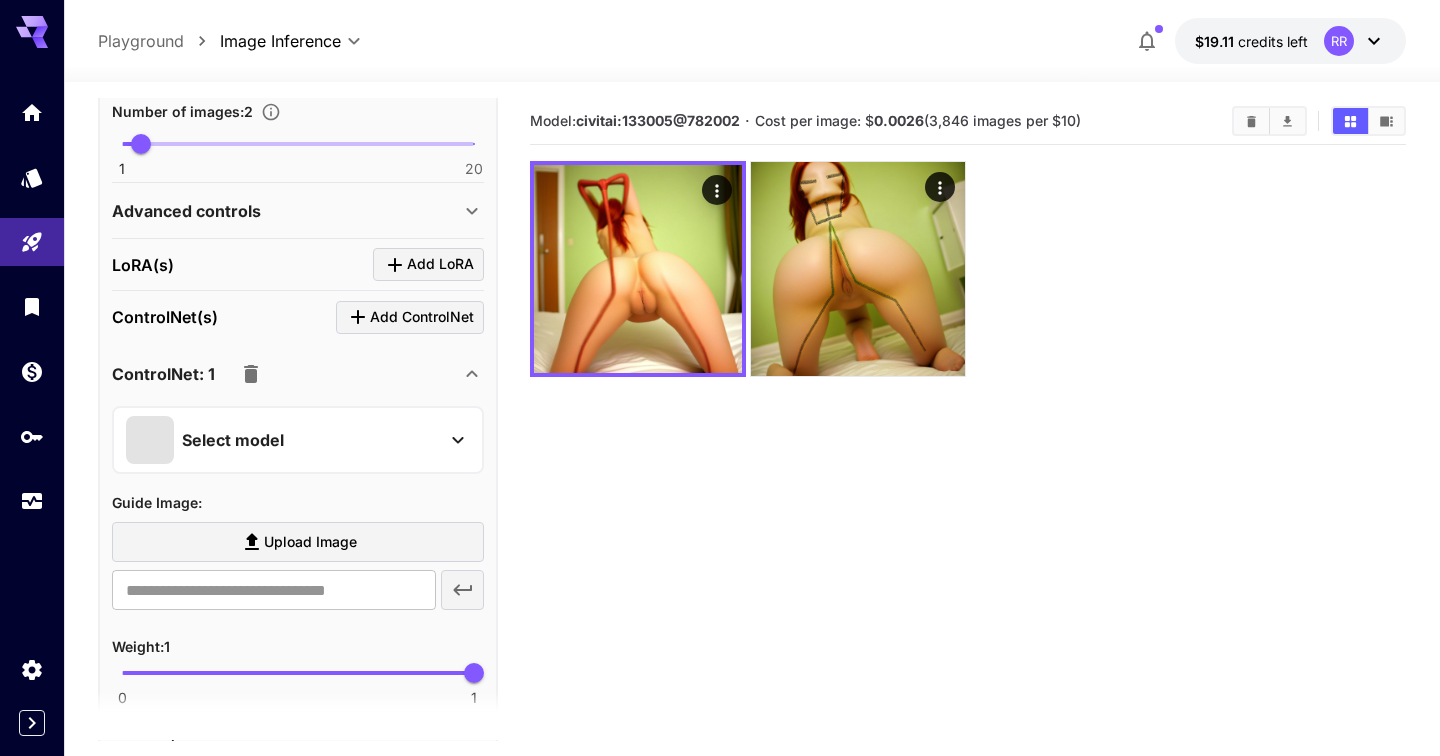 click on "Select model" at bounding box center (282, 440) 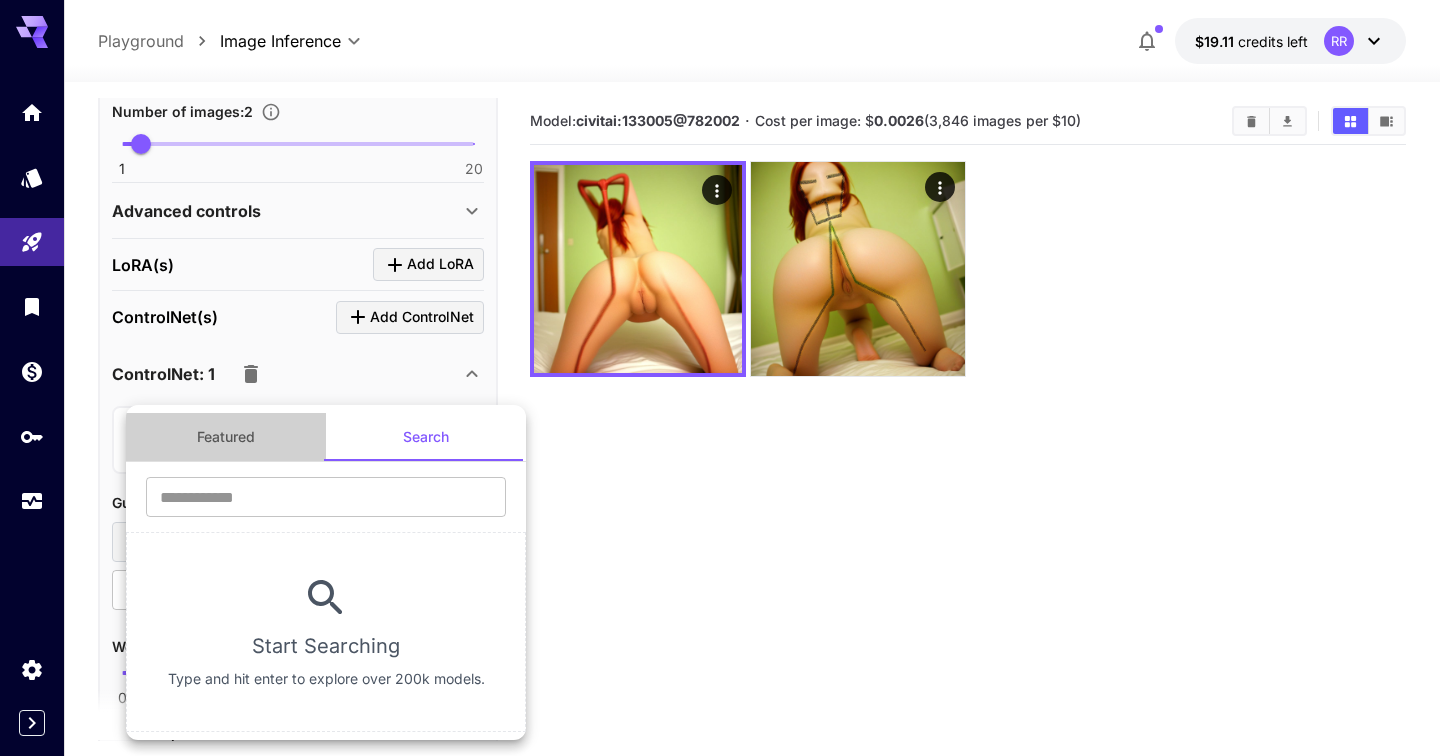 click on "Featured" at bounding box center [226, 437] 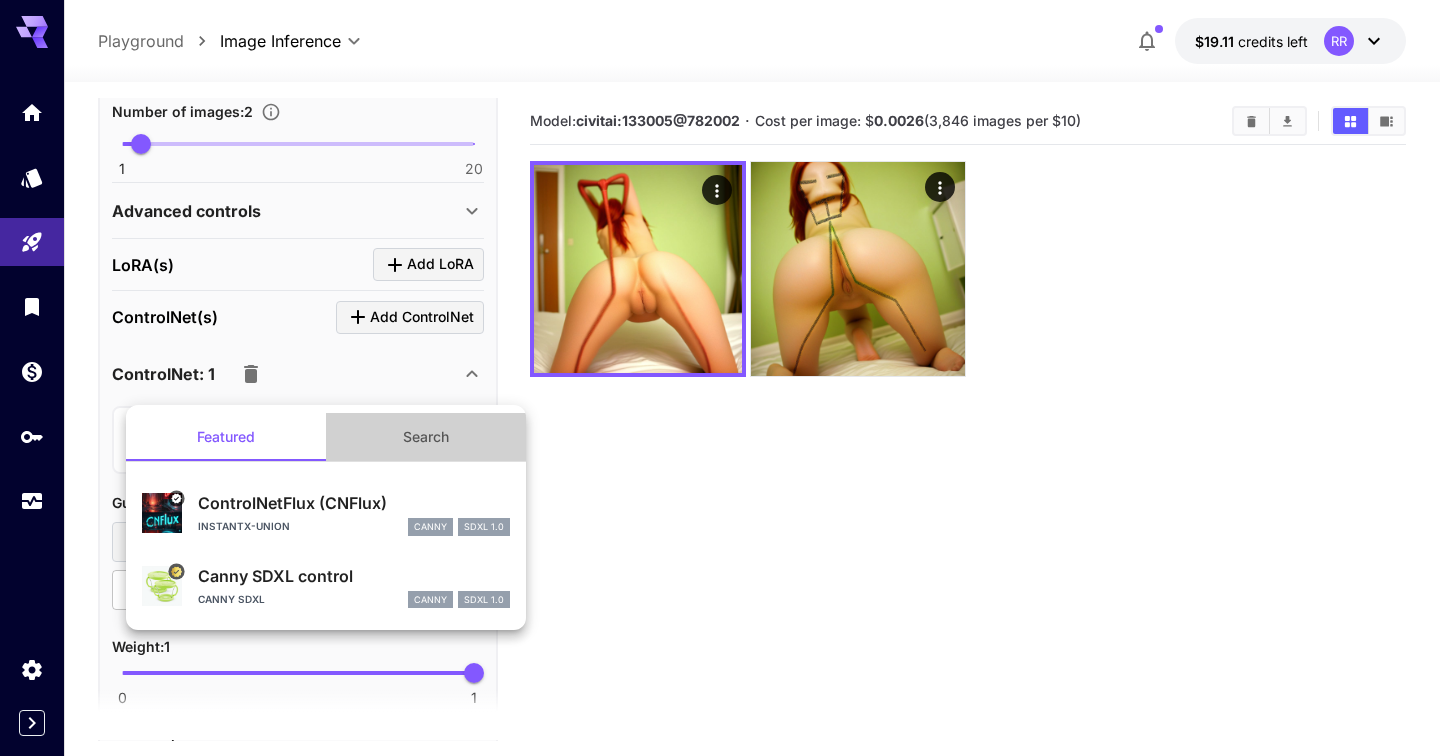 click on "Search" at bounding box center (426, 437) 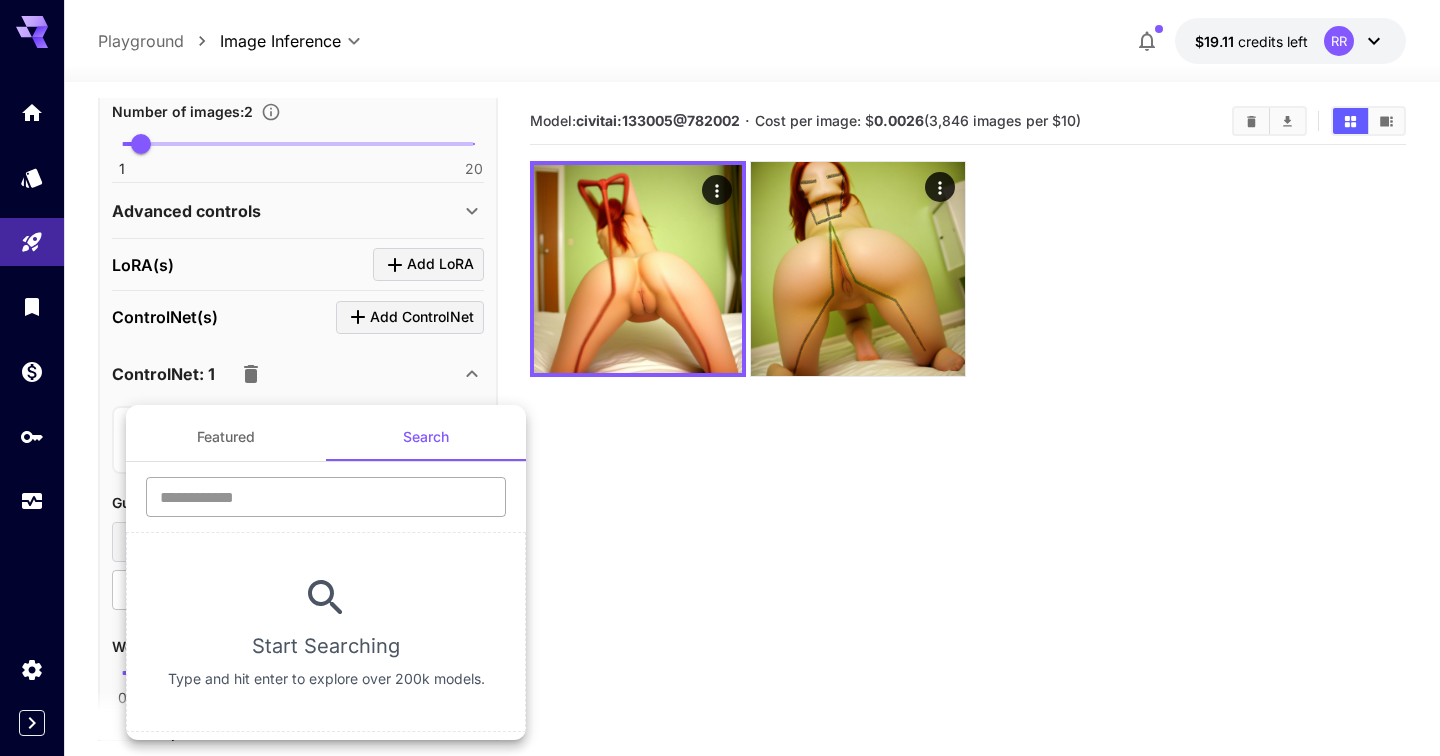 click at bounding box center (326, 497) 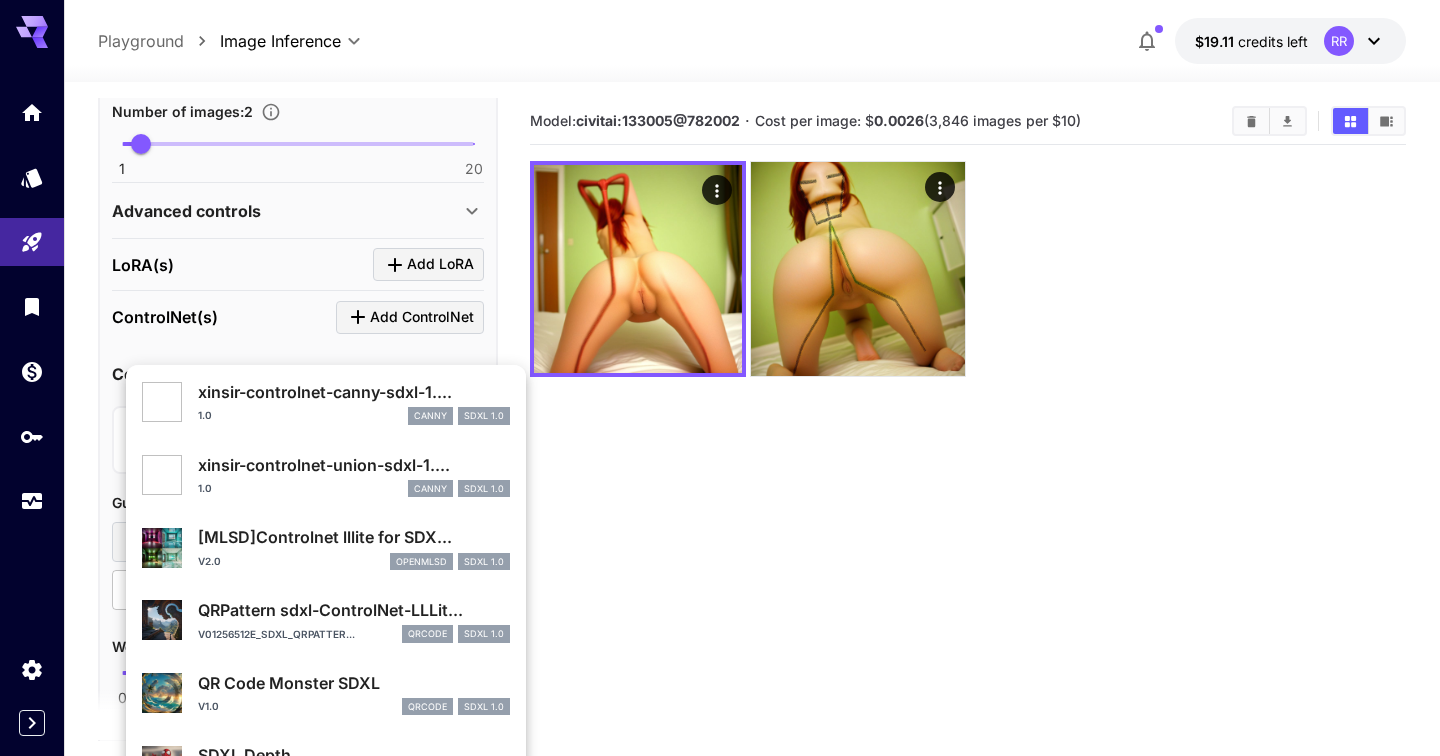 scroll, scrollTop: 213, scrollLeft: 0, axis: vertical 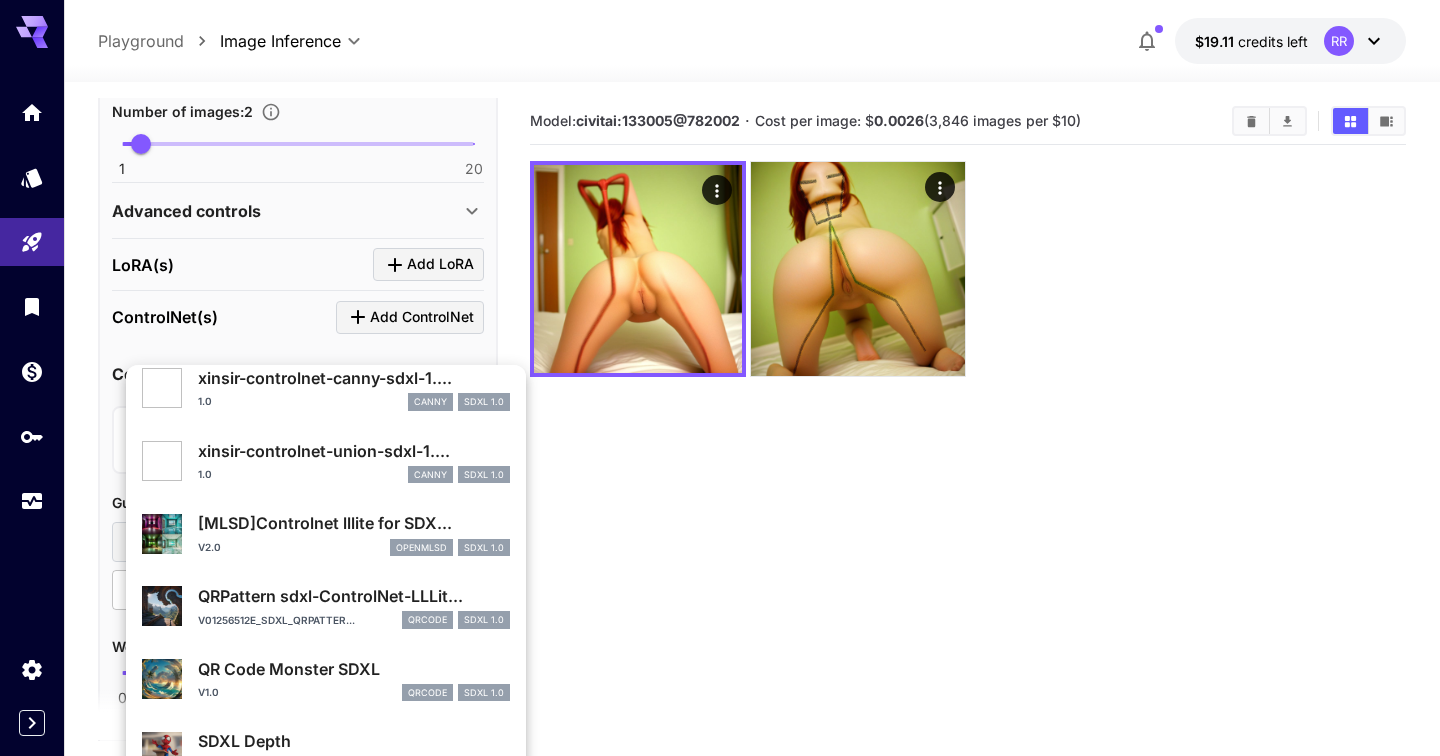 type on "***" 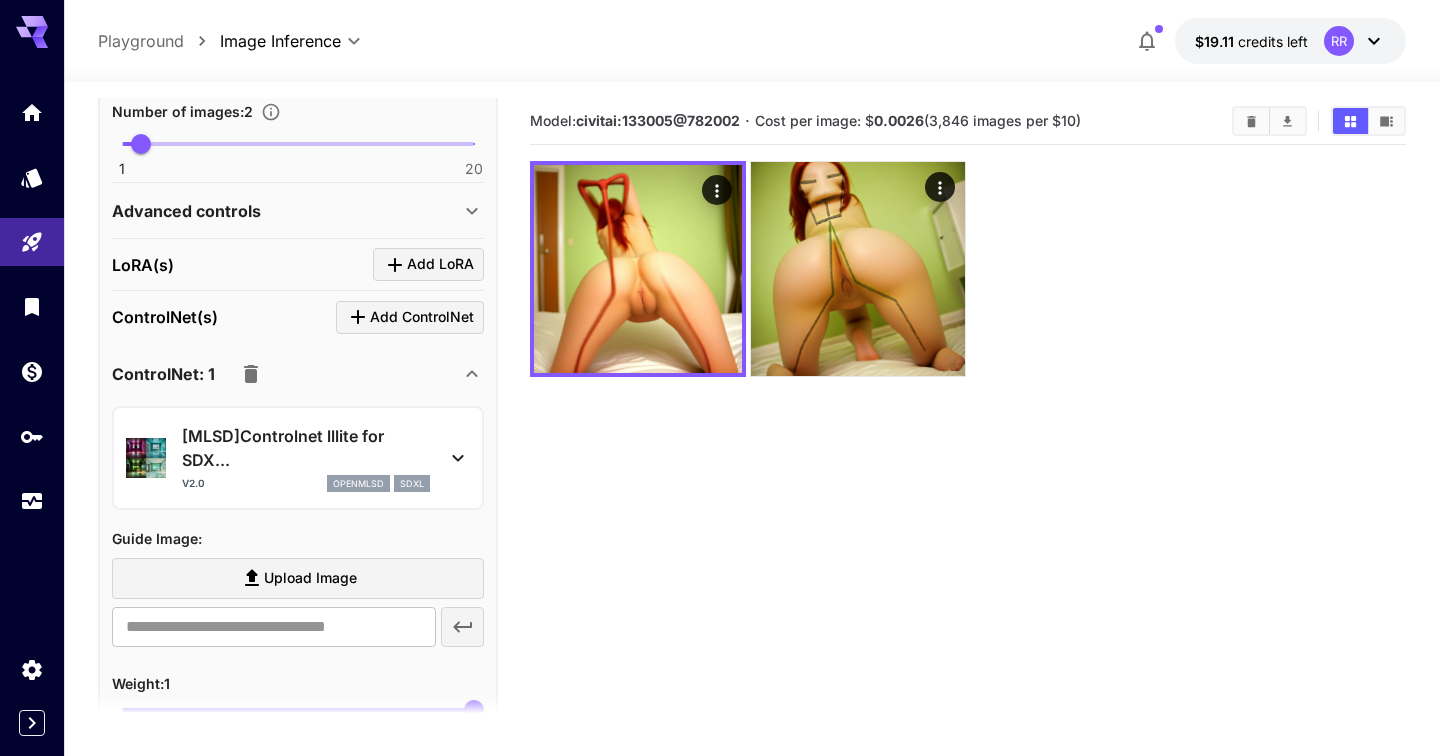 click on "[MLSD]Controlnet lllite for SDX..." at bounding box center (306, 448) 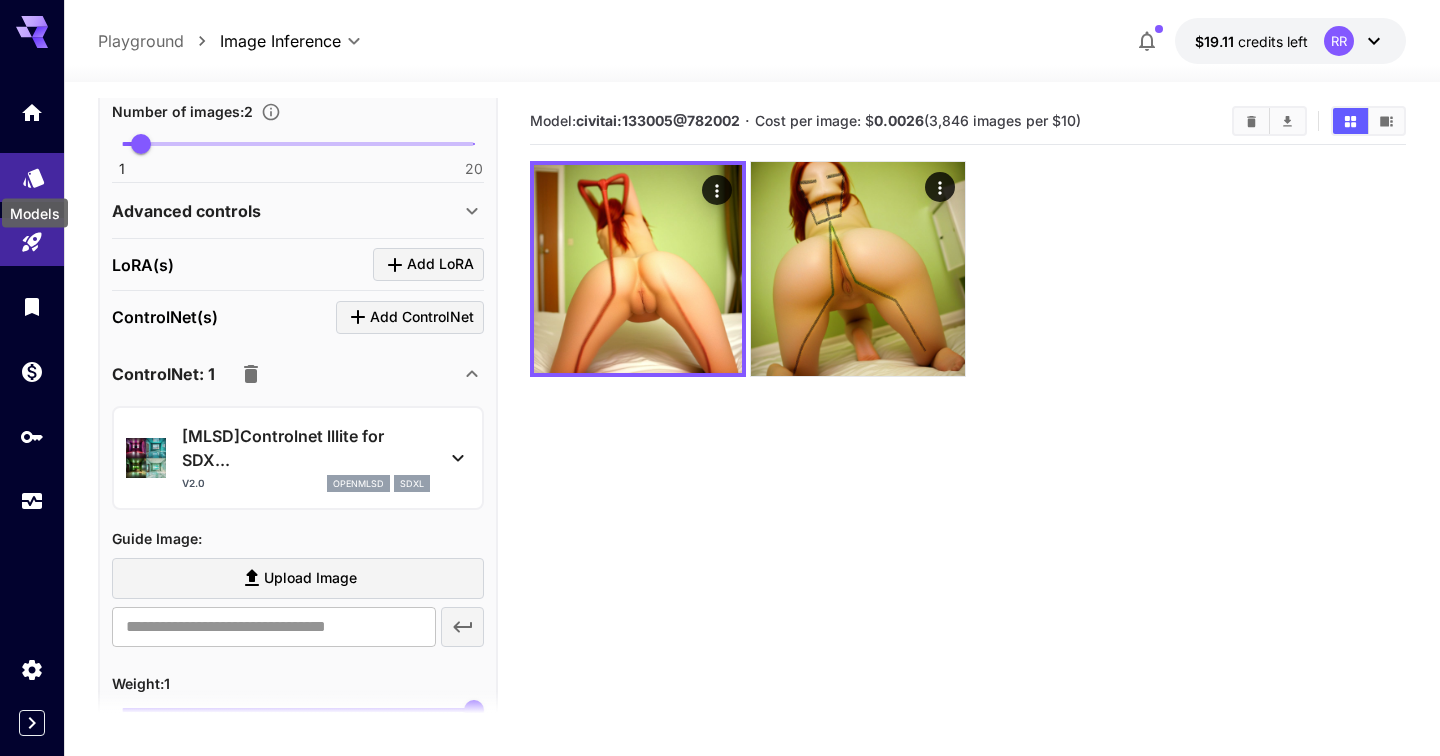 click 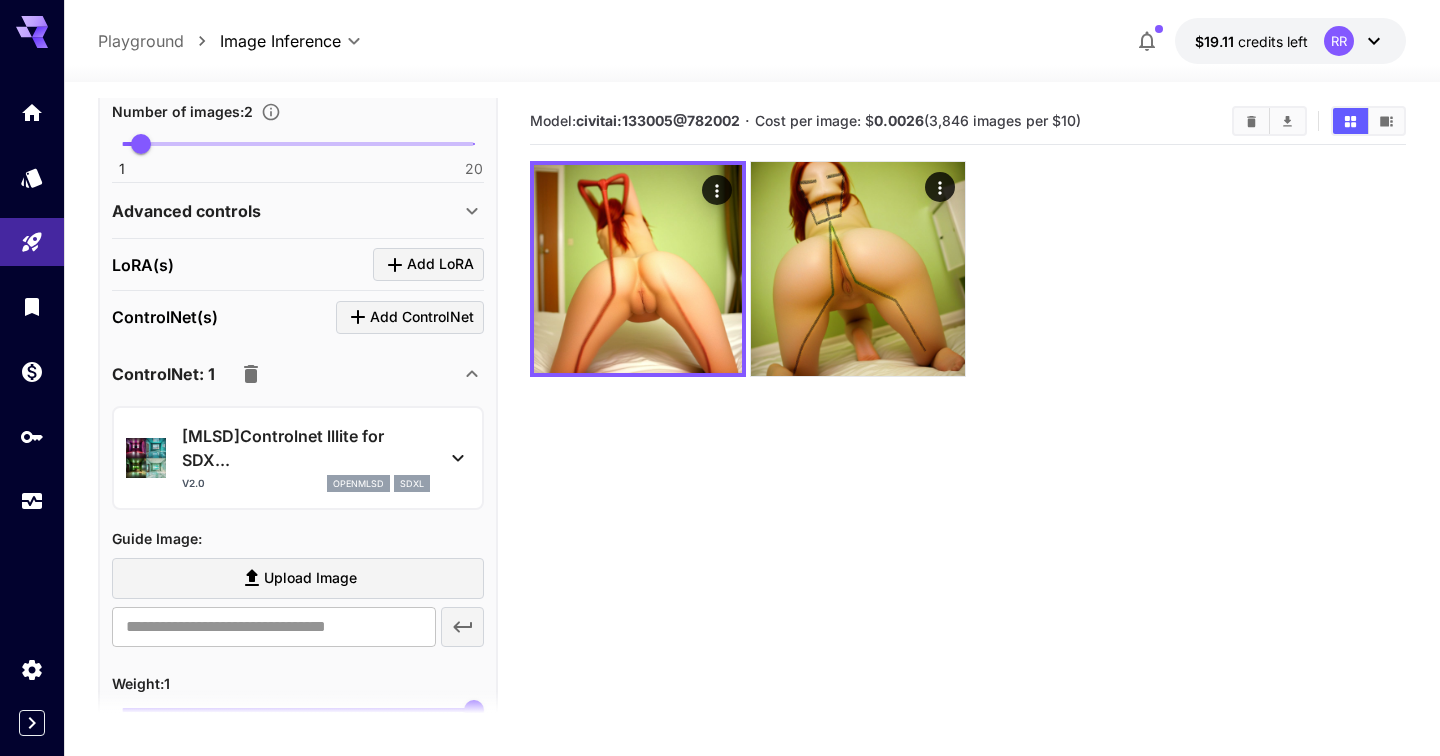 click on "[MLSD]Controlnet lllite for SDX..." at bounding box center (306, 448) 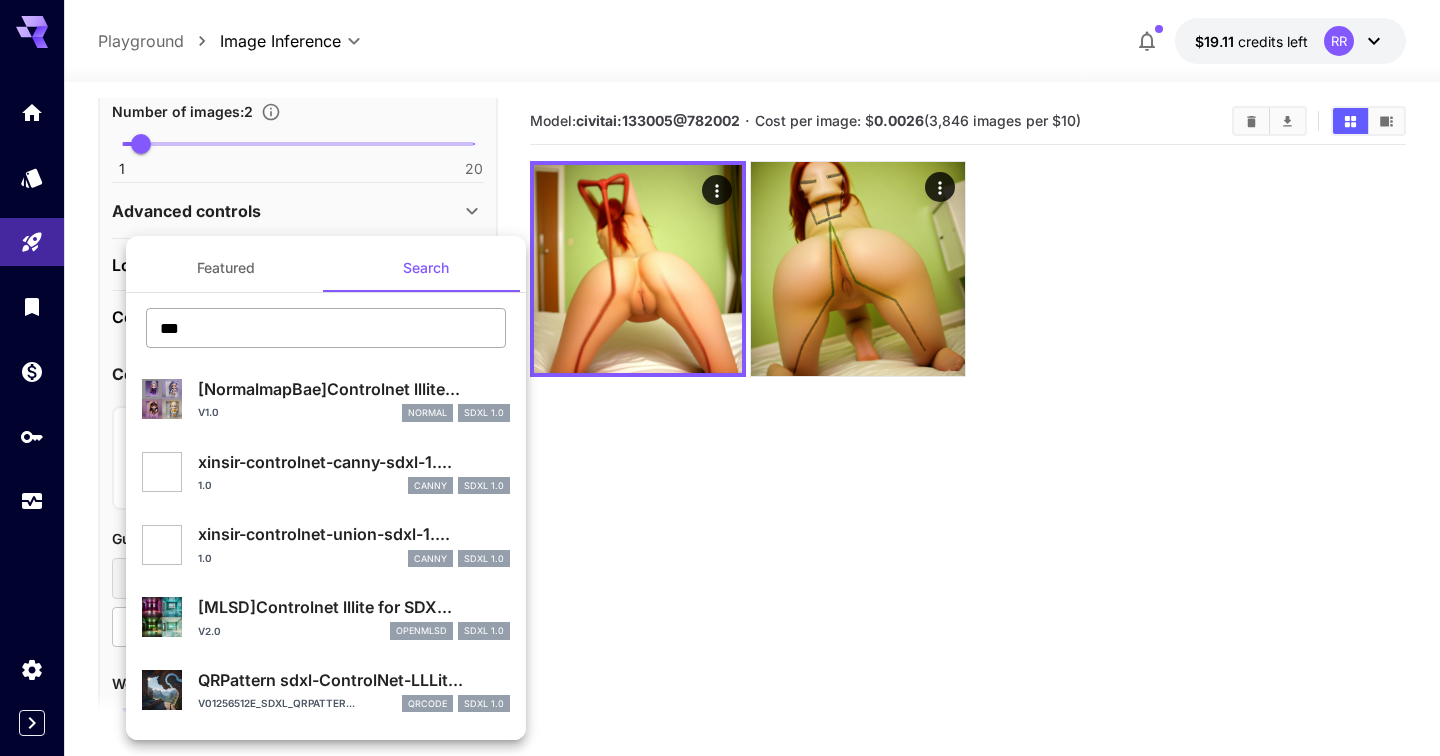 click on "***" at bounding box center [326, 328] 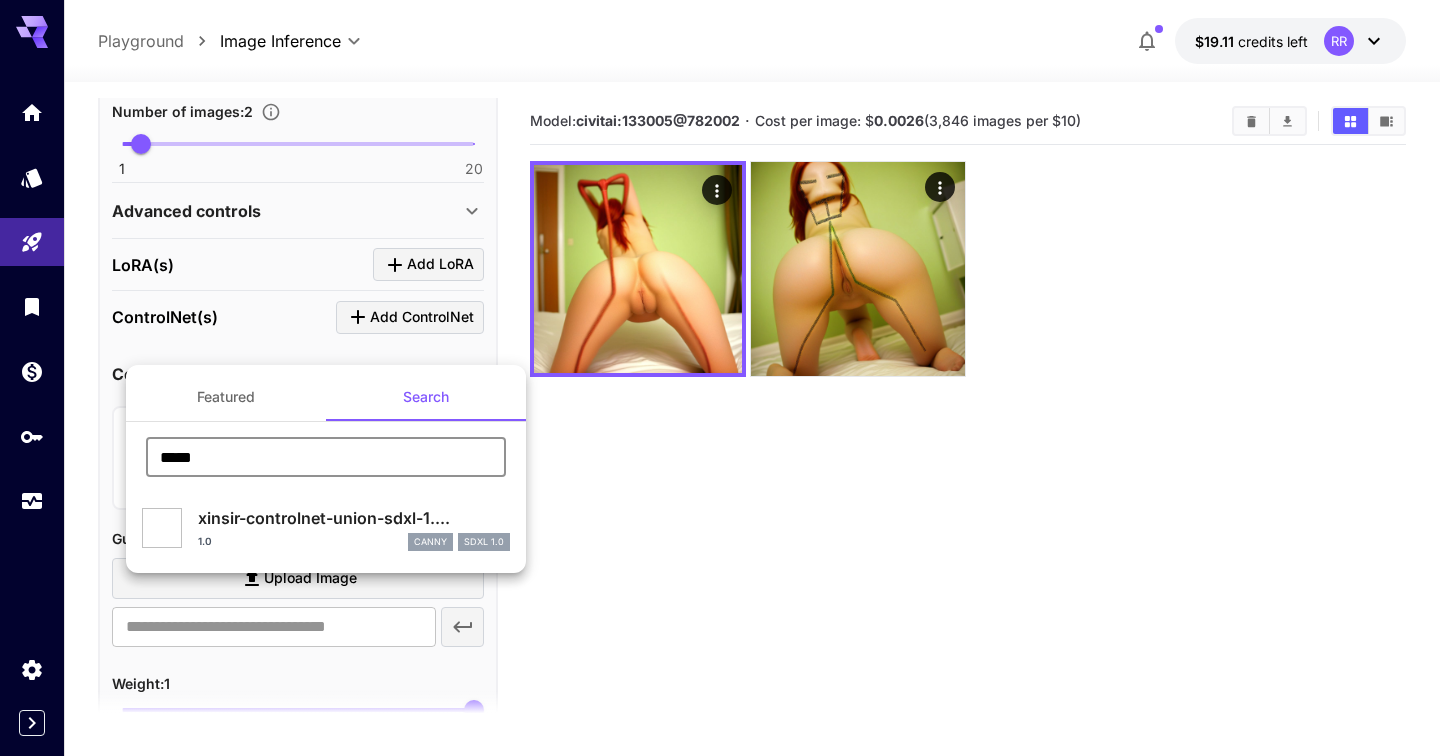 type on "*****" 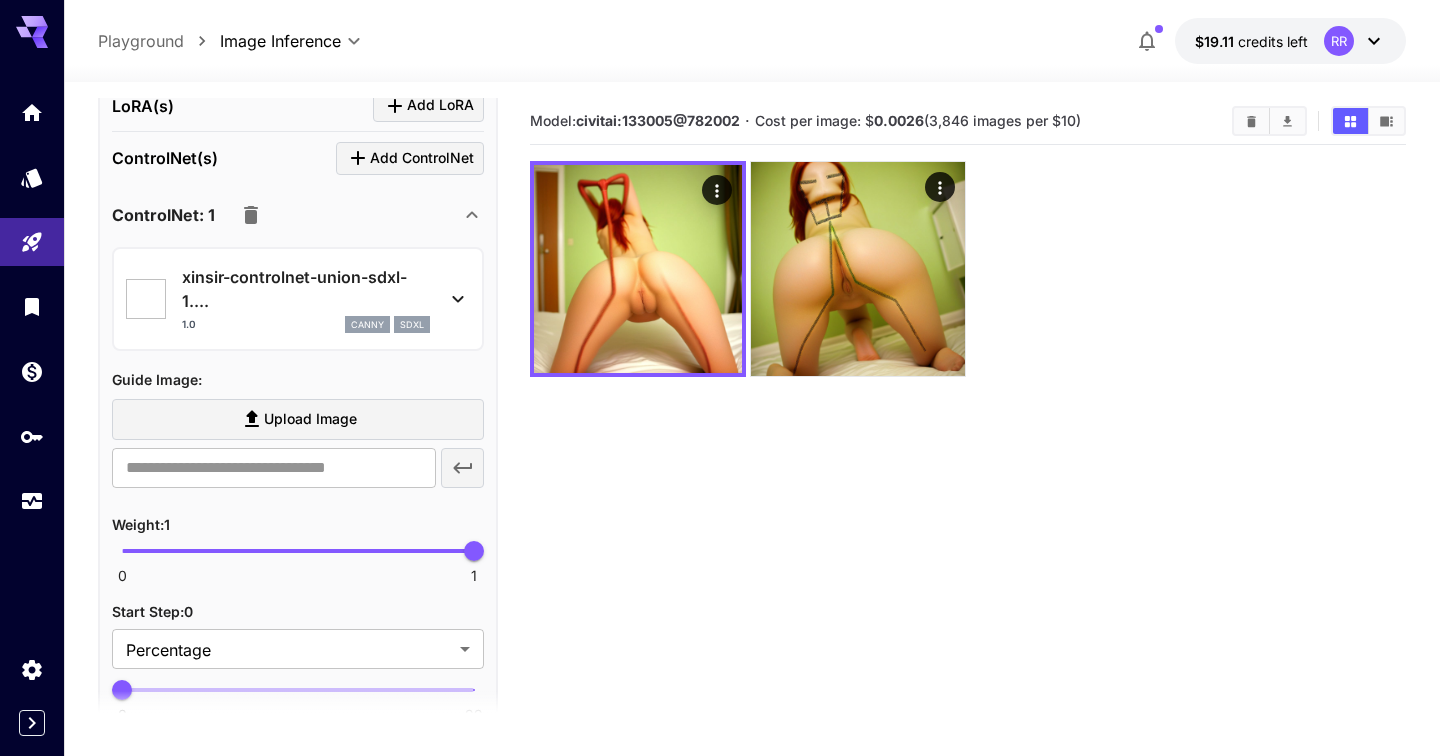 scroll, scrollTop: 813, scrollLeft: 0, axis: vertical 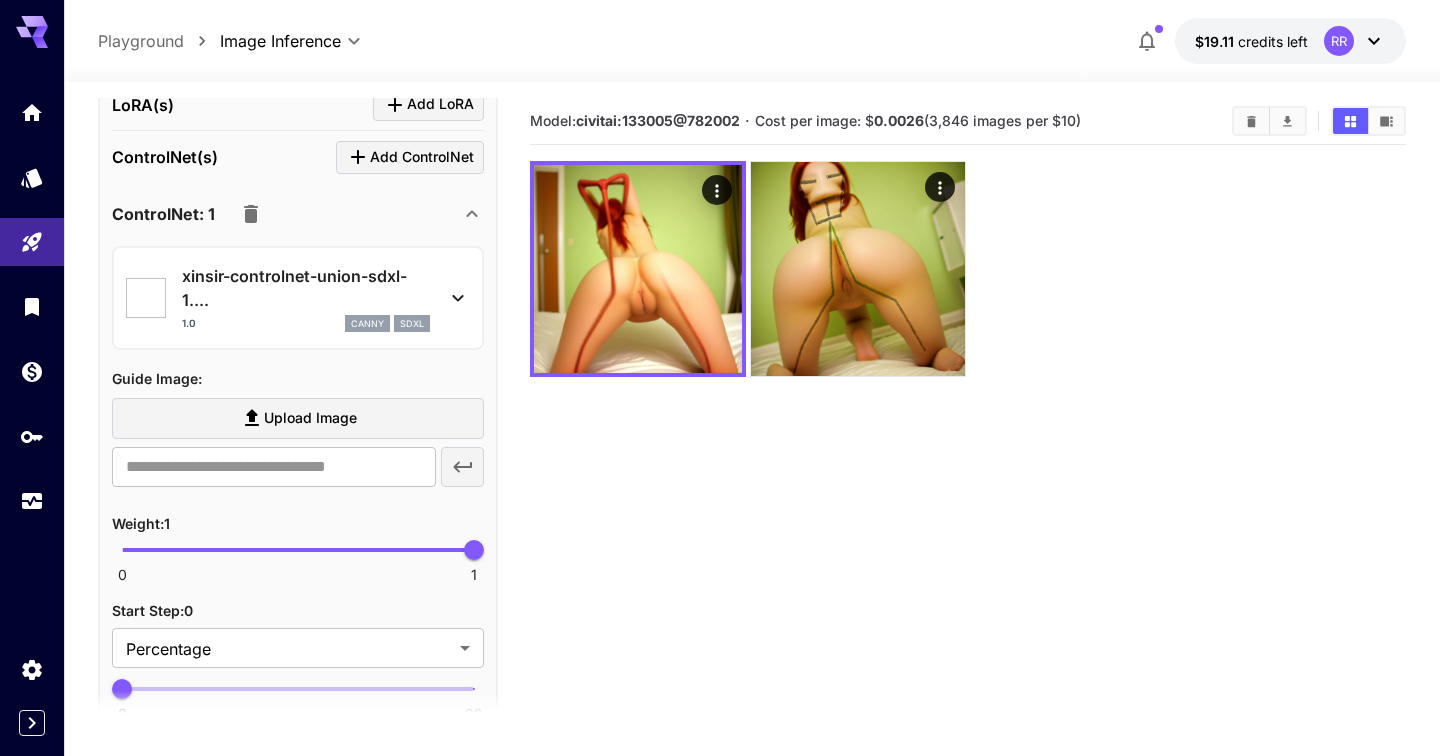 click on "Upload Image" at bounding box center (298, 418) 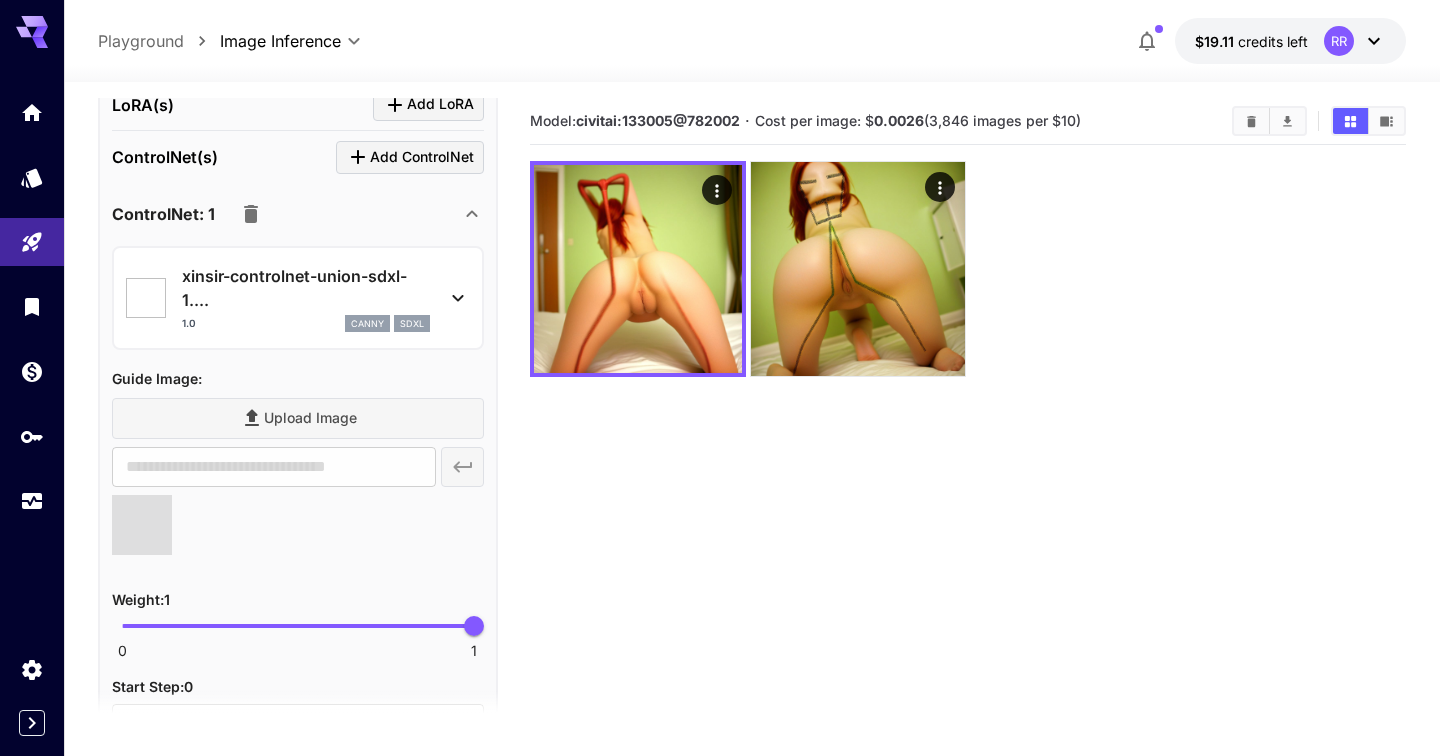 type on "**********" 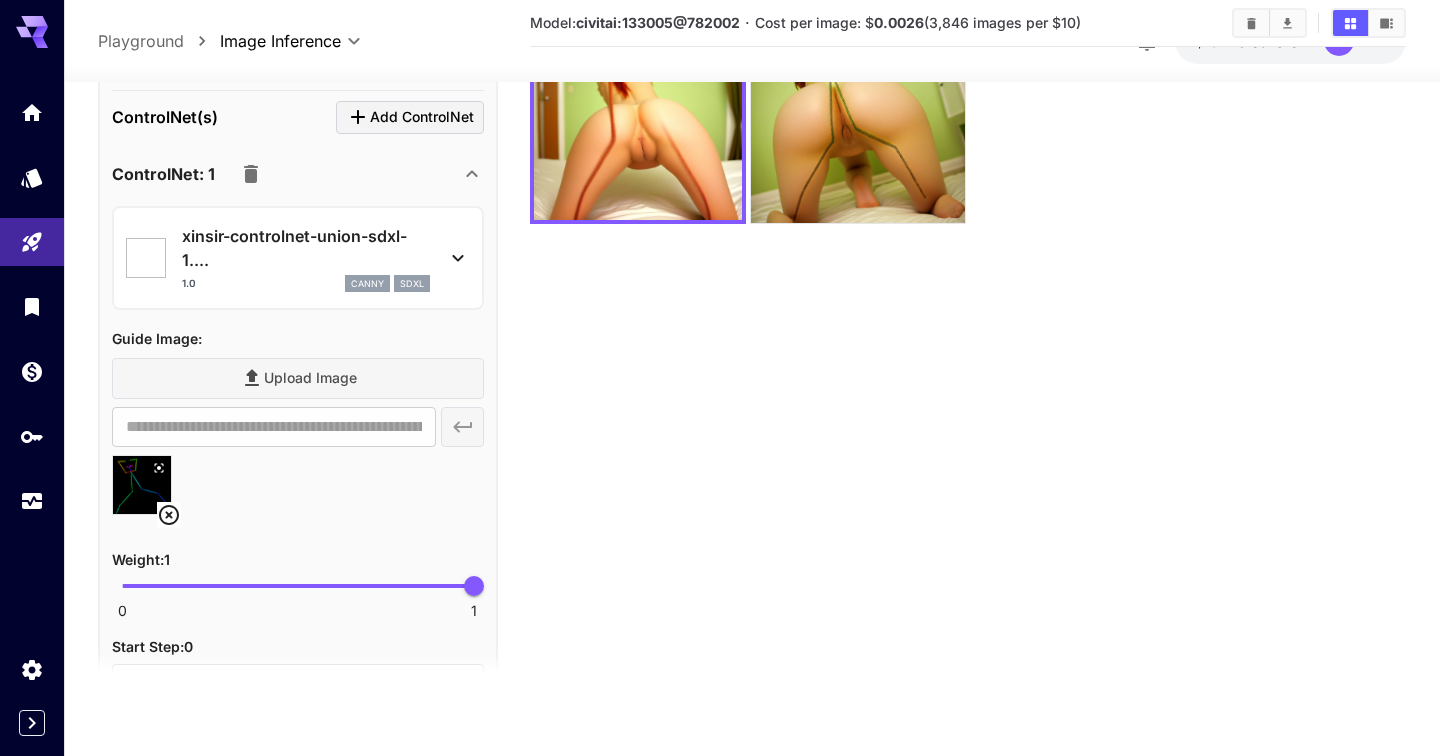 scroll, scrollTop: 158, scrollLeft: 0, axis: vertical 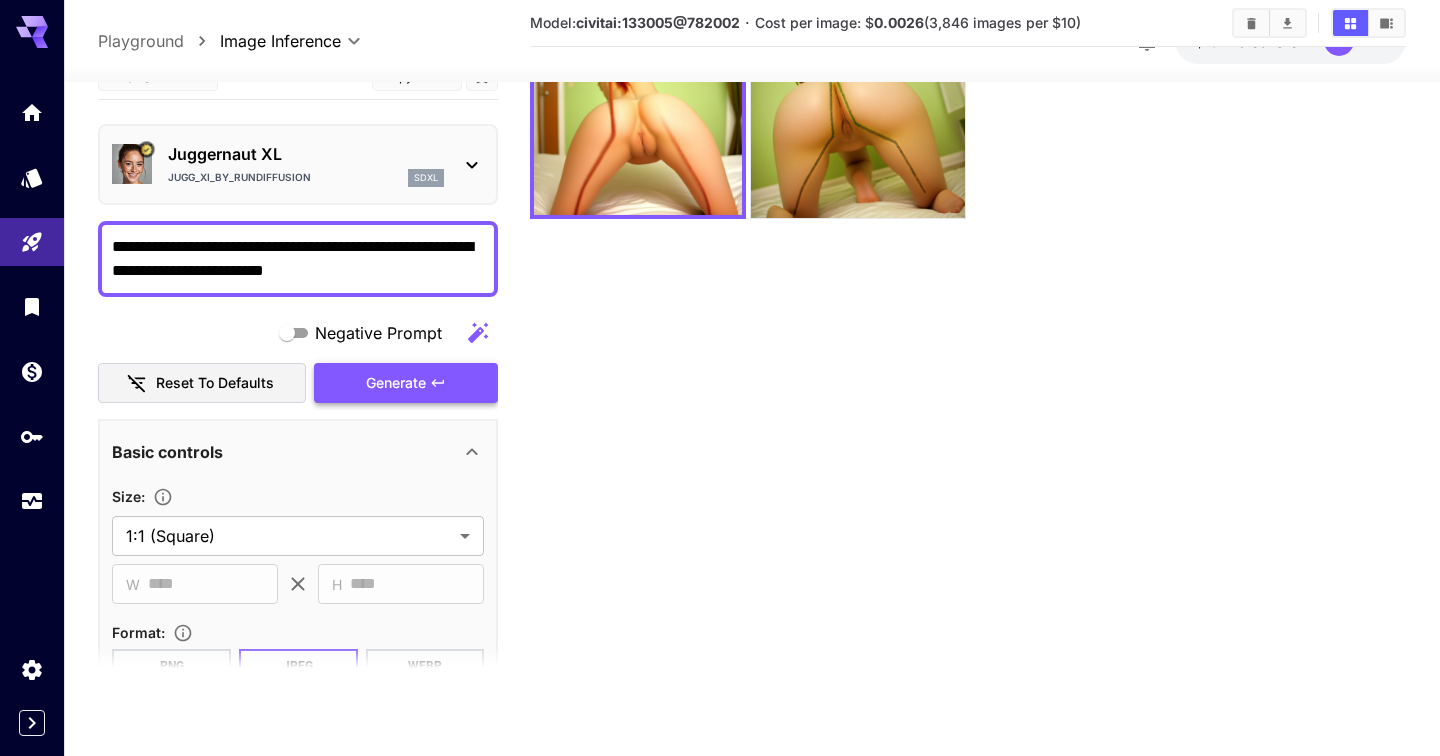 click on "Generate" at bounding box center (396, 383) 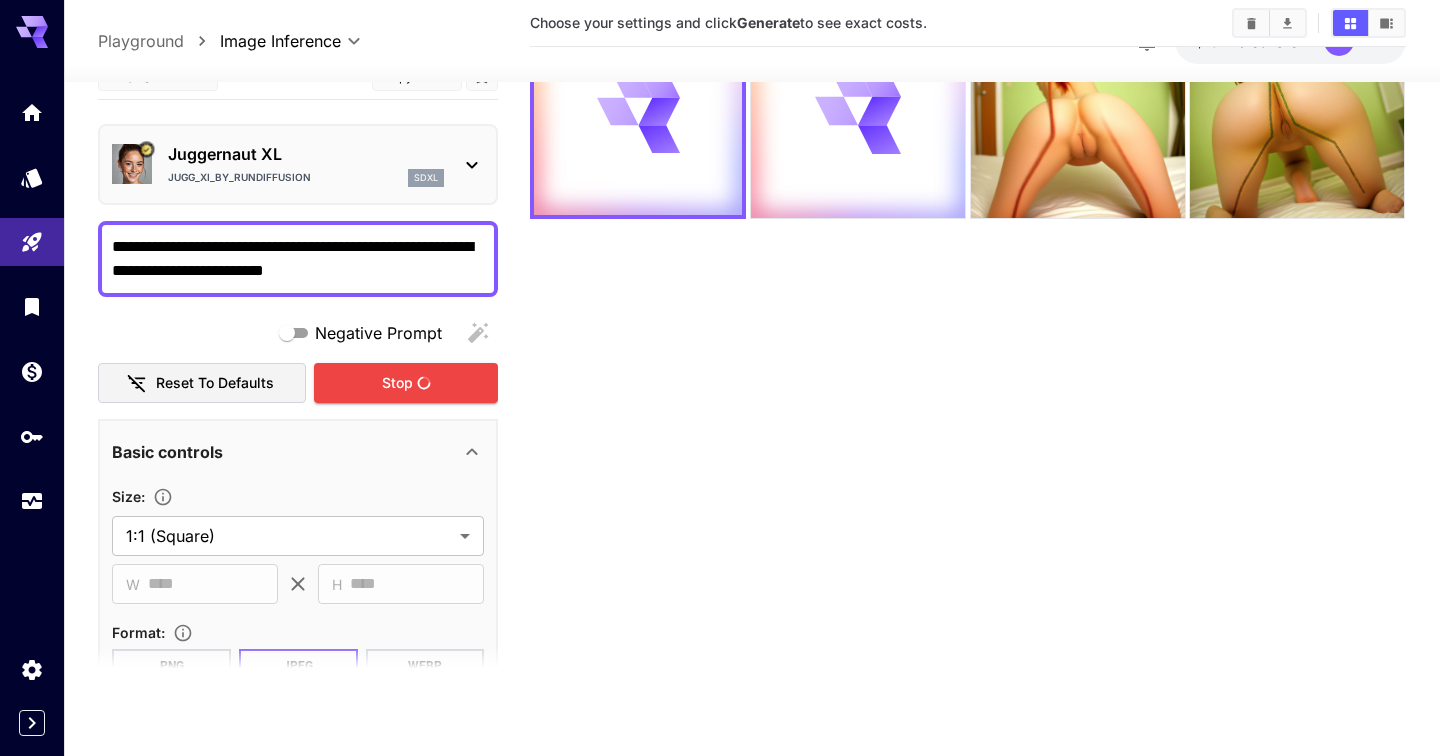 scroll, scrollTop: 0, scrollLeft: 0, axis: both 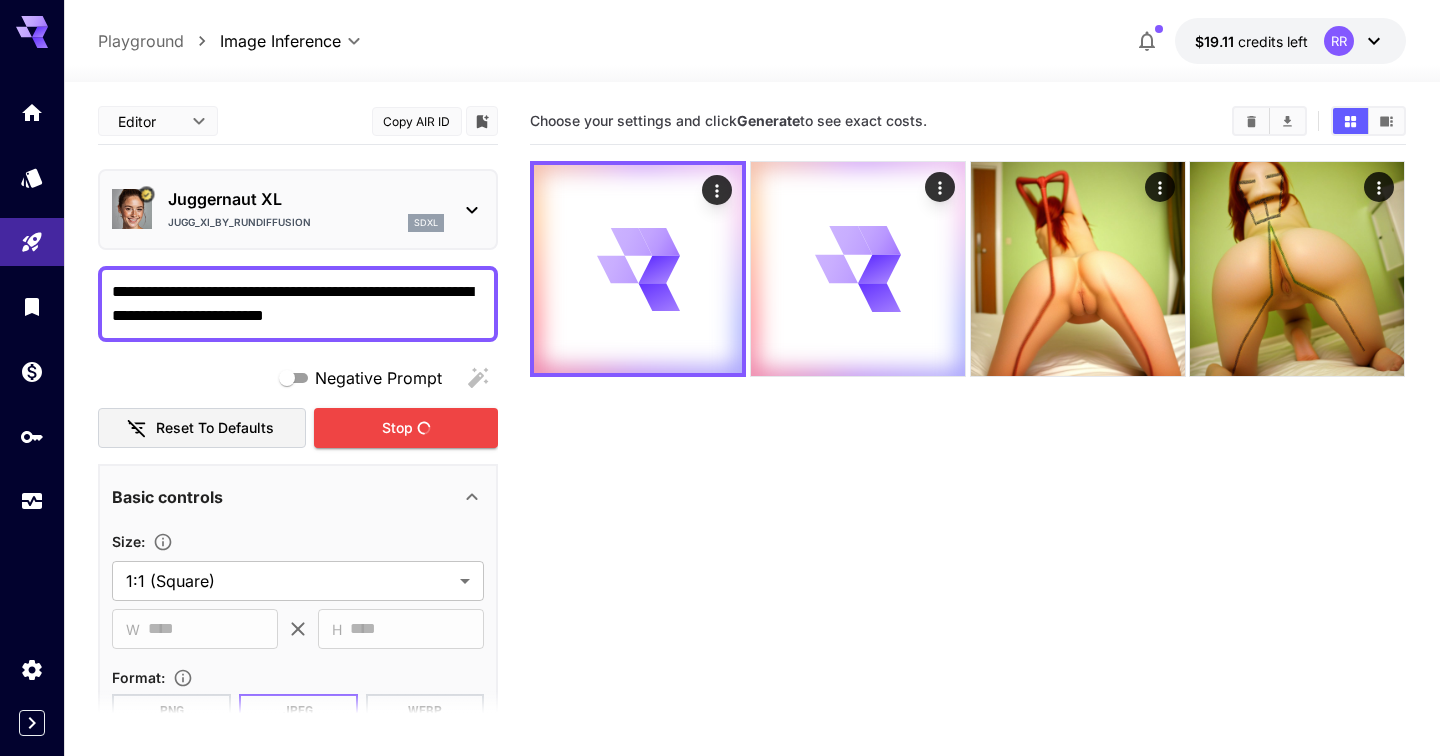 click on "**********" at bounding box center (298, 304) 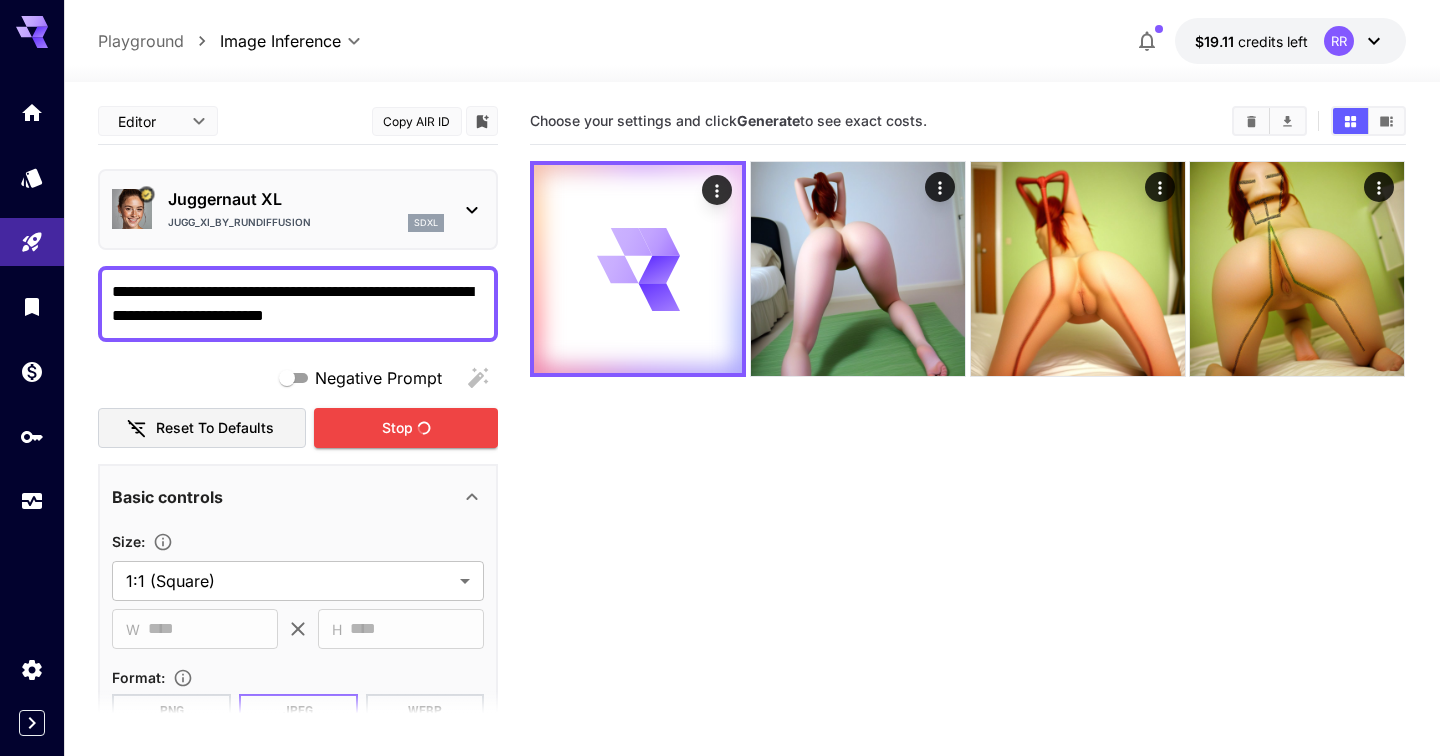 drag, startPoint x: 452, startPoint y: 290, endPoint x: 147, endPoint y: 324, distance: 306.88922 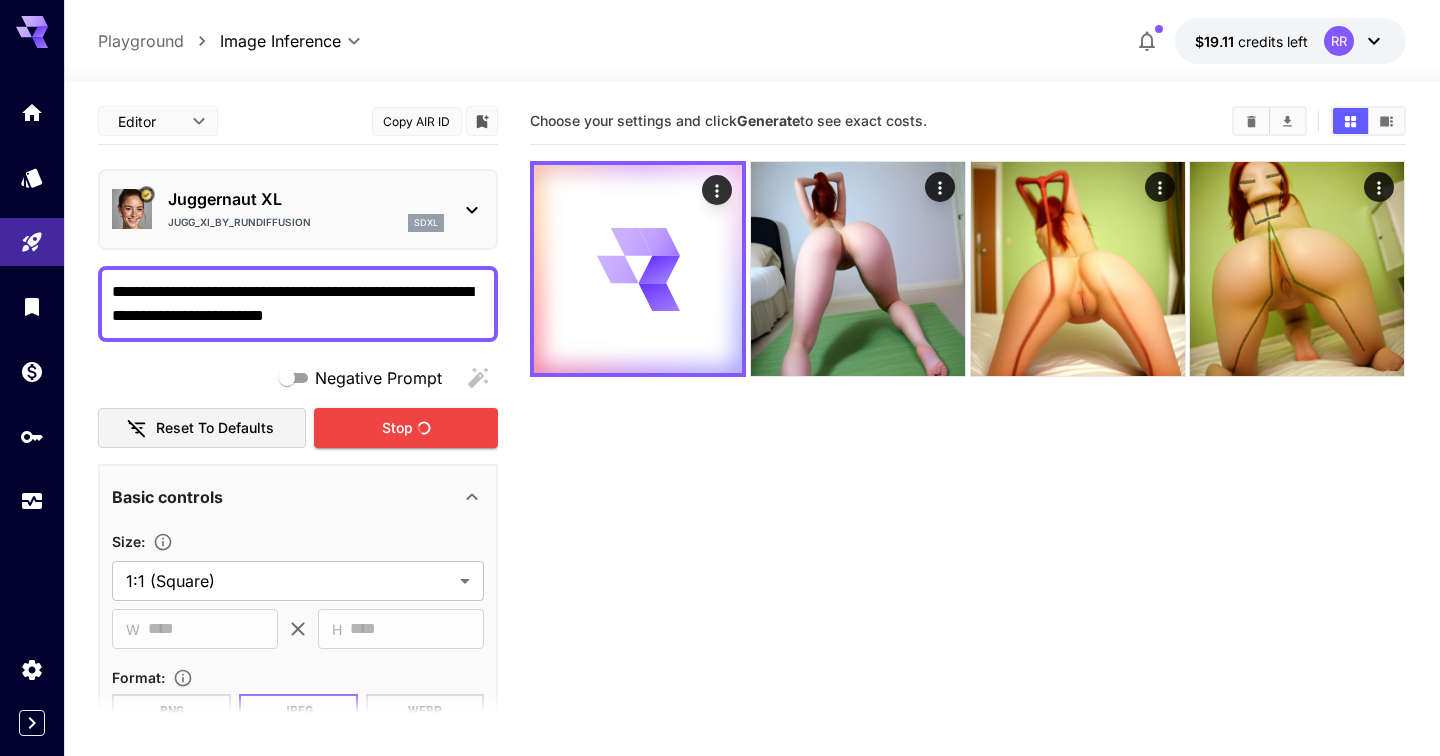 click on "**********" at bounding box center [298, 304] 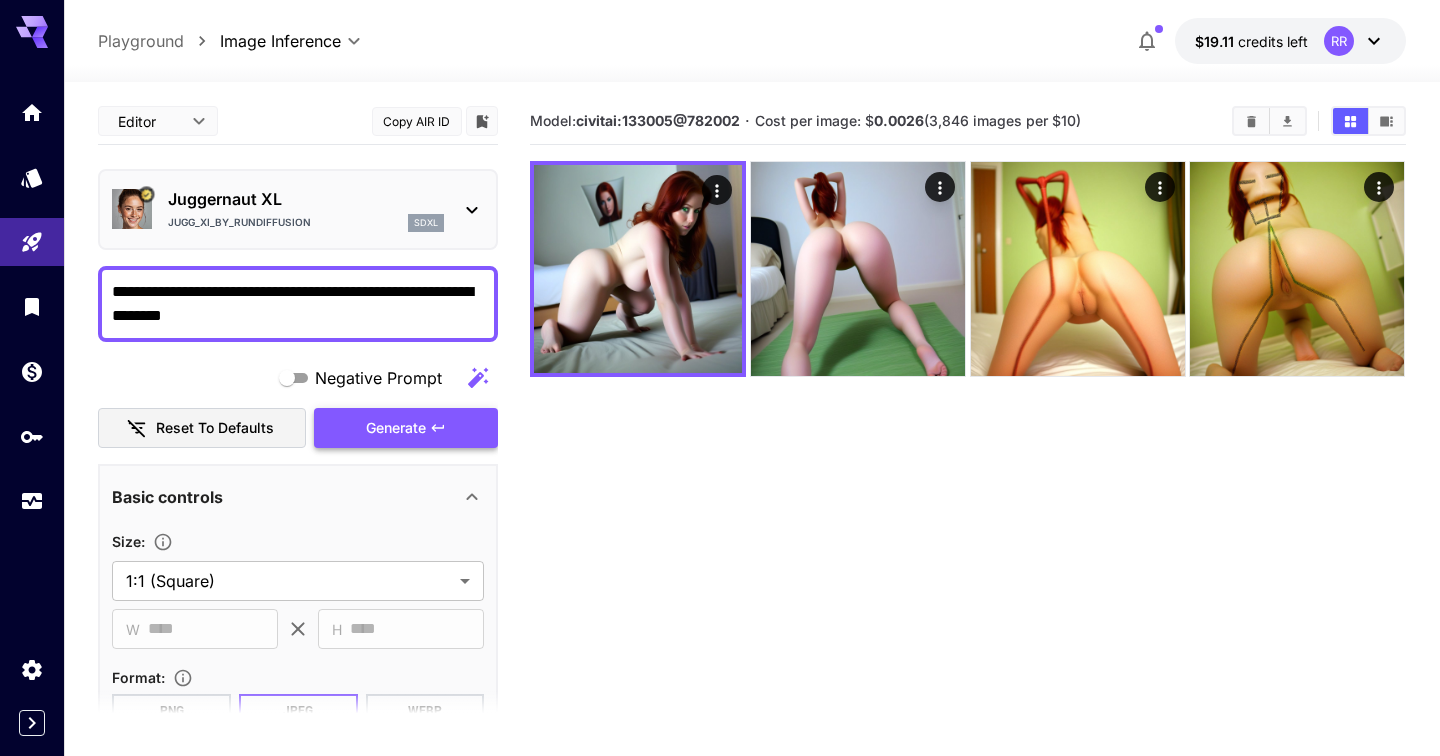 type on "**********" 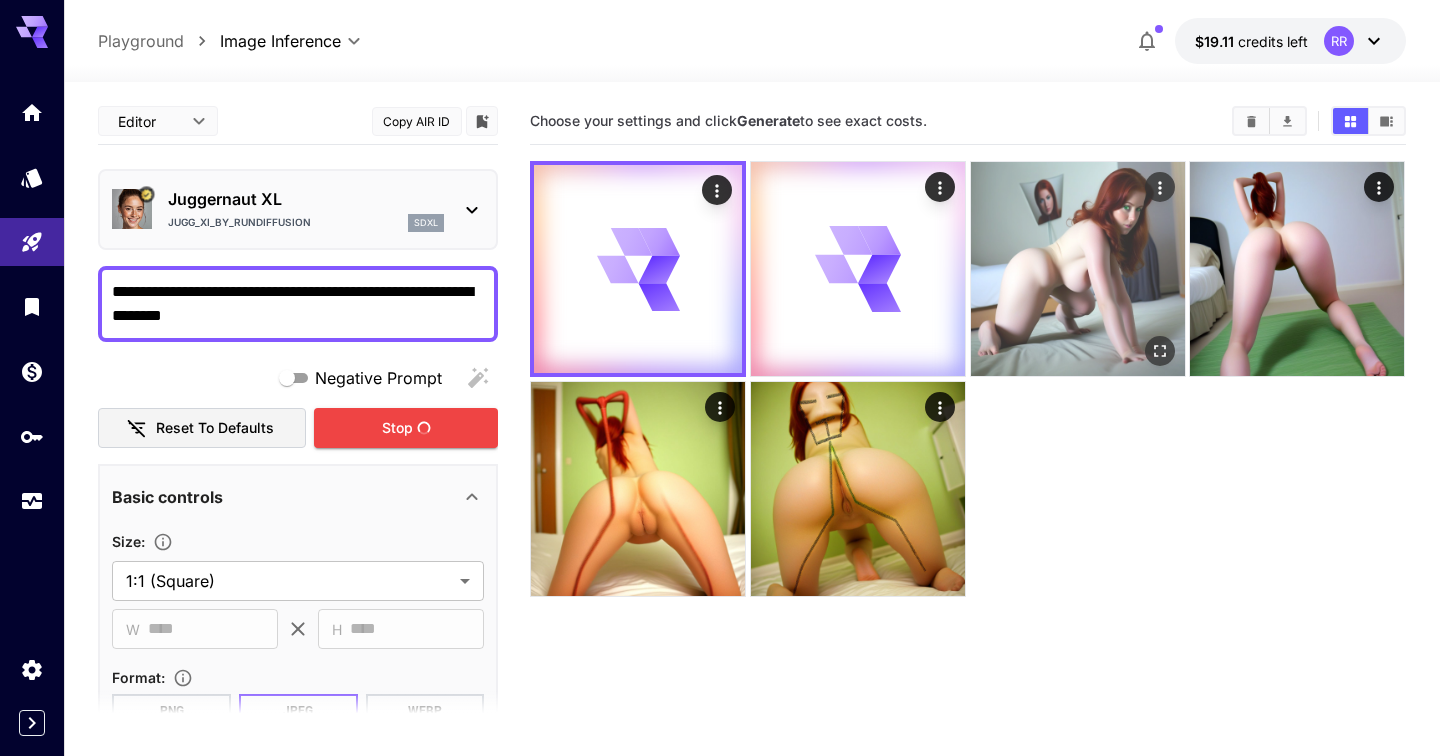 click at bounding box center (1078, 269) 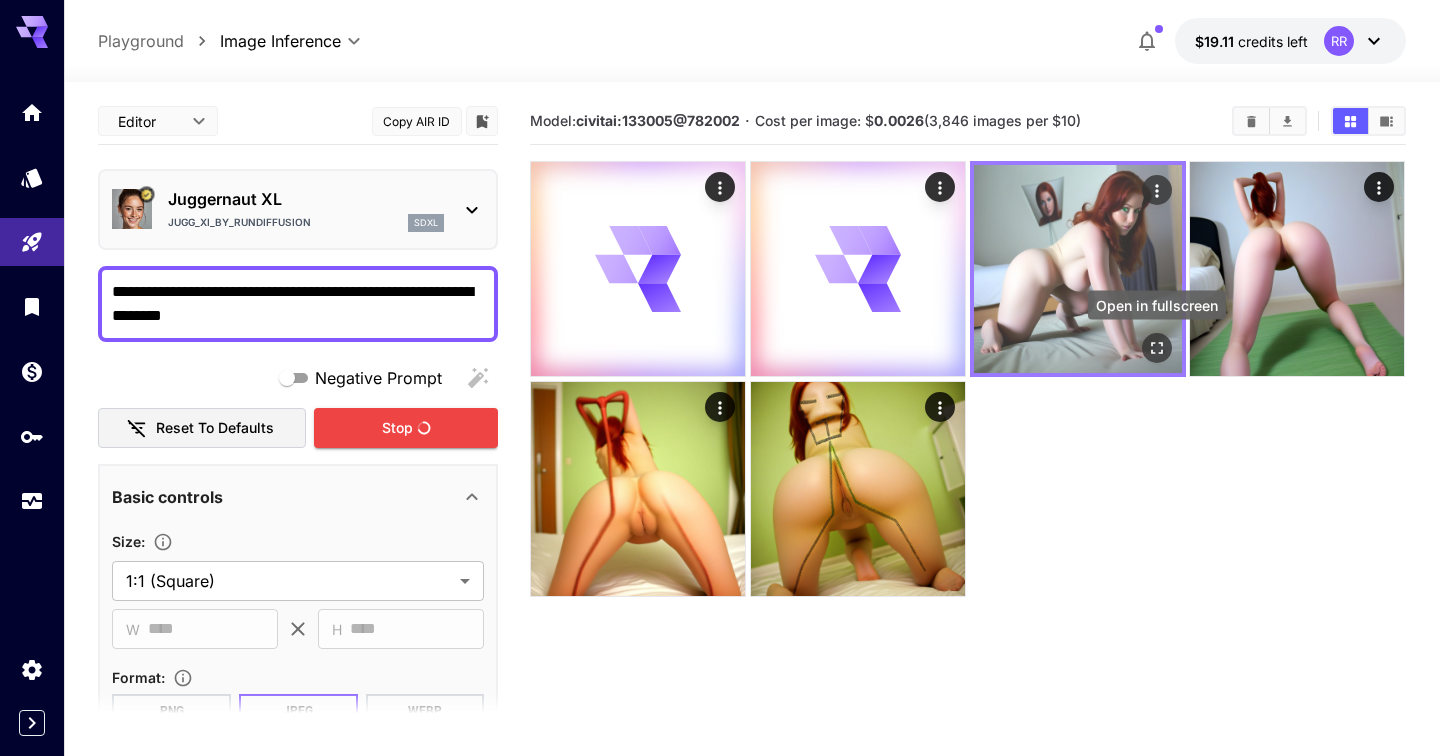 click 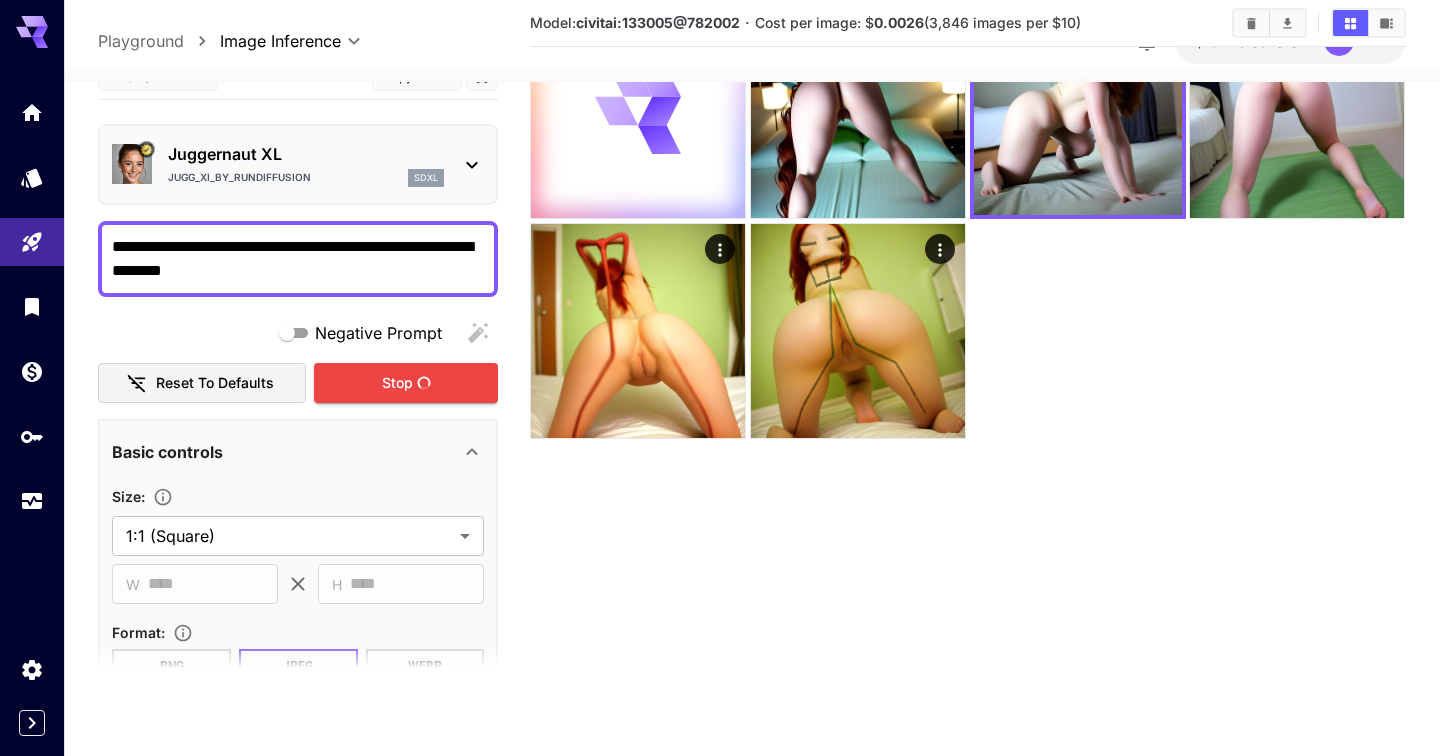 scroll, scrollTop: 0, scrollLeft: 0, axis: both 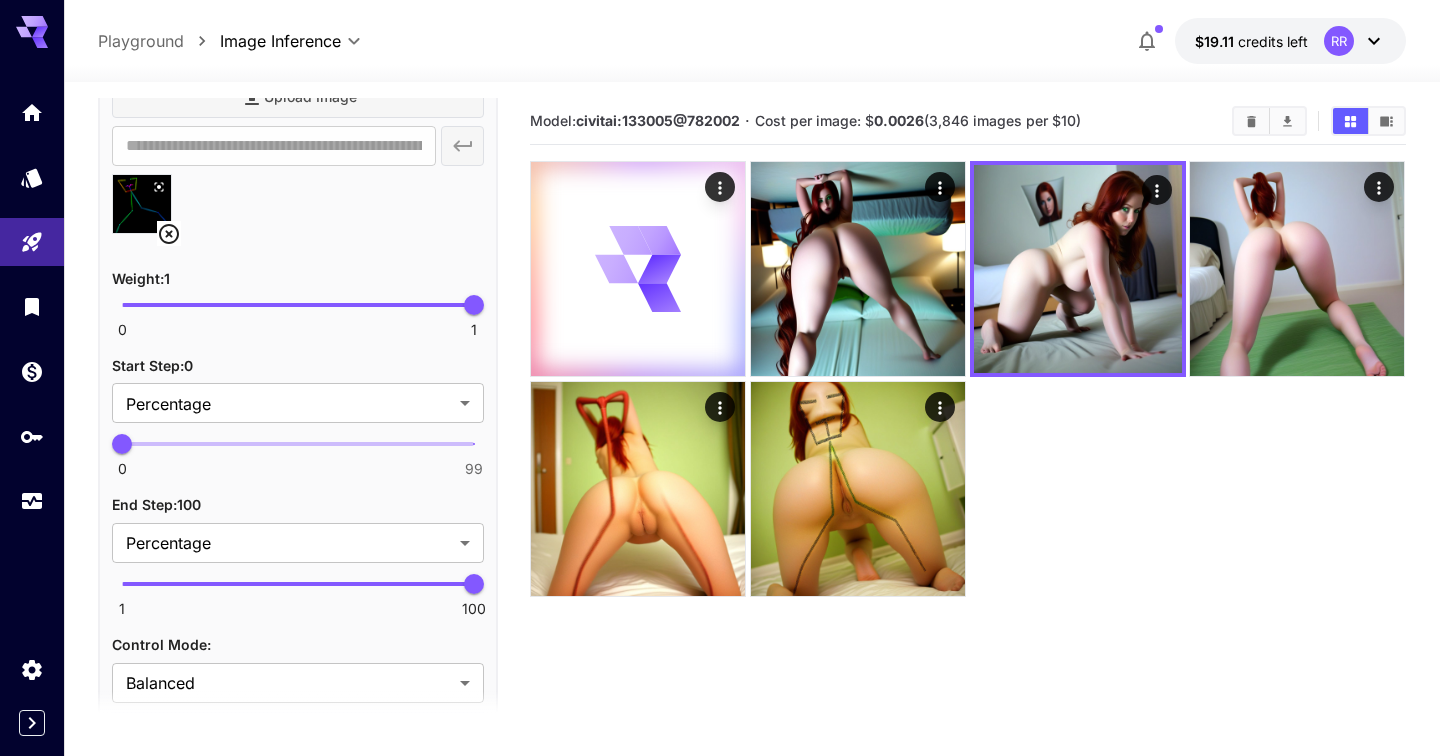 type on "**" 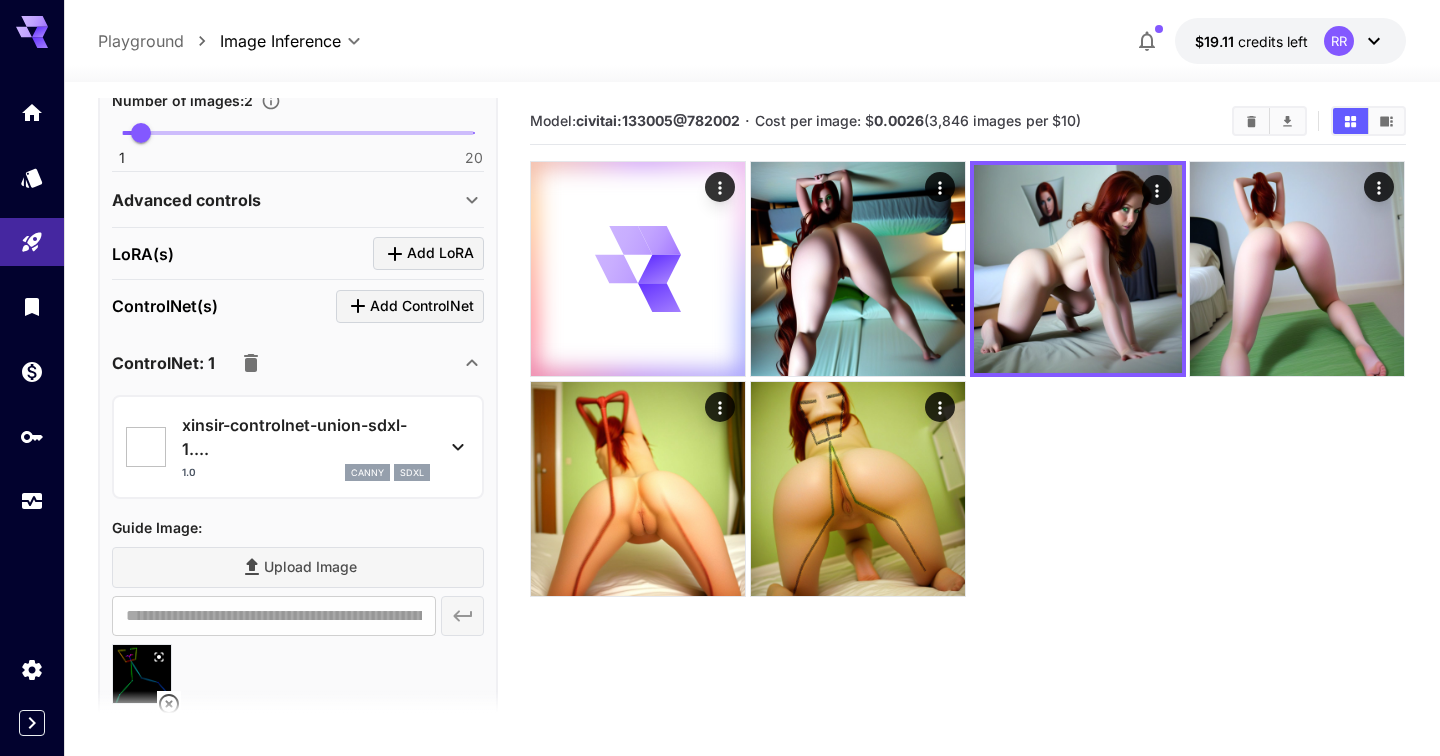 scroll, scrollTop: 0, scrollLeft: 0, axis: both 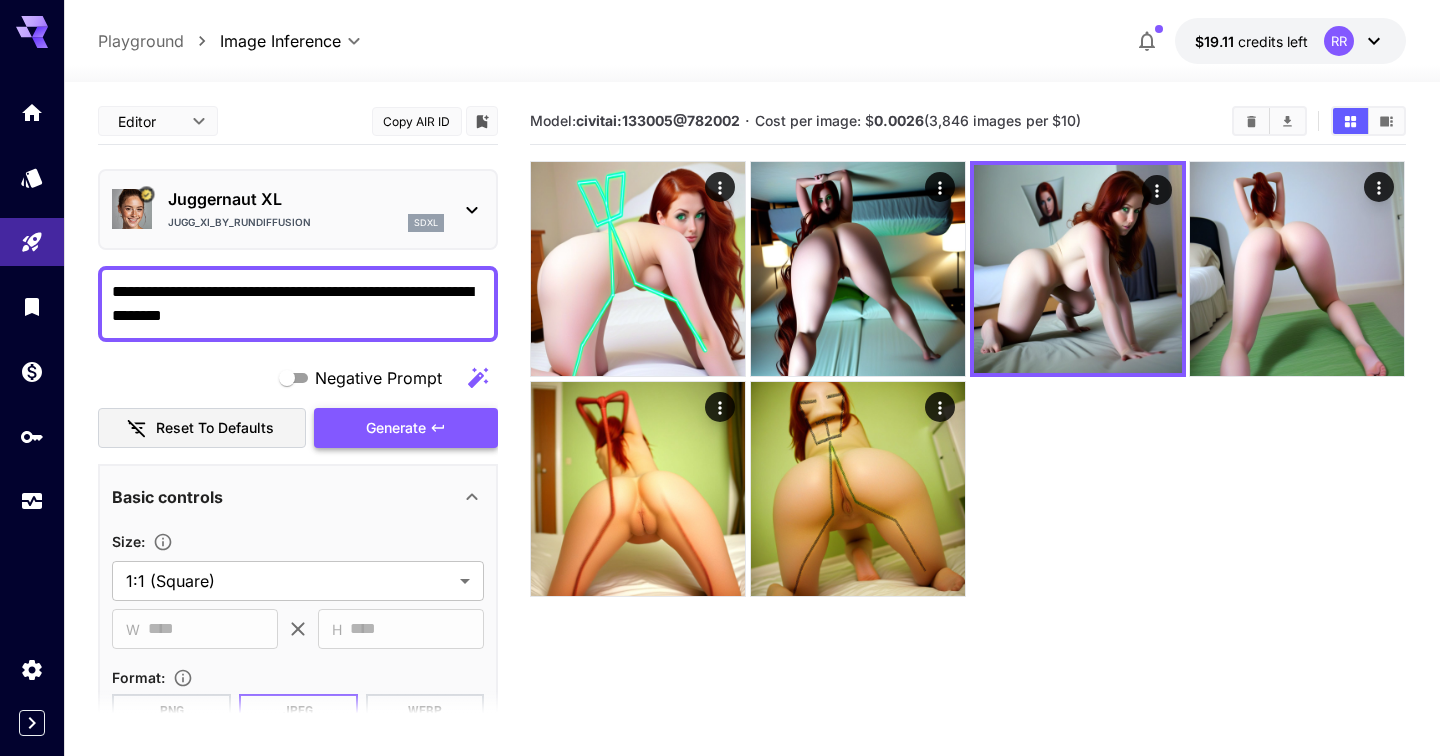 click on "Generate" at bounding box center (406, 428) 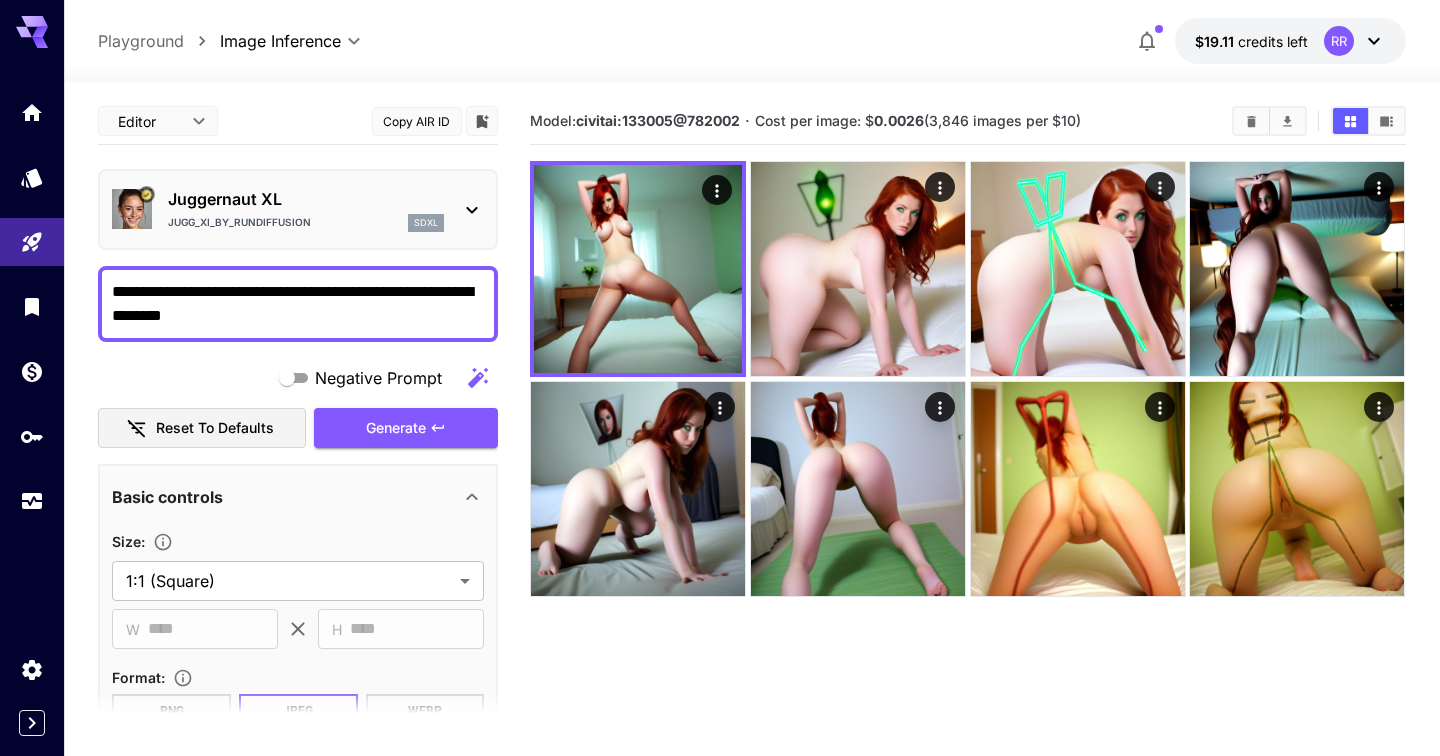 click 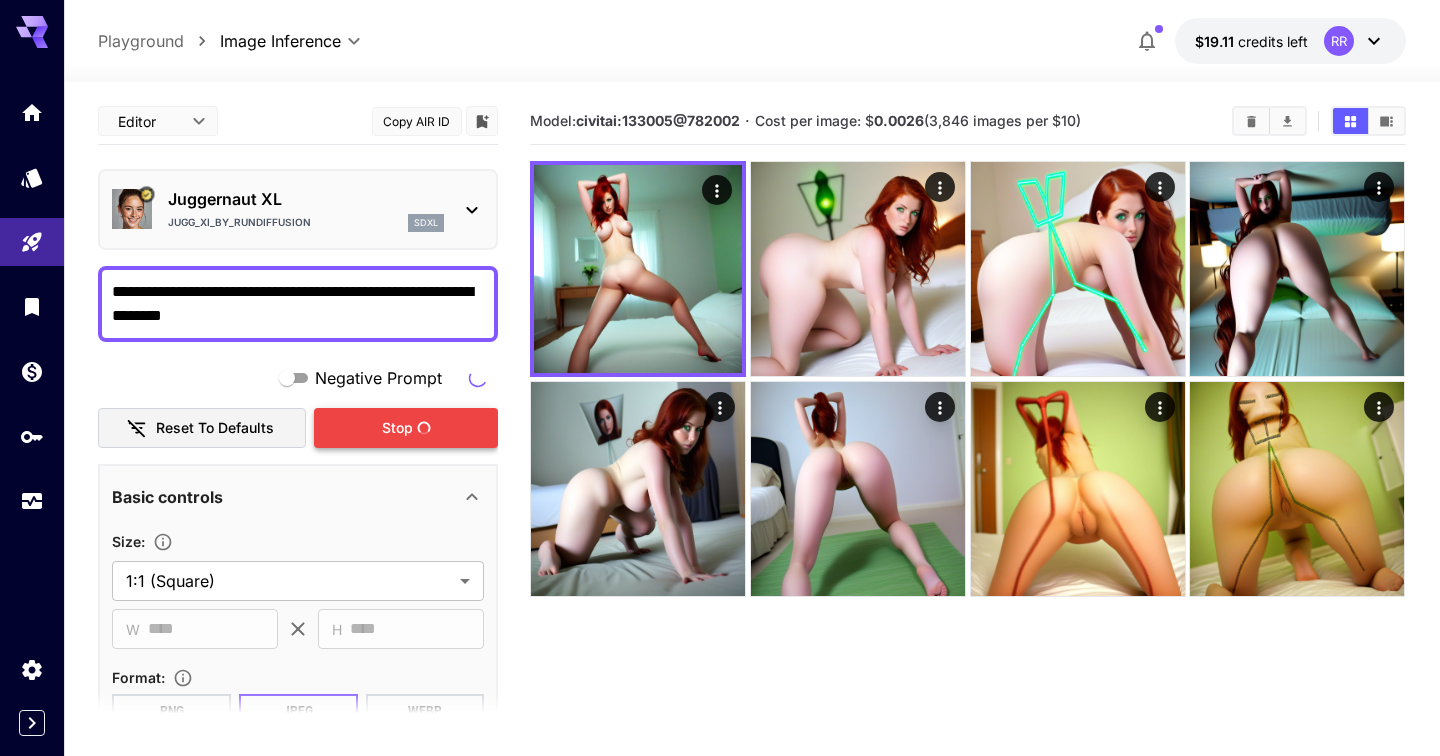 type on "**********" 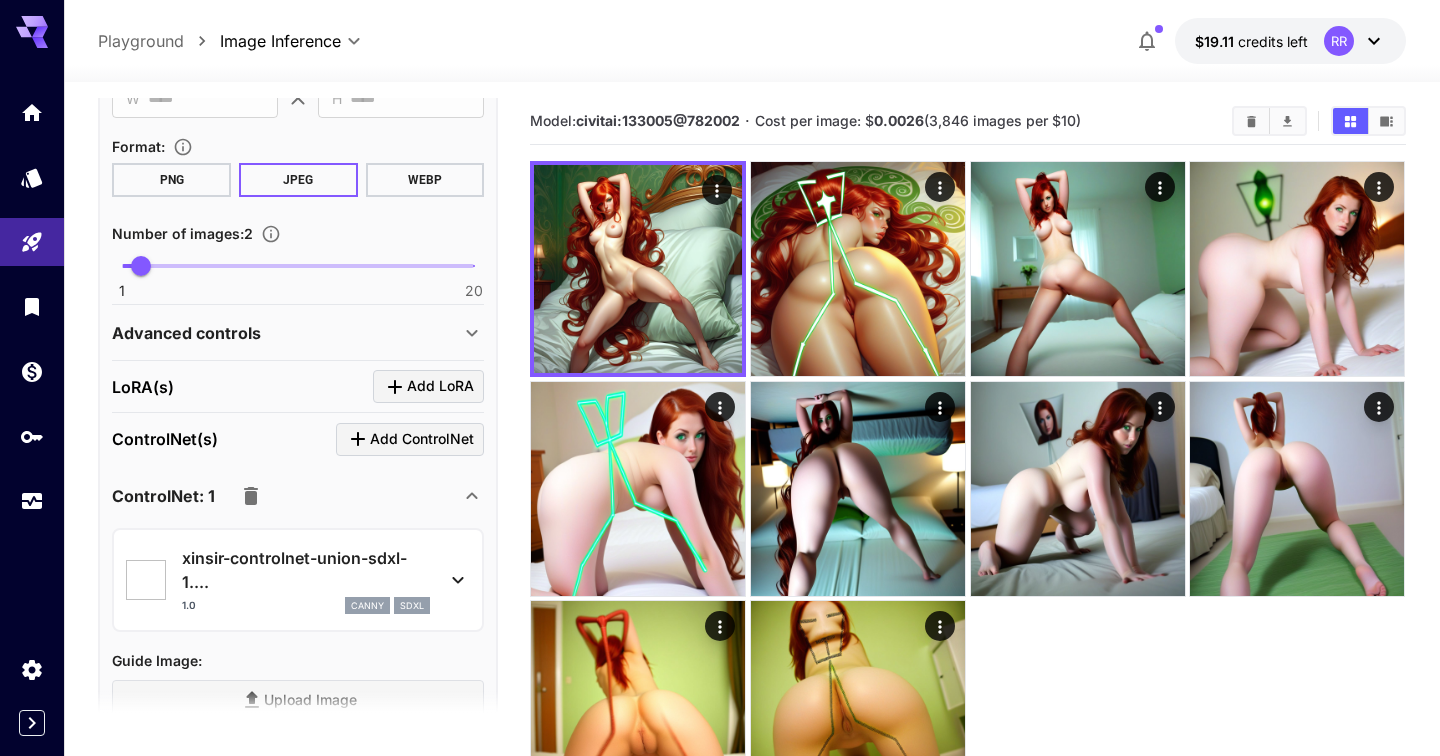 scroll, scrollTop: 602, scrollLeft: 0, axis: vertical 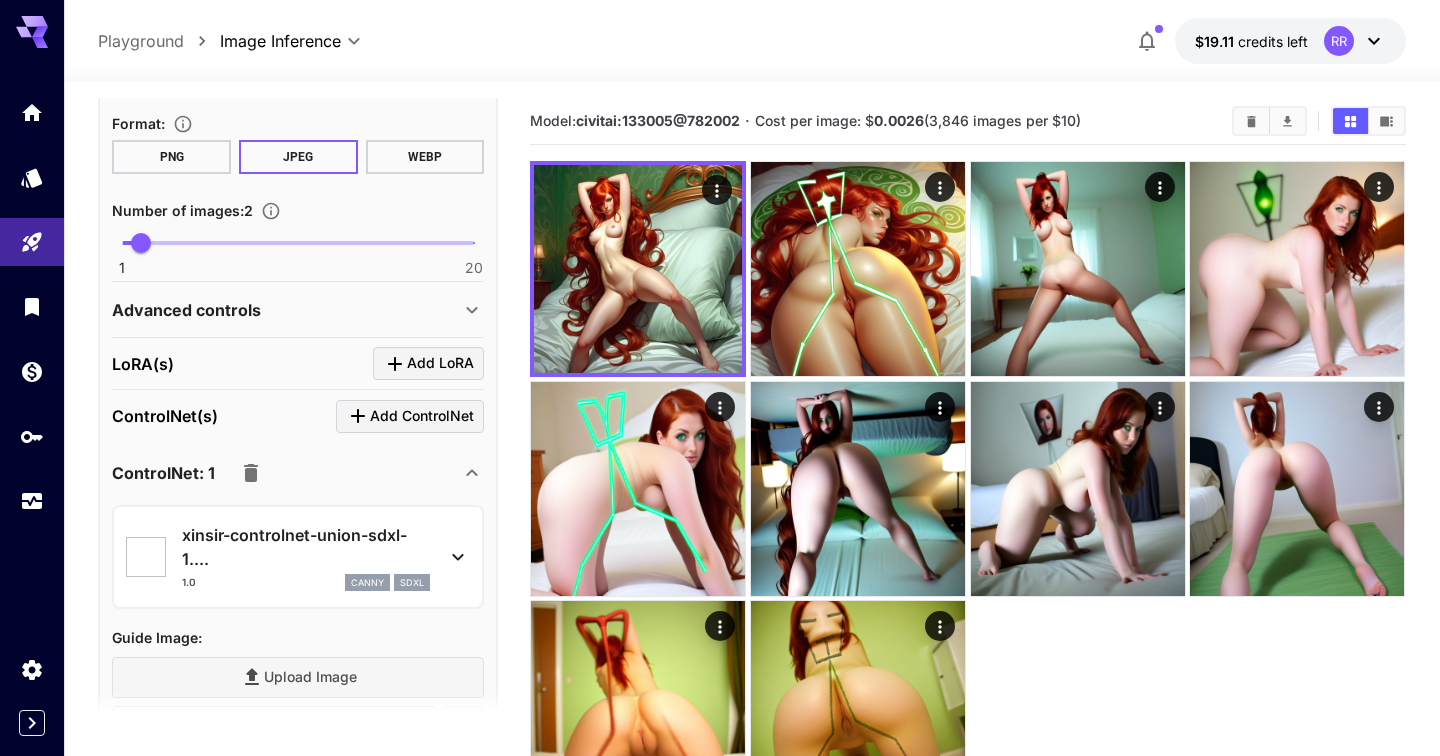 click on "ControlNet: 1" at bounding box center [286, 473] 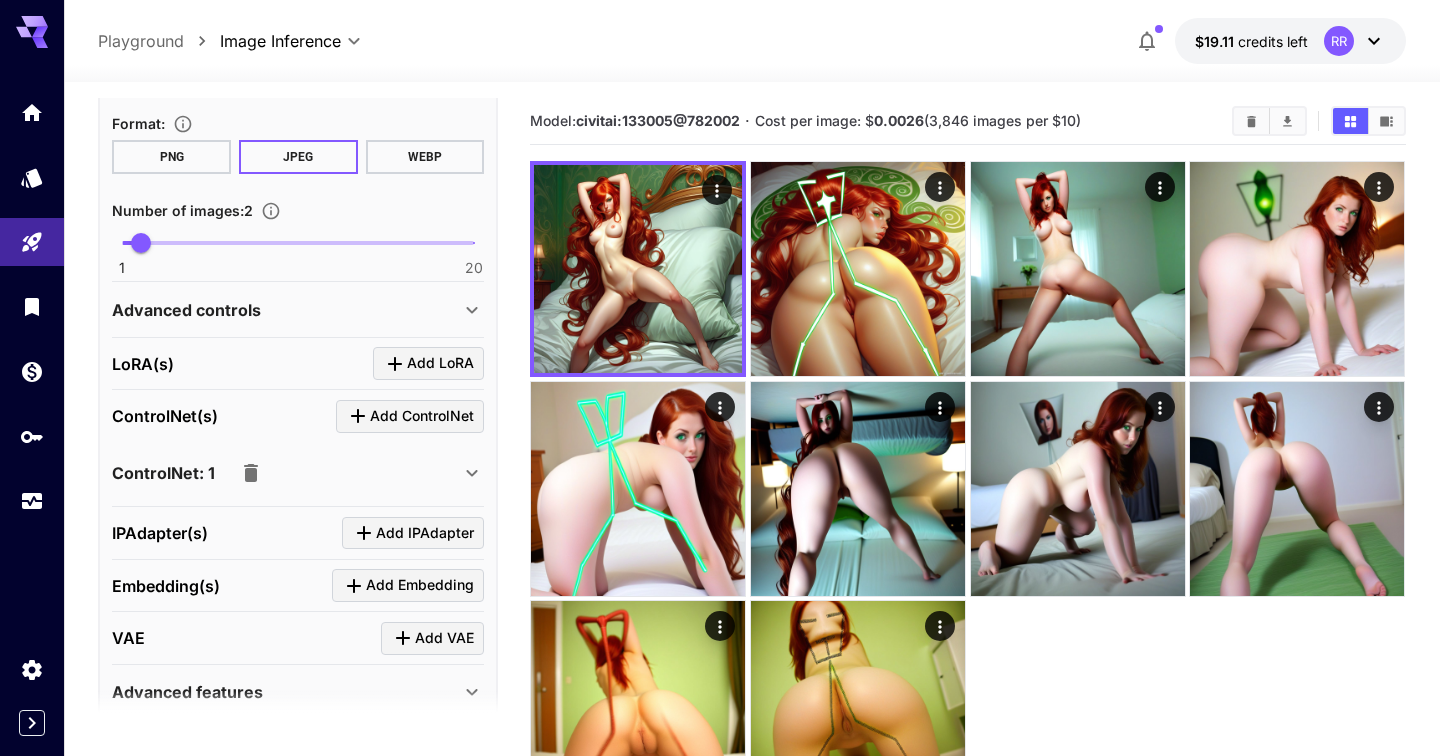 click on "ControlNet: 1" at bounding box center [286, 473] 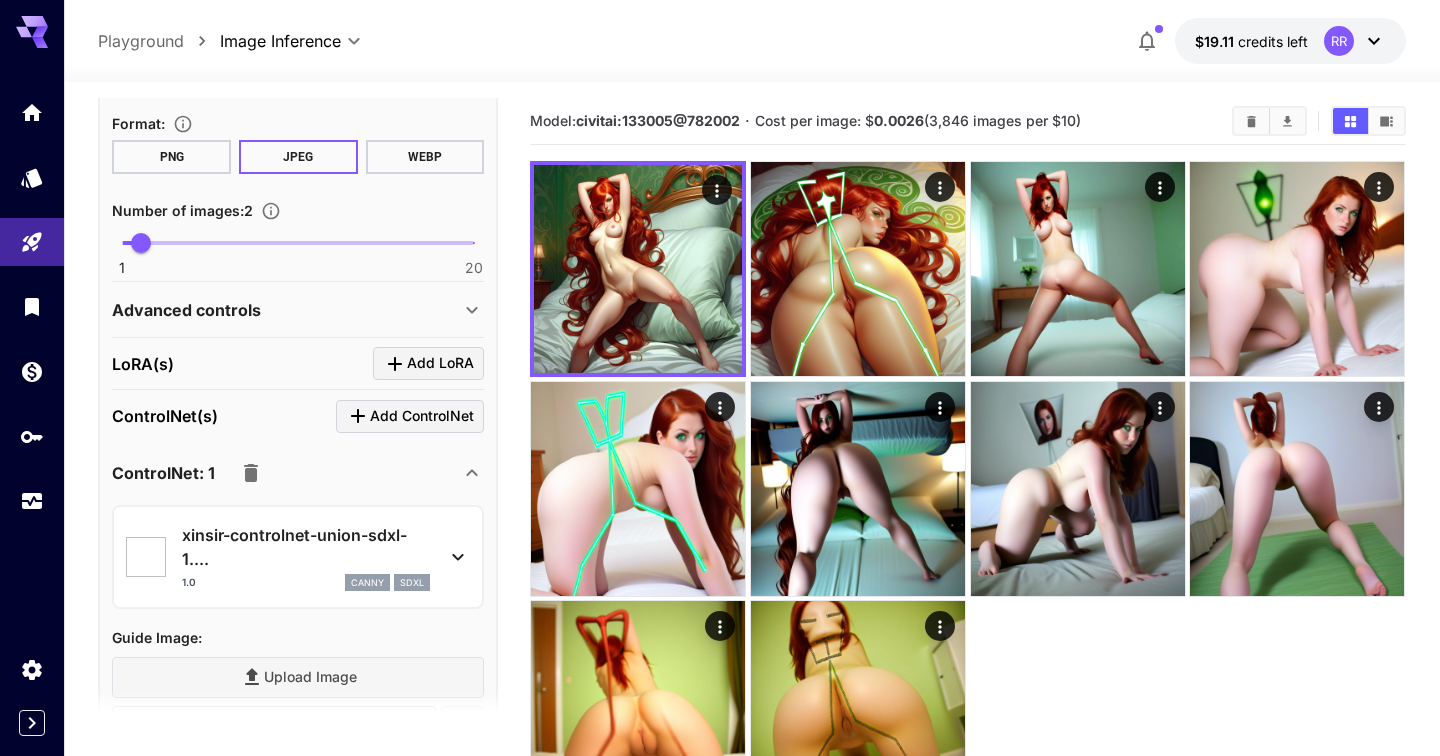 click 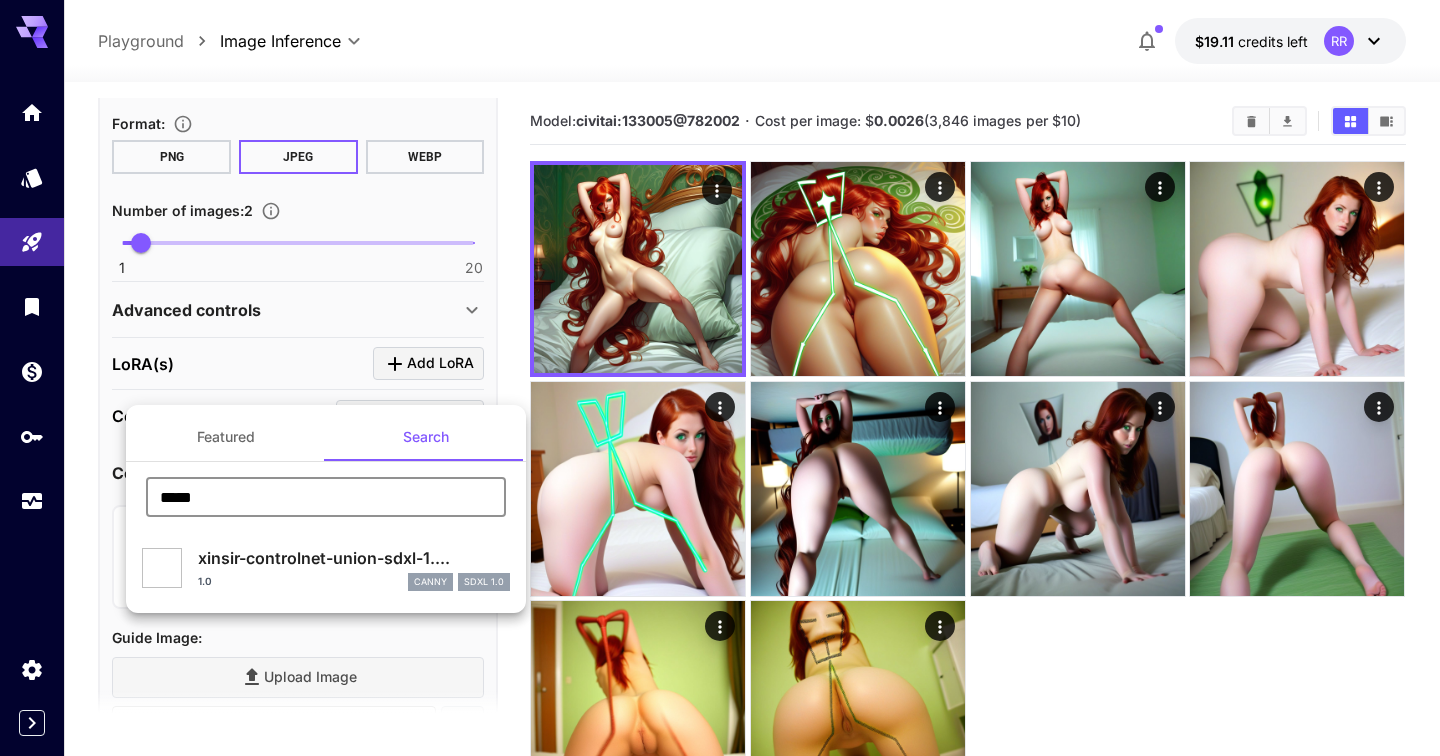 click on "*****" at bounding box center (326, 497) 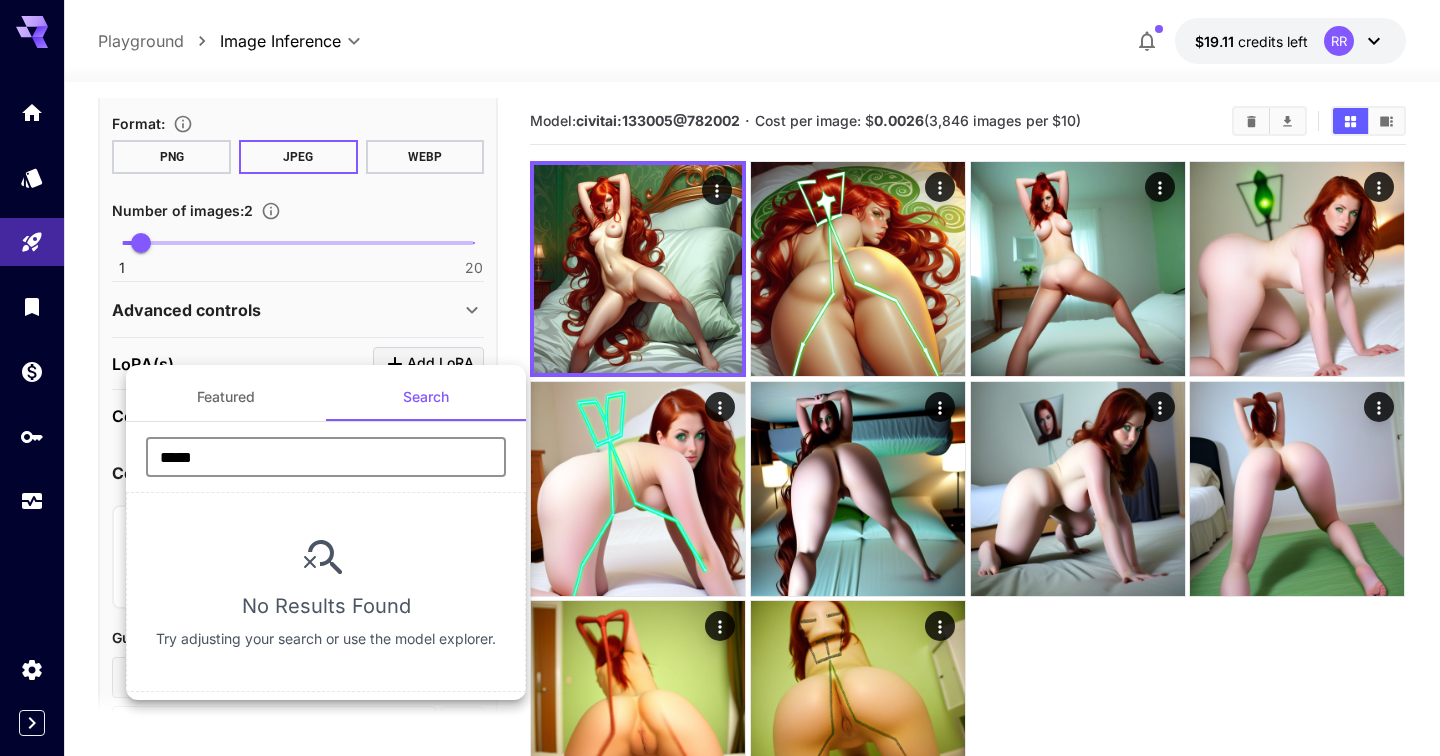 click on "*****" at bounding box center [326, 457] 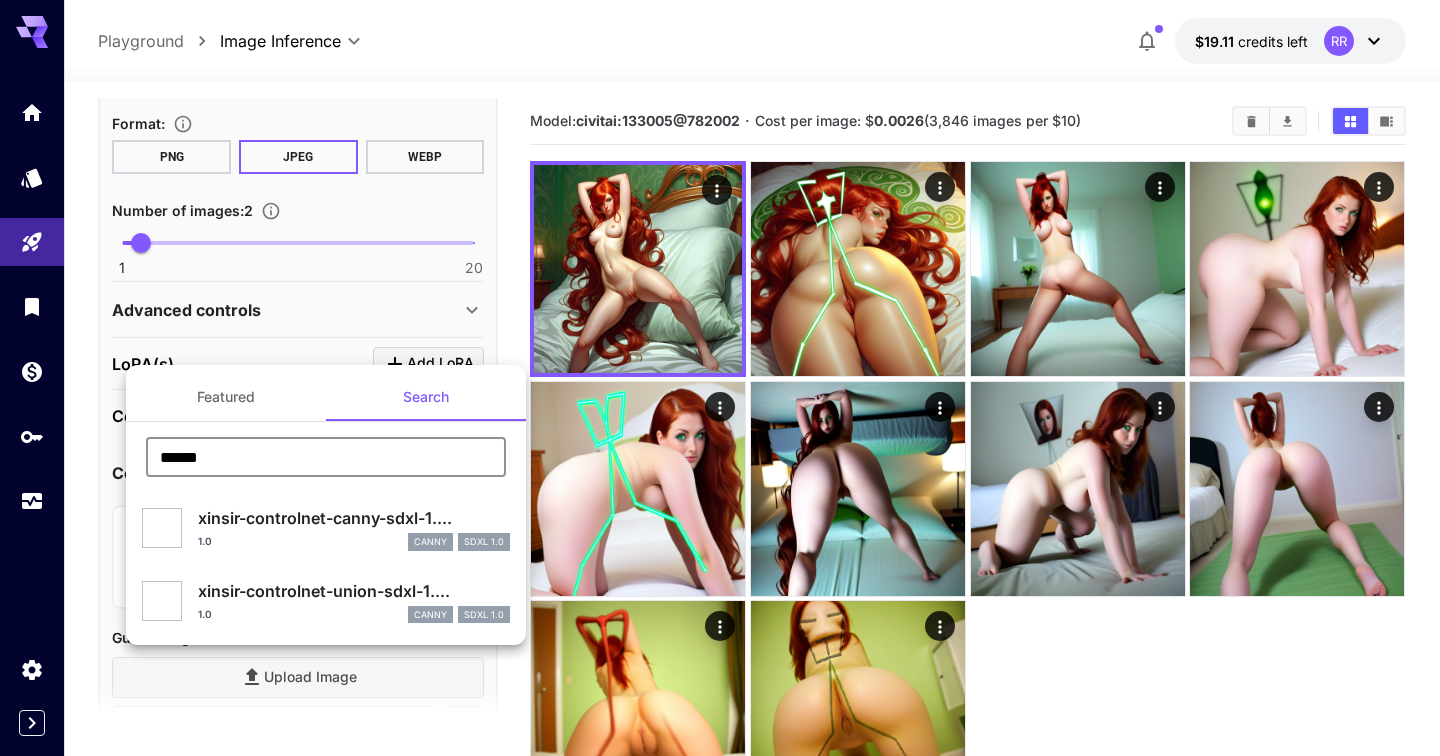 type on "*******" 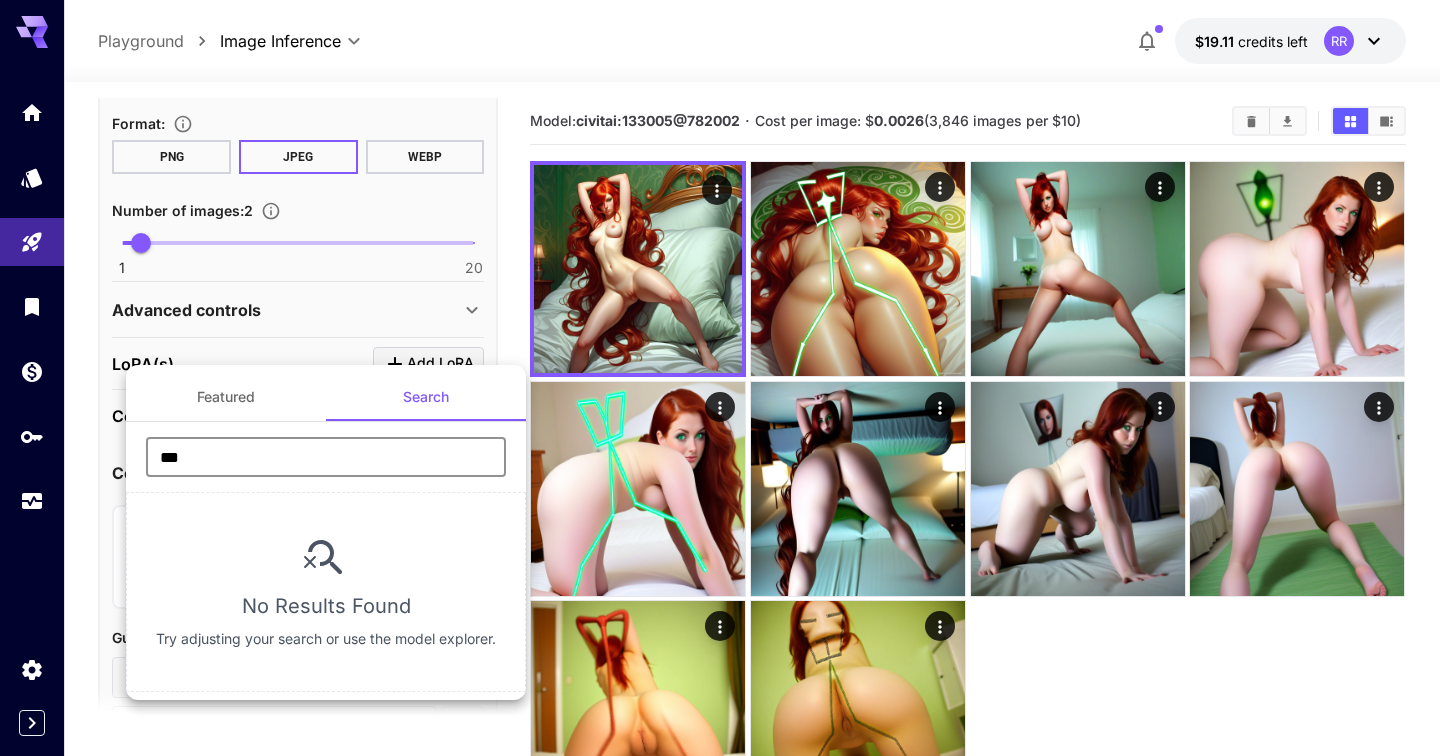 paste on "**********" 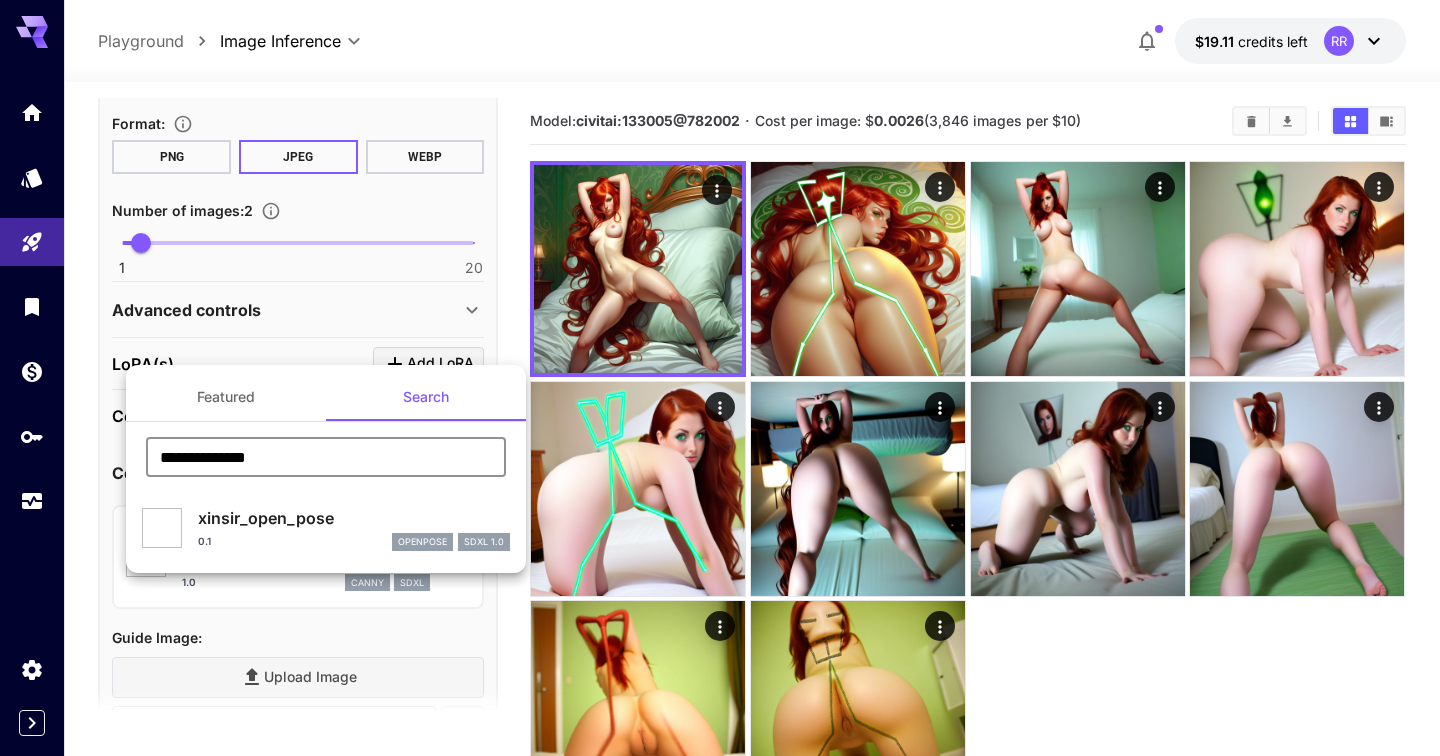 type on "**********" 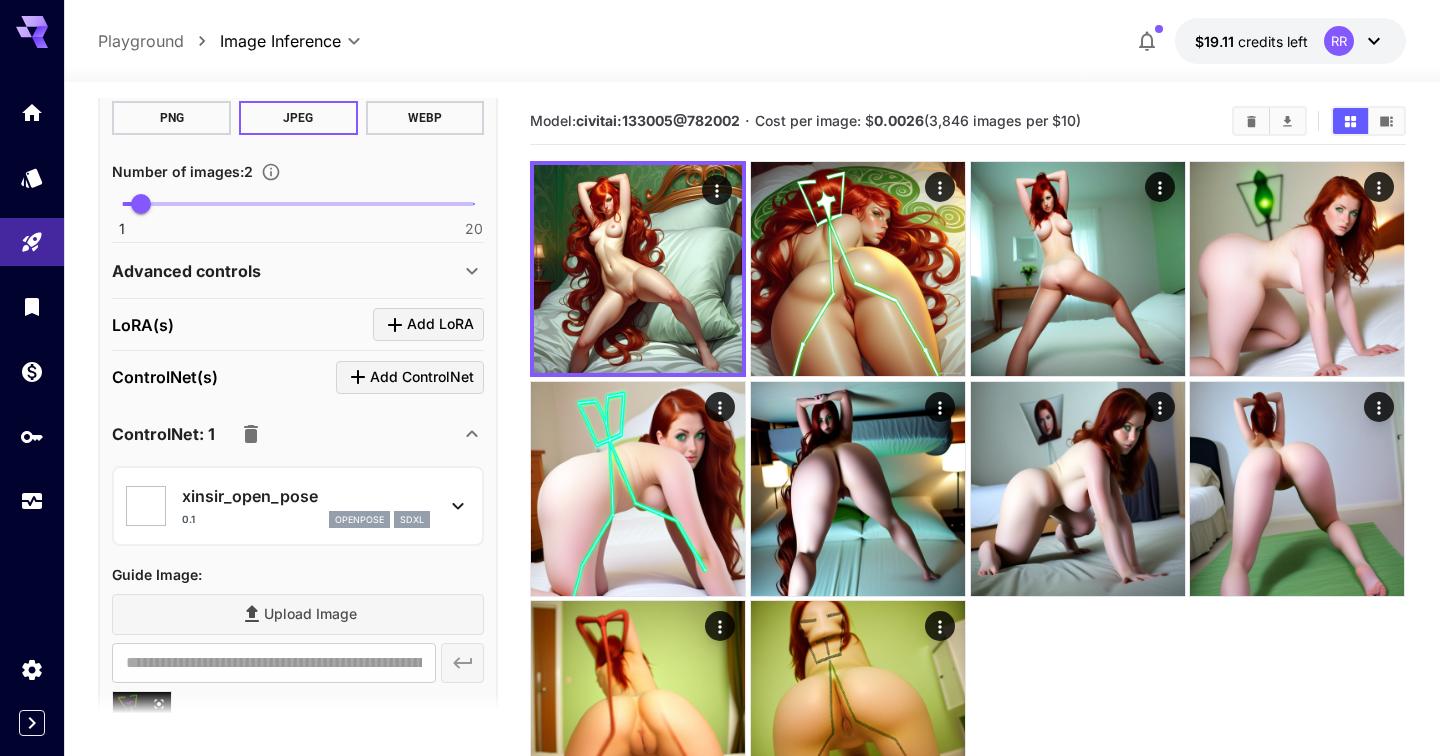 scroll, scrollTop: 673, scrollLeft: 0, axis: vertical 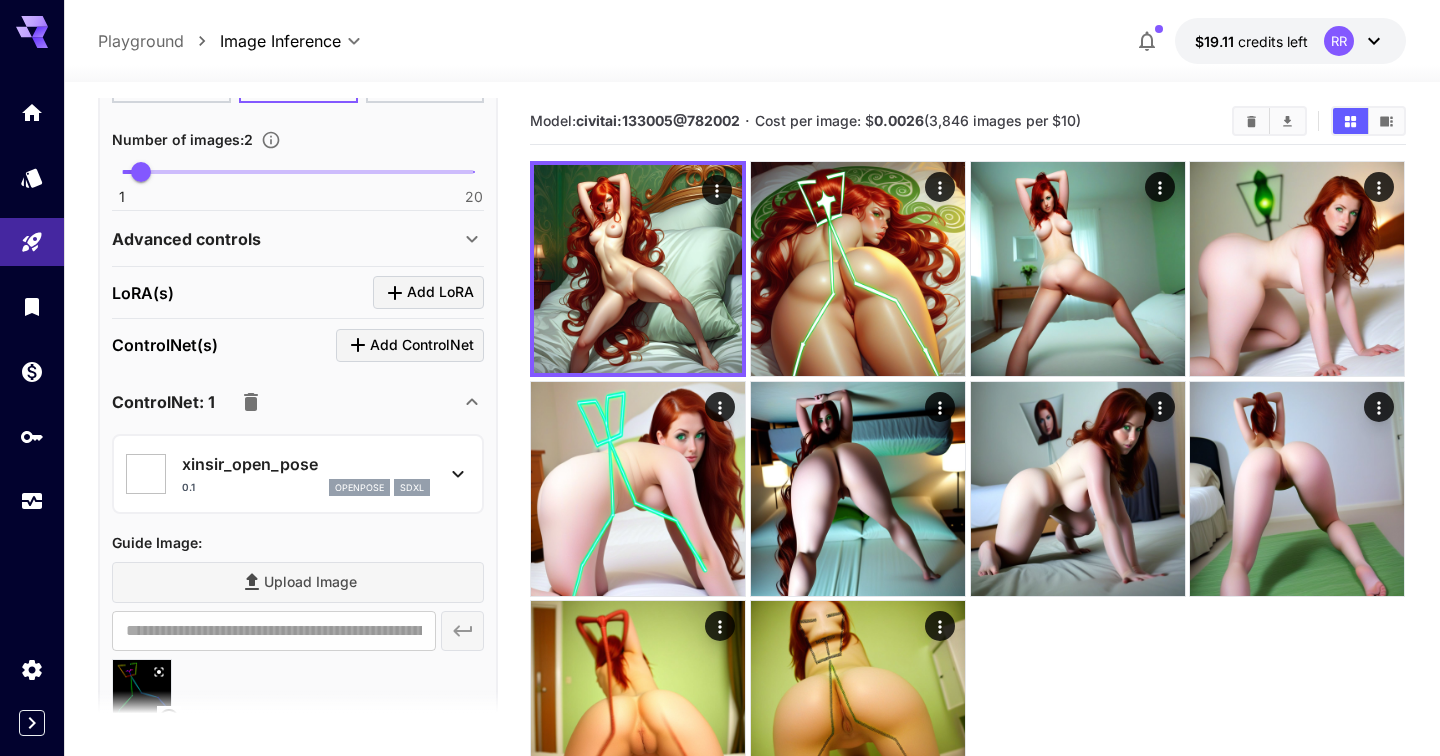click on "Upload Image" at bounding box center (298, 582) 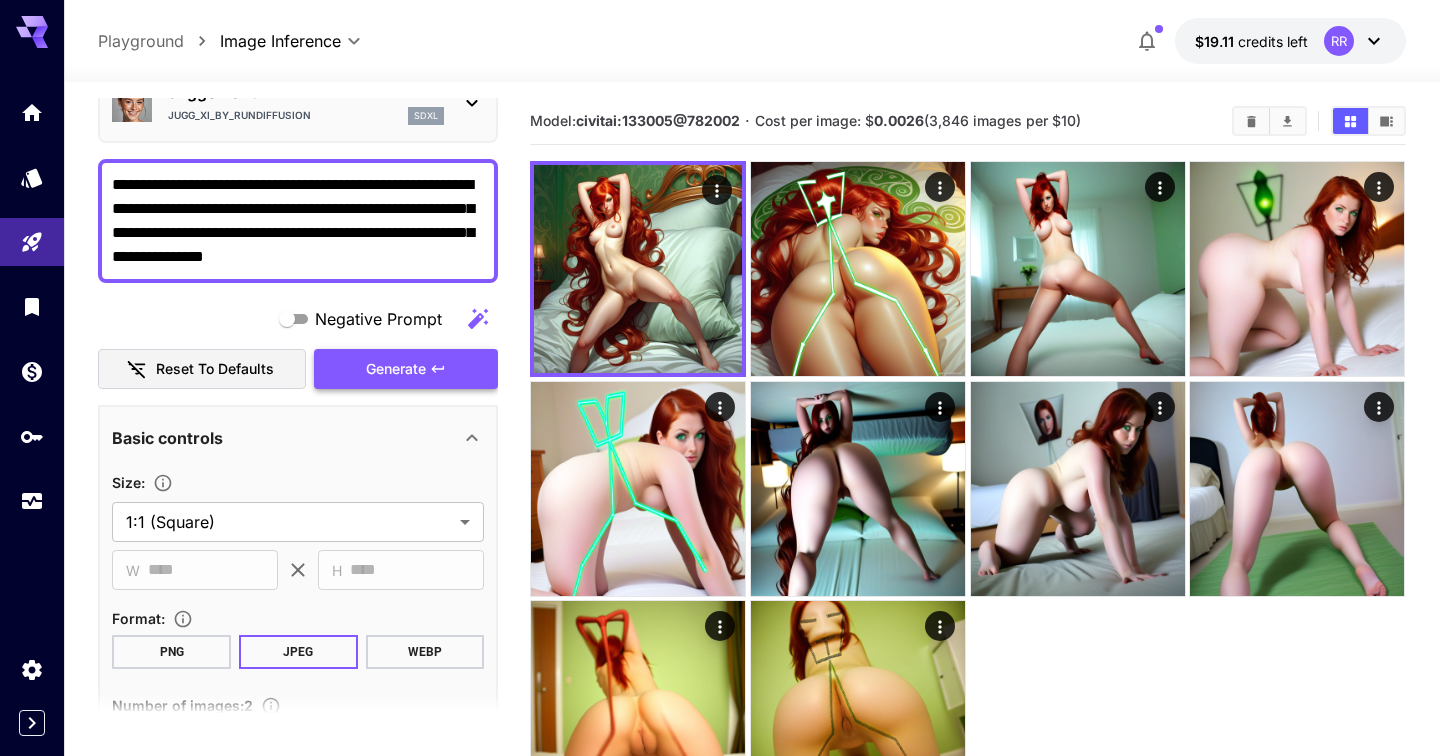 scroll, scrollTop: 0, scrollLeft: 0, axis: both 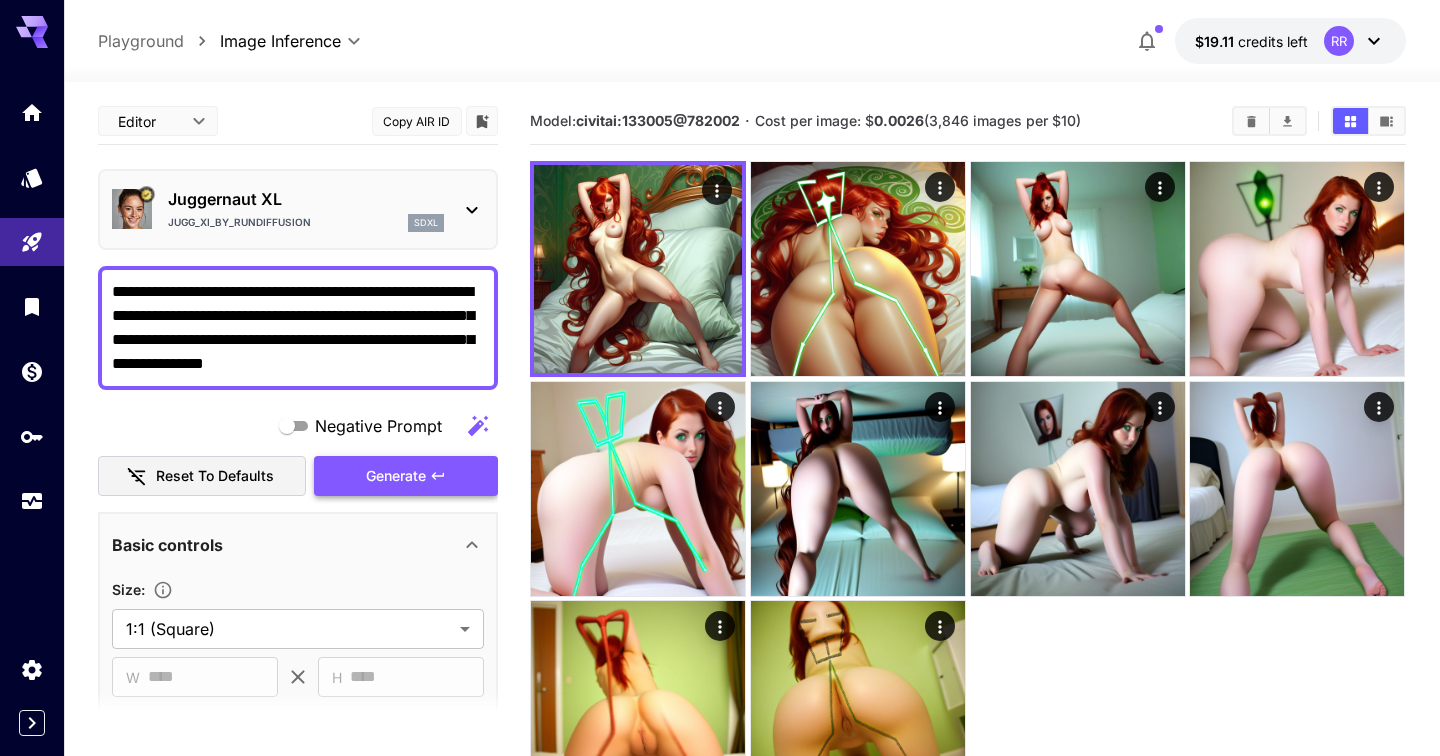 click on "Generate" at bounding box center [406, 476] 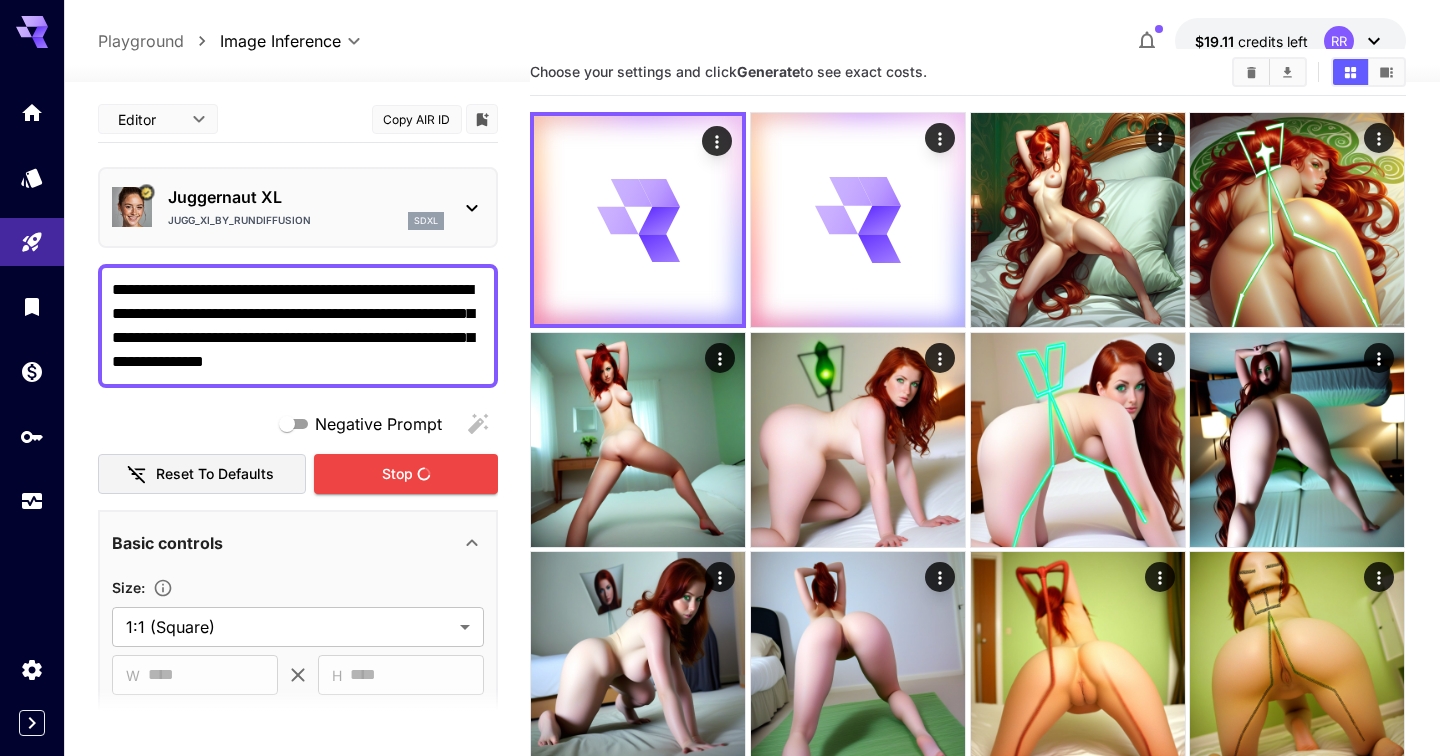 scroll, scrollTop: 52, scrollLeft: 0, axis: vertical 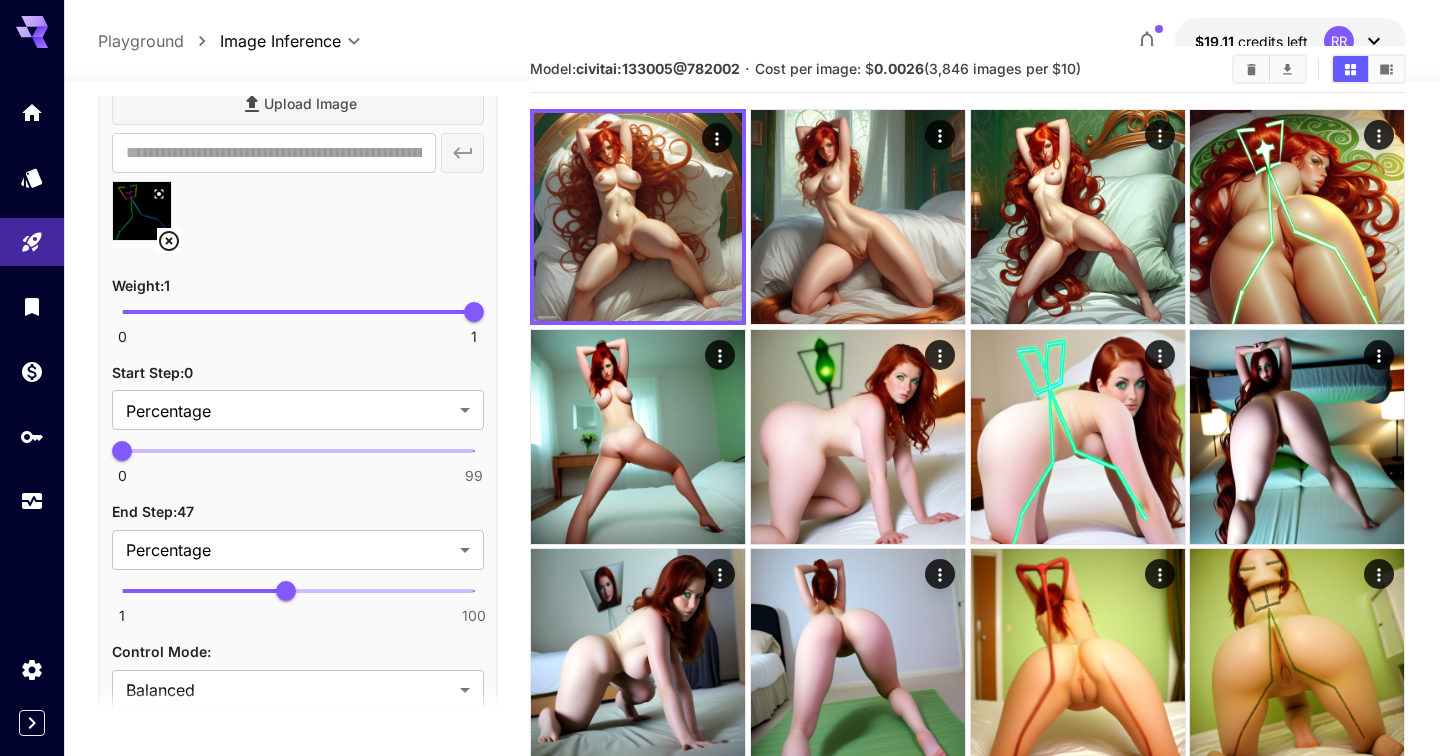type on "***" 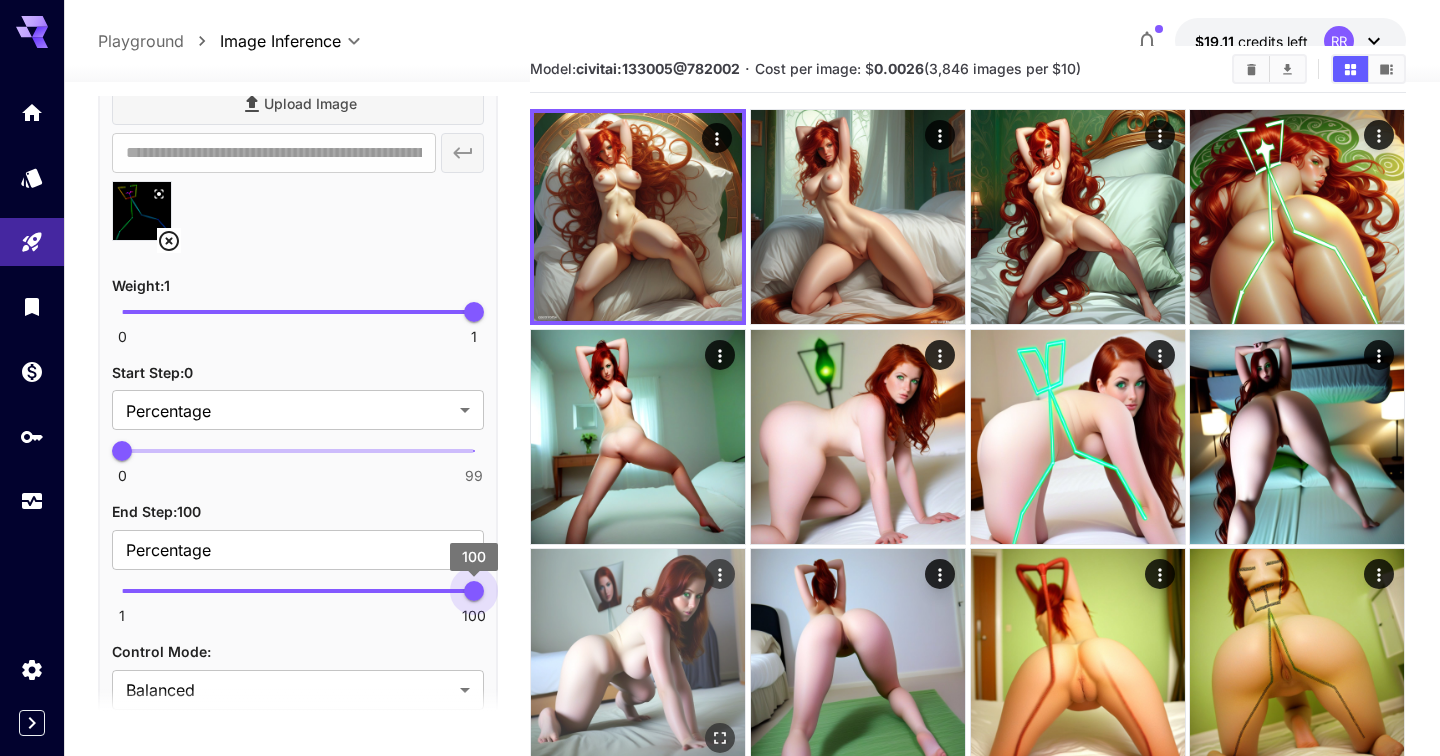 drag, startPoint x: 418, startPoint y: 591, endPoint x: 536, endPoint y: 598, distance: 118.20744 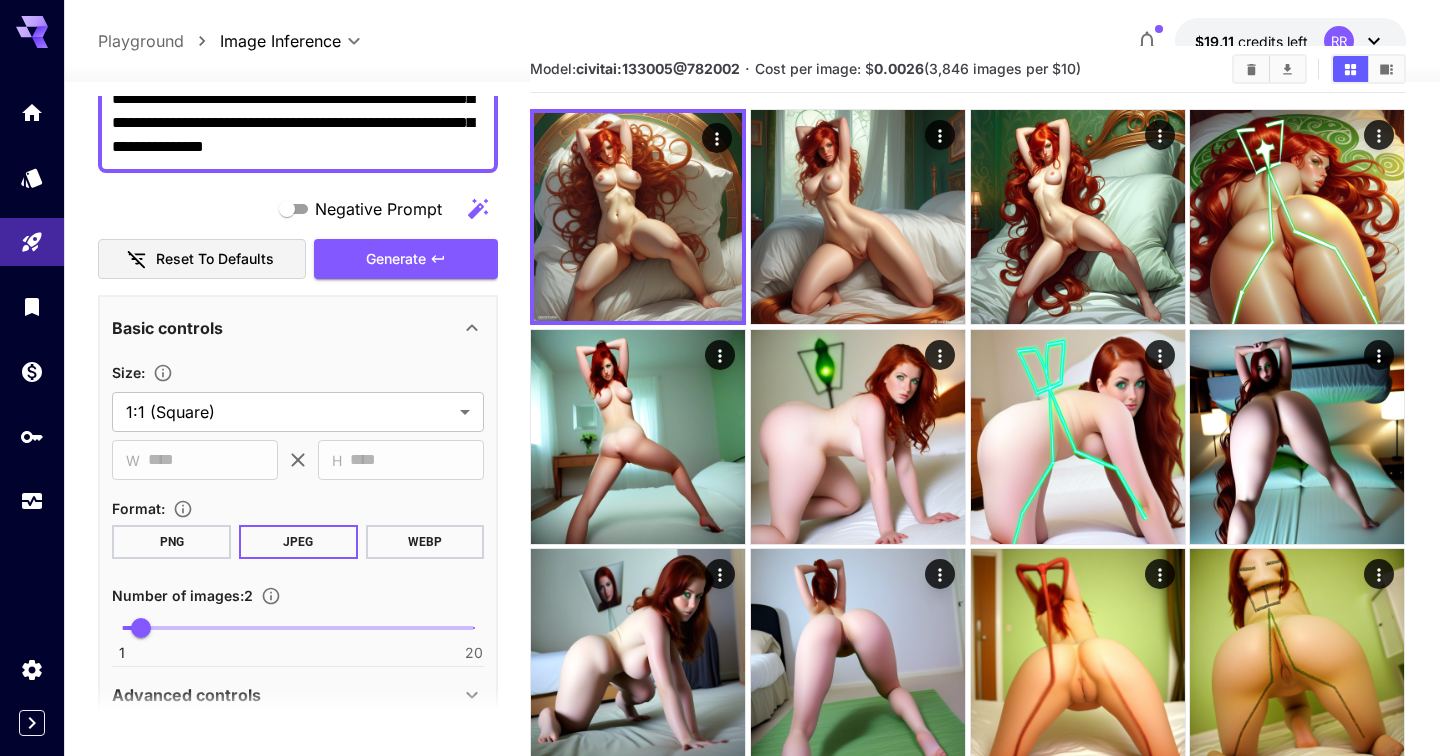 scroll, scrollTop: 13, scrollLeft: 0, axis: vertical 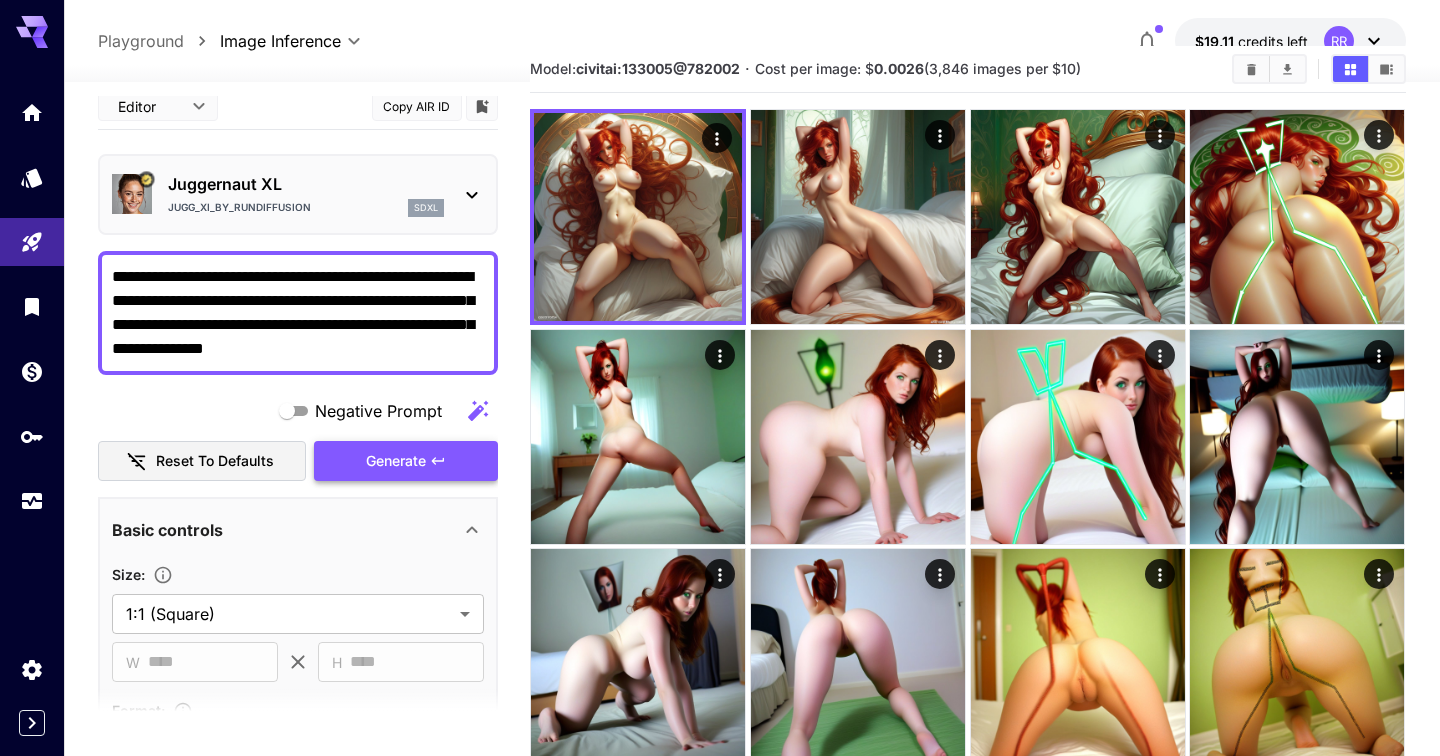 click on "Generate" at bounding box center [396, 461] 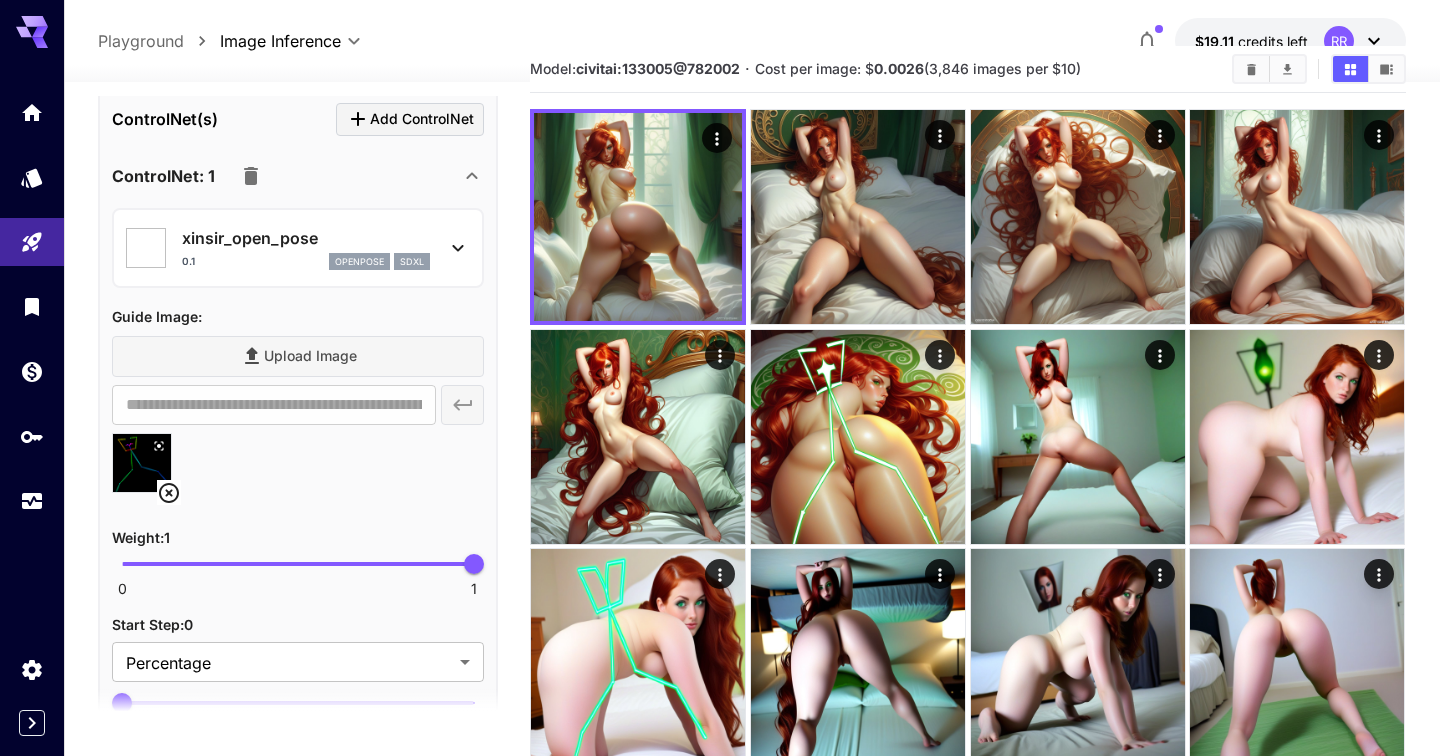 scroll, scrollTop: 907, scrollLeft: 0, axis: vertical 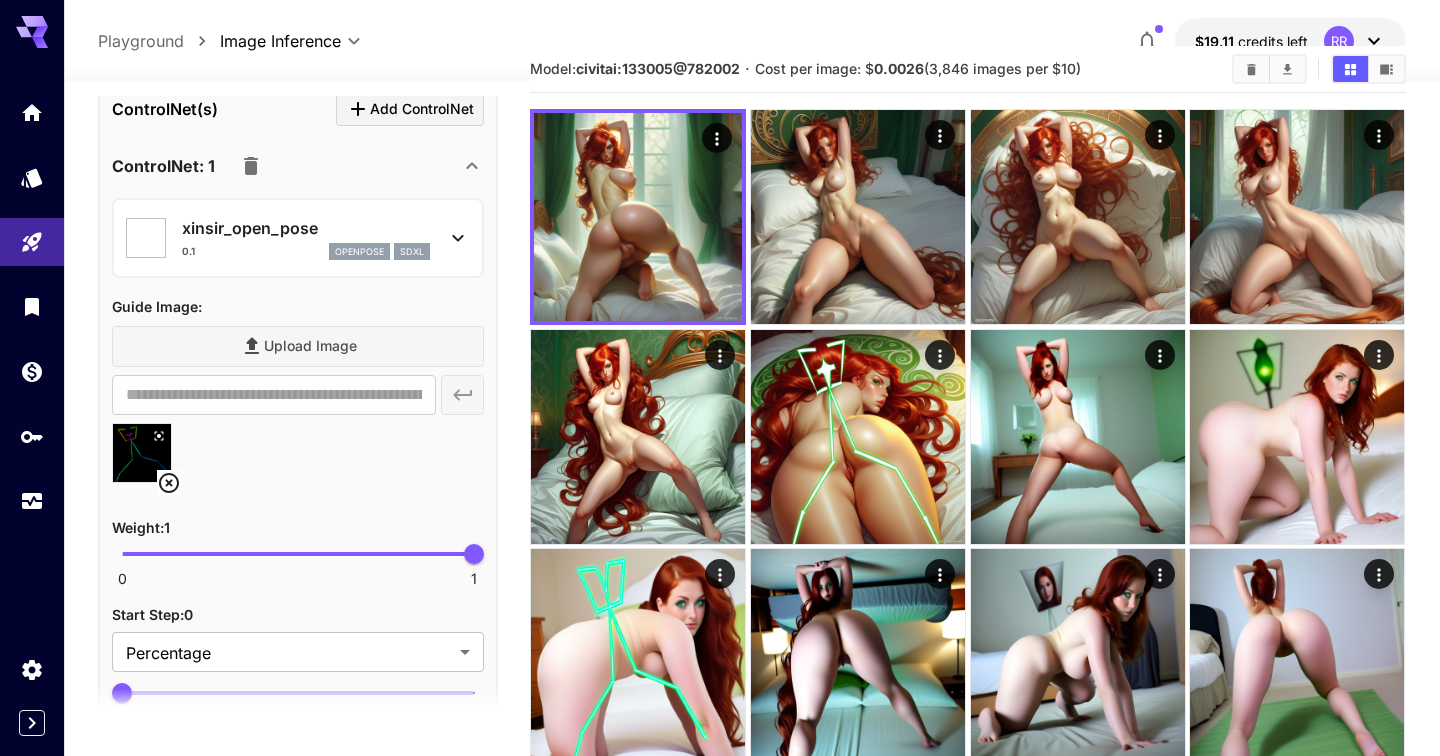 click on "xinsir_open_pose 0.1 openpose sdxl" at bounding box center [298, 238] 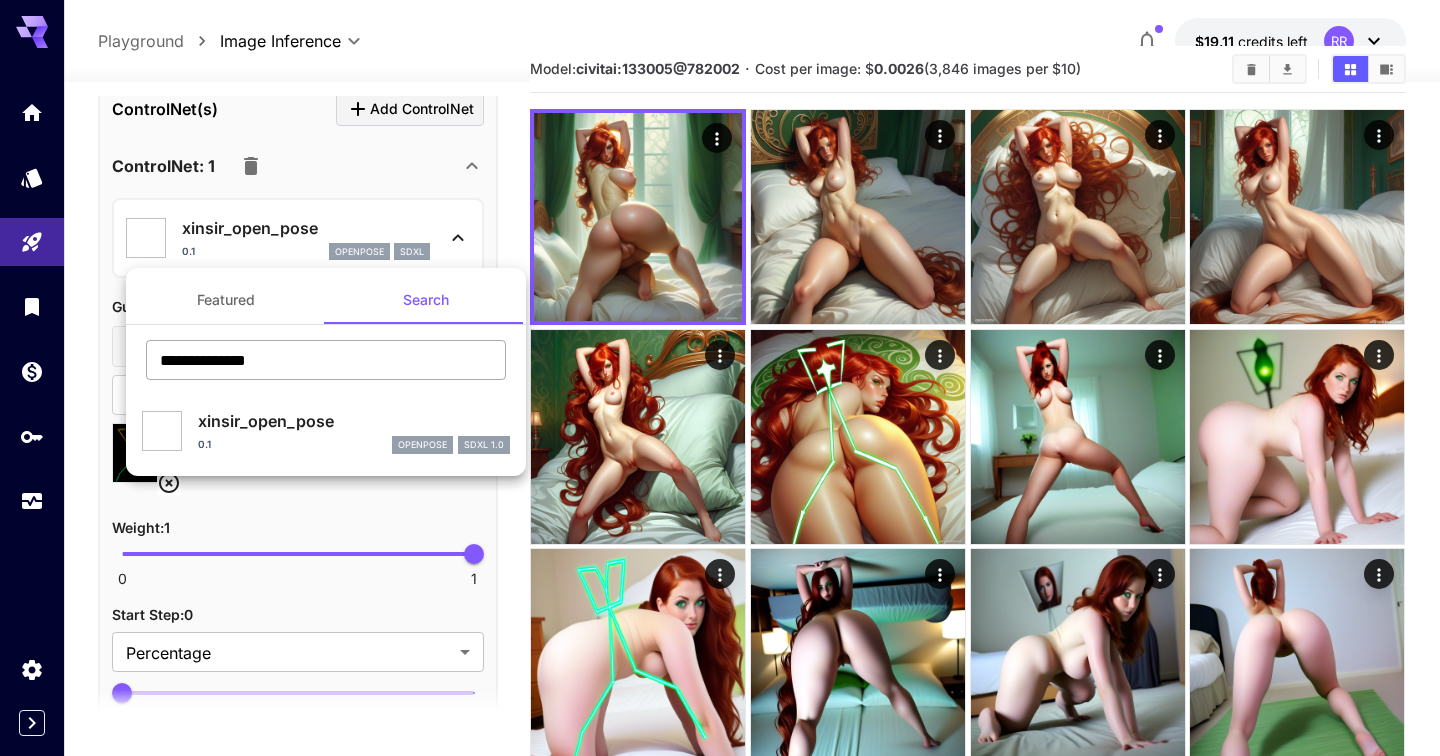 click on "**********" at bounding box center (326, 360) 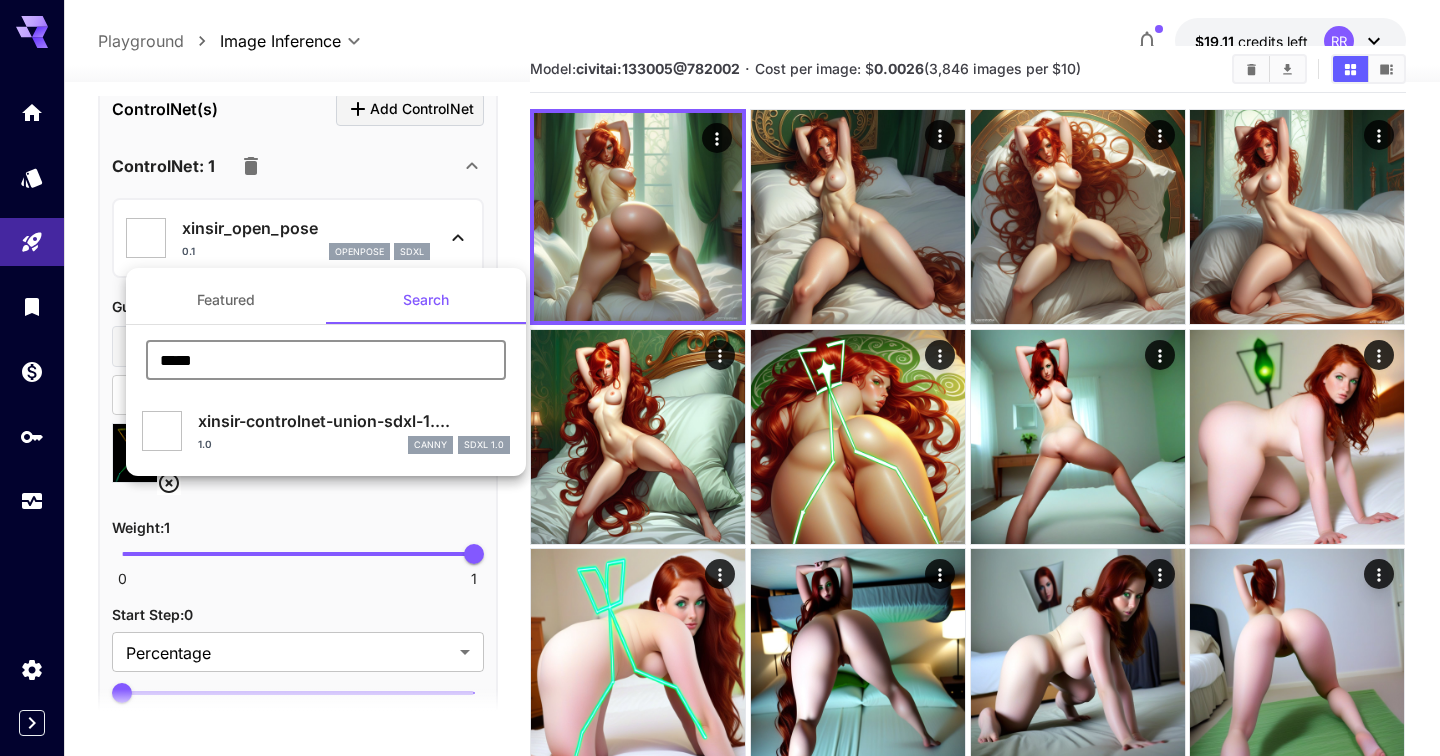 type on "*****" 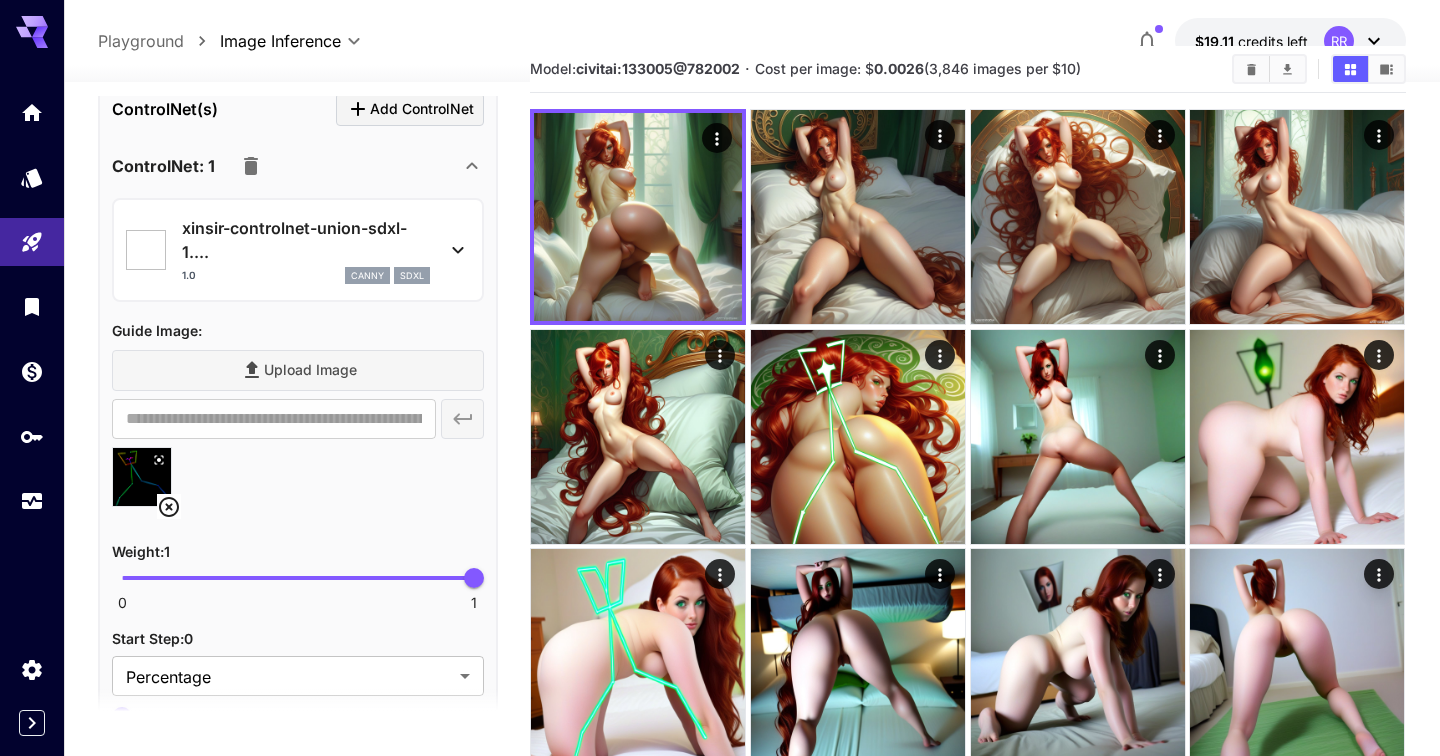 click on "Upload Image" at bounding box center (298, 370) 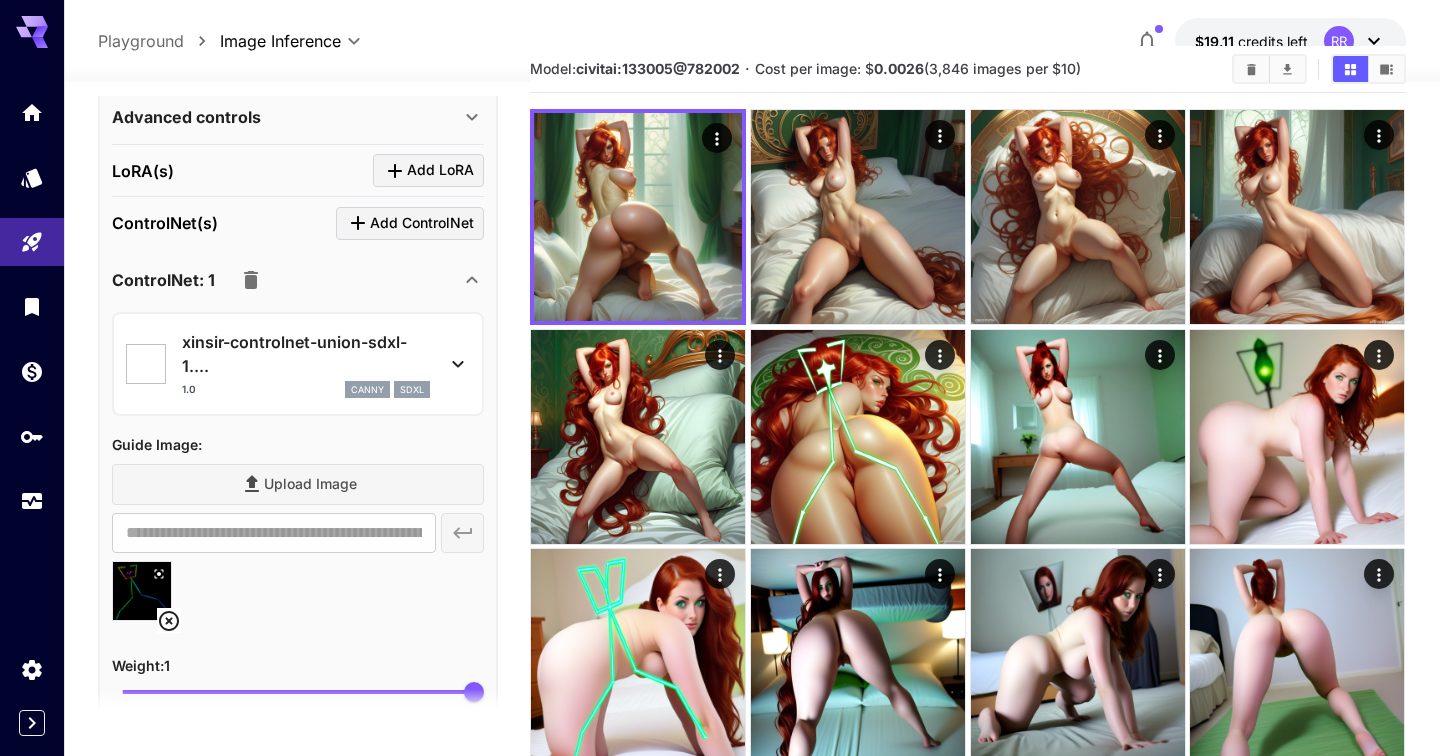 scroll, scrollTop: 774, scrollLeft: 0, axis: vertical 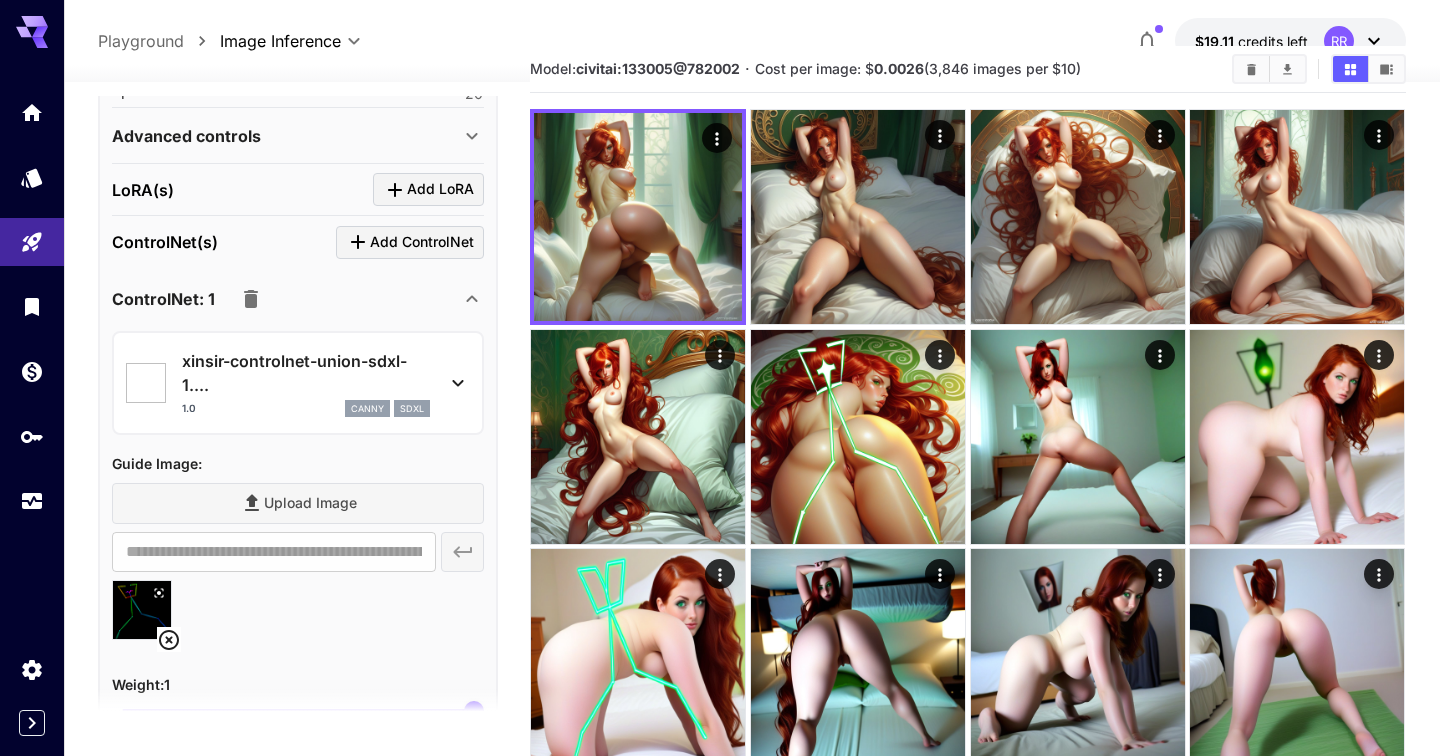 click on "**********" at bounding box center [298, 720] 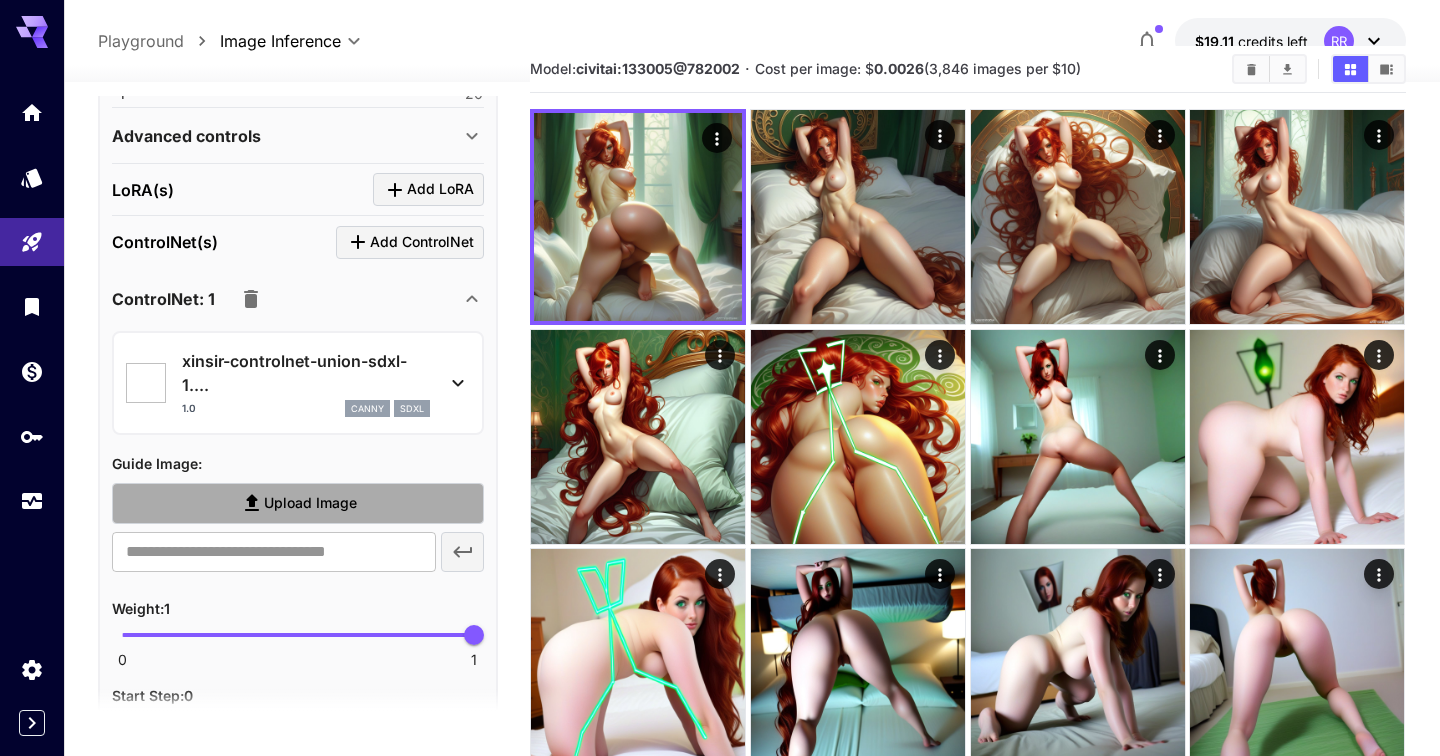click 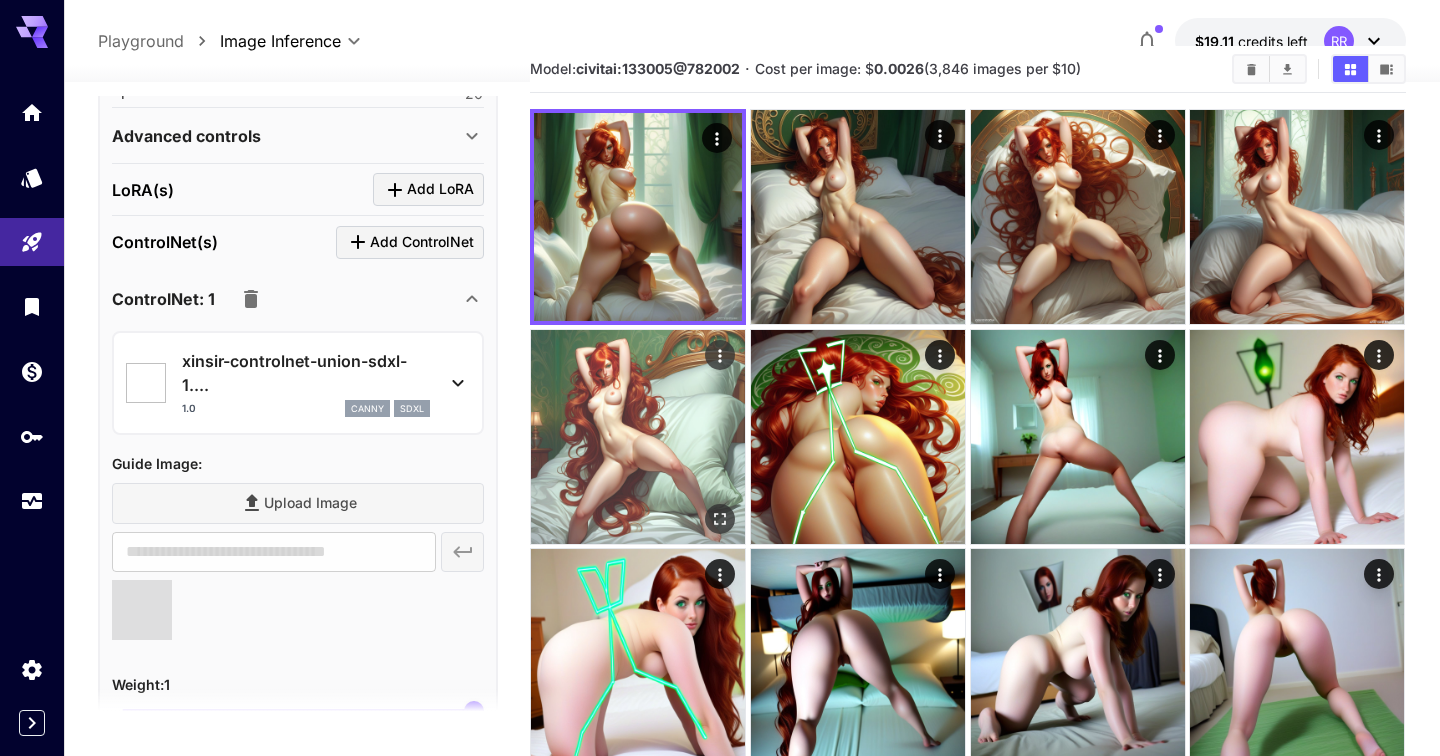 type on "**********" 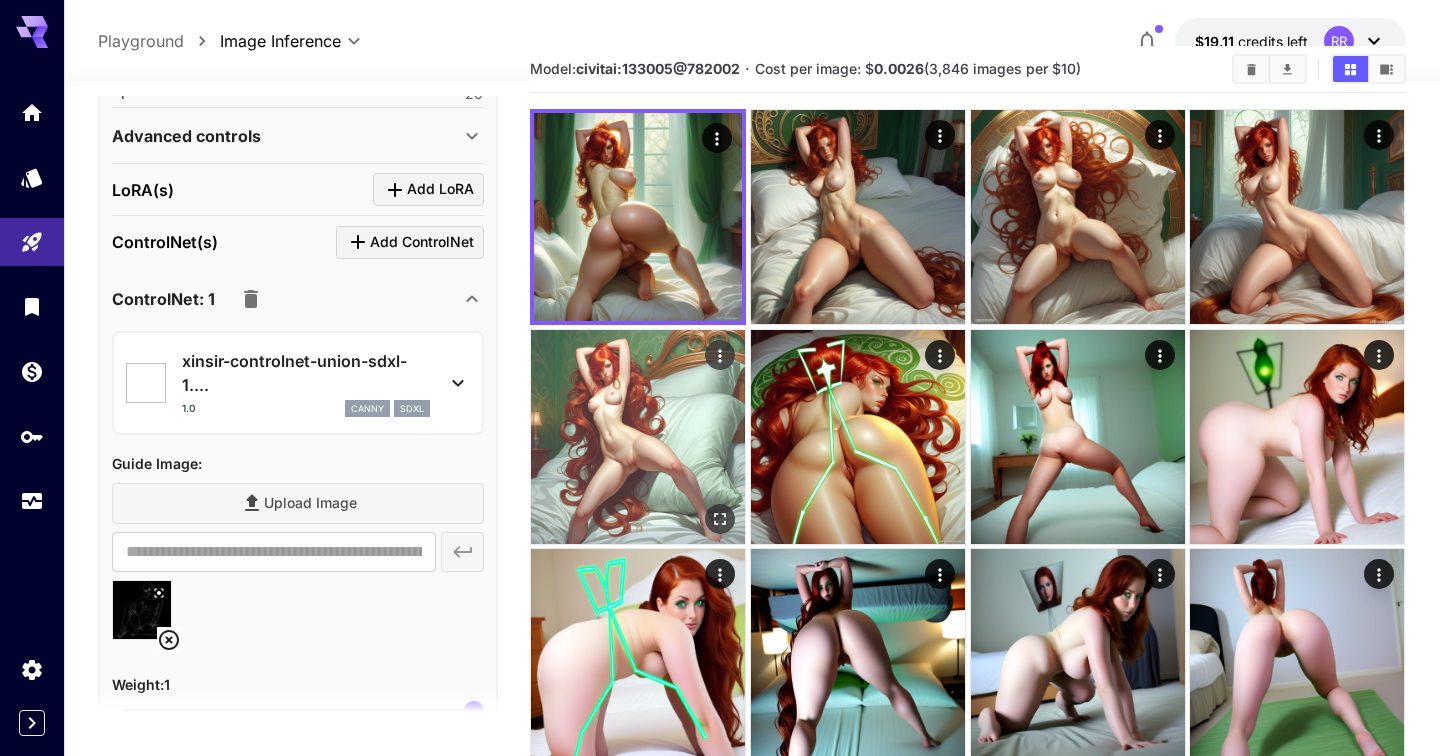 scroll, scrollTop: 340, scrollLeft: 0, axis: vertical 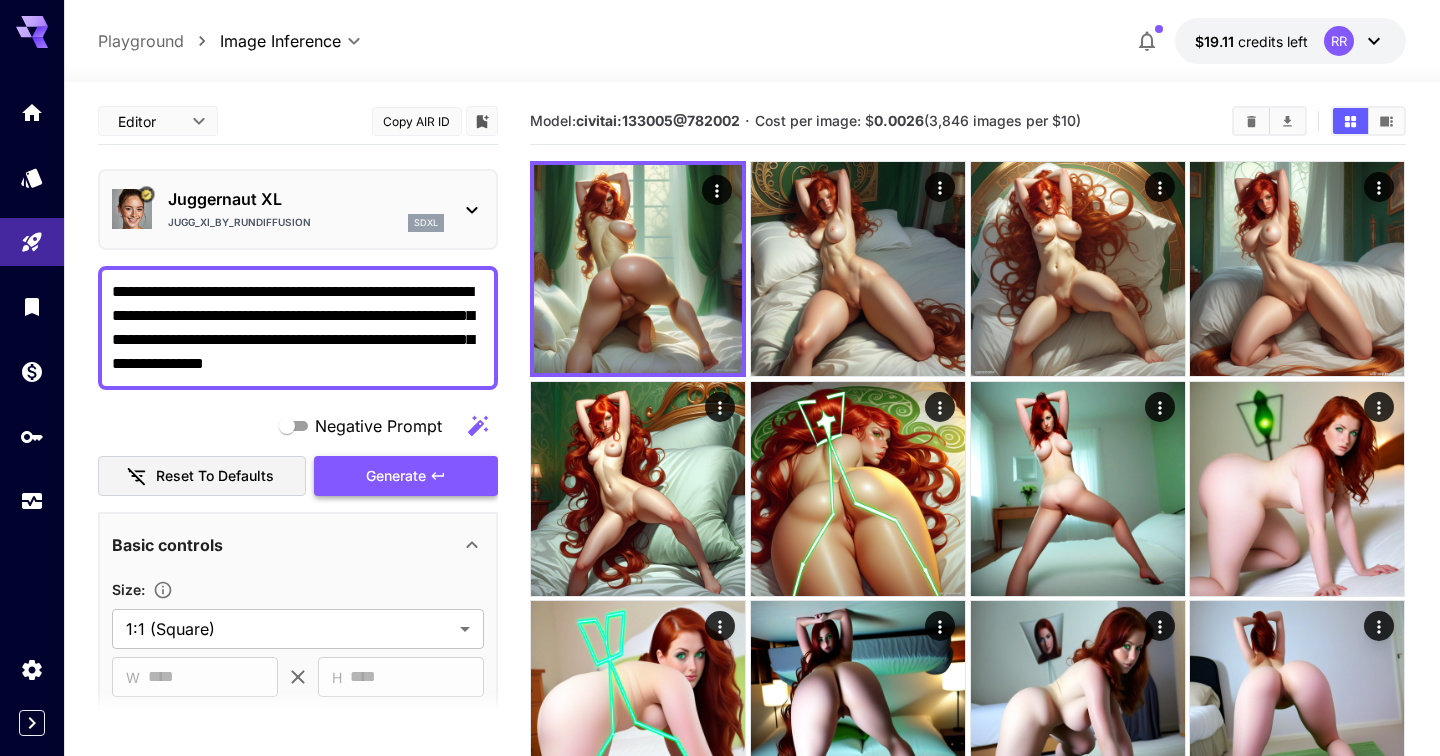 click on "Generate" at bounding box center [396, 476] 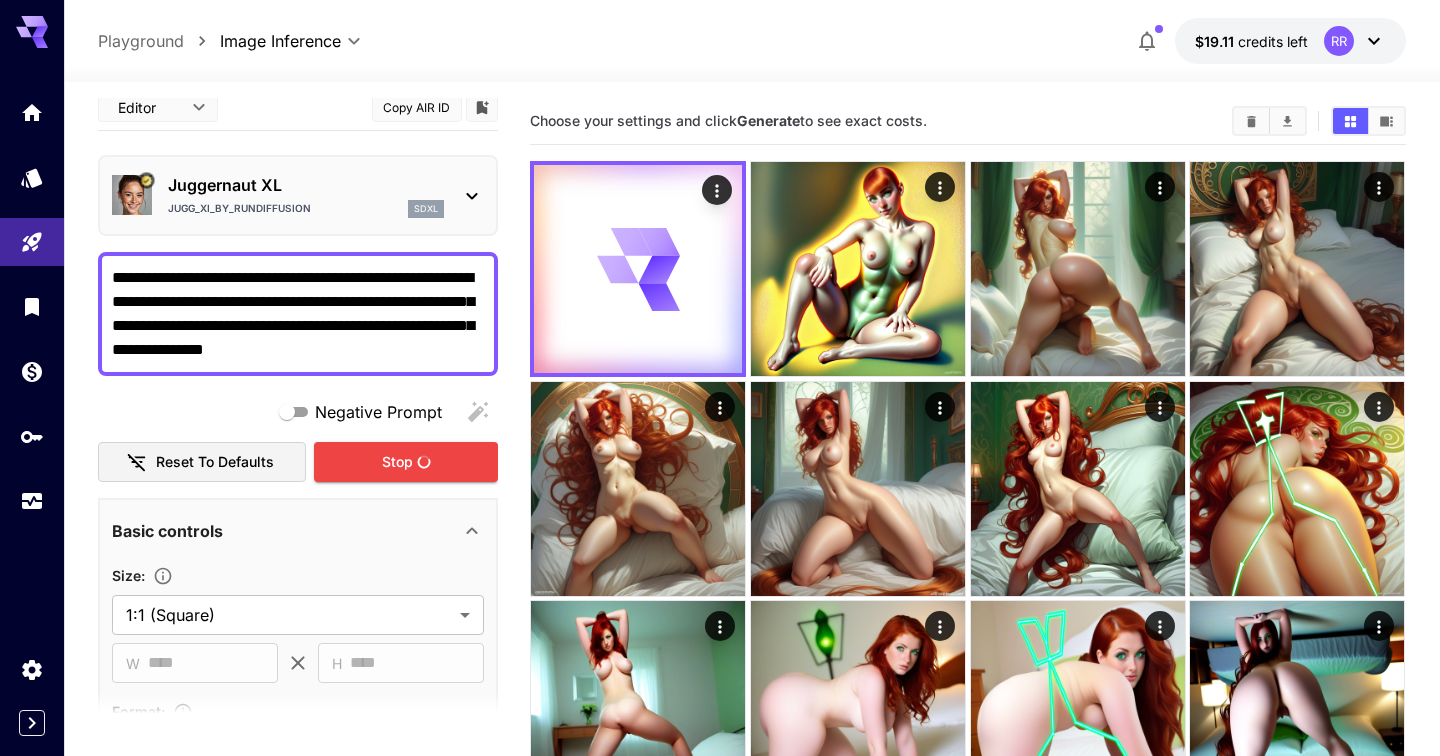 scroll, scrollTop: 16, scrollLeft: 0, axis: vertical 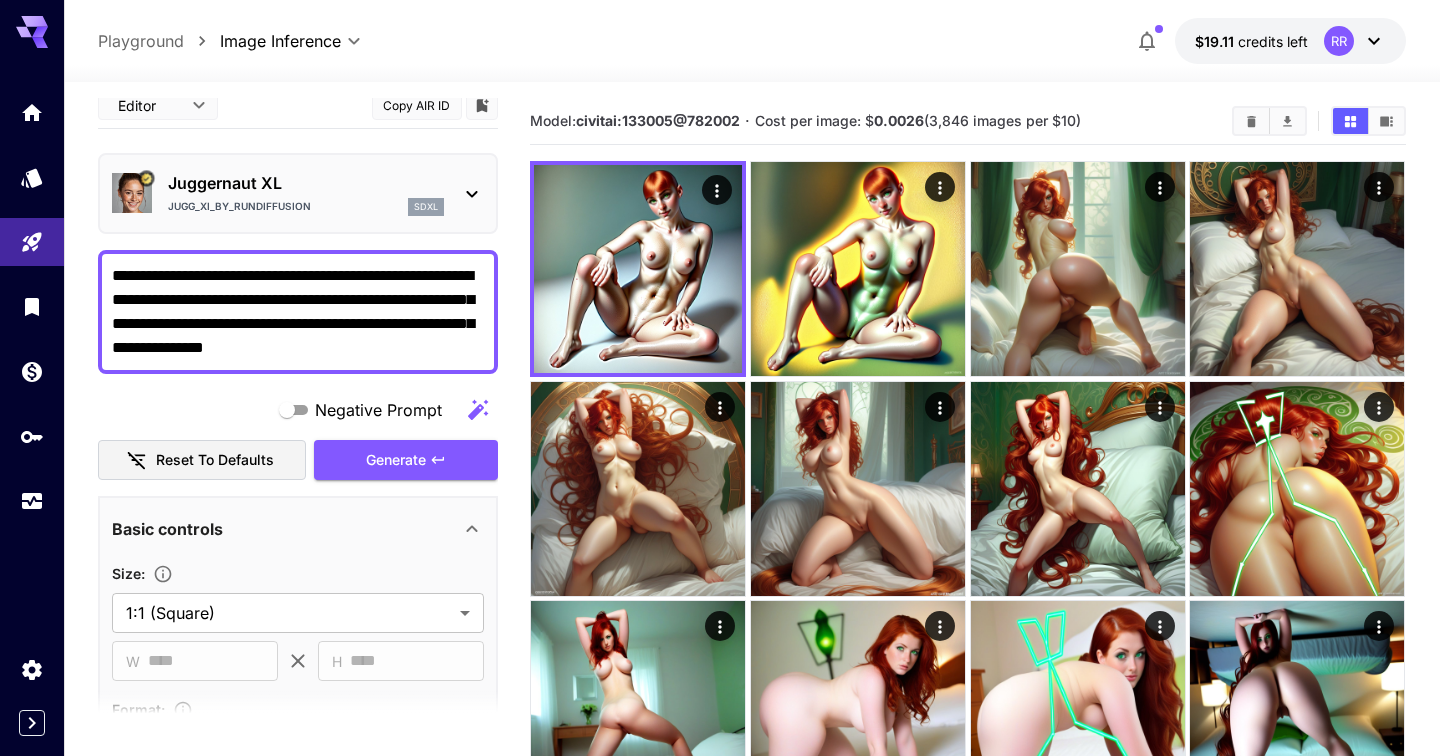 drag, startPoint x: 204, startPoint y: 319, endPoint x: 412, endPoint y: 418, distance: 230.35841 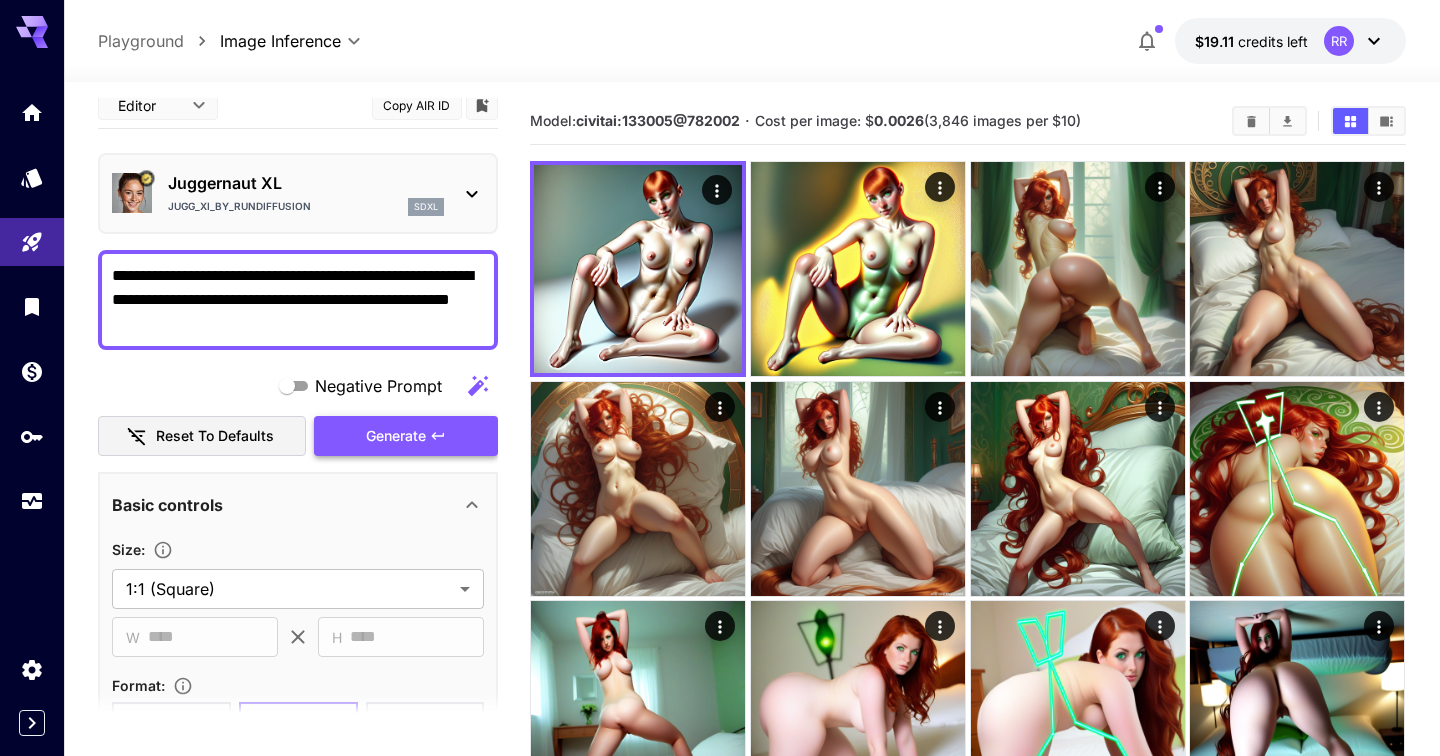 type on "**********" 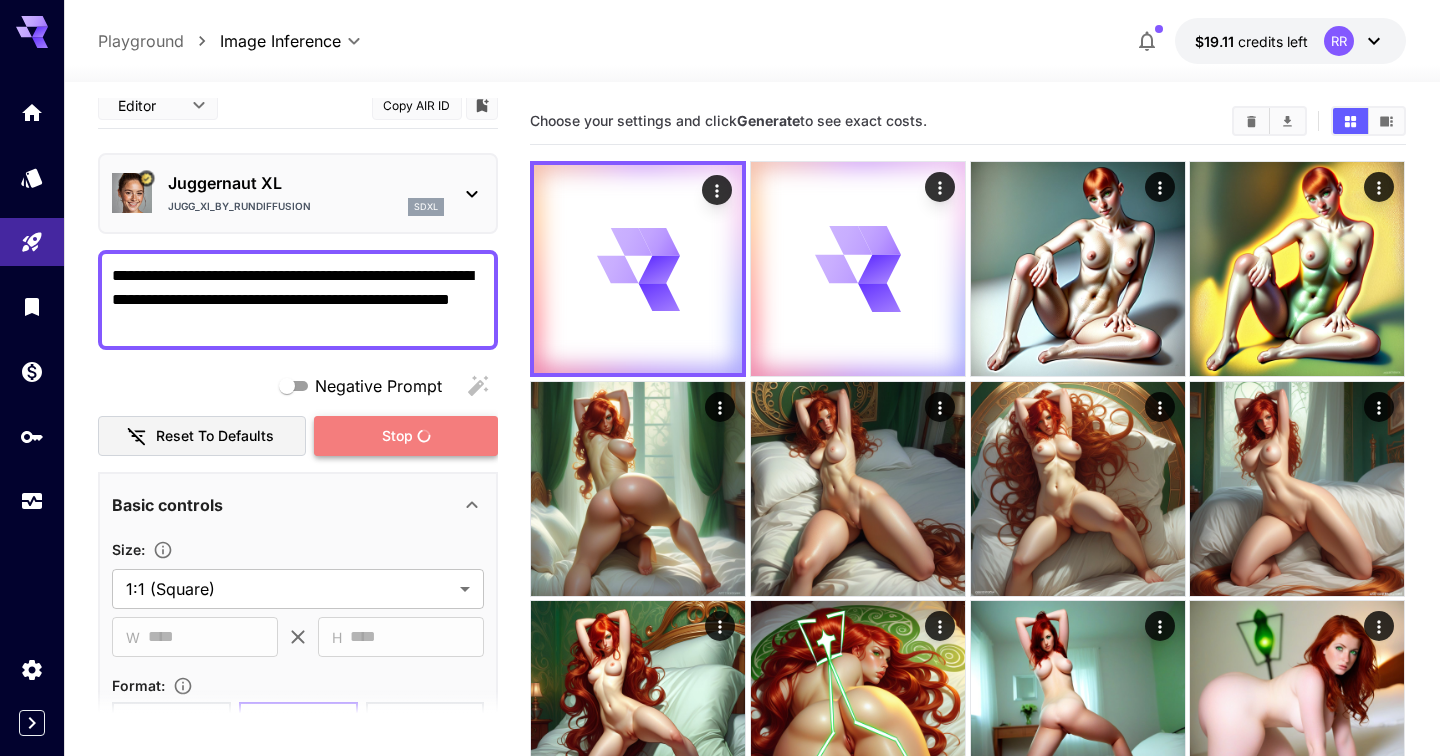click on "Stop" at bounding box center (406, 436) 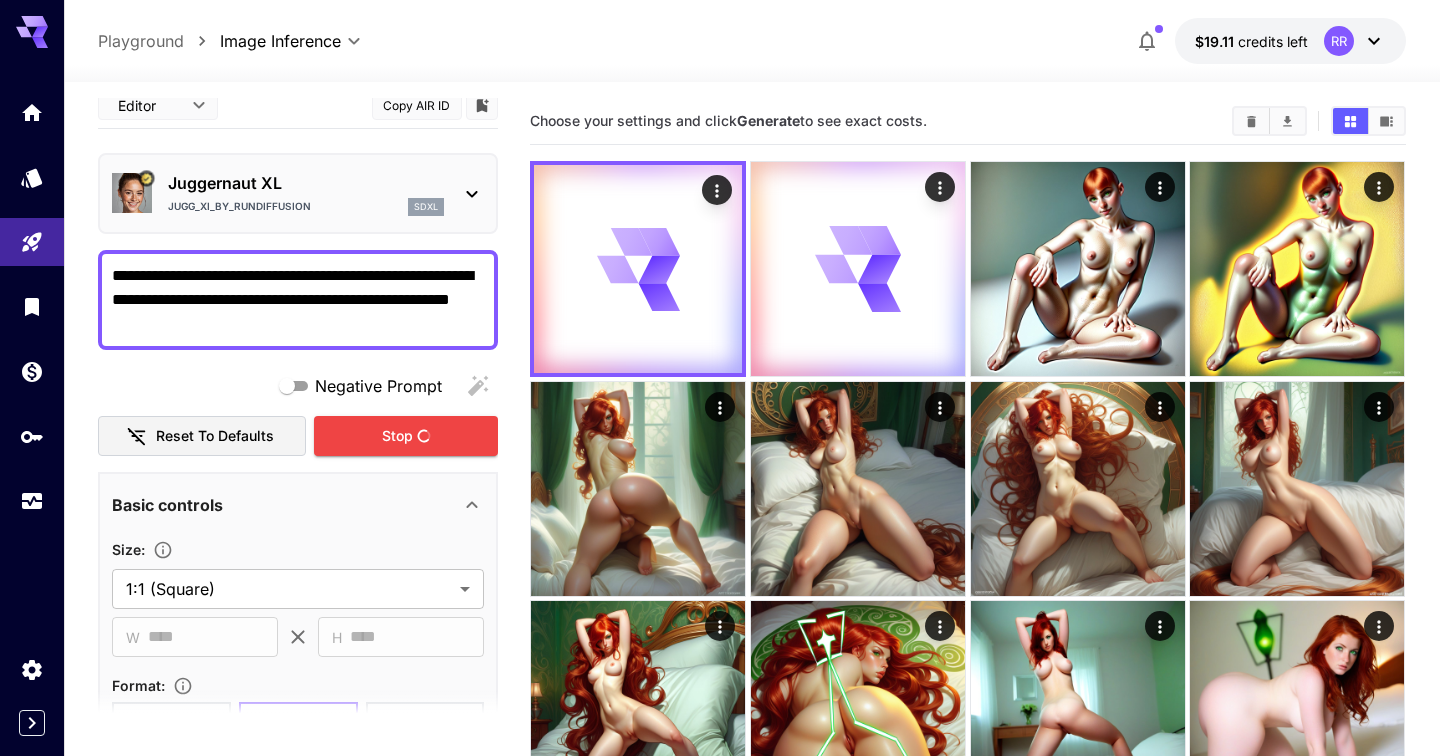 click on "**********" at bounding box center (298, 300) 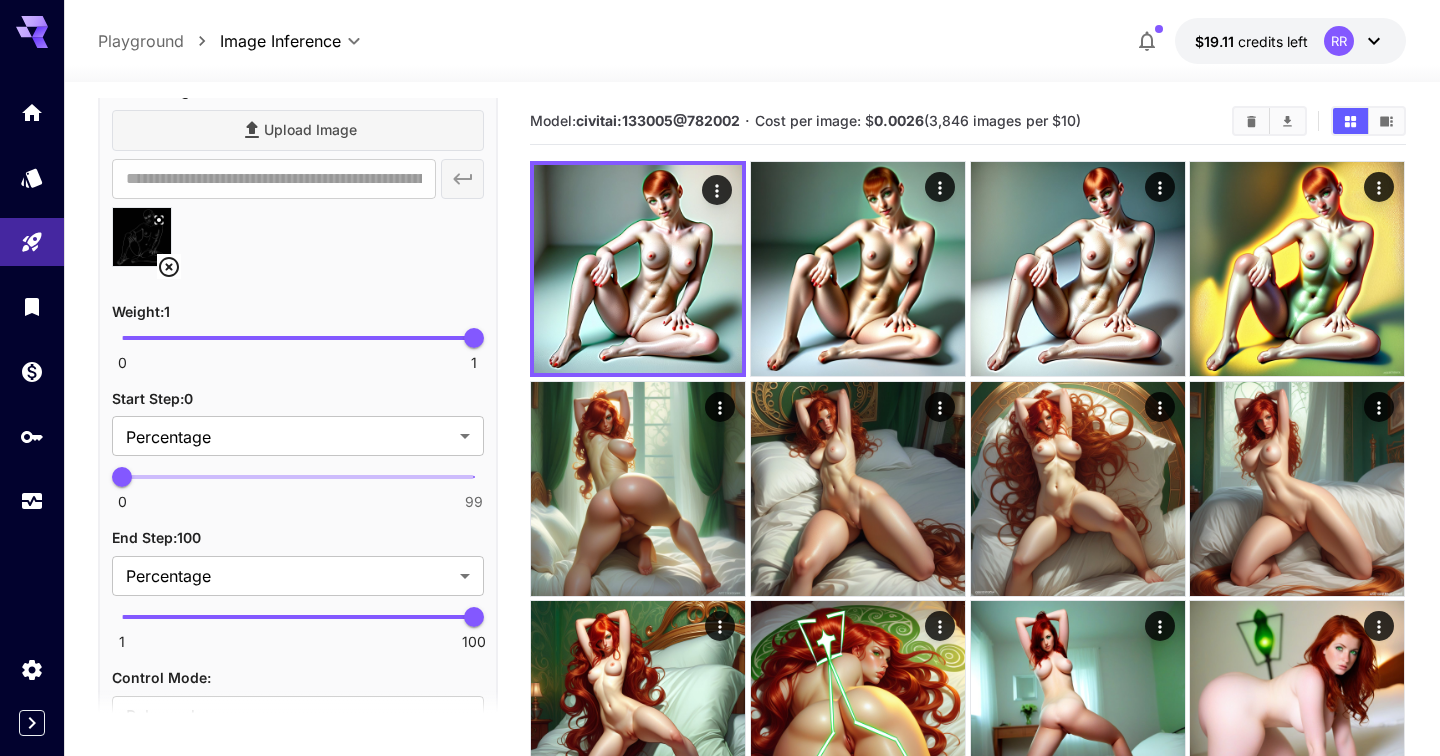 scroll, scrollTop: 1174, scrollLeft: 0, axis: vertical 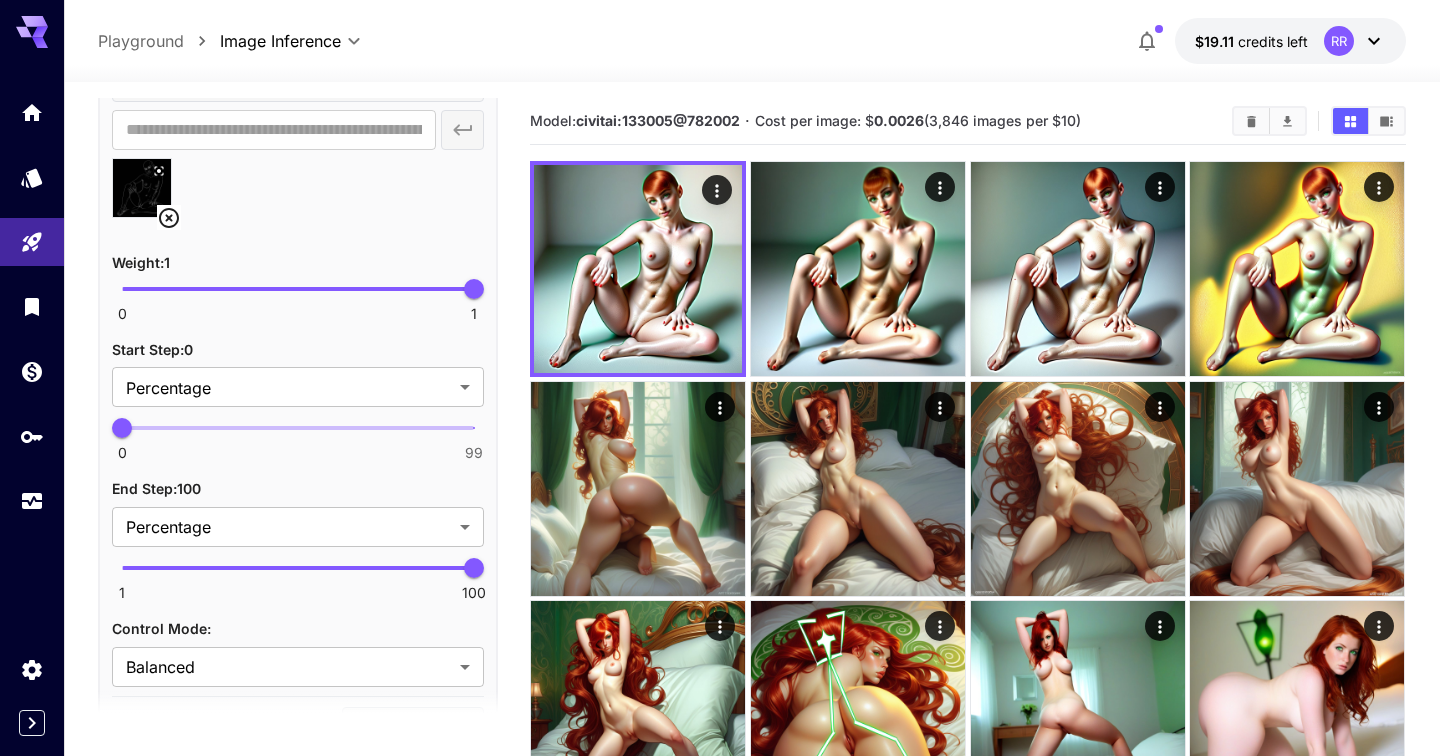 type on "**" 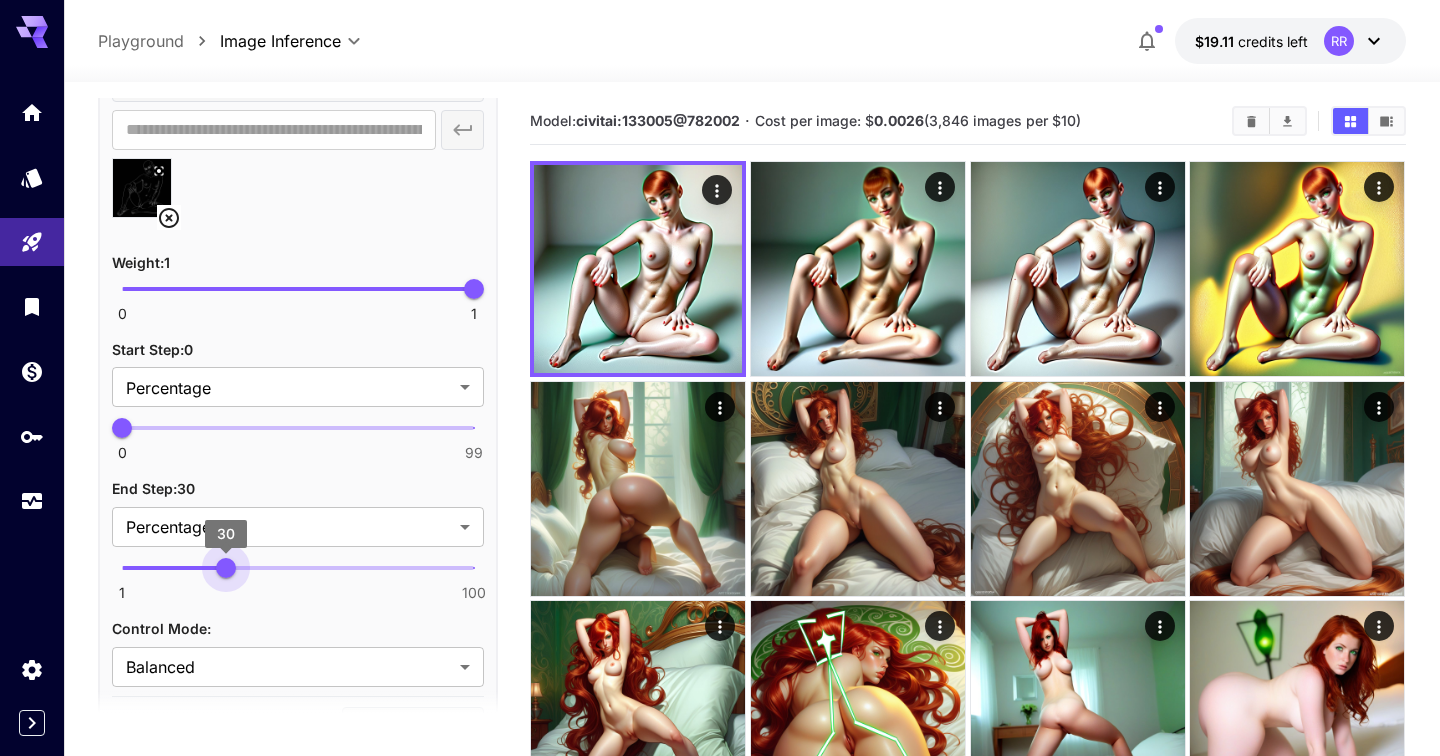 click on "1 100 30" at bounding box center [298, 568] 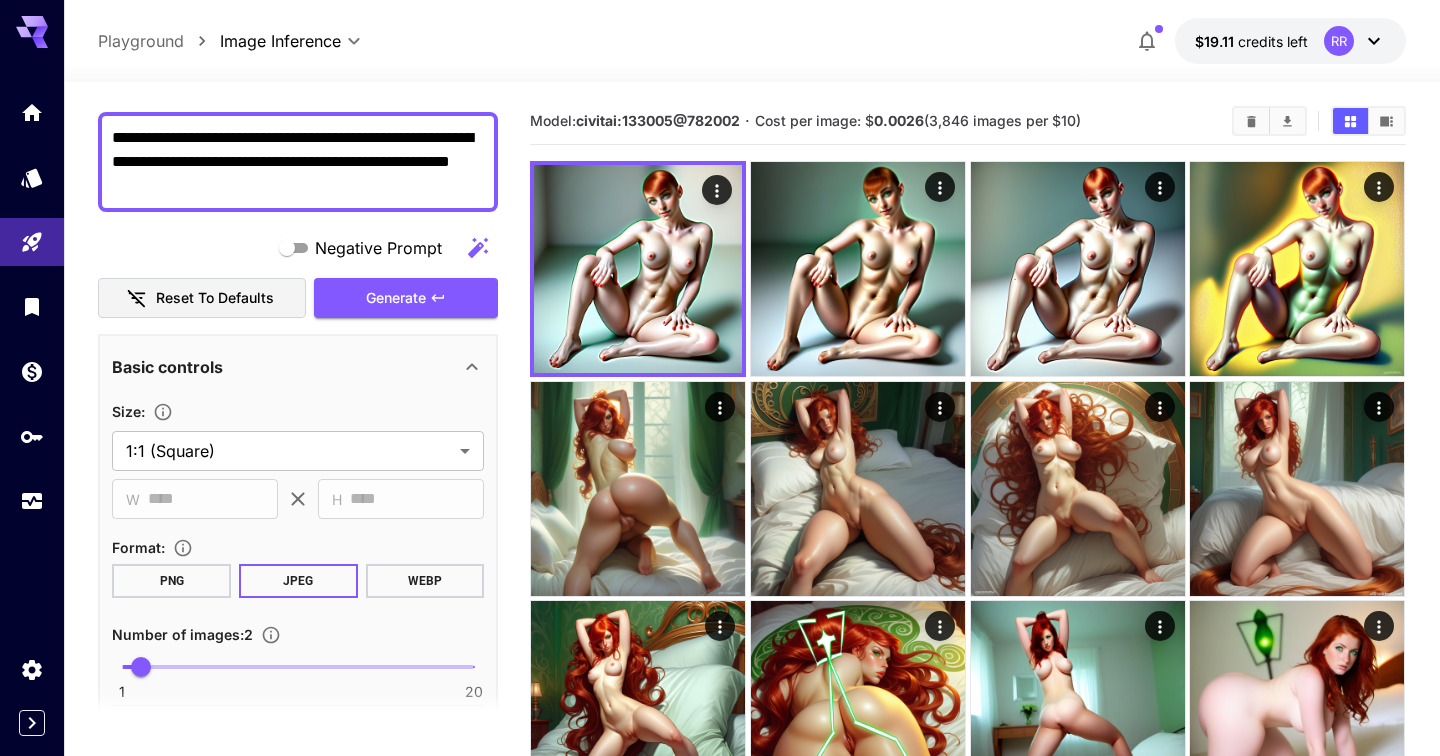scroll, scrollTop: 0, scrollLeft: 0, axis: both 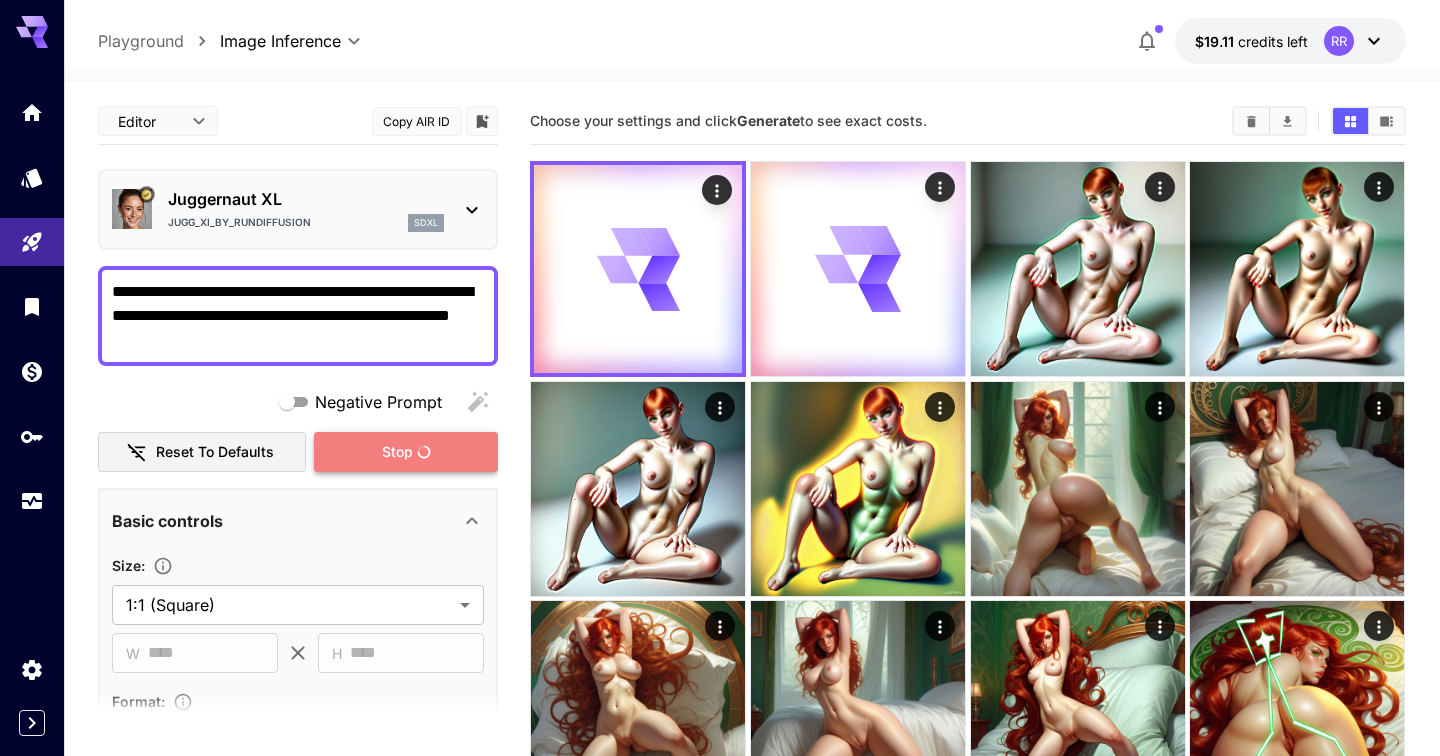 click on "Stop" at bounding box center [397, 452] 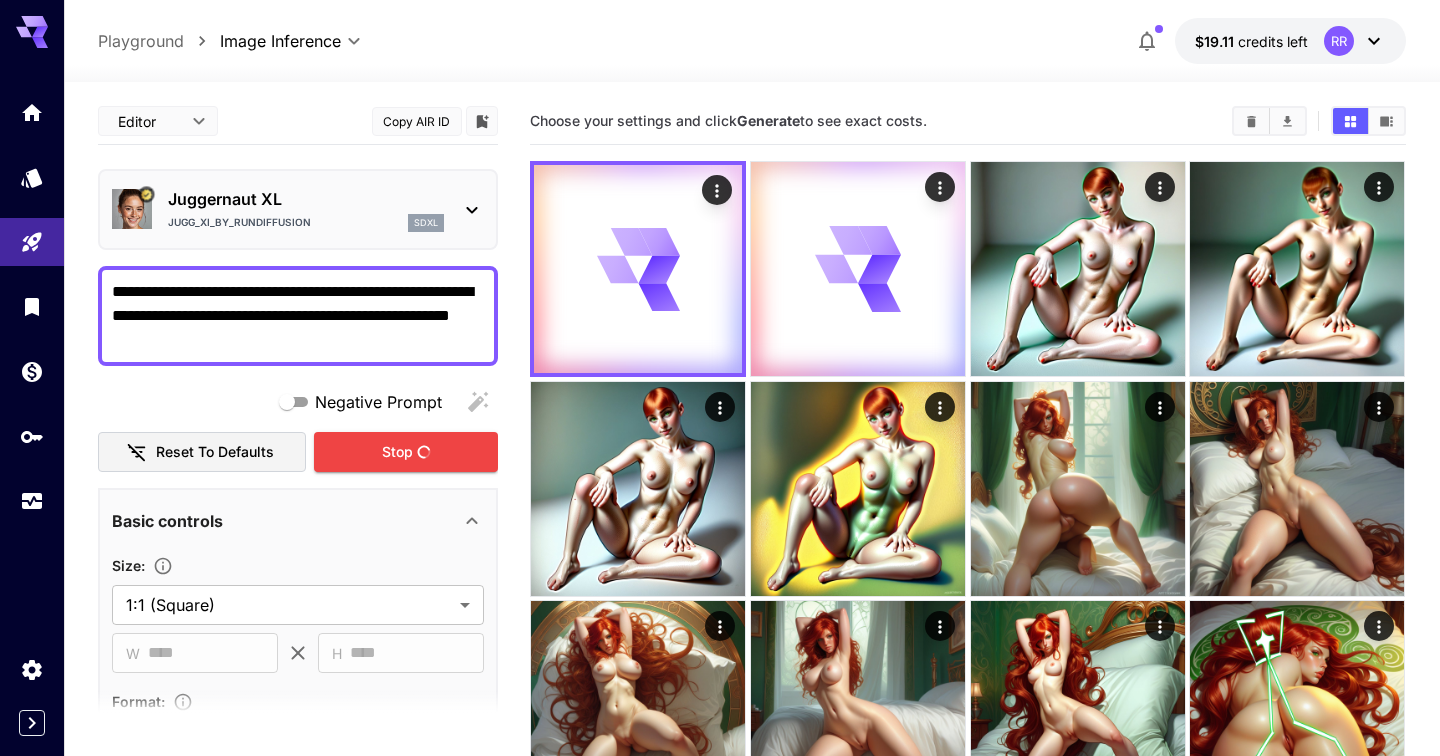 click on "**********" at bounding box center (298, 316) 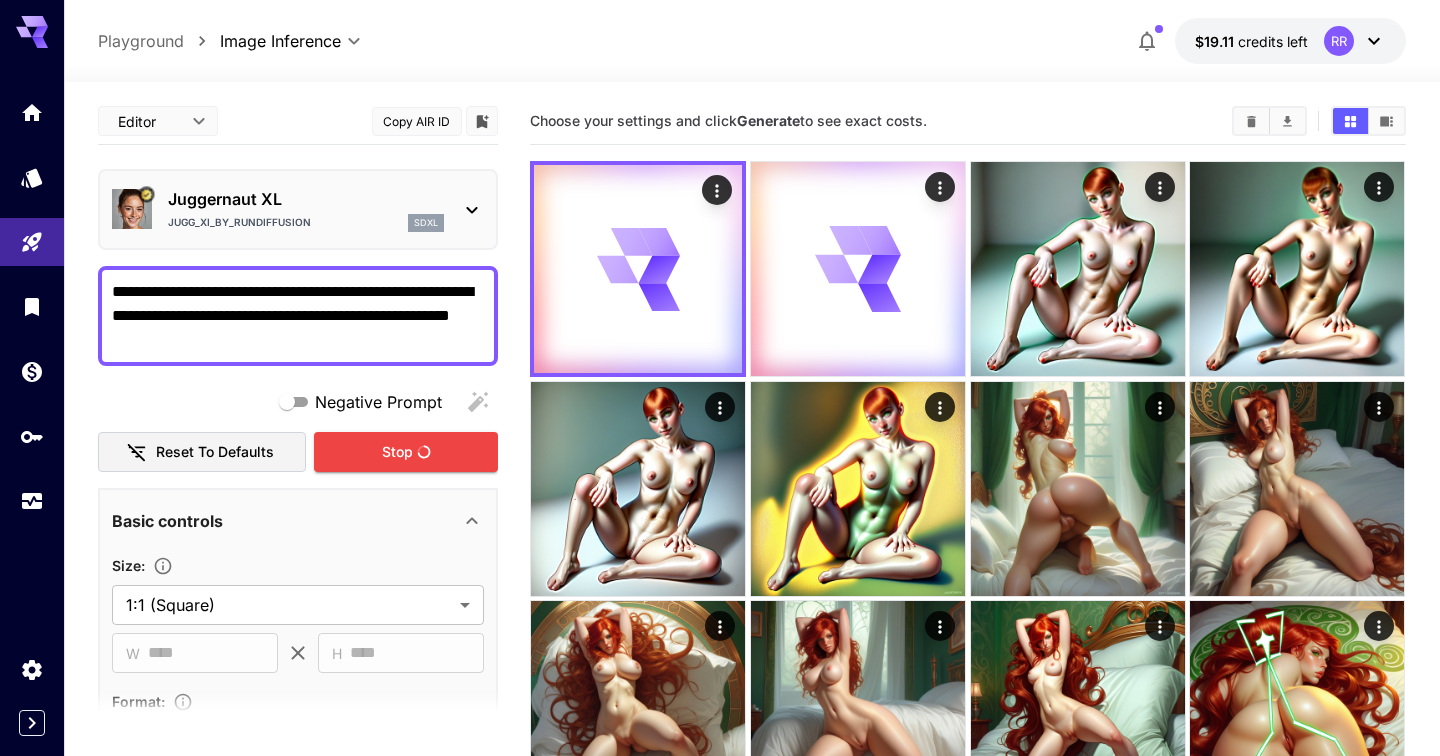 drag, startPoint x: 342, startPoint y: 297, endPoint x: 393, endPoint y: 298, distance: 51.009804 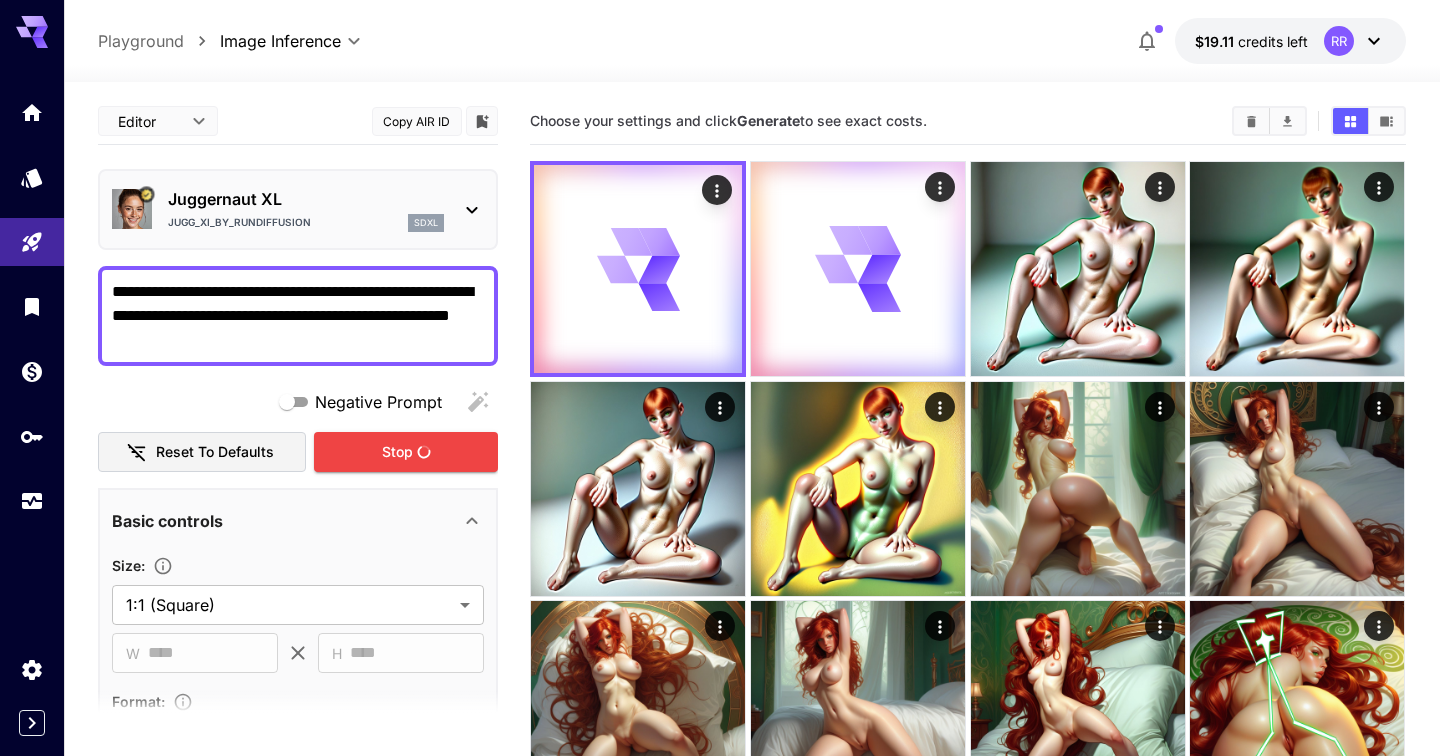 click on "**********" at bounding box center (298, 316) 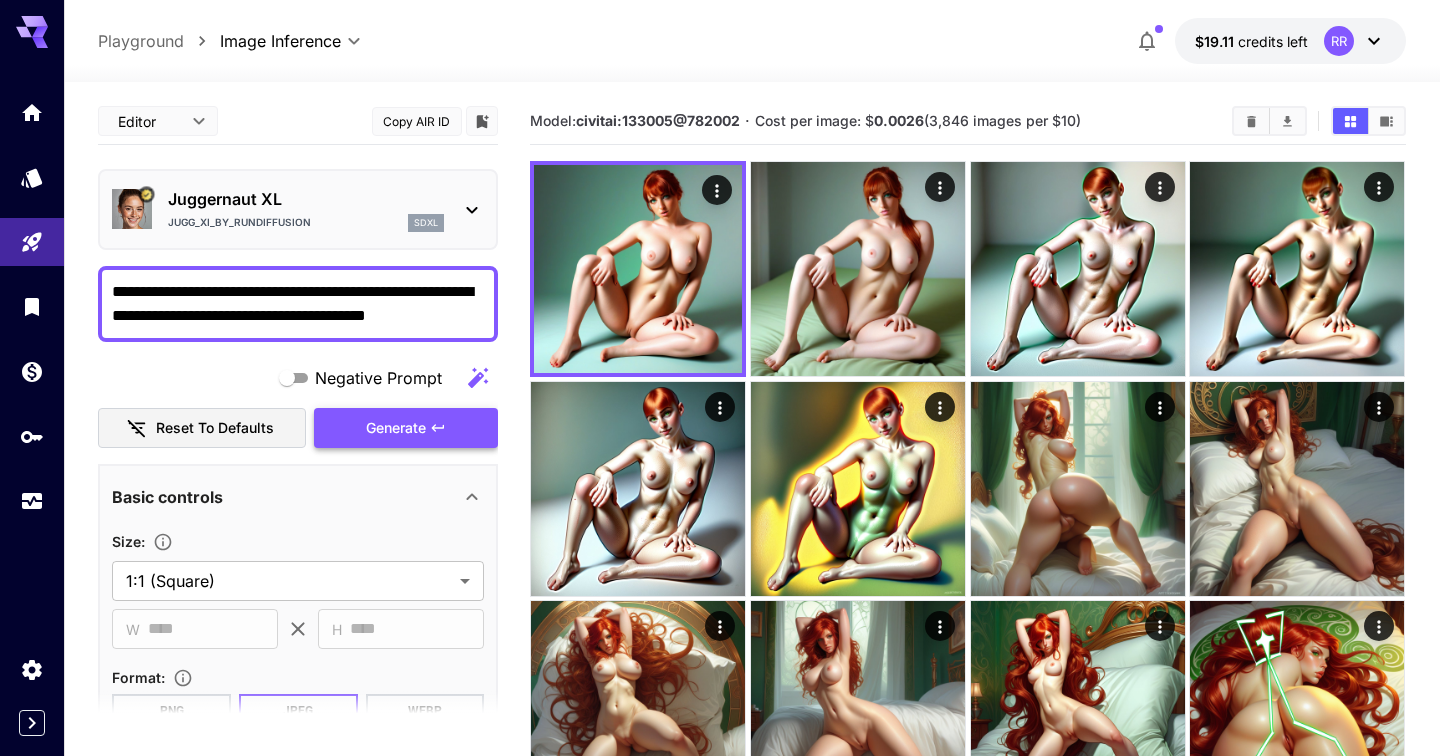type on "**********" 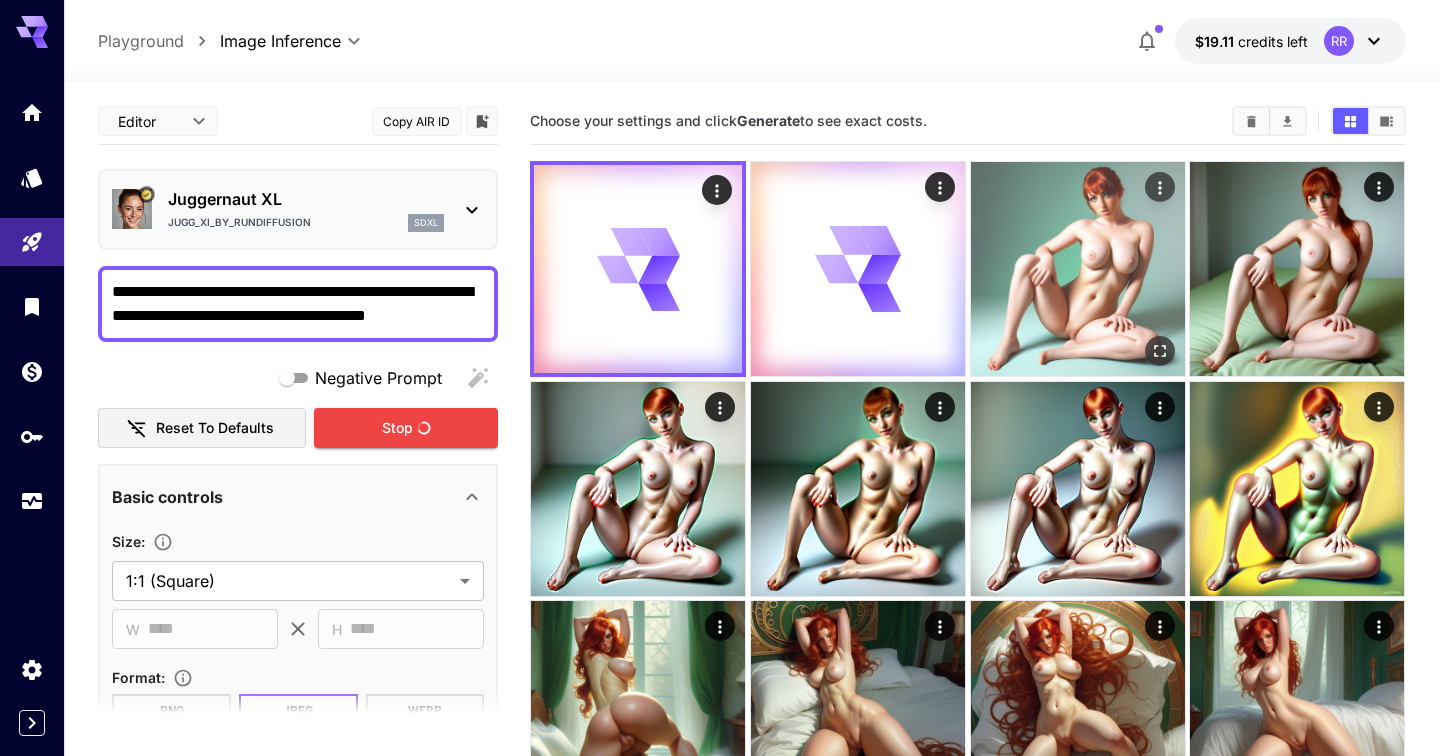 click 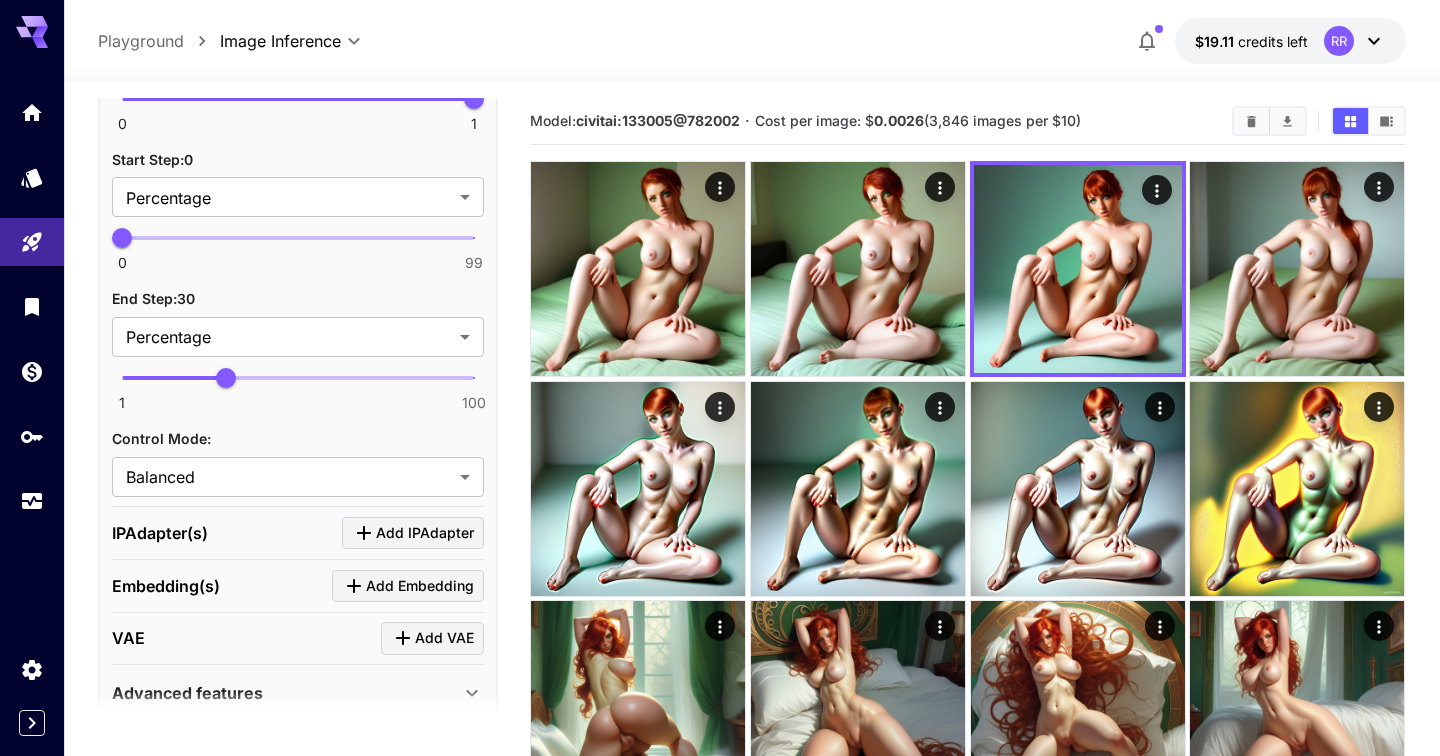 scroll, scrollTop: 1424, scrollLeft: 0, axis: vertical 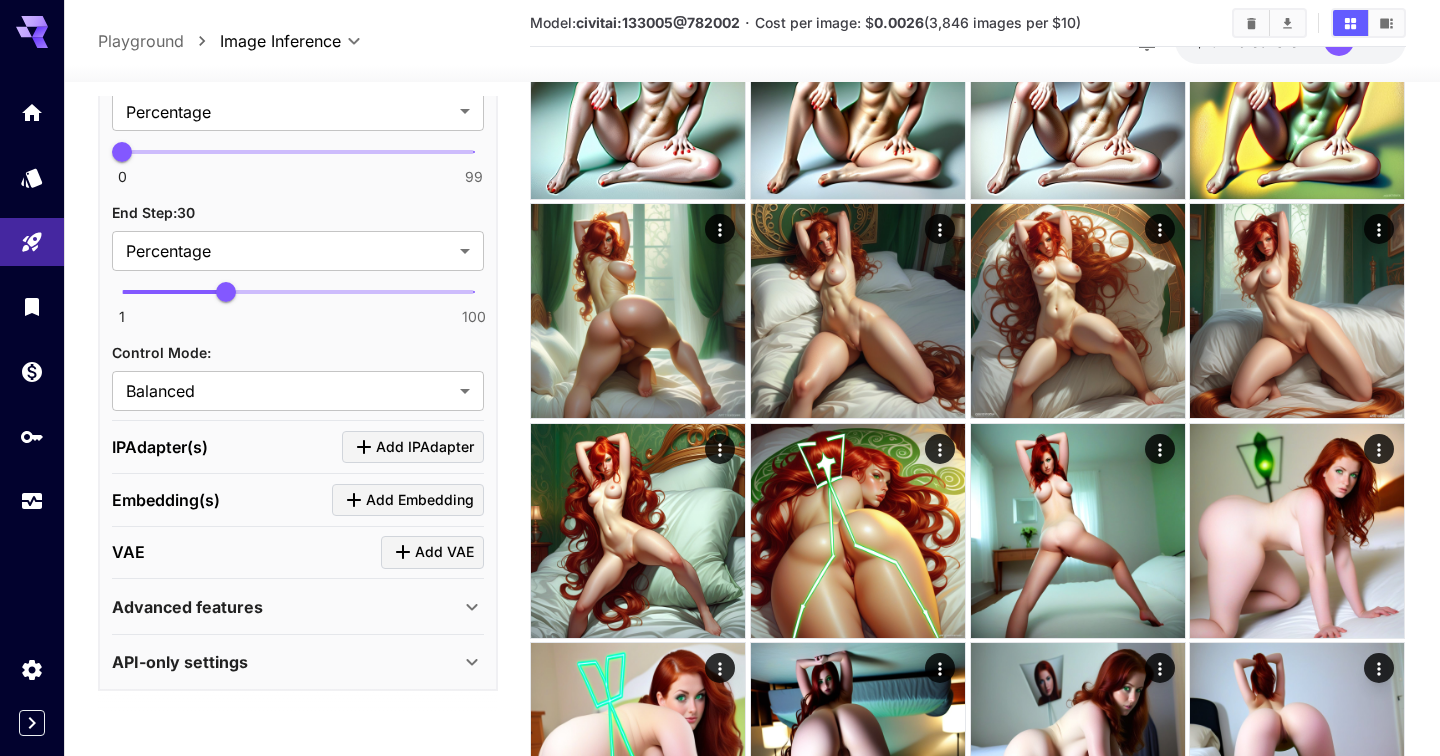 click on "Advanced features" at bounding box center (286, 607) 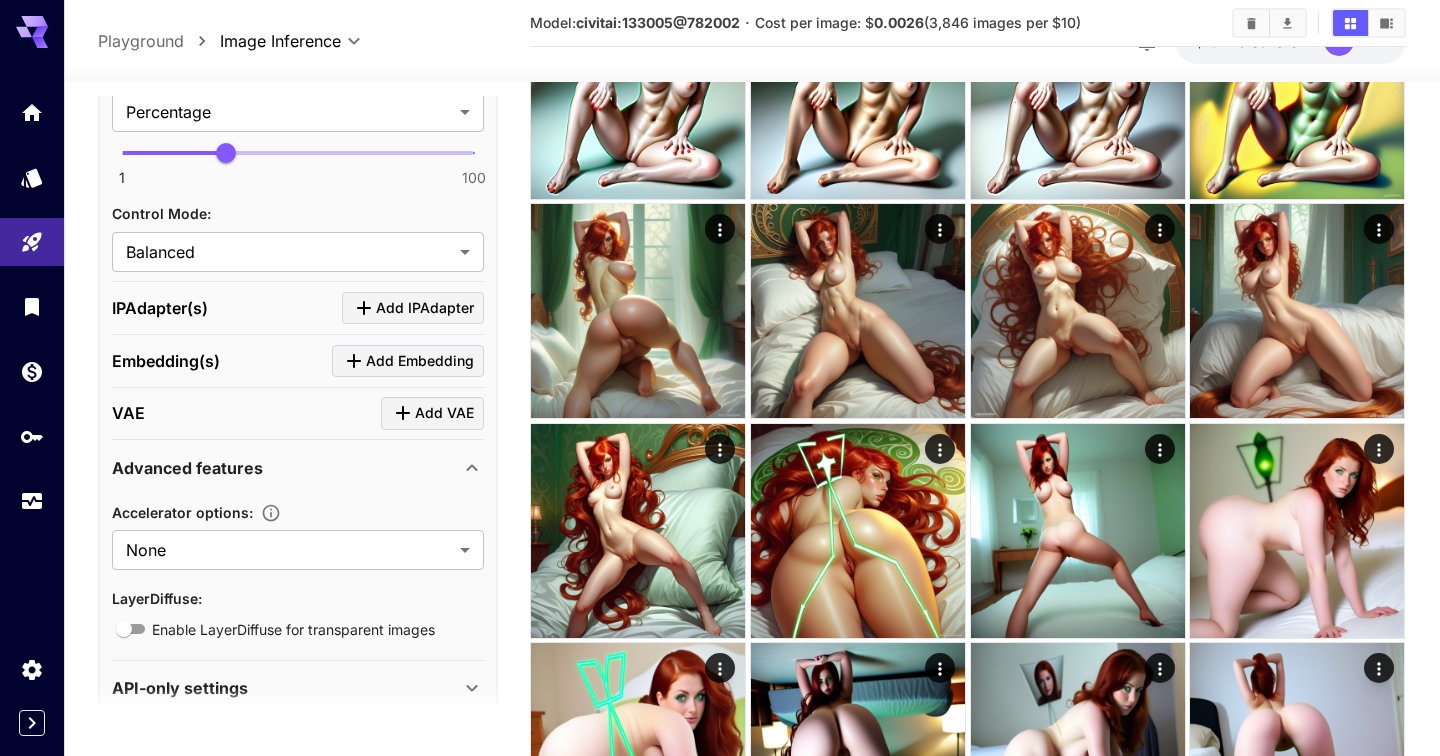 scroll, scrollTop: 1591, scrollLeft: 0, axis: vertical 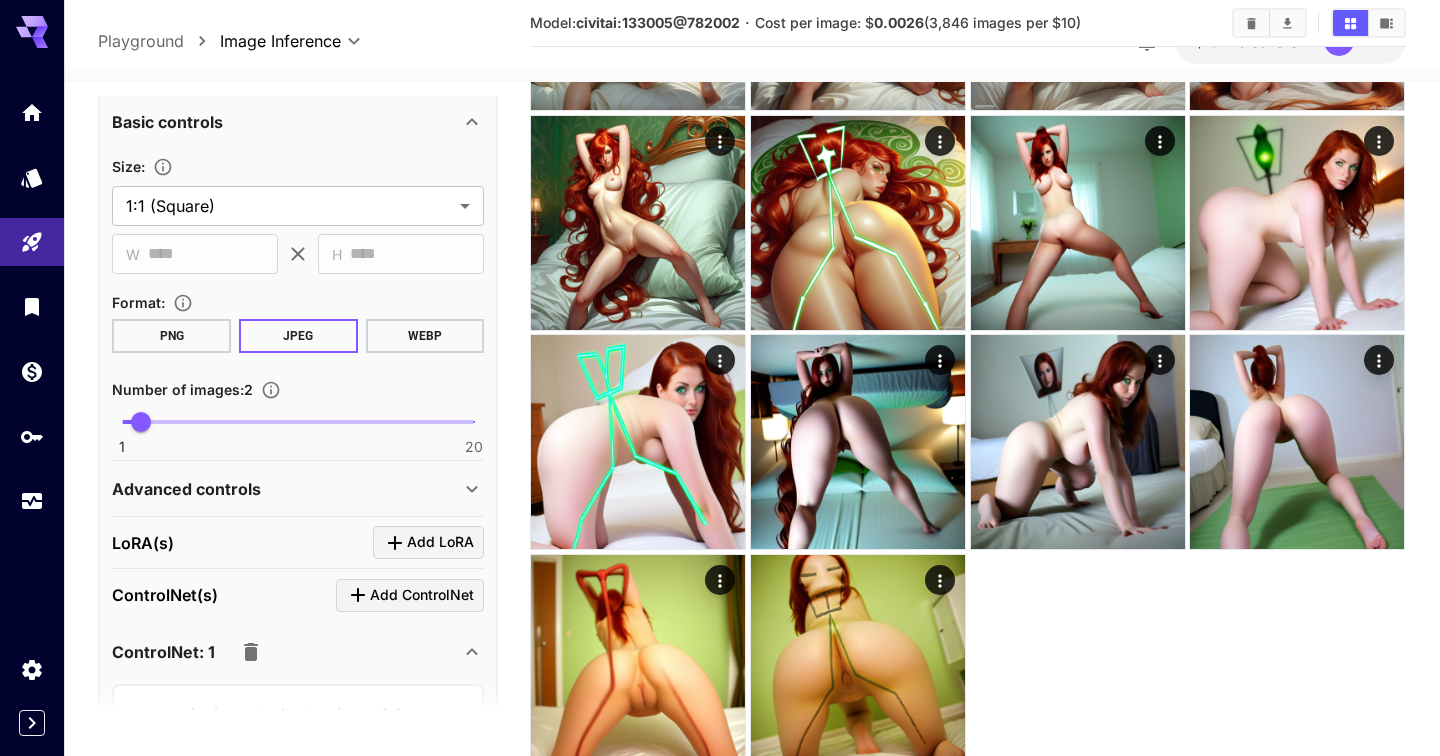 click on "Advanced controls" at bounding box center [286, 489] 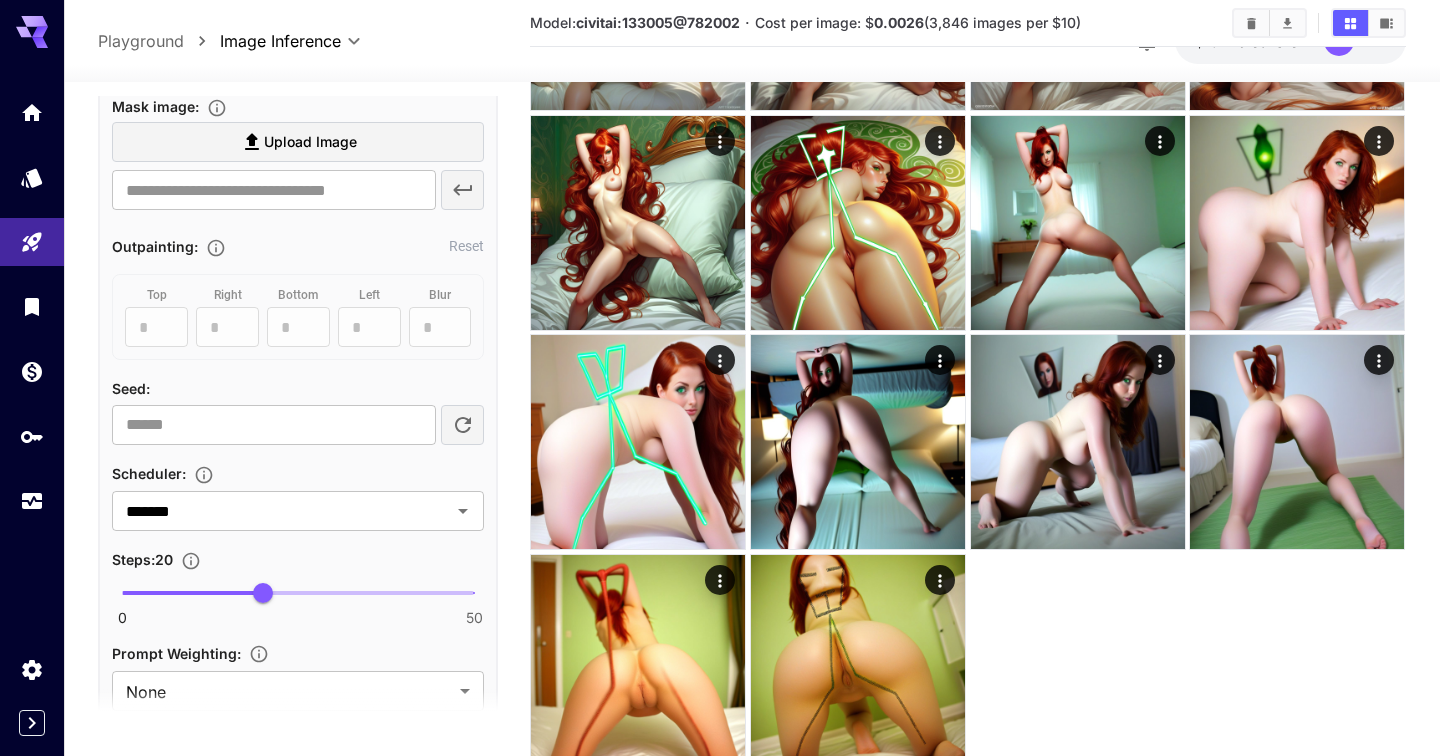 scroll, scrollTop: 943, scrollLeft: 0, axis: vertical 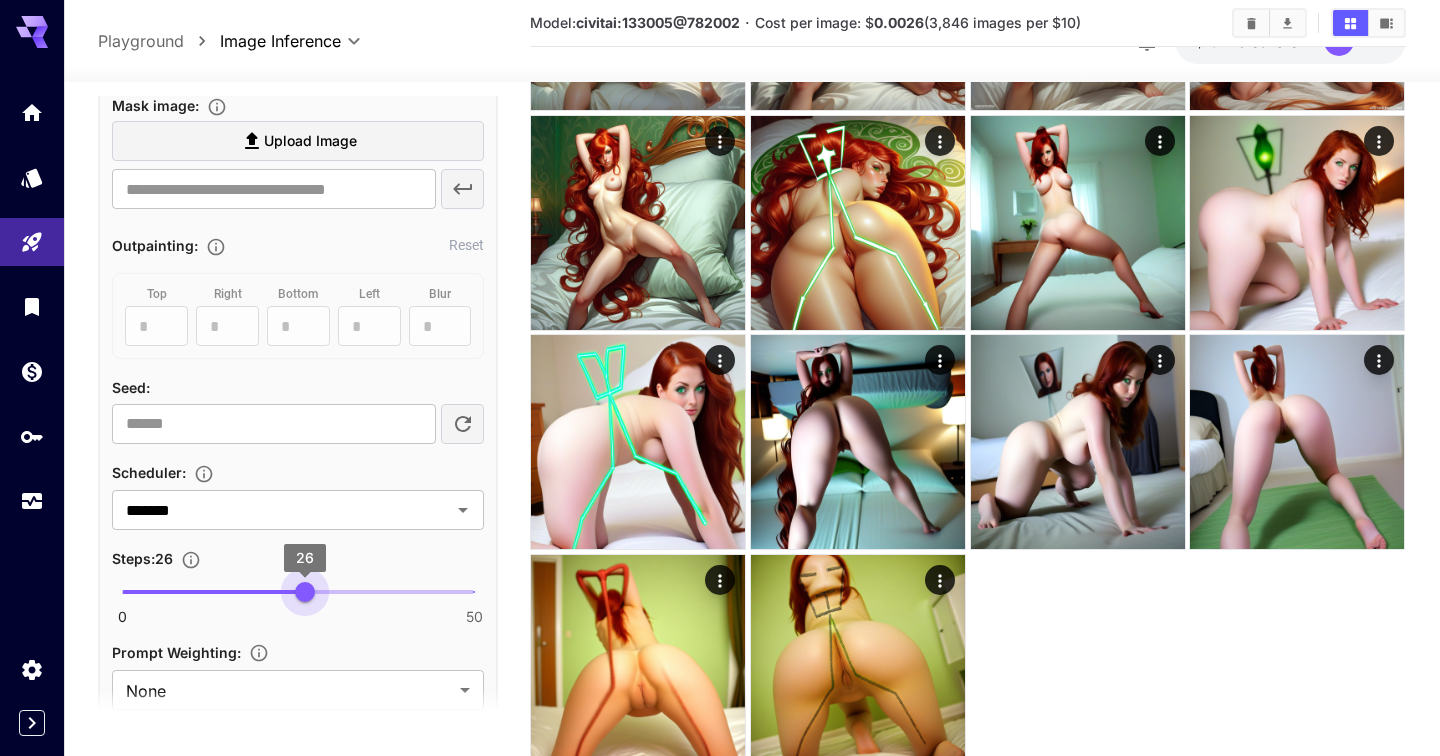 click on "0 50 26" at bounding box center [298, 592] 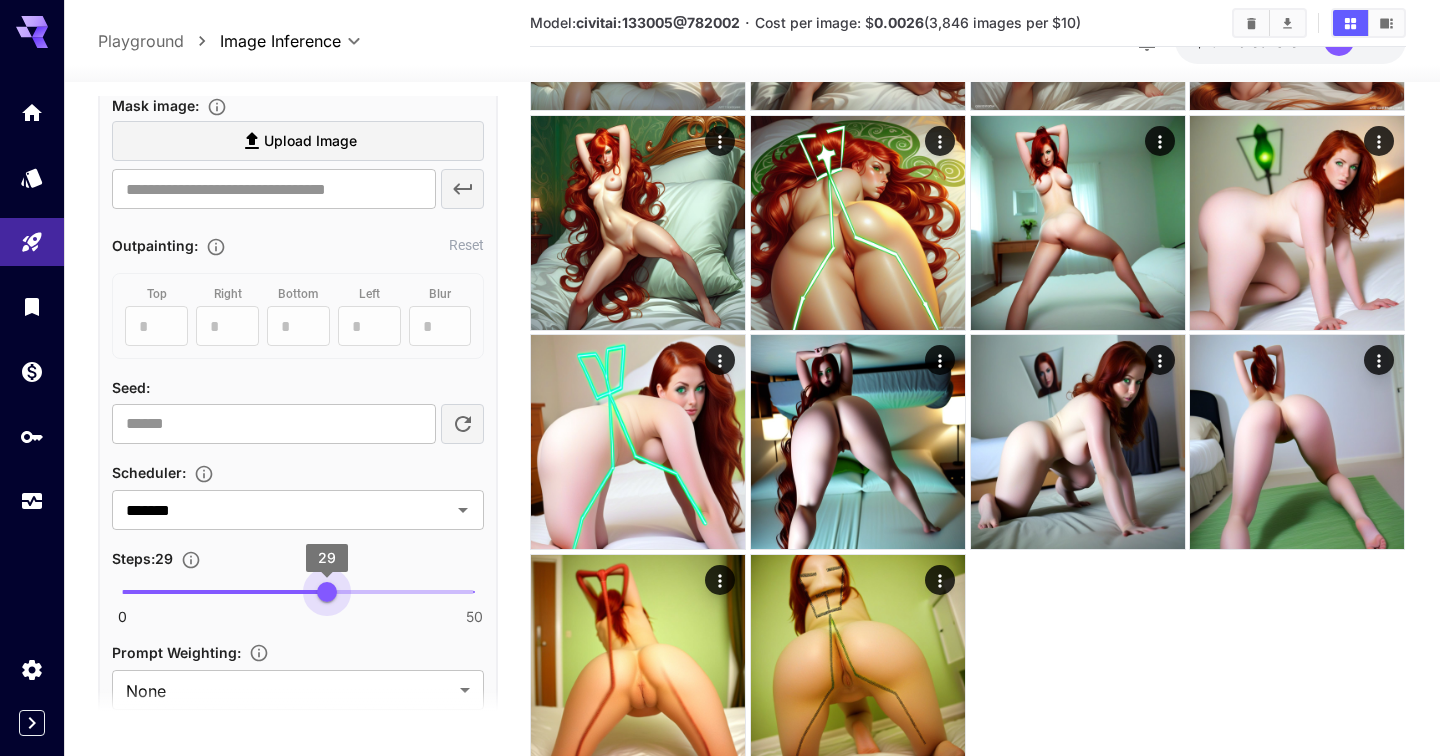 type on "**" 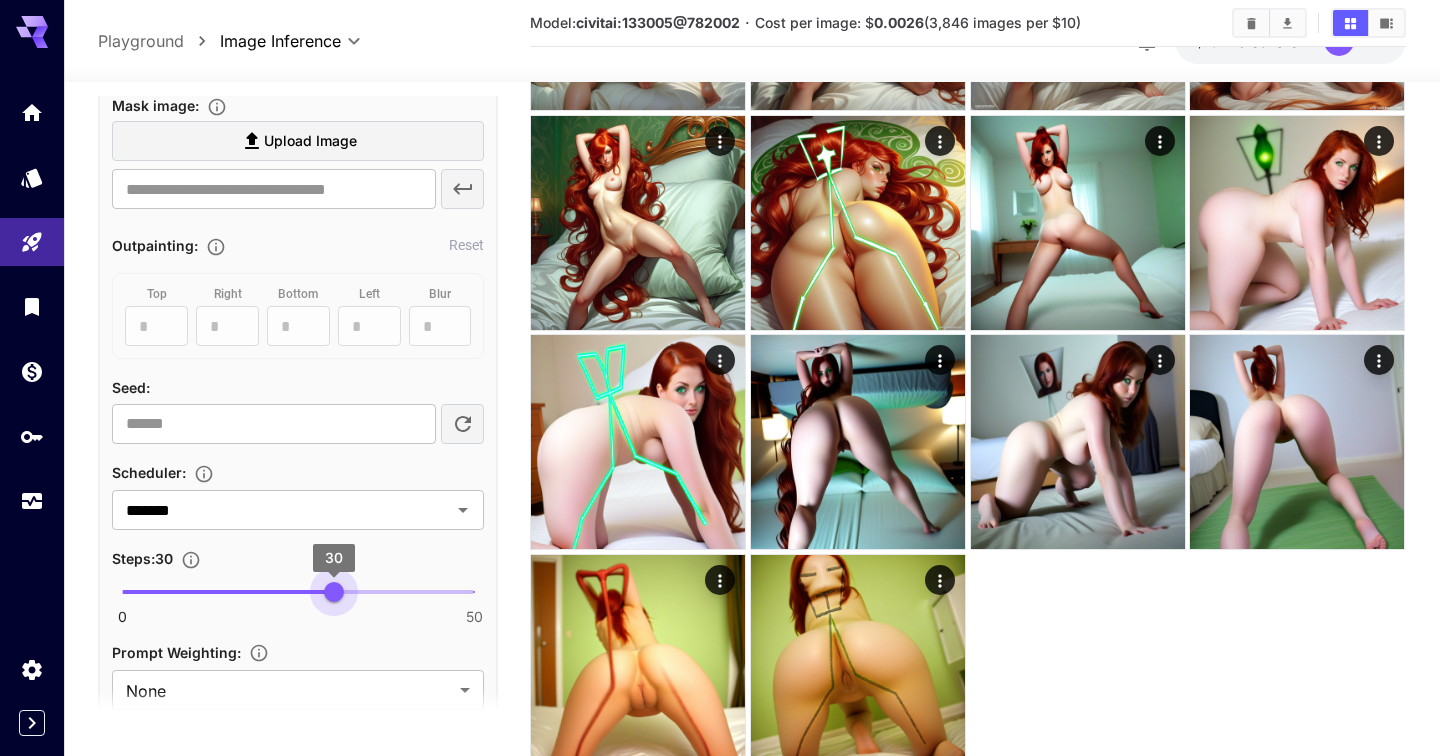 drag, startPoint x: 305, startPoint y: 589, endPoint x: 335, endPoint y: 590, distance: 30.016663 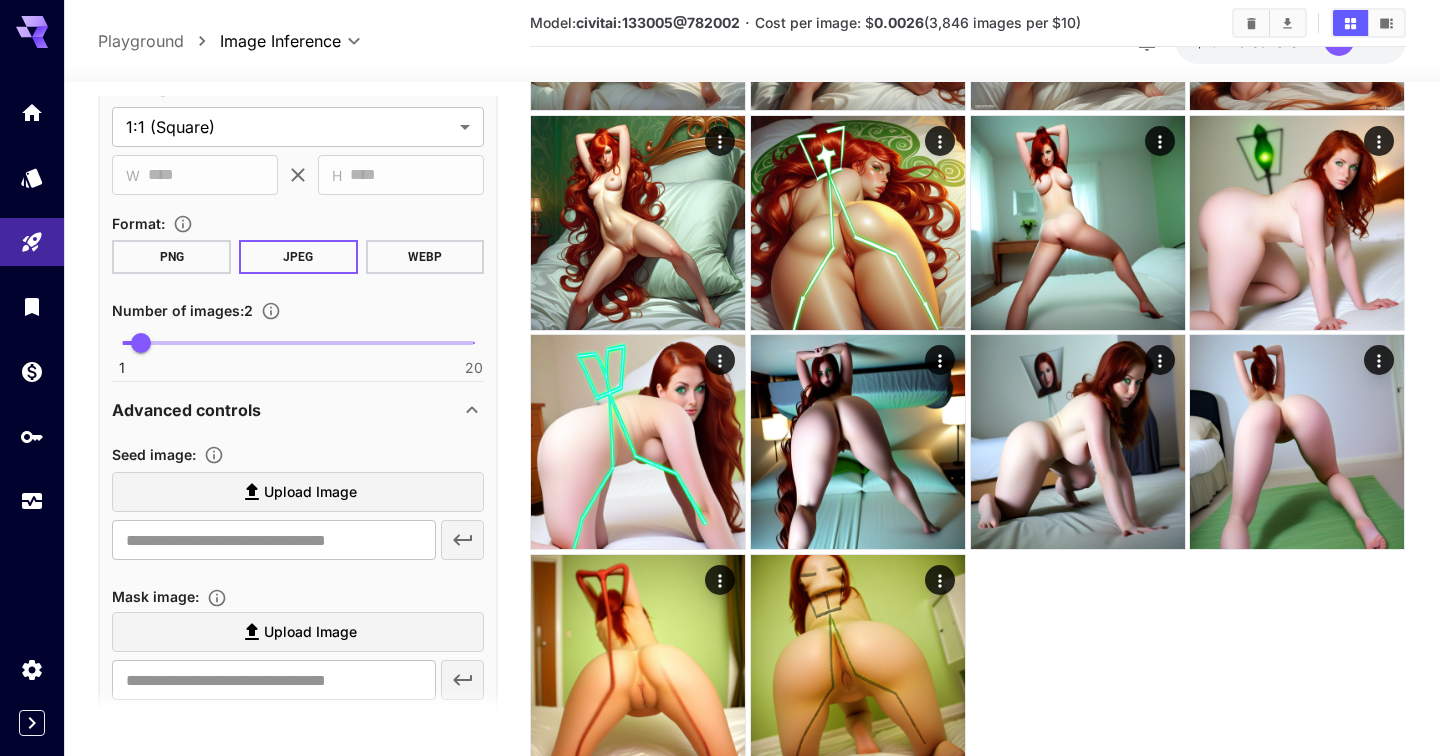 scroll, scrollTop: 0, scrollLeft: 0, axis: both 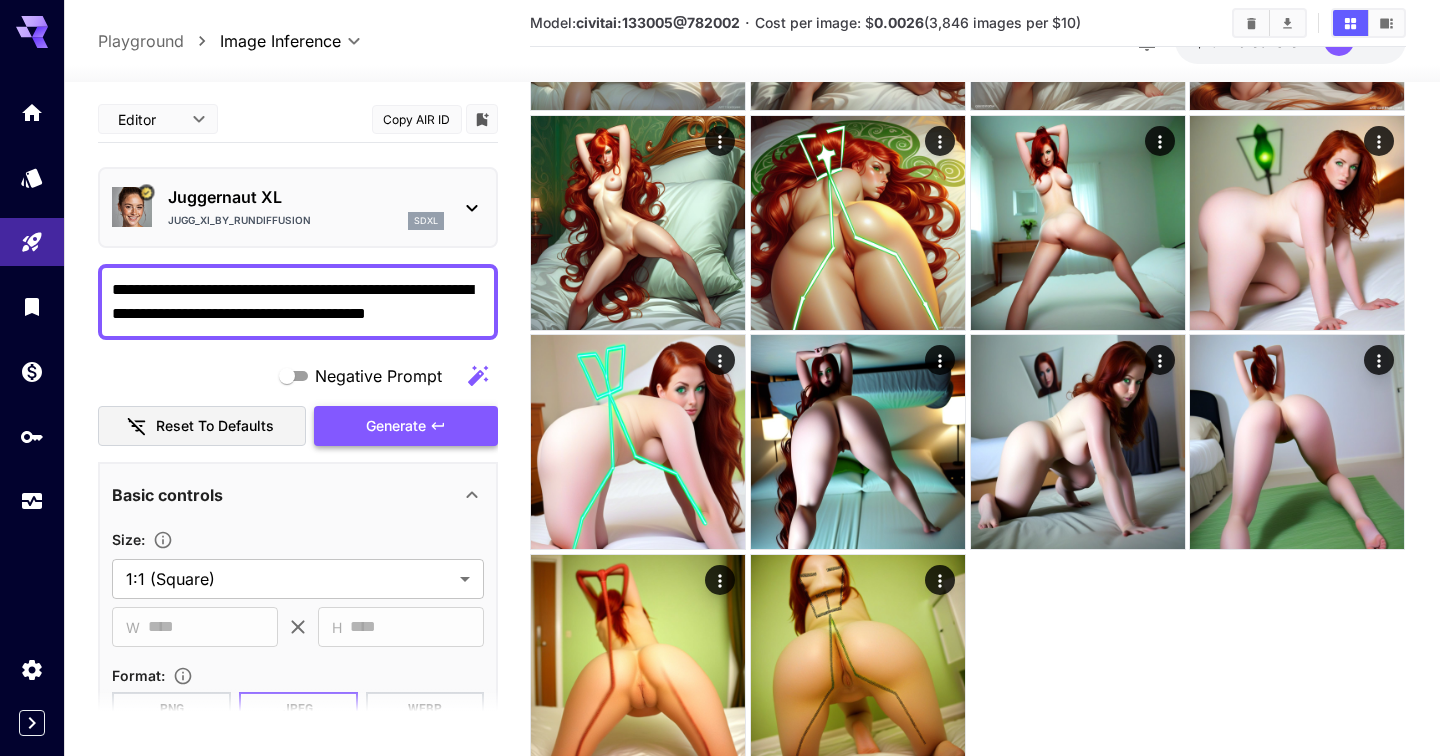 click on "Generate" at bounding box center [406, 426] 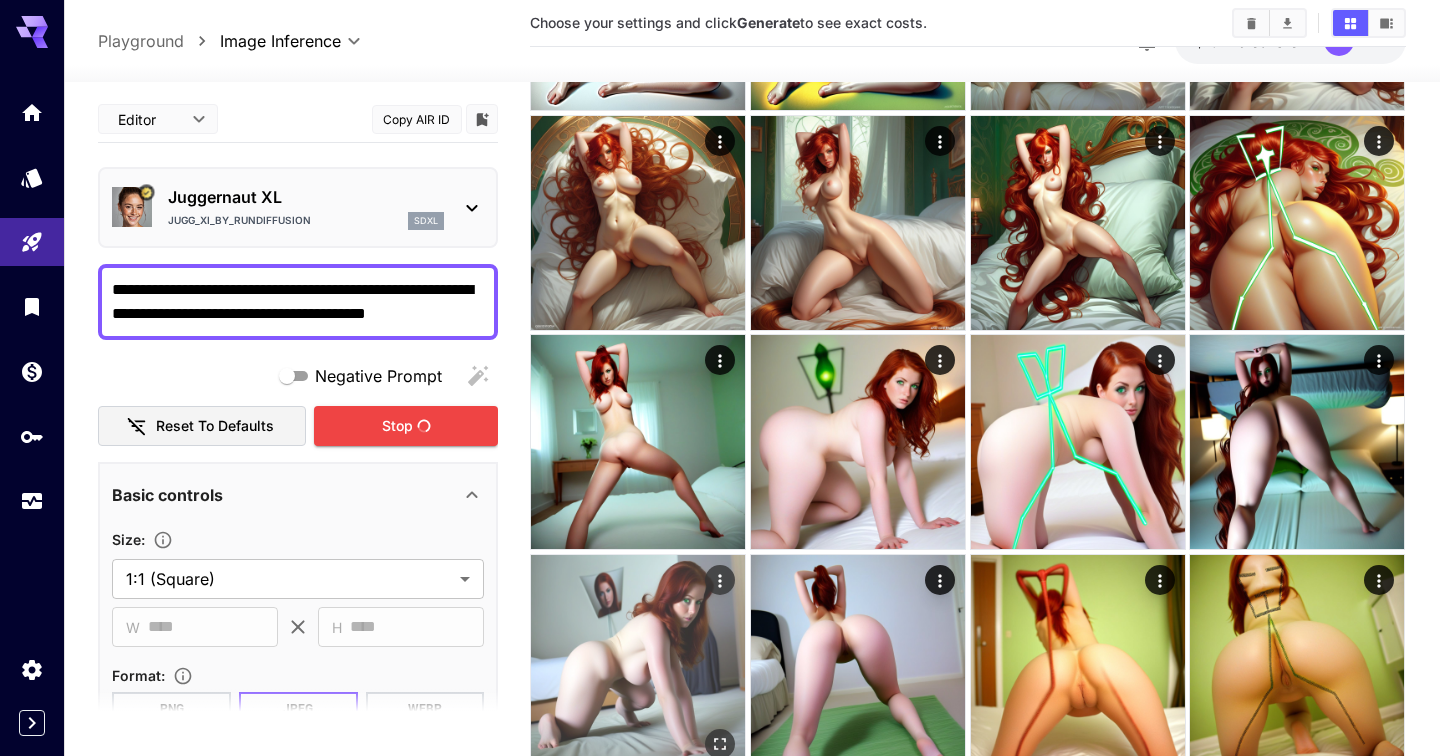 scroll, scrollTop: 0, scrollLeft: 0, axis: both 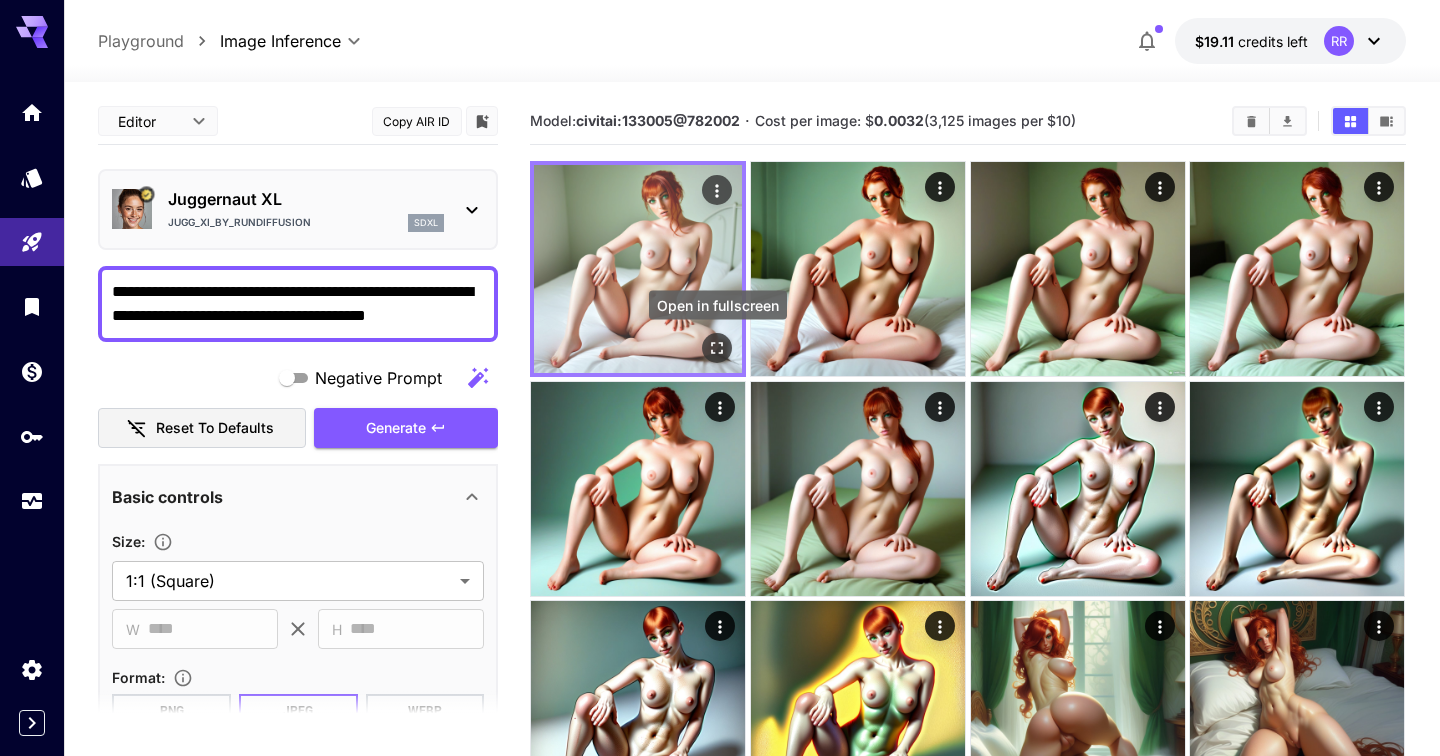 click 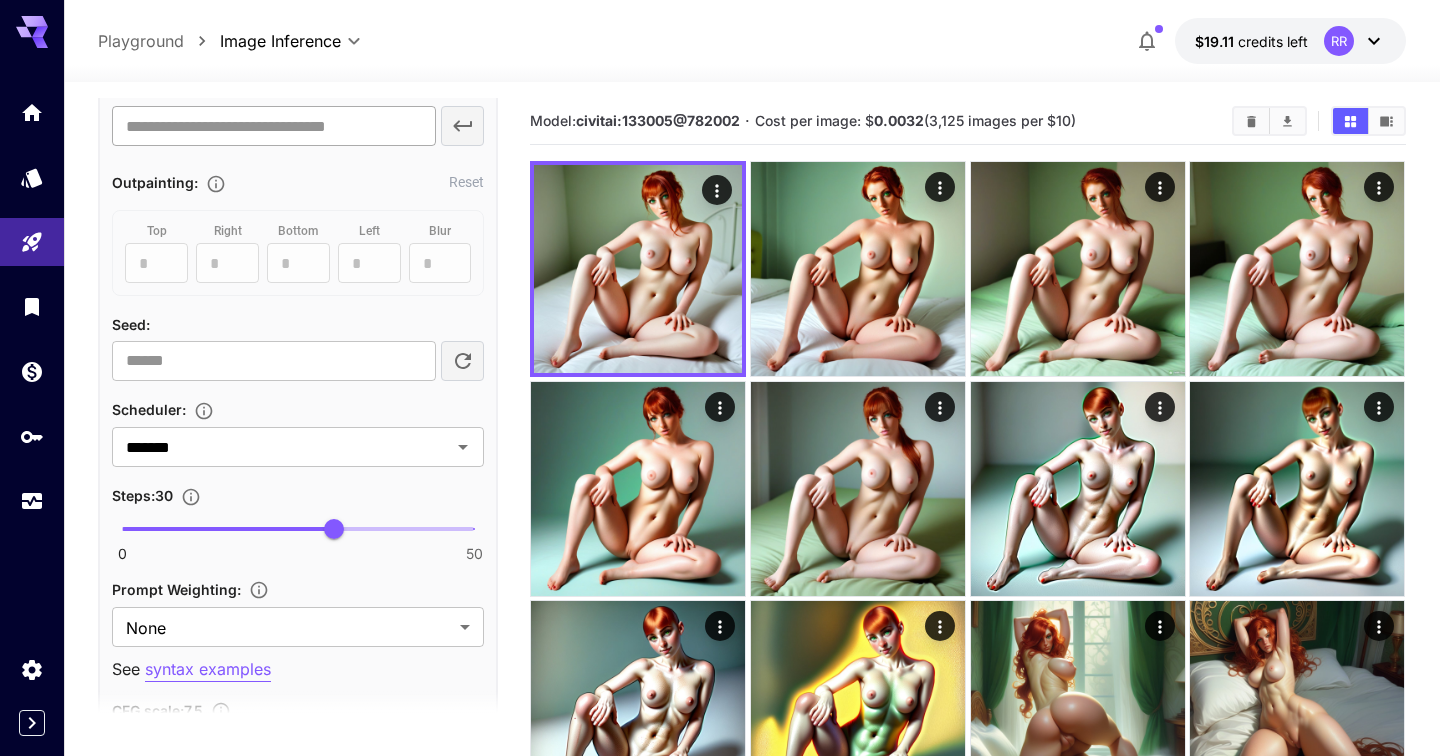 scroll, scrollTop: 1032, scrollLeft: 0, axis: vertical 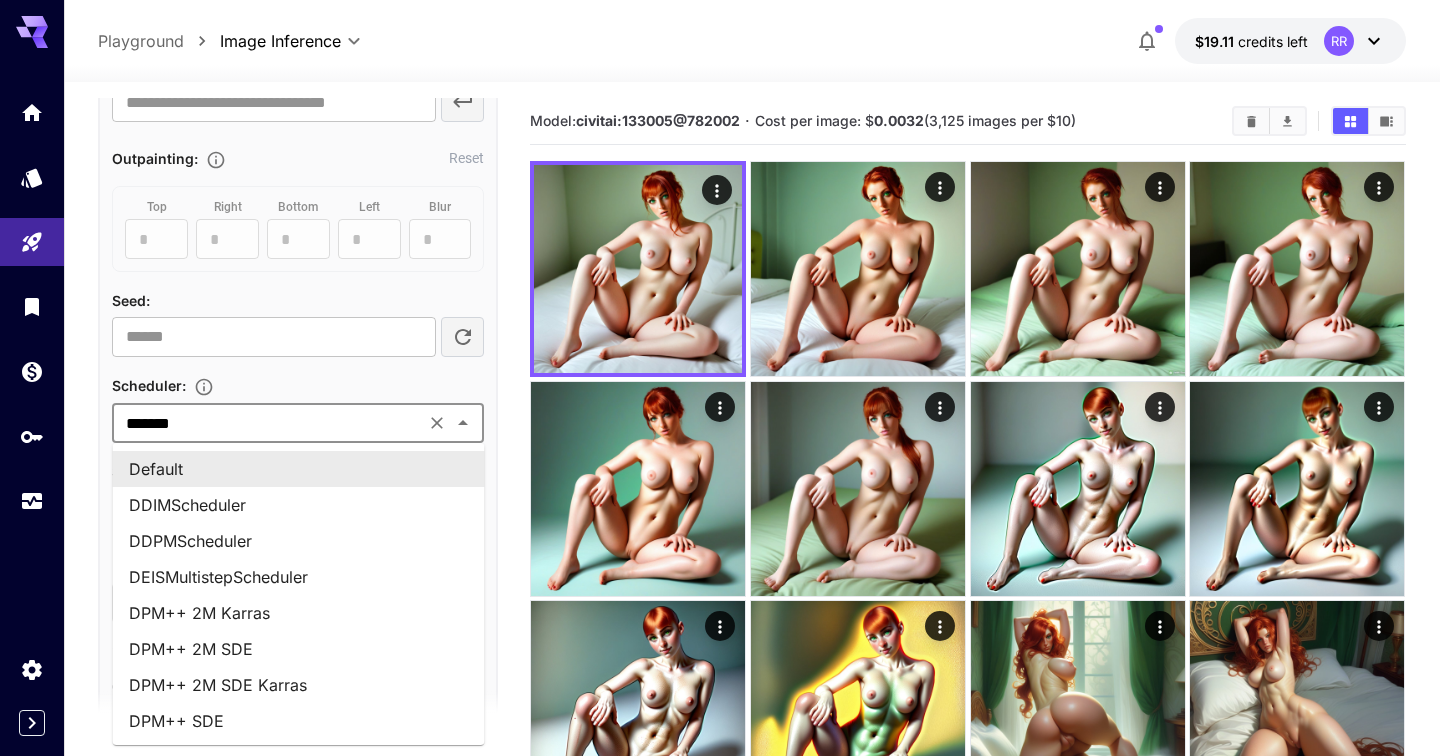 click on "*******" at bounding box center [268, 423] 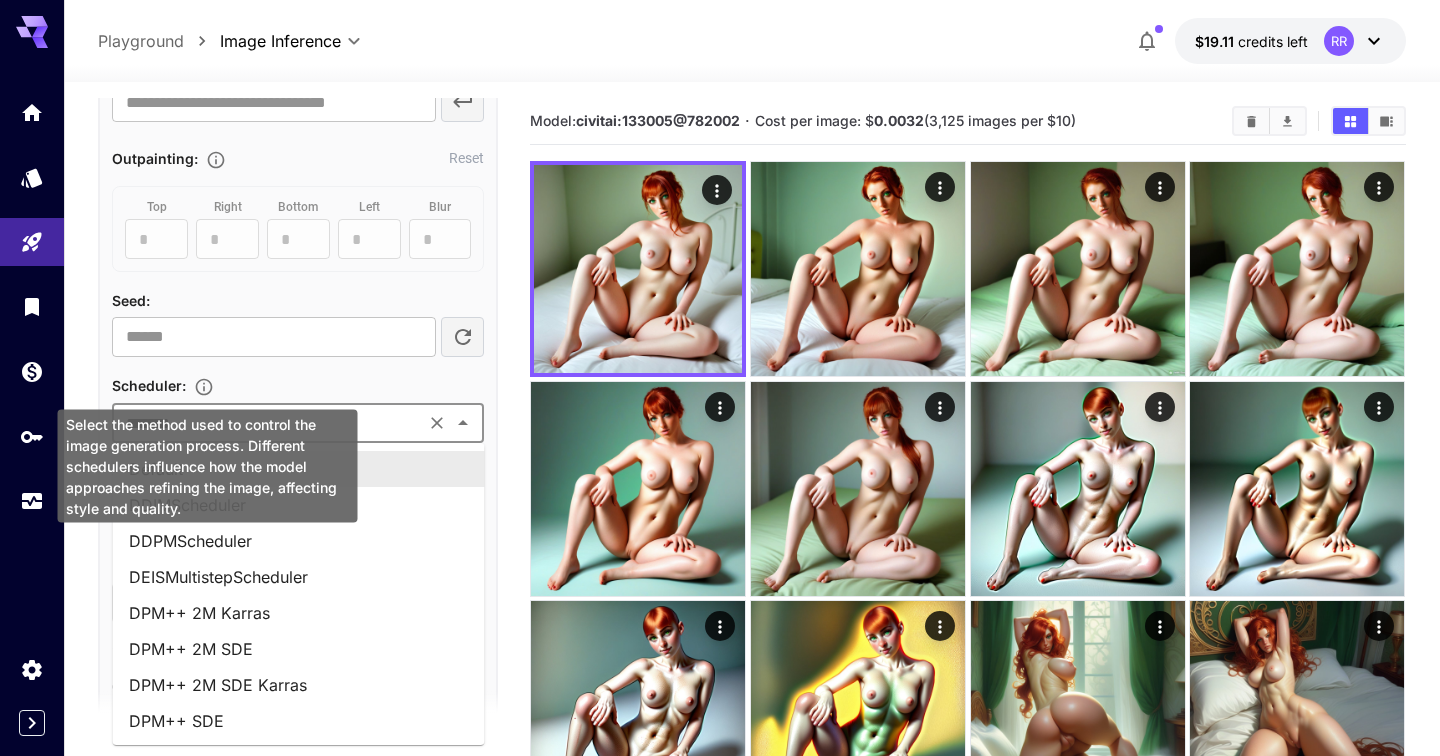 click 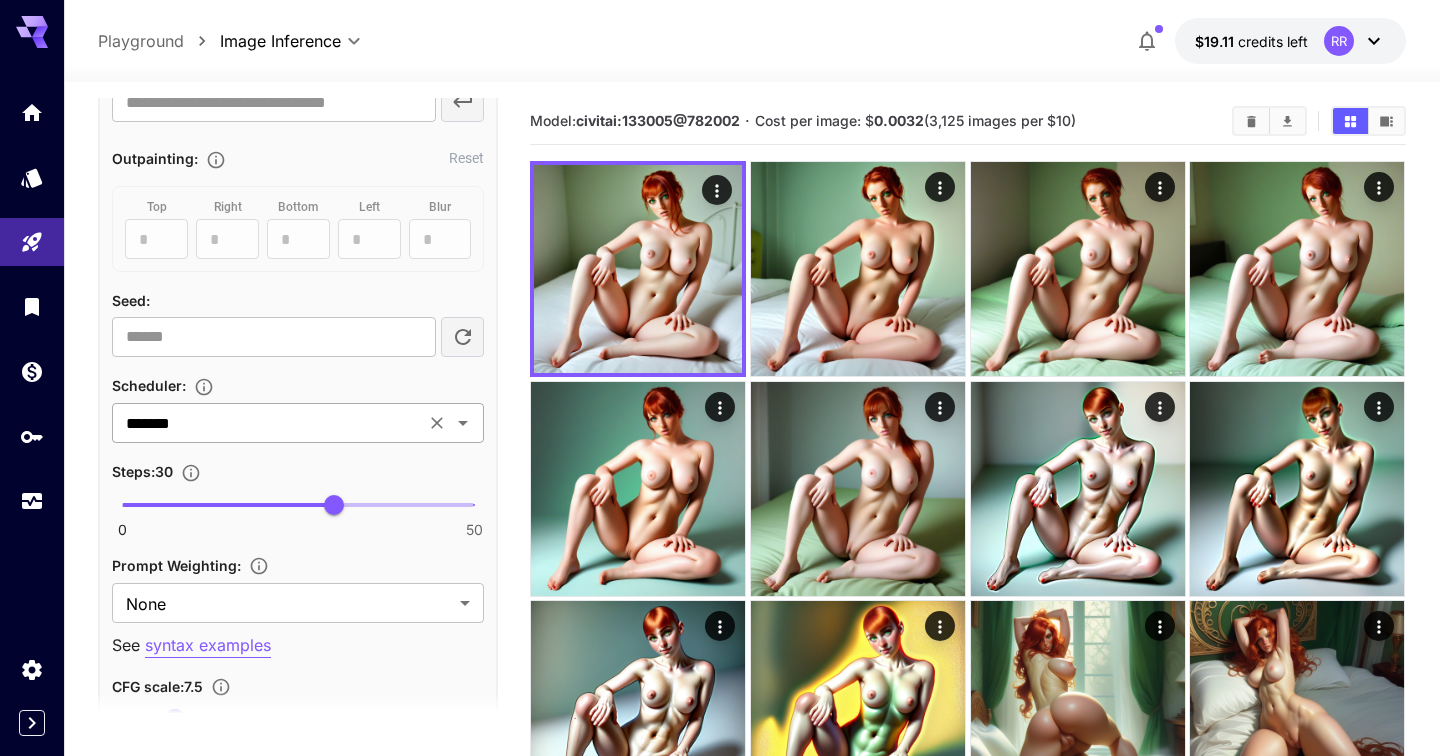click on "******* ​" at bounding box center [298, 423] 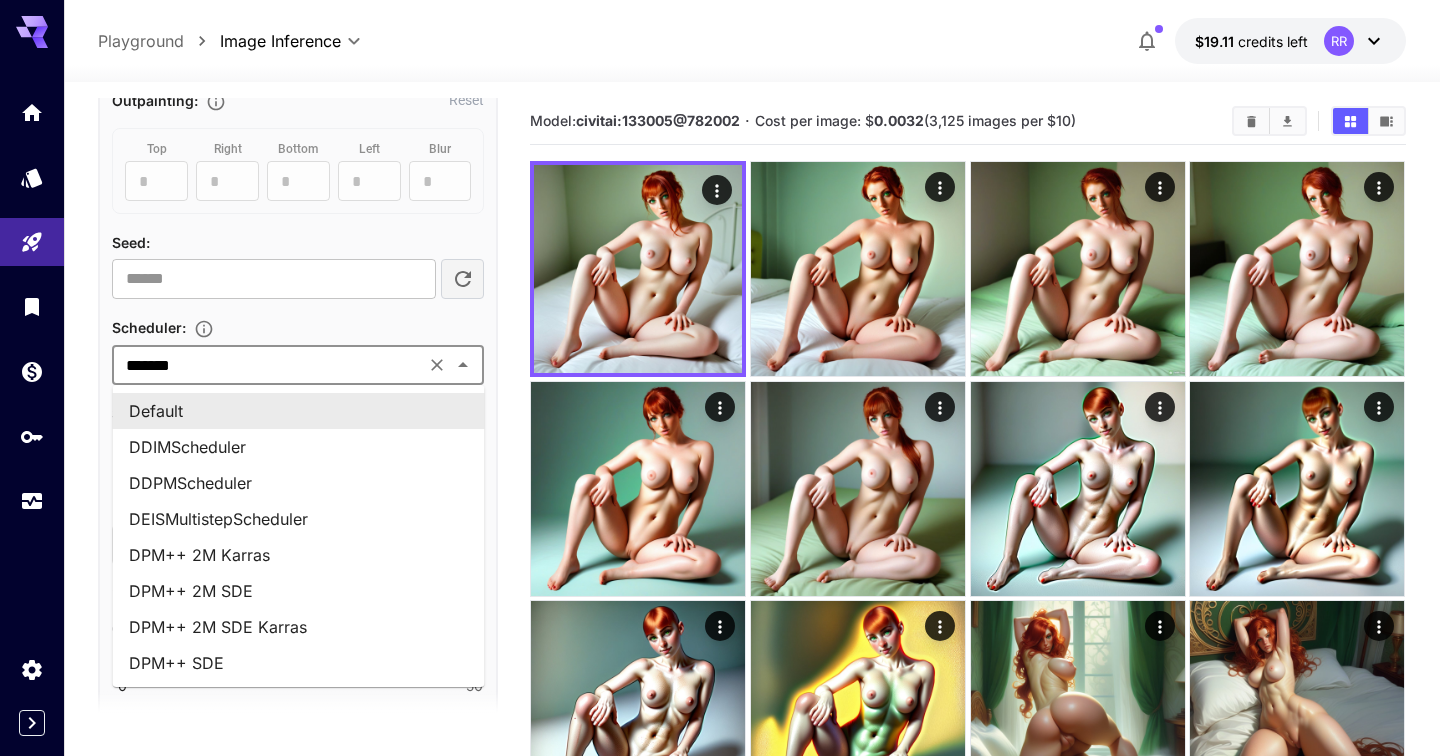 scroll, scrollTop: 1095, scrollLeft: 0, axis: vertical 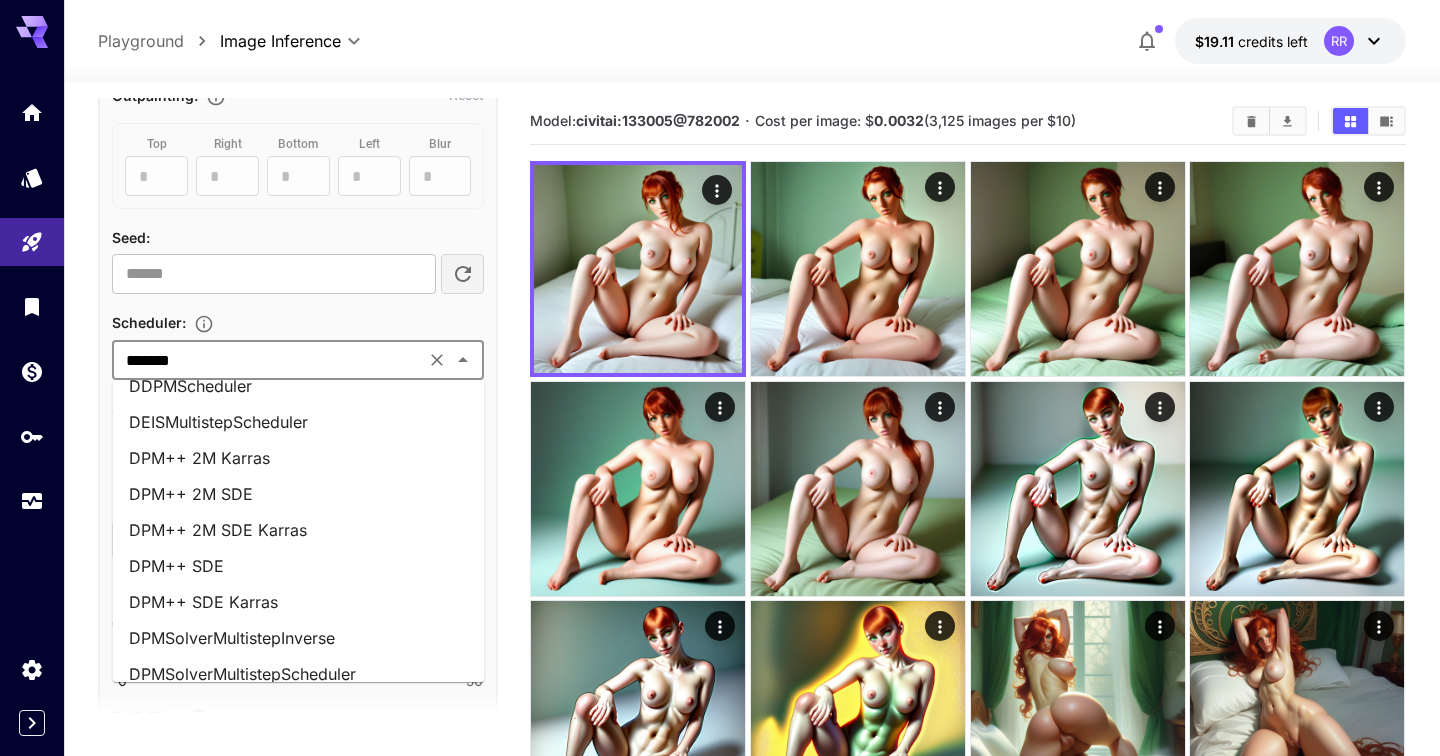 click on "DPM++ SDE Karras" at bounding box center [299, 602] 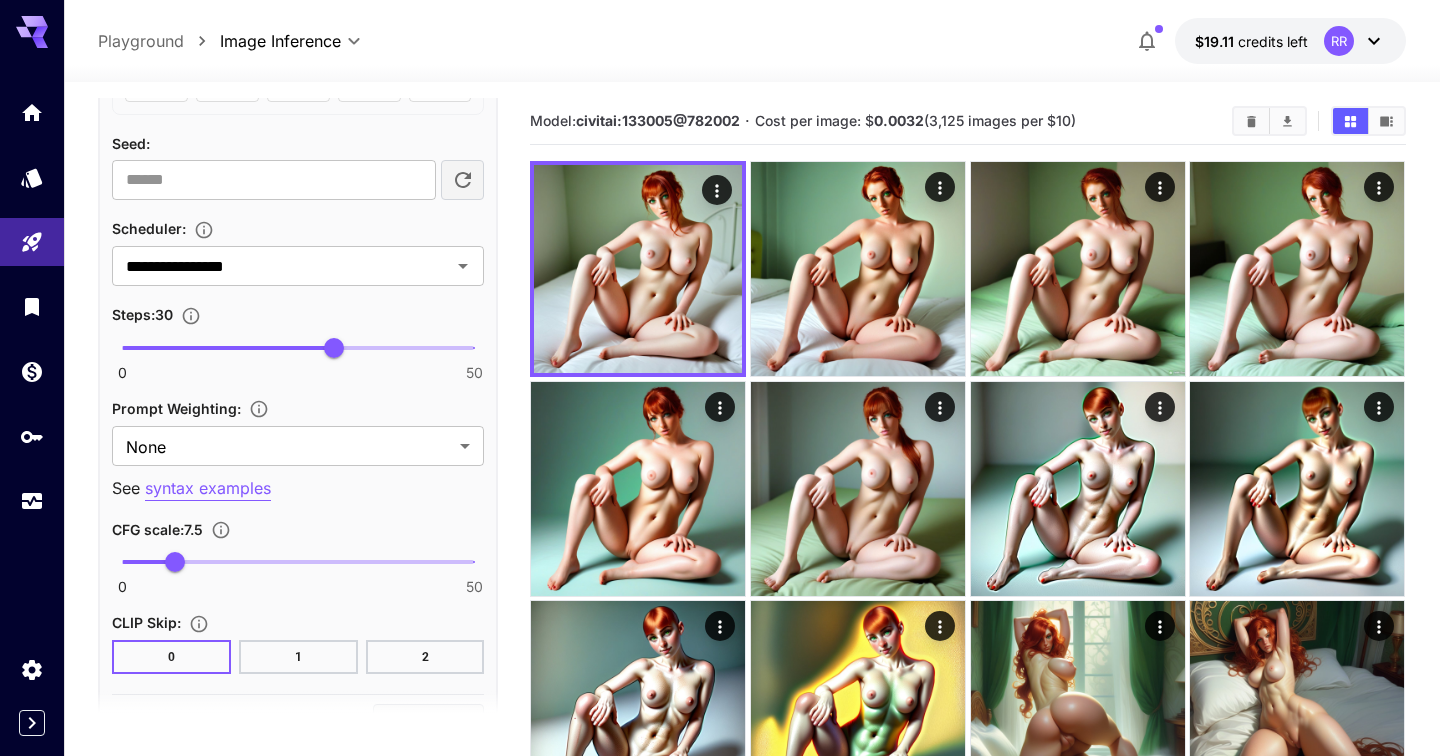 scroll, scrollTop: 1196, scrollLeft: 0, axis: vertical 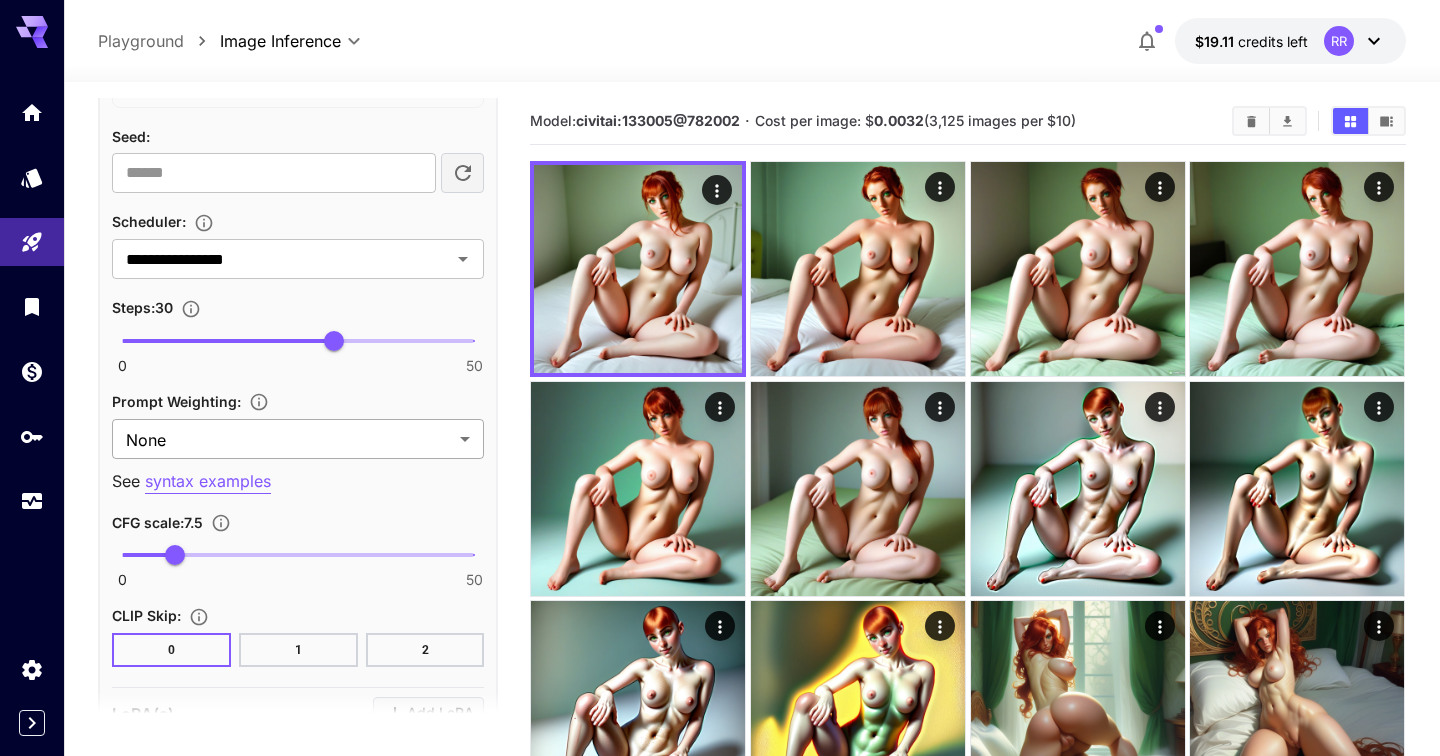 click on "**********" at bounding box center (720, 767) 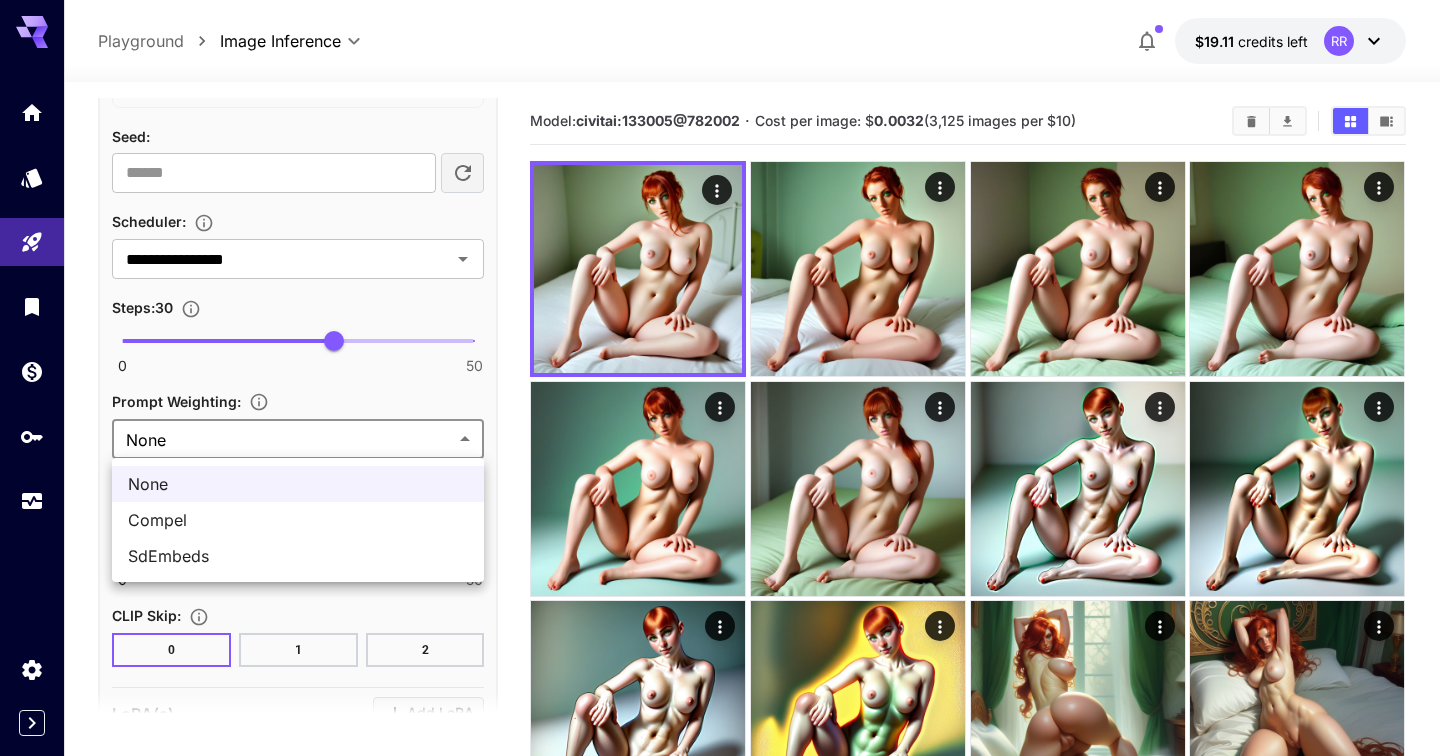 click at bounding box center [720, 378] 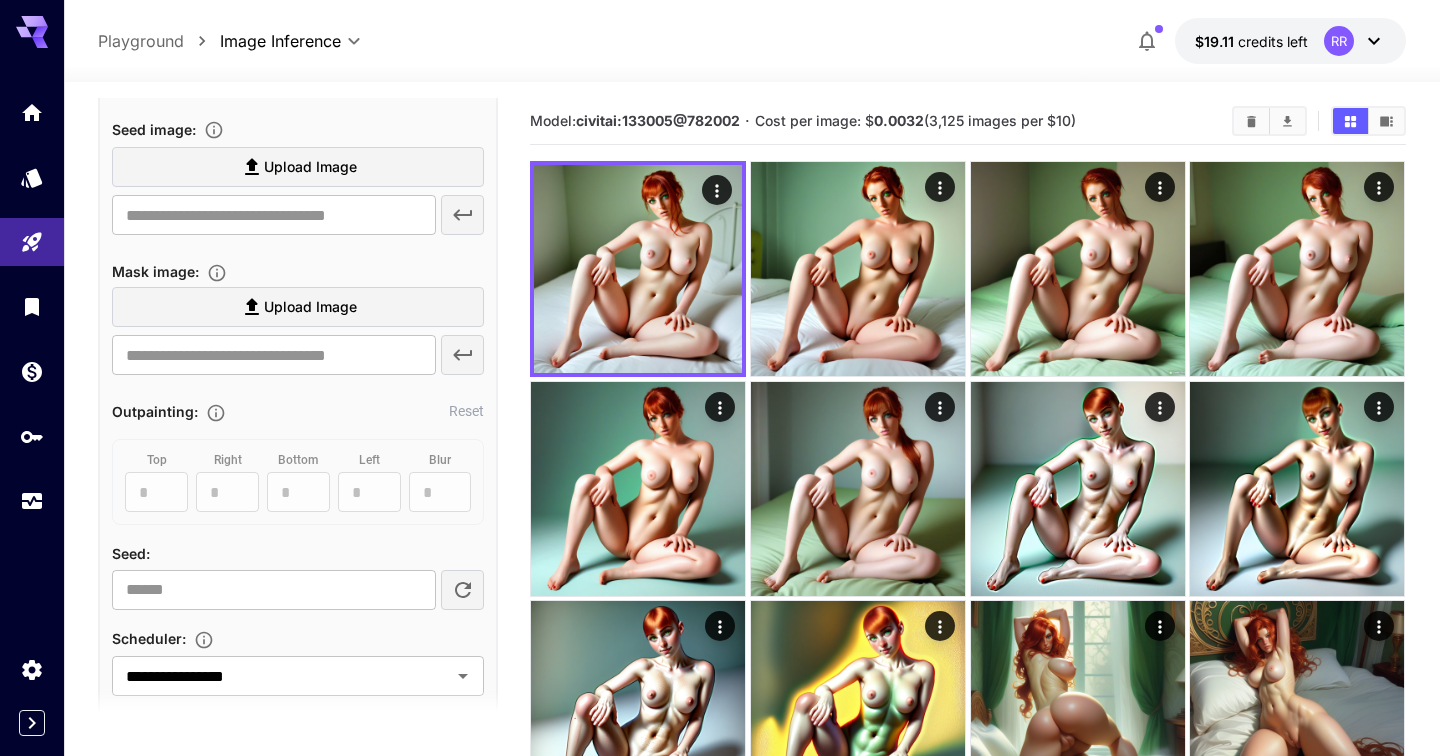 scroll, scrollTop: 124, scrollLeft: 0, axis: vertical 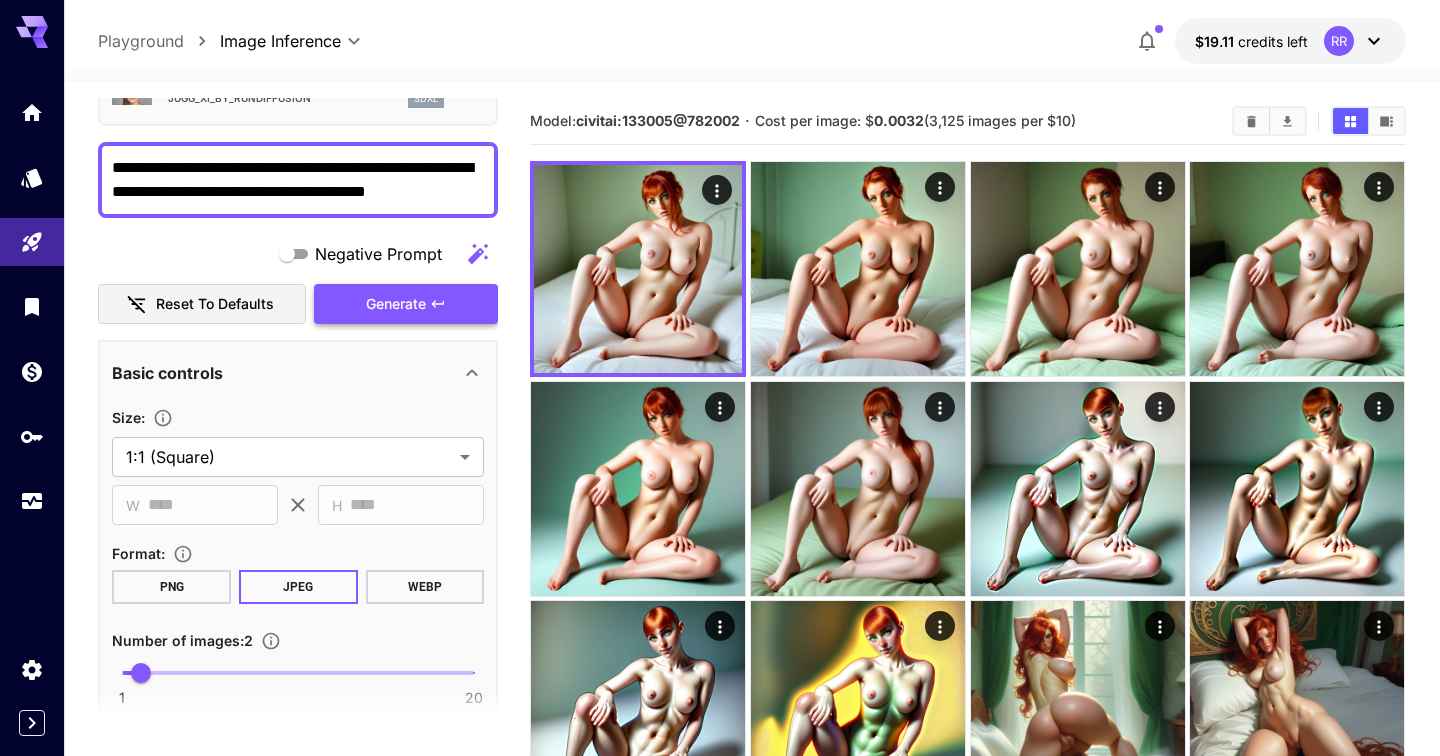click on "Generate" at bounding box center (396, 304) 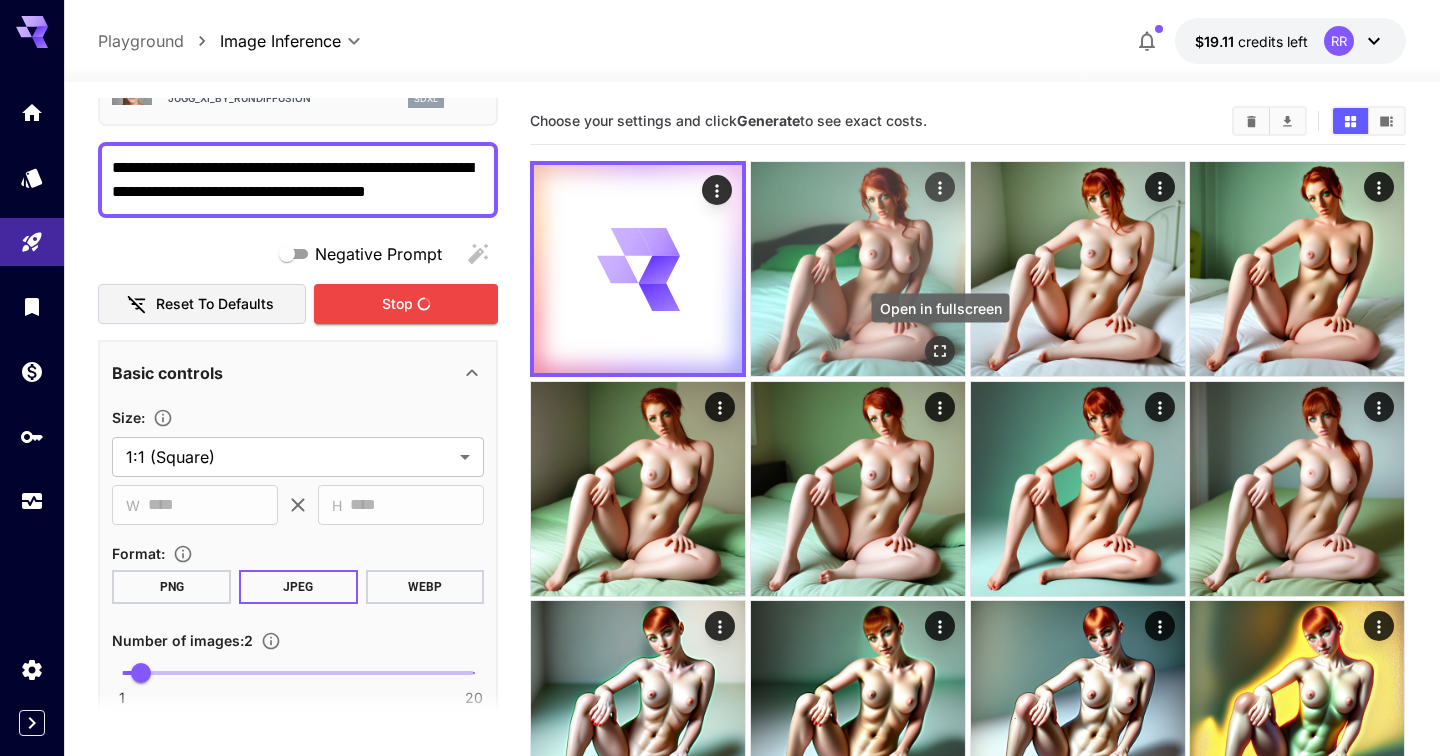 click 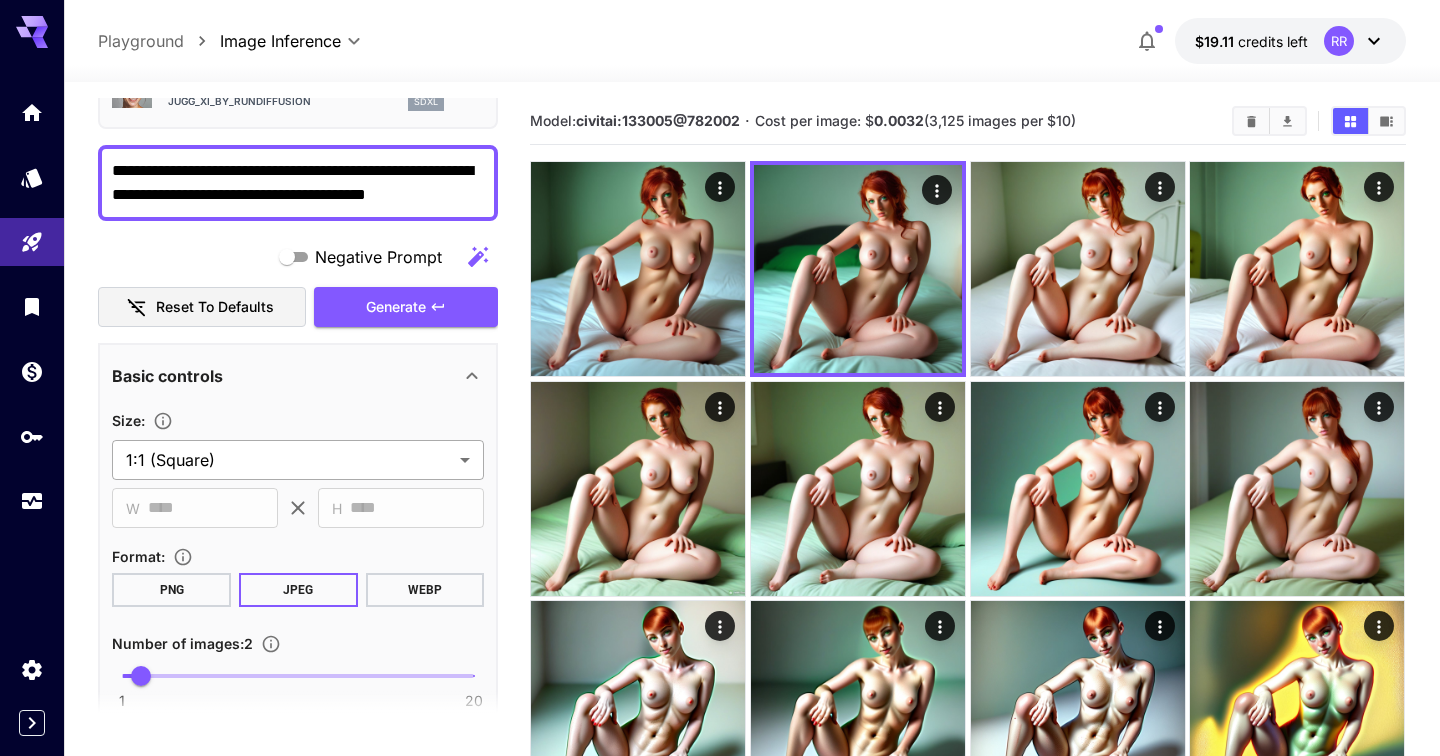 scroll, scrollTop: 0, scrollLeft: 0, axis: both 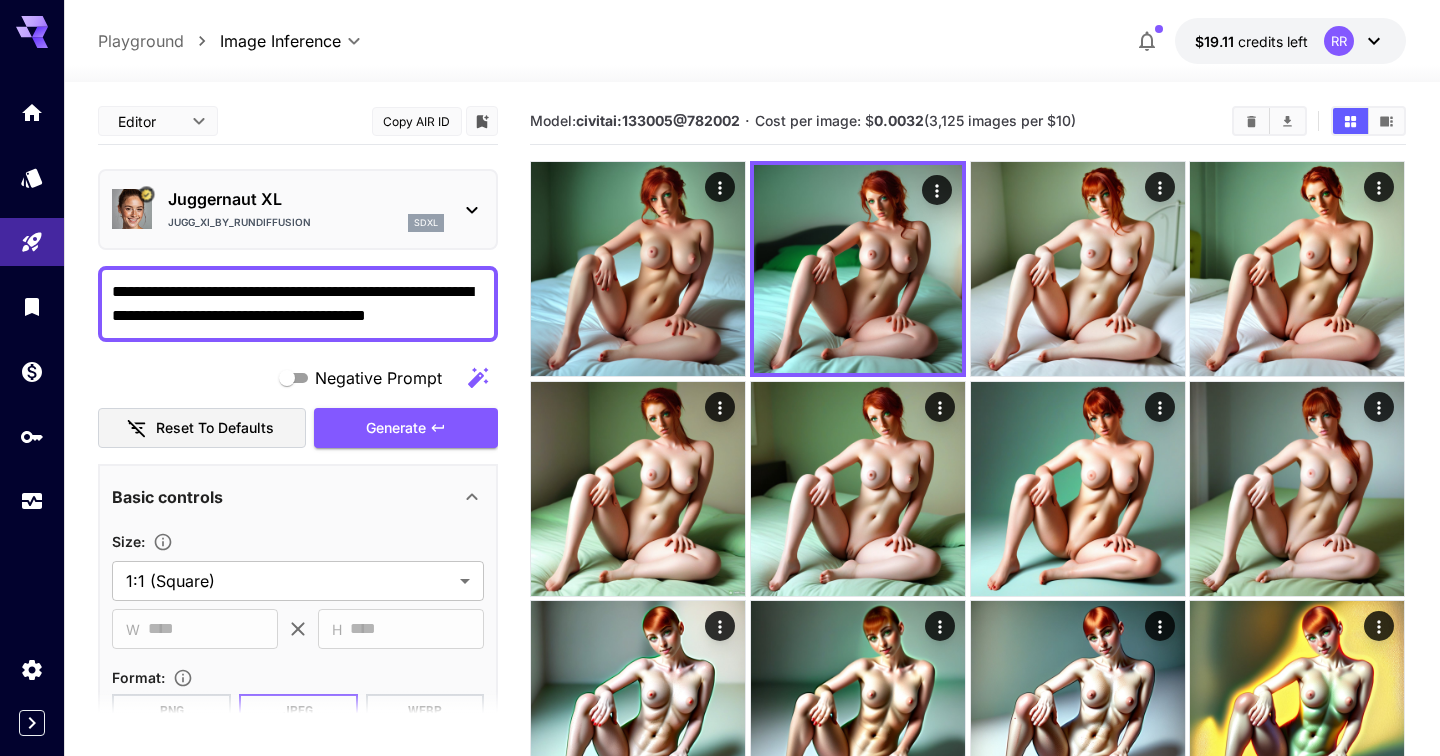 click on "Jugg_XI_by_RunDiffusion" at bounding box center [239, 222] 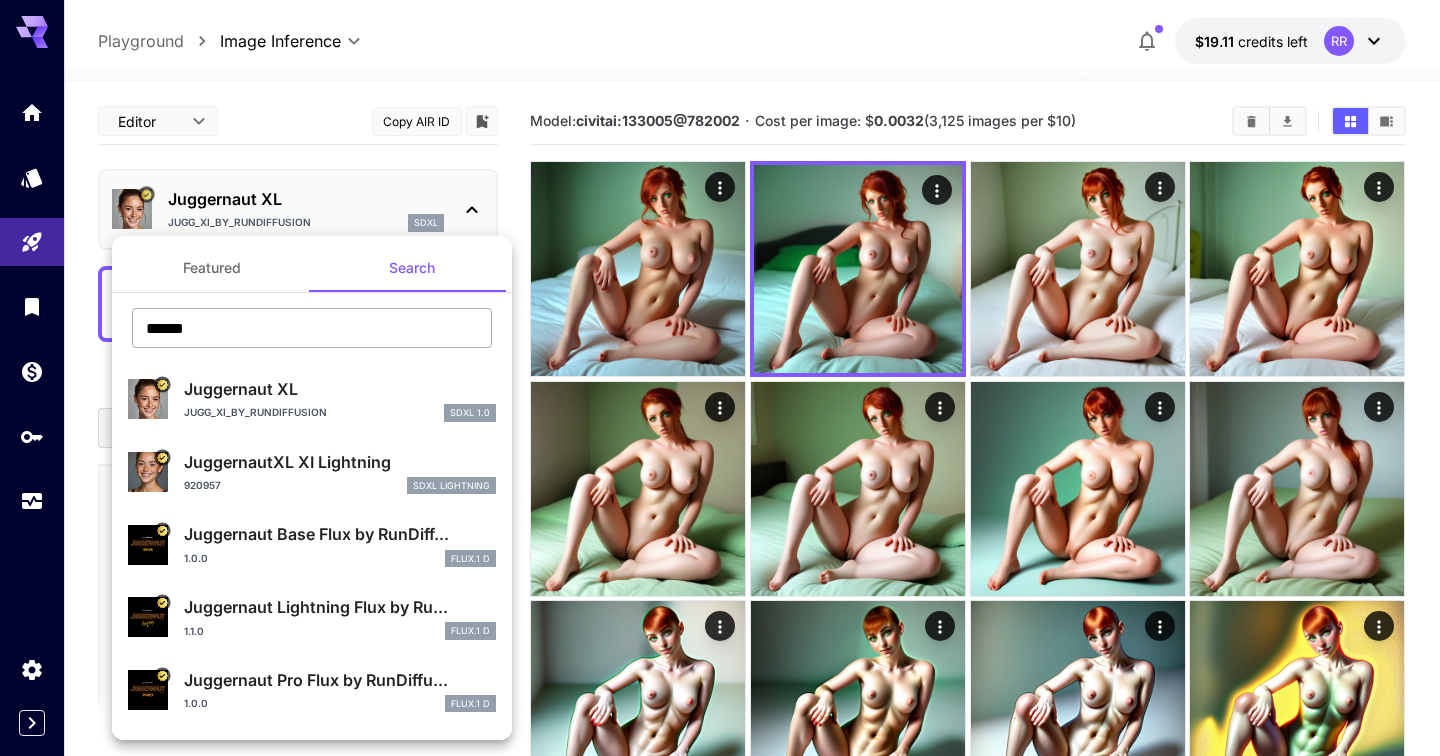 click on "******" at bounding box center [312, 328] 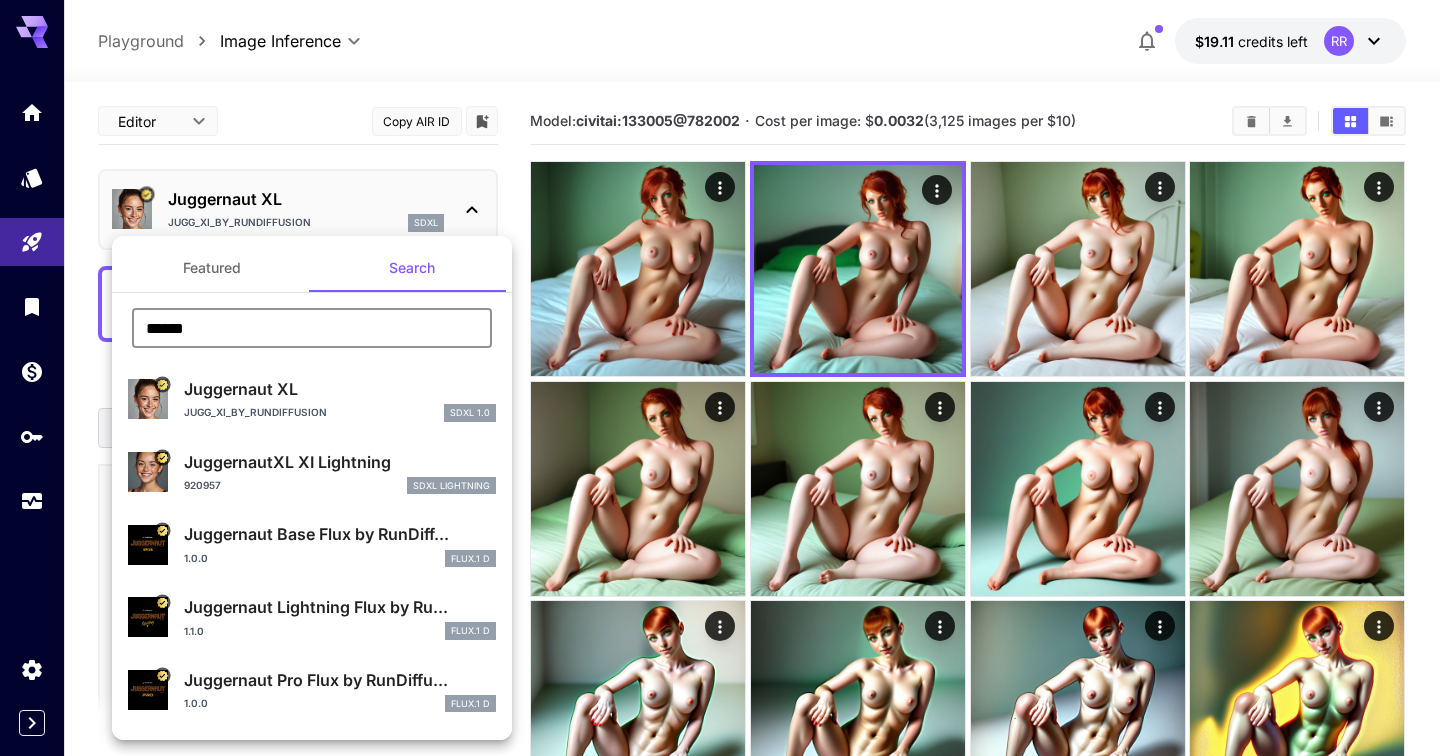 paste on "******" 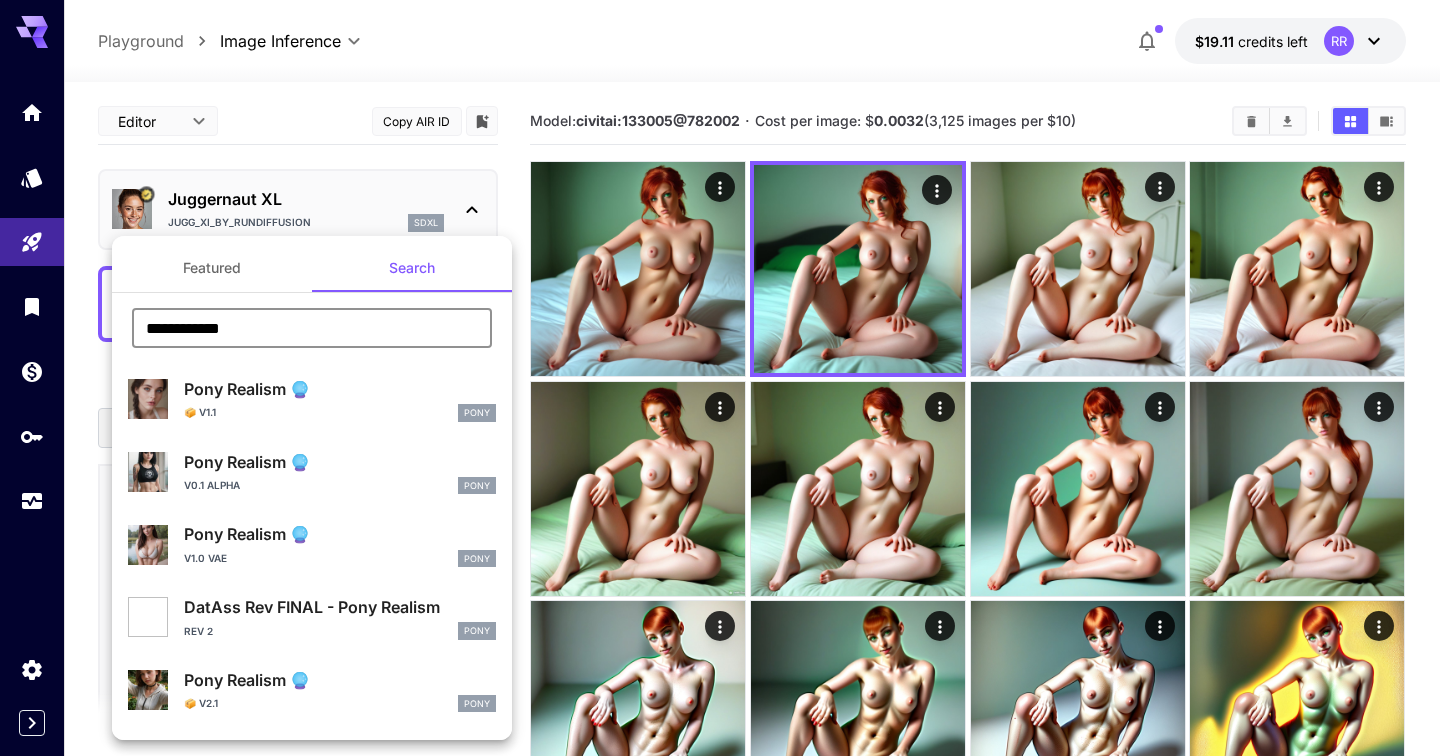 type on "**********" 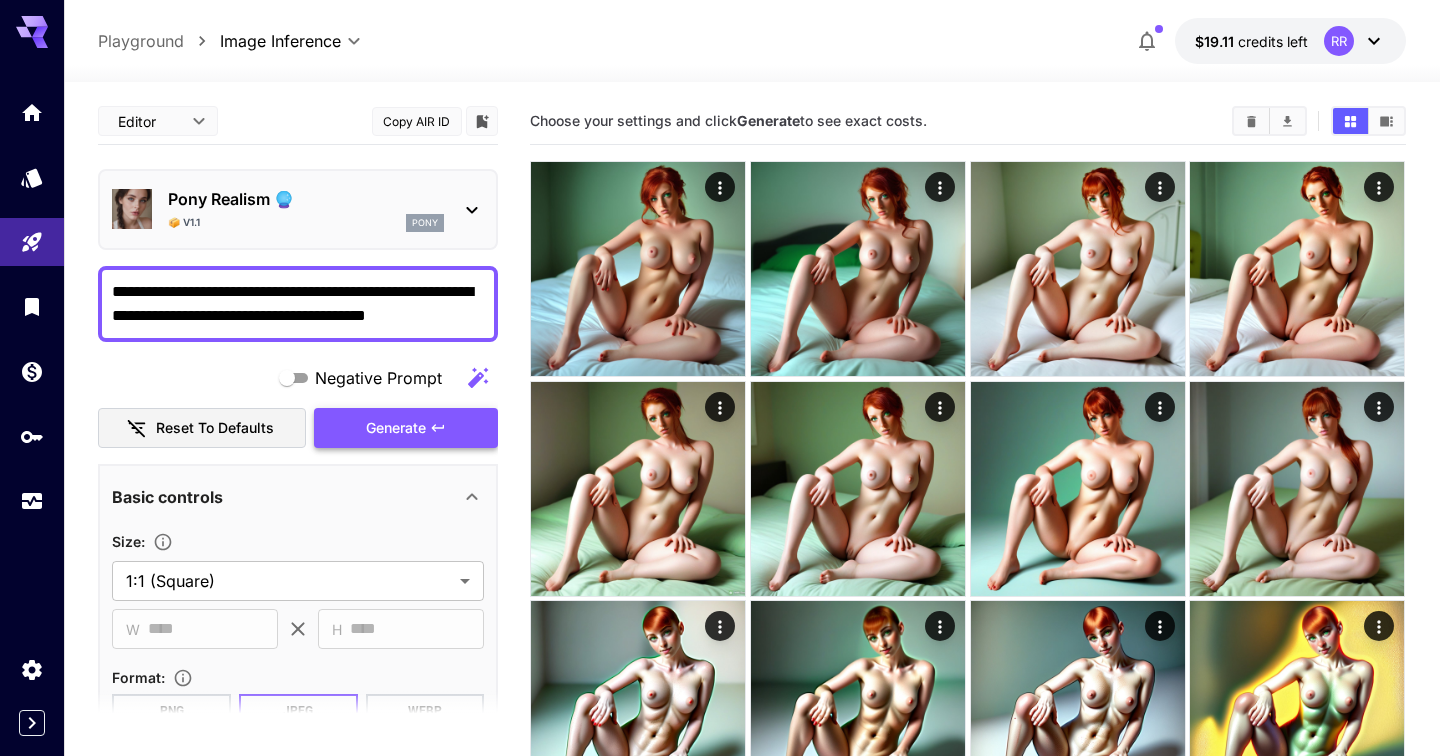 click on "Generate" at bounding box center [406, 428] 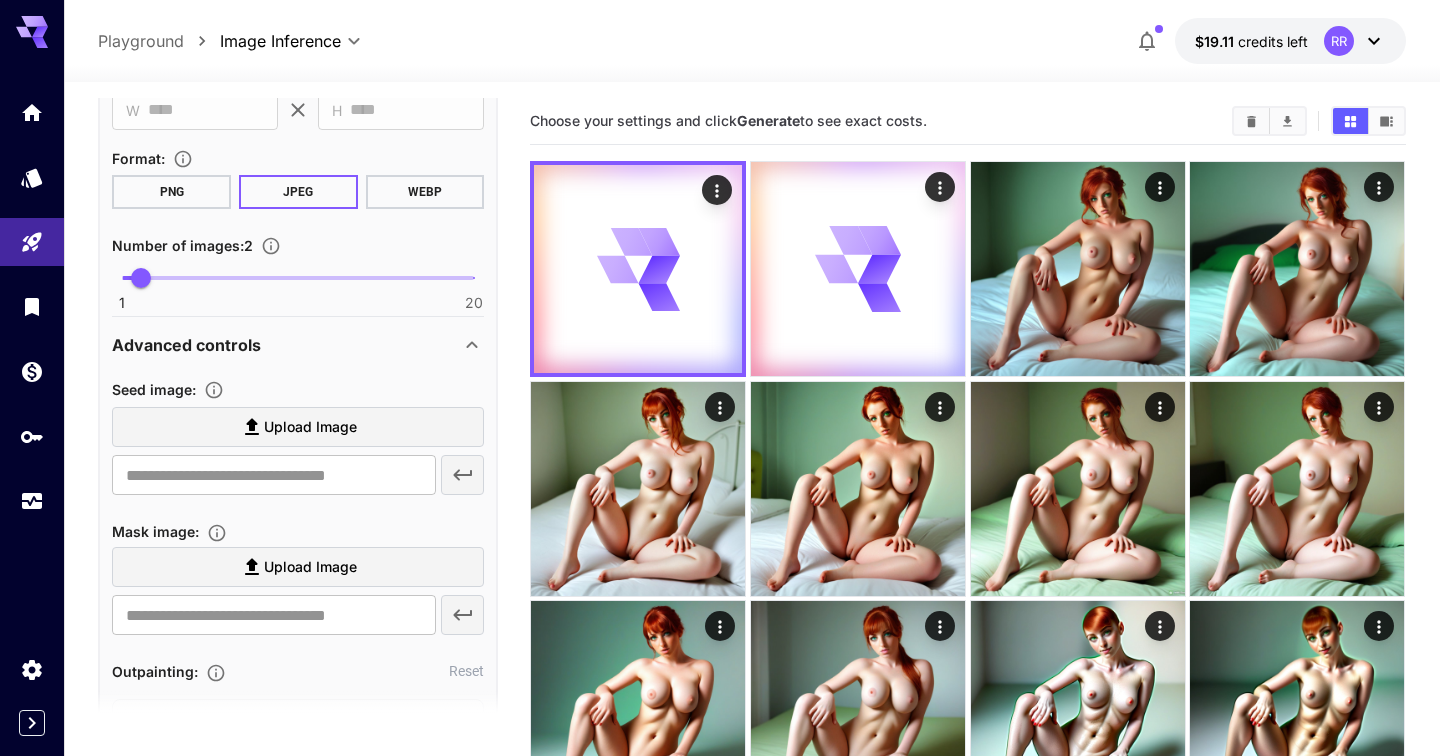 scroll, scrollTop: 502, scrollLeft: 0, axis: vertical 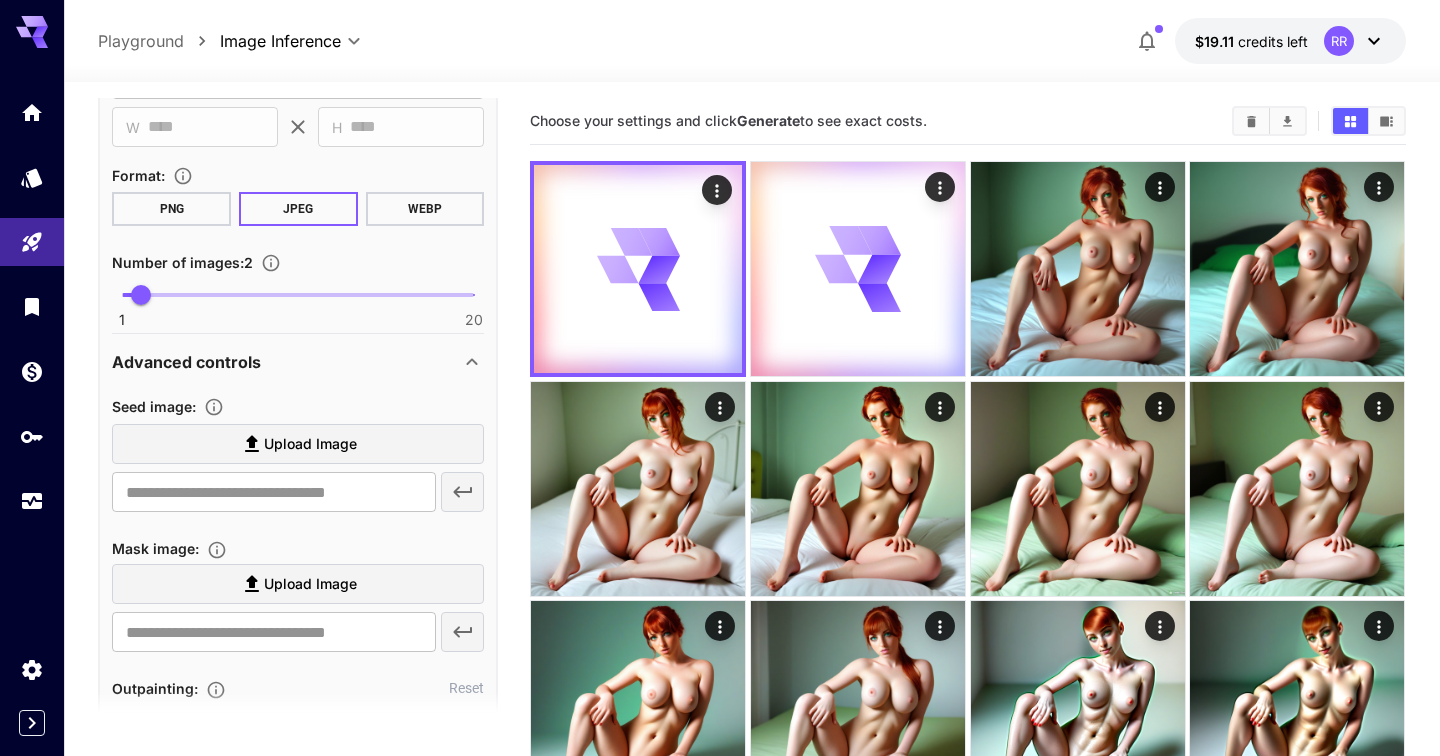 click on "Advanced controls" at bounding box center (286, 362) 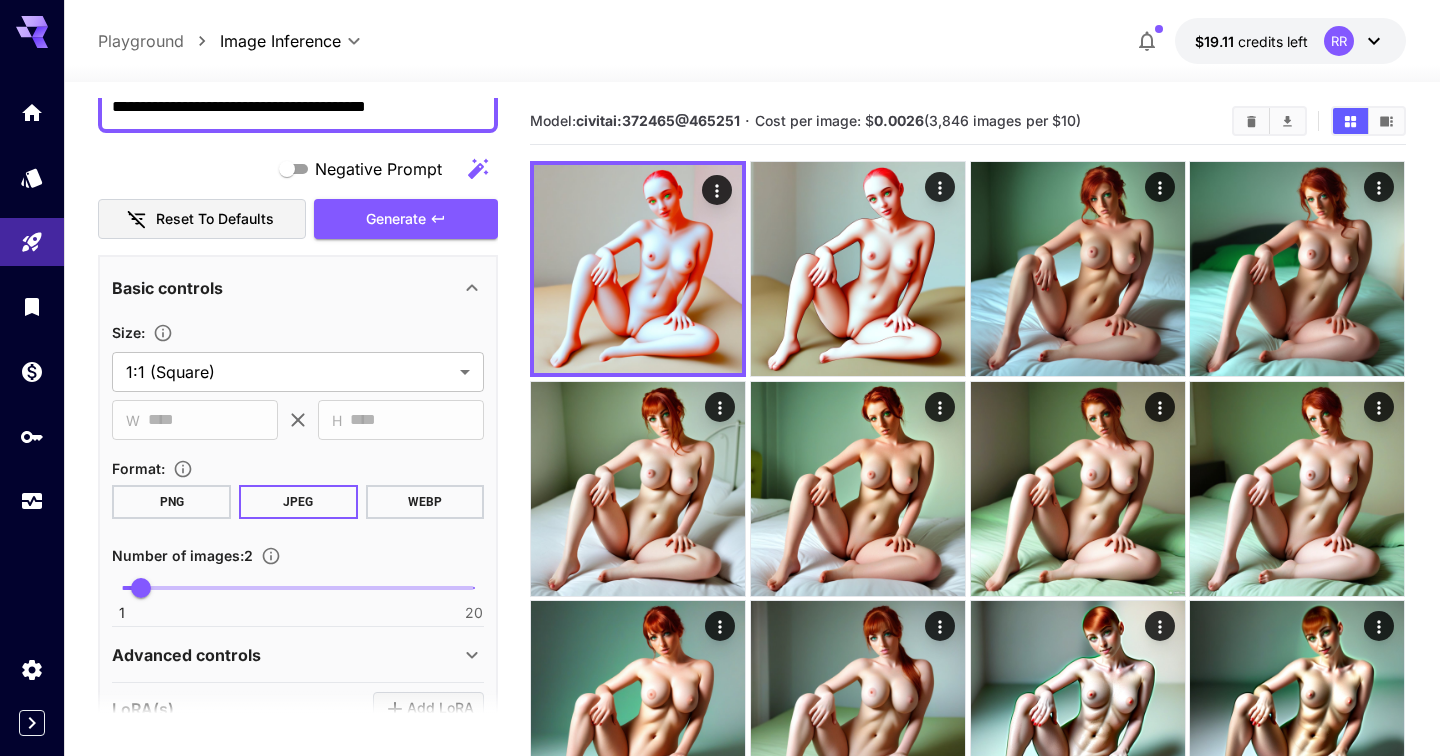 scroll, scrollTop: 200, scrollLeft: 0, axis: vertical 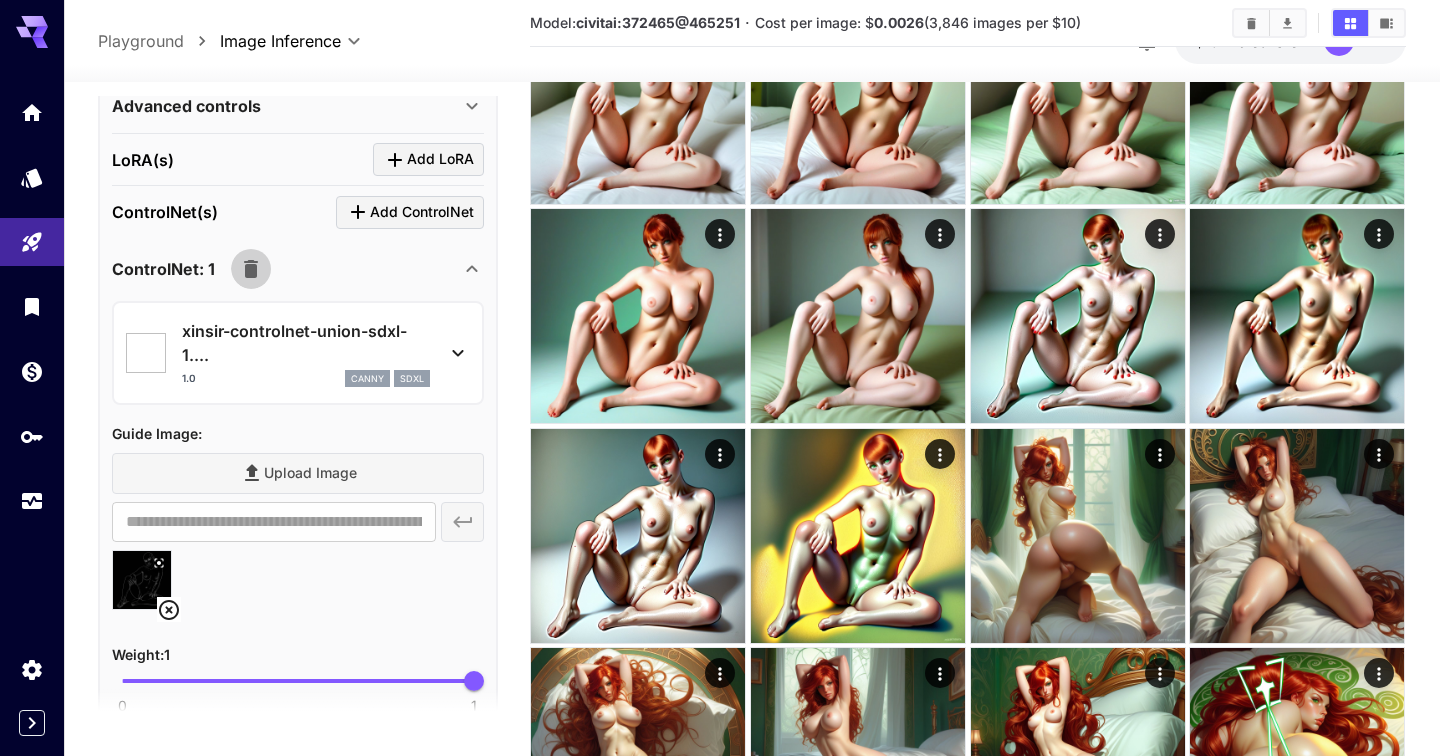 click 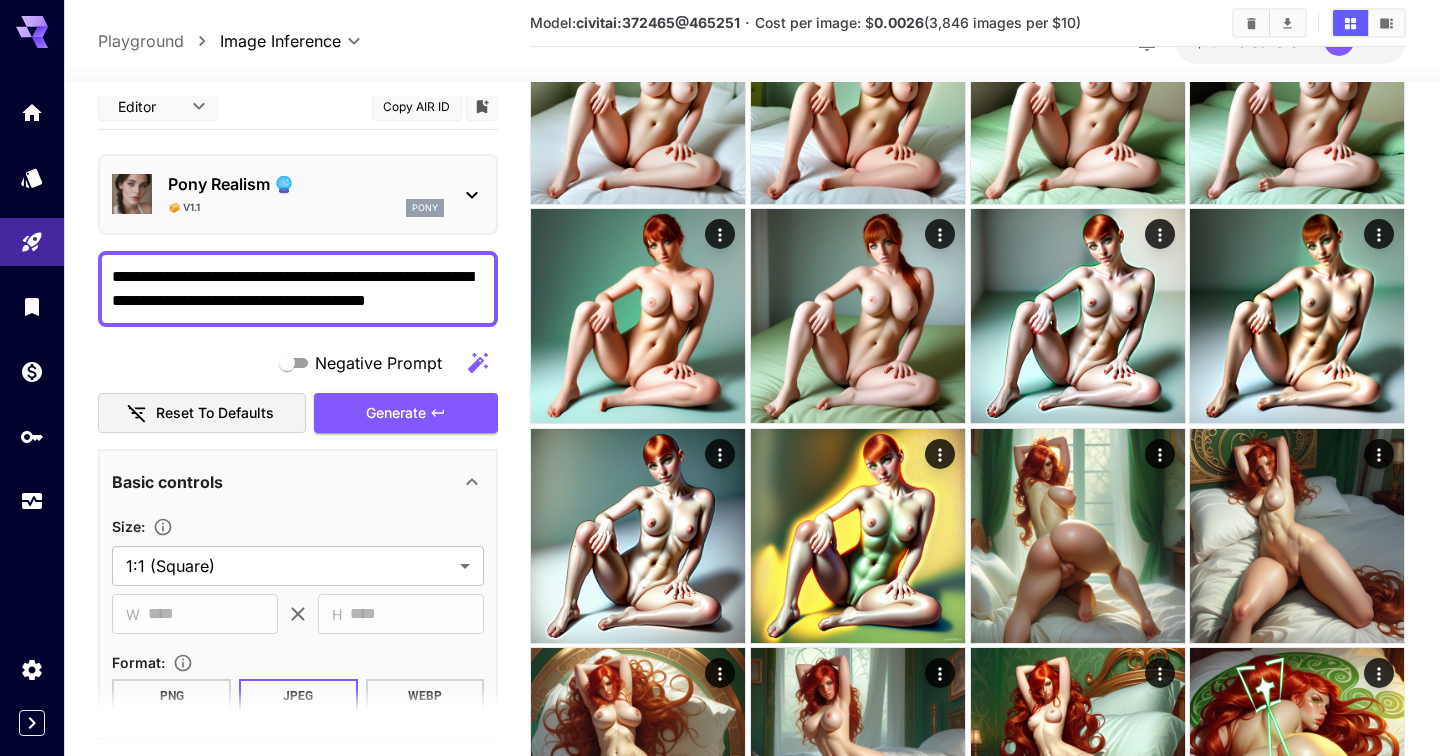 scroll, scrollTop: 0, scrollLeft: 0, axis: both 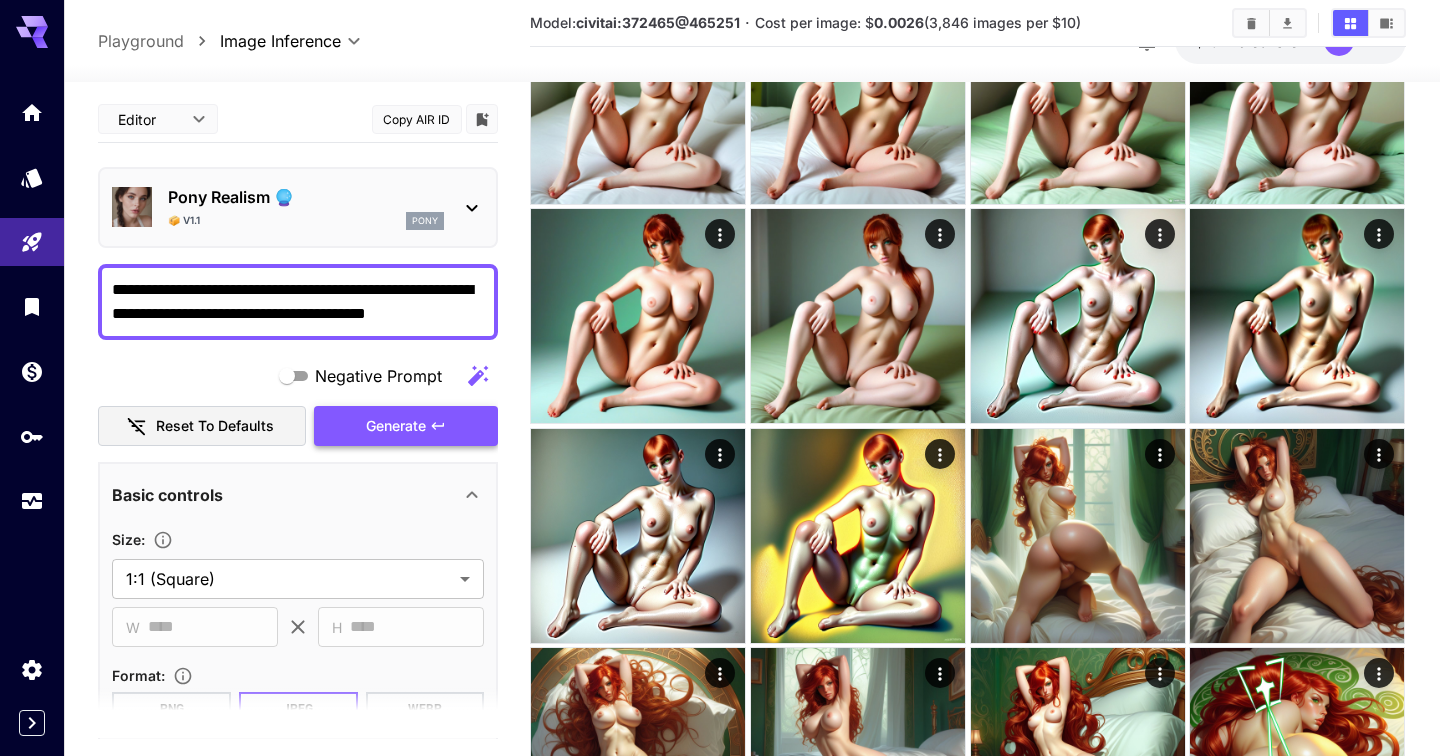 click on "Generate" at bounding box center (406, 426) 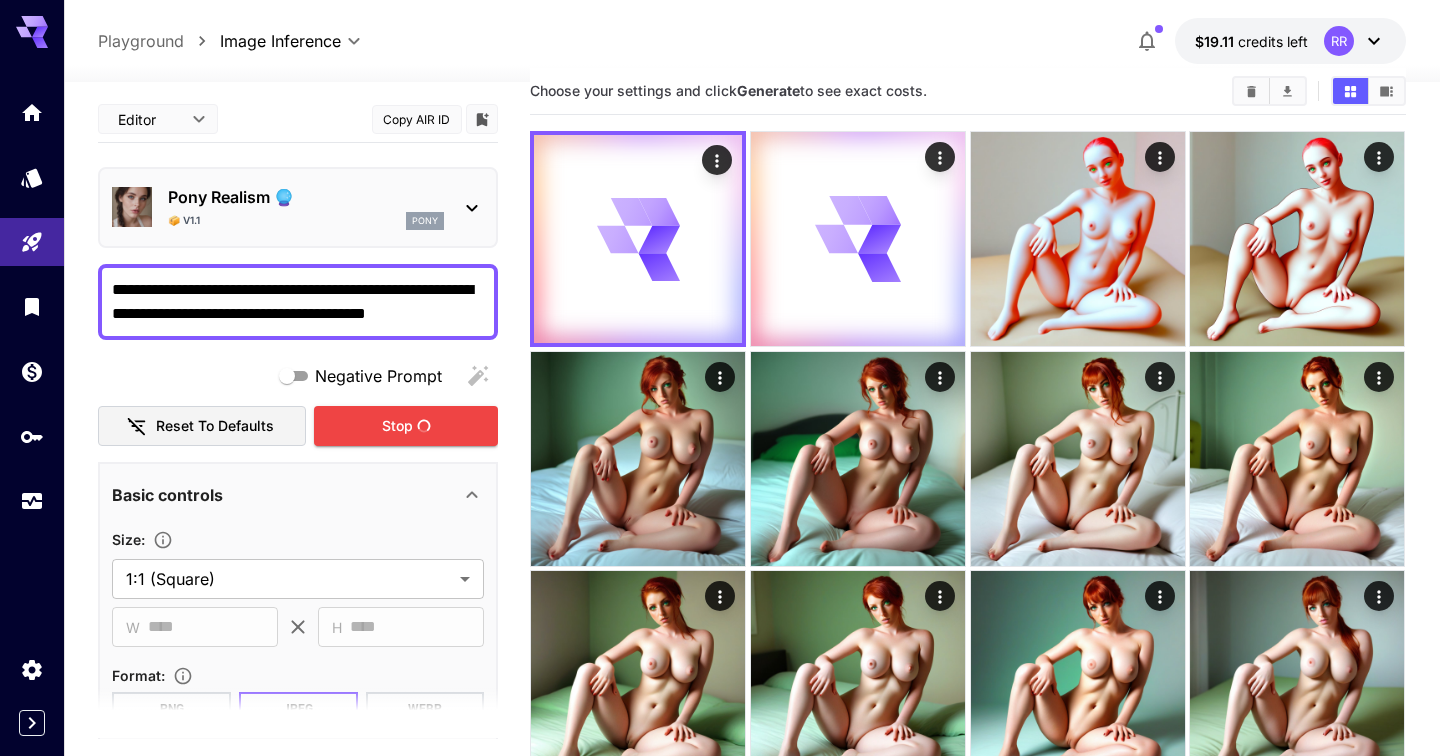 scroll, scrollTop: 0, scrollLeft: 0, axis: both 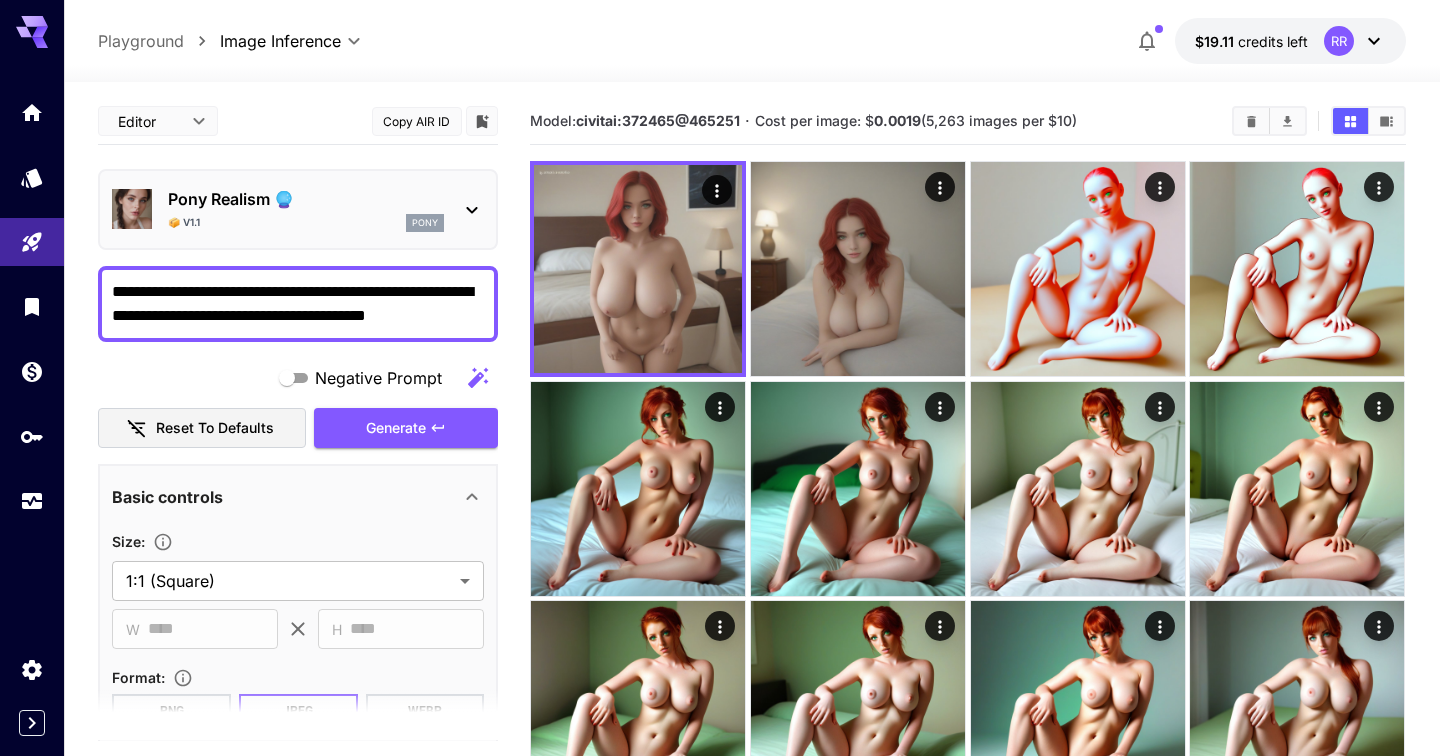 click on "📦 v1.1 pony" at bounding box center (306, 223) 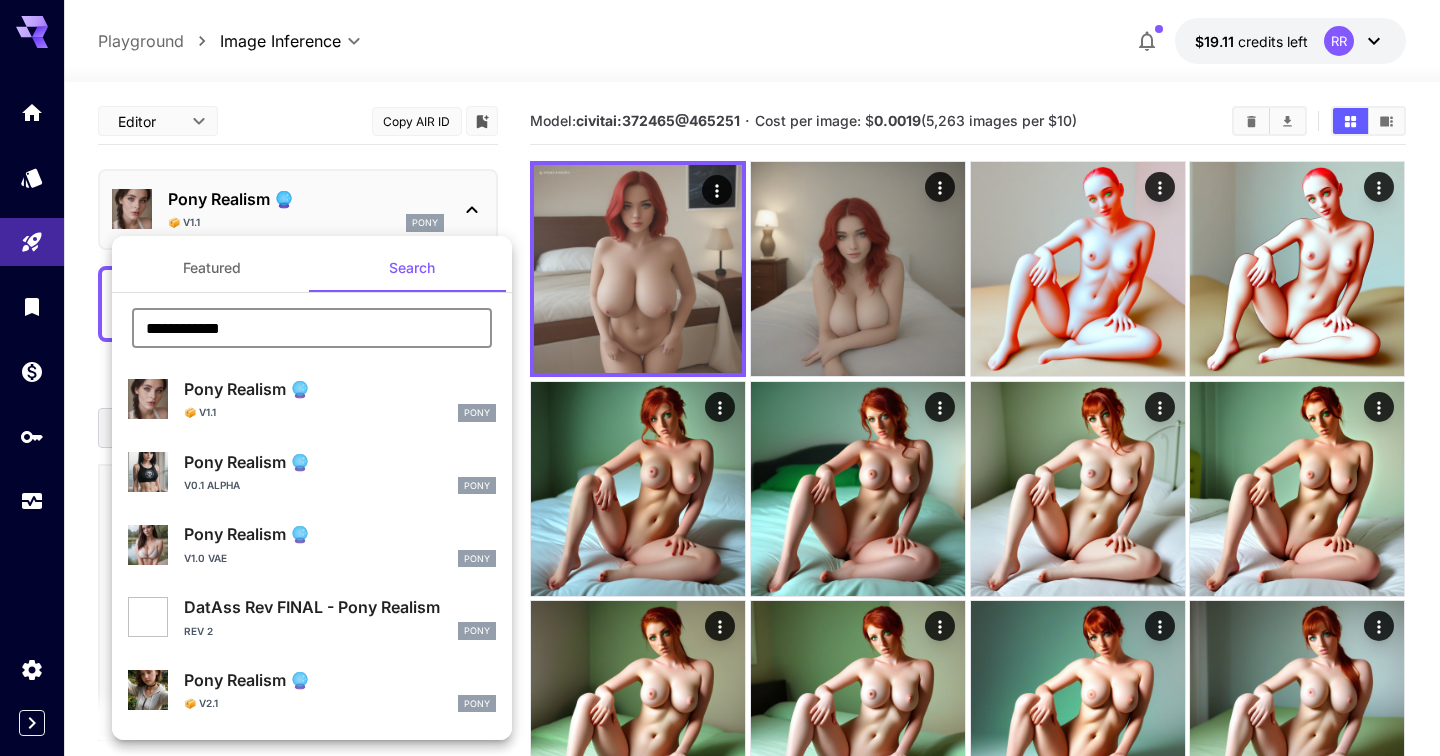 click on "**********" at bounding box center [312, 328] 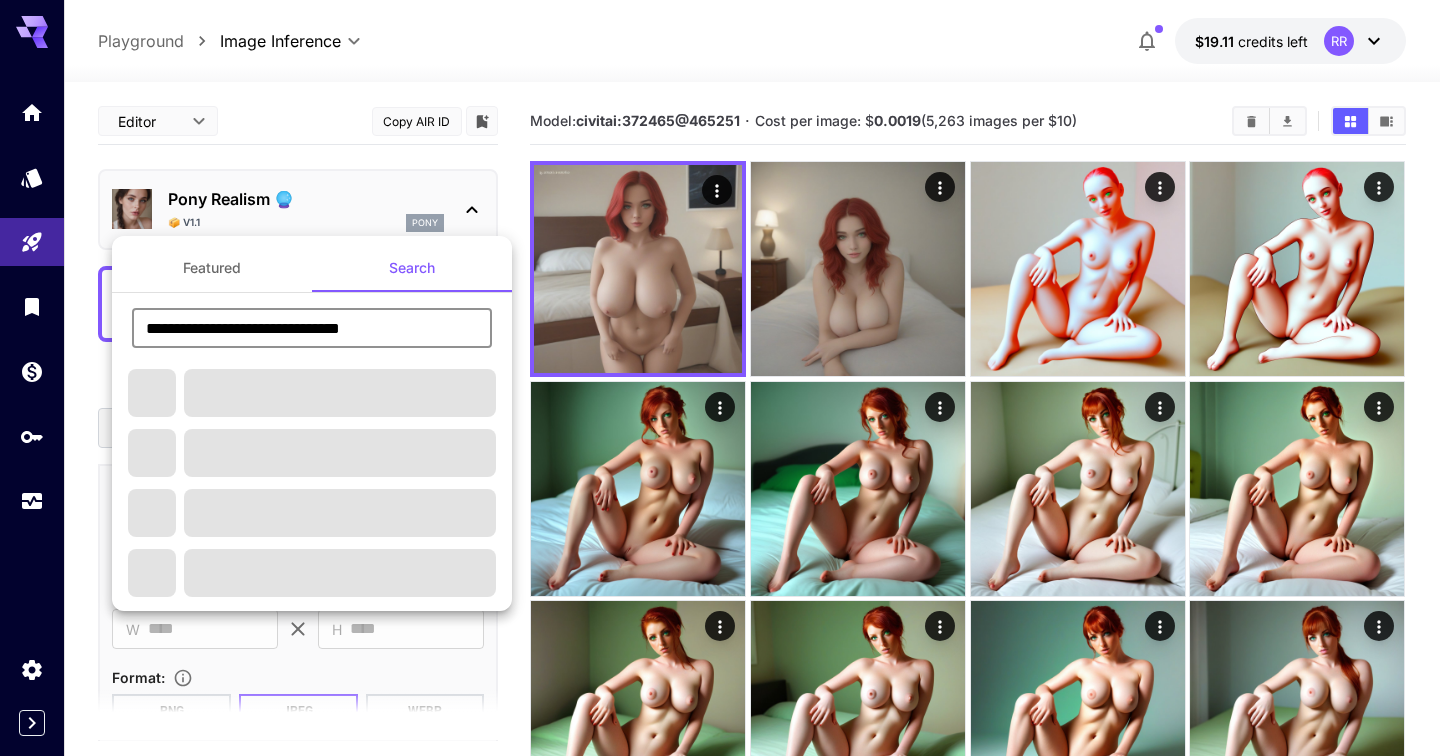 paste 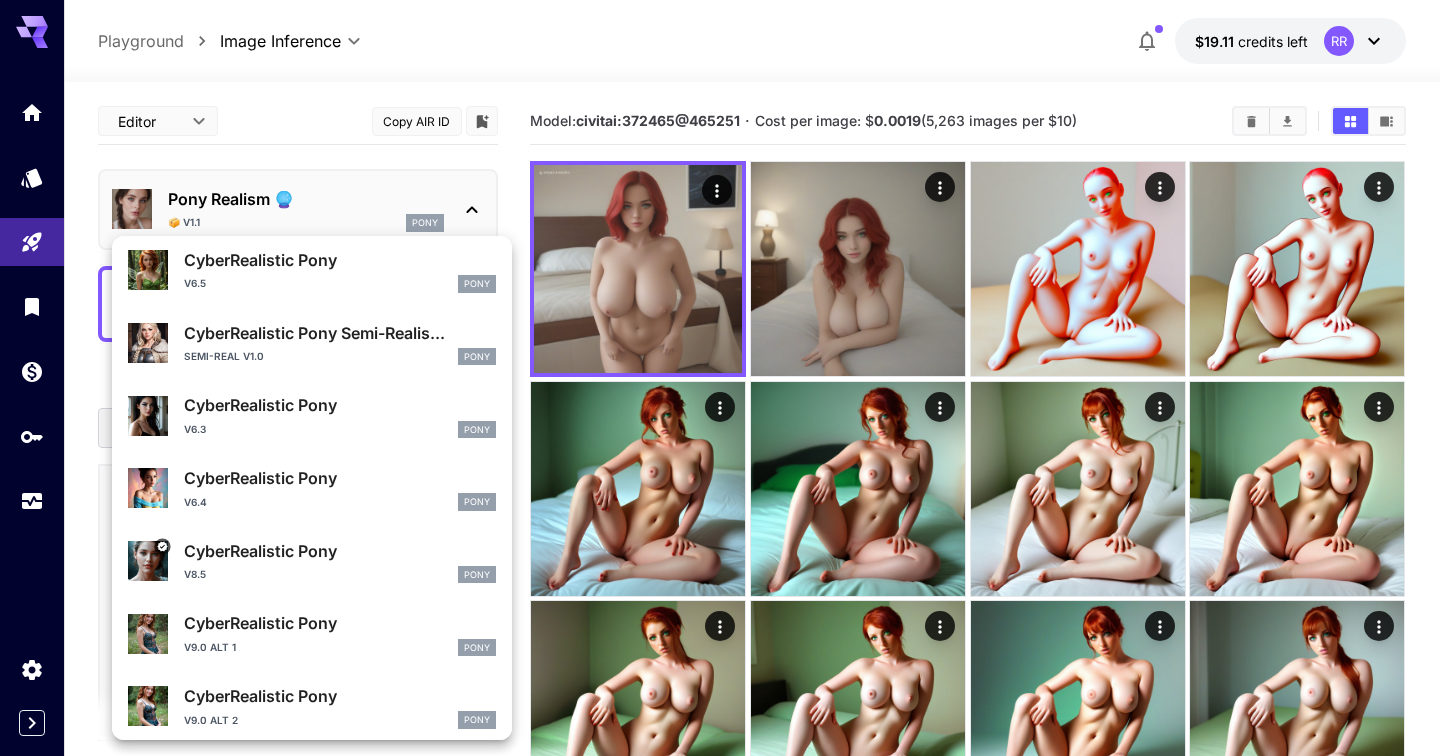 scroll, scrollTop: 1162, scrollLeft: 0, axis: vertical 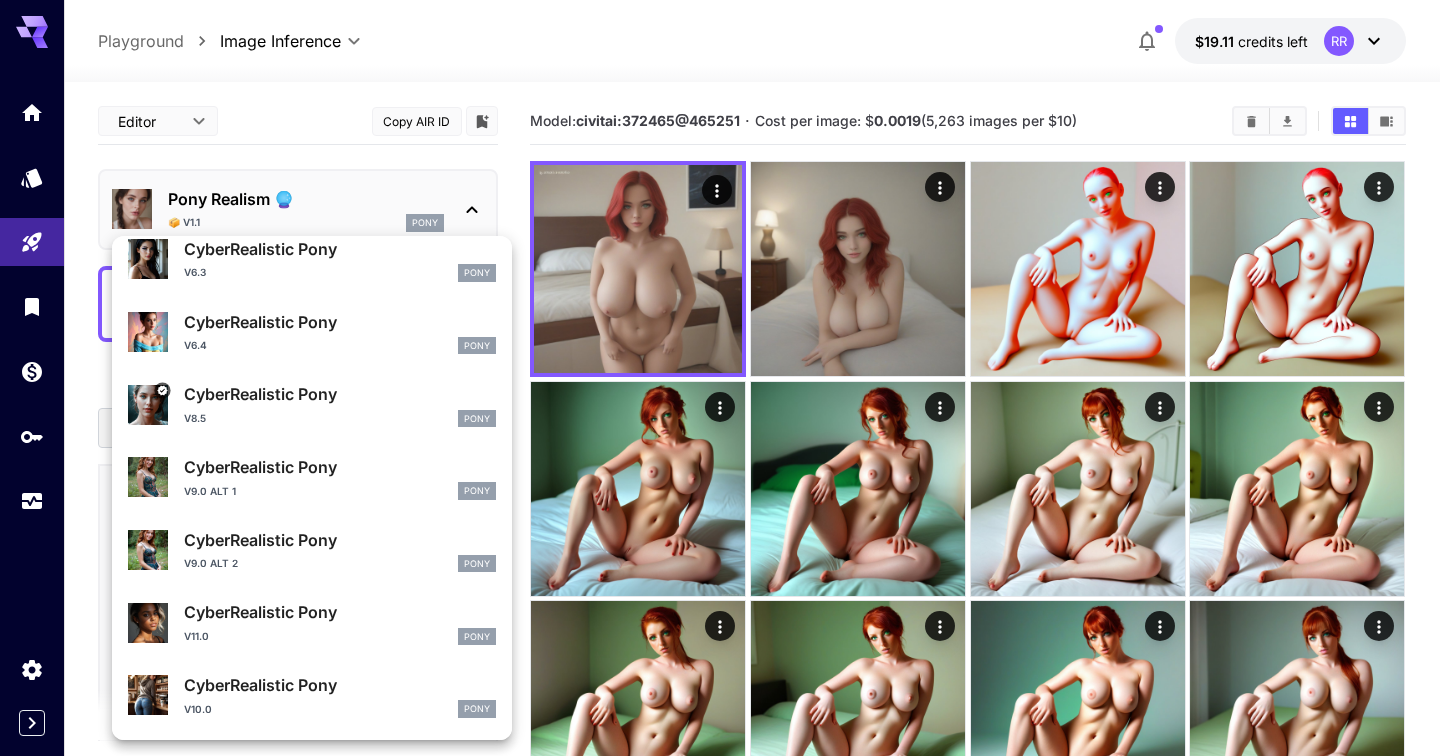 type on "**********" 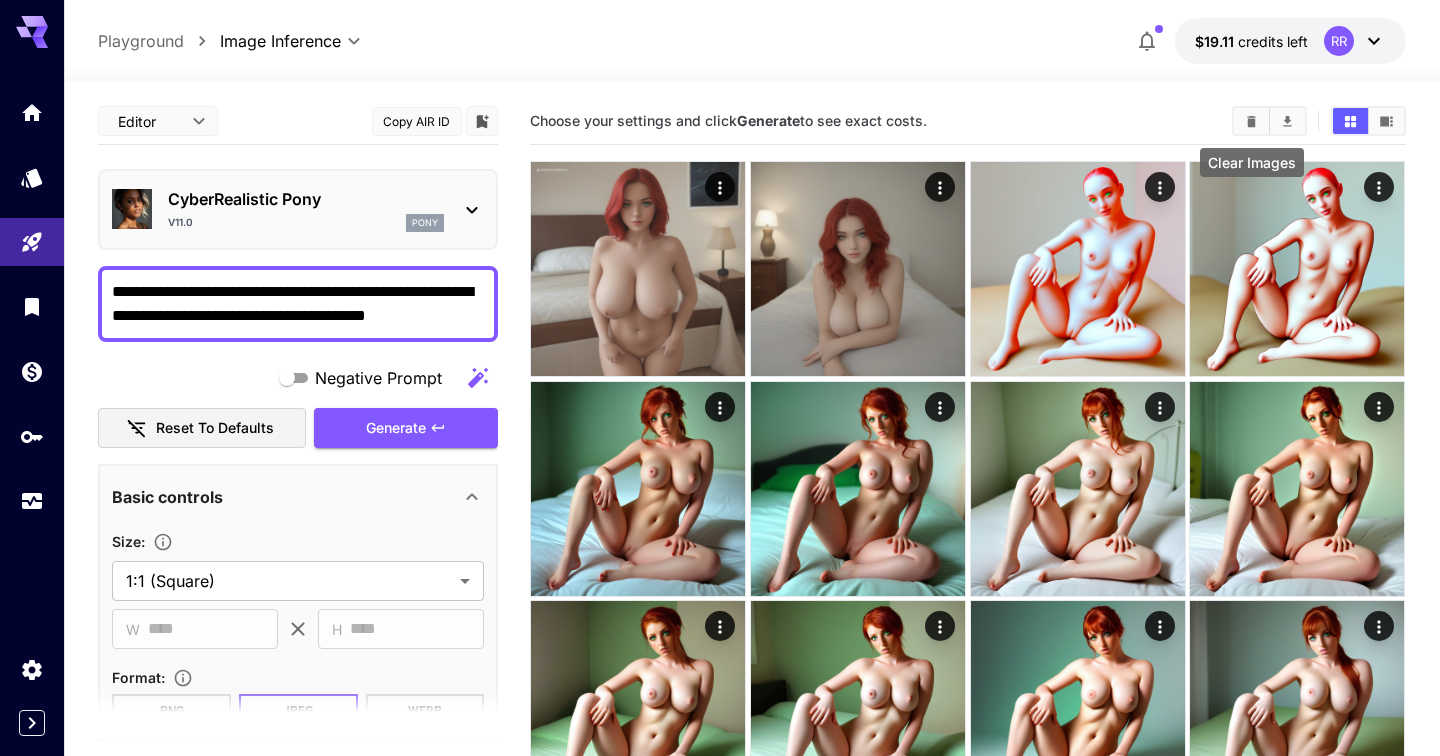 click at bounding box center (1251, 121) 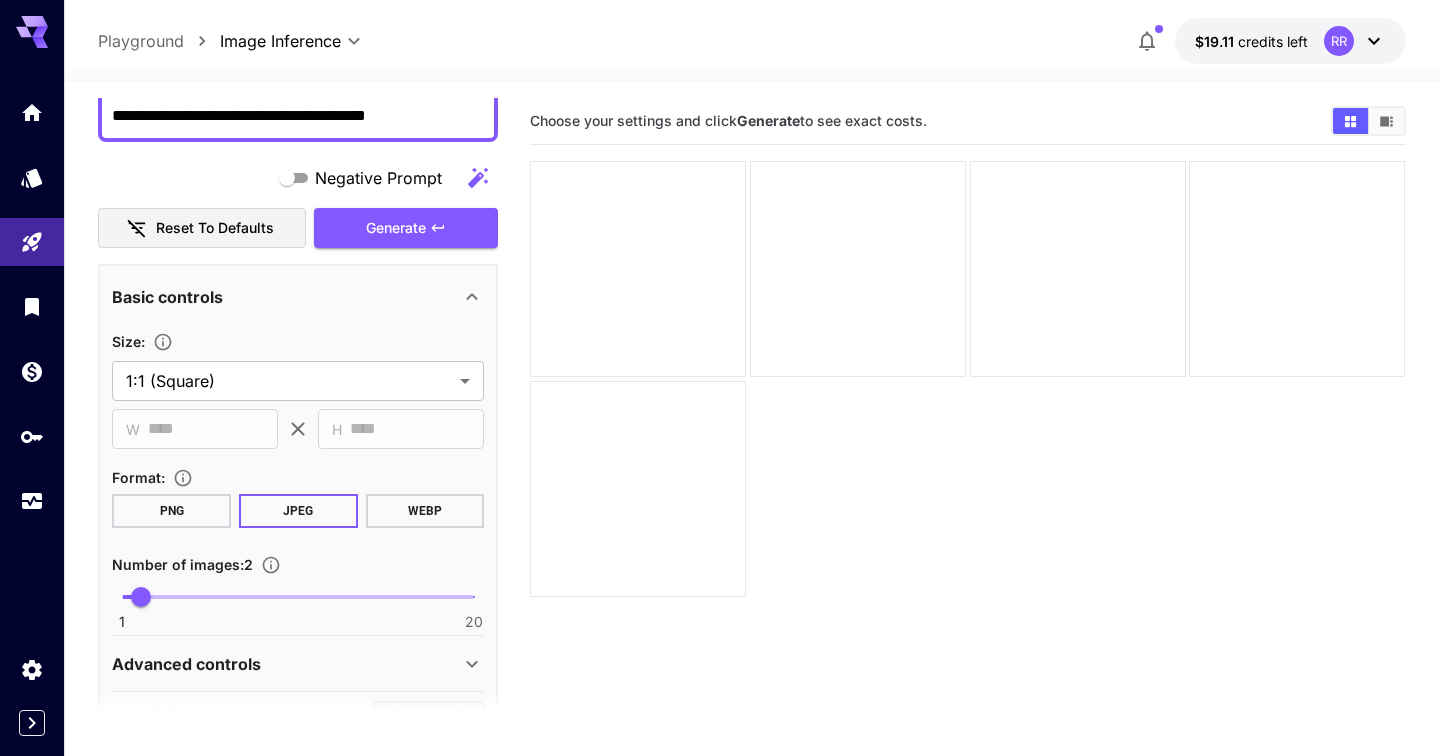 scroll, scrollTop: 208, scrollLeft: 0, axis: vertical 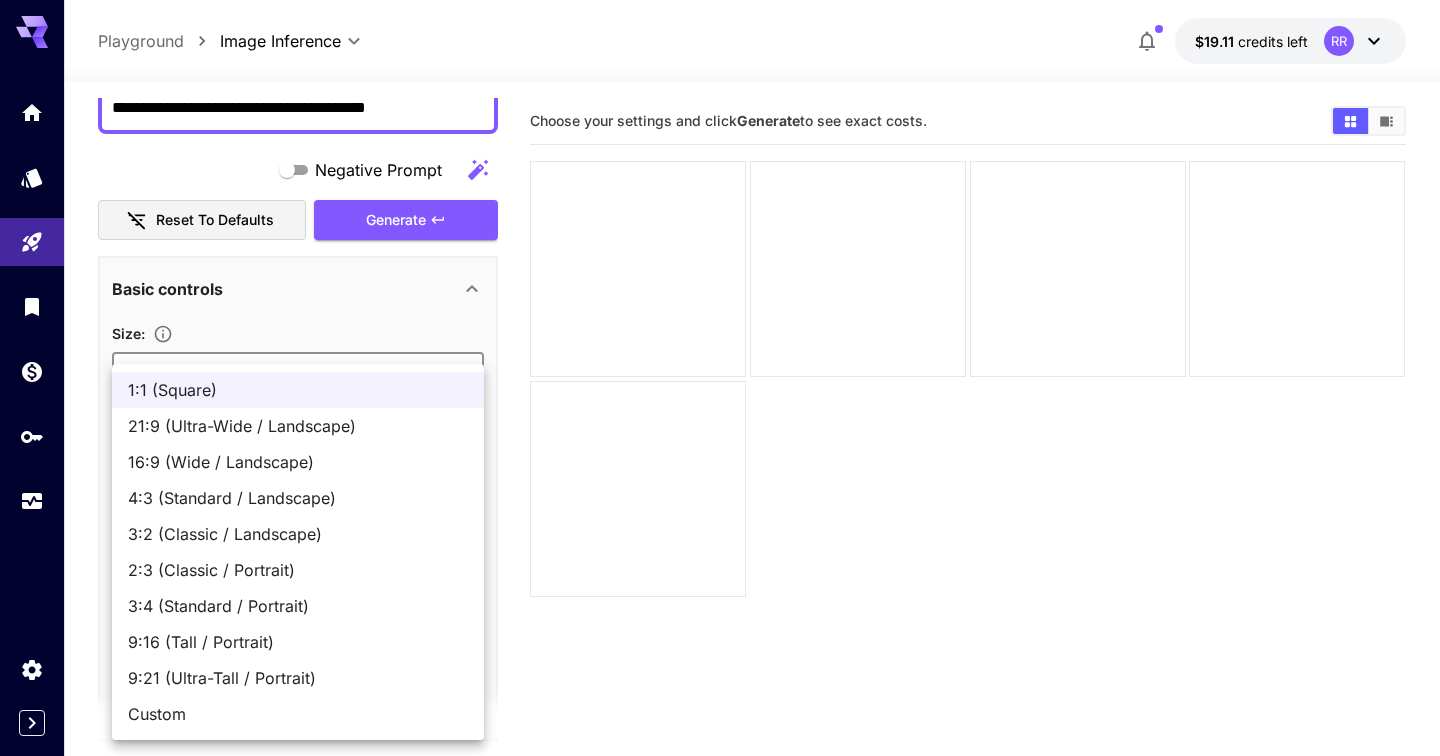 click on "**********" at bounding box center [720, 457] 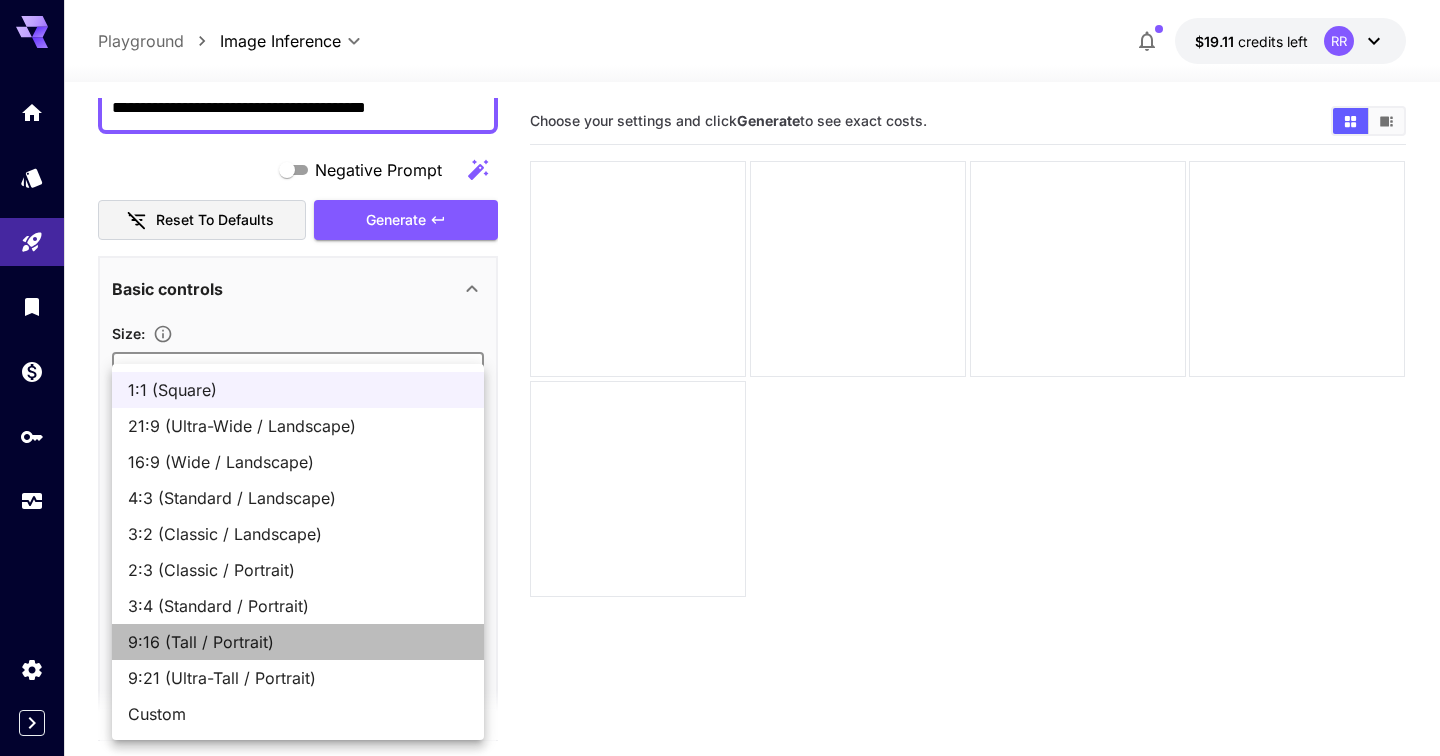 click on "9:16 (Tall / Portrait)" at bounding box center [298, 642] 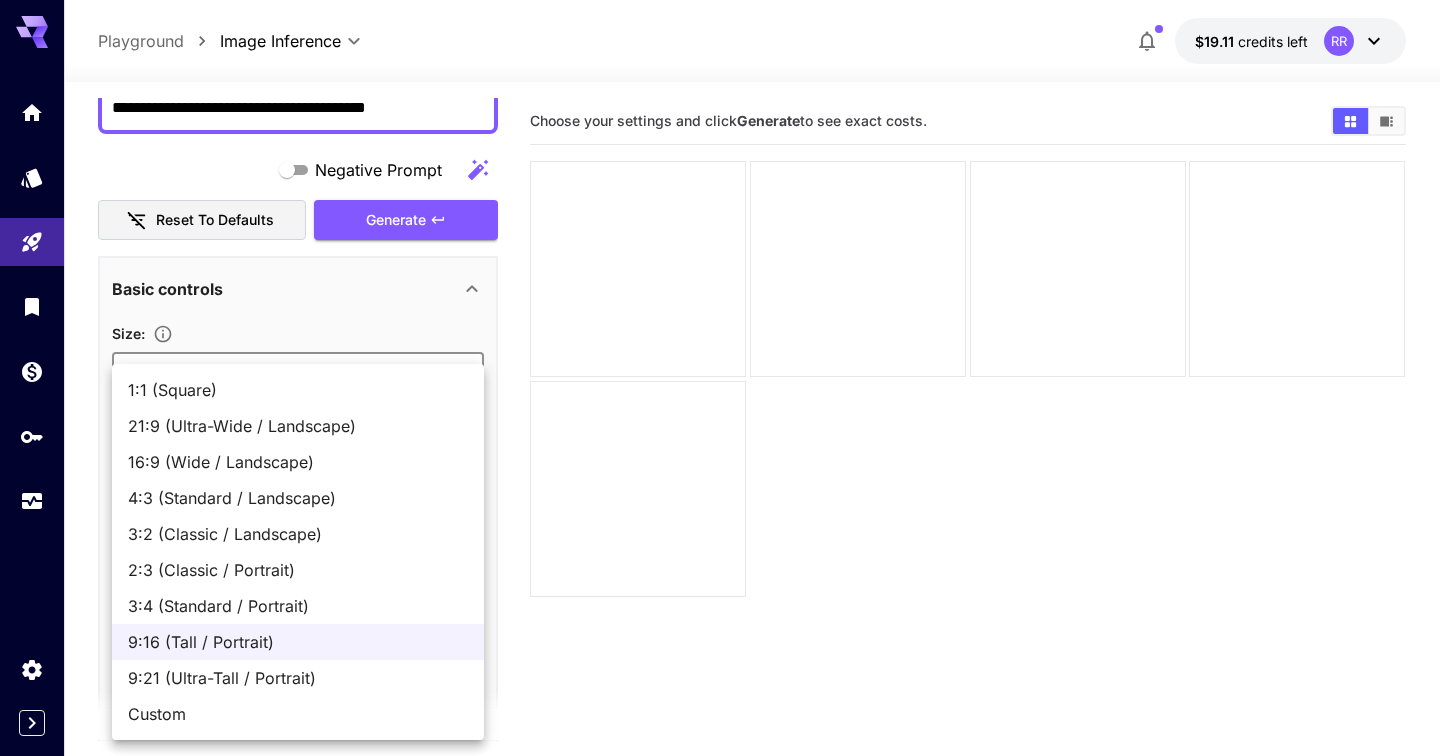 click on "**********" at bounding box center (720, 457) 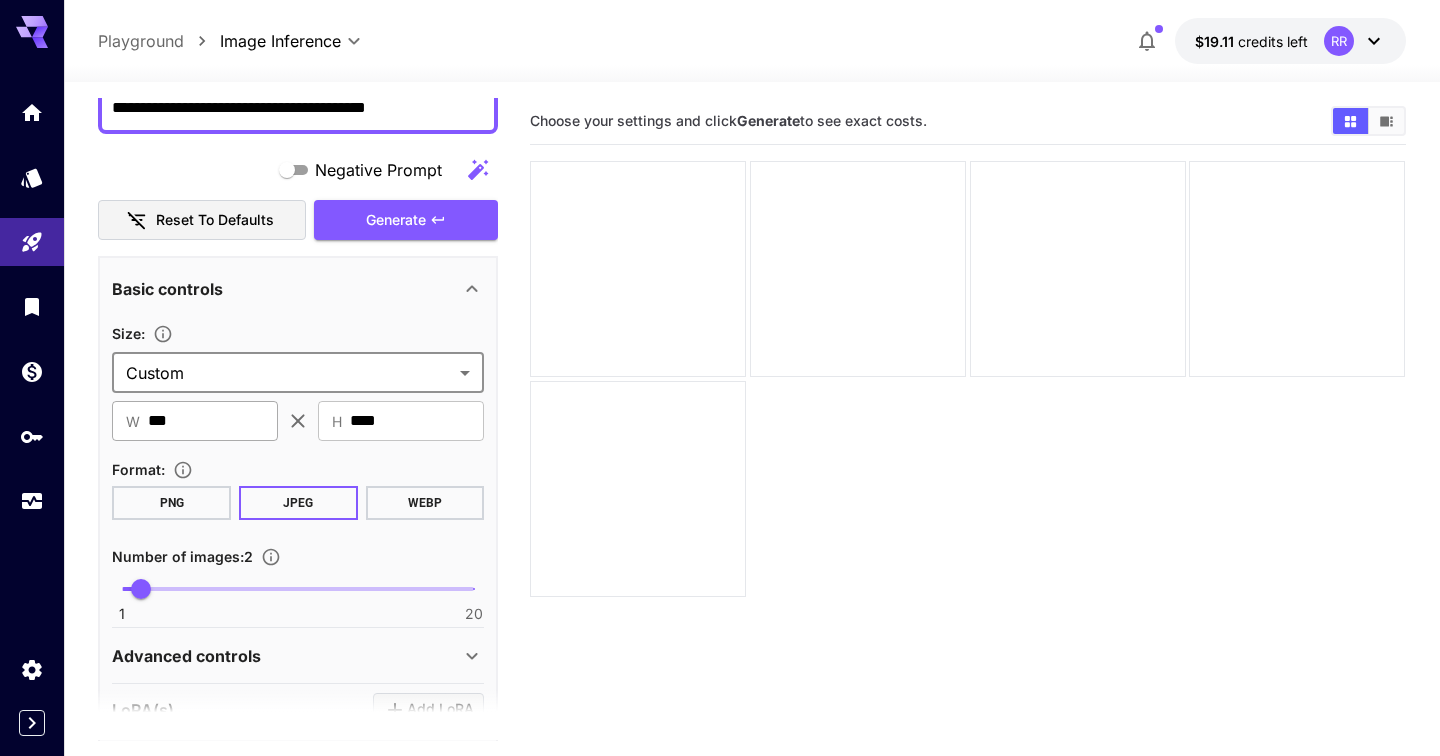 click on "***" at bounding box center [213, 421] 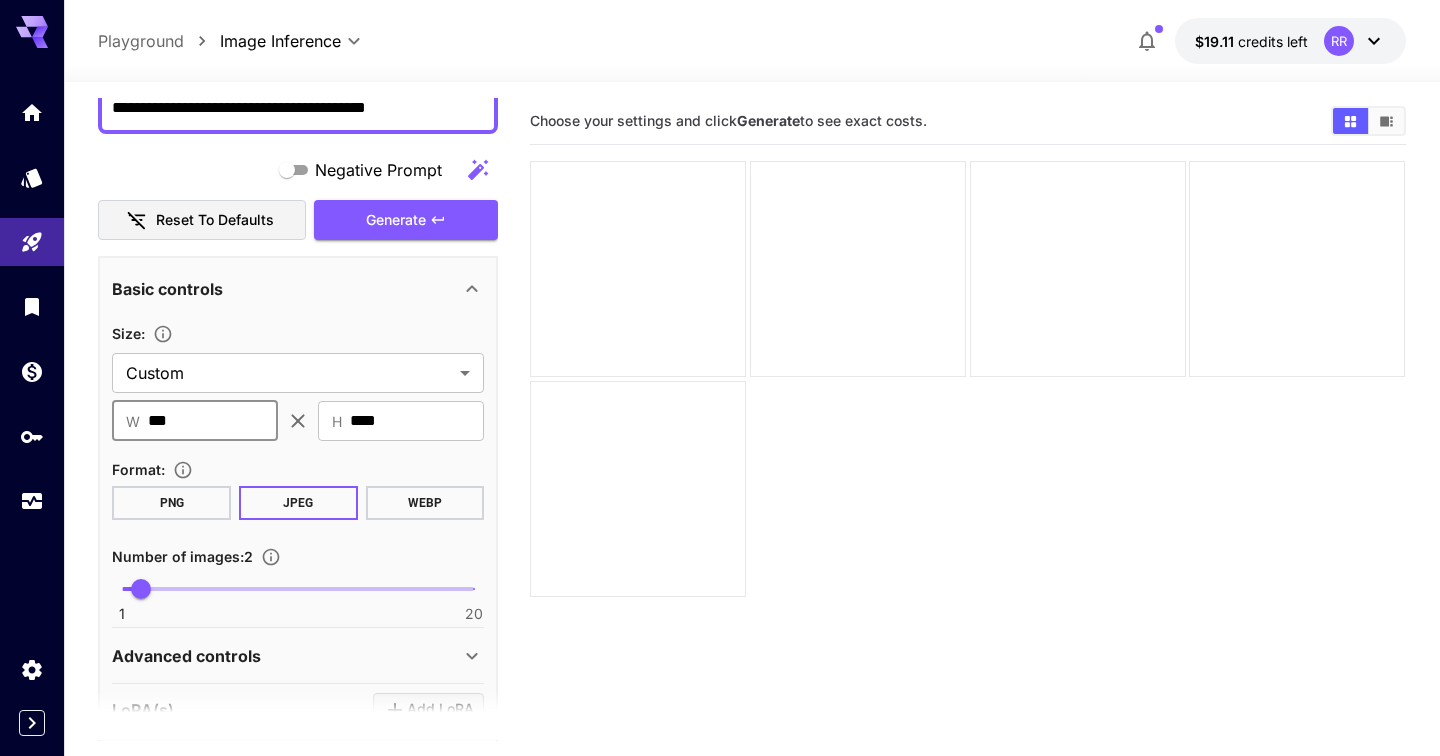 paste 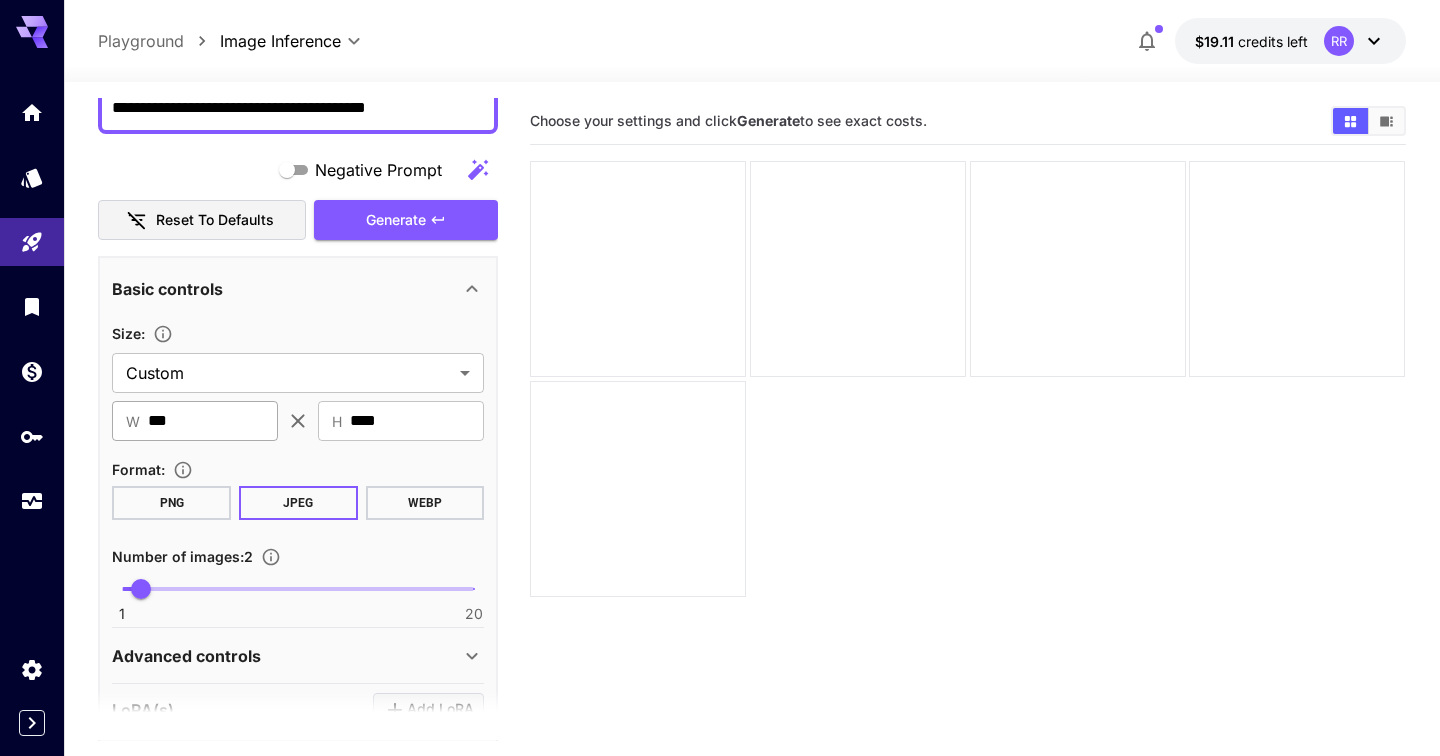 click on "***" at bounding box center [213, 421] 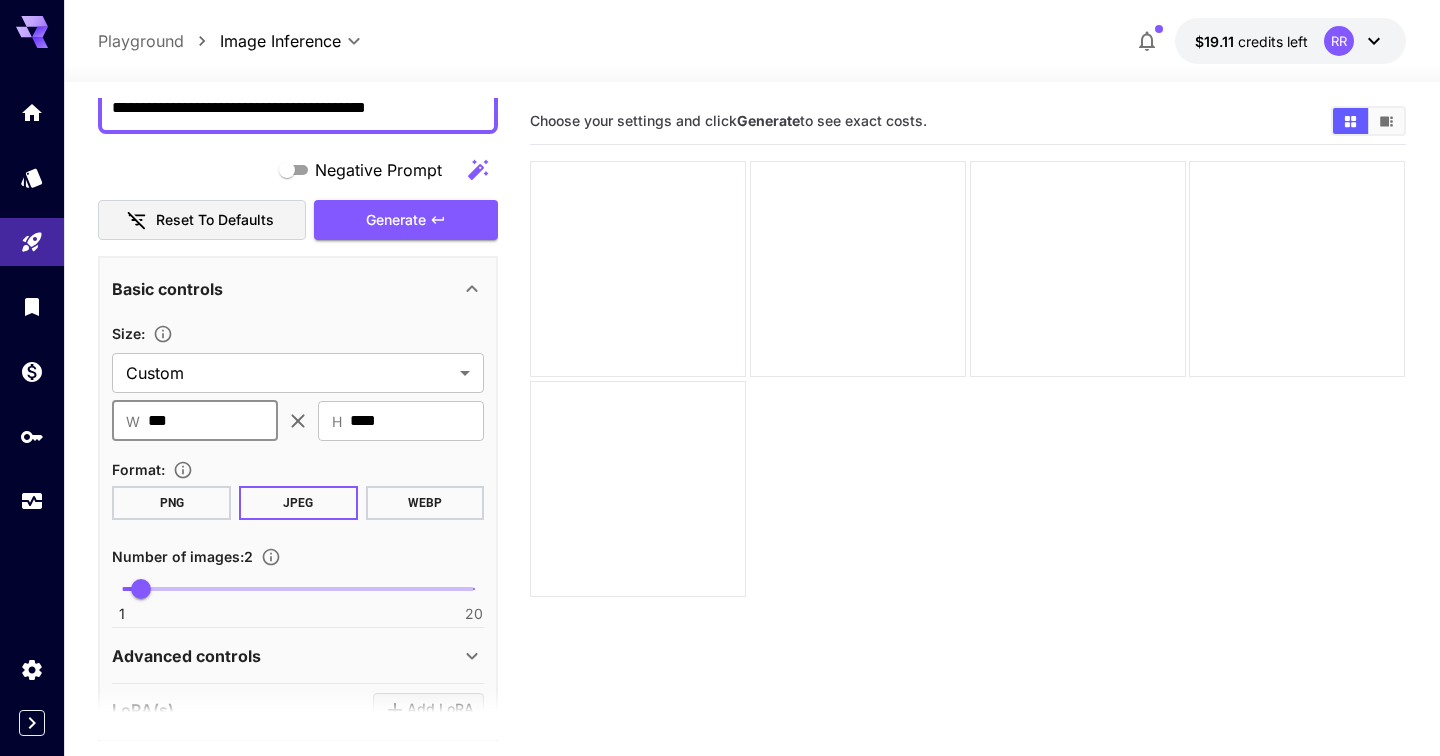 paste 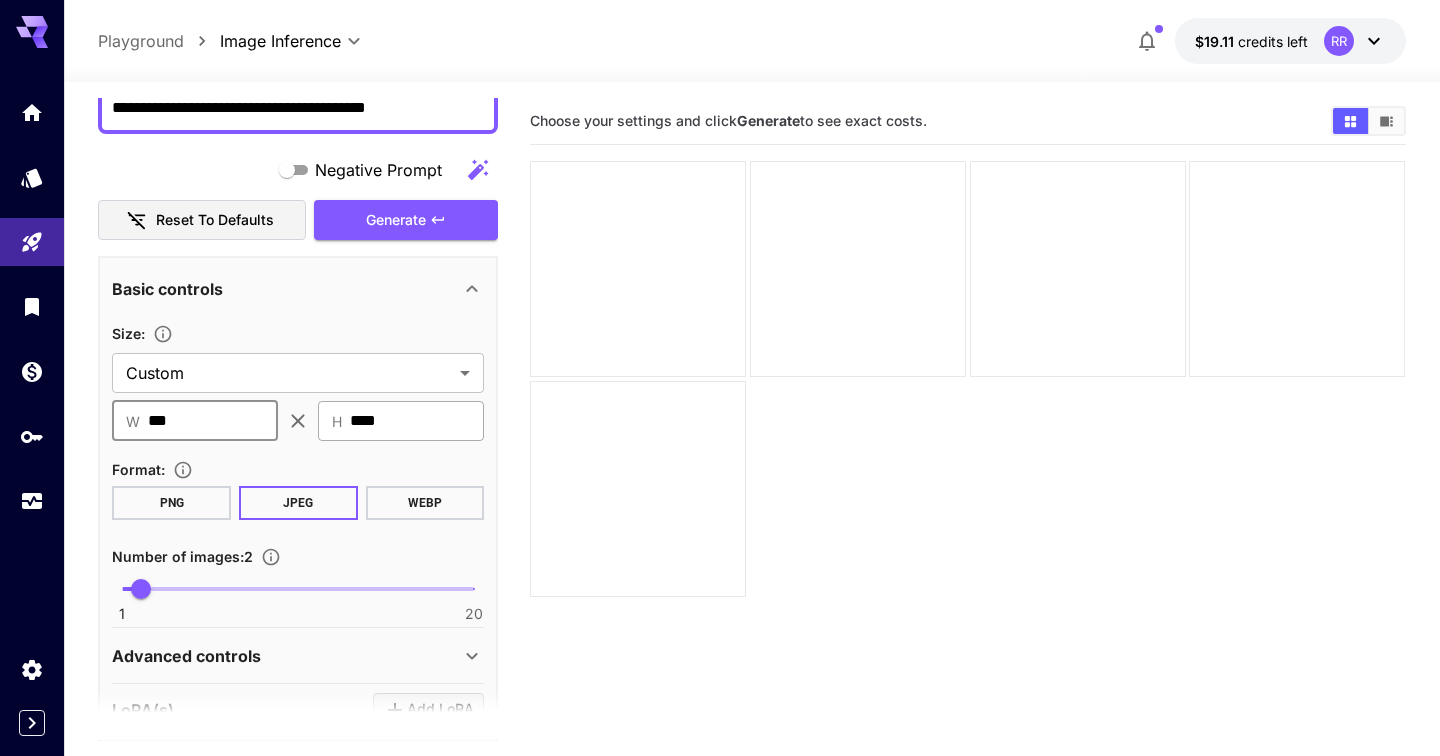 type on "***" 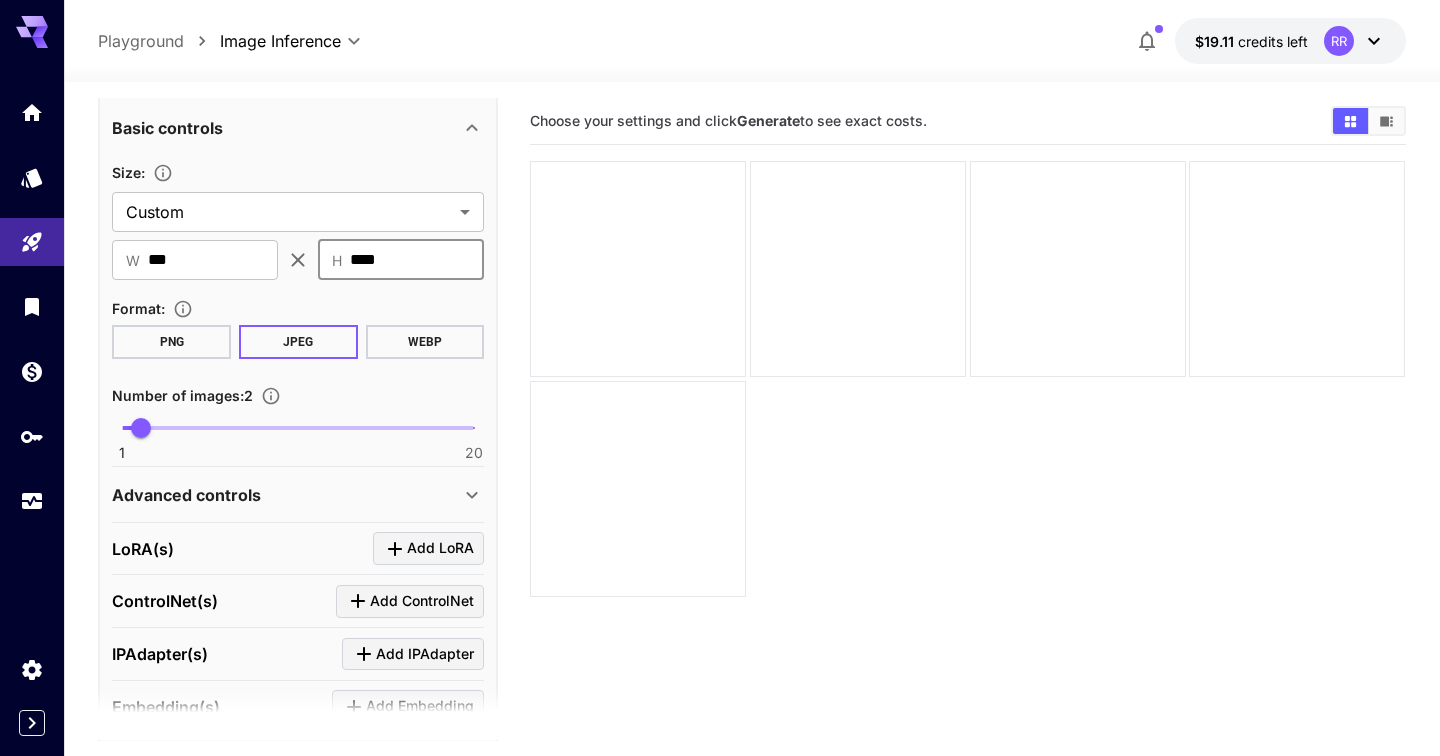 scroll, scrollTop: 431, scrollLeft: 0, axis: vertical 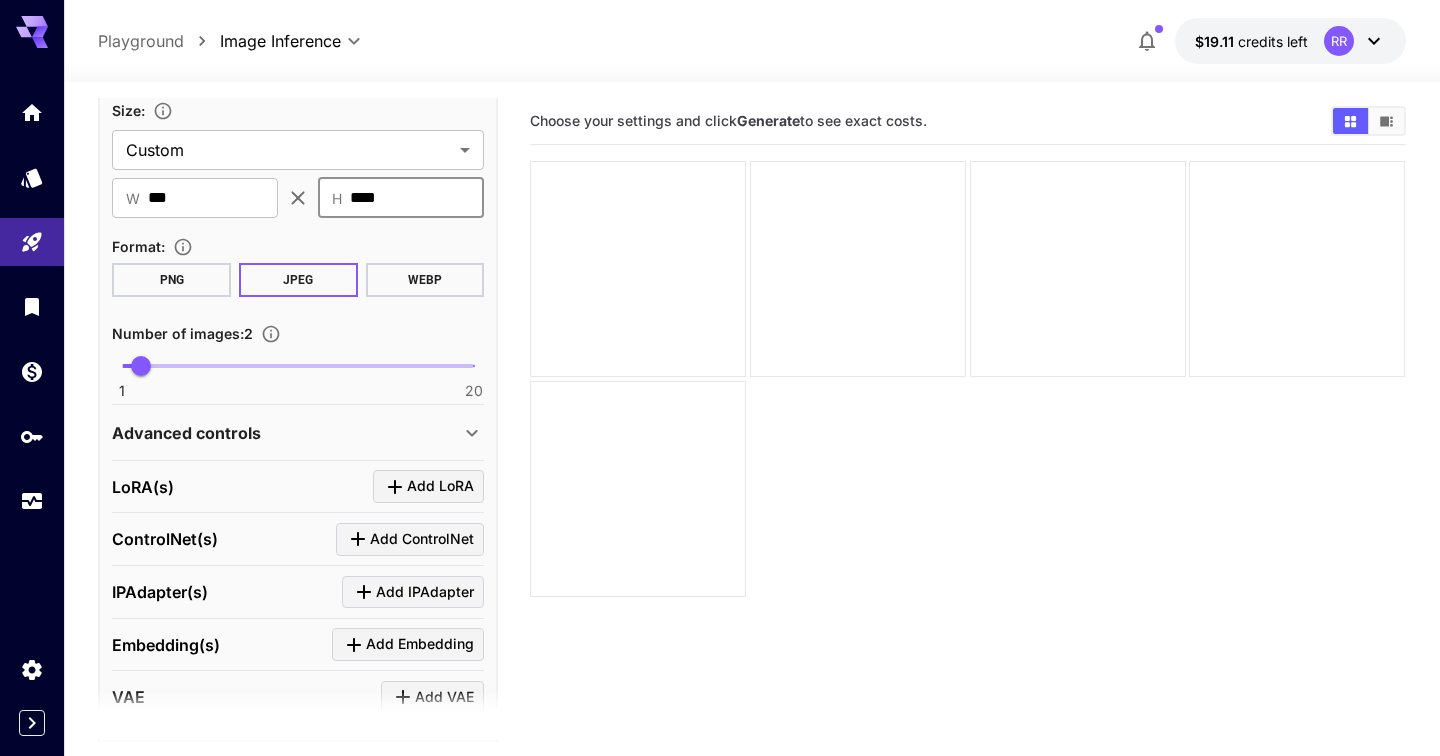 type on "****" 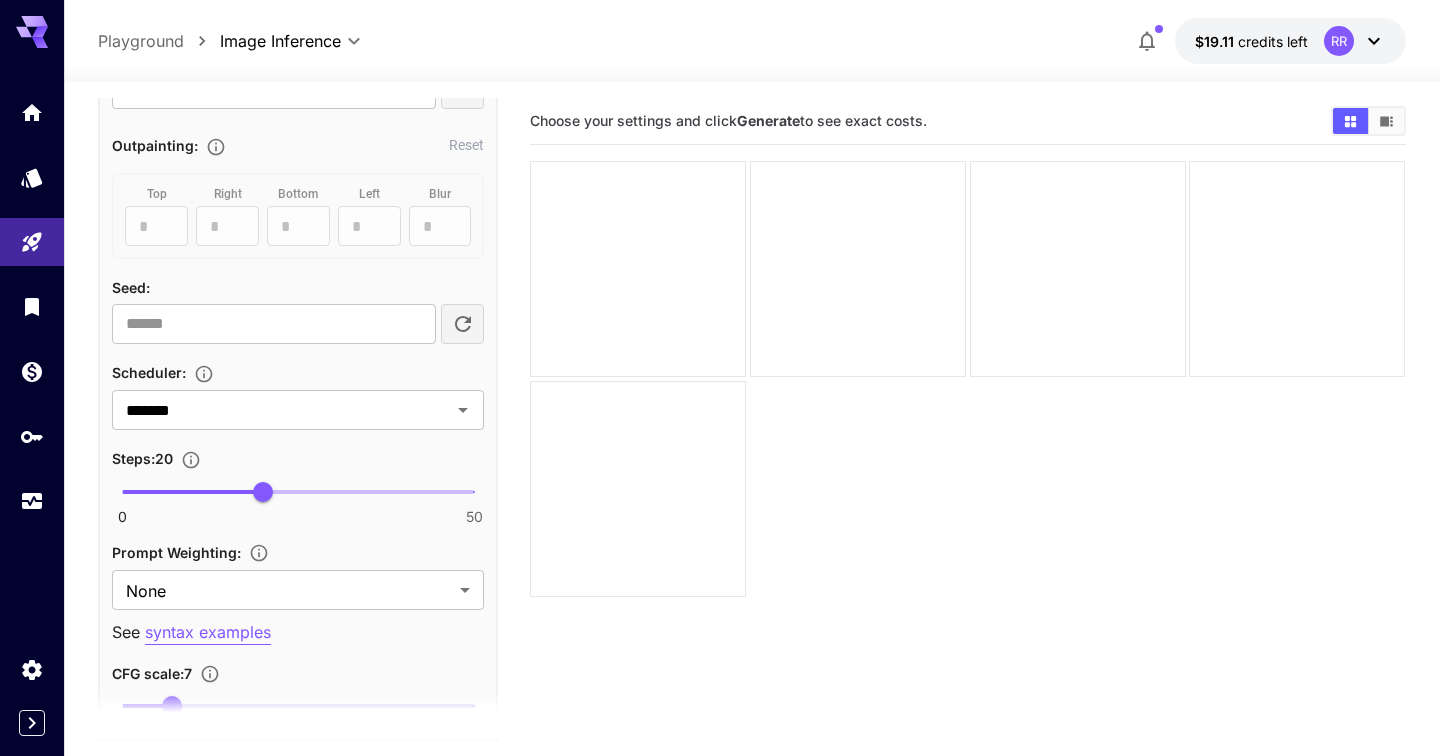 scroll, scrollTop: 1044, scrollLeft: 0, axis: vertical 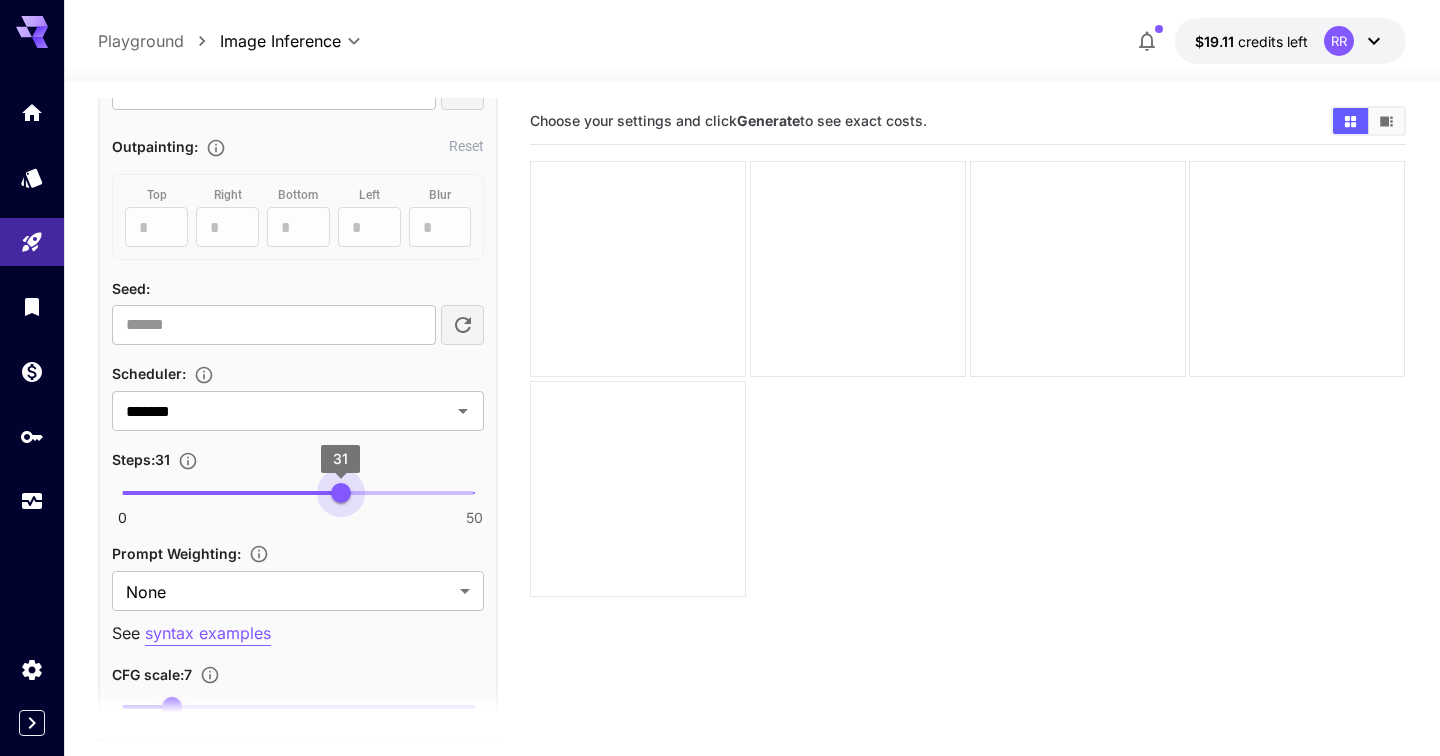 type on "**" 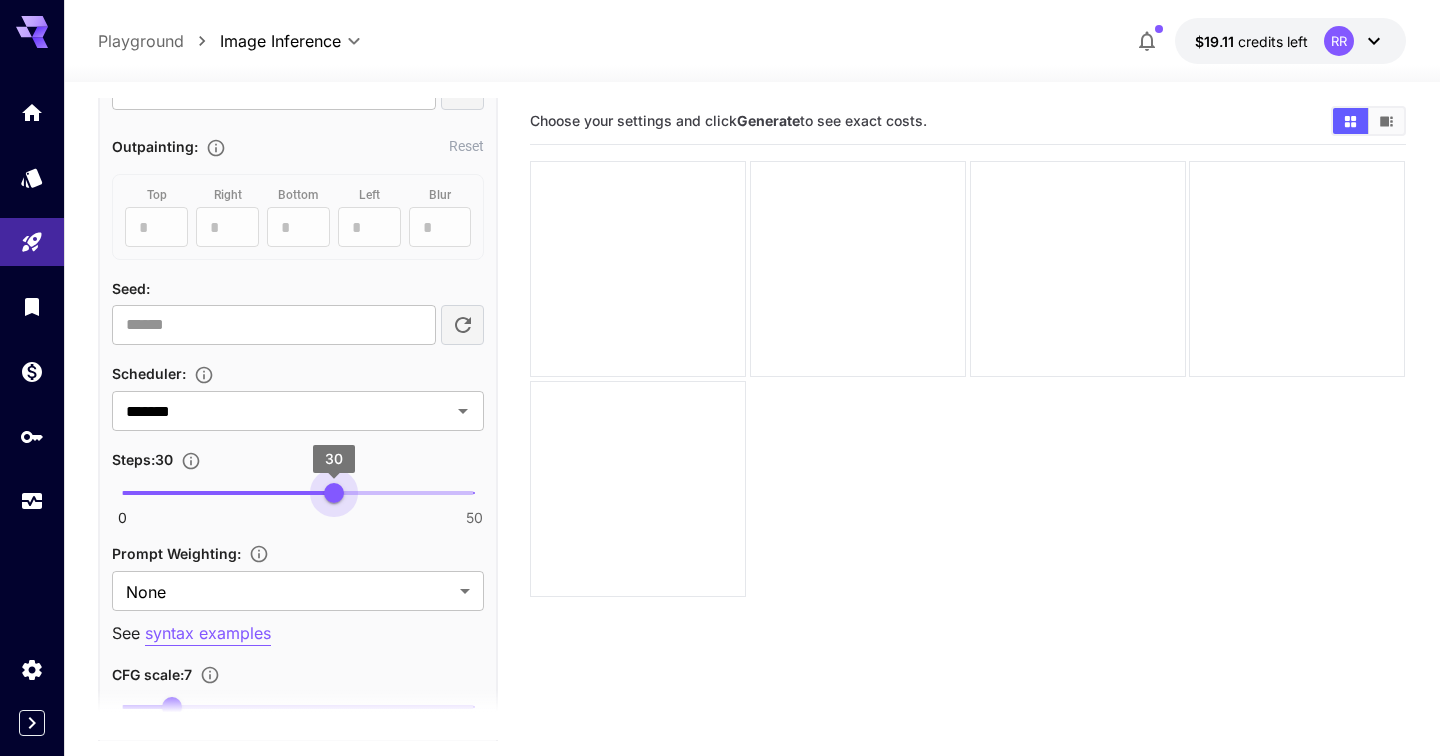 drag, startPoint x: 263, startPoint y: 496, endPoint x: 334, endPoint y: 503, distance: 71.34424 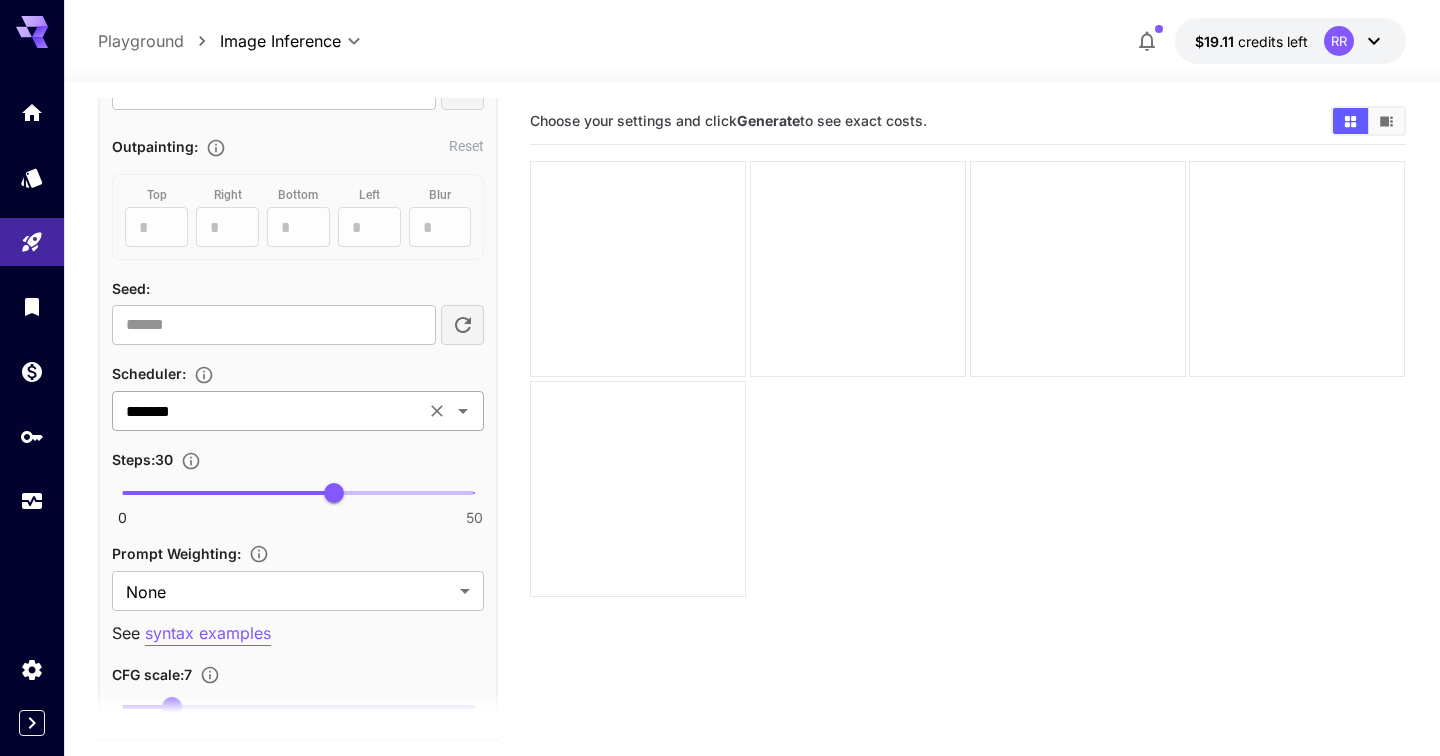 click on "******* ​" at bounding box center [298, 411] 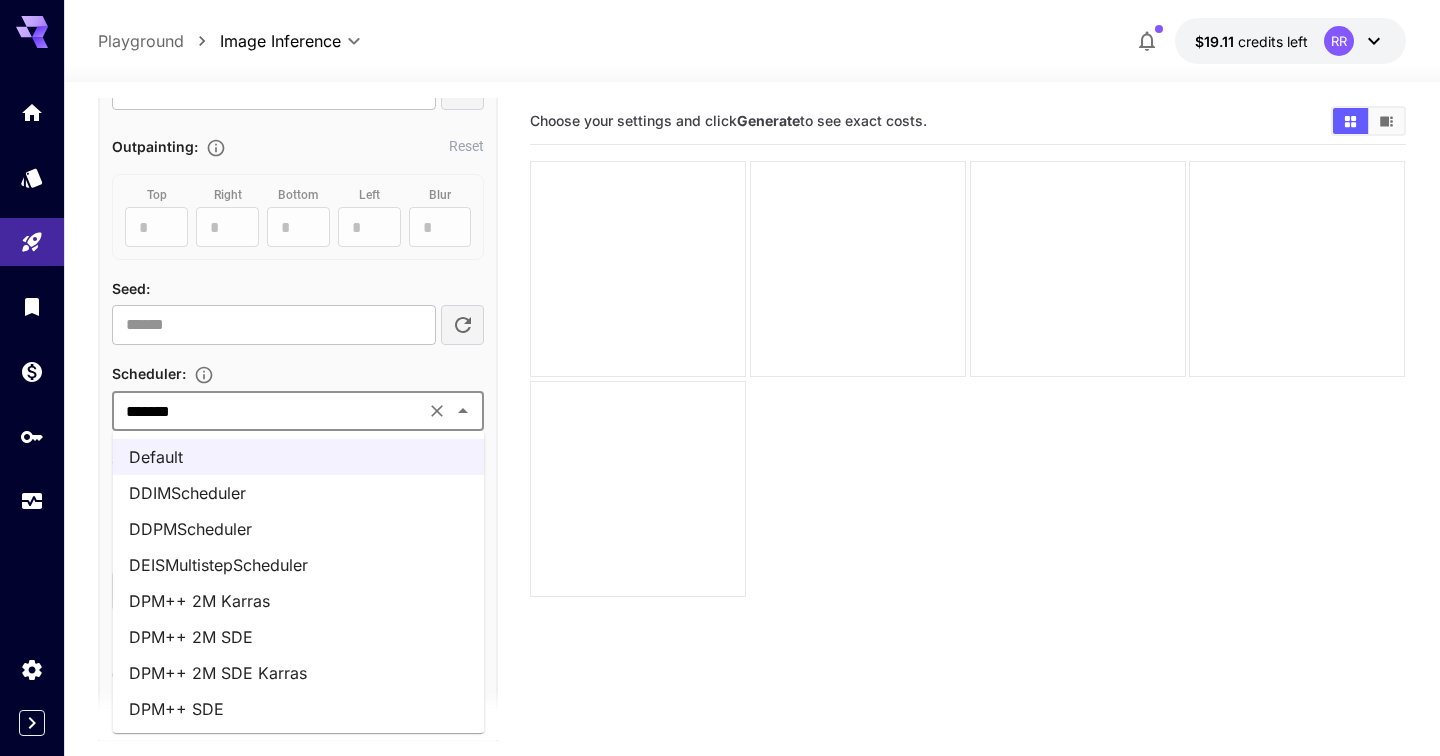 click on "DPM++ 2M Karras" at bounding box center (299, 601) 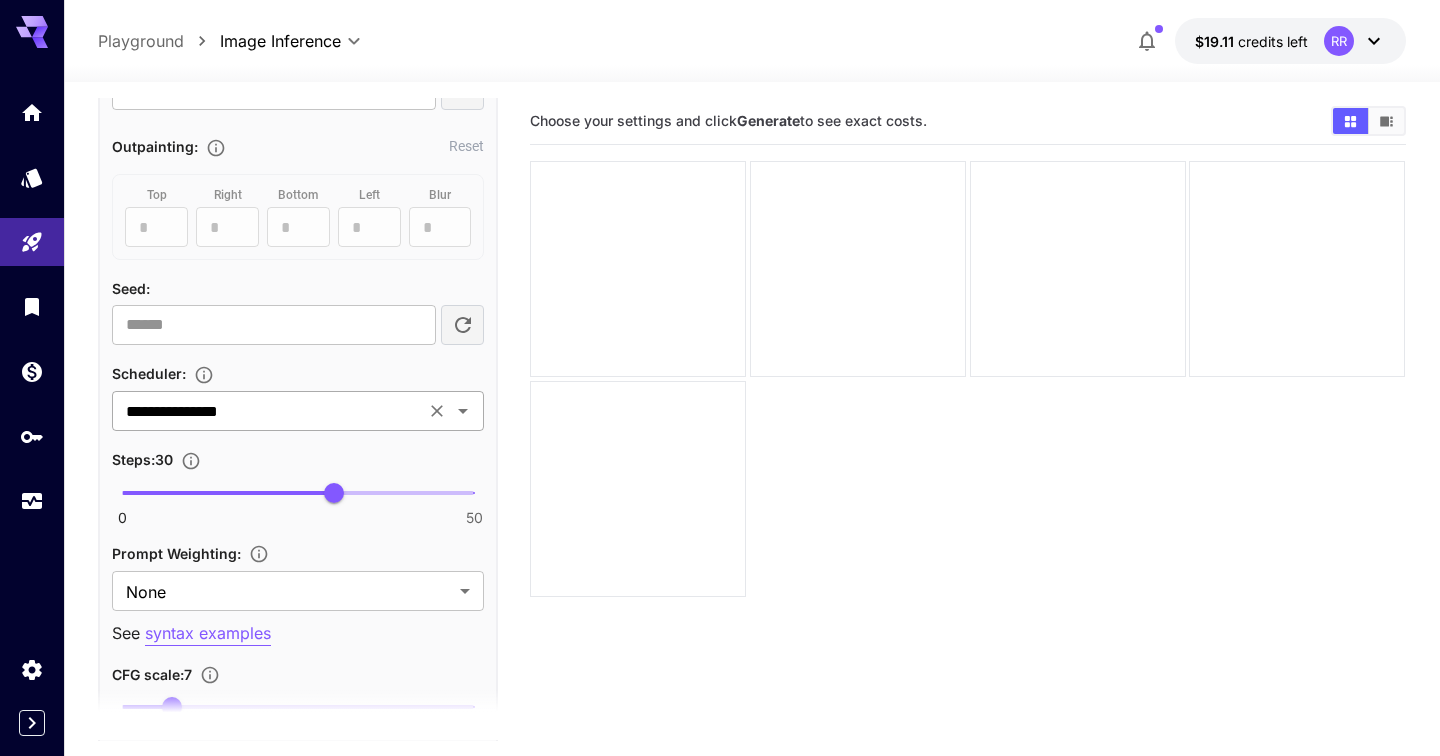 click on "**********" at bounding box center (298, 411) 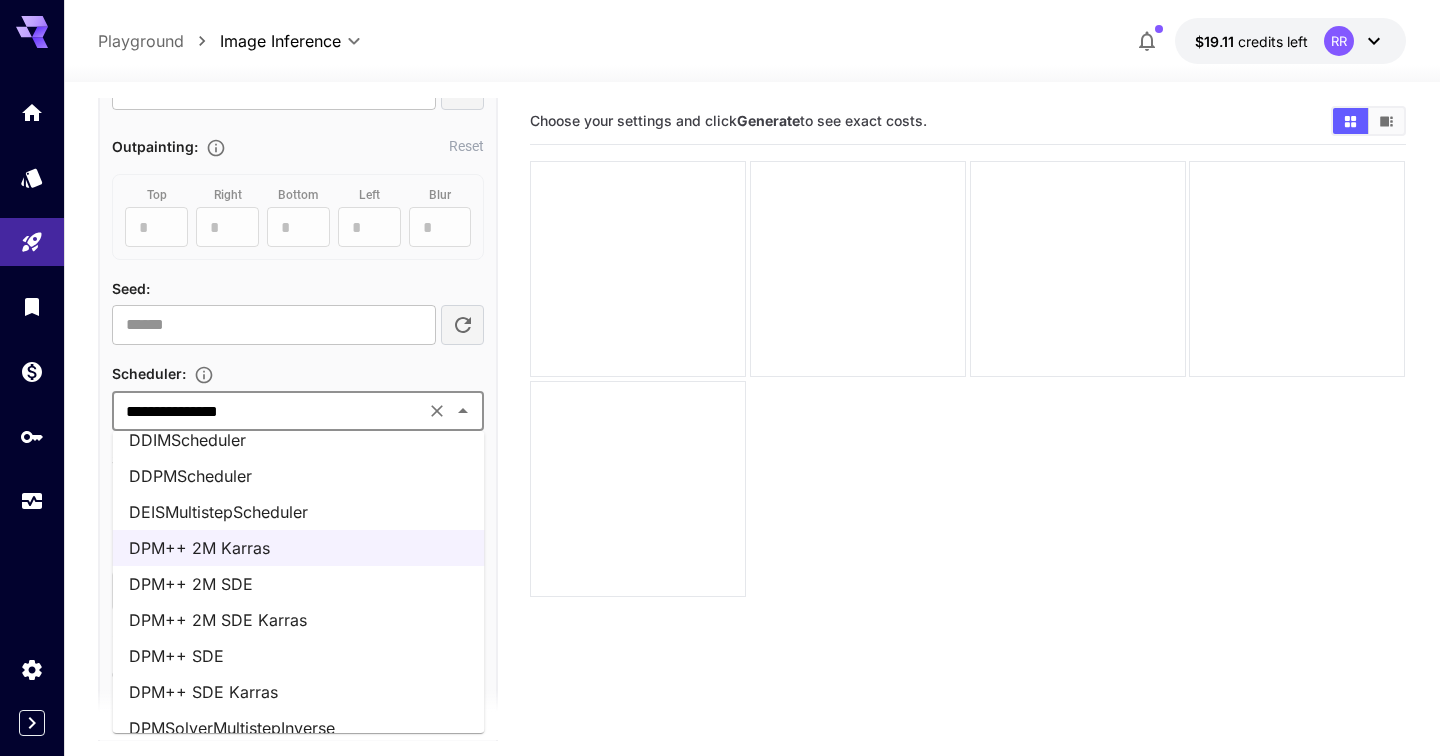 scroll, scrollTop: 55, scrollLeft: 0, axis: vertical 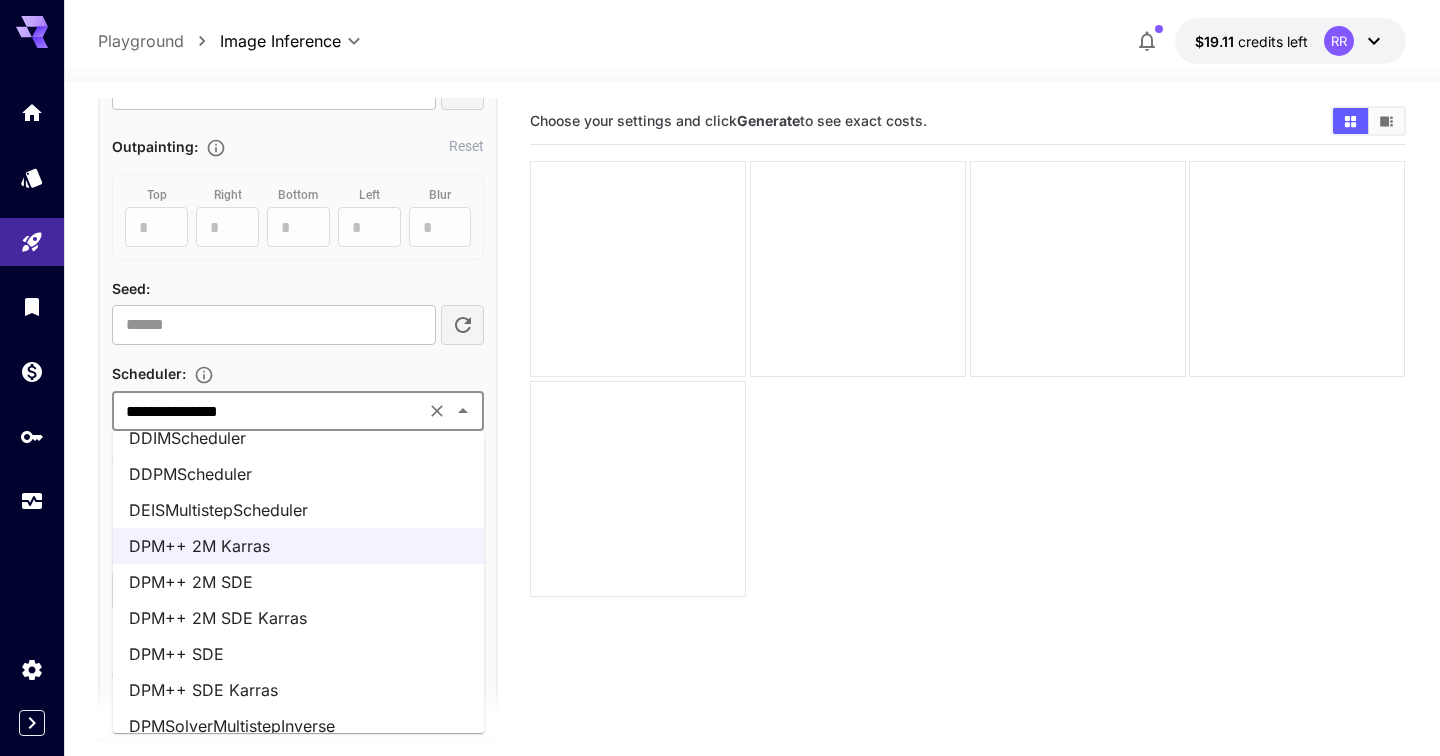 click on "DPM++ 2M SDE Karras" at bounding box center (299, 618) 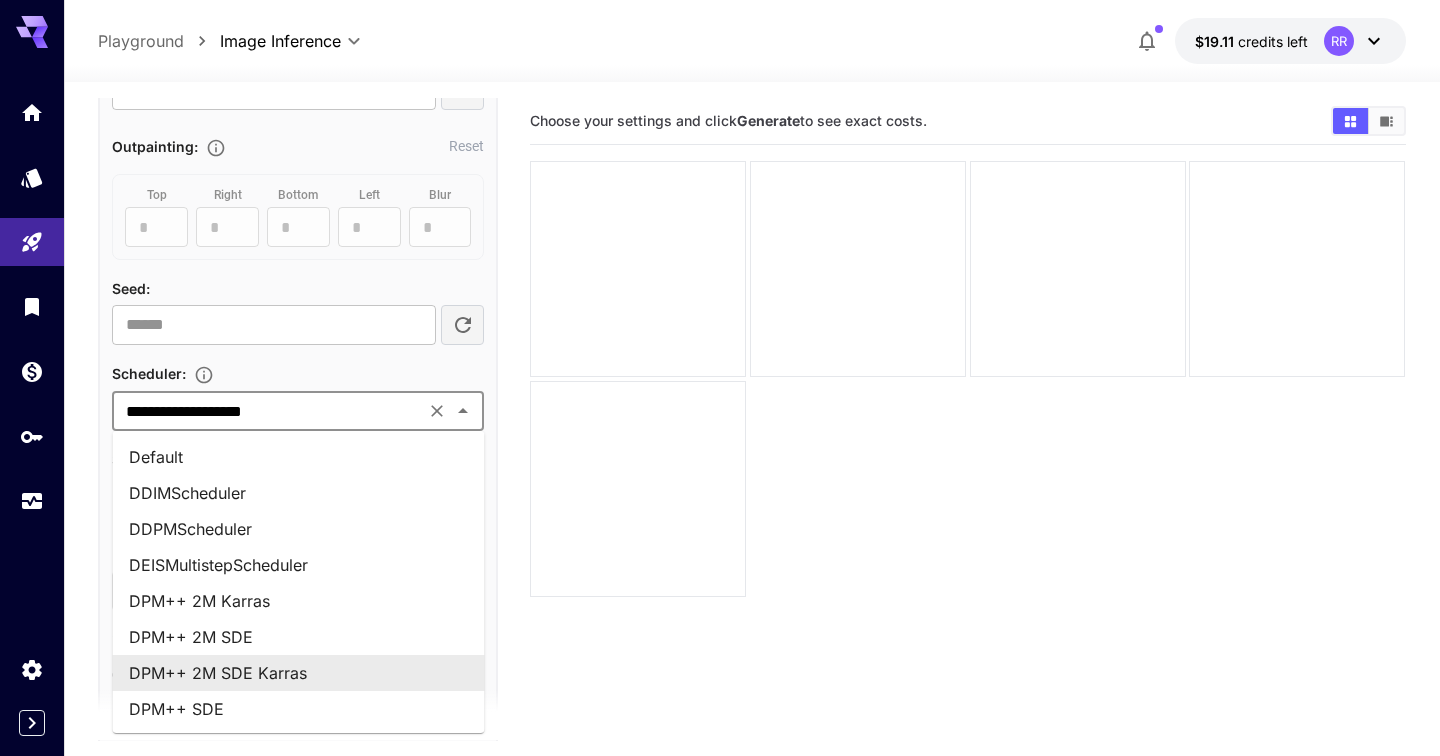 click on "**********" at bounding box center (268, 411) 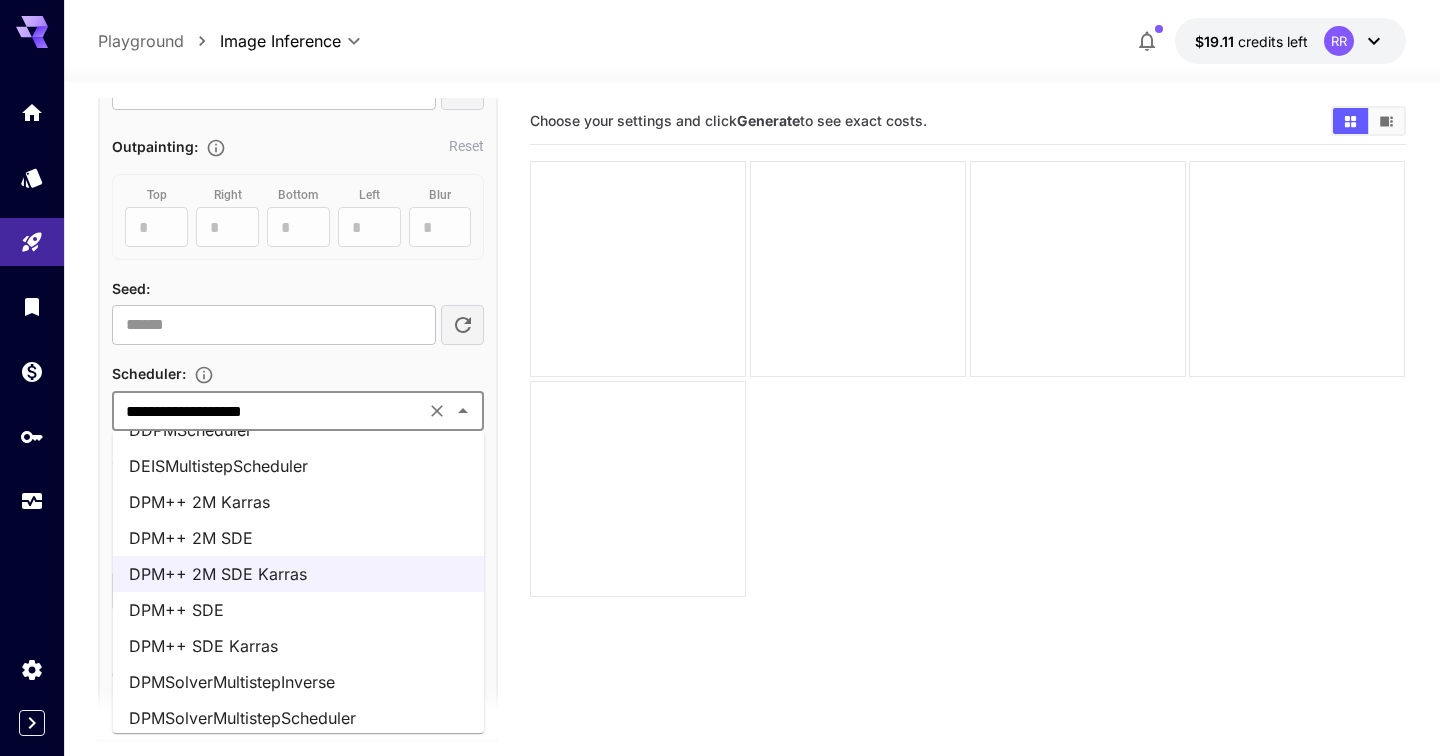 scroll, scrollTop: 100, scrollLeft: 0, axis: vertical 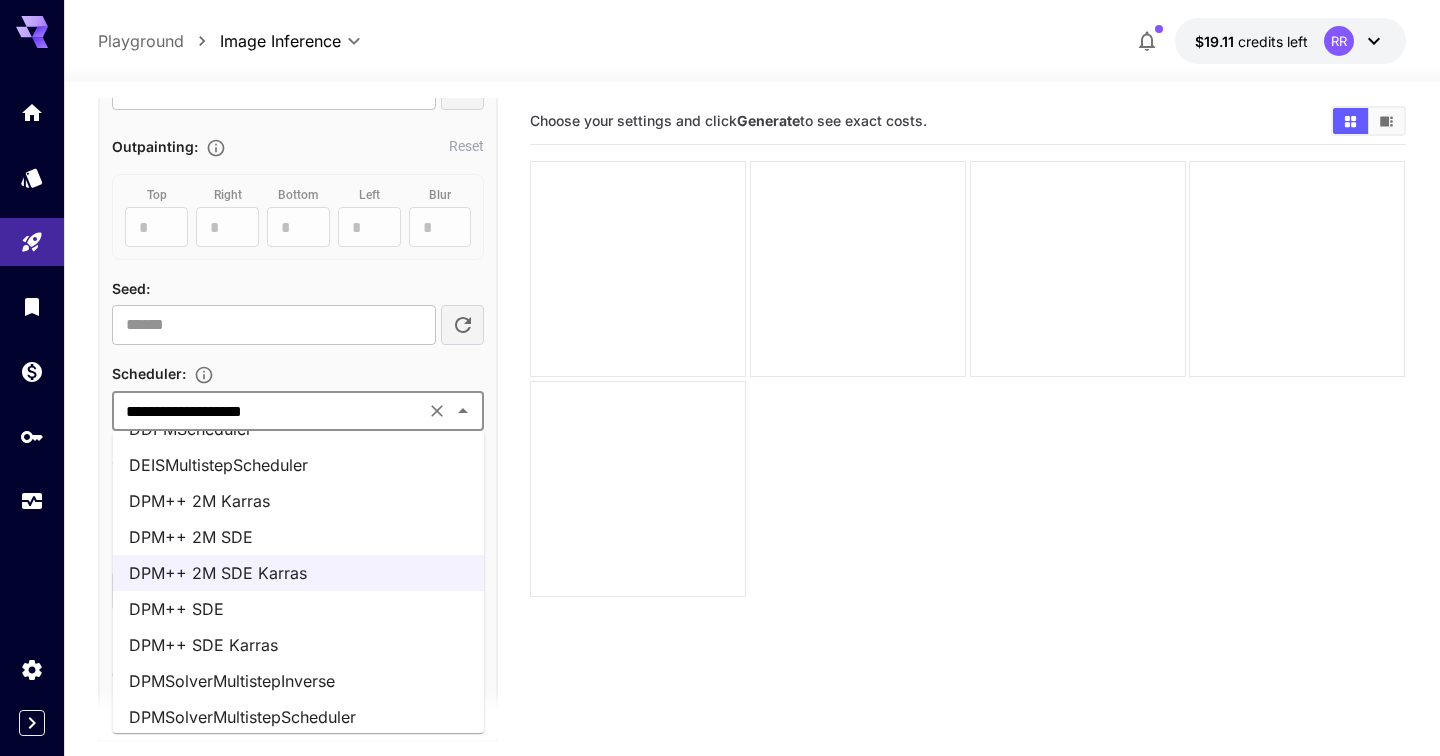 click on "DPM++ SDE Karras" at bounding box center (299, 645) 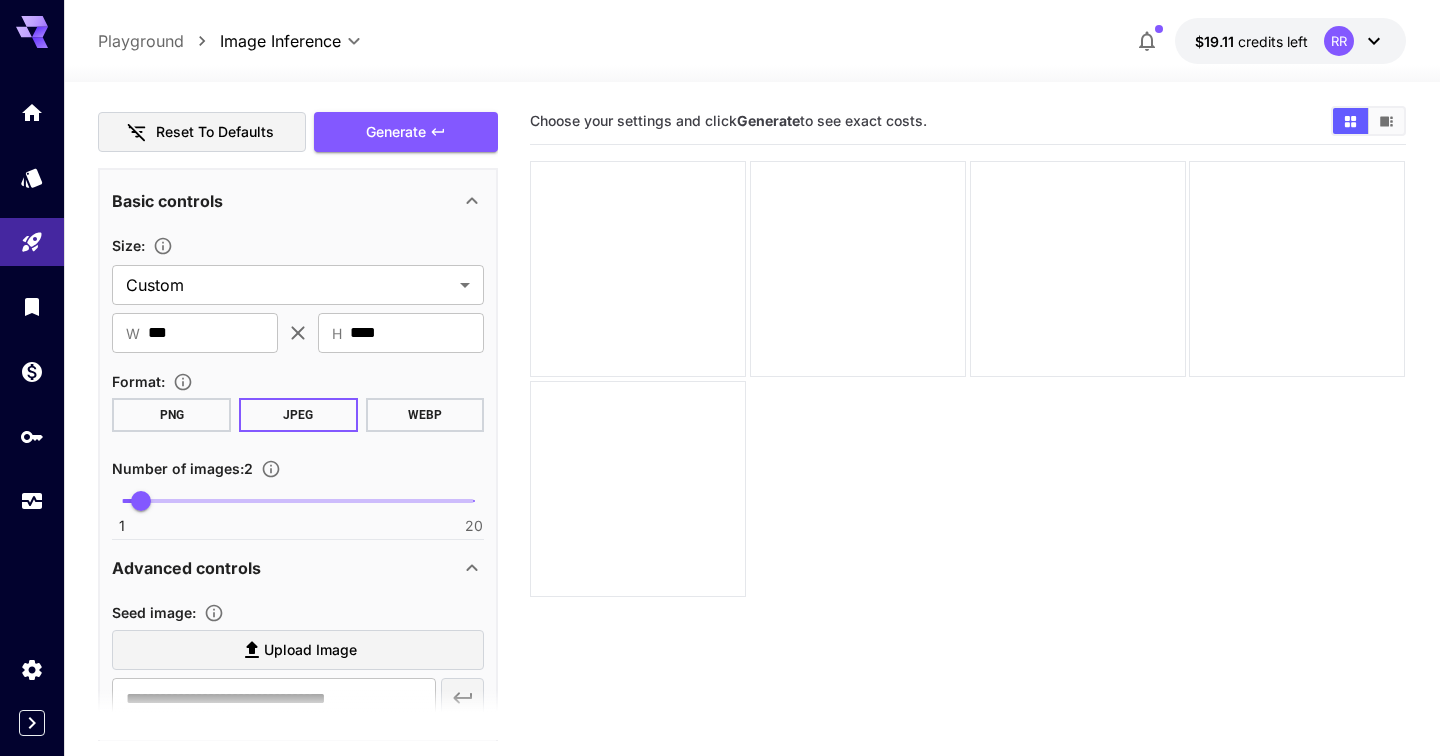 scroll, scrollTop: 22, scrollLeft: 0, axis: vertical 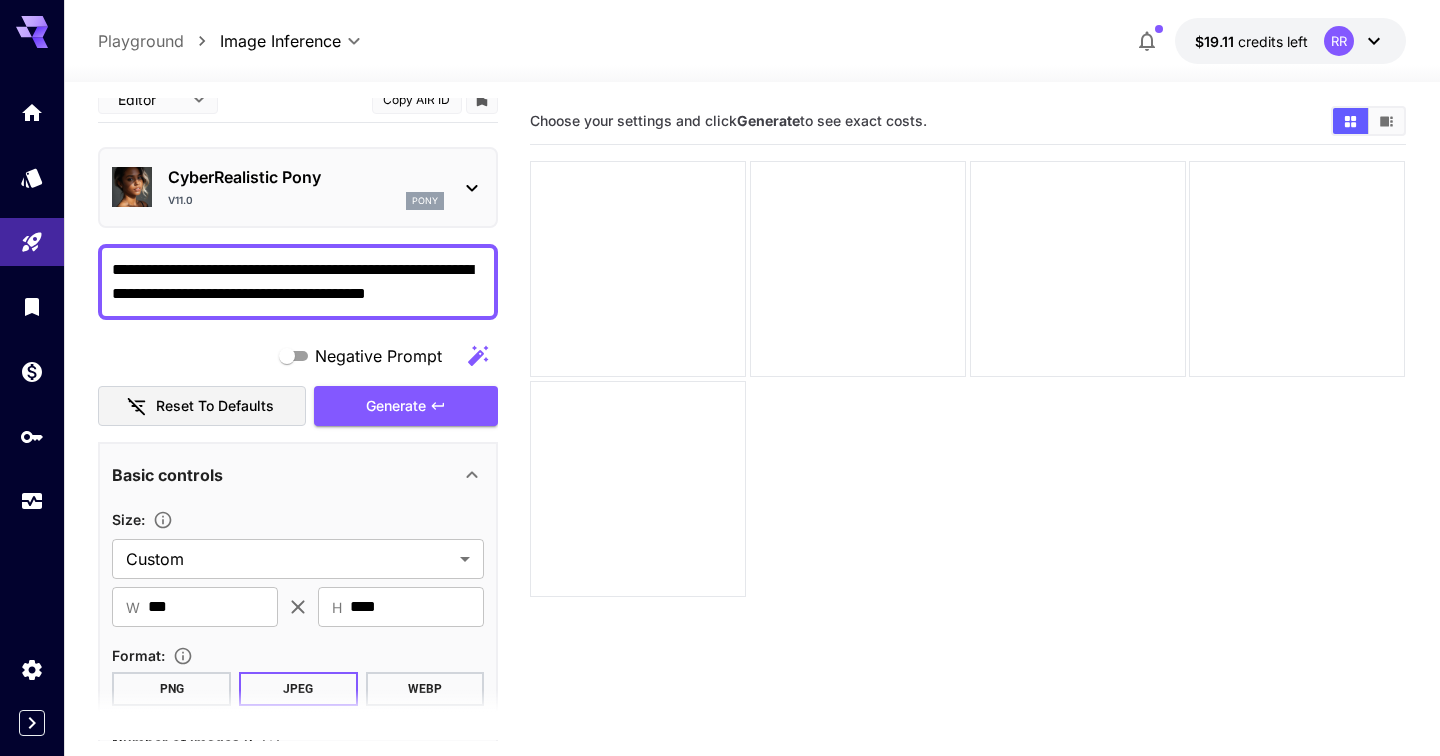 click on "**********" at bounding box center (298, 282) 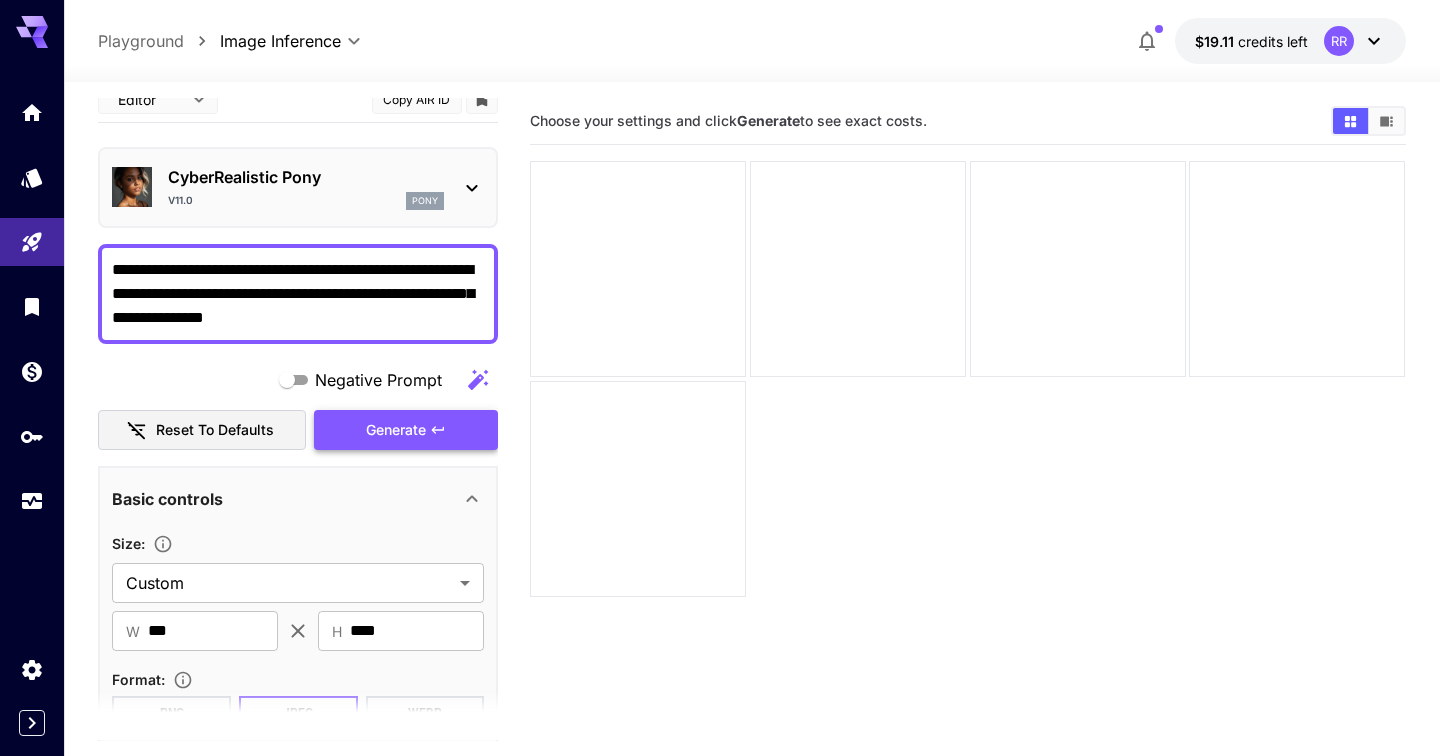 type on "**********" 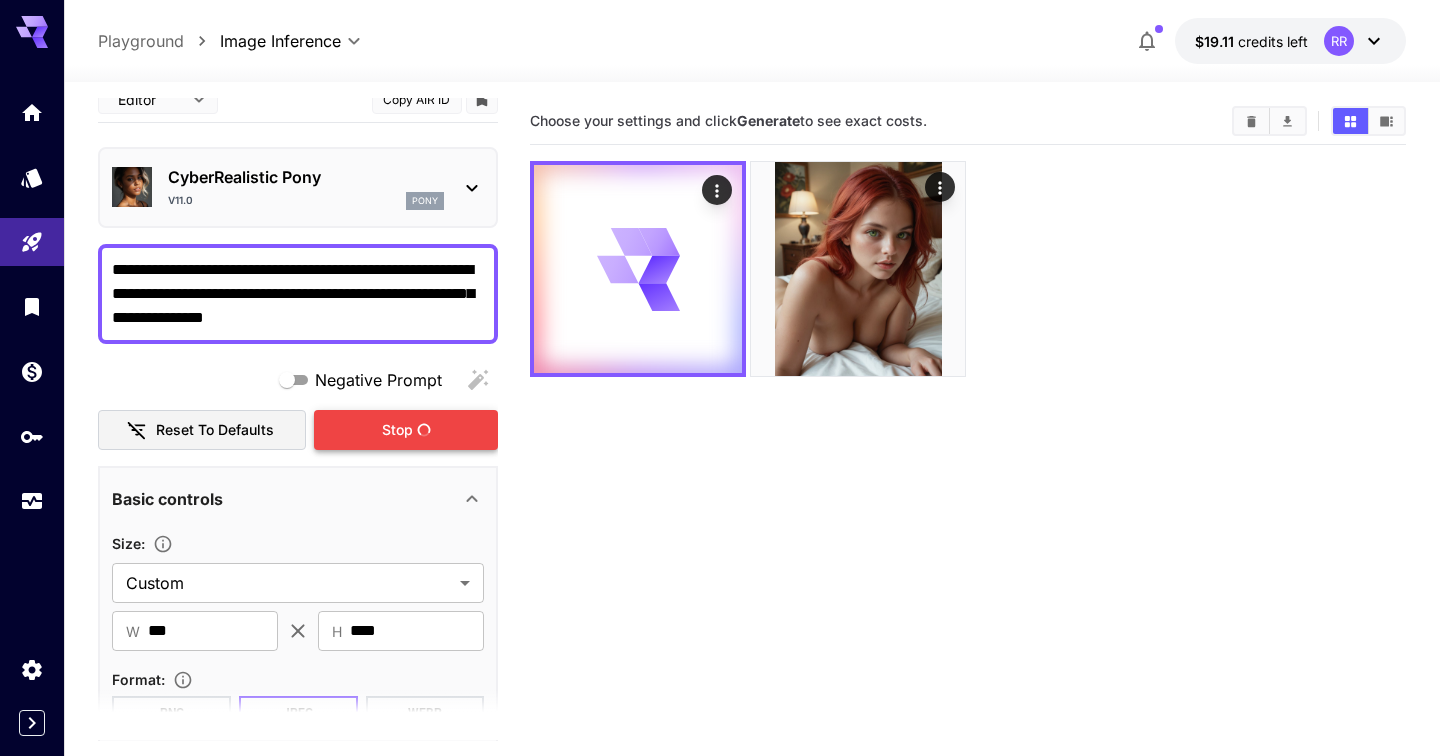 click on "Negative Prompt" at bounding box center (378, 380) 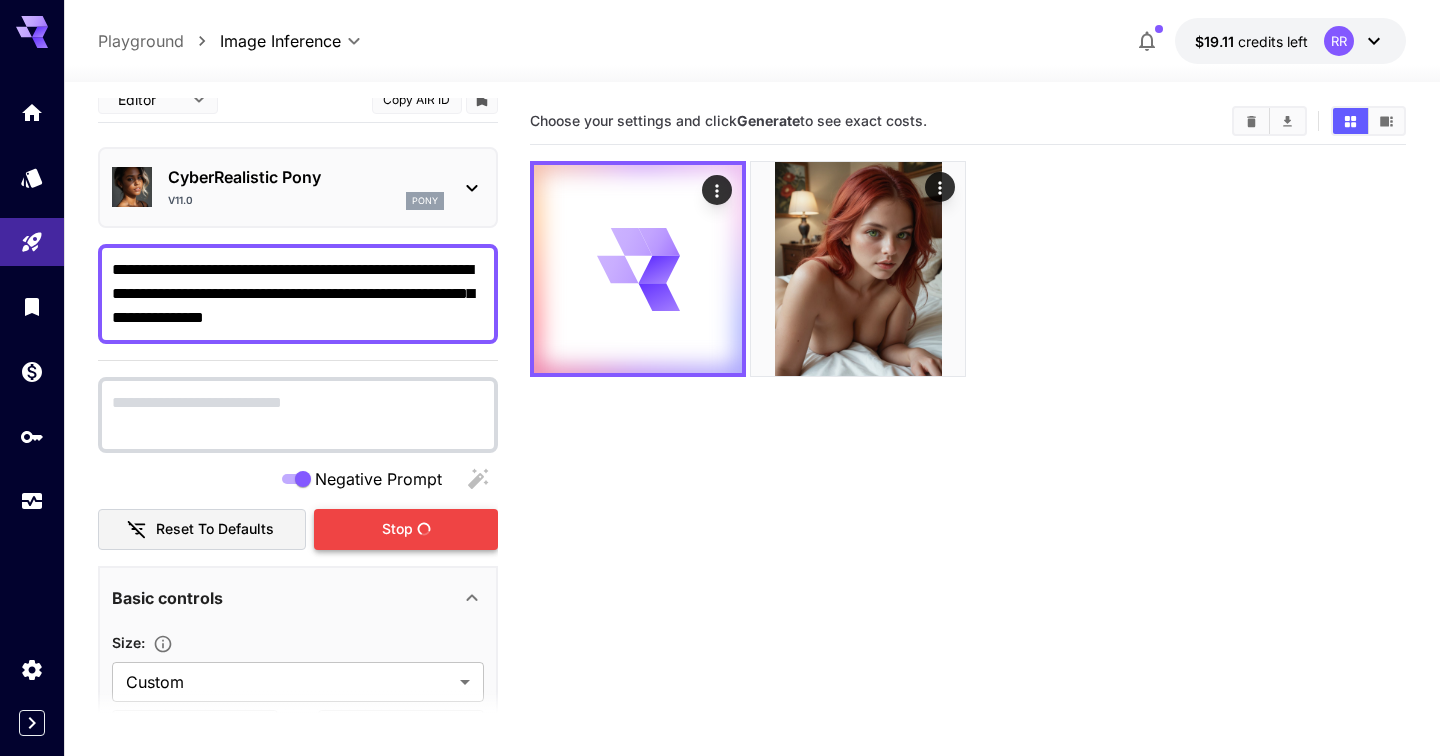 click on "**********" at bounding box center [298, 294] 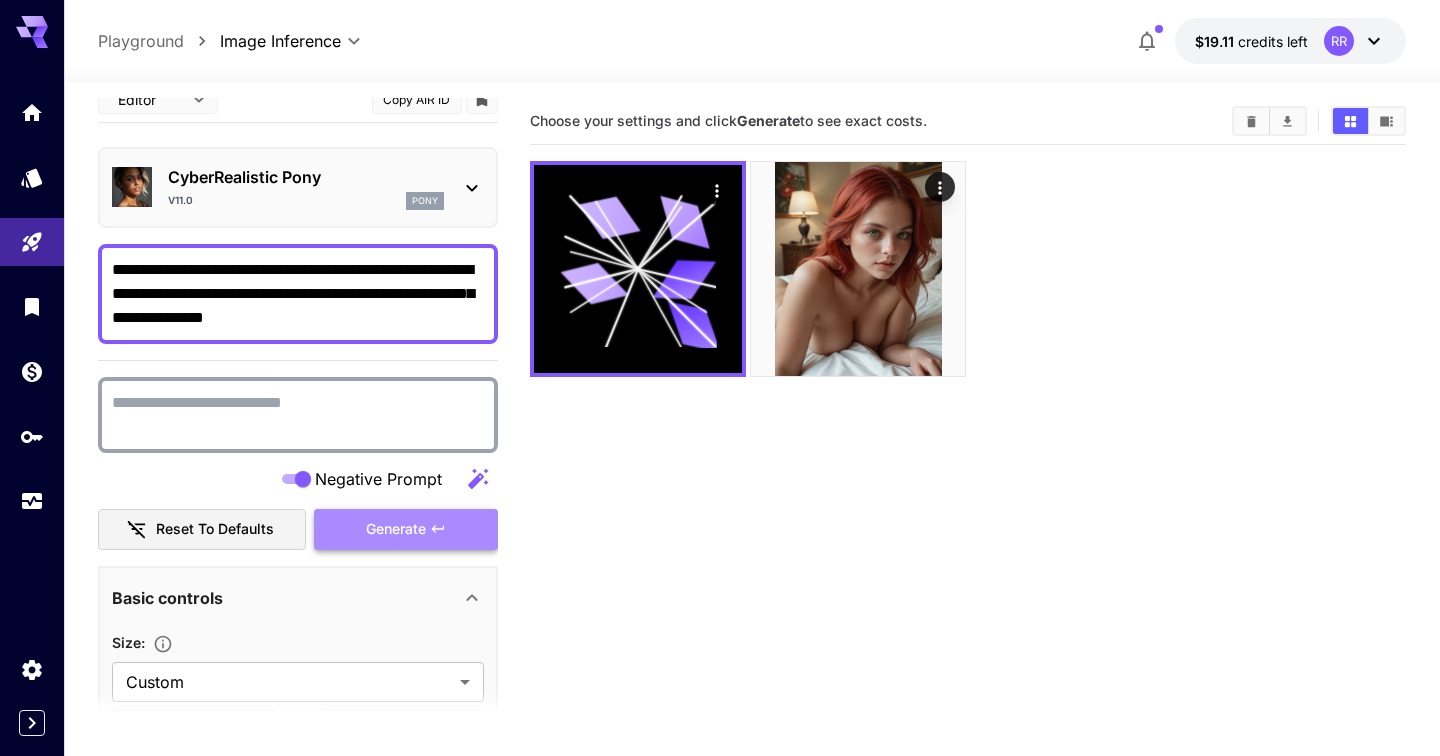 click on "Generate" at bounding box center [406, 529] 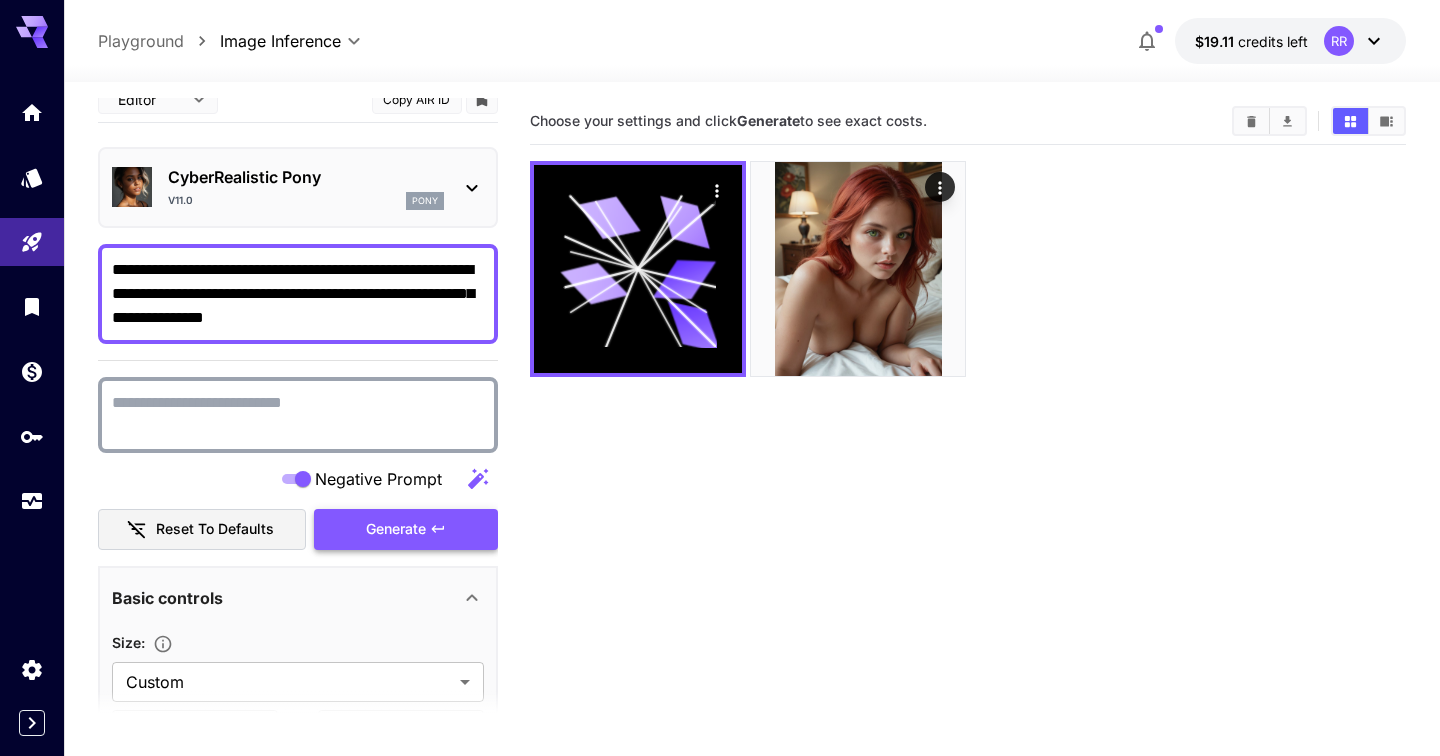 click on "Generate" at bounding box center (406, 529) 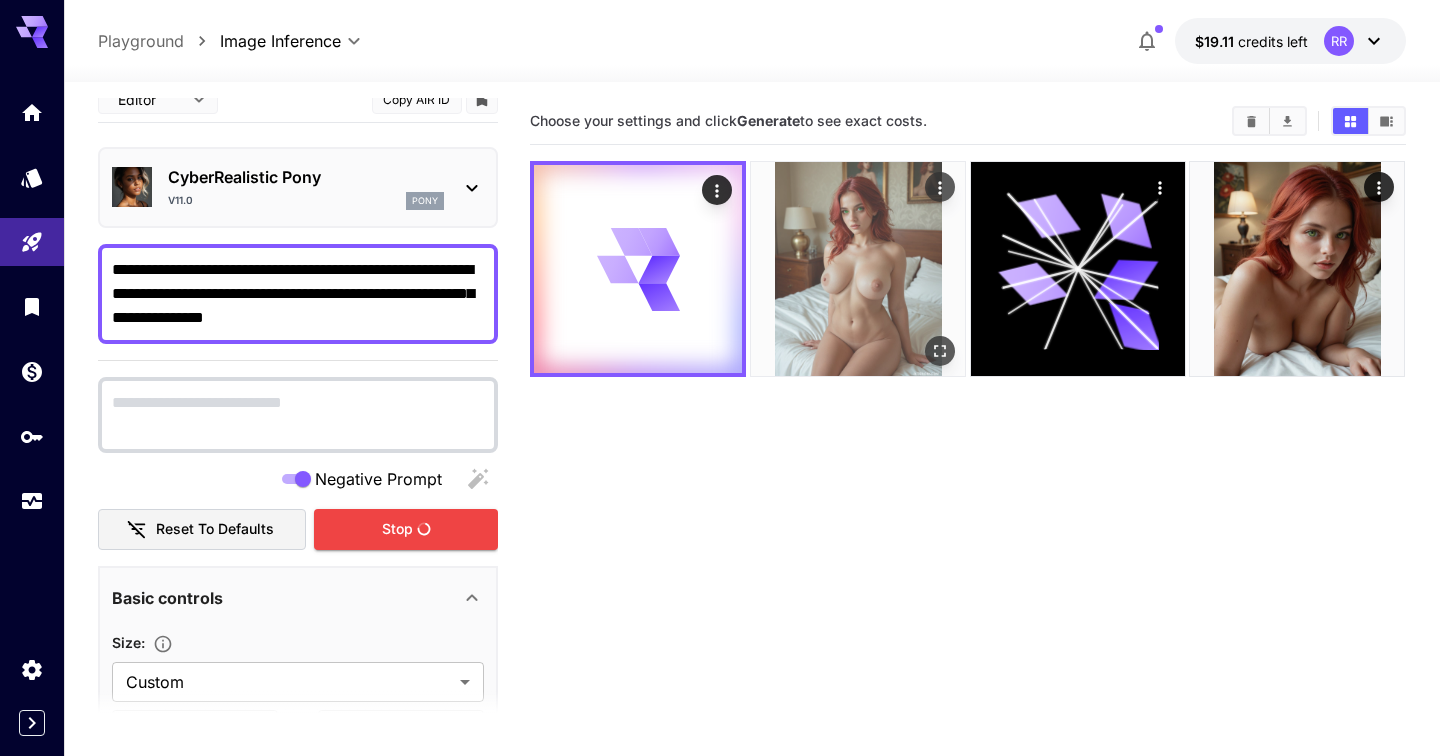 click 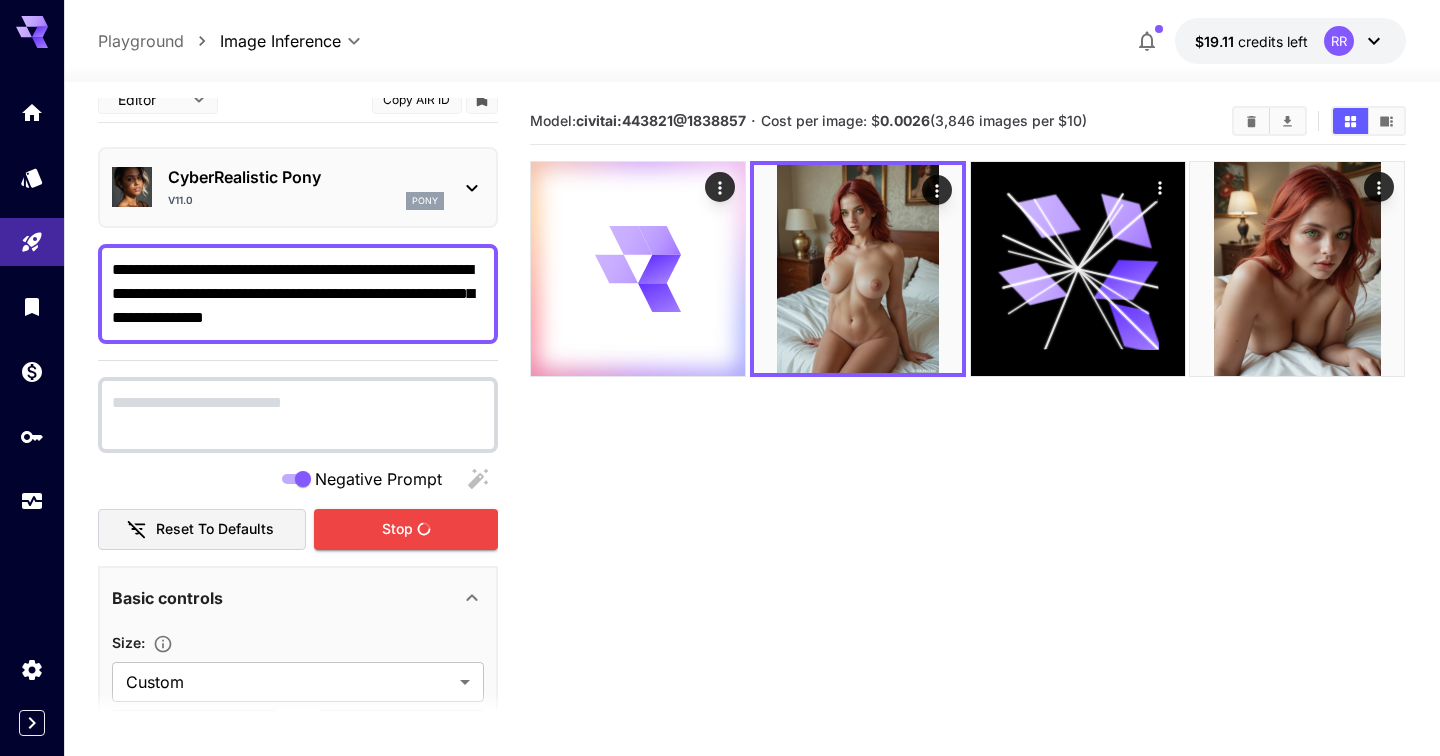 click on "CyberRealistic Pony" at bounding box center (306, 177) 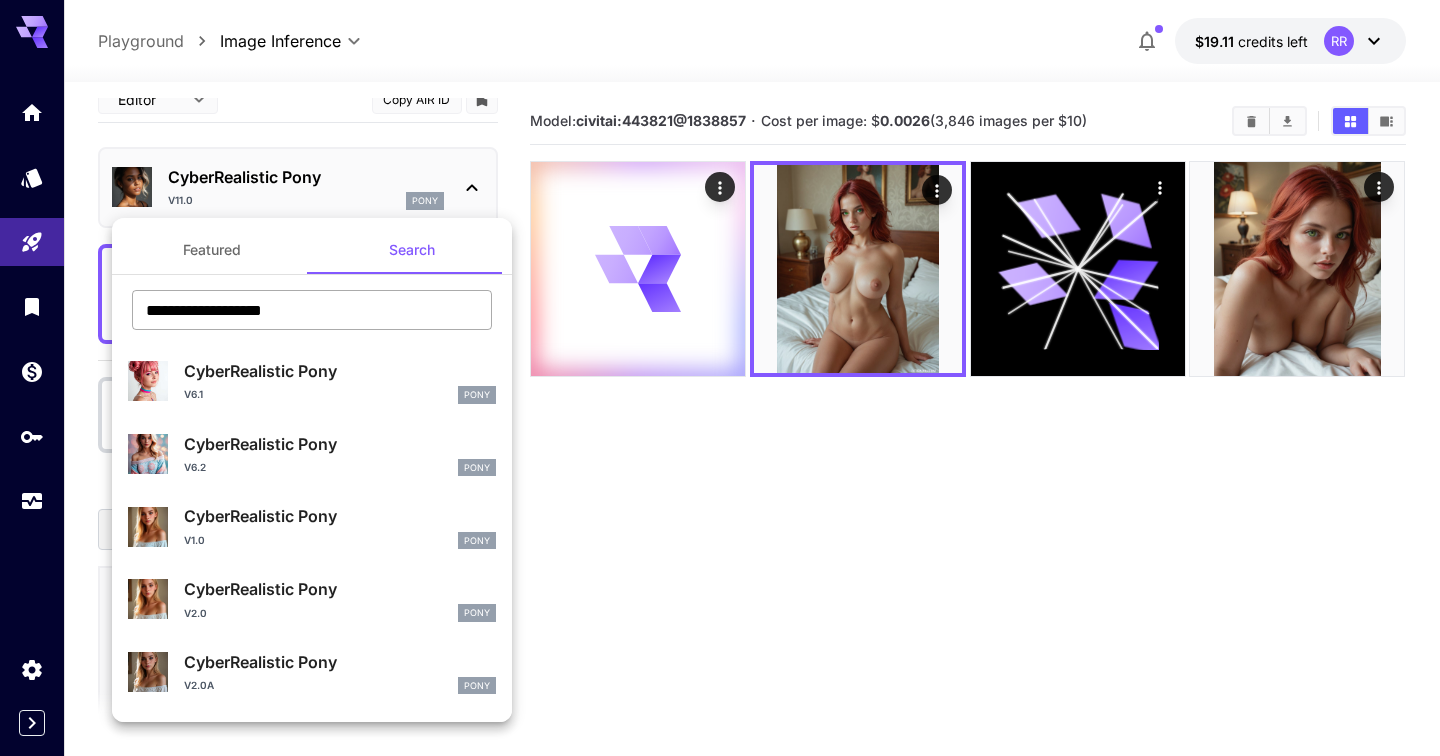 click on "**********" at bounding box center [312, 310] 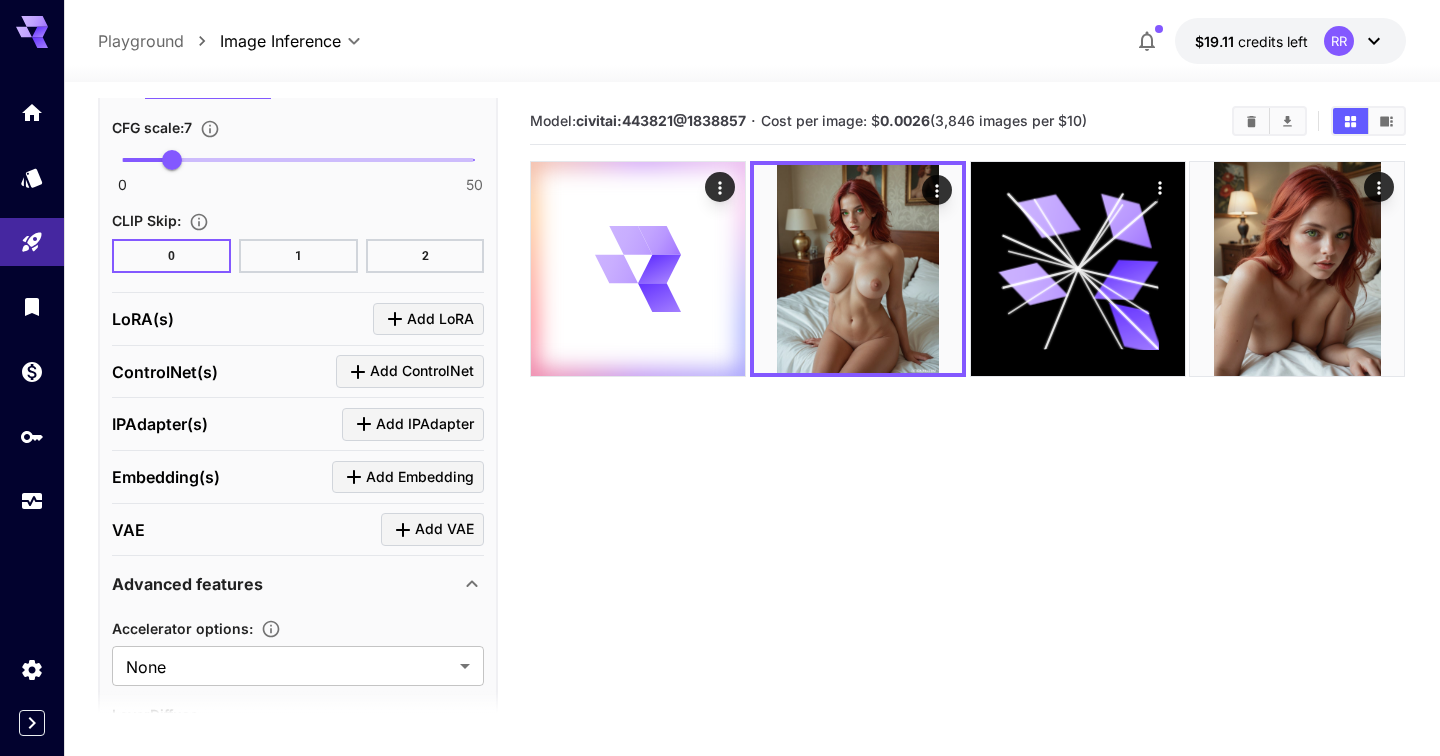 scroll, scrollTop: 1856, scrollLeft: 0, axis: vertical 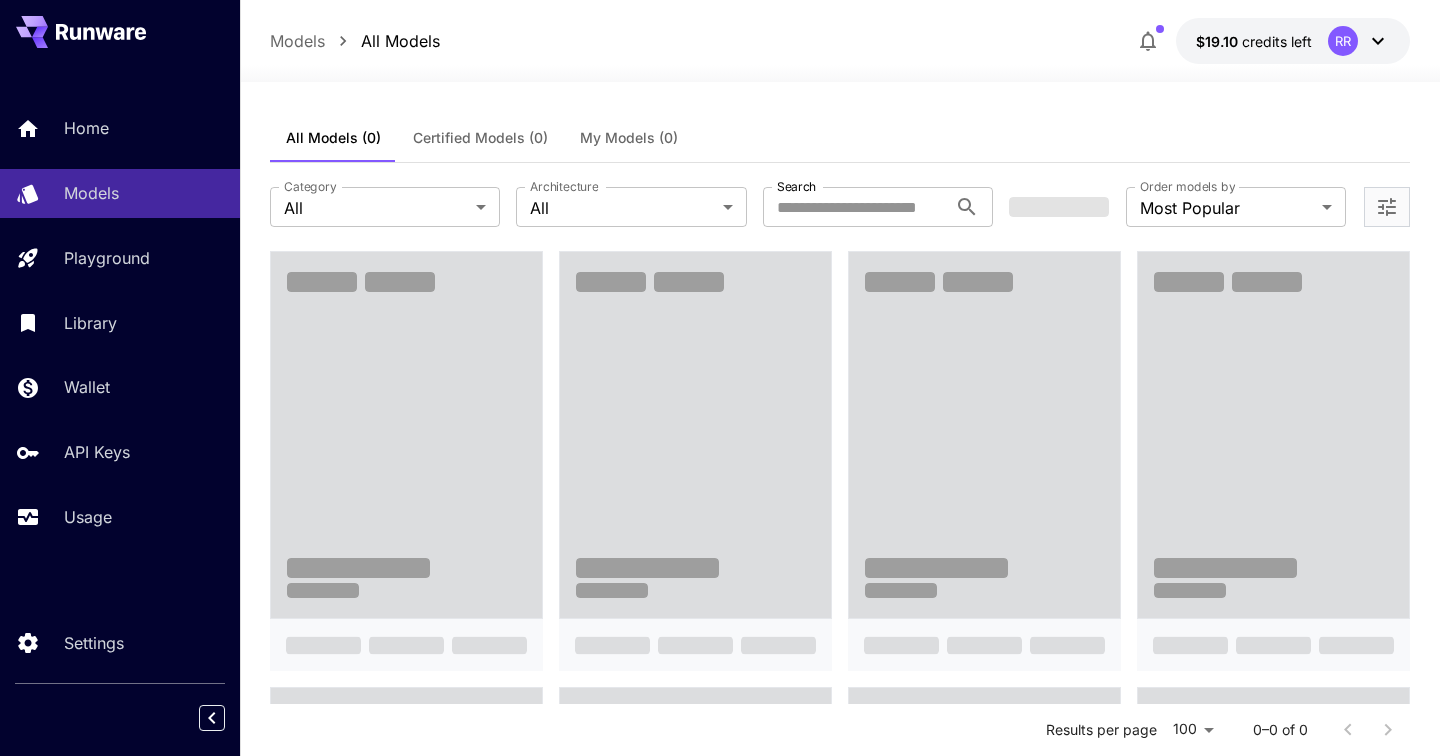 click on "Architecture" at bounding box center (564, 186) 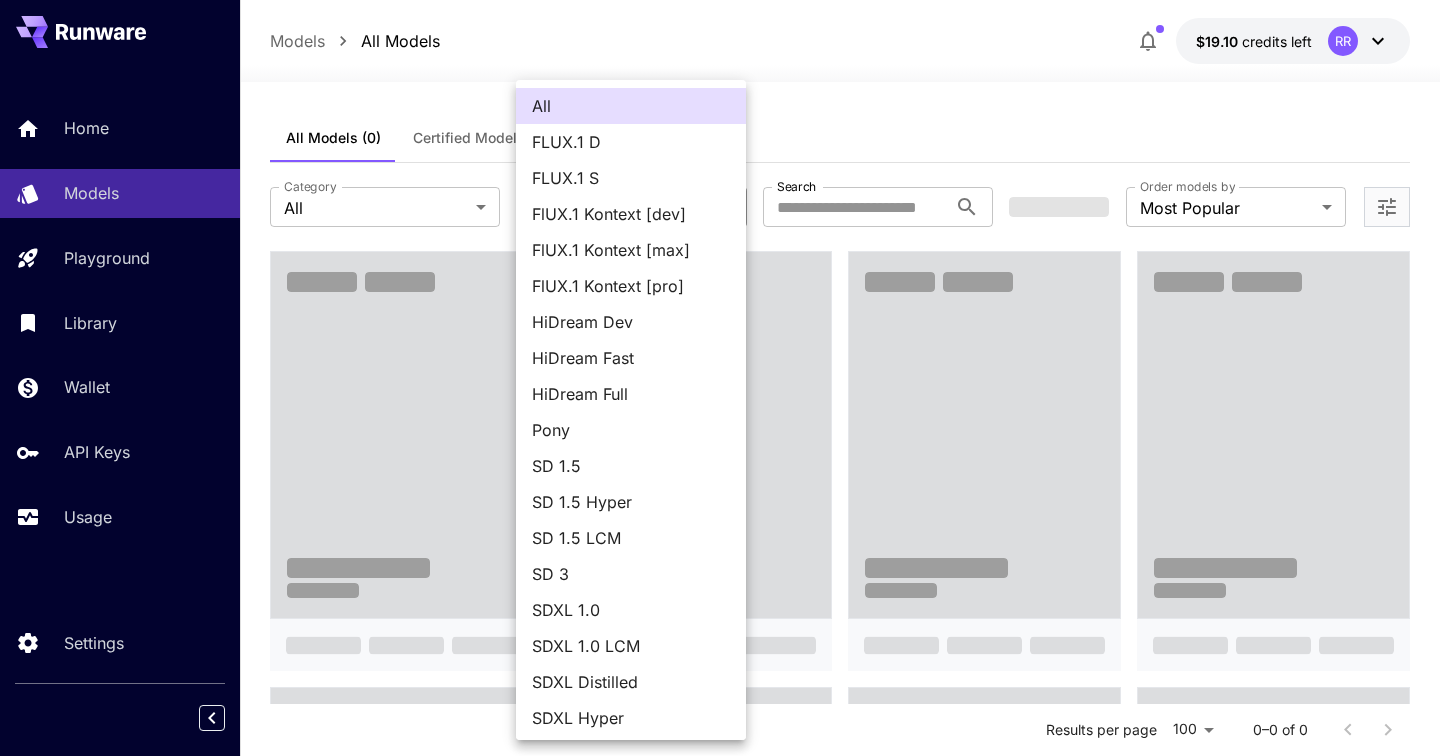 click on "**********" at bounding box center (720, 1263) 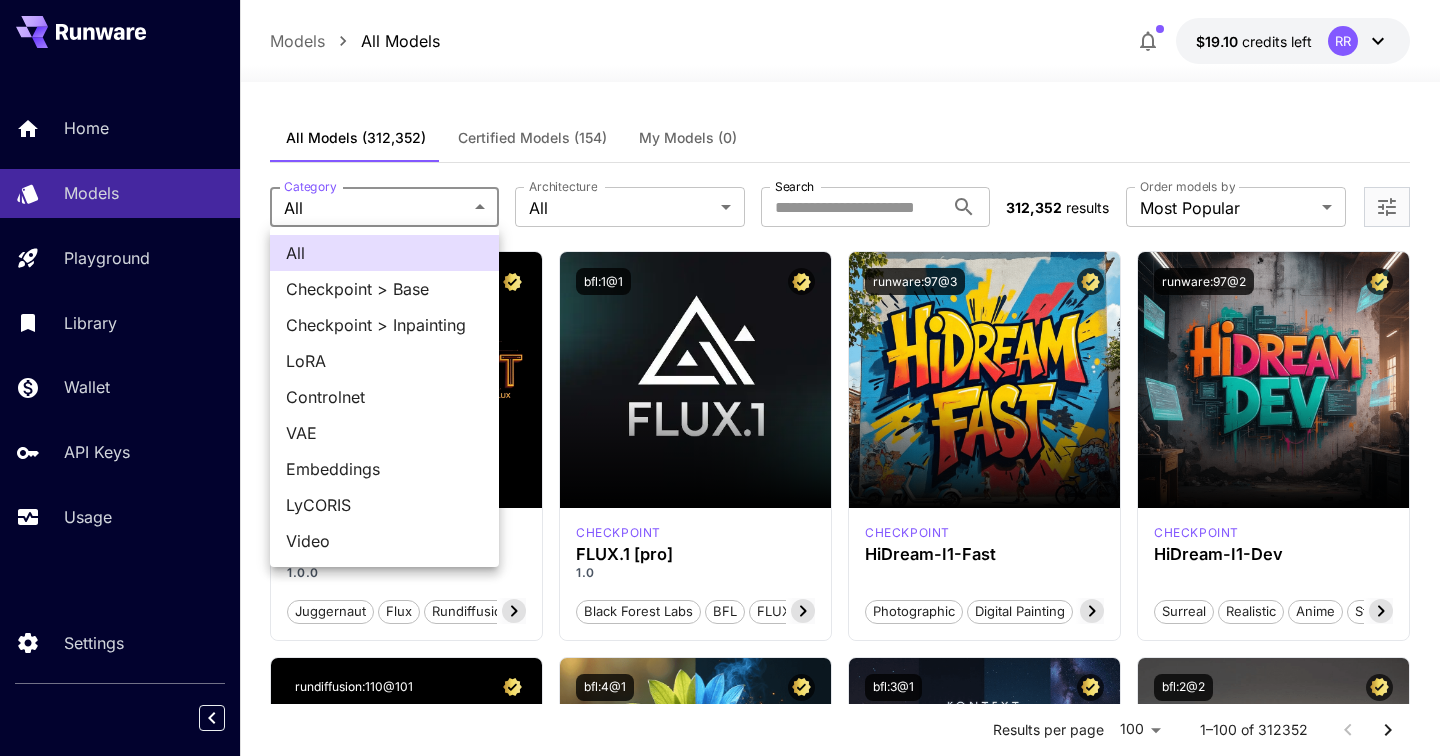 click on "**********" at bounding box center (720, 9553) 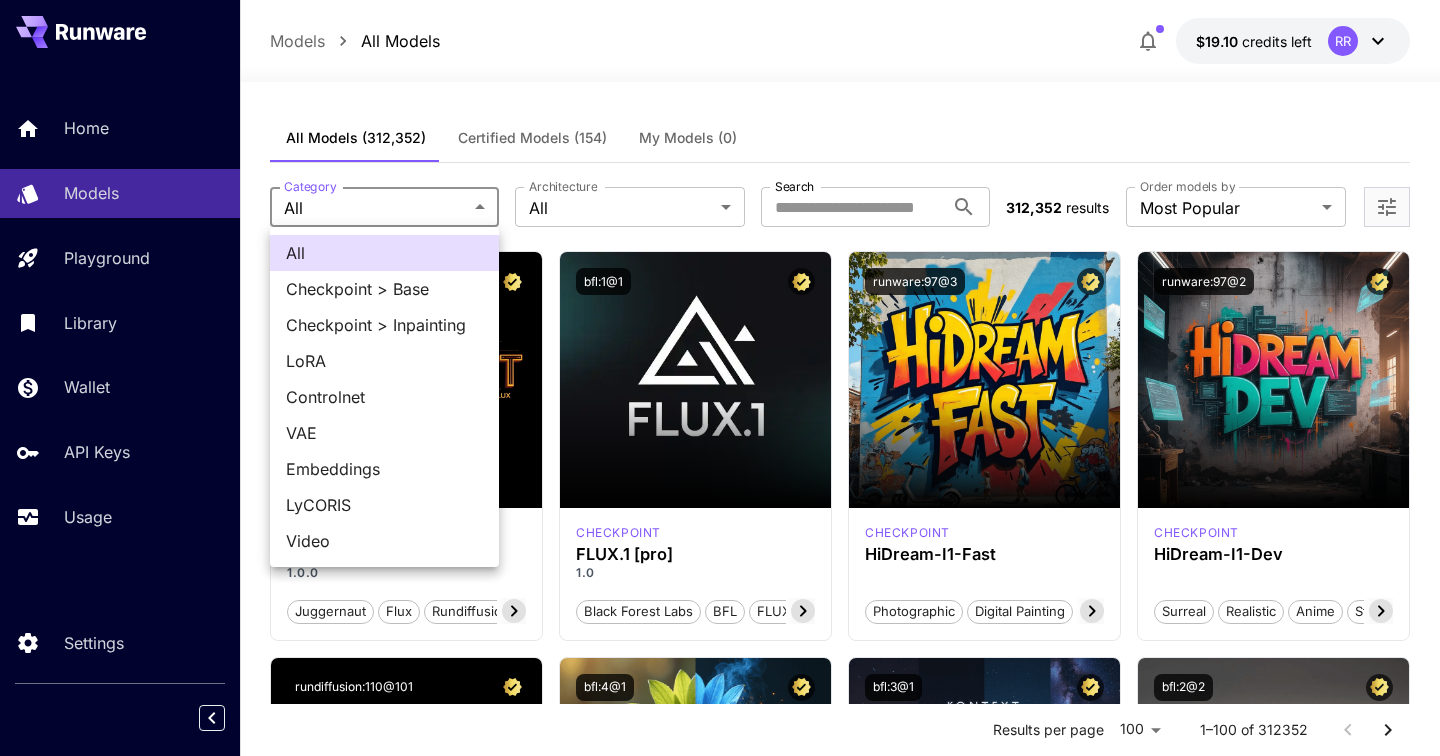click on "Controlnet" at bounding box center [384, 397] 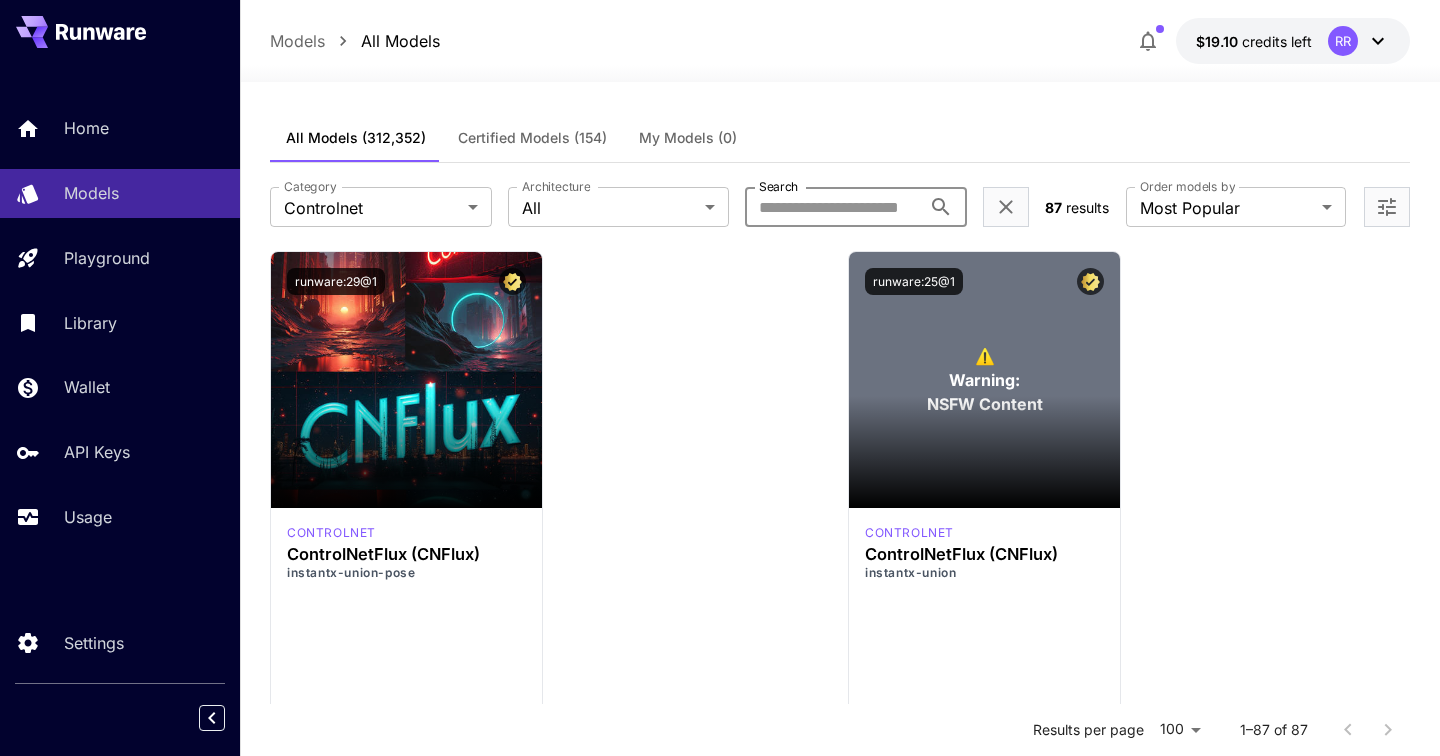 click on "Search" at bounding box center [833, 207] 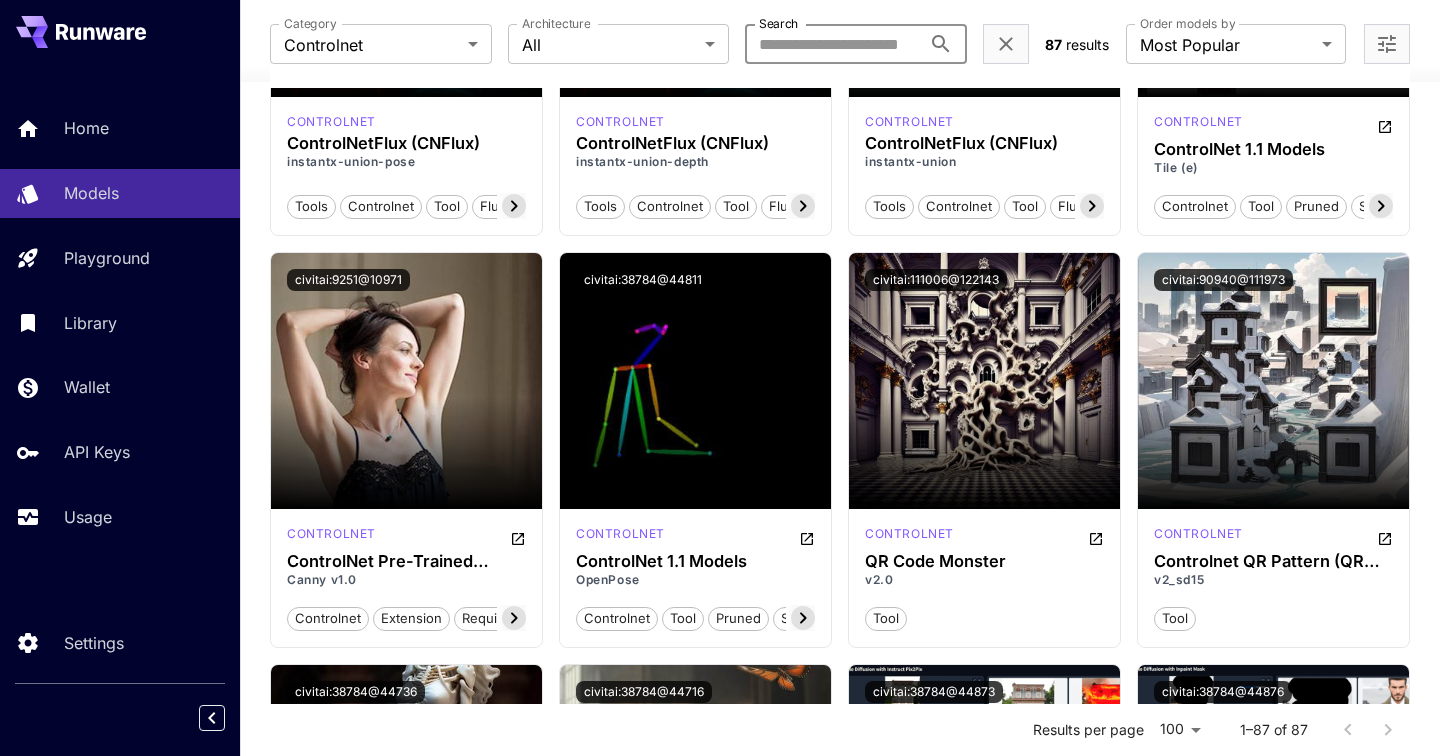 scroll, scrollTop: 440, scrollLeft: 0, axis: vertical 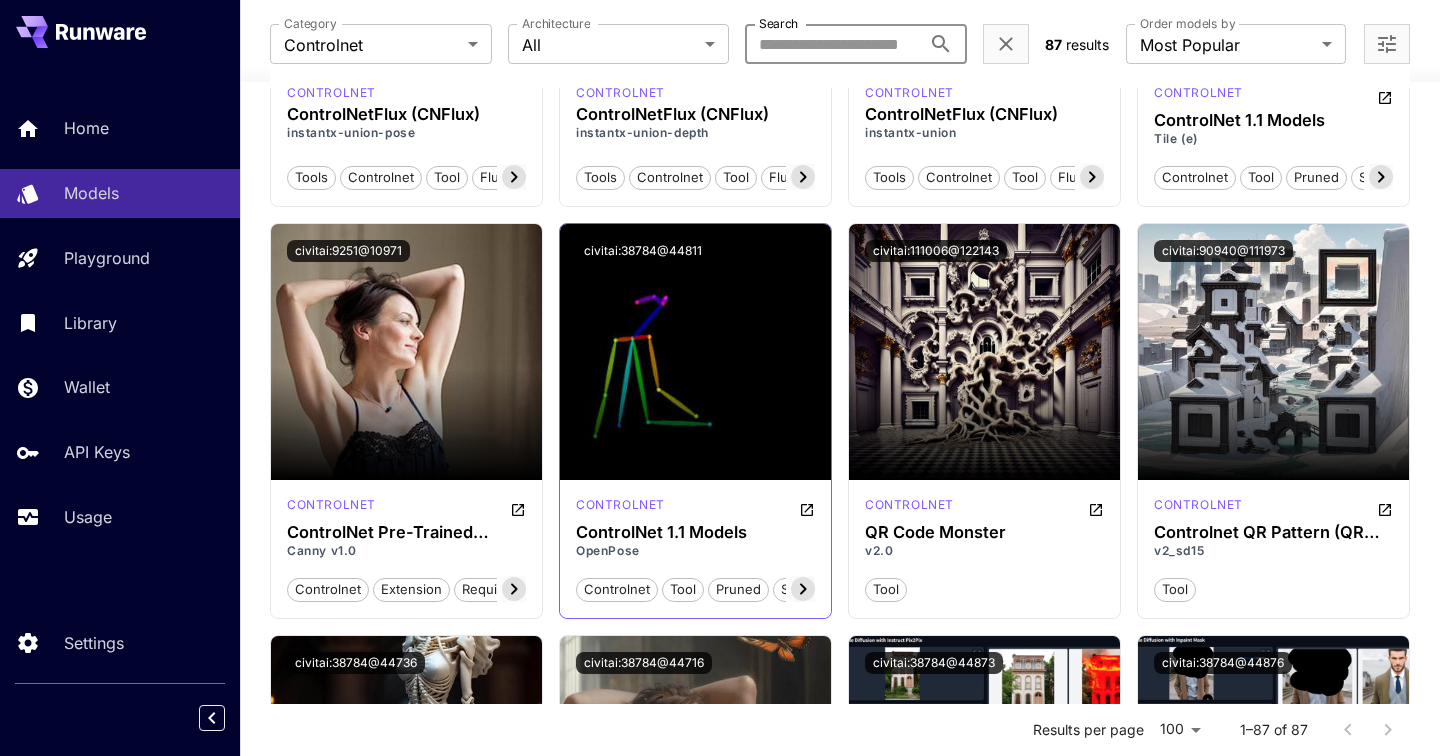 click 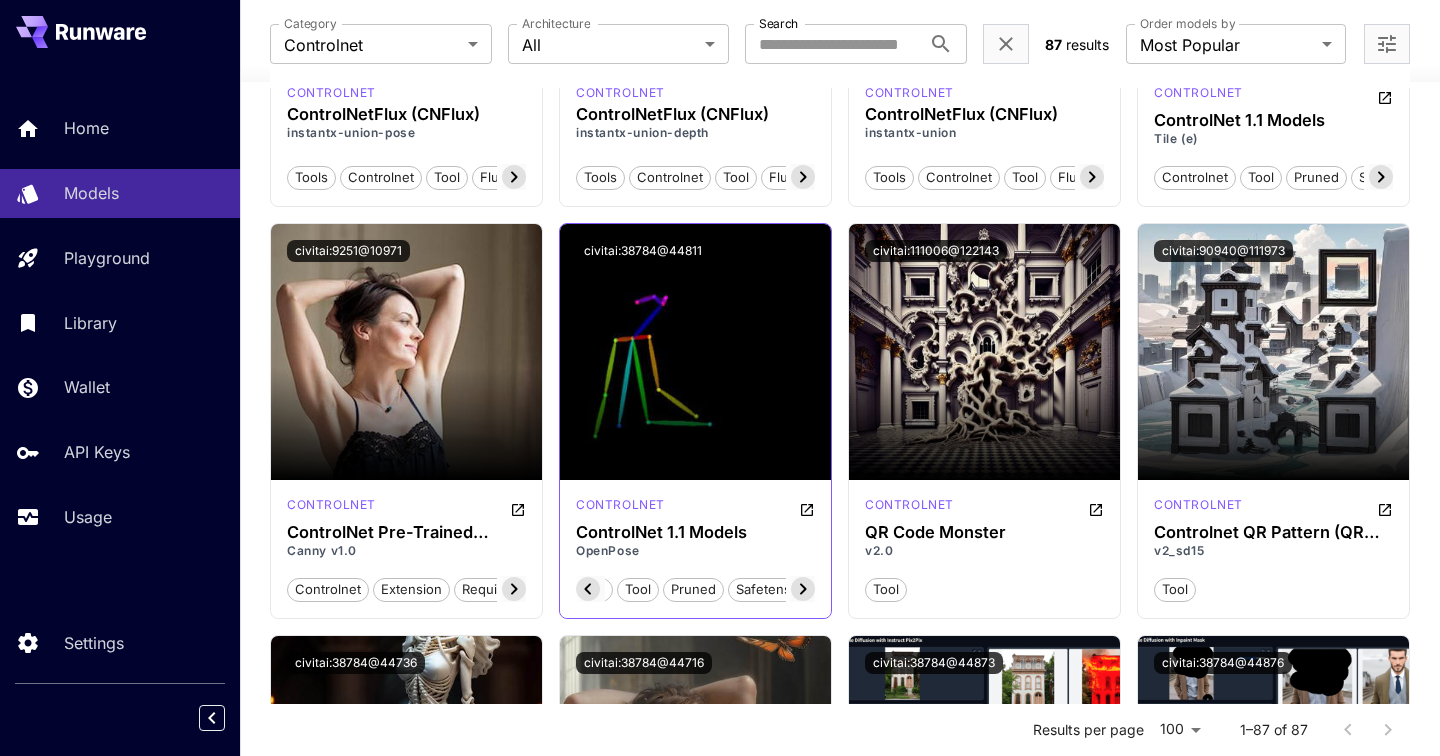 click 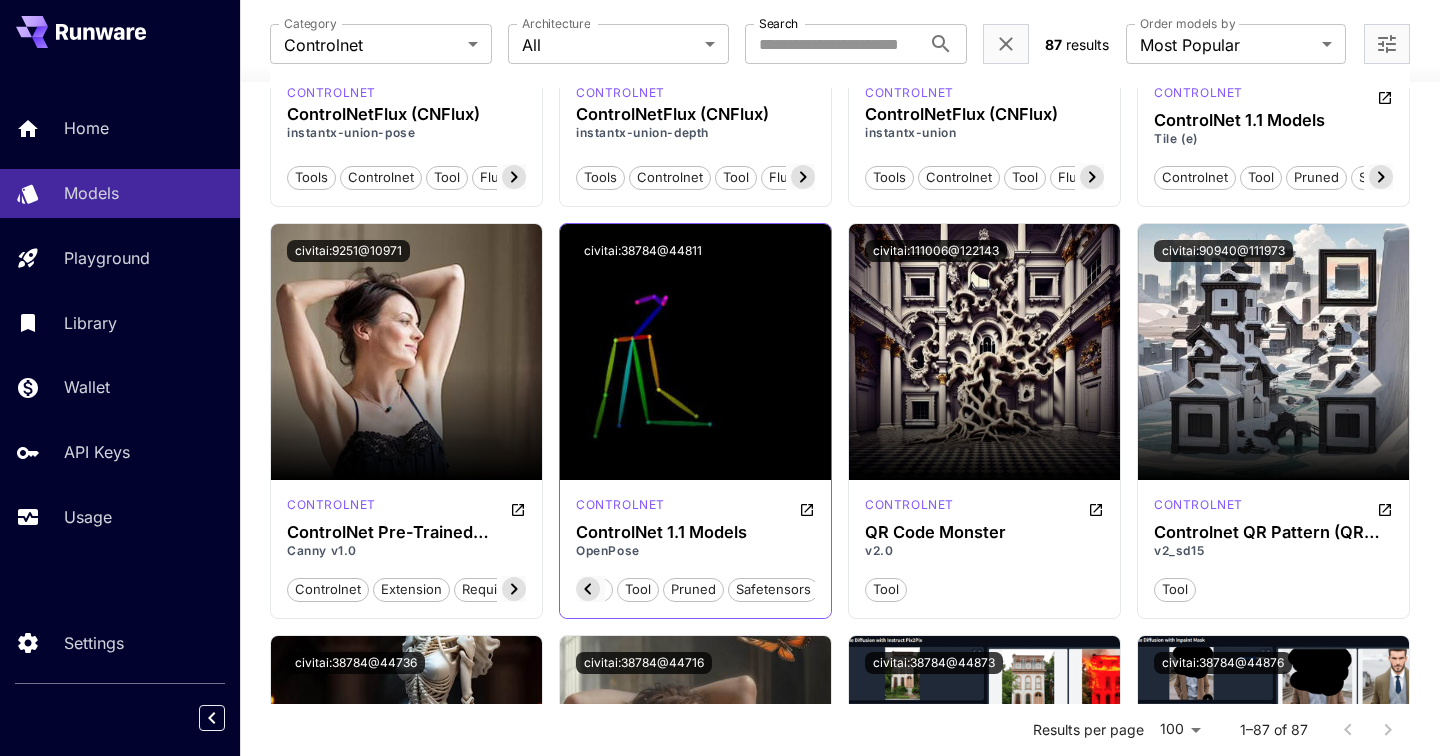 click on "safetensors" at bounding box center [773, 590] 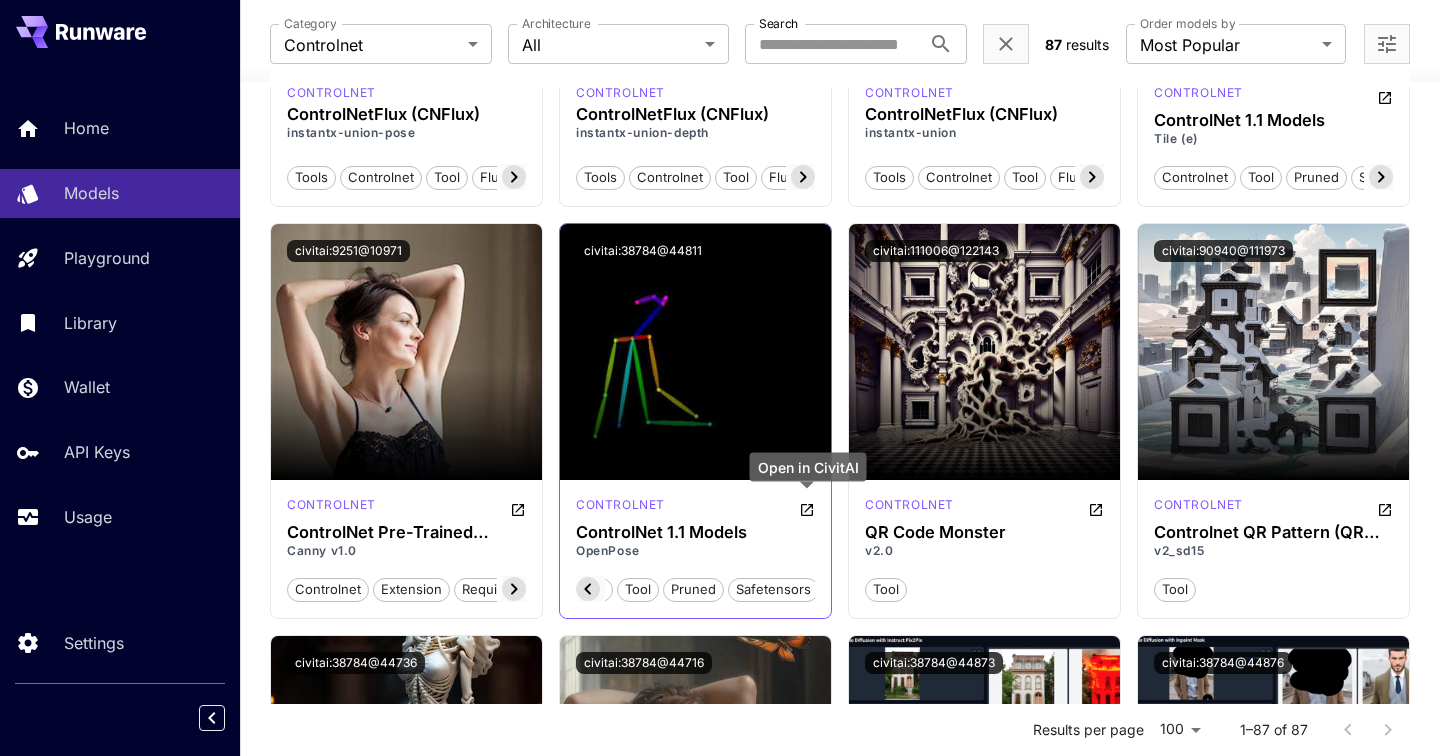 click 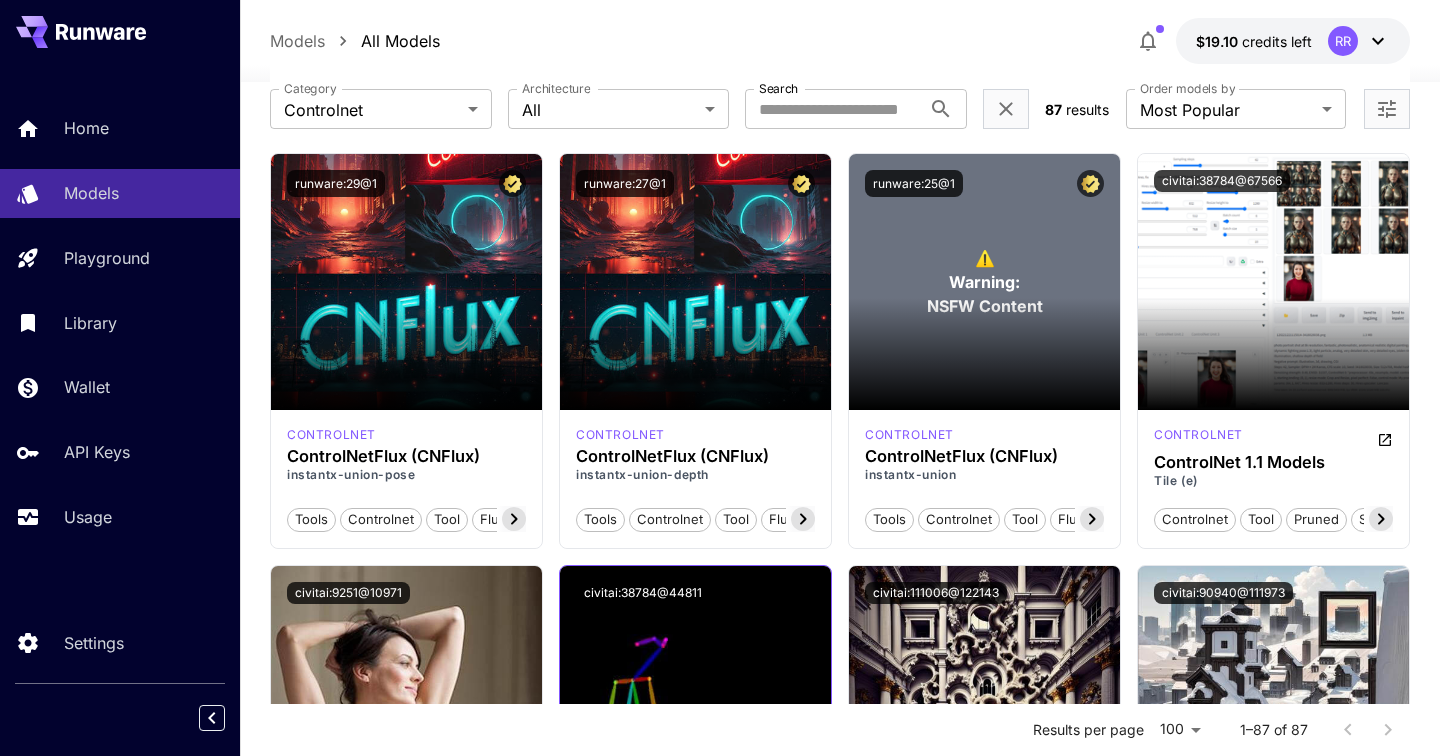 scroll, scrollTop: 0, scrollLeft: 0, axis: both 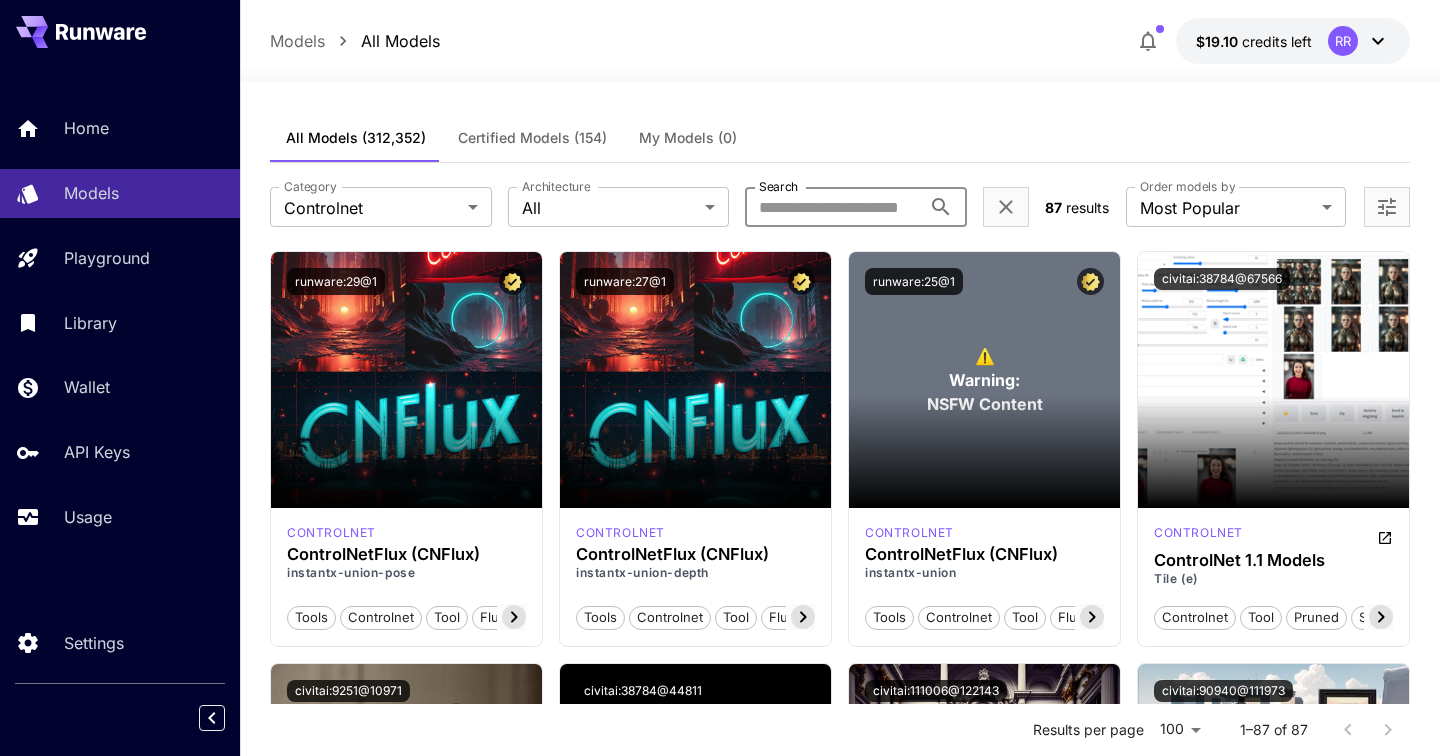 click on "Search" at bounding box center (833, 207) 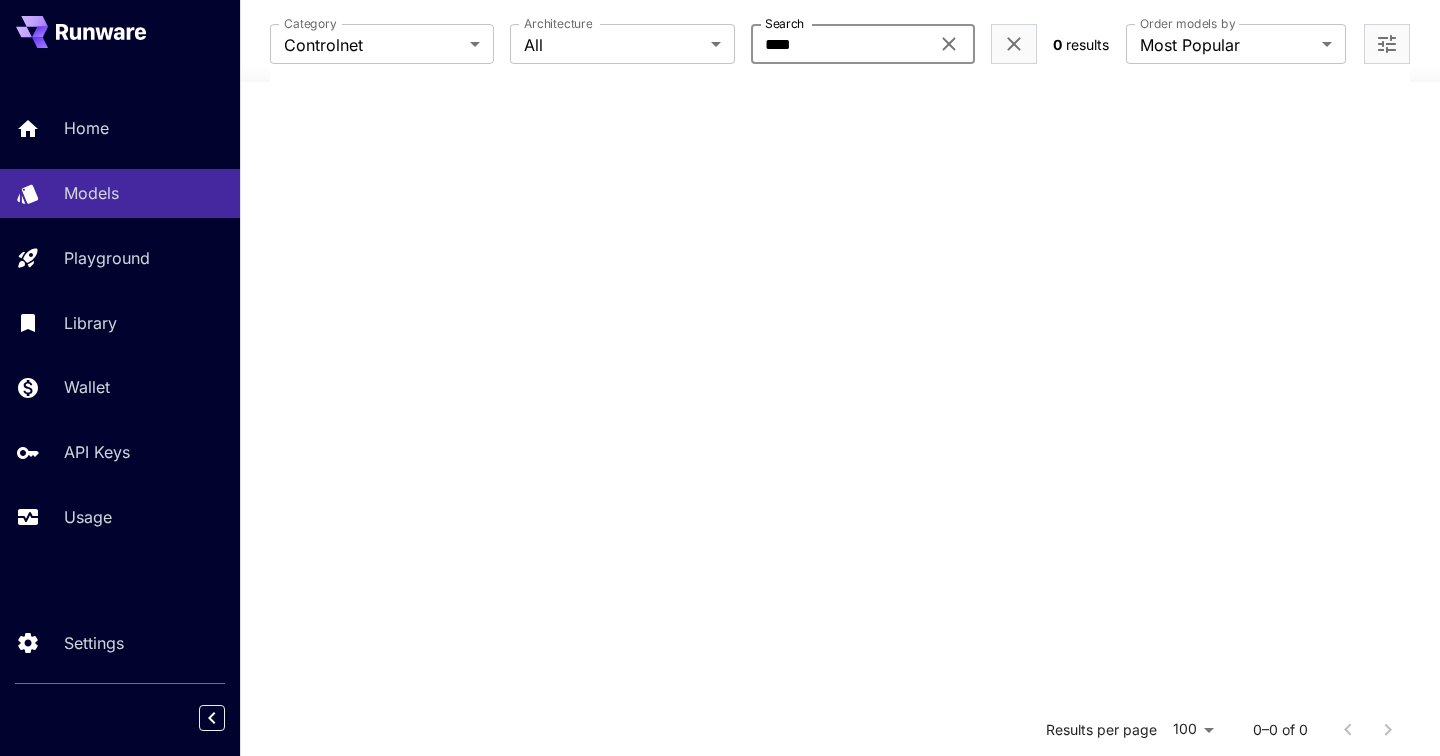 scroll, scrollTop: 0, scrollLeft: 0, axis: both 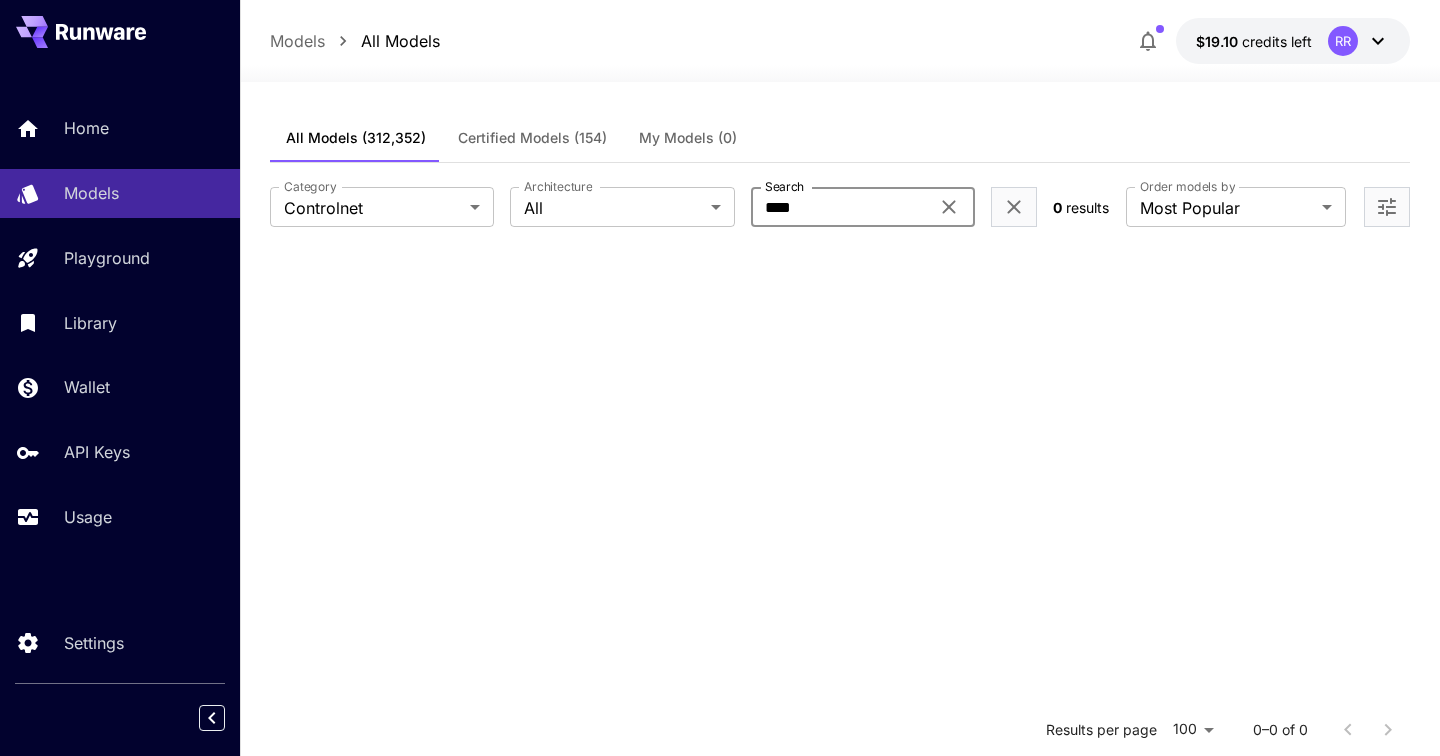 click on "****" at bounding box center [840, 207] 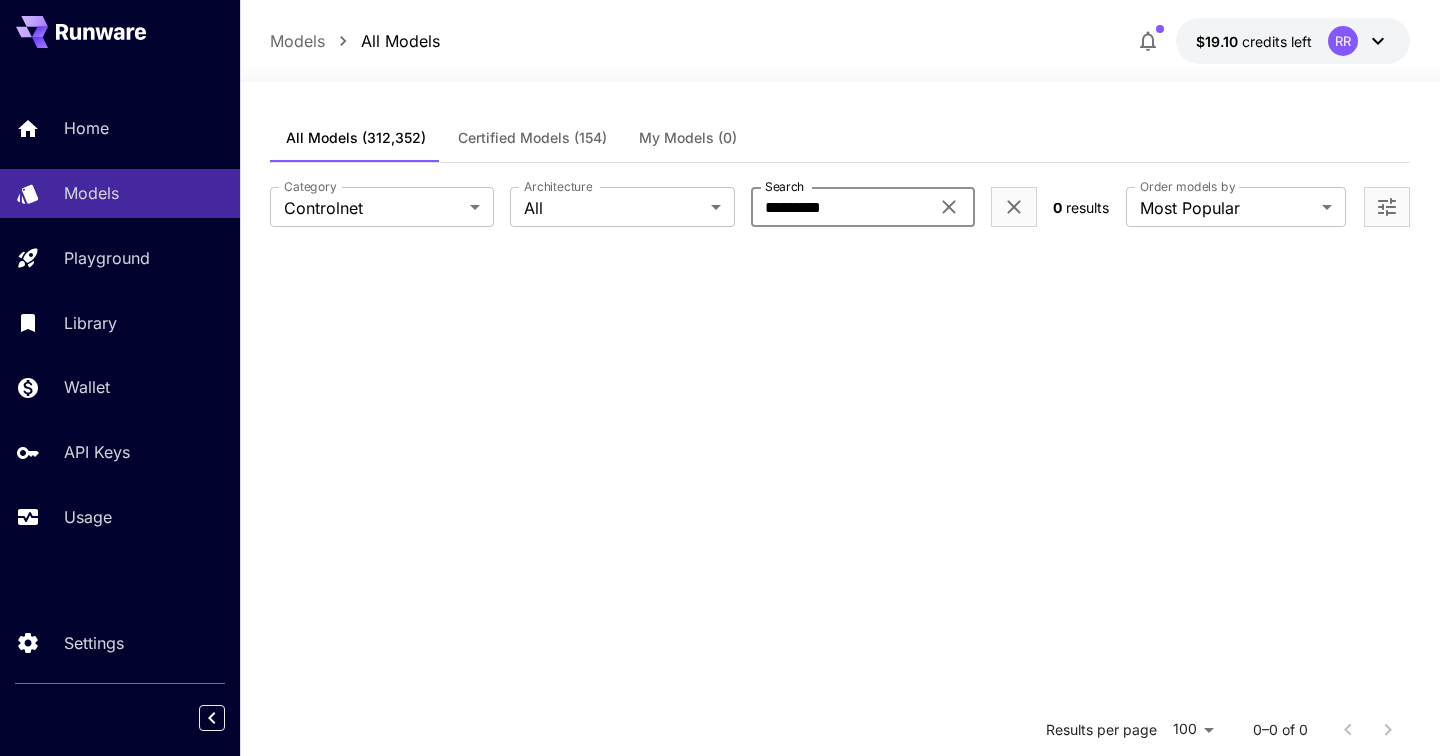 type on "**********" 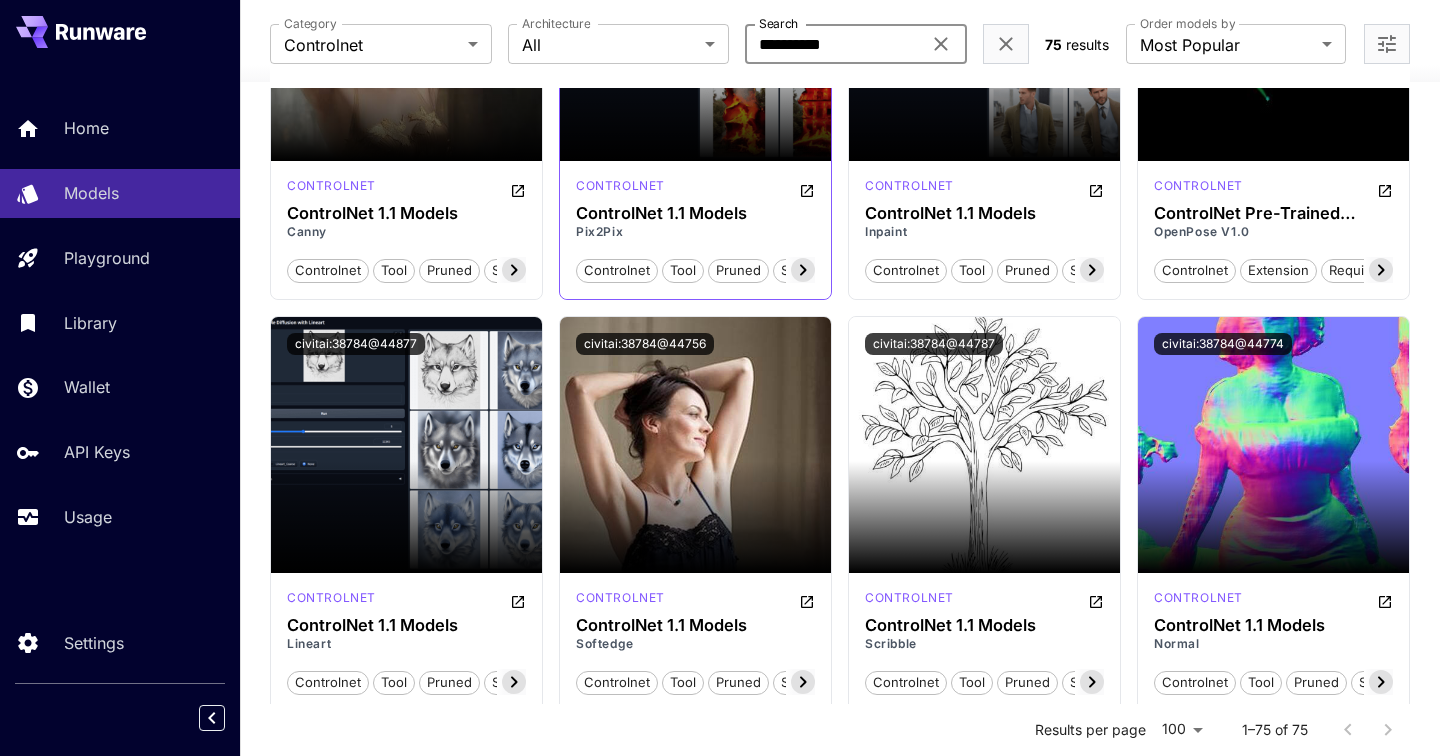scroll, scrollTop: 0, scrollLeft: 0, axis: both 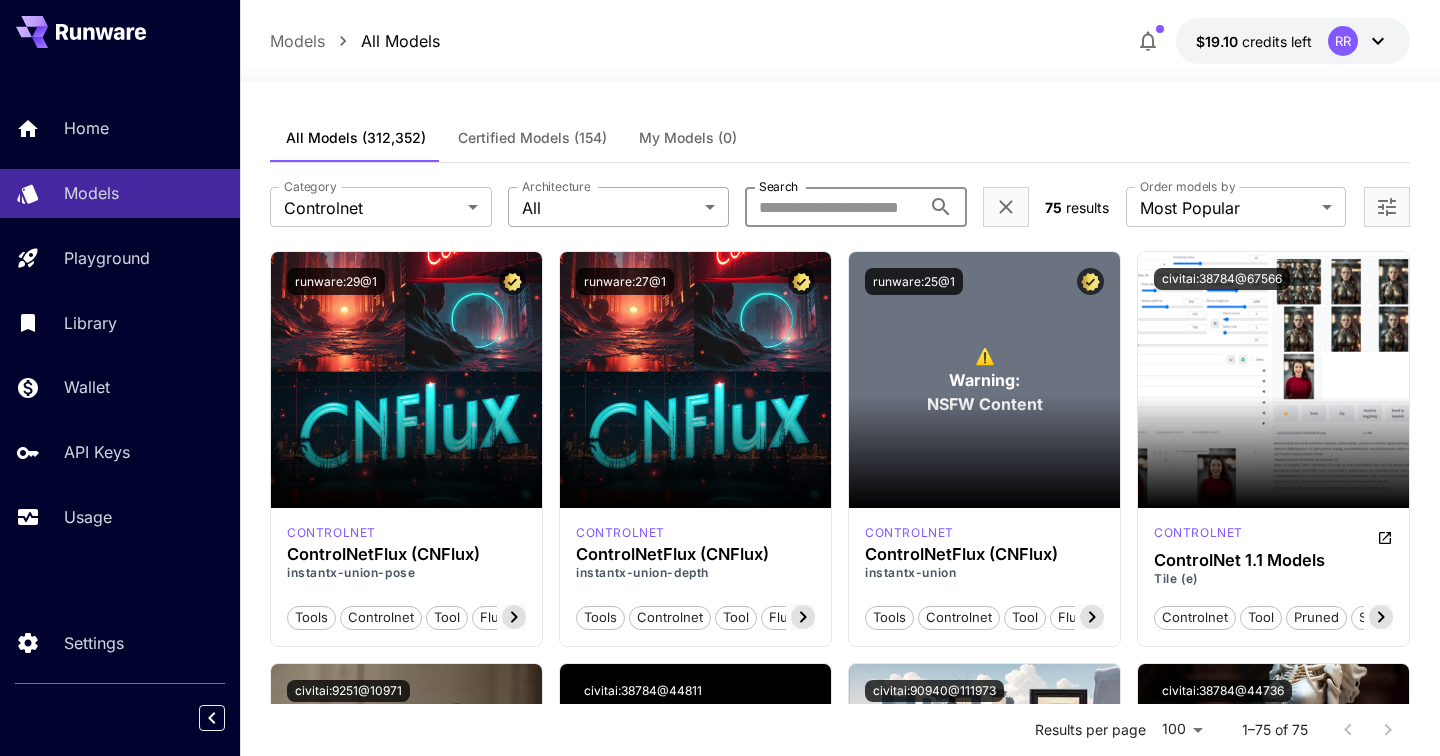 type 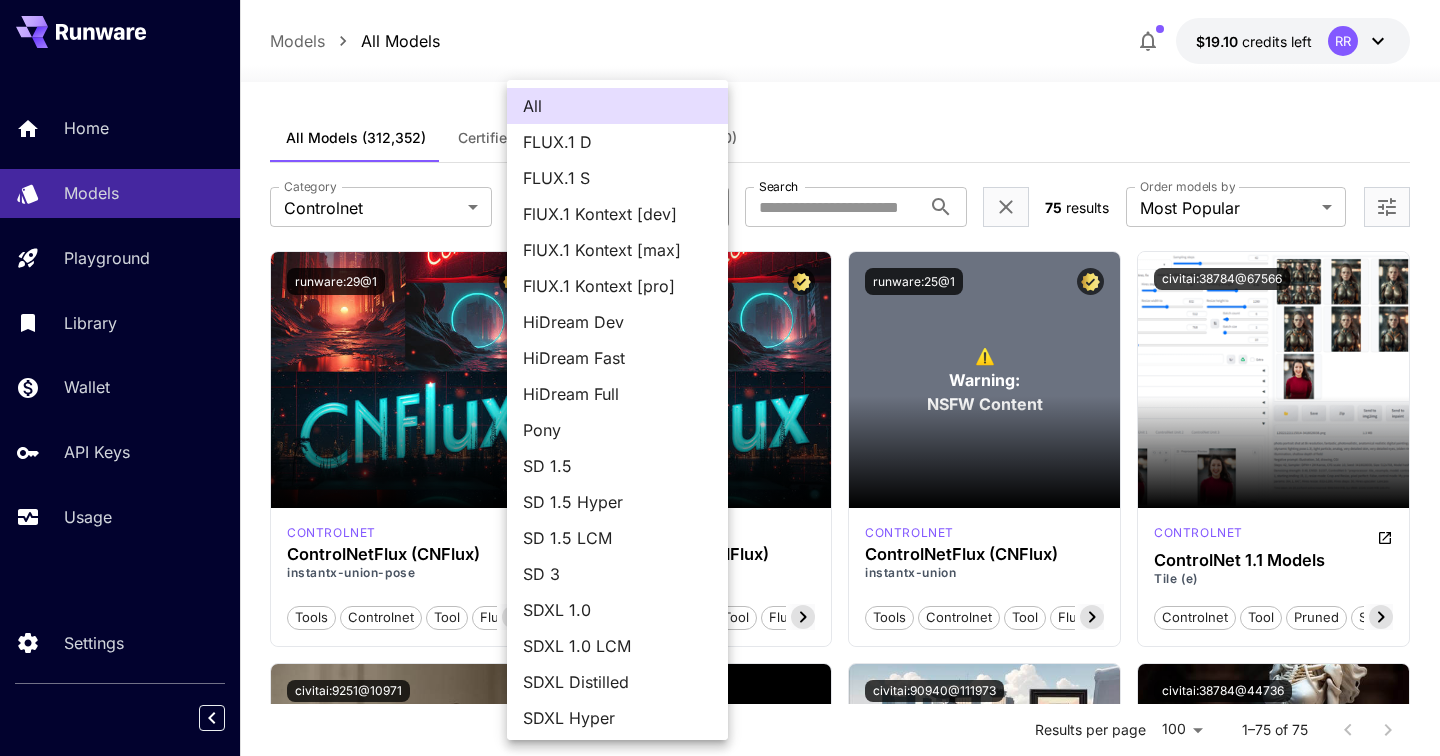 click on "**********" at bounding box center (720, 4890) 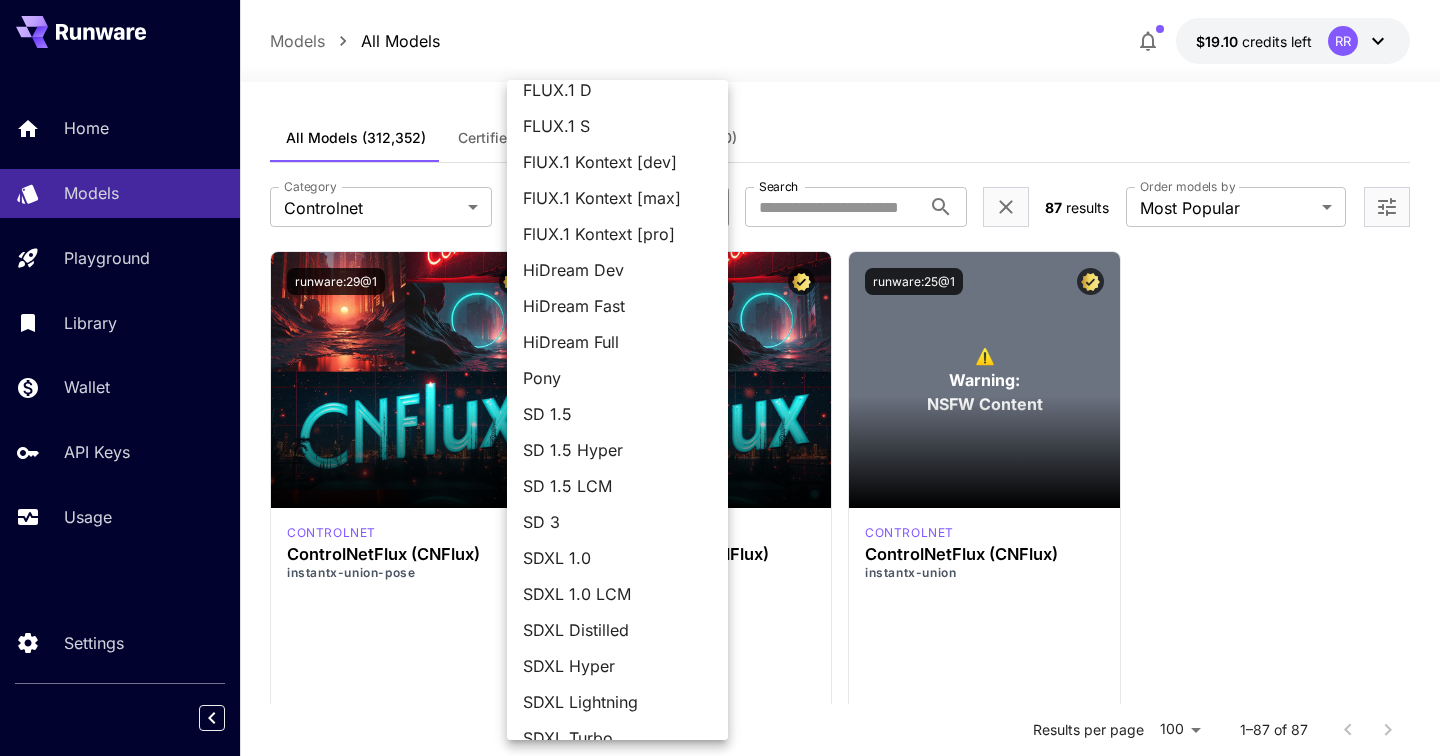 scroll, scrollTop: 53, scrollLeft: 0, axis: vertical 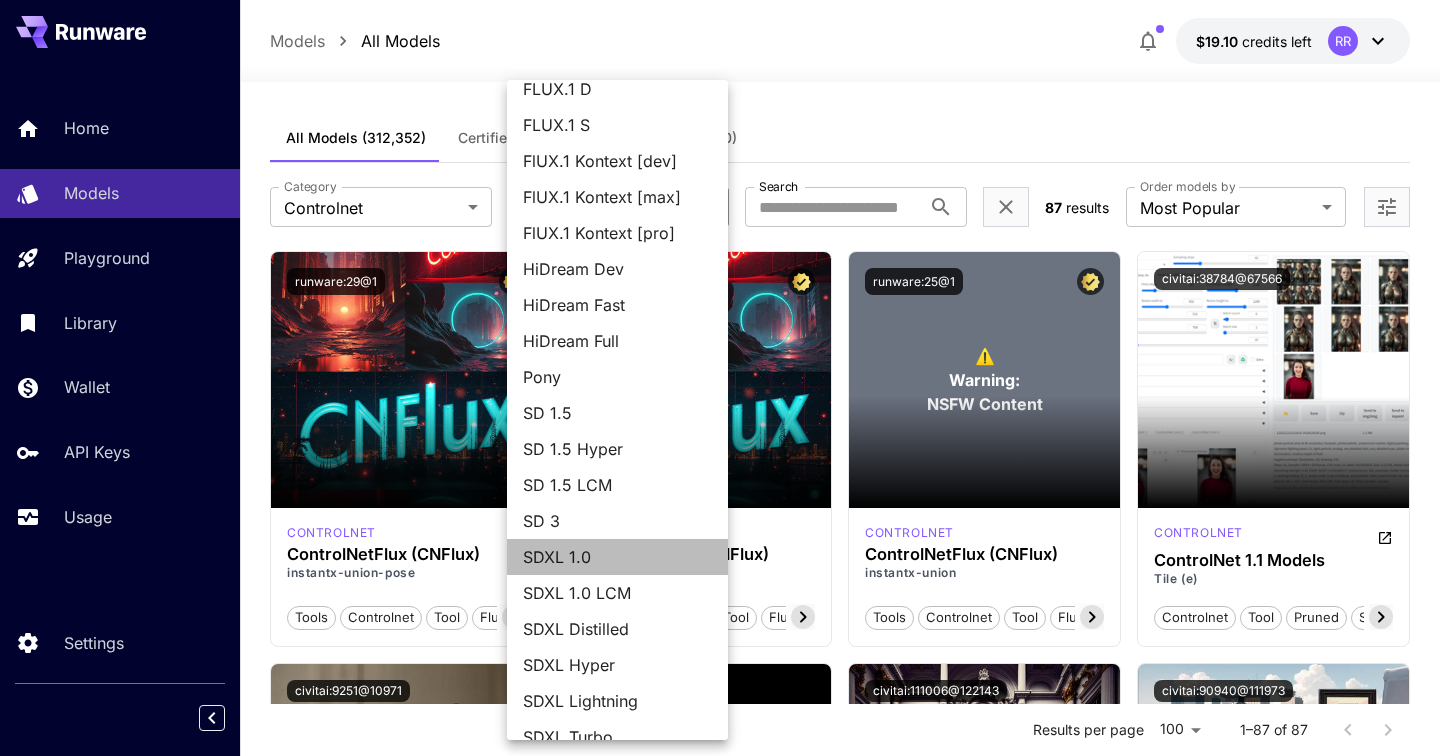 click on "SDXL 1.0" at bounding box center [617, 557] 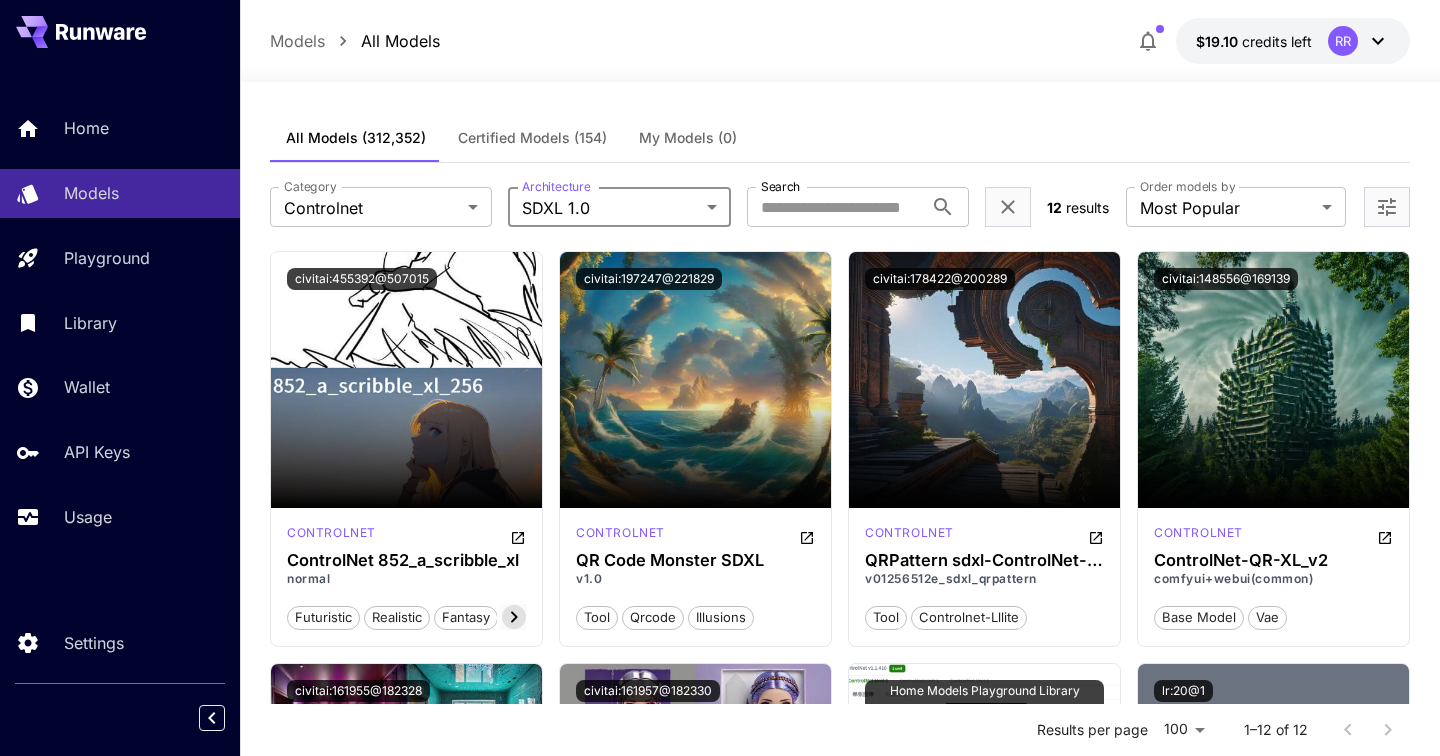 click on "All Models (312,352) Certified Models (154) My Models (0)" at bounding box center (840, 138) 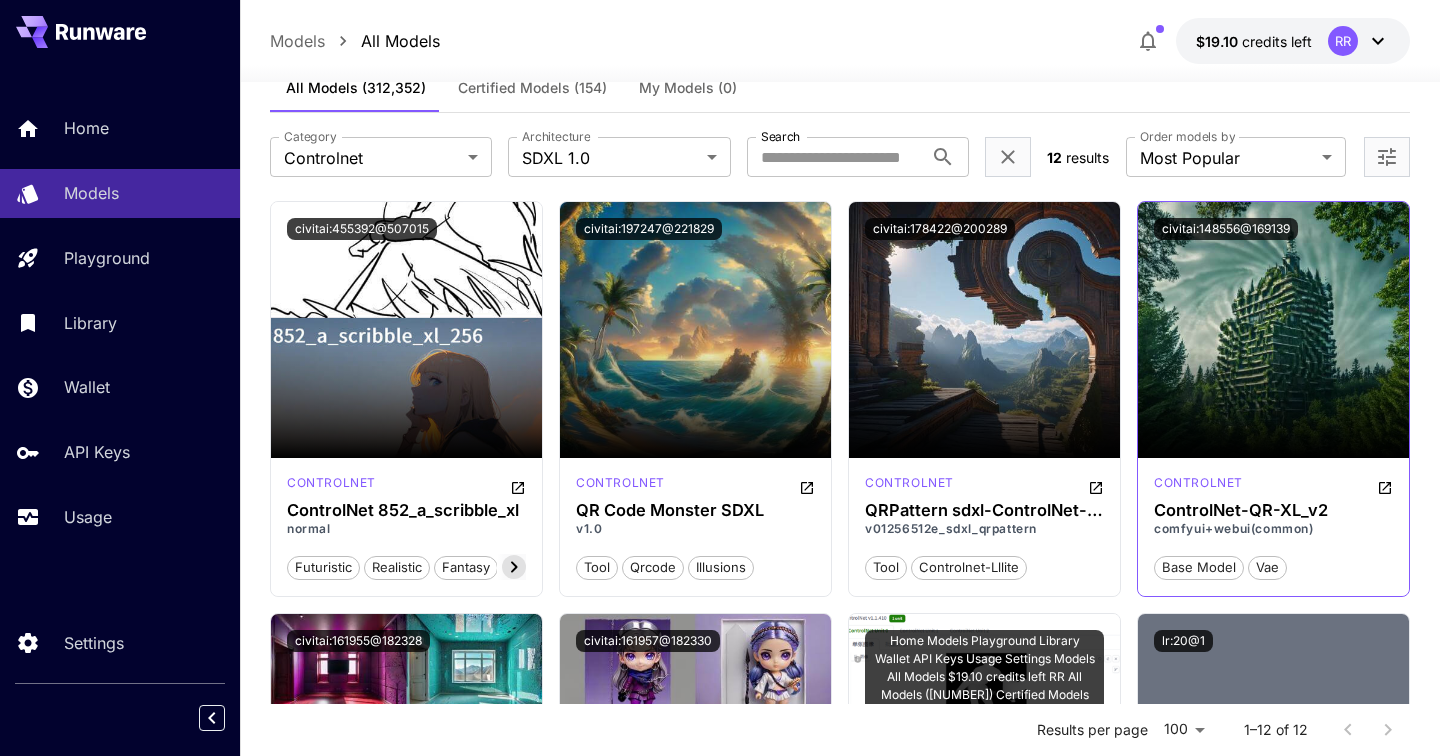 scroll, scrollTop: 0, scrollLeft: 0, axis: both 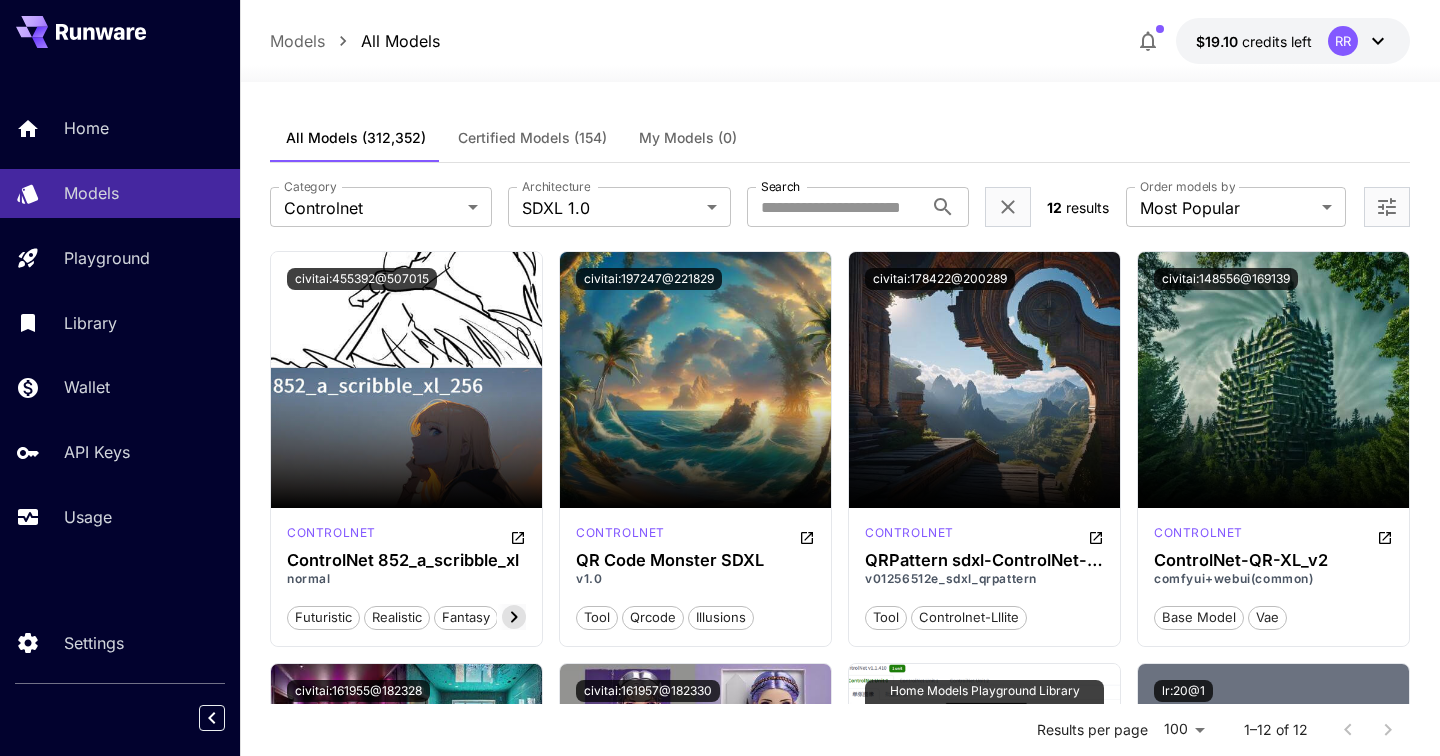 click on "My Models (0)" at bounding box center [688, 138] 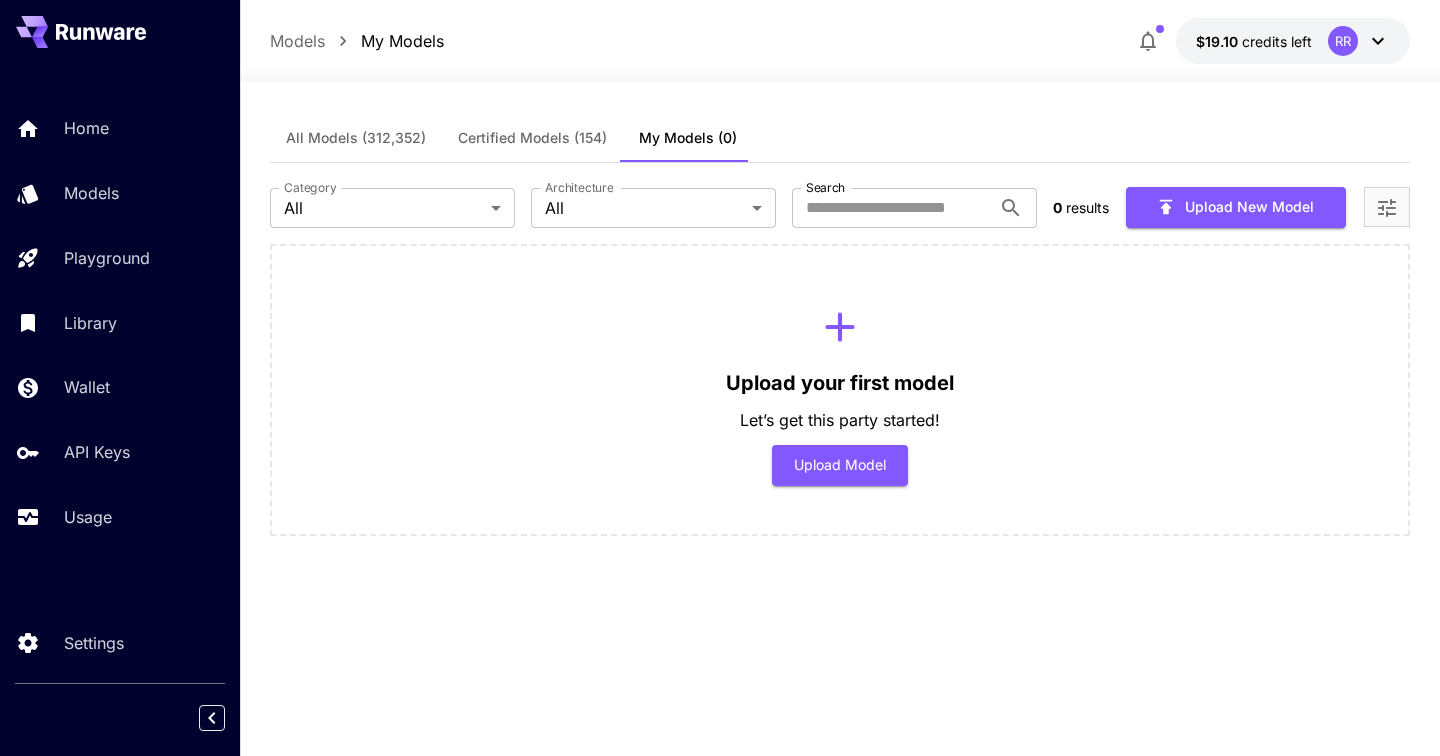 type 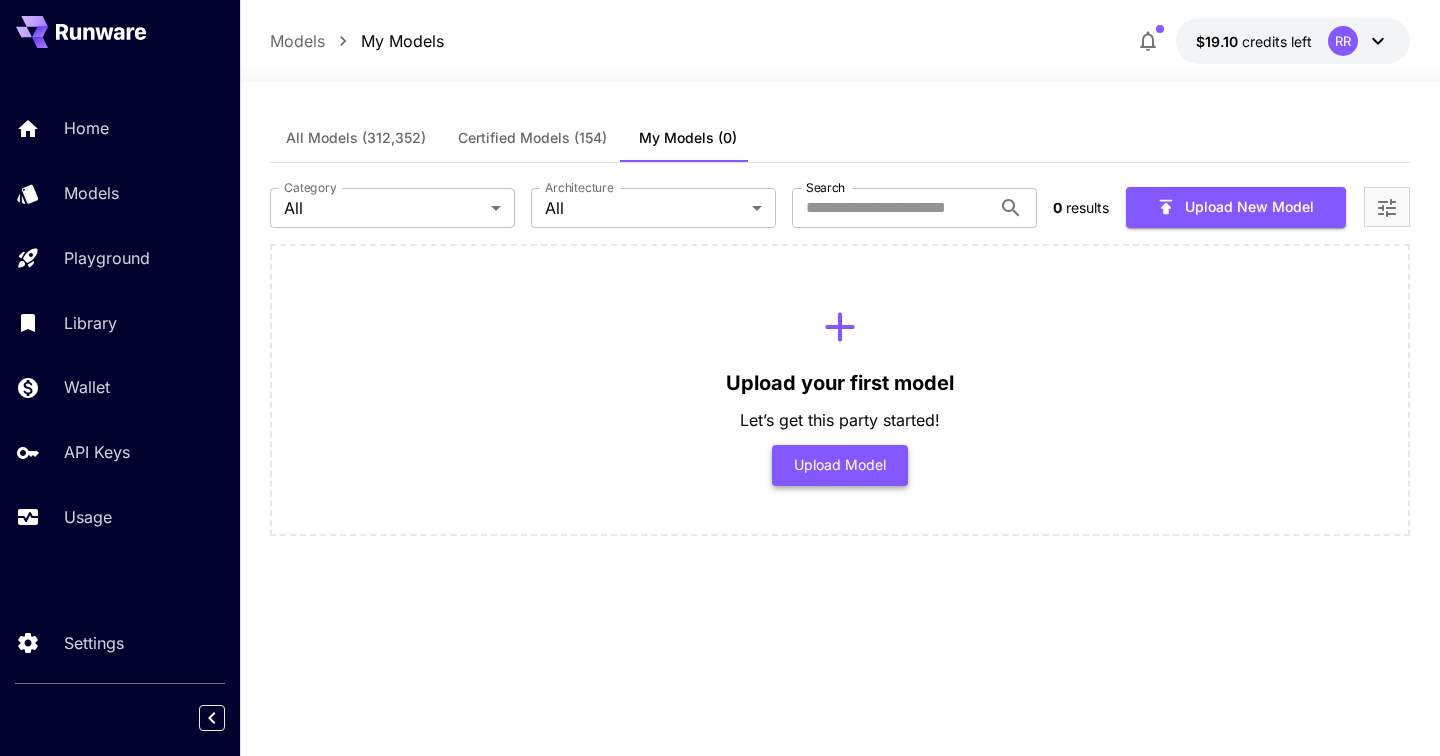 click on "Upload Model" at bounding box center [840, 465] 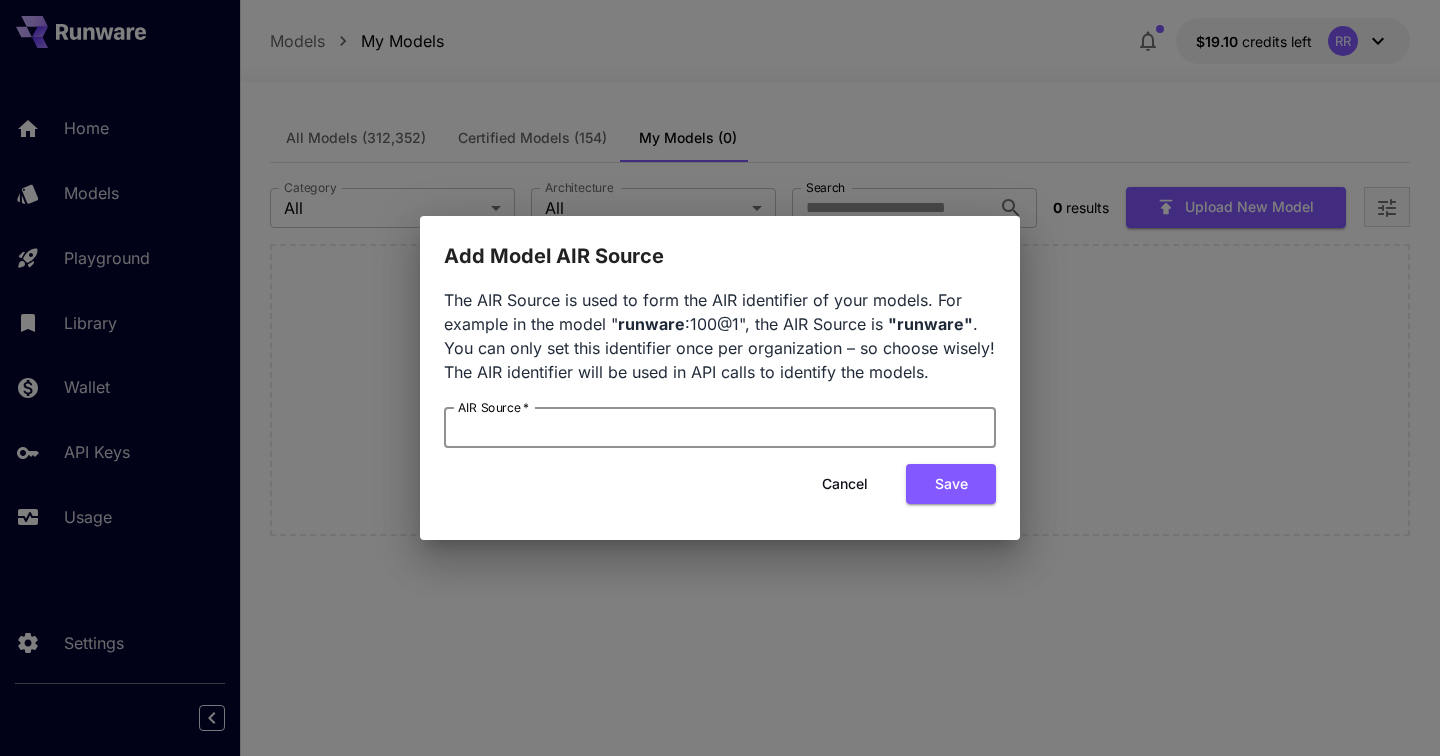 click on "AIR Source   *" at bounding box center [720, 428] 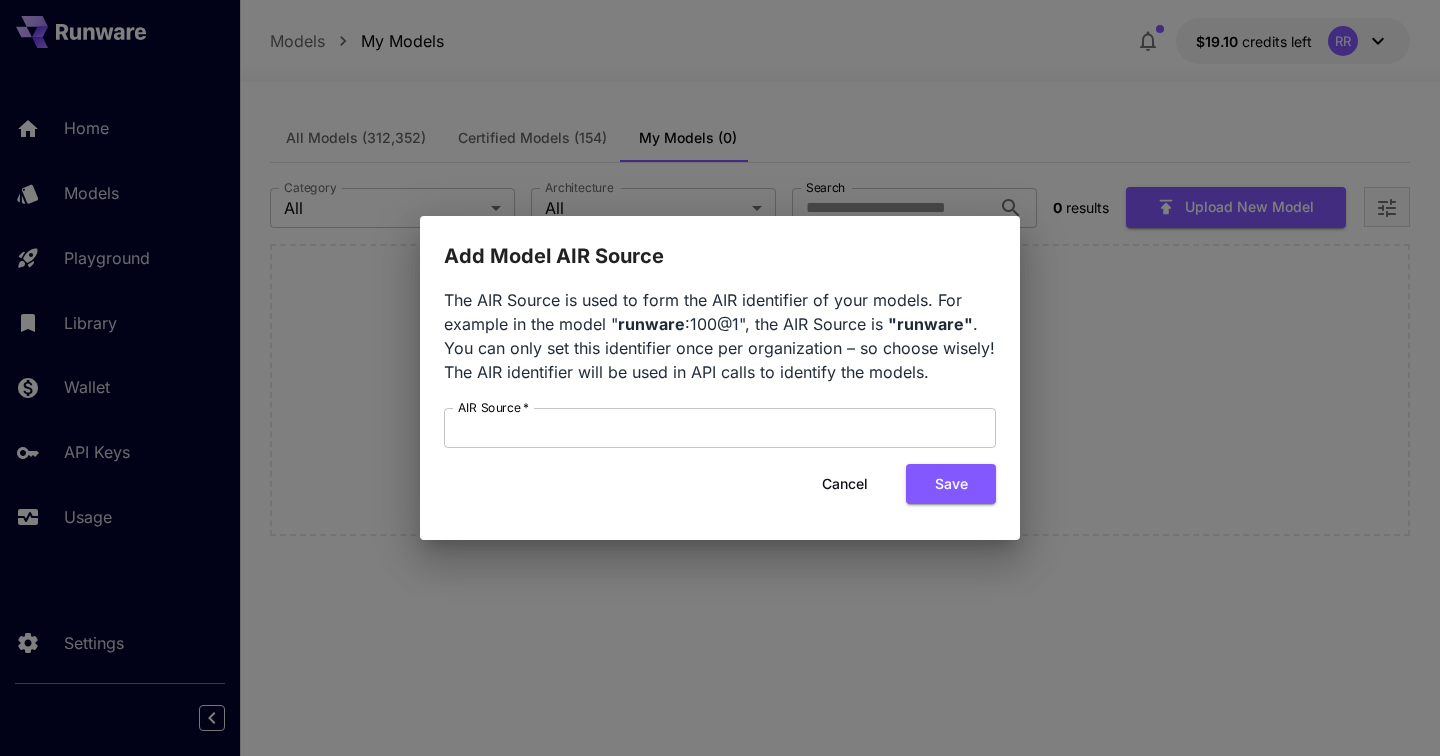 click on "The AIR Source is used to form the AIR identifier of your models. For example in the model " runware :100@1", the AIR Source is   "runware" . You can only set this identifier once per organization – so choose wisely! The AIR identifier will be used in API calls to identify the models." at bounding box center [720, 336] 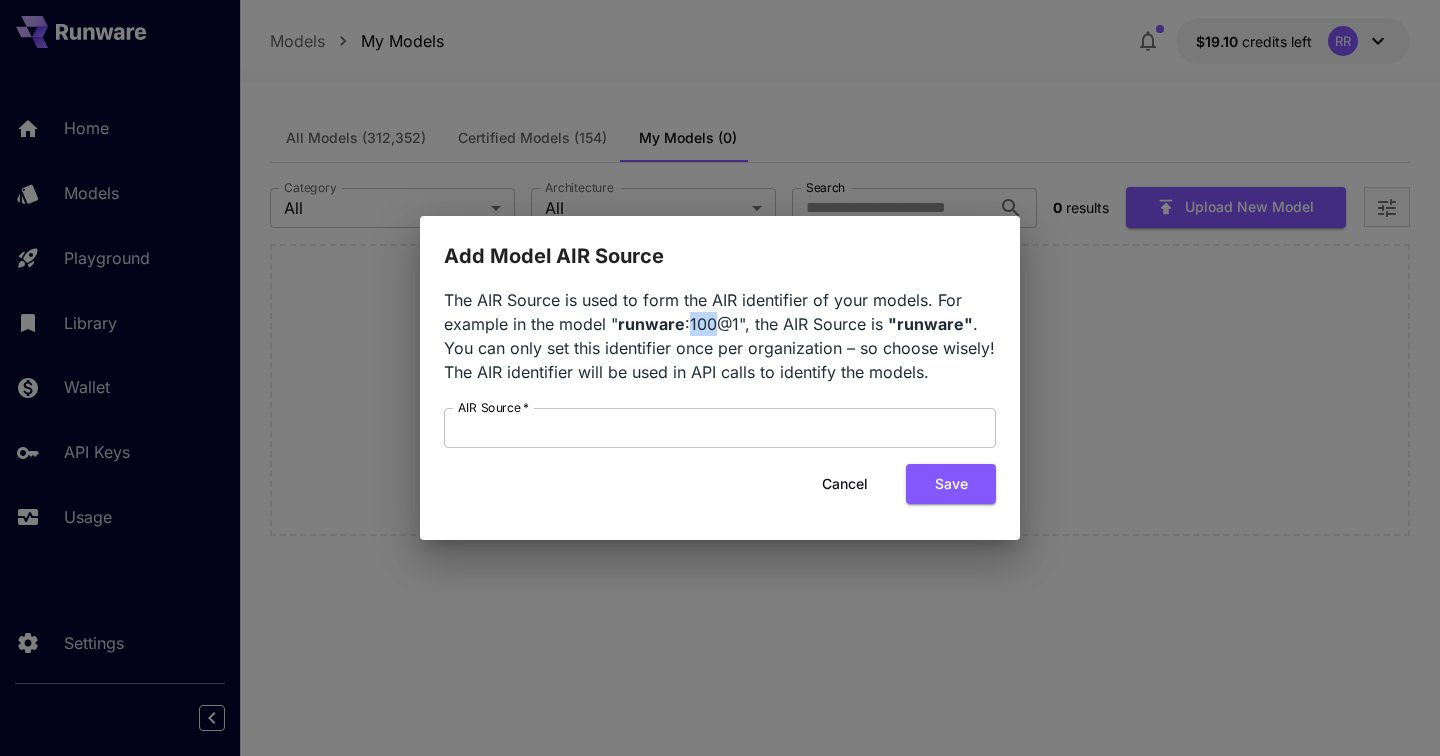 click on "The AIR Source is used to form the AIR identifier of your models. For example in the model " runware :100@1", the AIR Source is   "runware" . You can only set this identifier once per organization – so choose wisely! The AIR identifier will be used in API calls to identify the models." at bounding box center [720, 336] 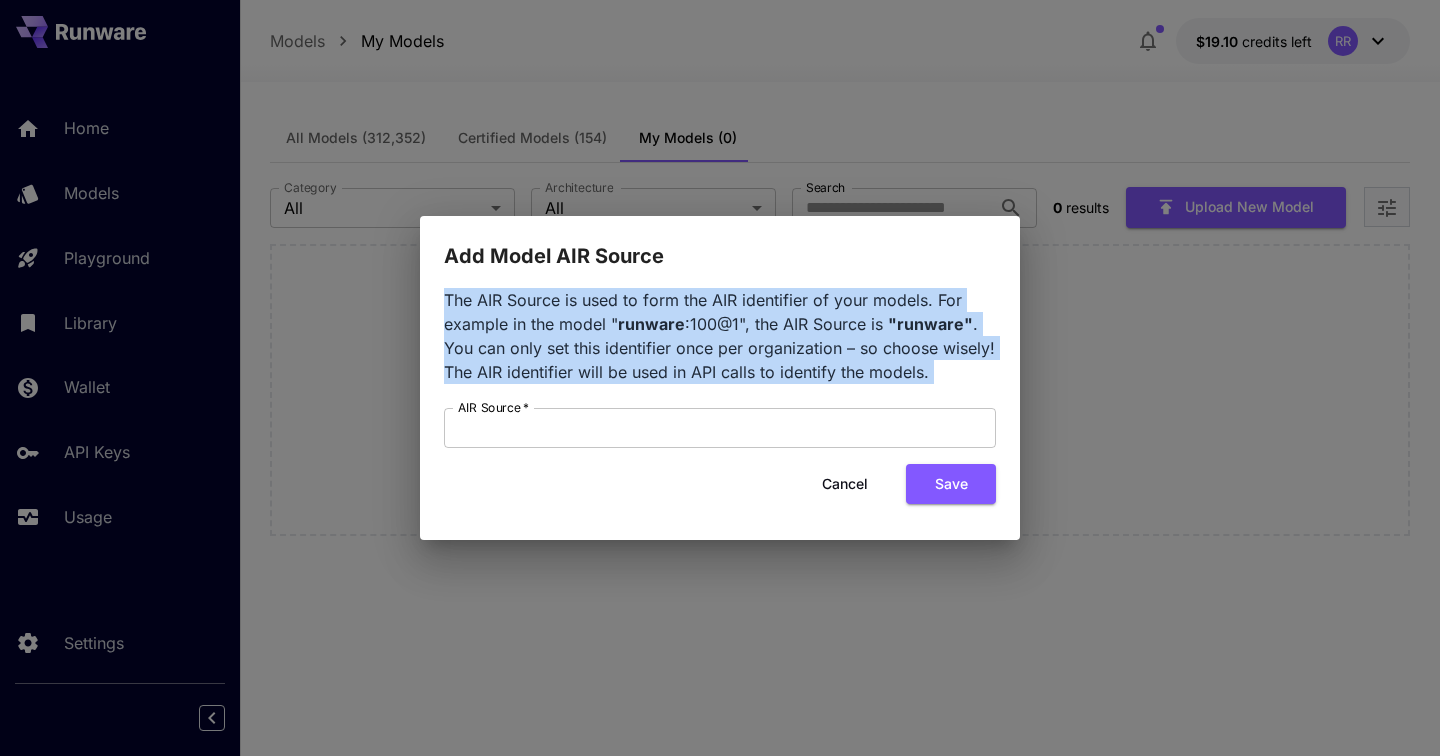 click on "The AIR Source is used to form the AIR identifier of your models. For example in the model " runware :100@1", the AIR Source is   "runware" . You can only set this identifier once per organization – so choose wisely! The AIR identifier will be used in API calls to identify the models." at bounding box center (720, 336) 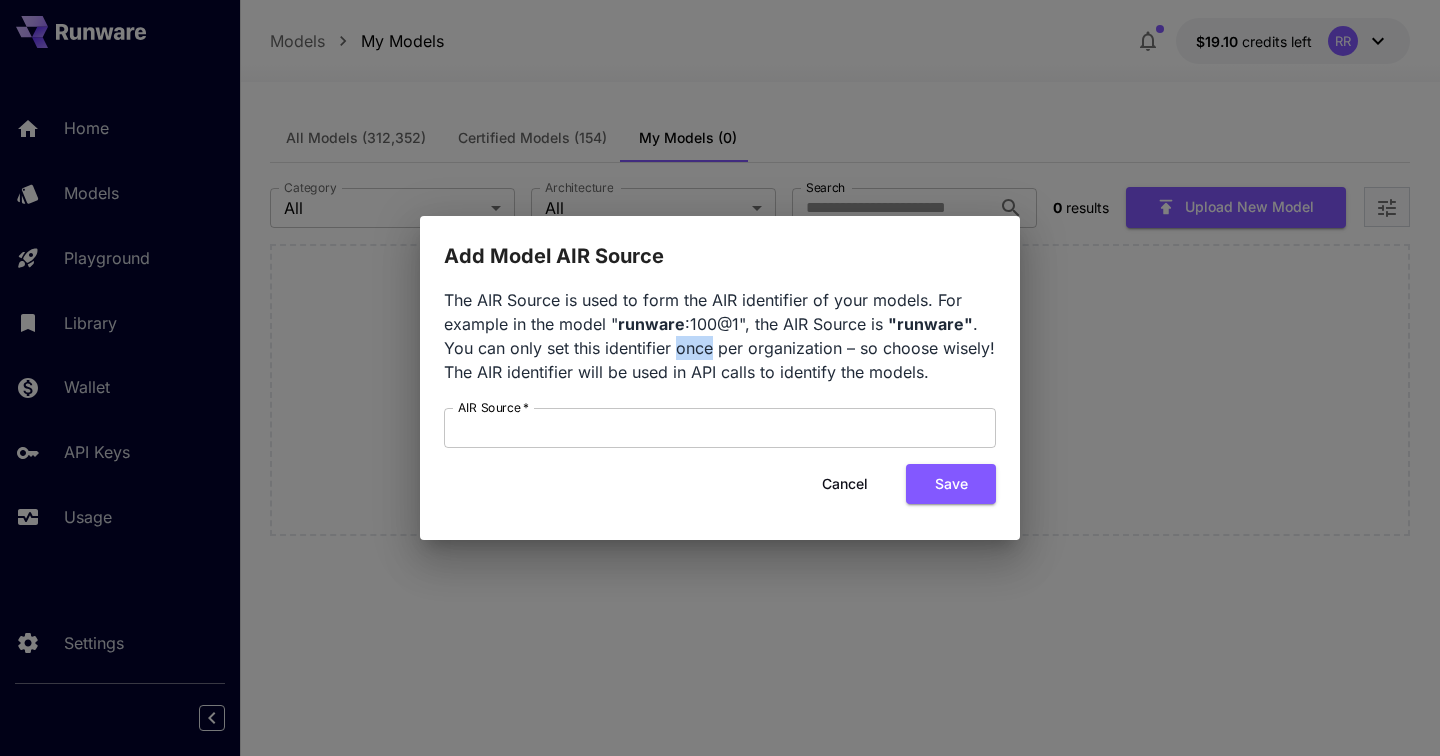 click on "The AIR Source is used to form the AIR identifier of your models. For example in the model " runware :100@1", the AIR Source is   "runware" . You can only set this identifier once per organization – so choose wisely! The AIR identifier will be used in API calls to identify the models." at bounding box center [720, 336] 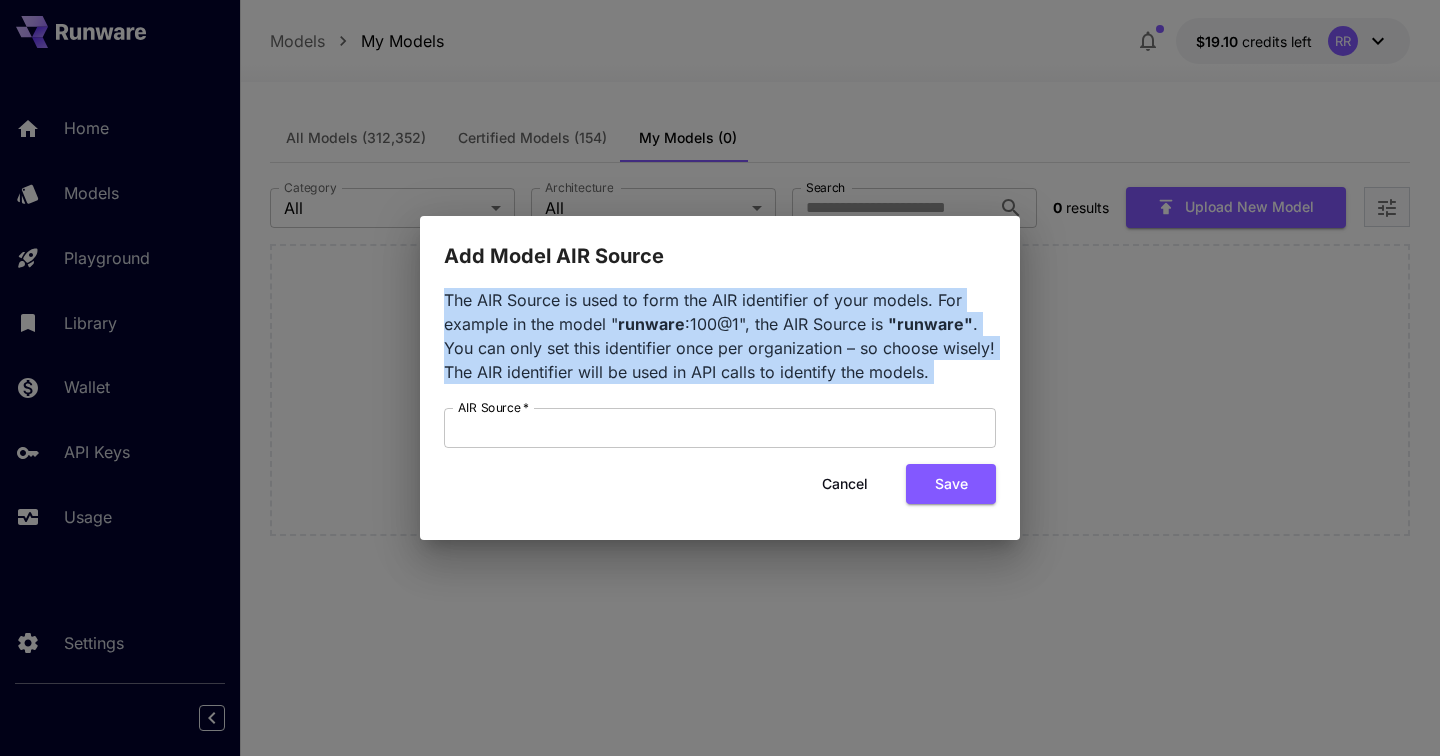 click on "The AIR Source is used to form the AIR identifier of your models. For example in the model " runware :100@1", the AIR Source is   "runware" . You can only set this identifier once per organization – so choose wisely! The AIR identifier will be used in API calls to identify the models." at bounding box center [719, 336] 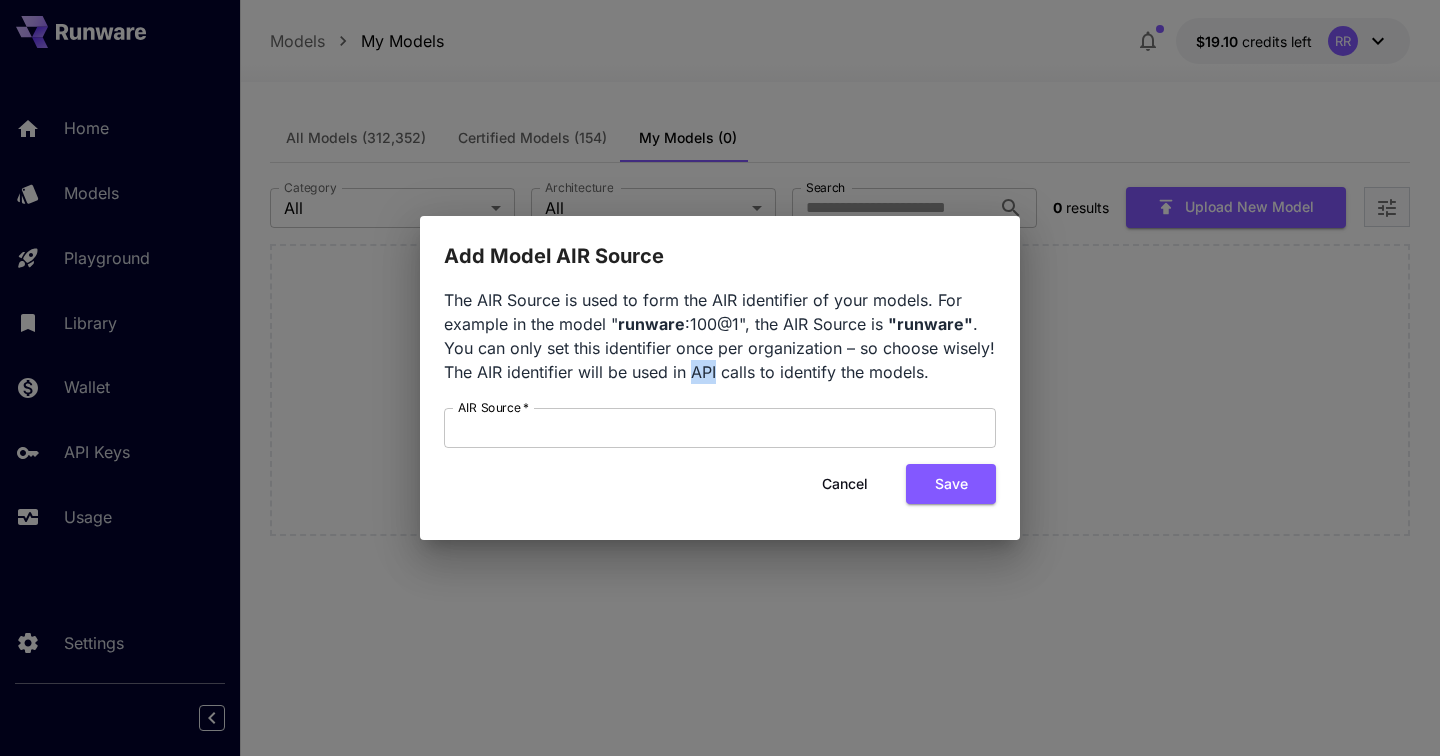 click on "The AIR Source is used to form the AIR identifier of your models. For example in the model " runware :100@1", the AIR Source is   "runware" . You can only set this identifier once per organization – so choose wisely! The AIR identifier will be used in API calls to identify the models." at bounding box center (719, 336) 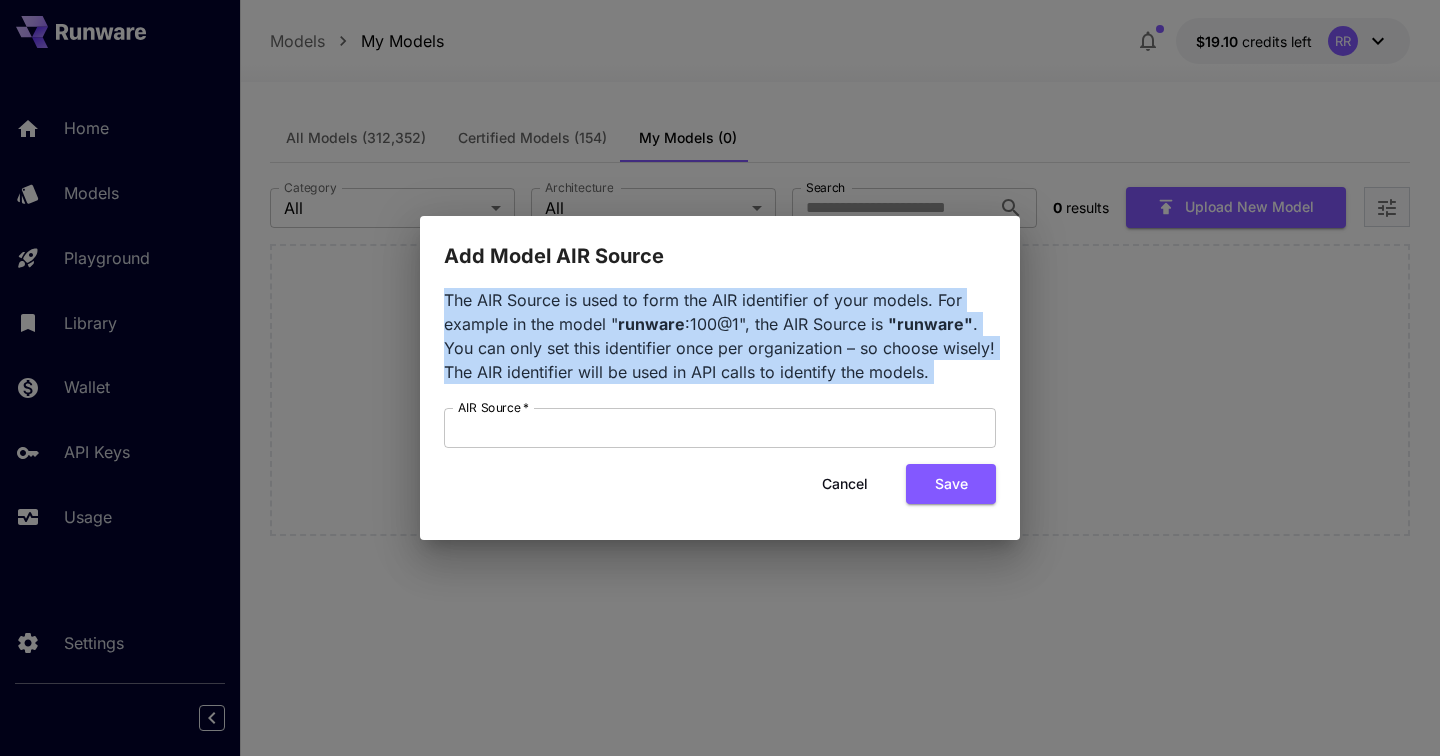 click on "The AIR Source is used to form the AIR identifier of your models. For example in the model " runware :100@1", the AIR Source is   "runware" . You can only set this identifier once per organization – so choose wisely! The AIR identifier will be used in API calls to identify the models." at bounding box center (719, 336) 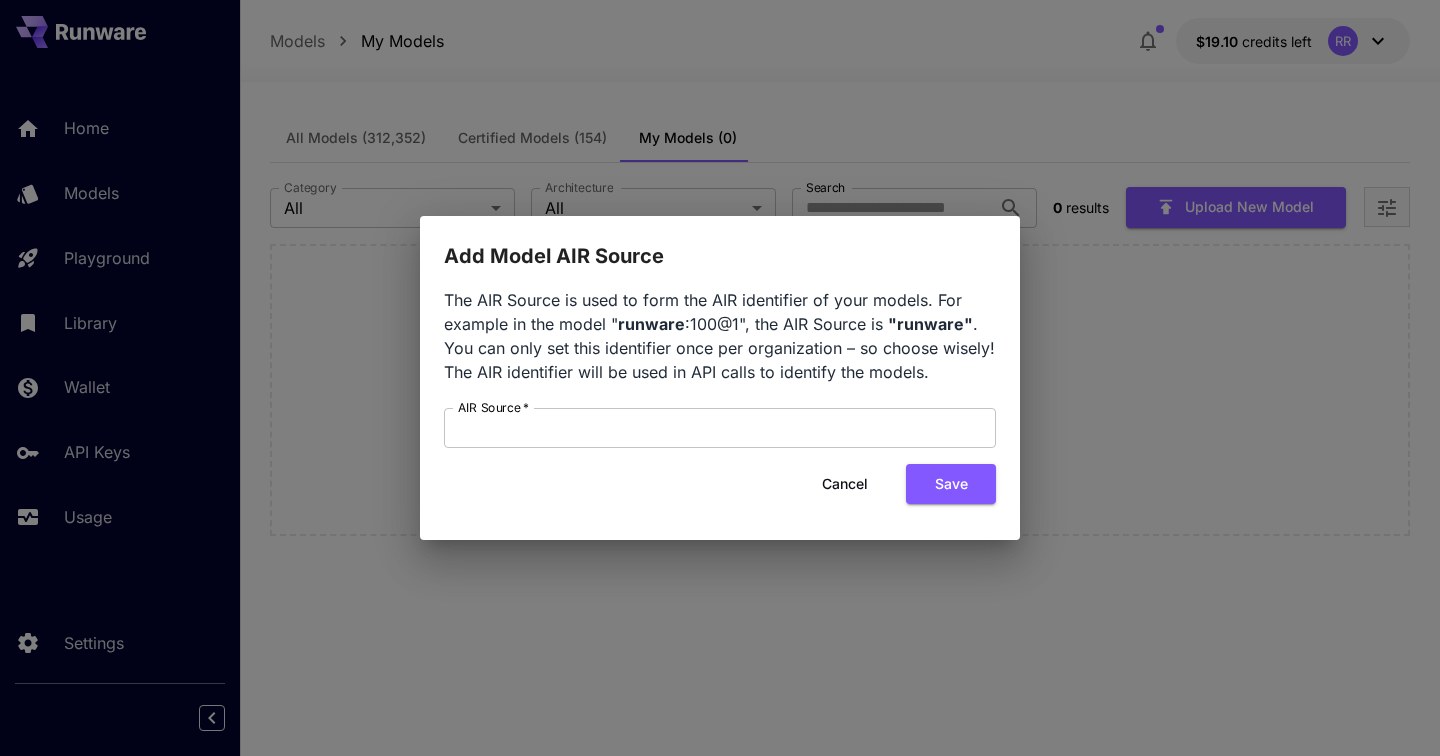 click on "The AIR Source is used to form the AIR identifier of your models. For example in the model " runware :100@1", the AIR Source is   "runware" . You can only set this identifier once per organization – so choose wisely! The AIR identifier will be used in API calls to identify the models." at bounding box center (719, 336) 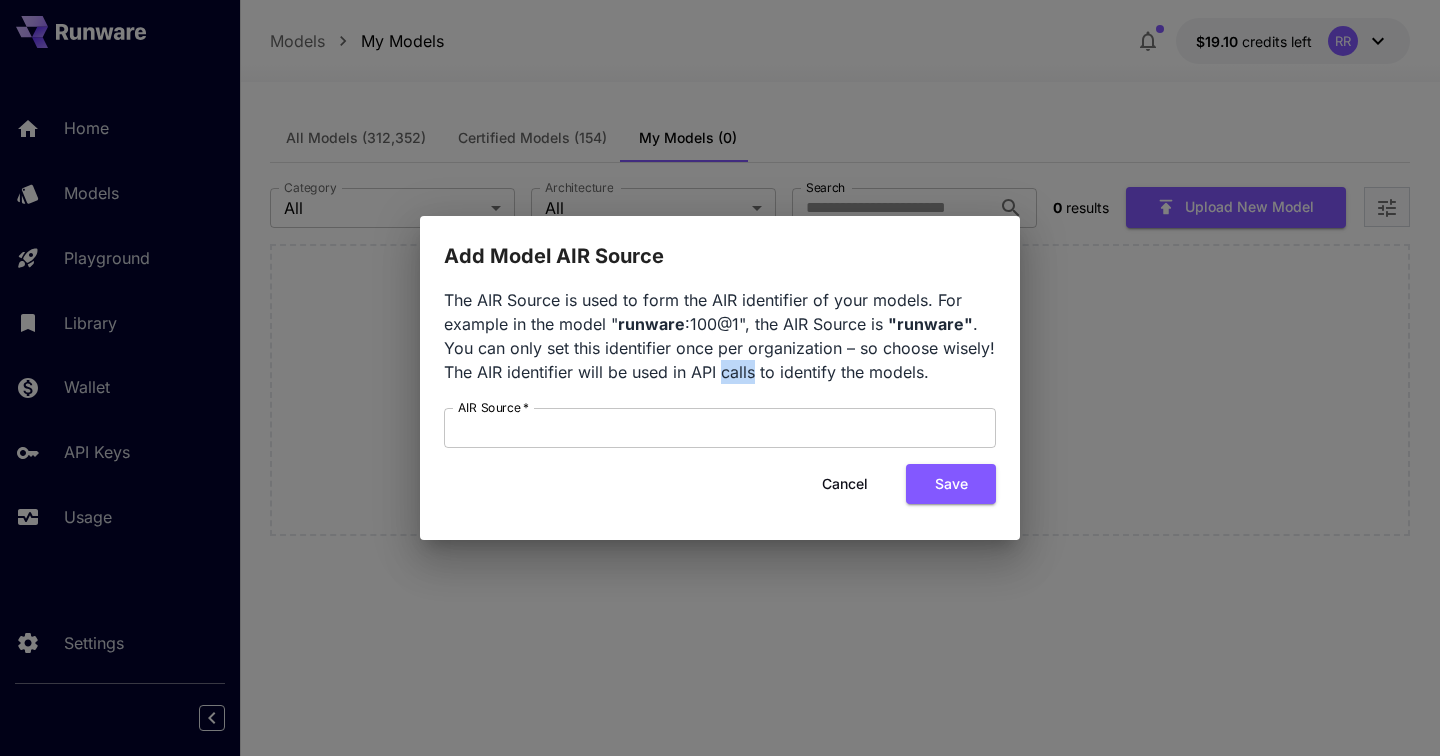 click on "The AIR Source is used to form the AIR identifier of your models. For example in the model " runware :100@1", the AIR Source is   "runware" . You can only set this identifier once per organization – so choose wisely! The AIR identifier will be used in API calls to identify the models." at bounding box center (719, 336) 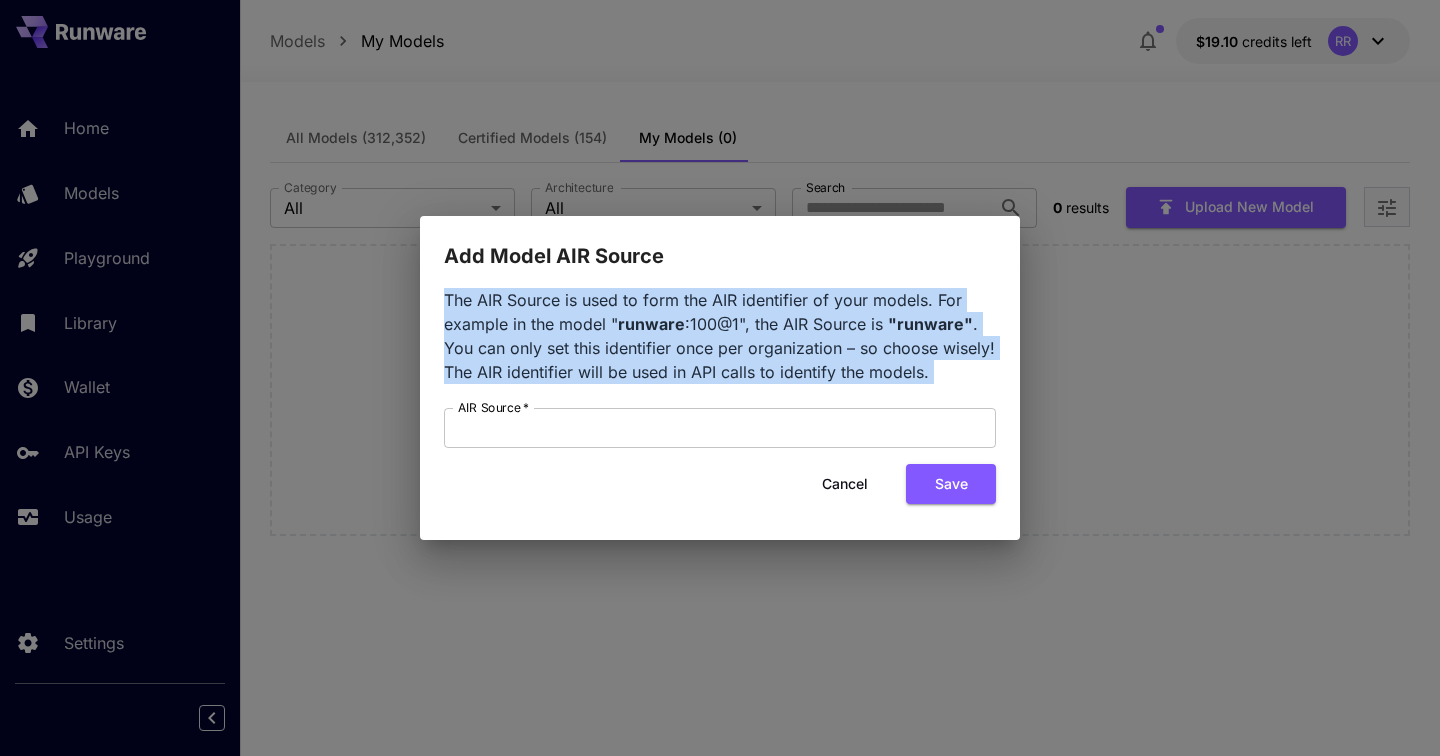 click on "The AIR Source is used to form the AIR identifier of your models. For example in the model " runware :100@1", the AIR Source is   "runware" . You can only set this identifier once per organization – so choose wisely! The AIR identifier will be used in API calls to identify the models." at bounding box center [719, 336] 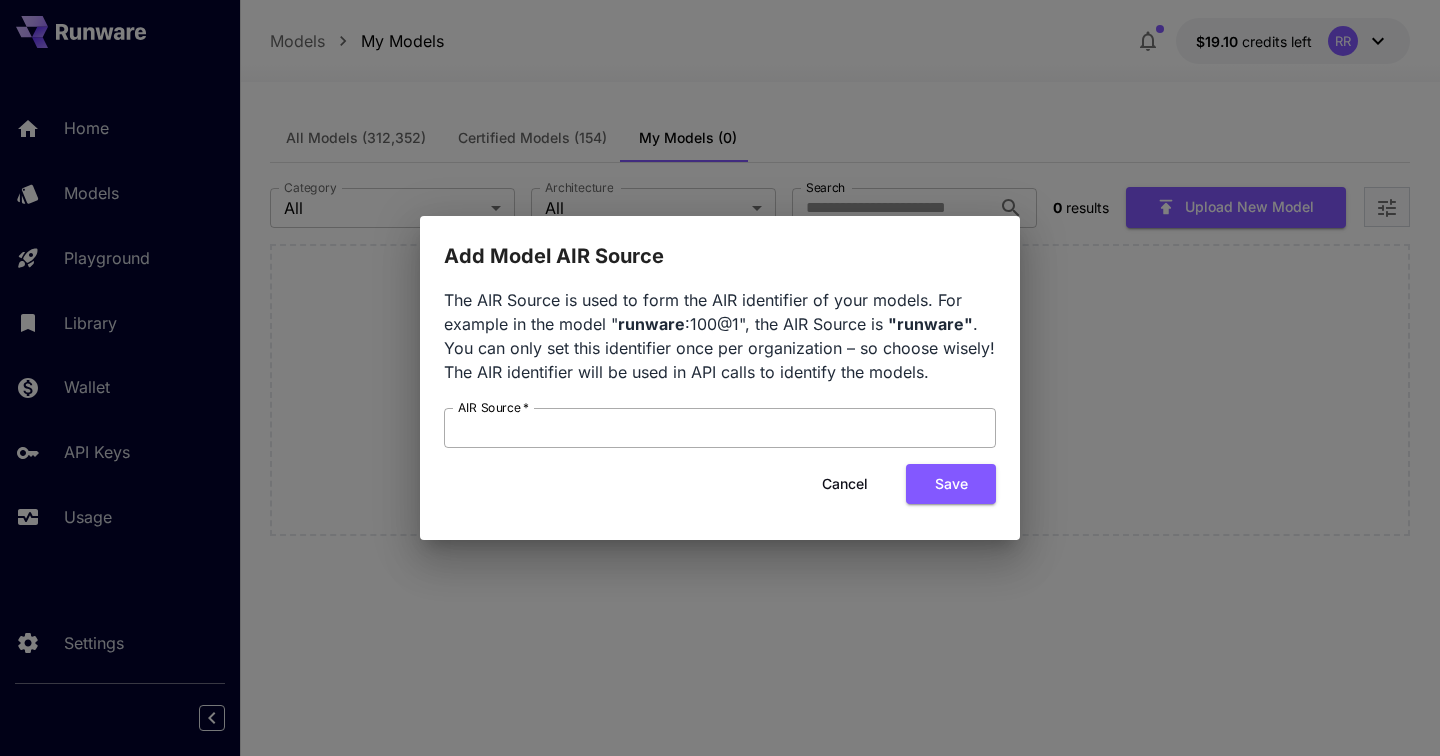 click on "AIR Source   *" at bounding box center (720, 428) 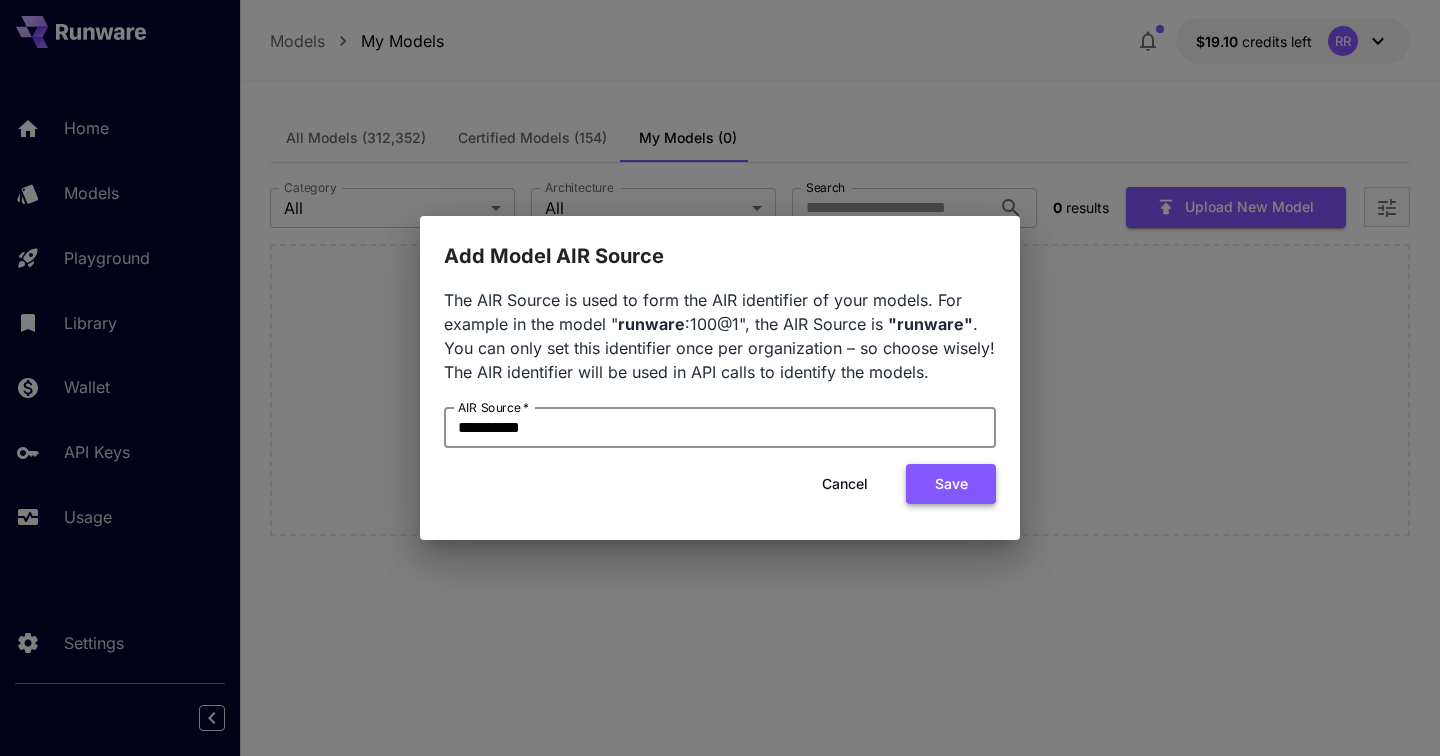 type on "**********" 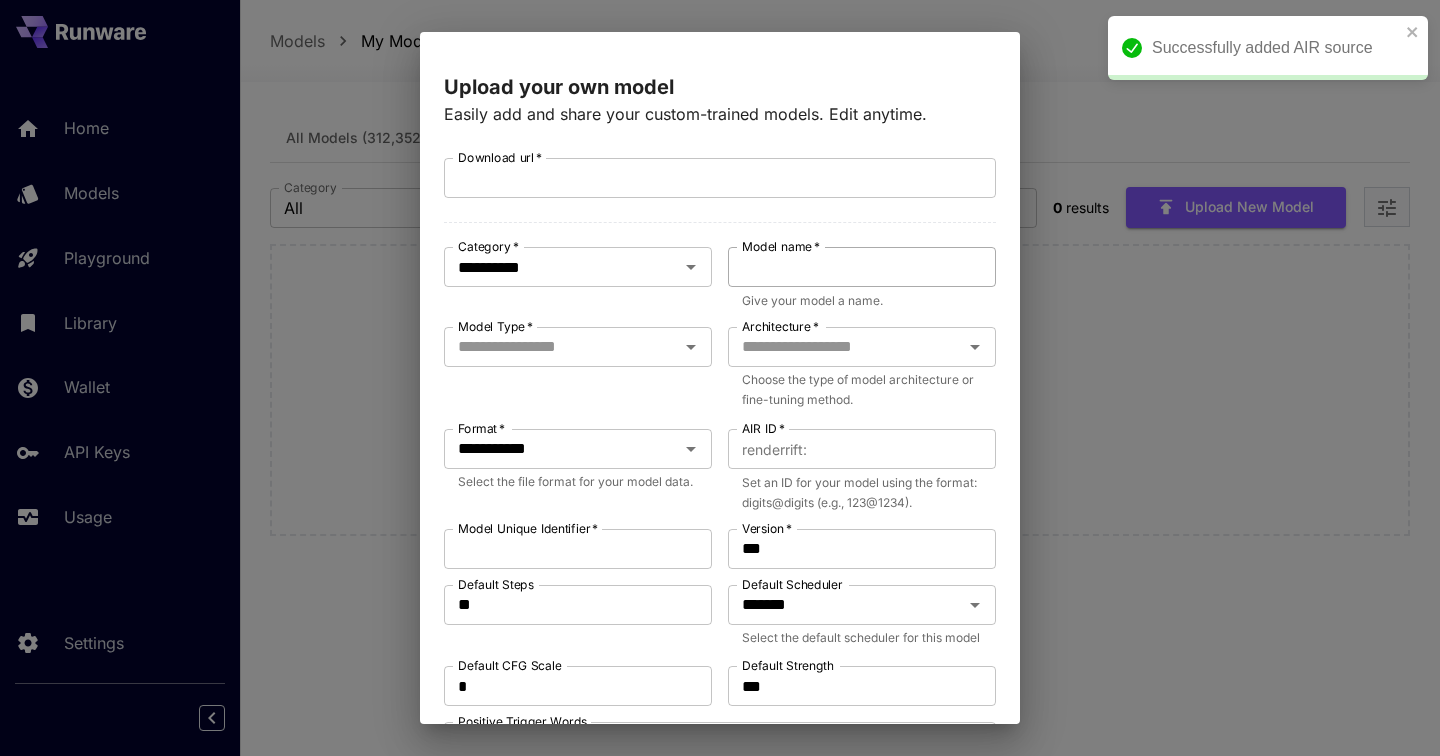 scroll, scrollTop: 79, scrollLeft: 0, axis: vertical 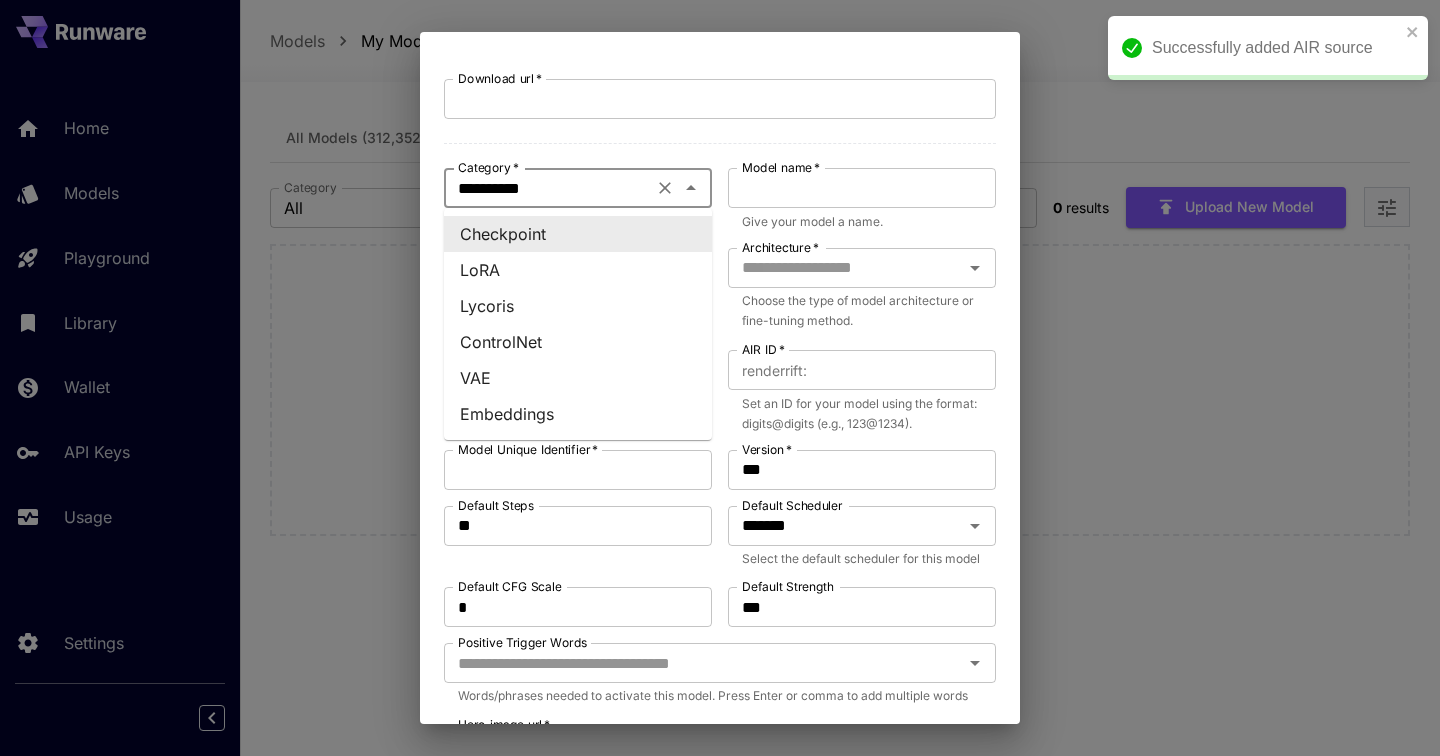 click on "**********" at bounding box center (548, 188) 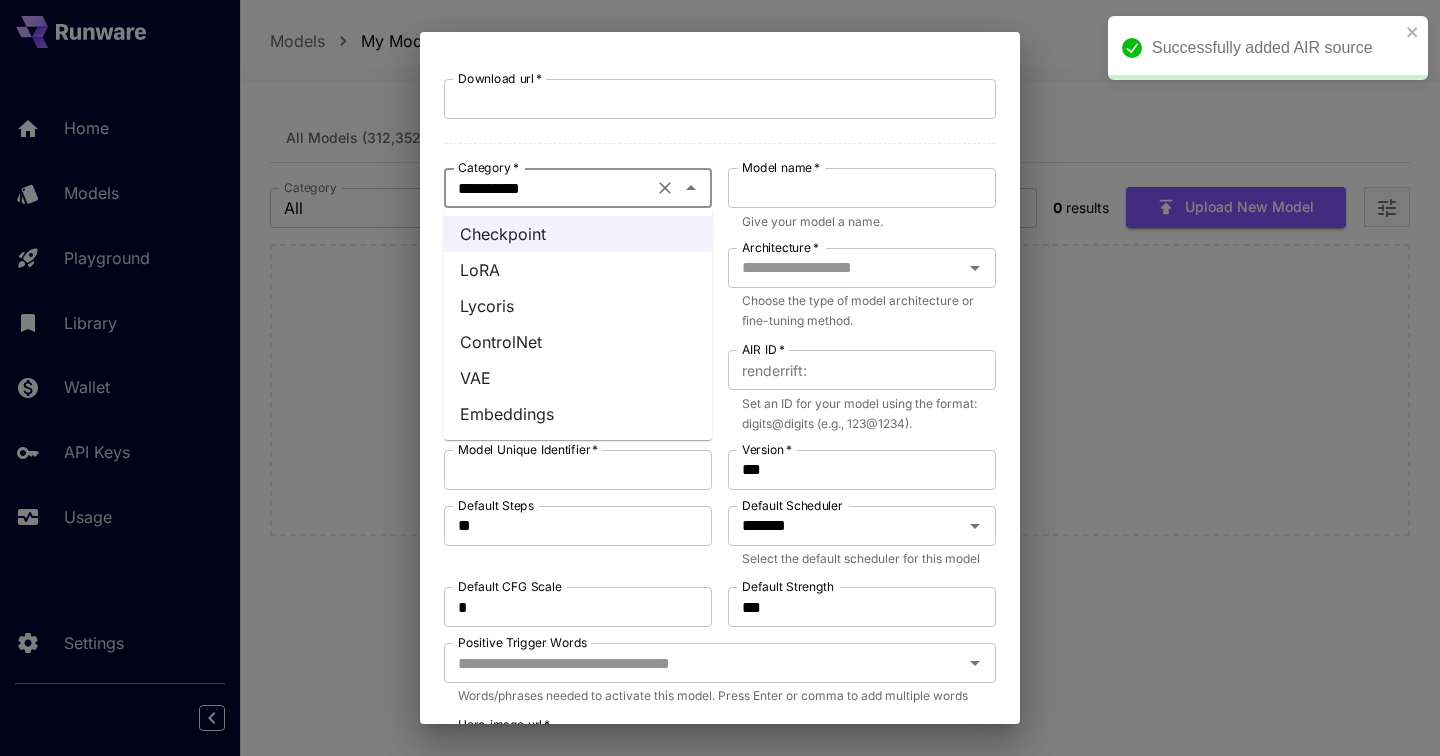 click on "ControlNet" at bounding box center (578, 342) 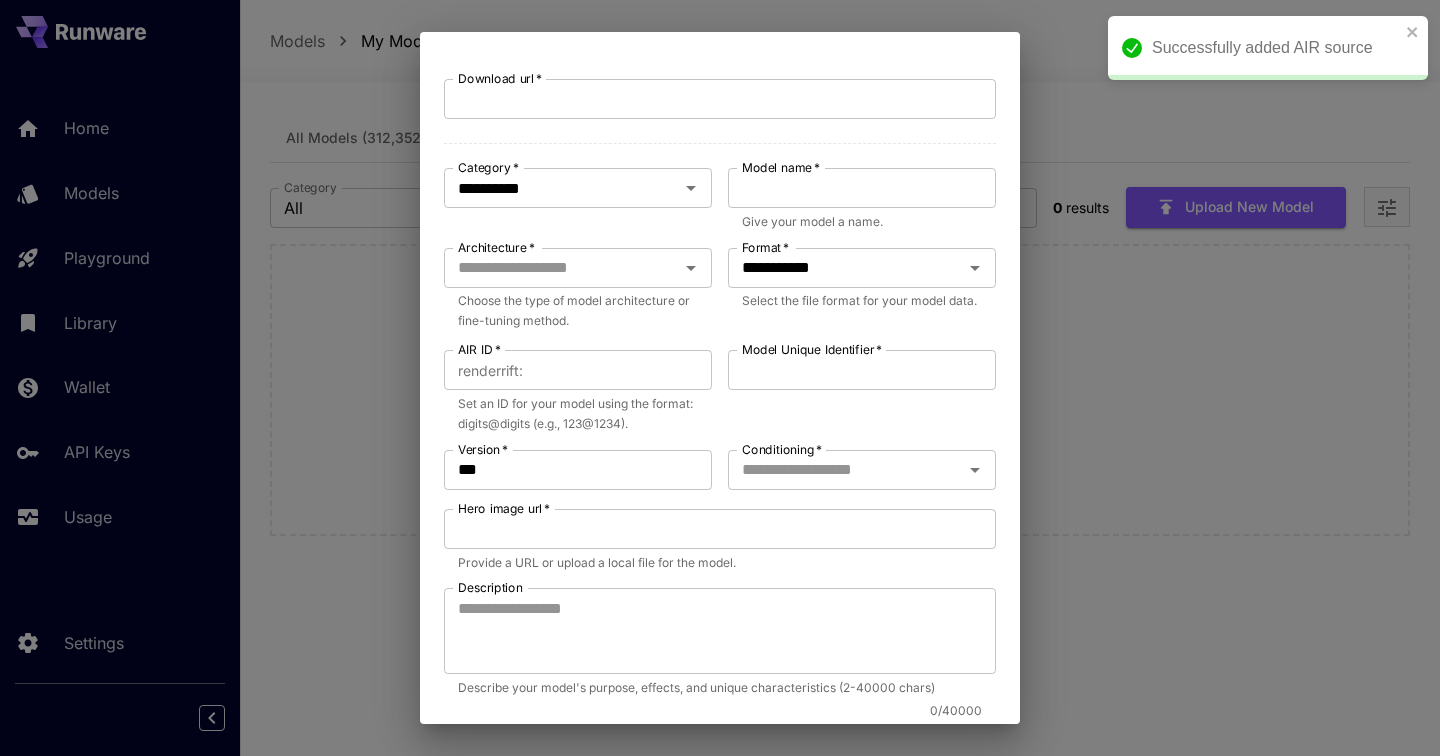 scroll, scrollTop: 0, scrollLeft: 0, axis: both 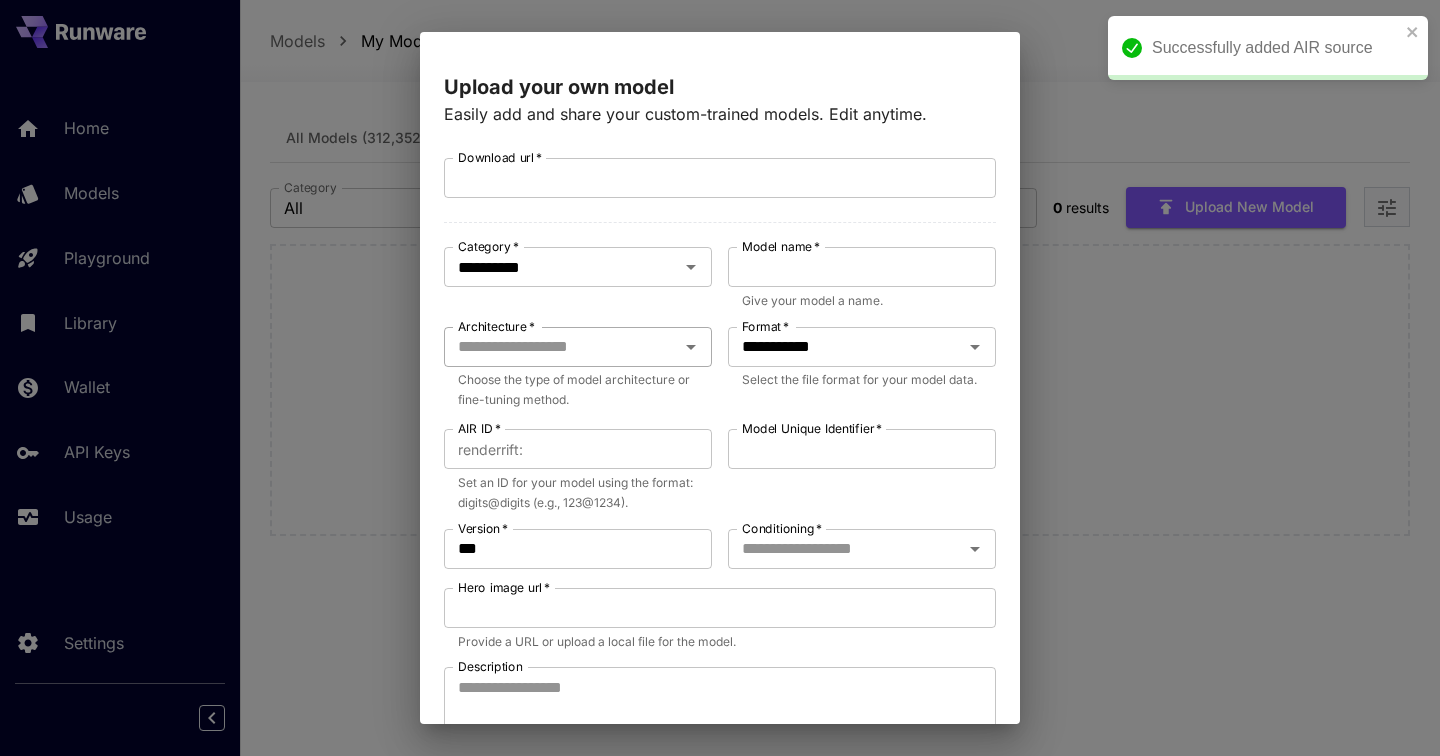 click on "Architecture   *" at bounding box center [578, 347] 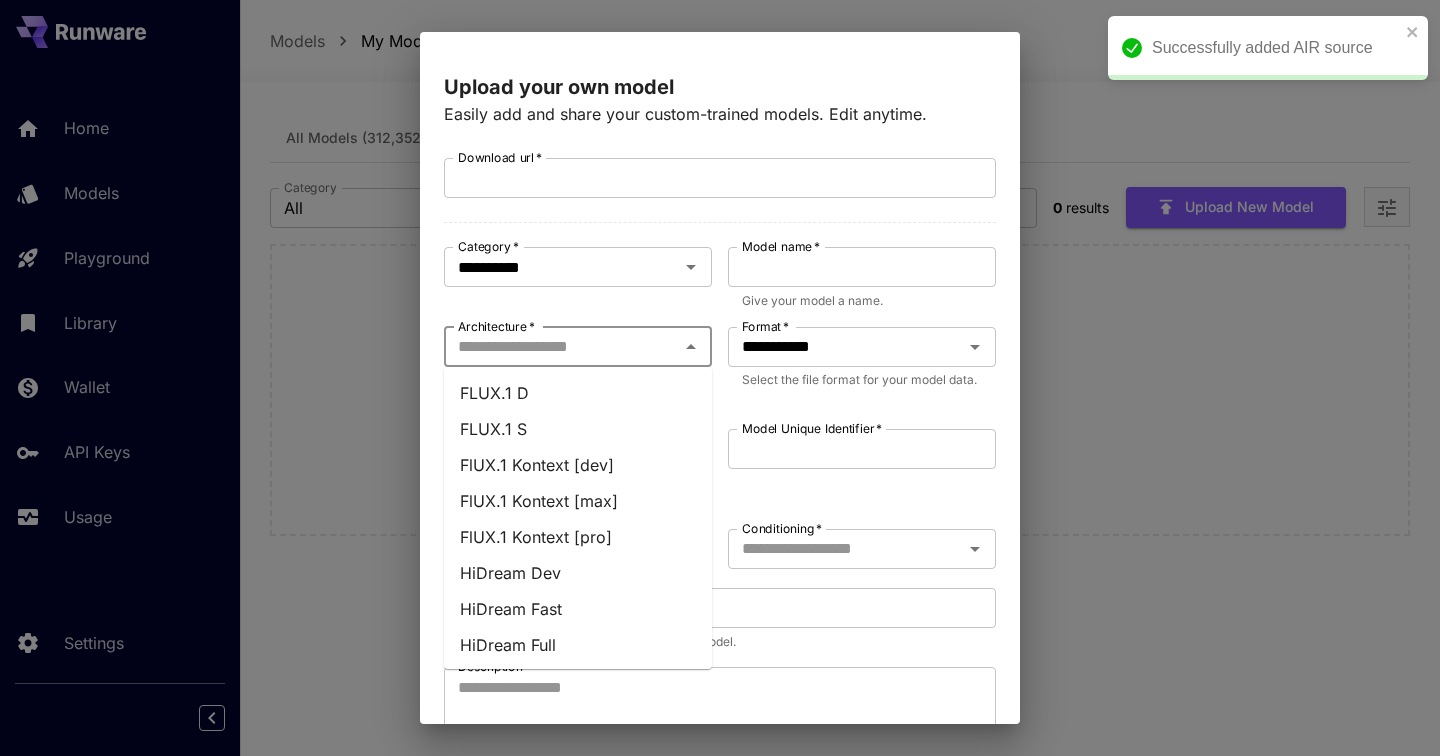 click on "Architecture   *" at bounding box center (561, 347) 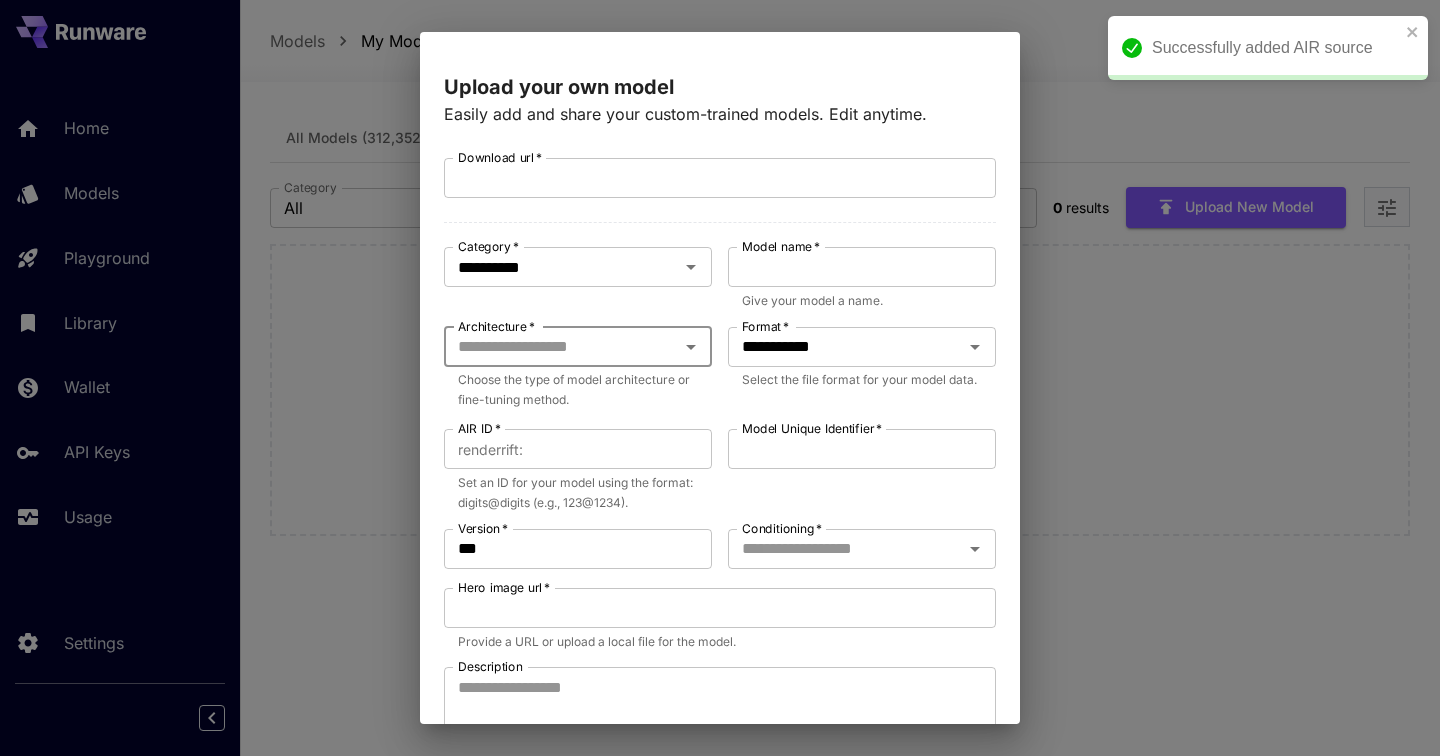 click on "Architecture   *" at bounding box center [561, 347] 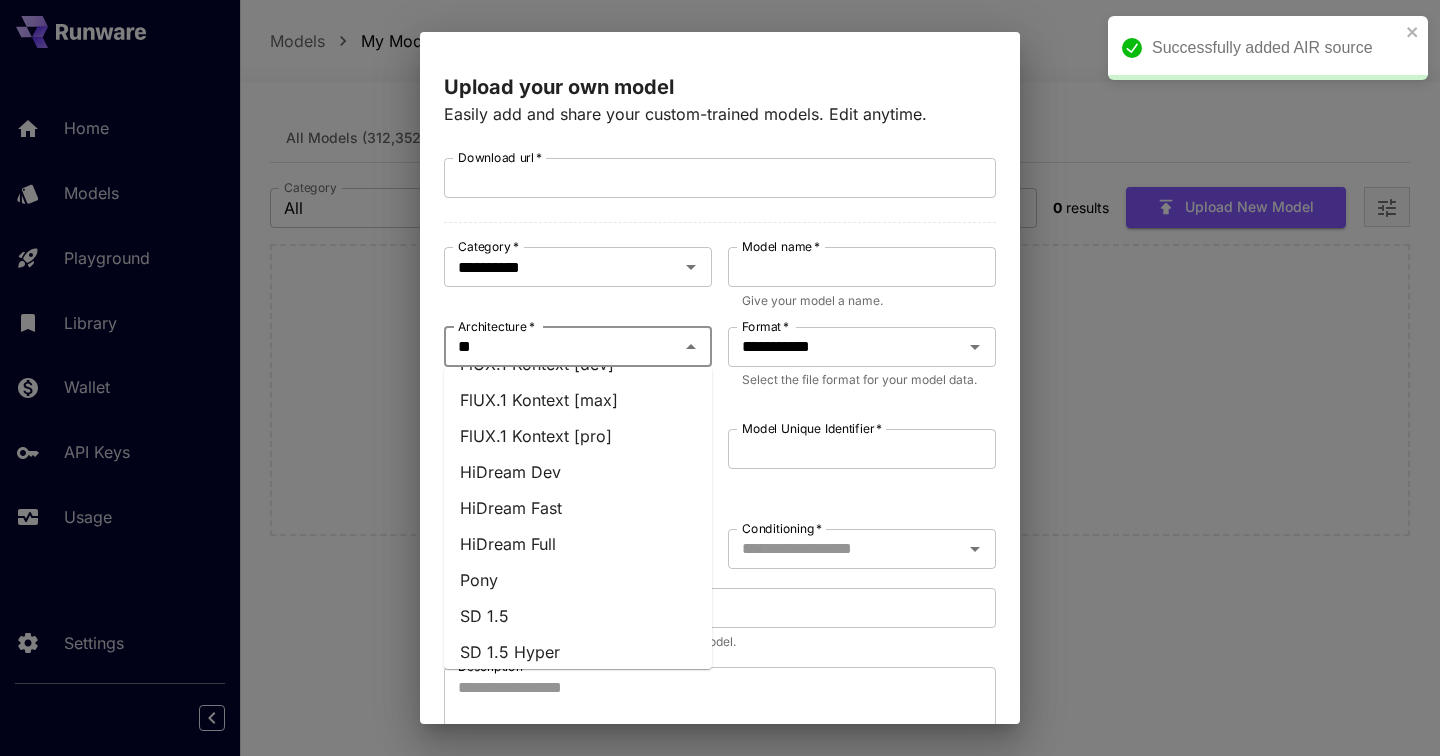 scroll, scrollTop: 0, scrollLeft: 0, axis: both 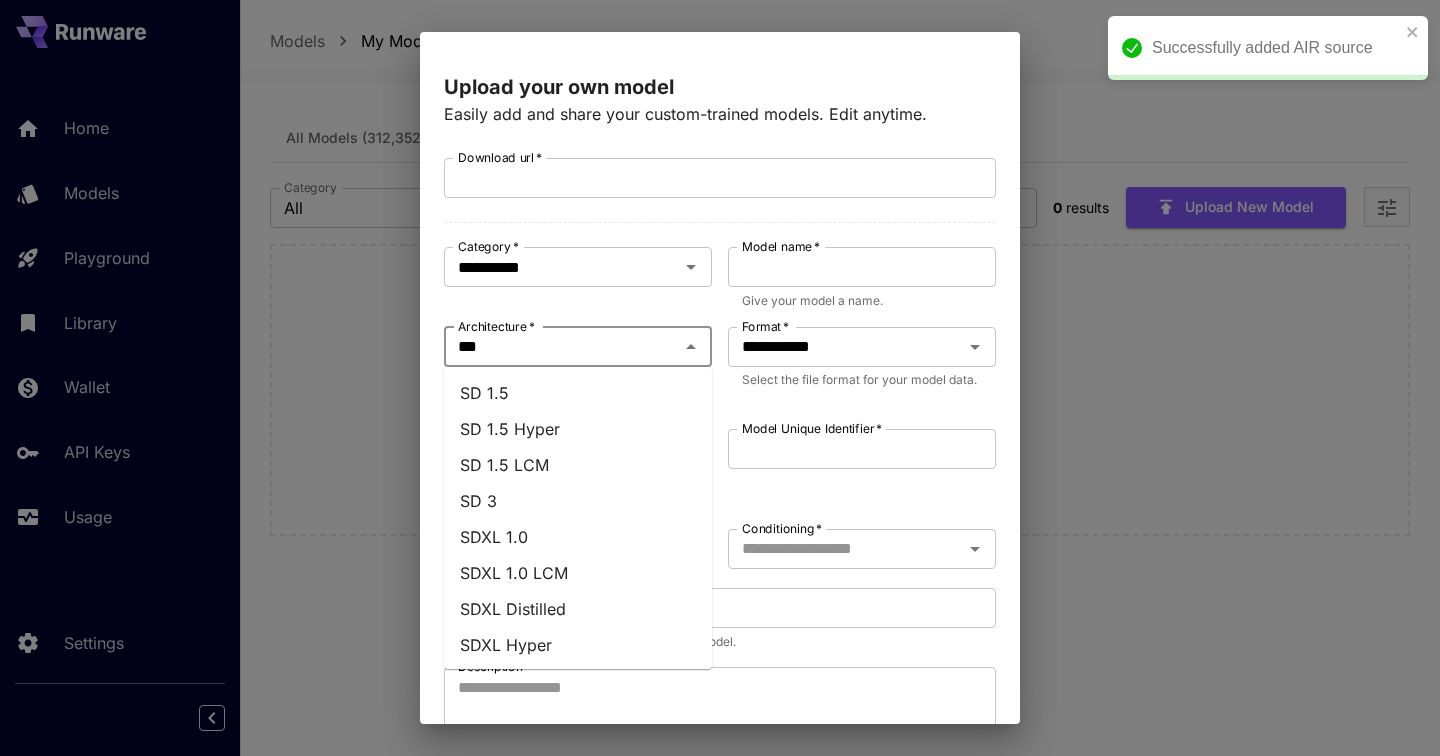 type on "****" 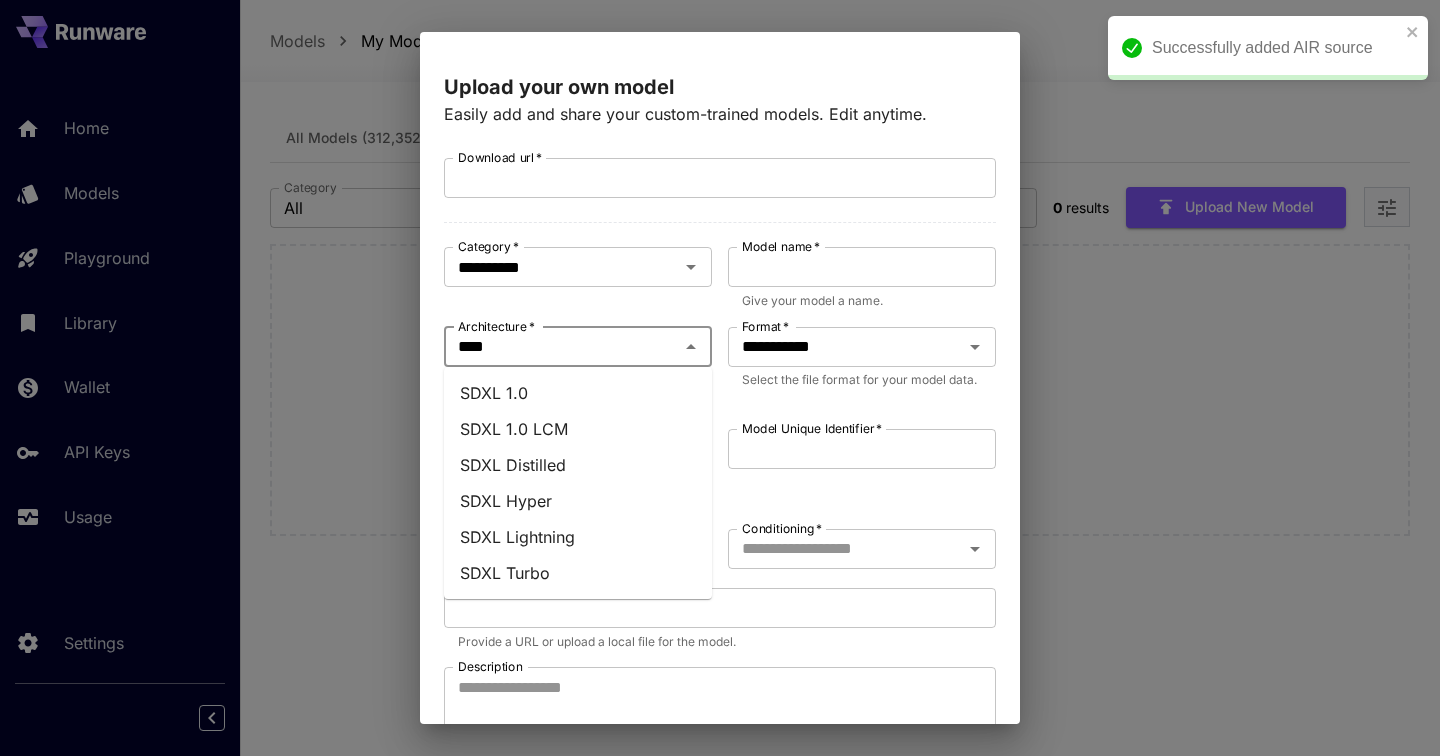 click on "SDXL 1.0" at bounding box center [578, 393] 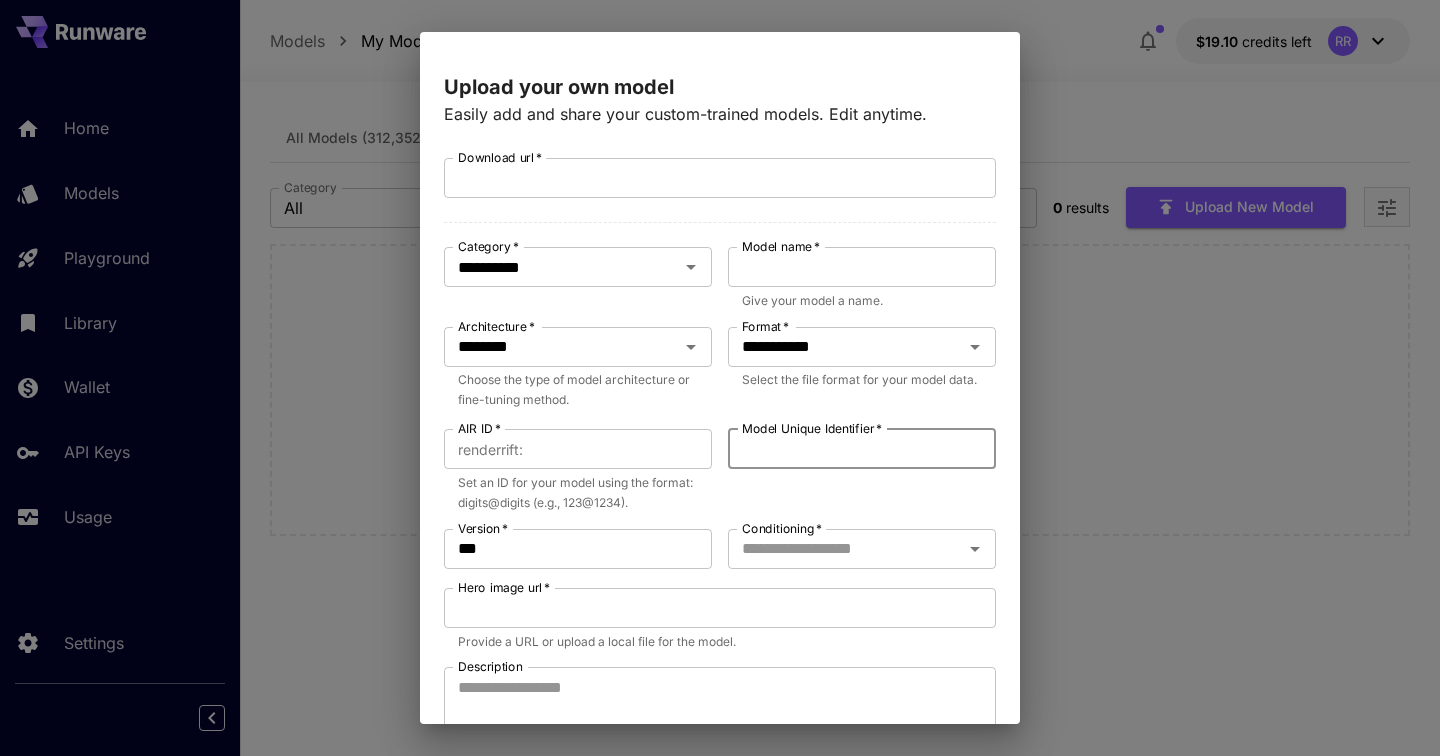 click on "Model Unique Identifier   *" at bounding box center (862, 449) 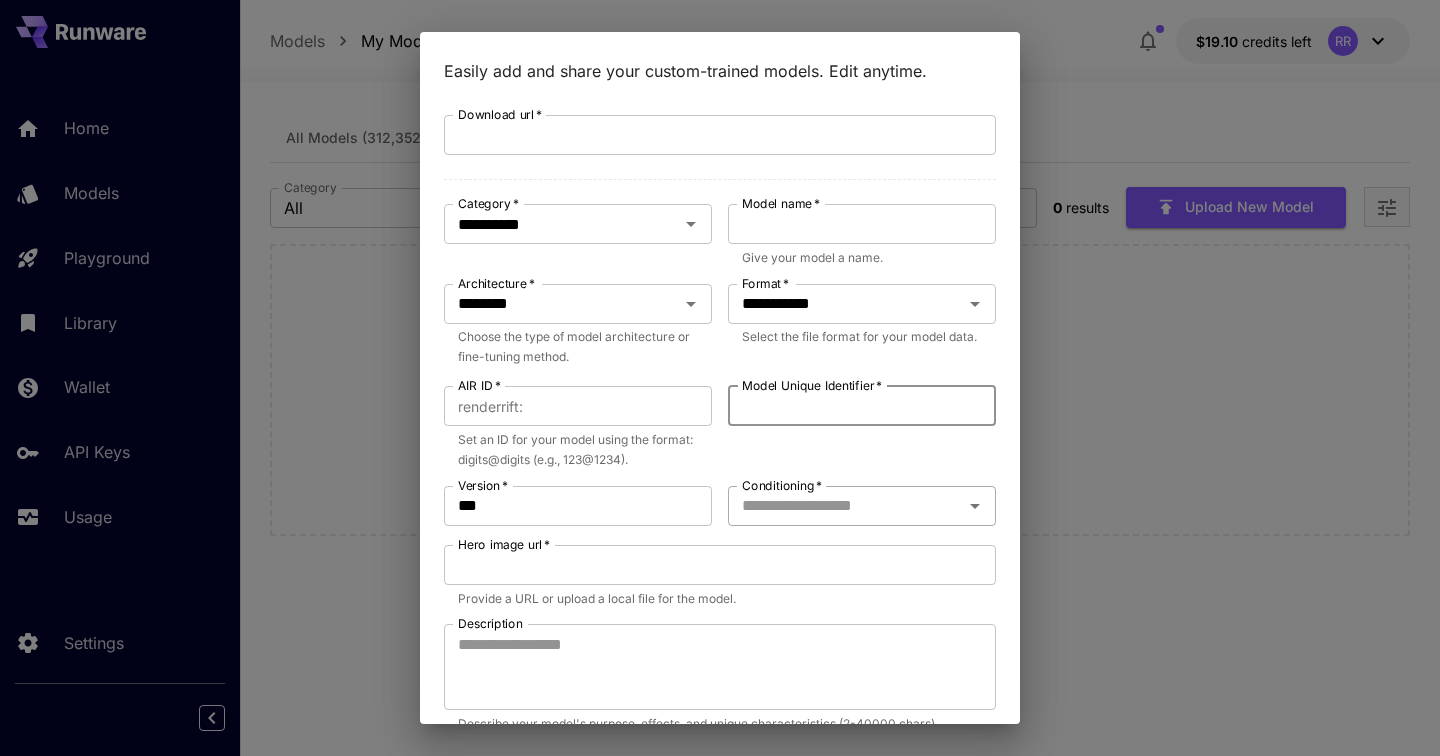 click on "Conditioning   *" at bounding box center [845, 506] 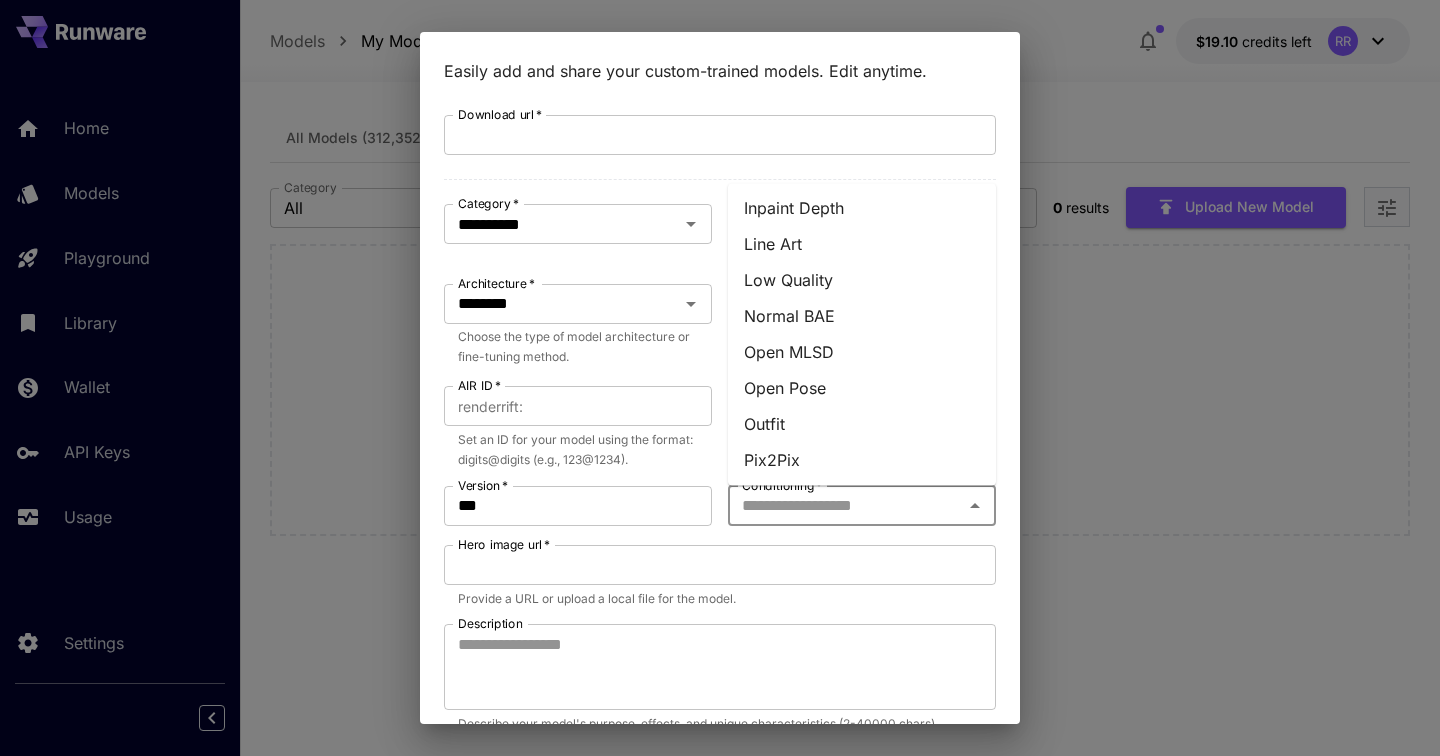 scroll, scrollTop: 219, scrollLeft: 0, axis: vertical 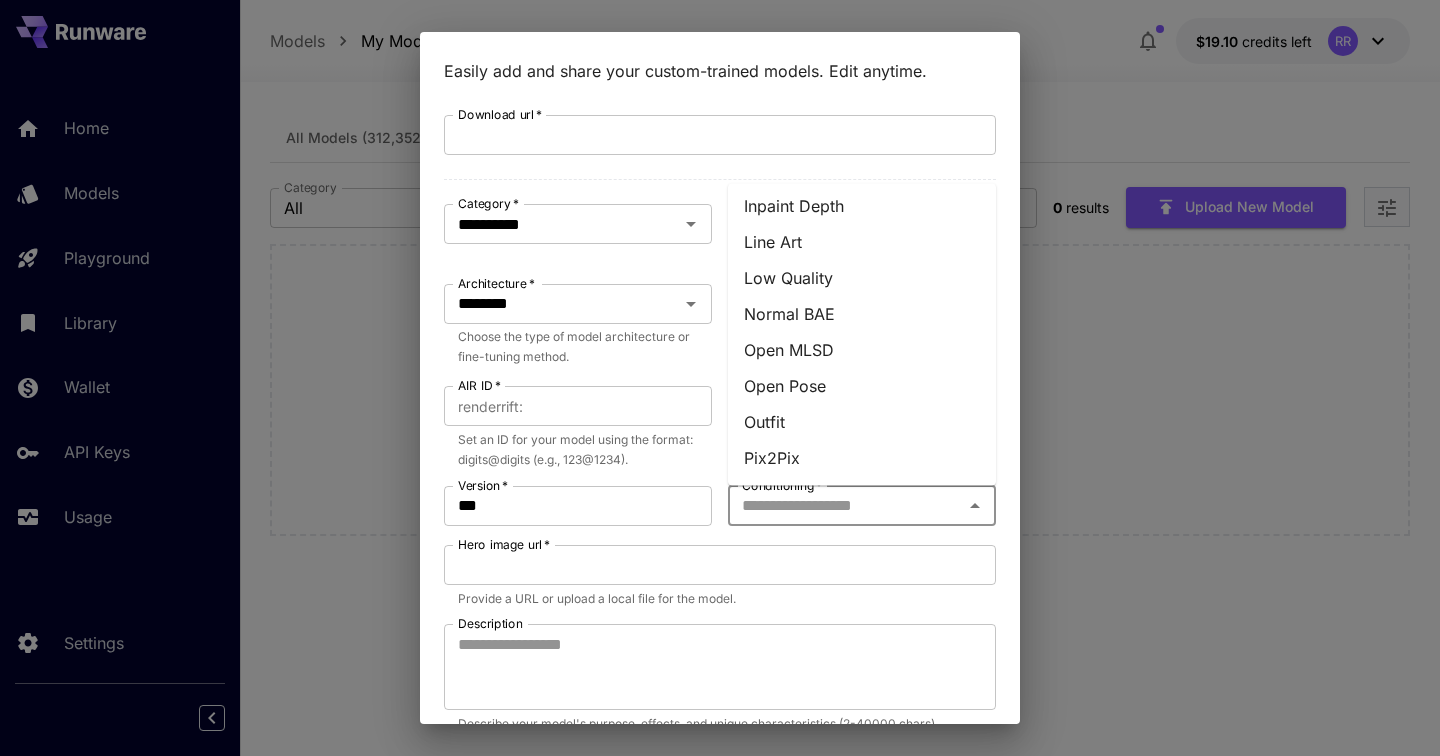 click on "Open Pose" at bounding box center (862, 386) 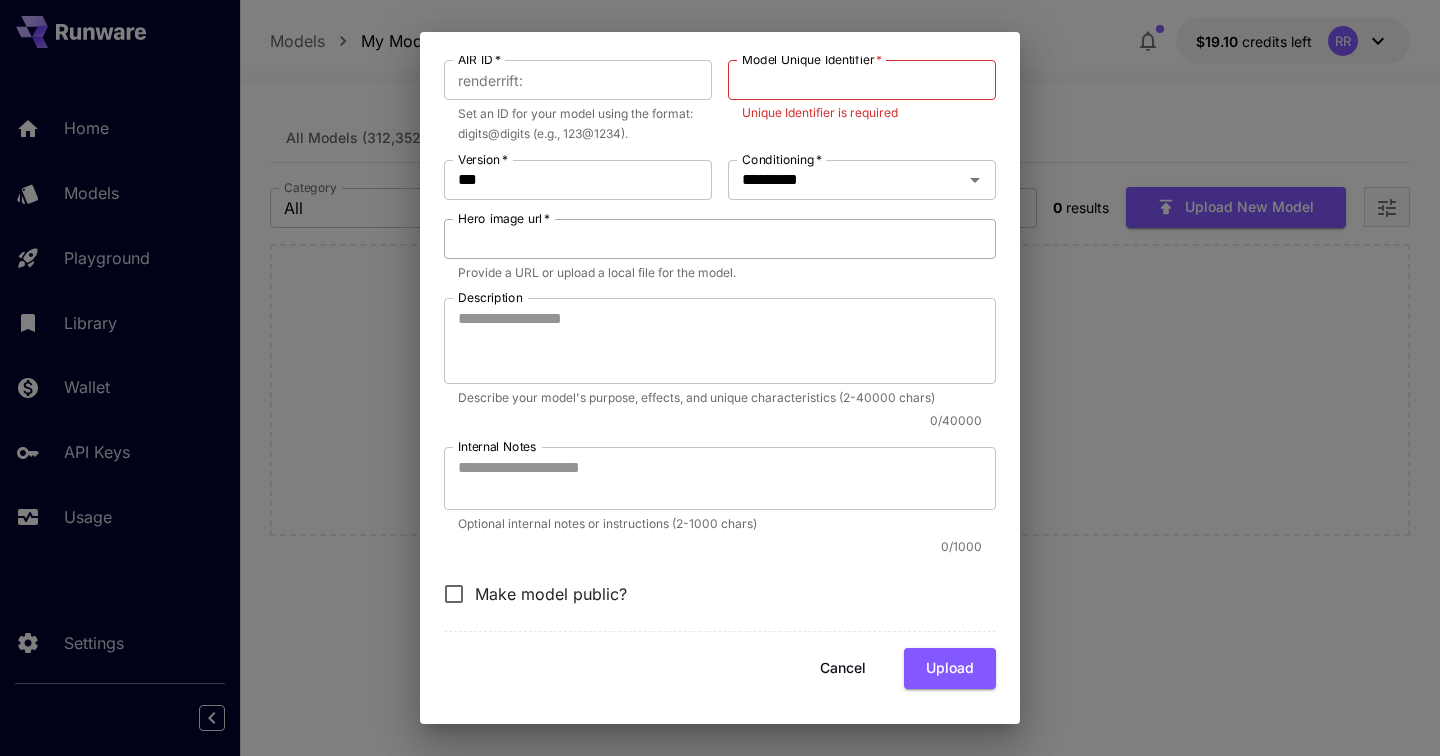 scroll, scrollTop: 0, scrollLeft: 0, axis: both 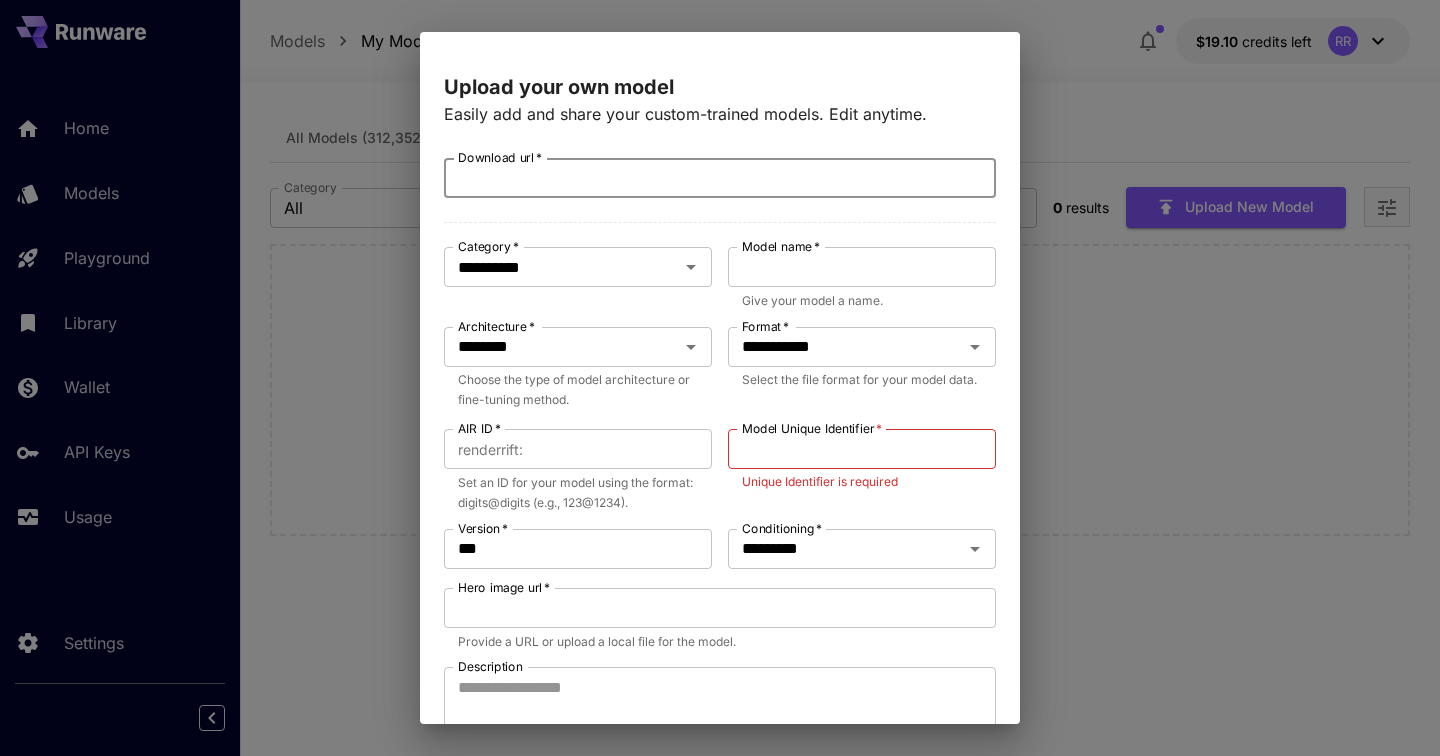 click on "Download url   *" at bounding box center [720, 178] 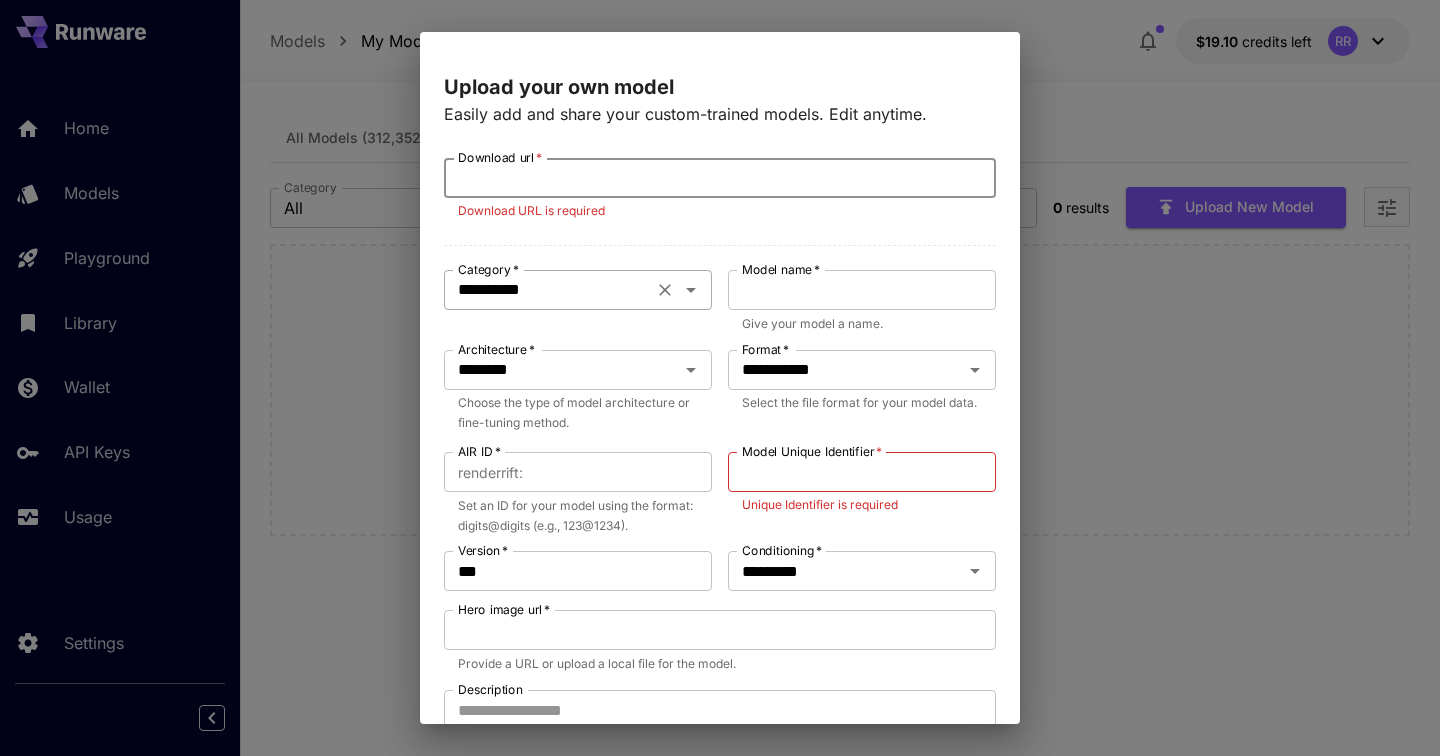 paste on "**********" 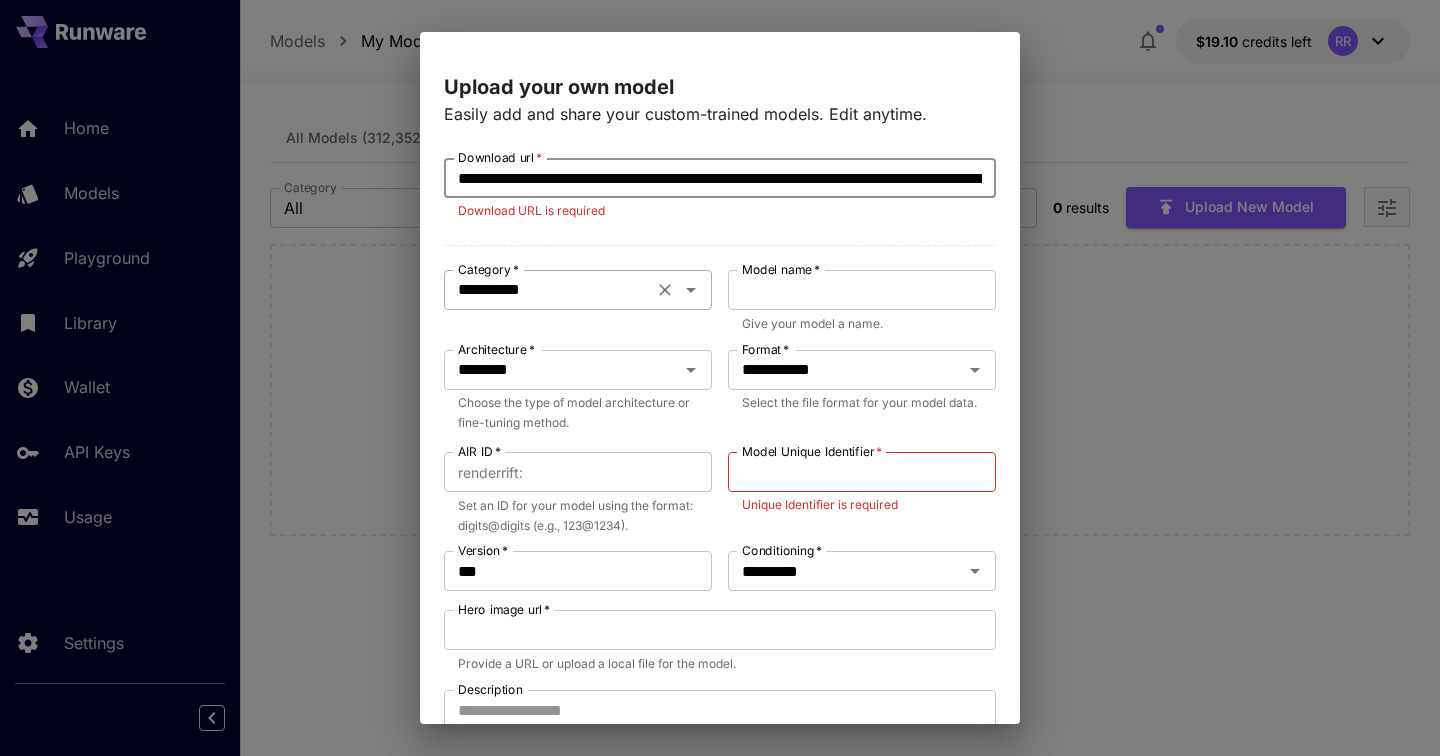 scroll, scrollTop: 0, scrollLeft: 290, axis: horizontal 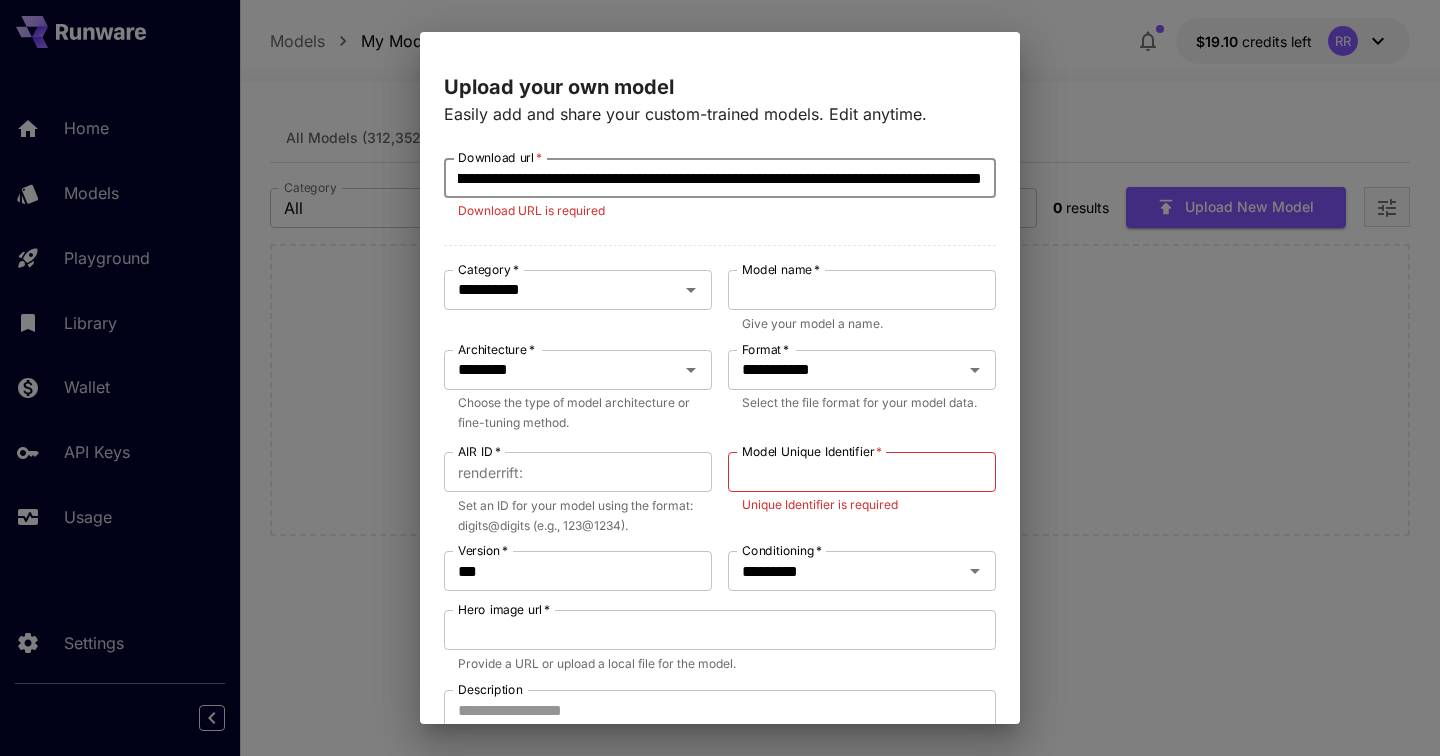 type on "**********" 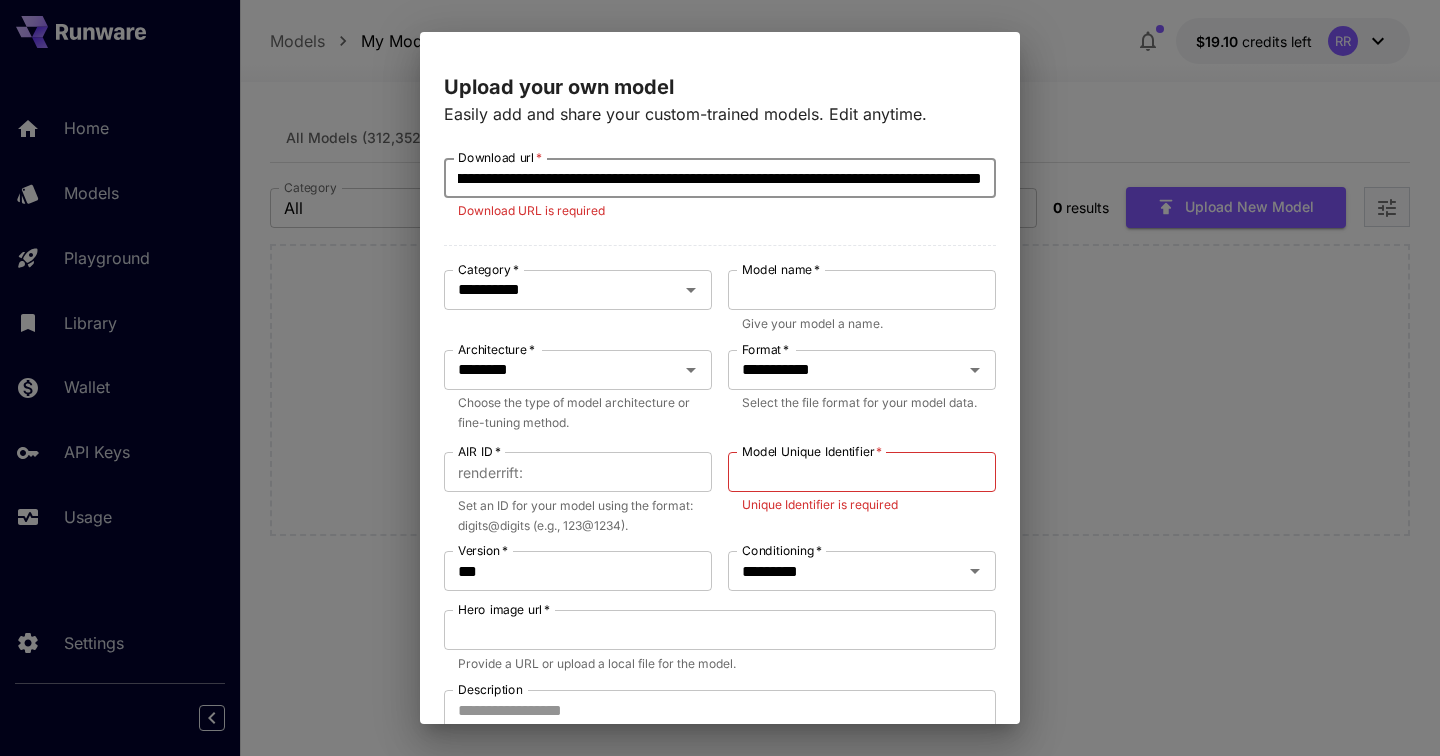 scroll, scrollTop: 0, scrollLeft: 0, axis: both 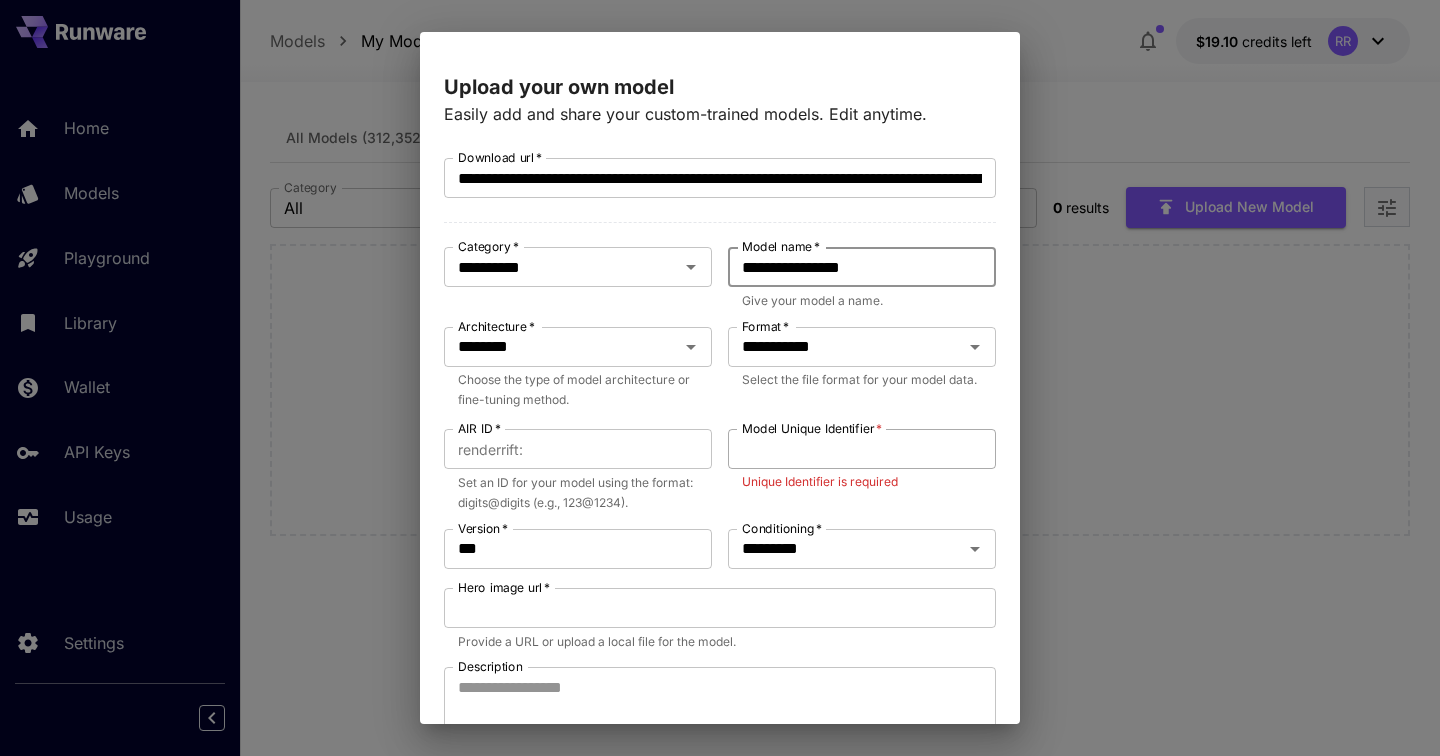 type on "**********" 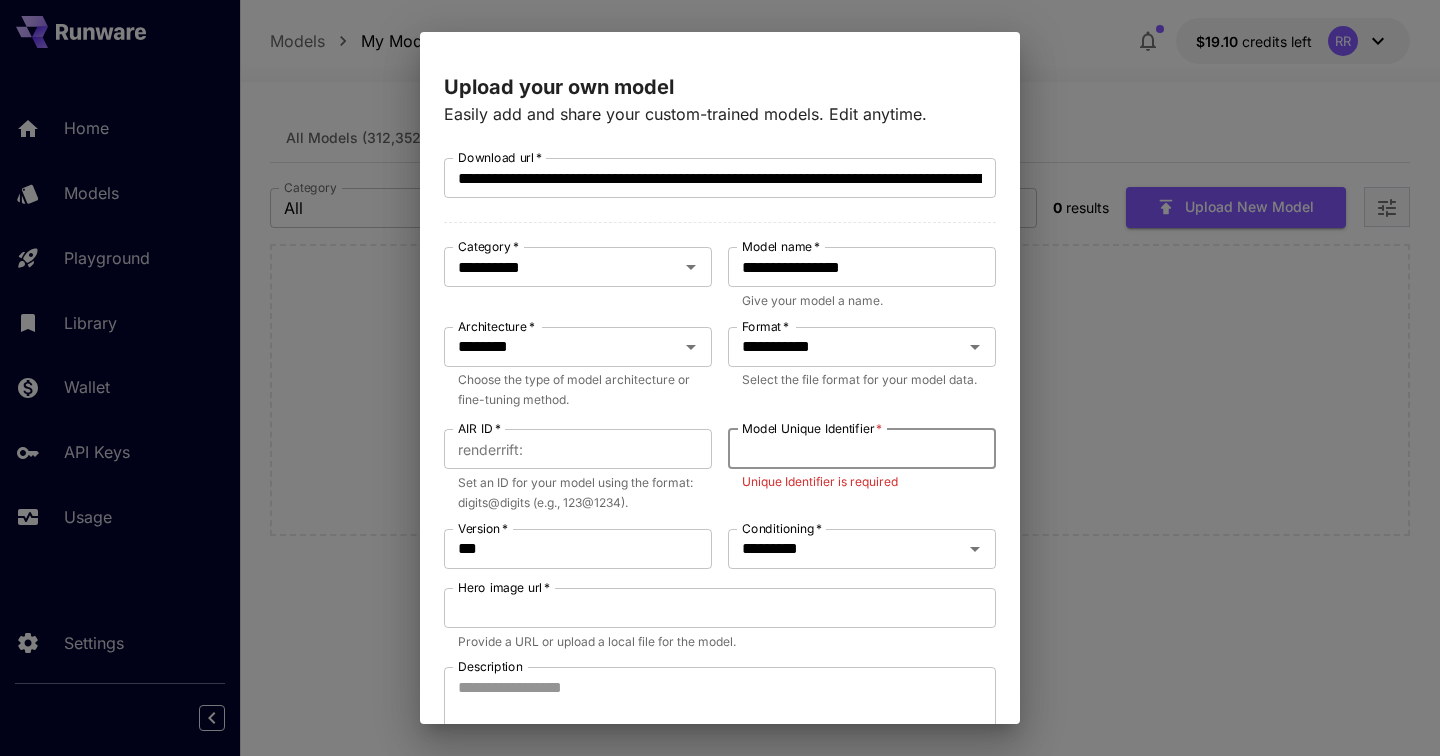 click on "Model Unique Identifier   *" at bounding box center [862, 449] 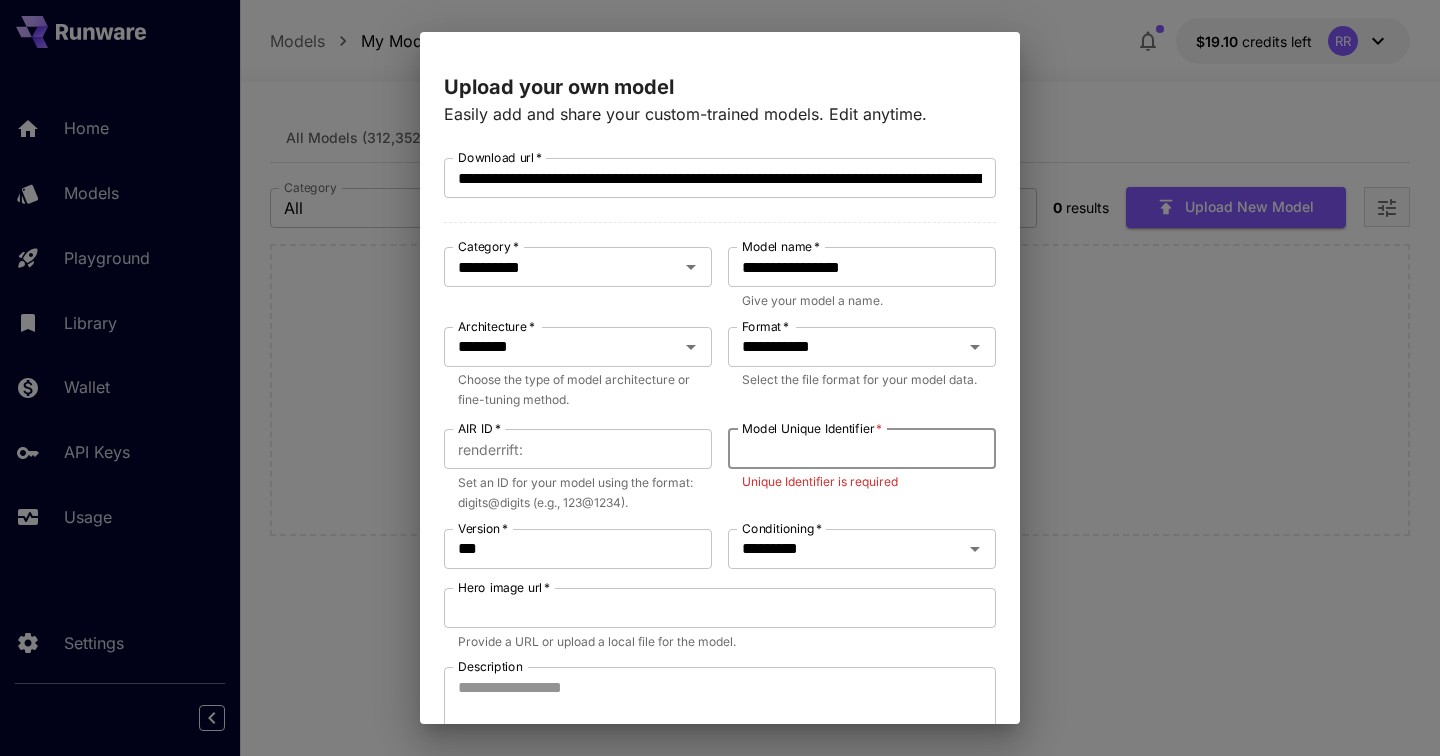 paste on "**********" 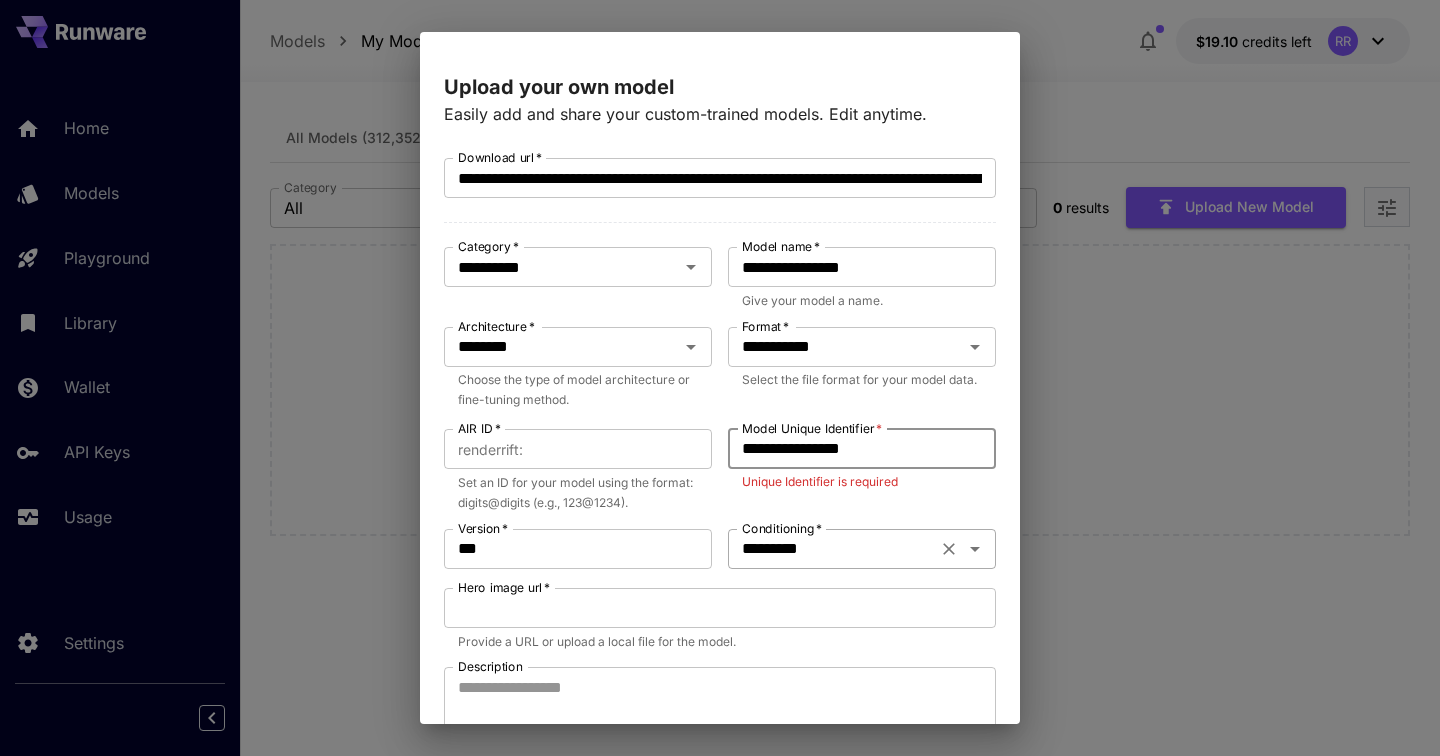type on "**********" 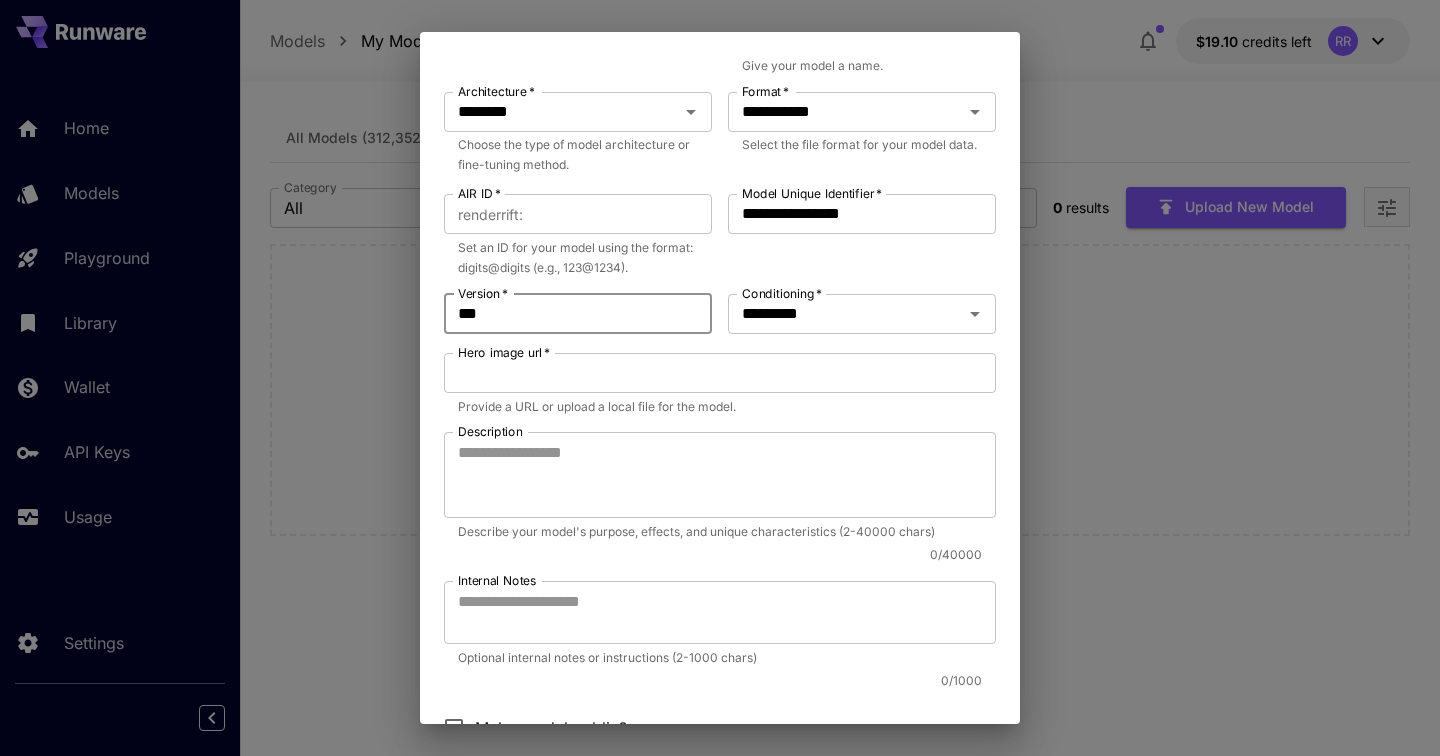scroll, scrollTop: 242, scrollLeft: 0, axis: vertical 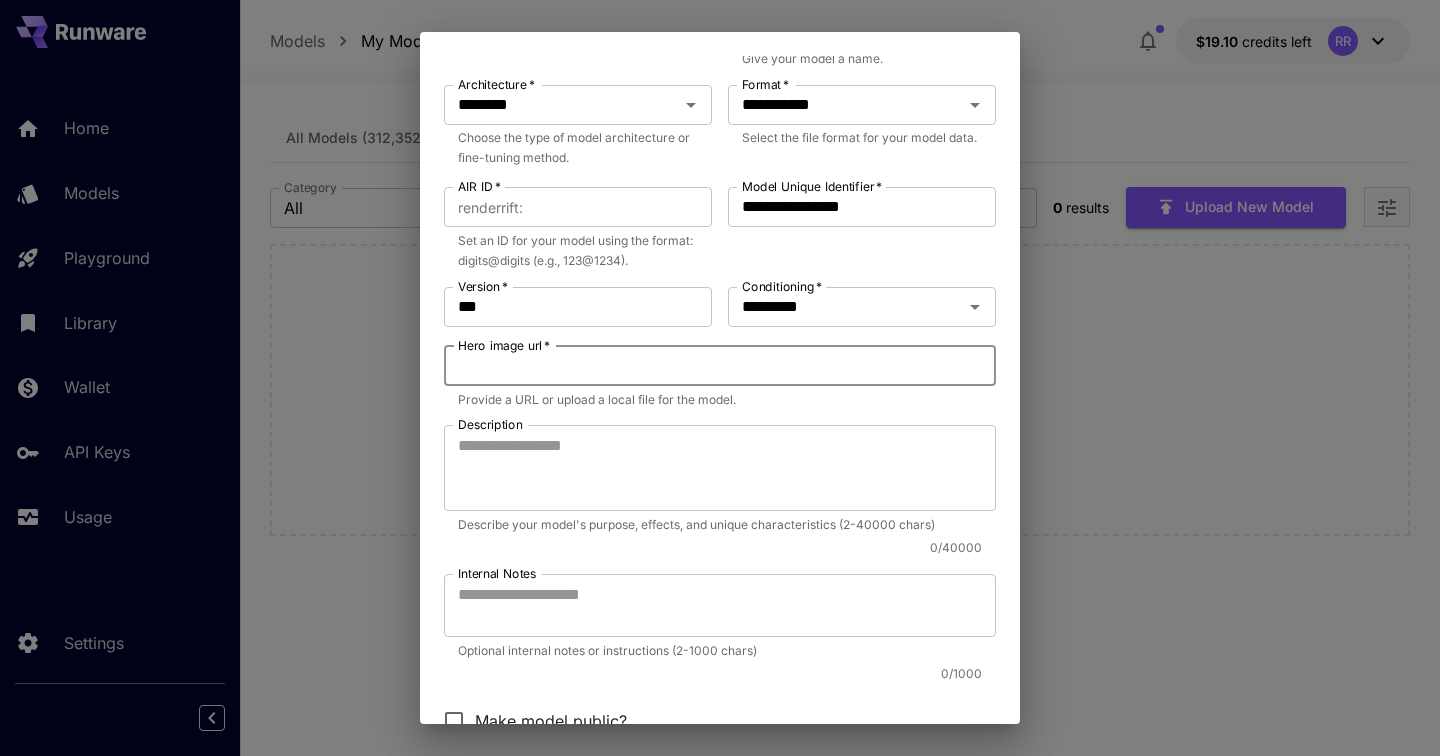 click on "Hero image url   *" at bounding box center [720, 366] 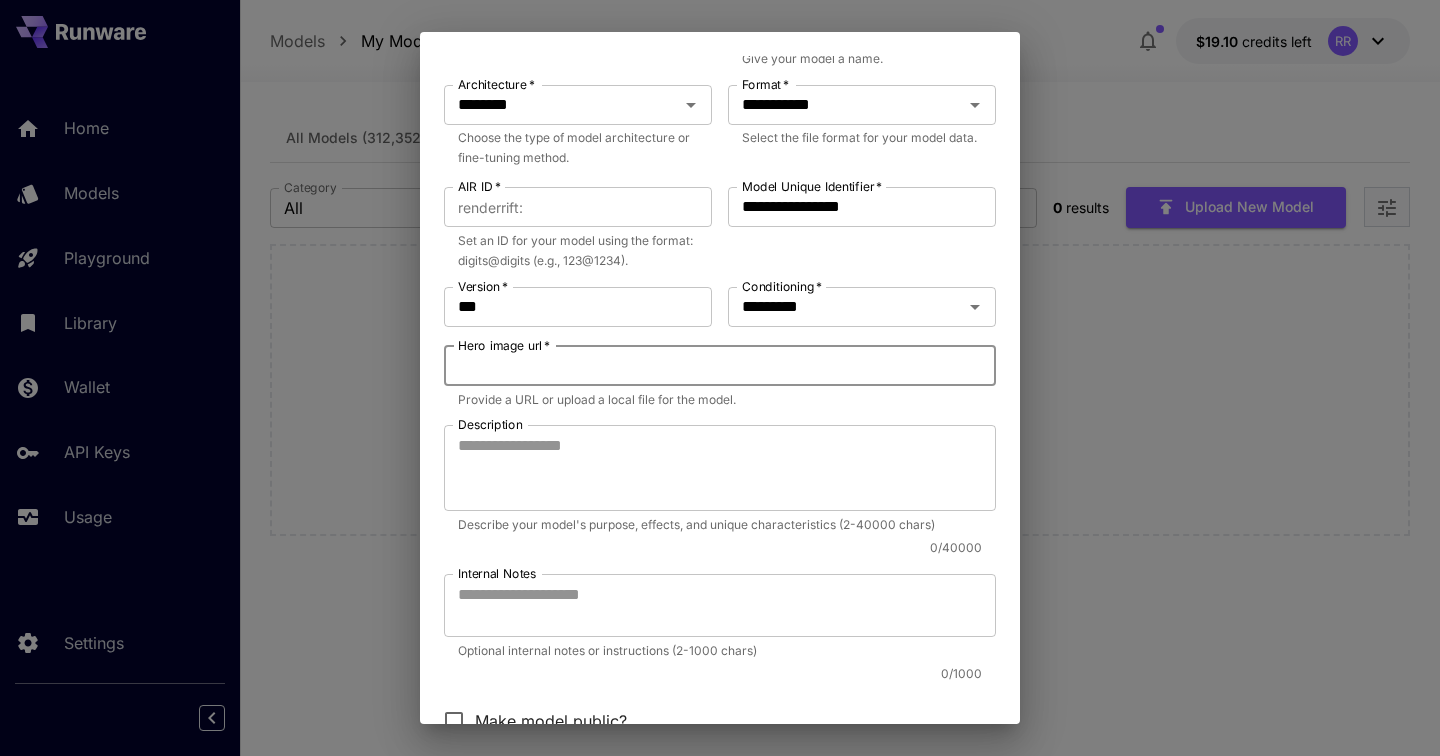 paste on "**********" 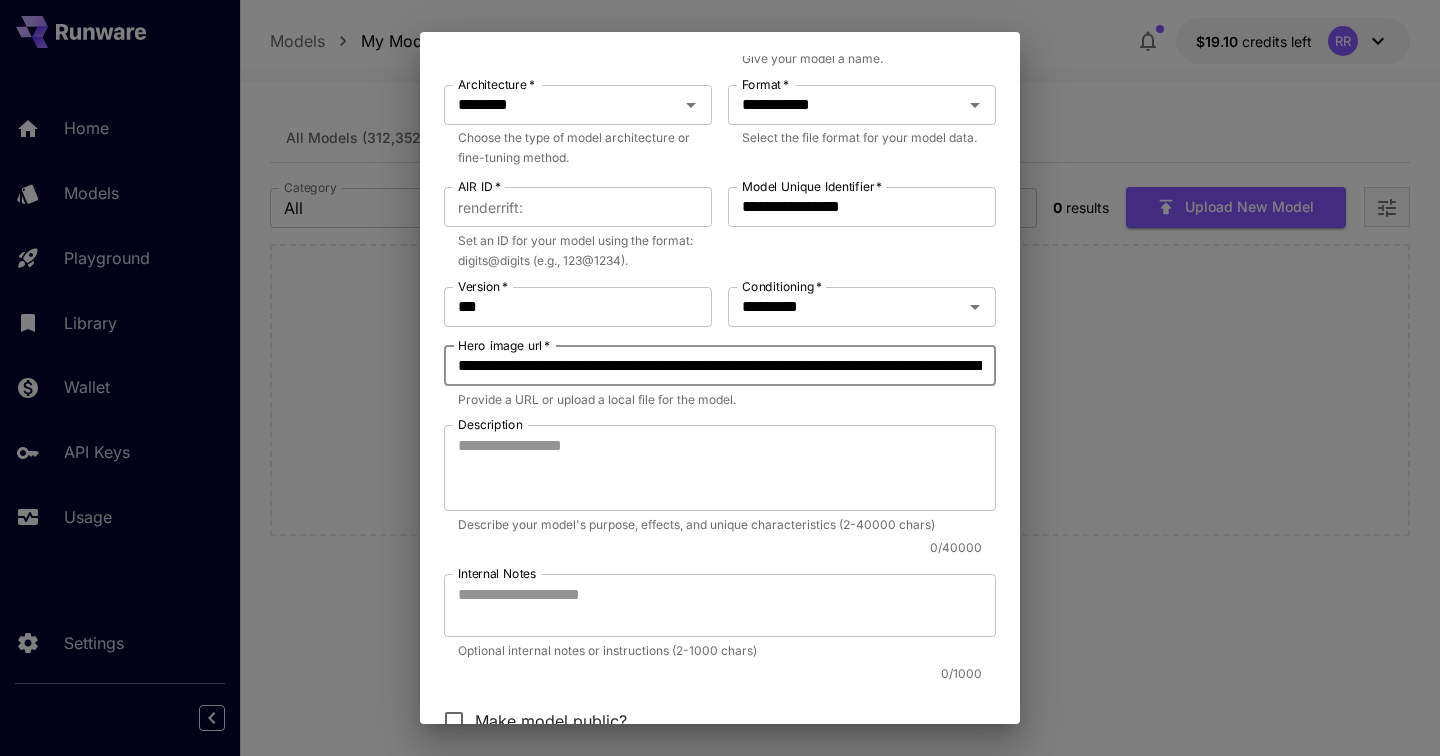 scroll, scrollTop: 0, scrollLeft: 180, axis: horizontal 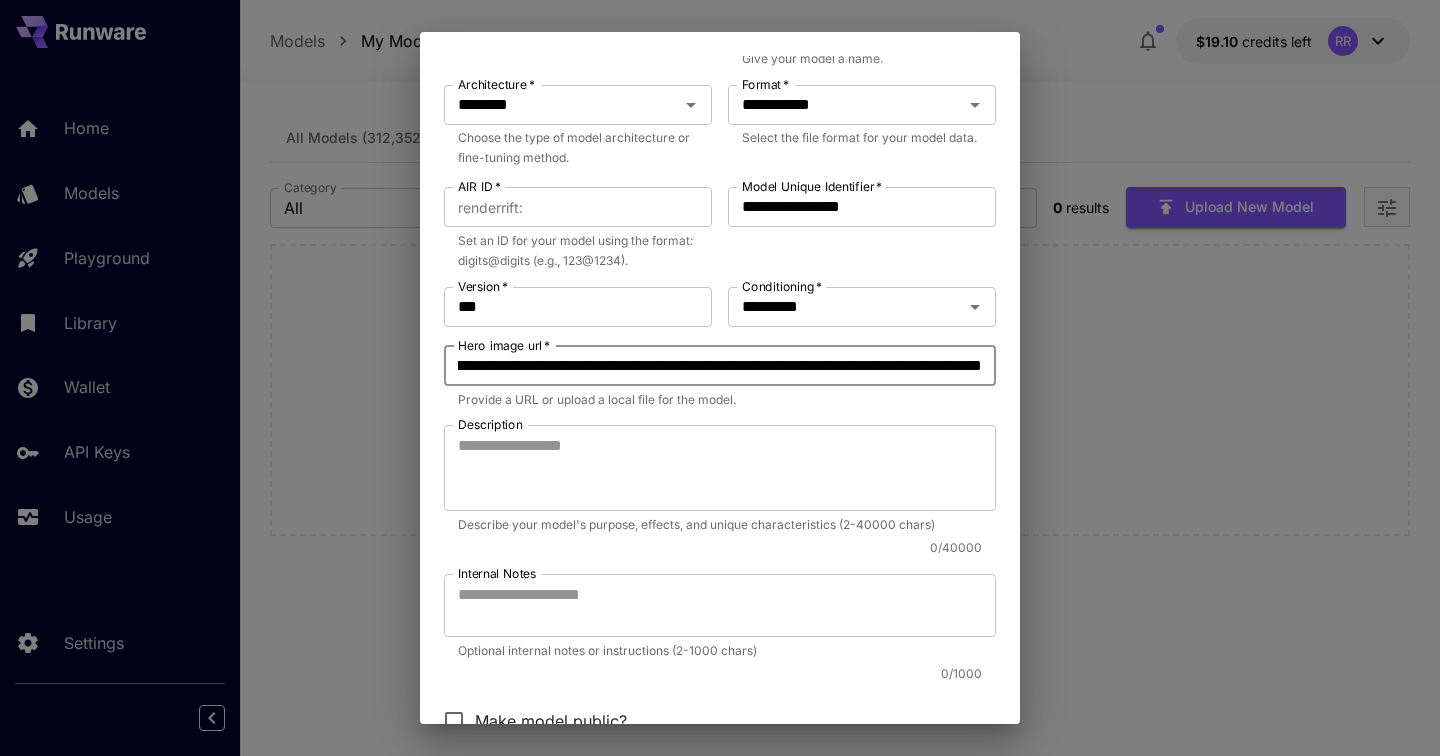 type on "**********" 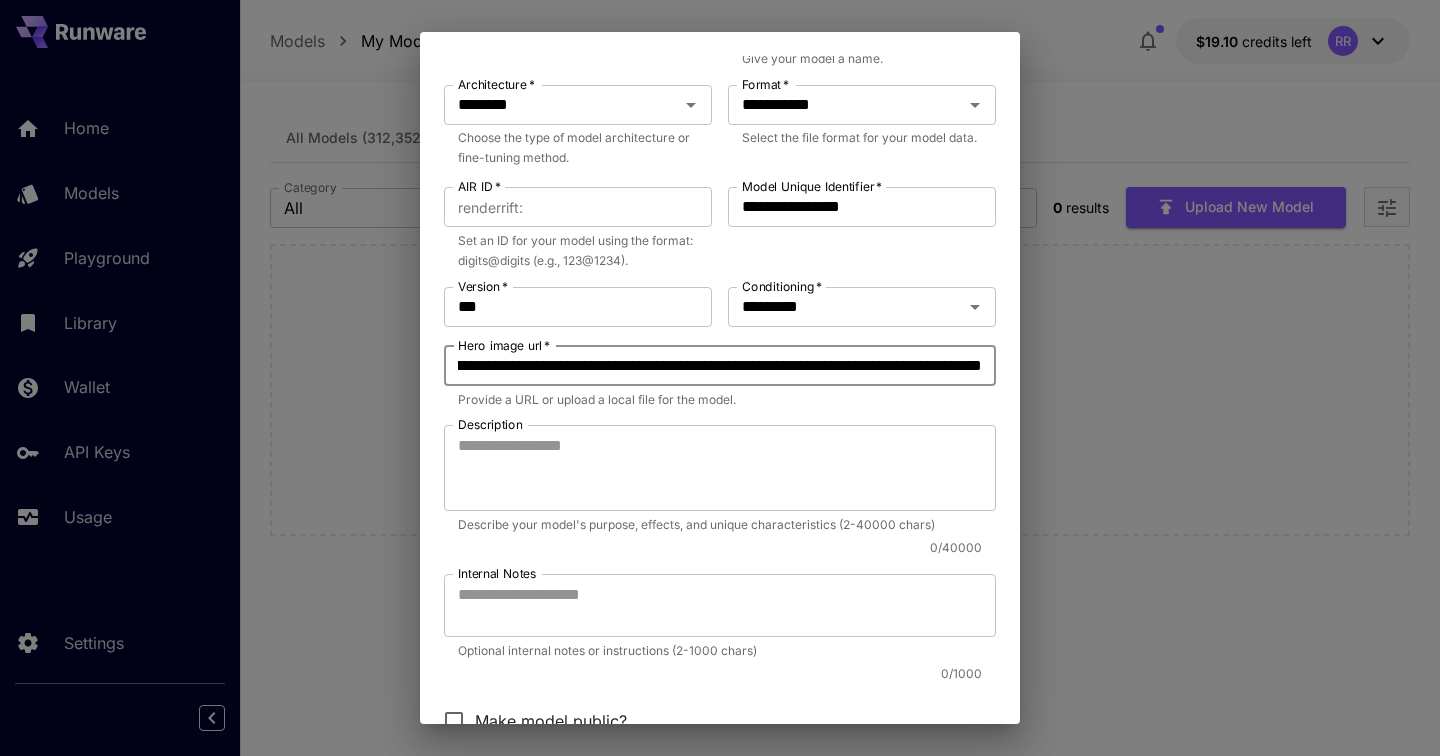 scroll, scrollTop: 0, scrollLeft: 0, axis: both 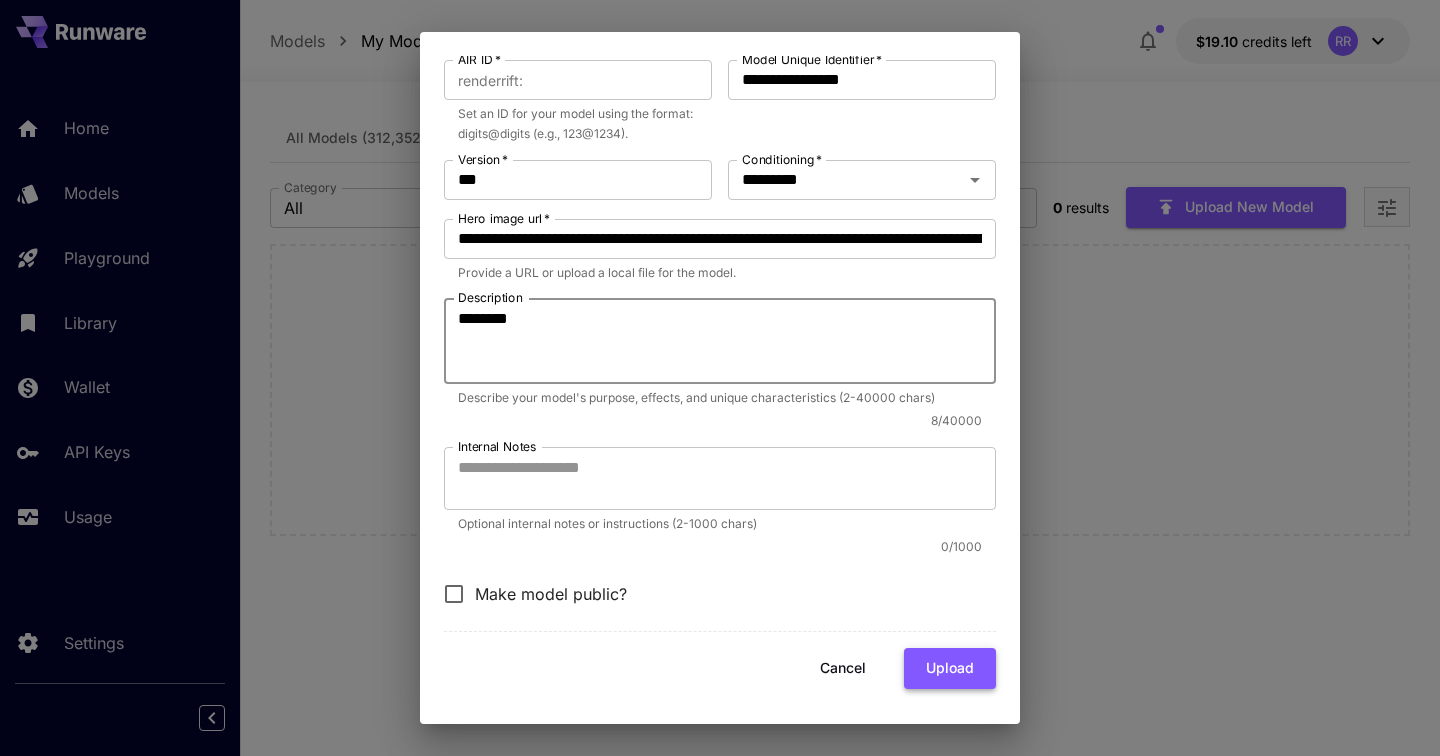 type on "********" 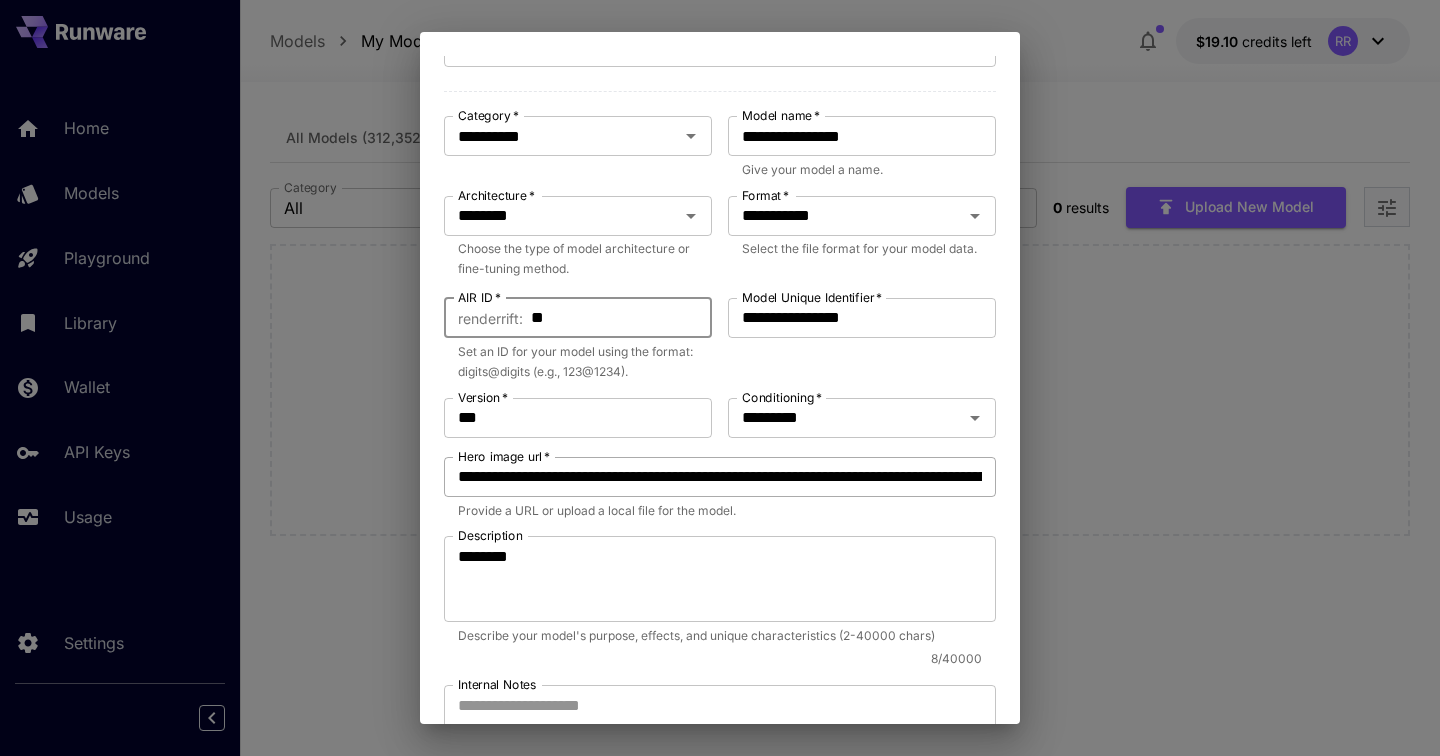 scroll, scrollTop: 369, scrollLeft: 0, axis: vertical 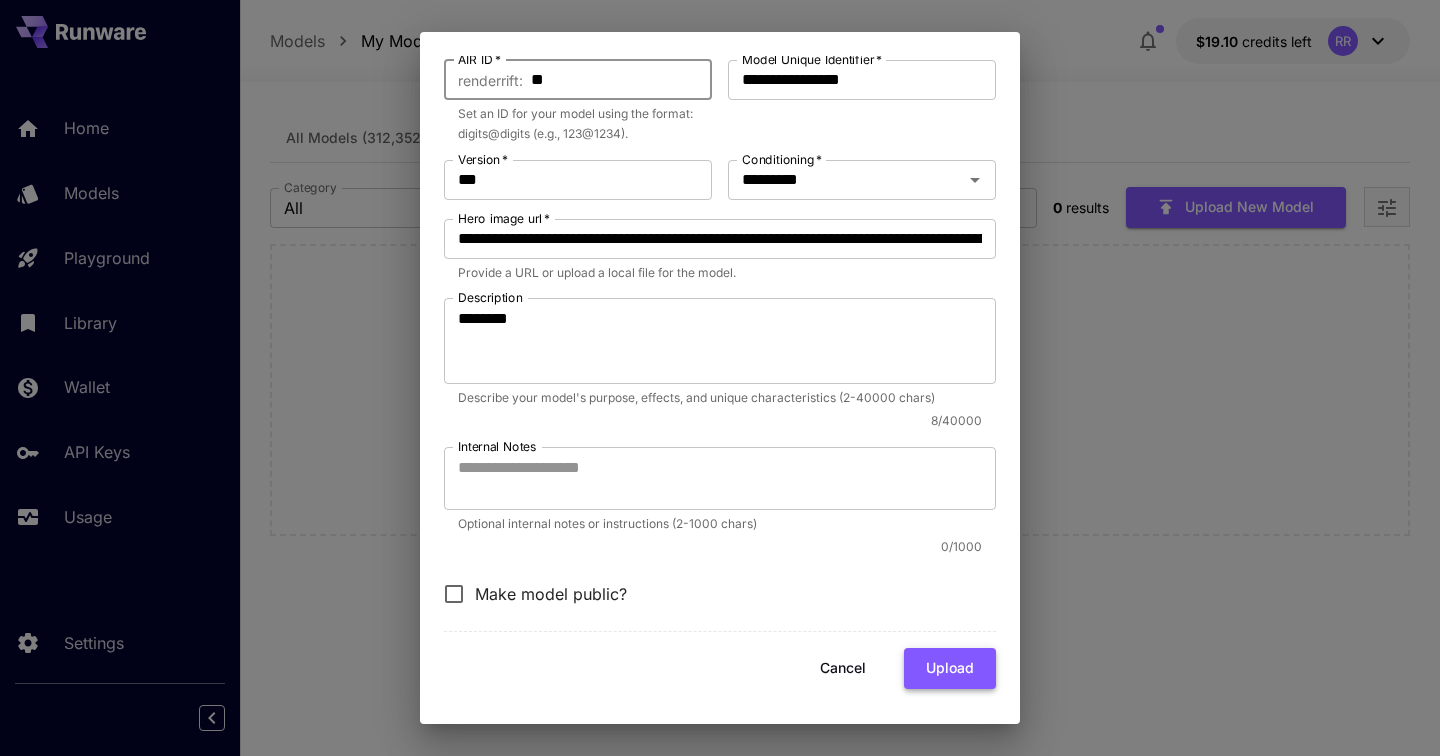 type on "**" 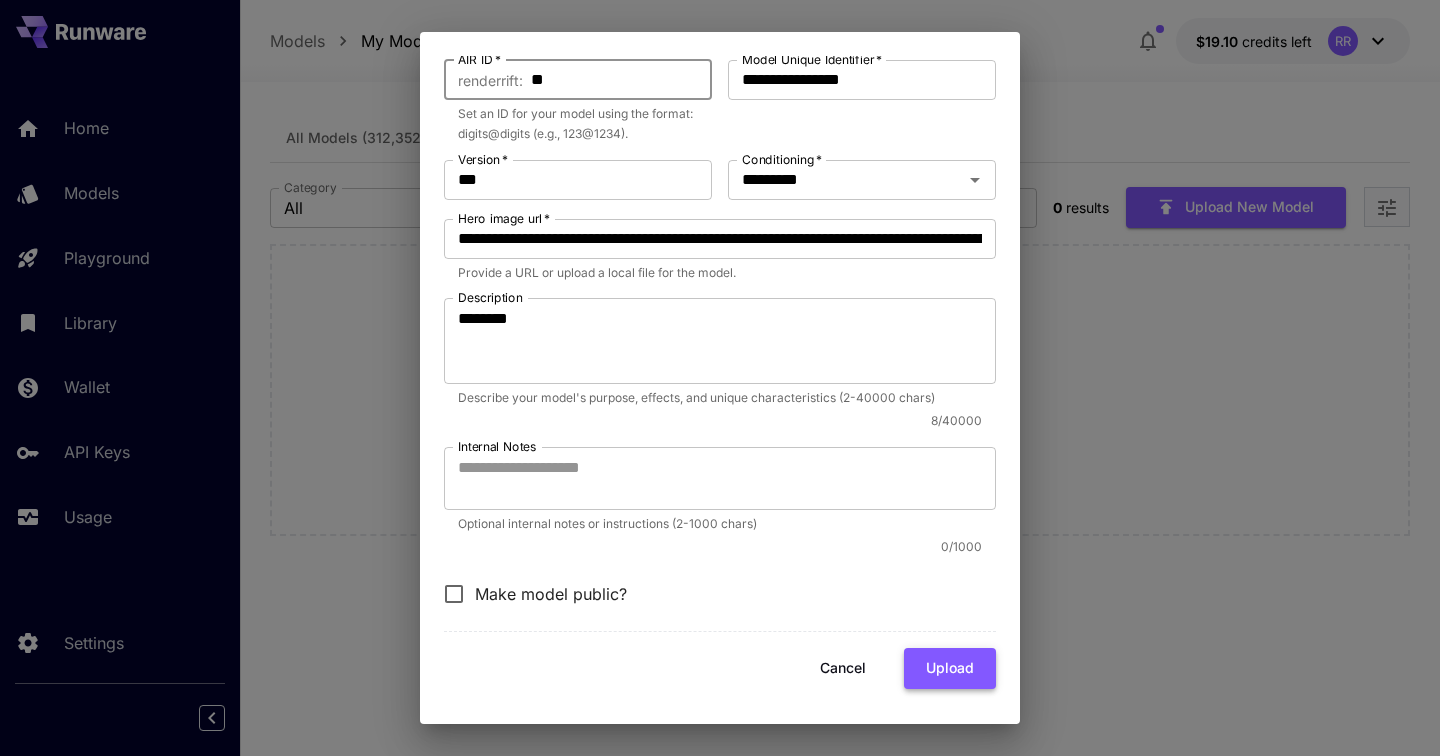 click on "Upload" at bounding box center [950, 668] 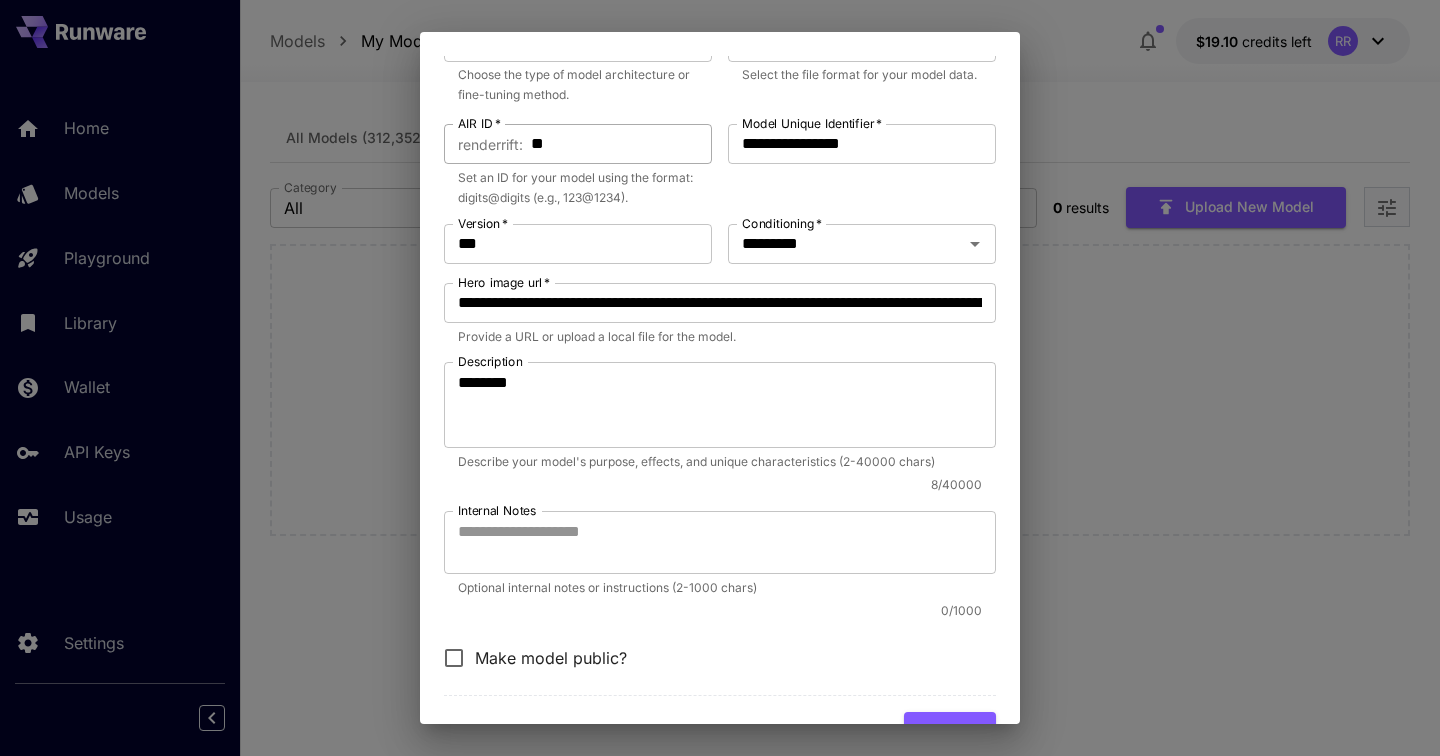 scroll, scrollTop: 369, scrollLeft: 0, axis: vertical 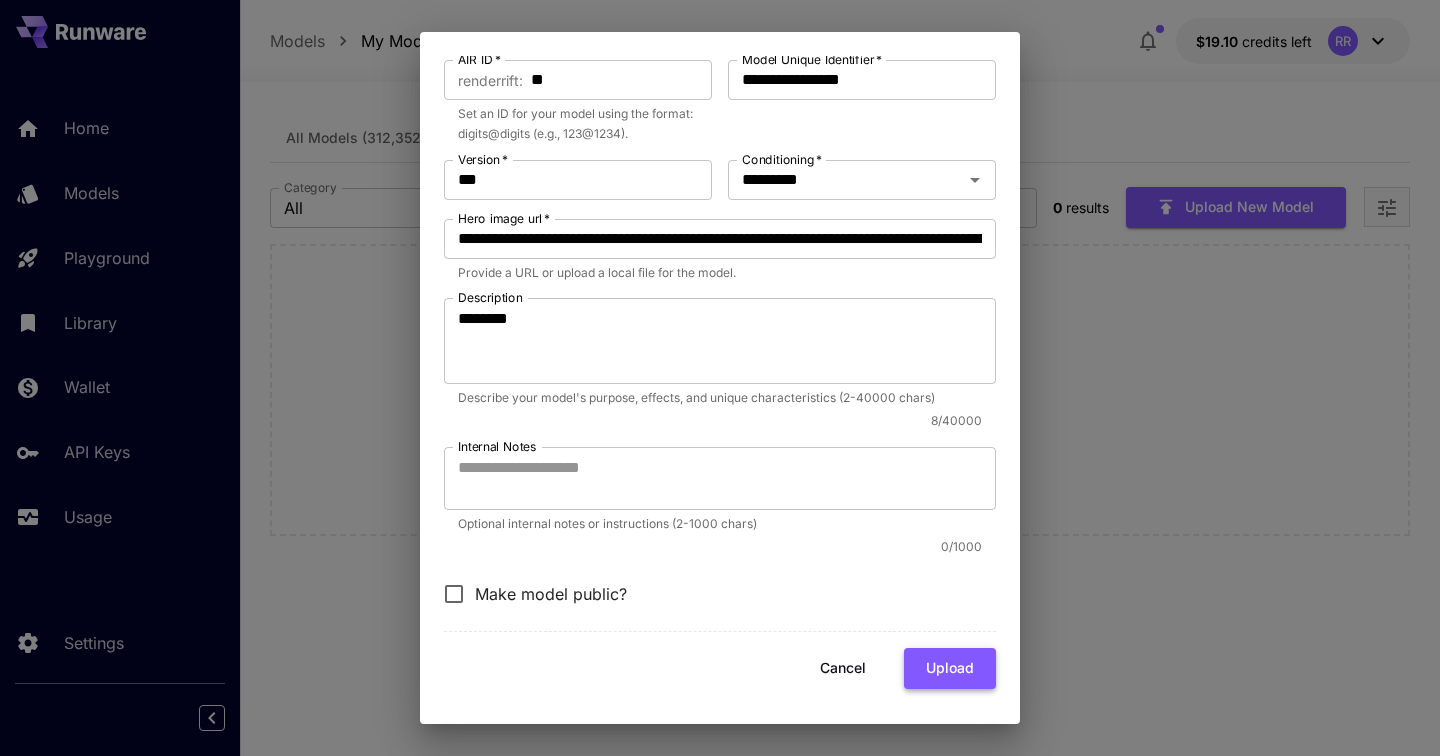 click on "Upload" at bounding box center [950, 668] 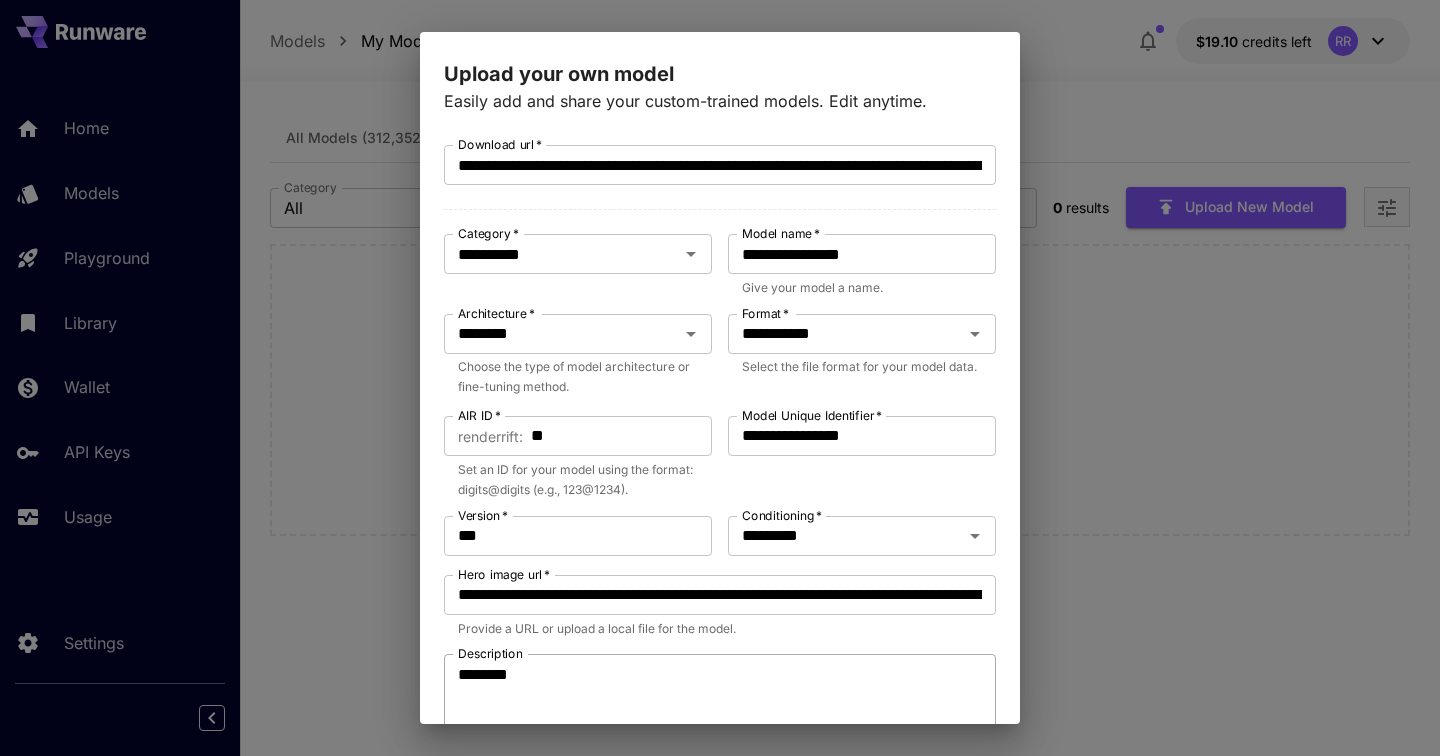 scroll, scrollTop: 0, scrollLeft: 0, axis: both 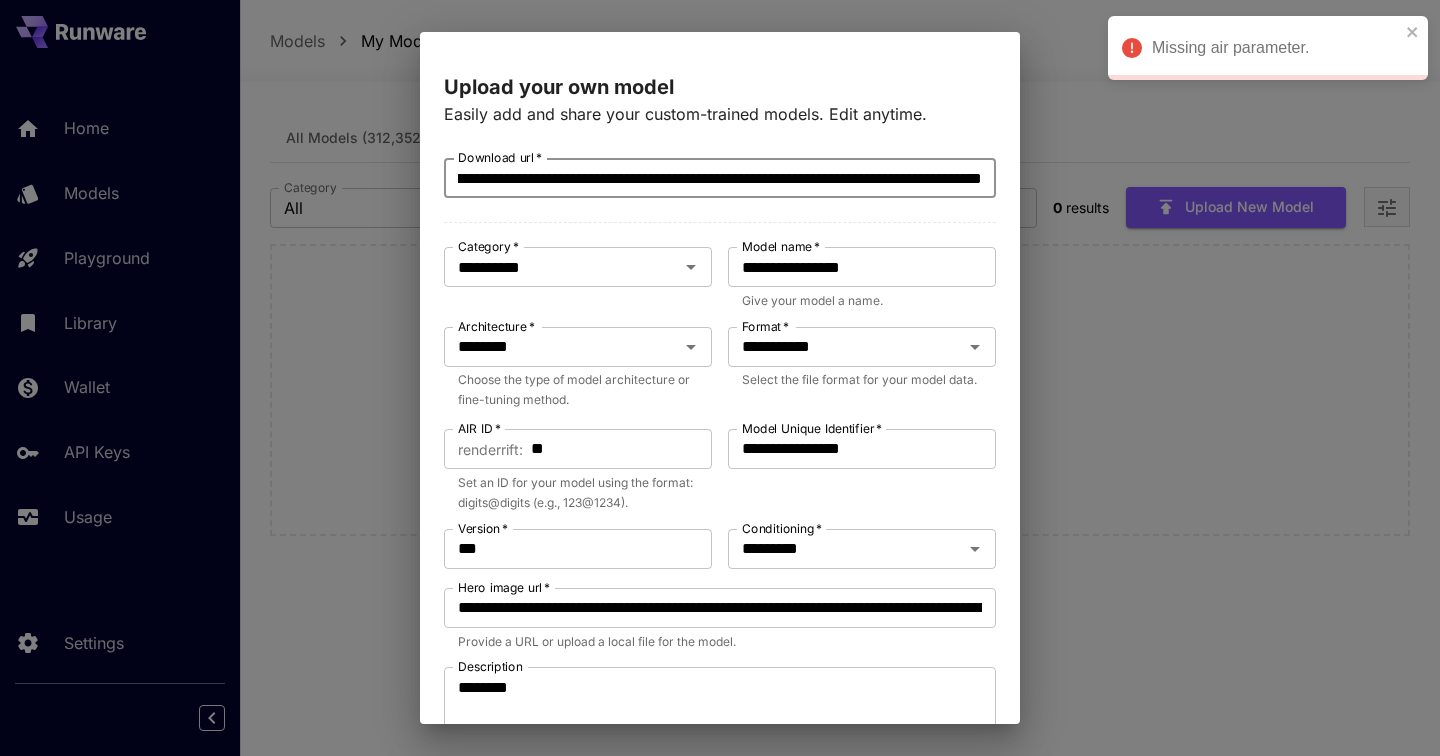 click on "**********" at bounding box center (720, 178) 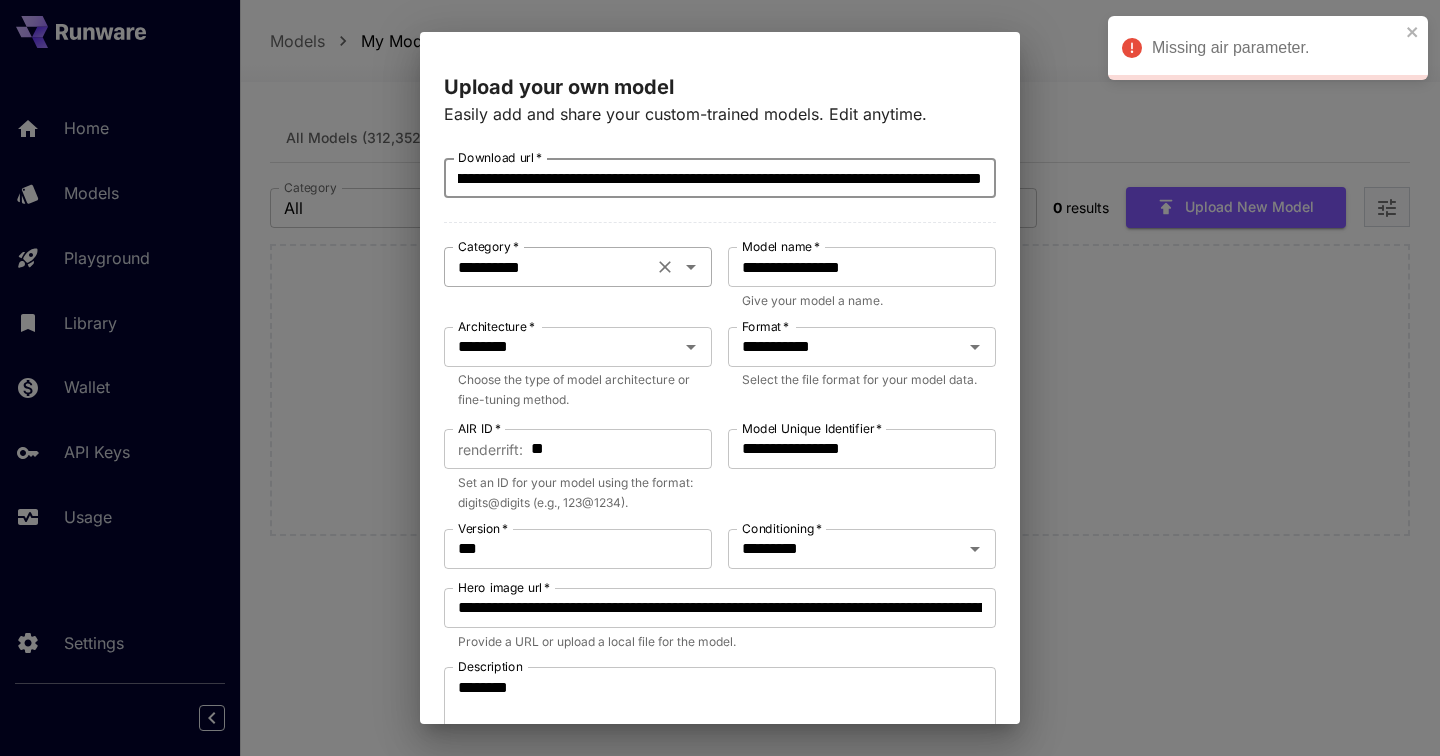 scroll, scrollTop: 0, scrollLeft: 0, axis: both 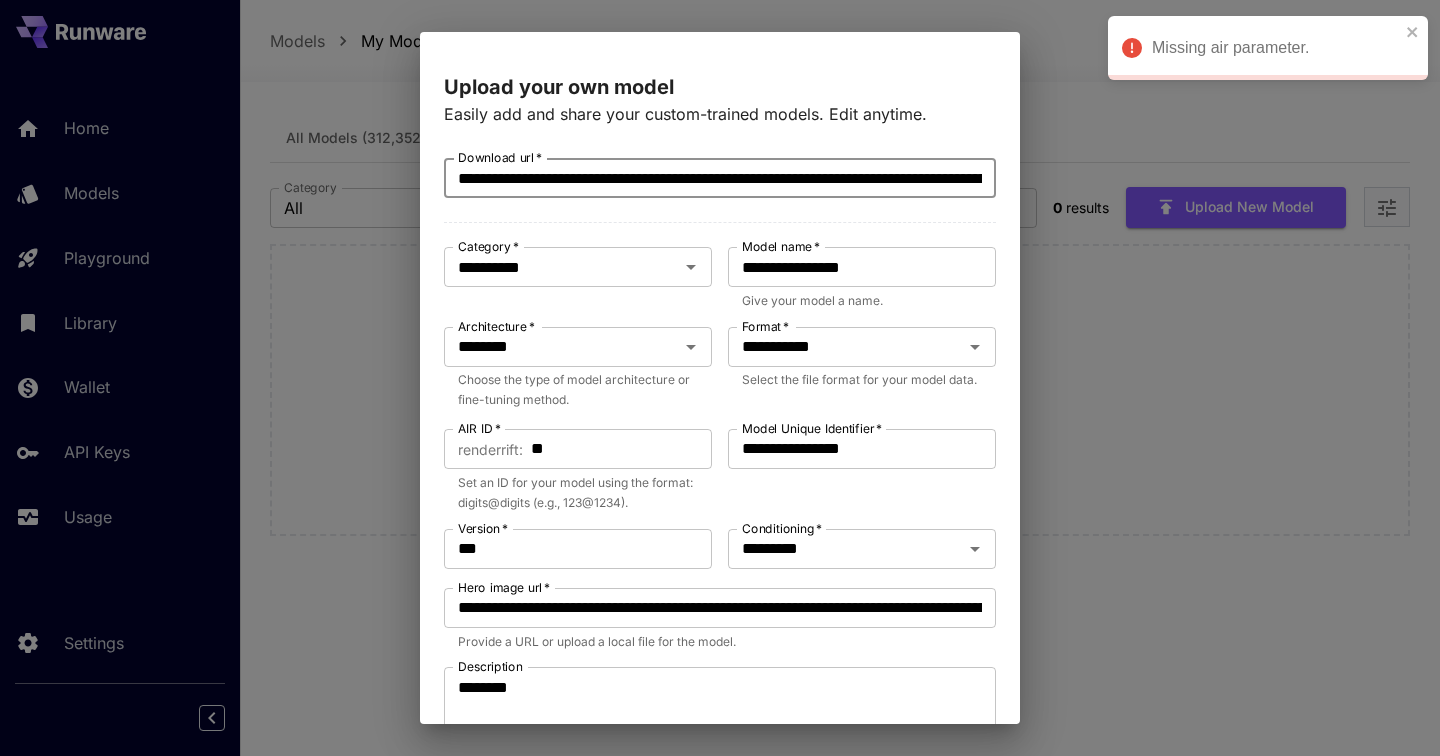 paste on "***" 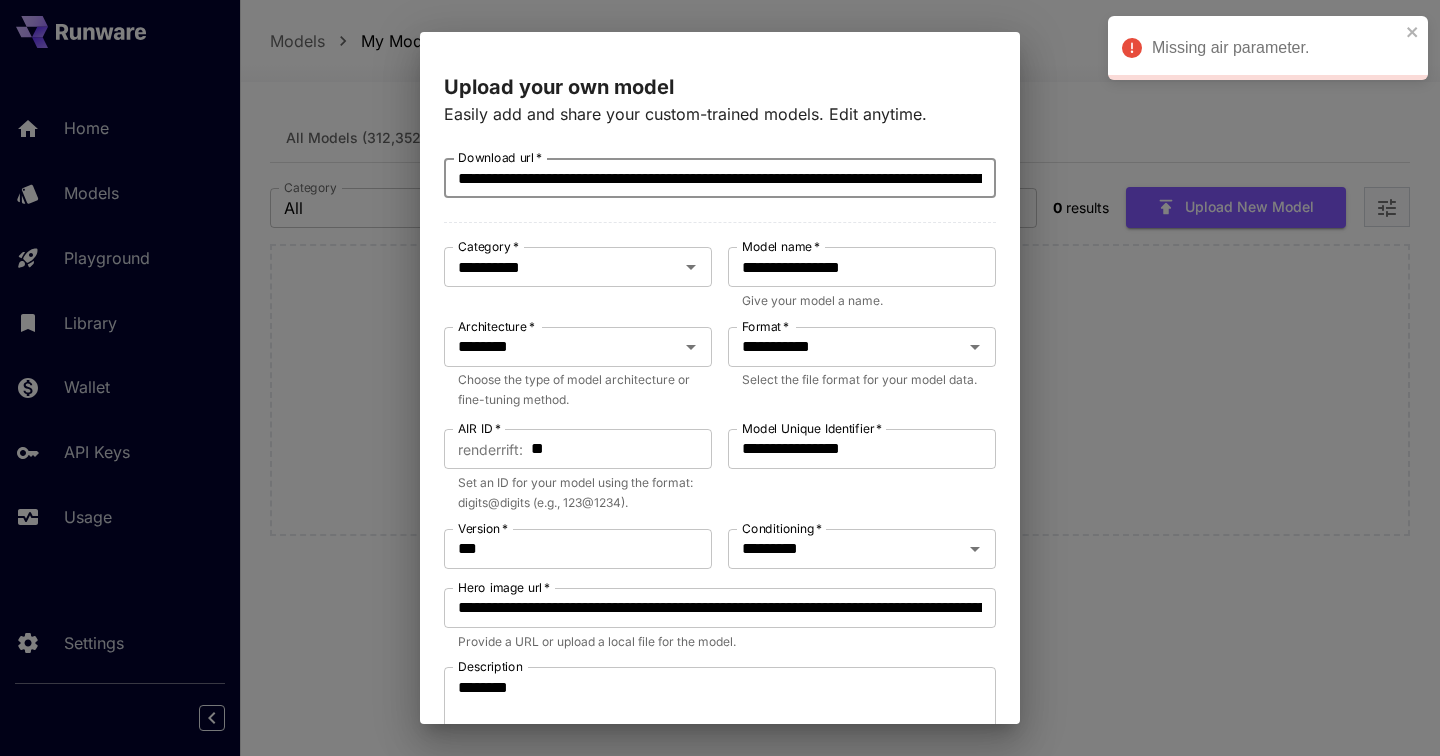 scroll, scrollTop: 0, scrollLeft: 312, axis: horizontal 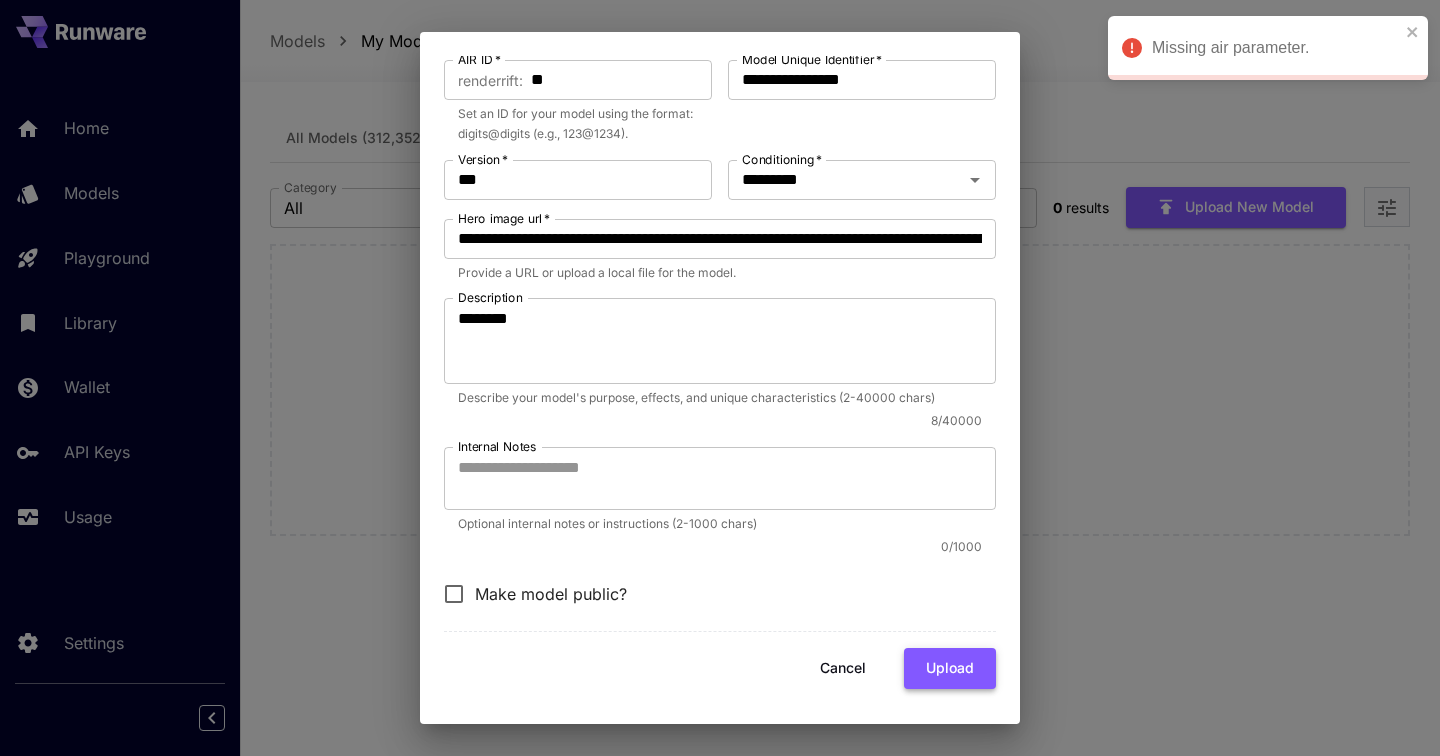 type on "**********" 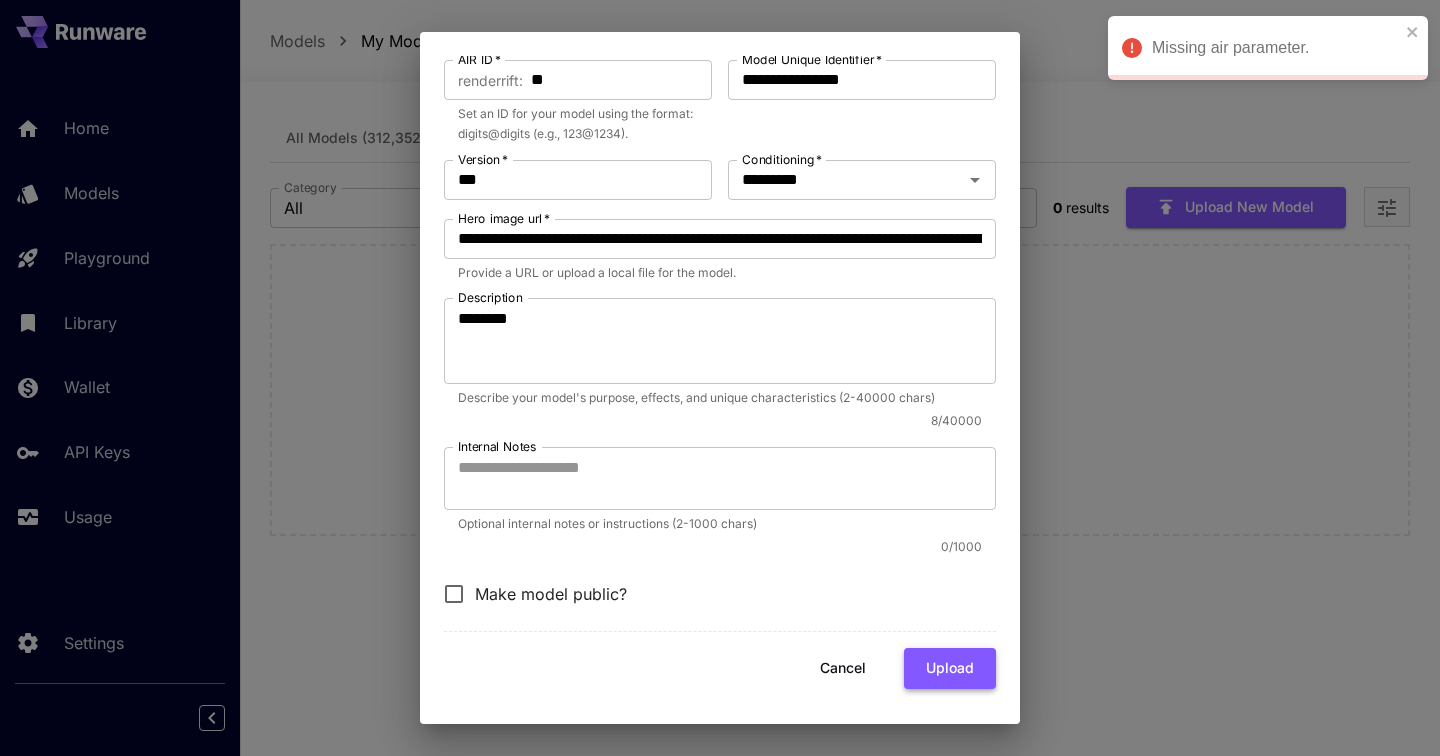 click on "Upload" at bounding box center [950, 668] 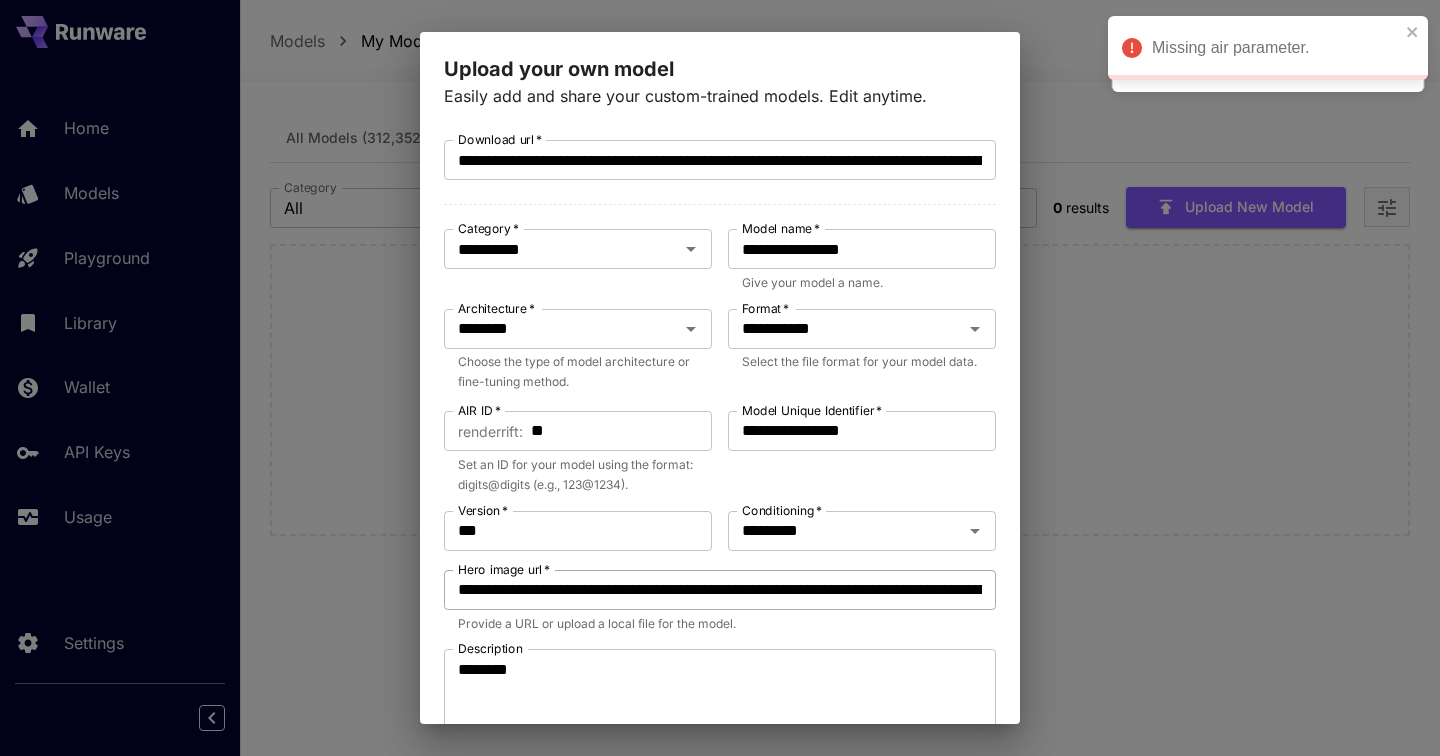scroll, scrollTop: 0, scrollLeft: 0, axis: both 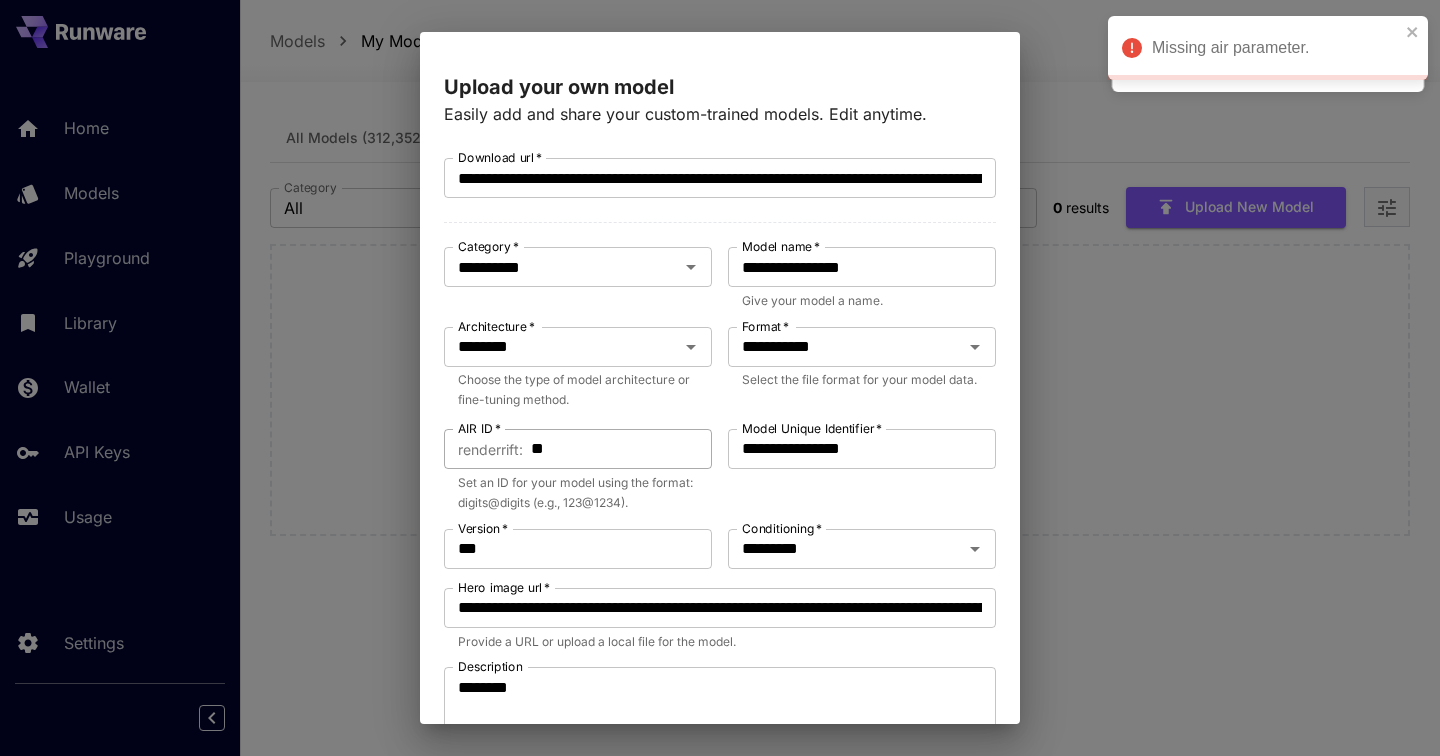 click on "**" at bounding box center (621, 449) 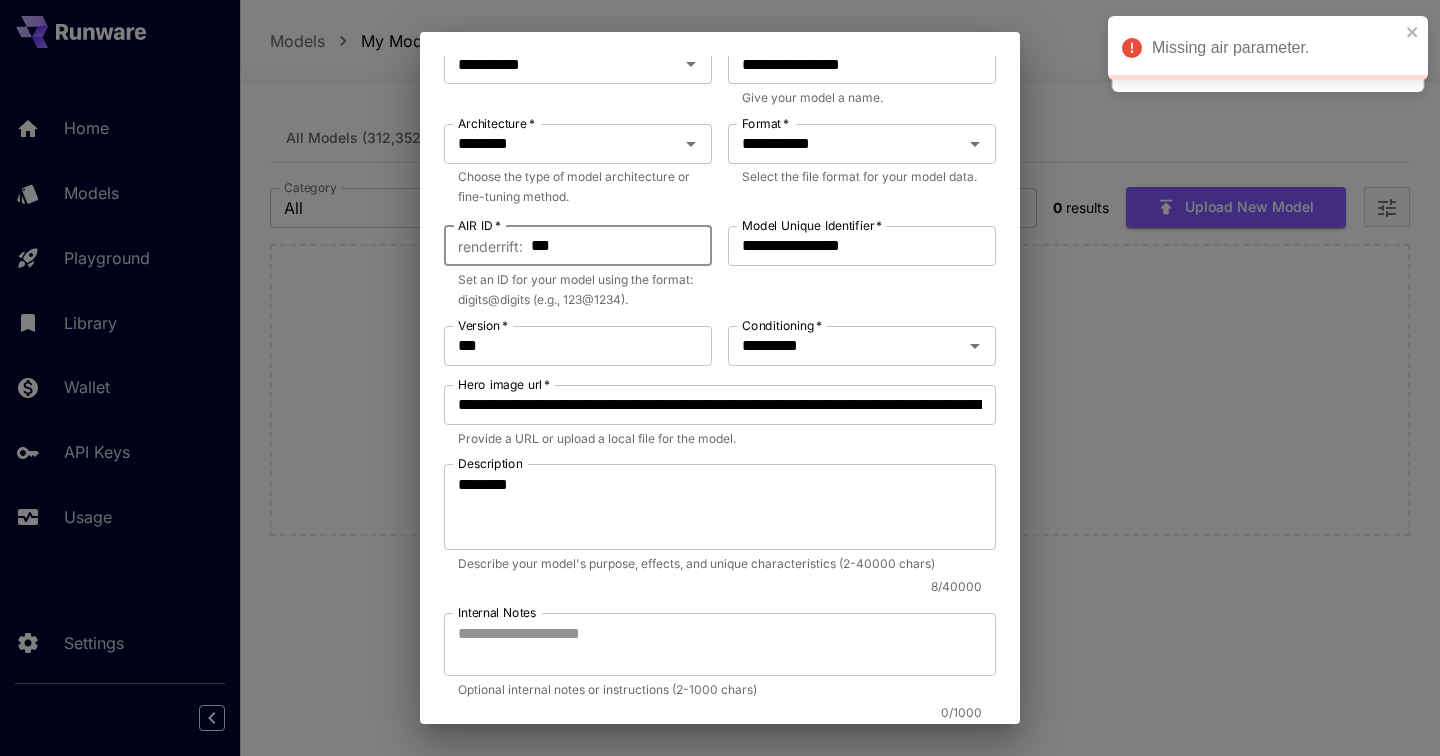scroll, scrollTop: 369, scrollLeft: 0, axis: vertical 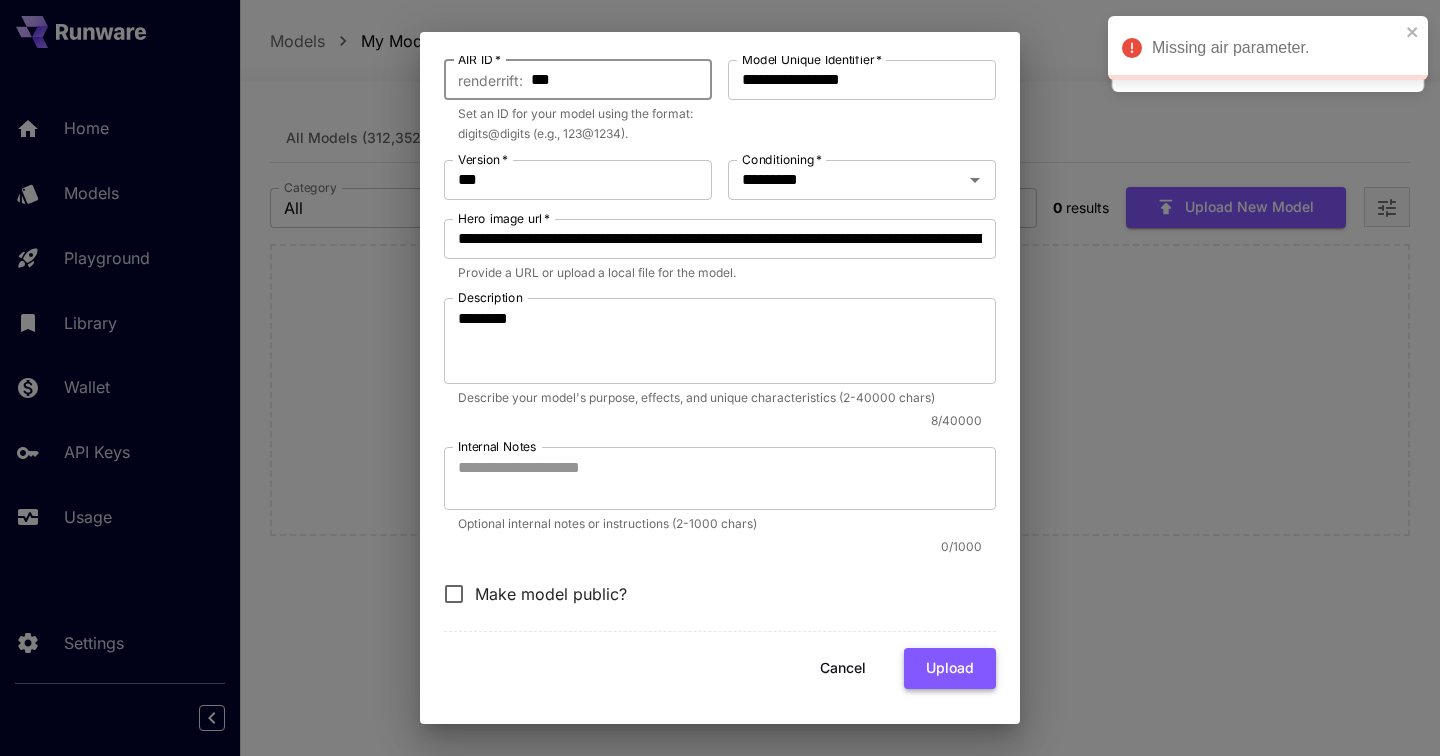 type on "***" 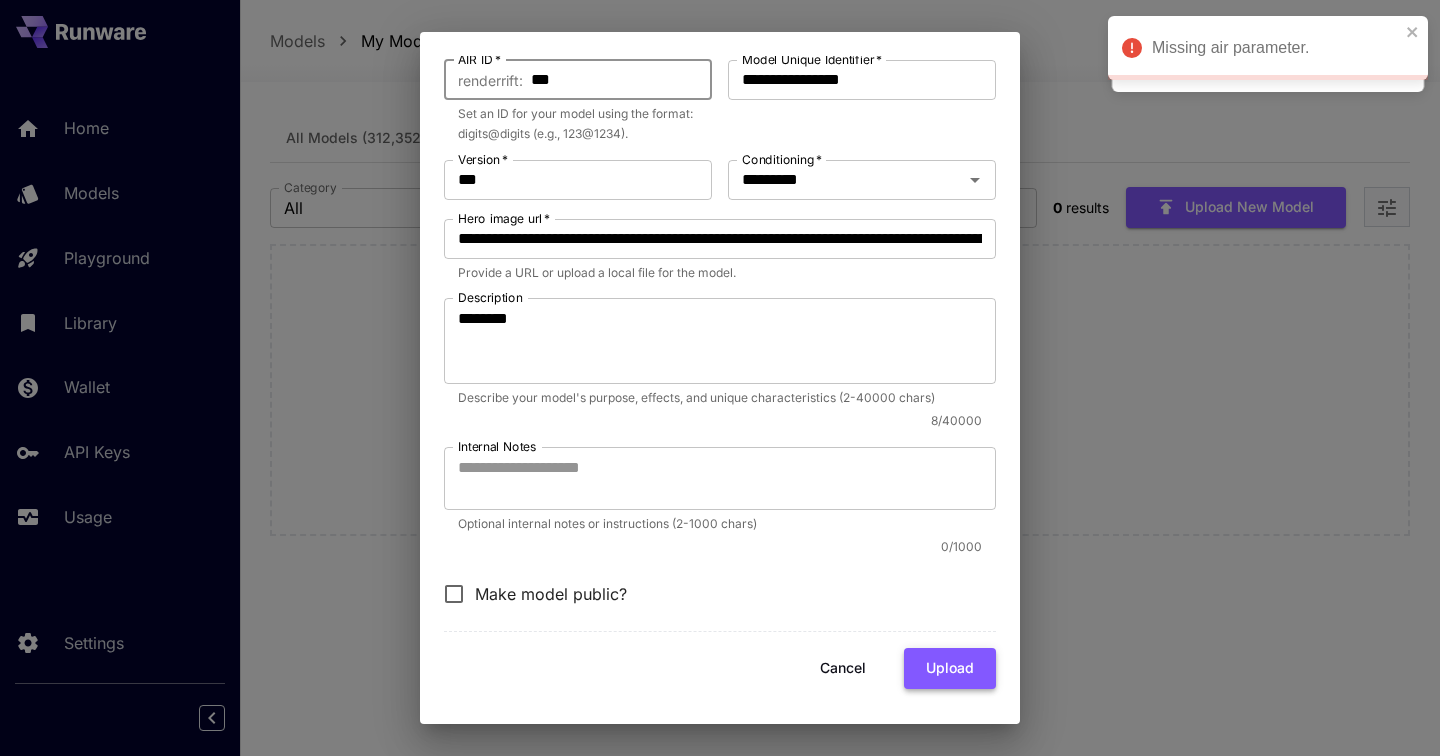 click on "Upload" at bounding box center (950, 668) 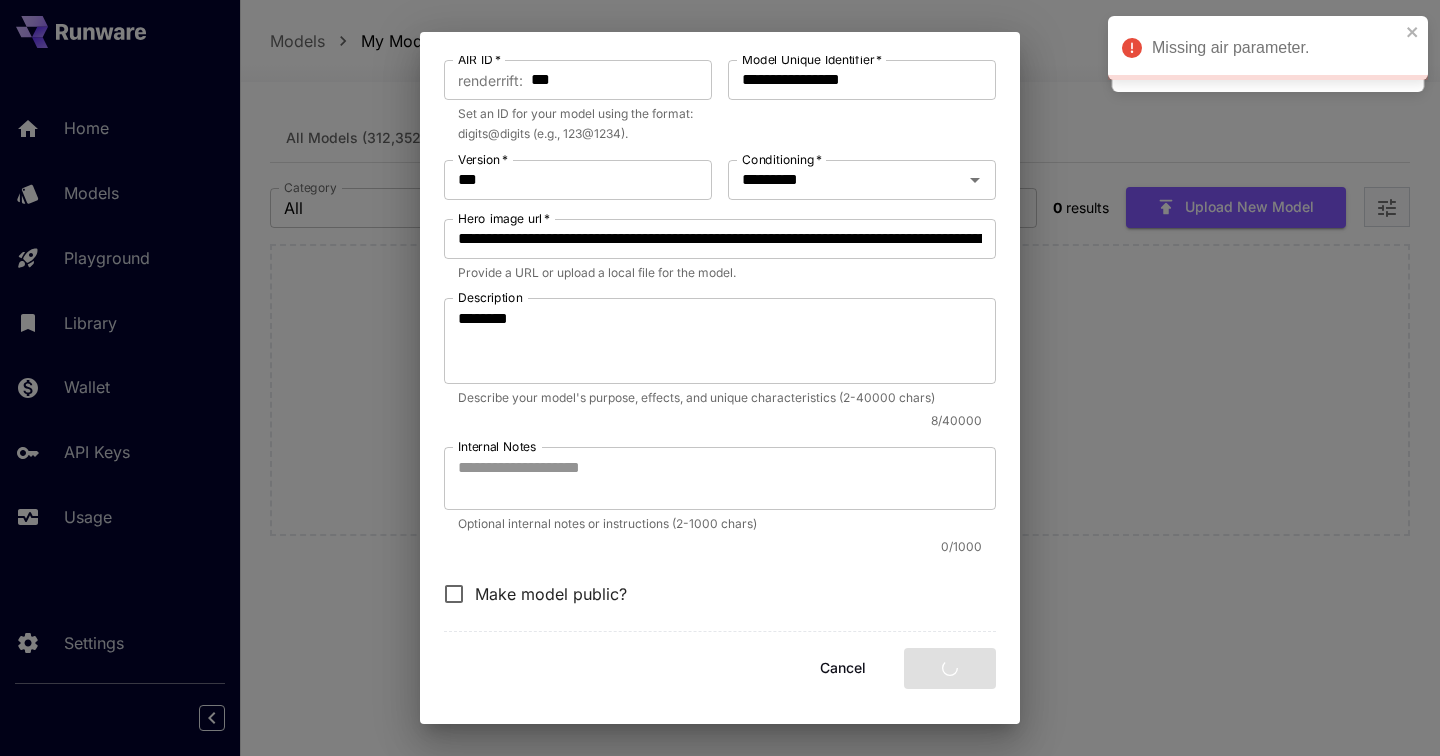 scroll, scrollTop: 0, scrollLeft: 0, axis: both 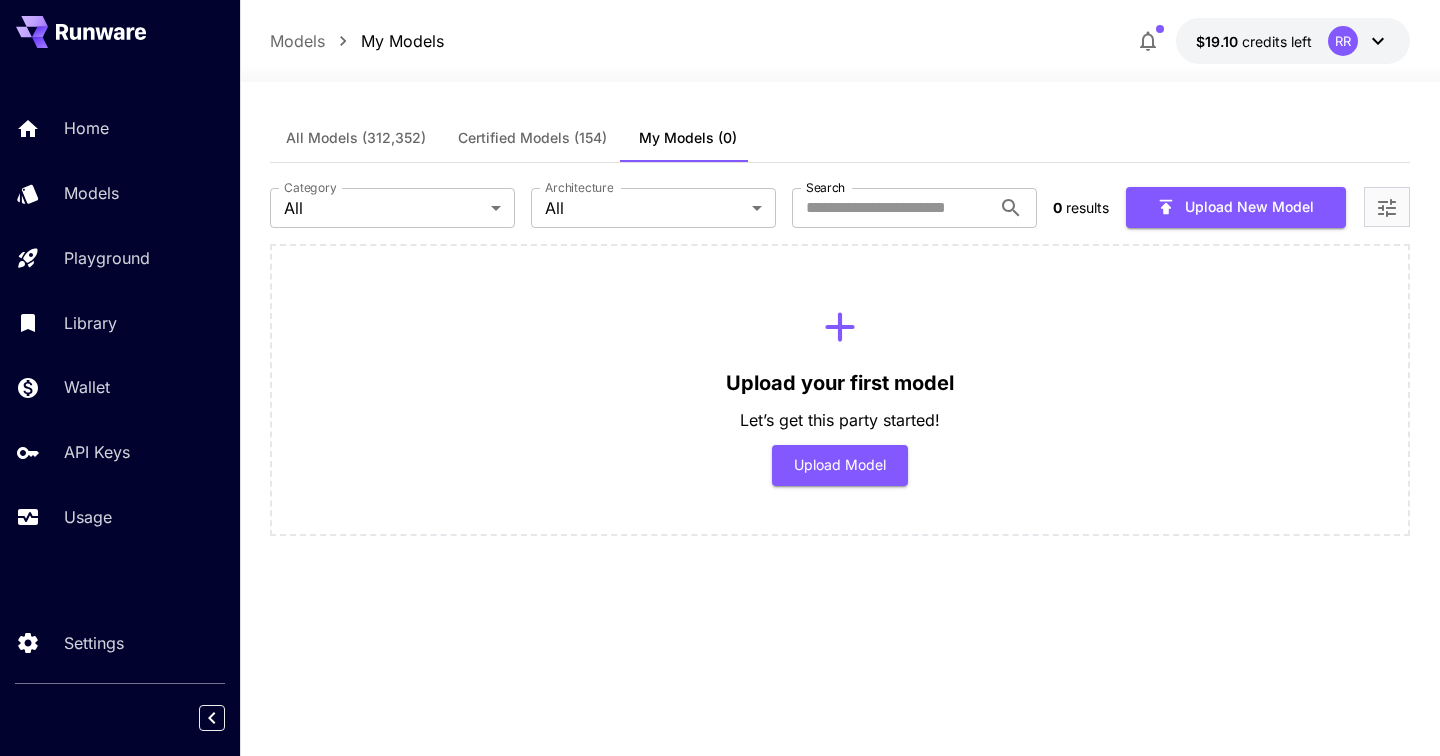 click on "Upload your first model Let’s get this party started! Upload Model" at bounding box center (840, 390) 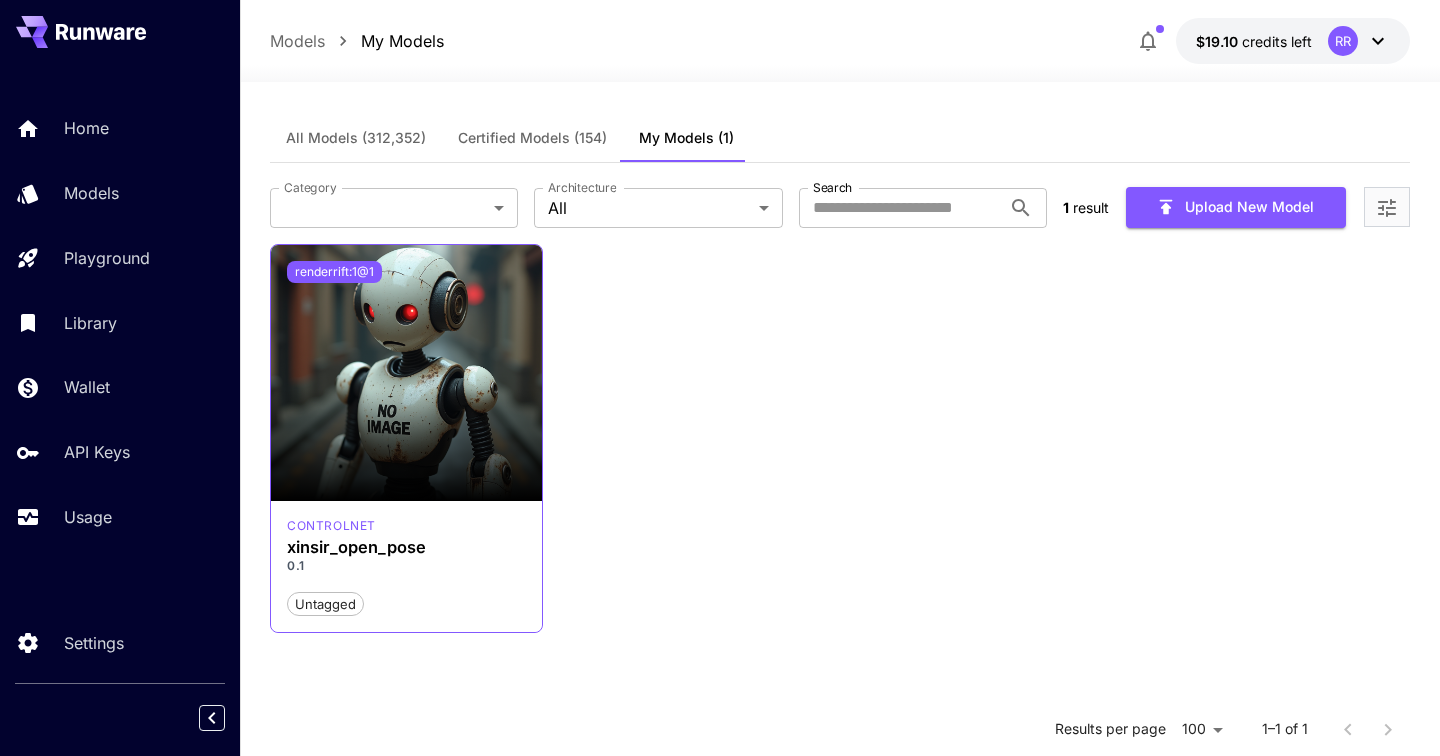 click on "renderrift:1@1" at bounding box center (334, 272) 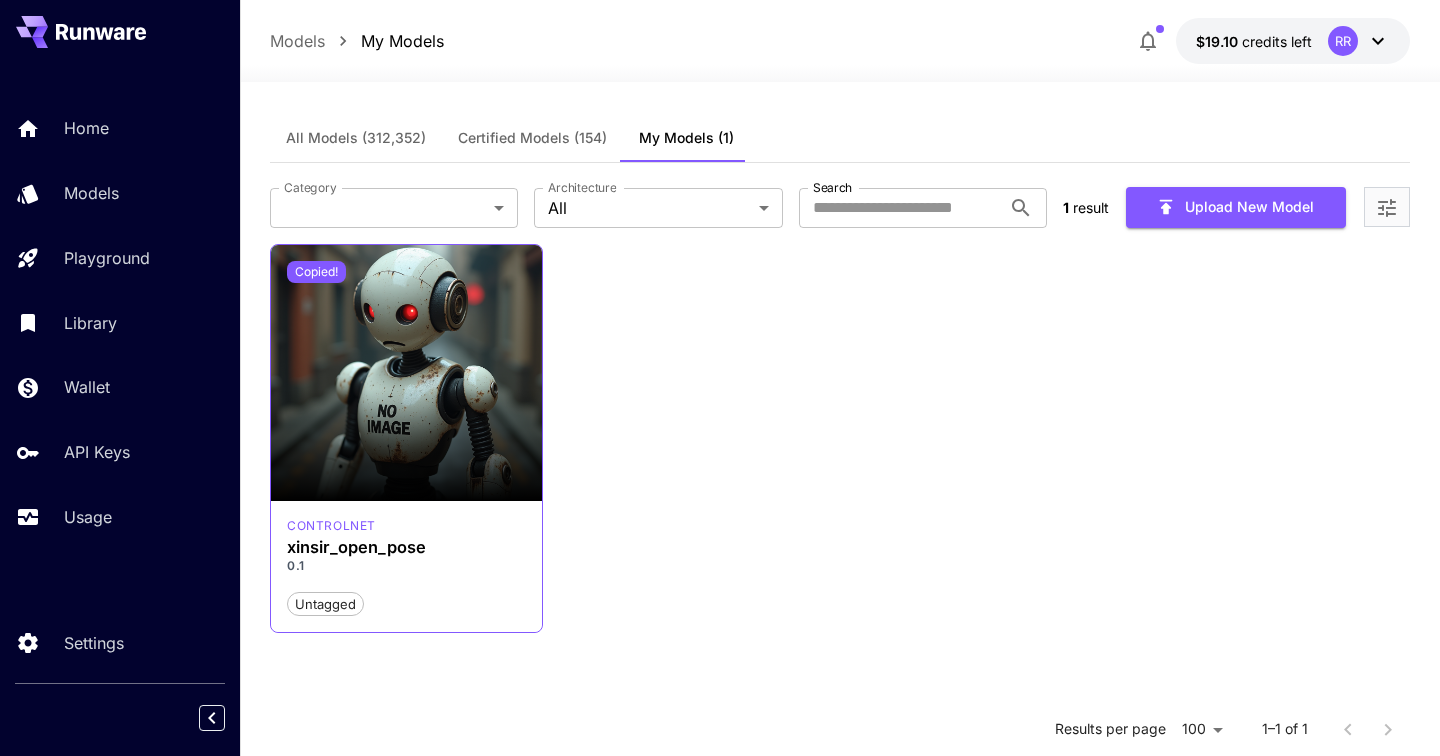 type 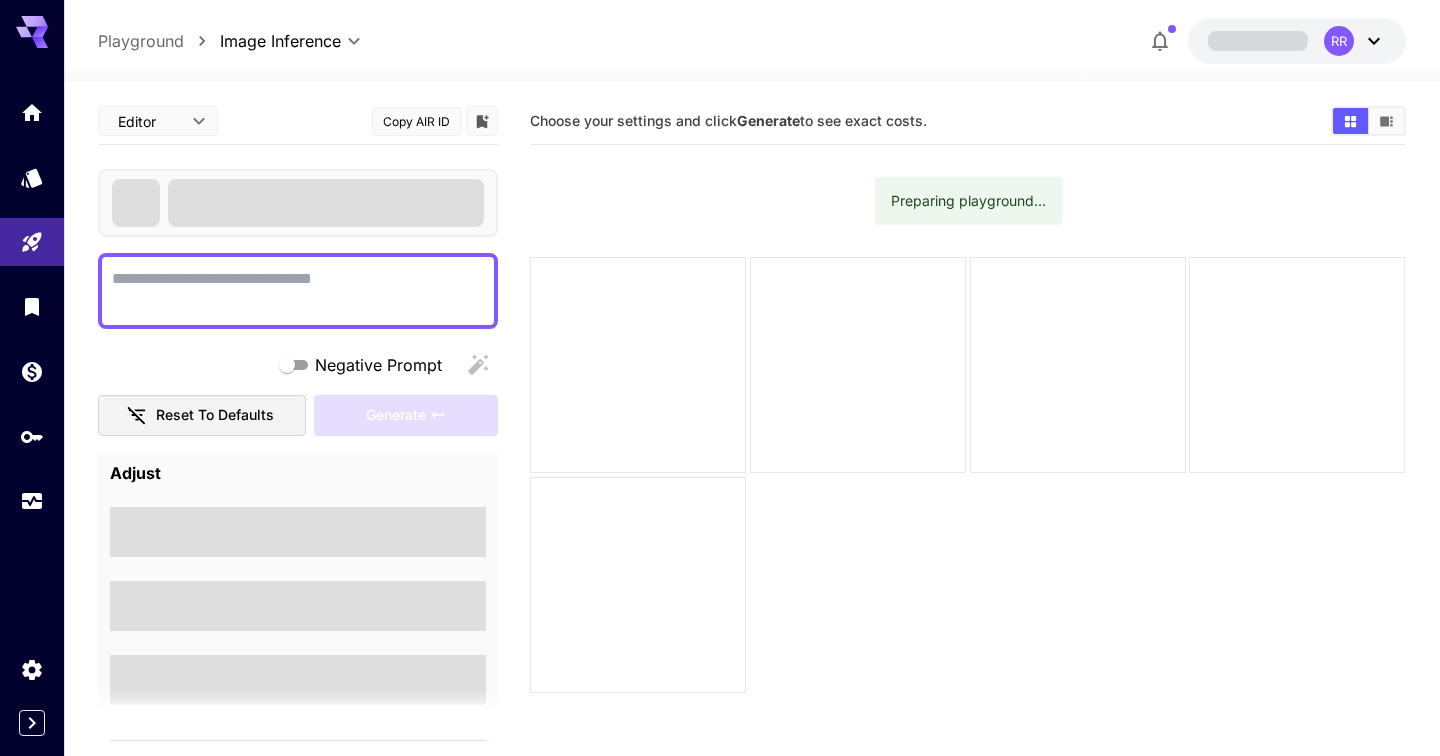 scroll, scrollTop: 0, scrollLeft: 0, axis: both 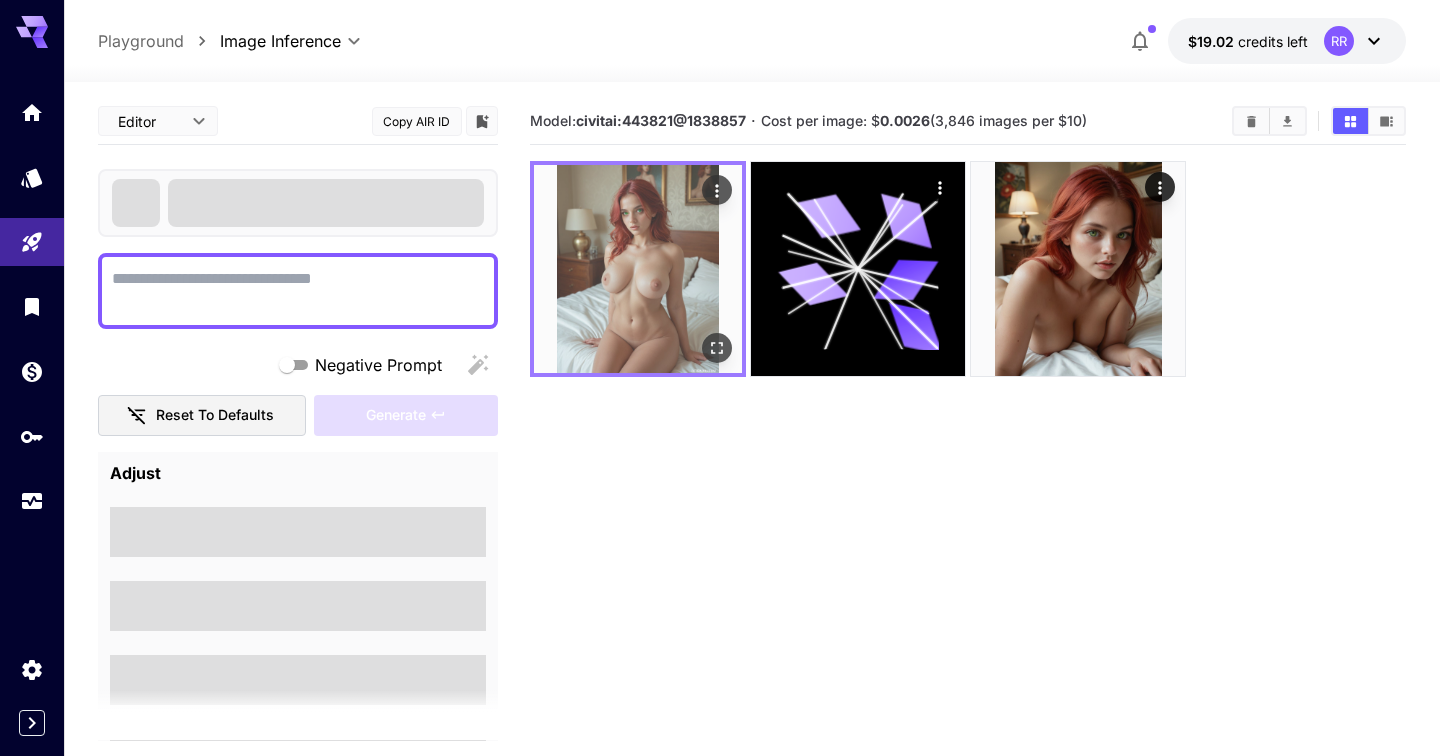 click 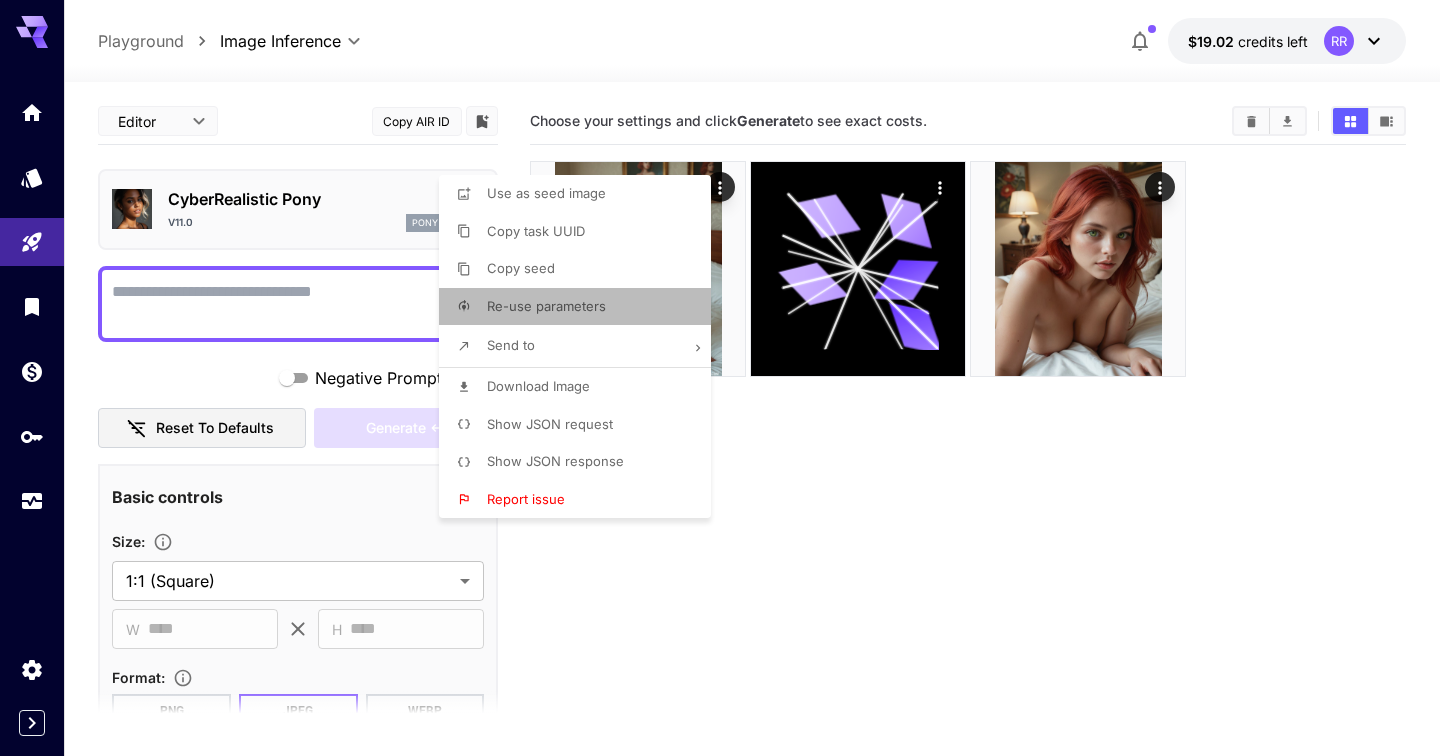 click on "Re-use parameters" at bounding box center (546, 306) 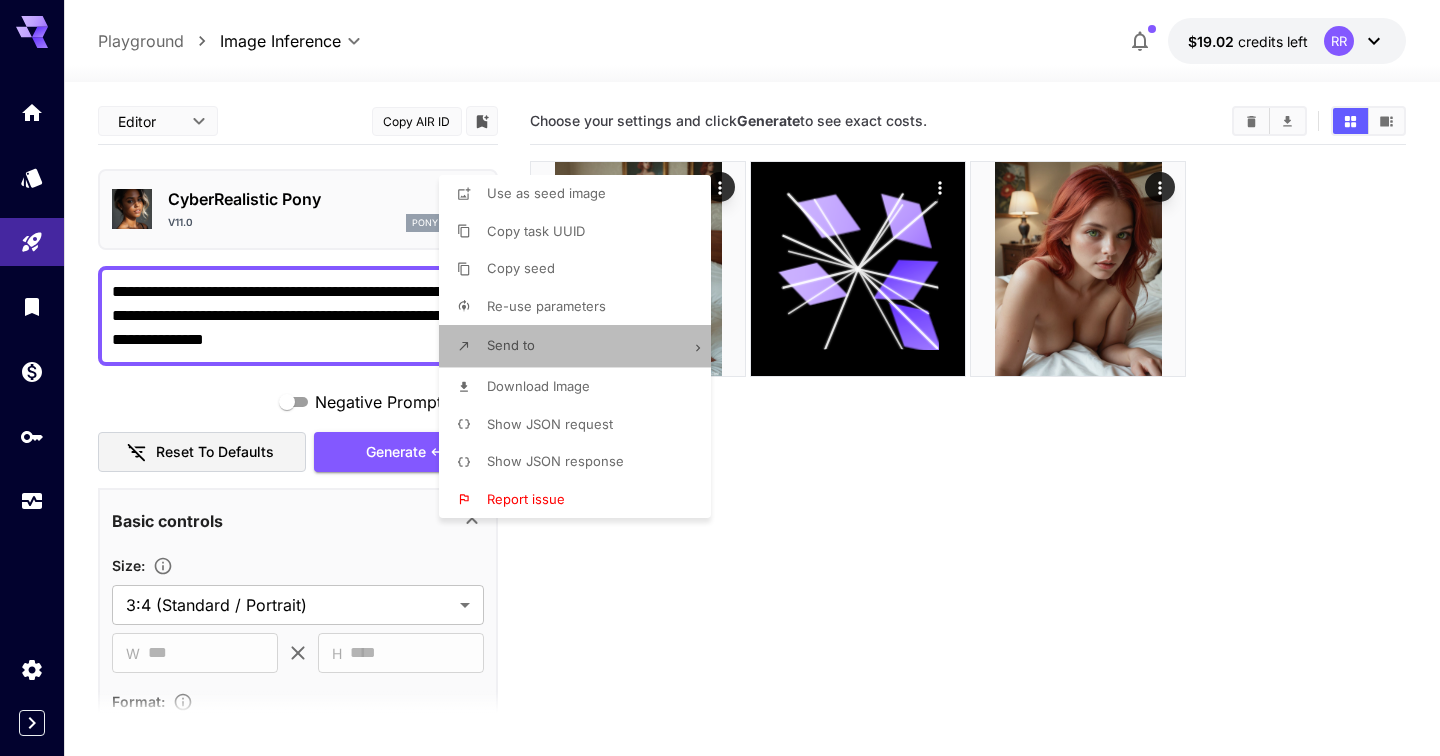 click on "Send to" at bounding box center [581, 346] 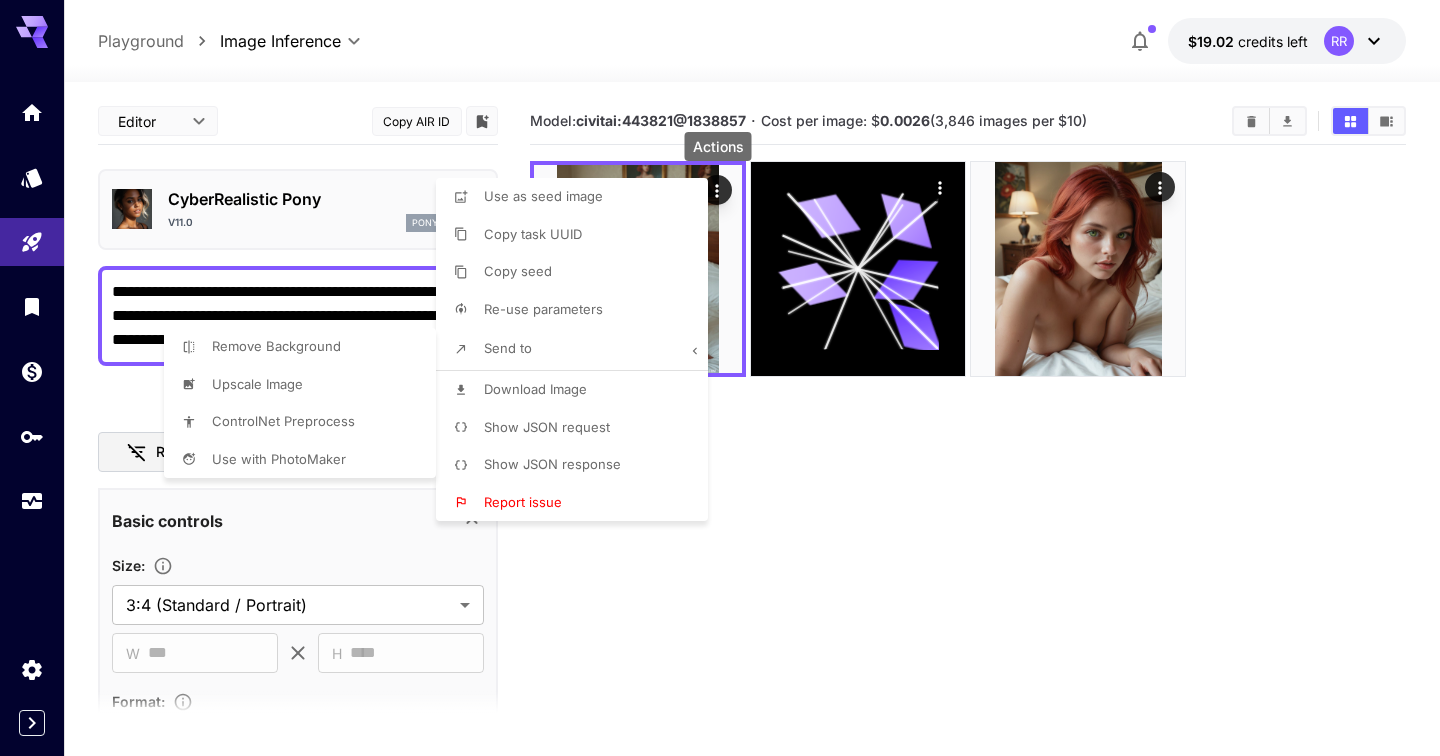 click at bounding box center [720, 378] 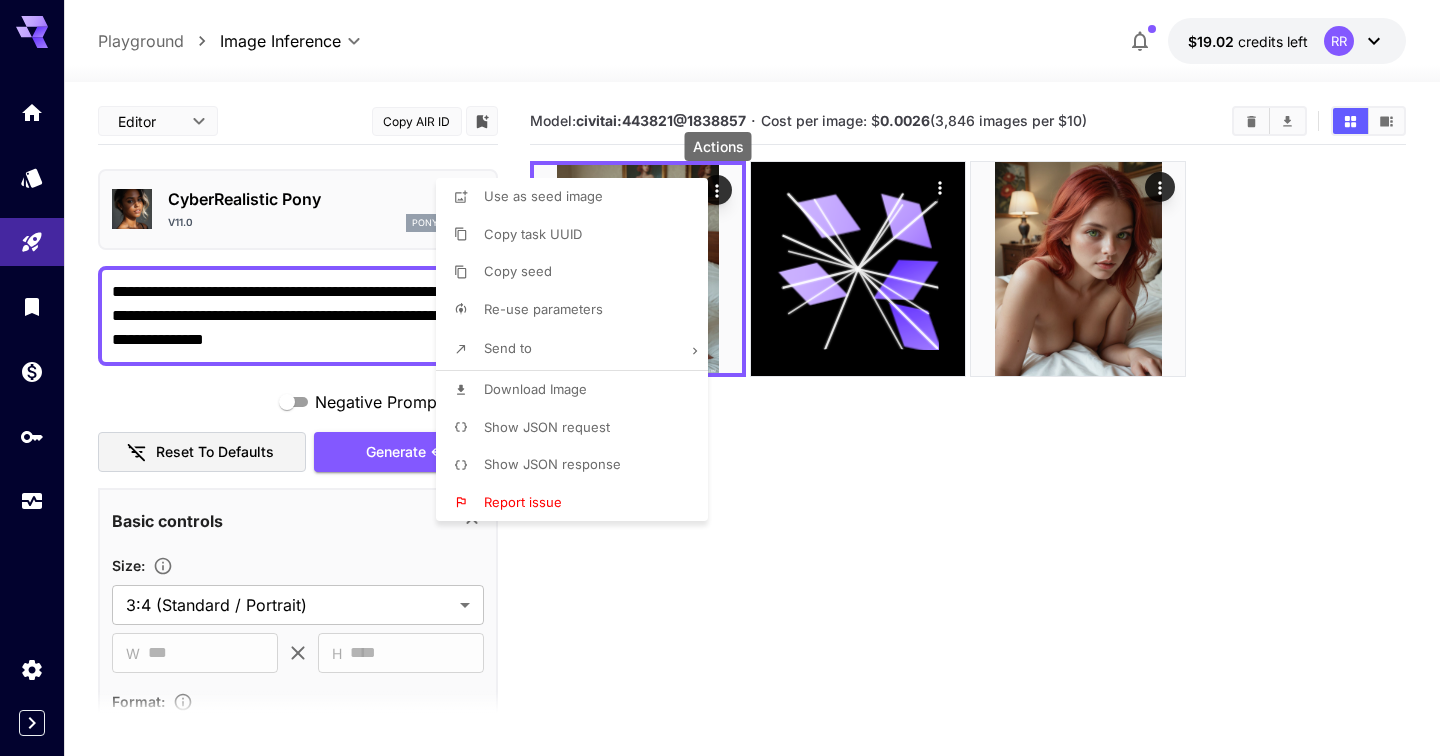 click on "Send to" at bounding box center [578, 349] 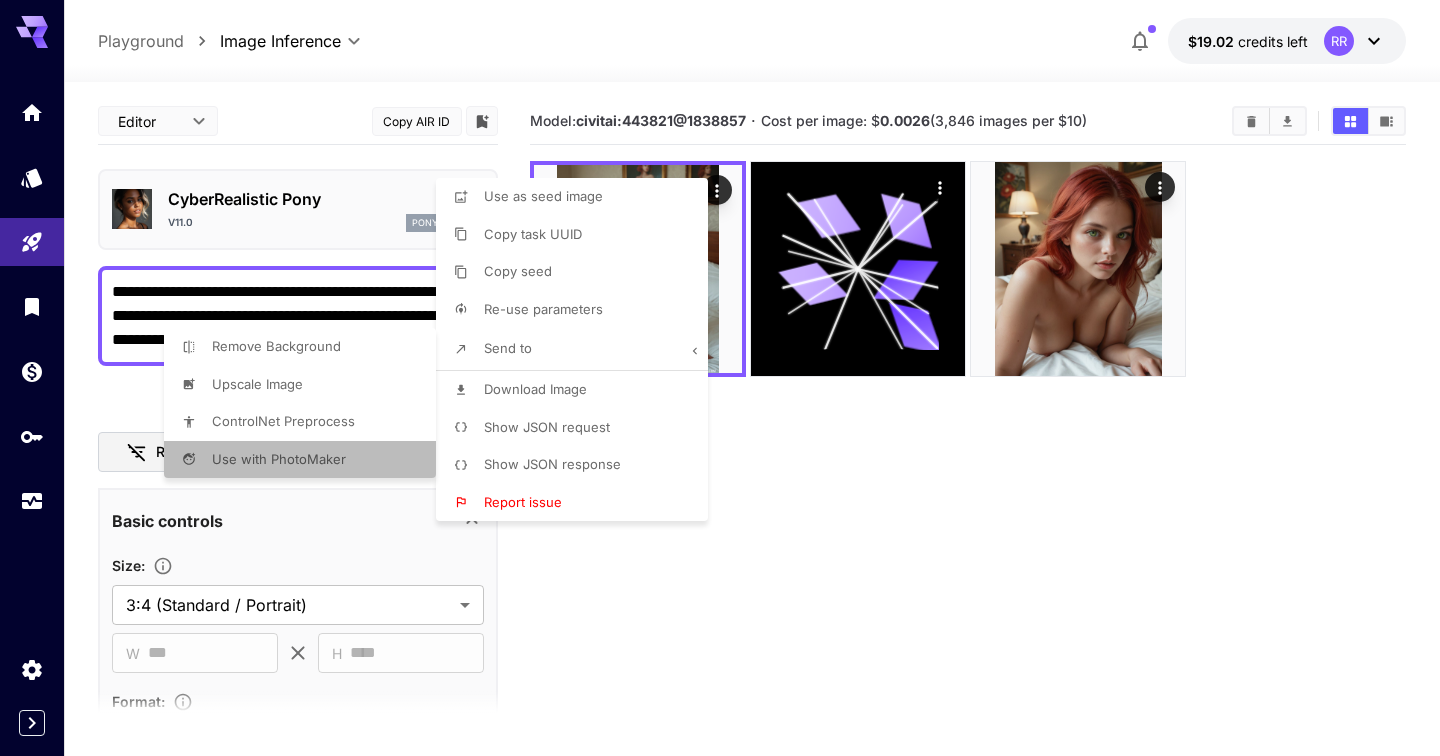 click on "Use with PhotoMaker" at bounding box center (543, 309) 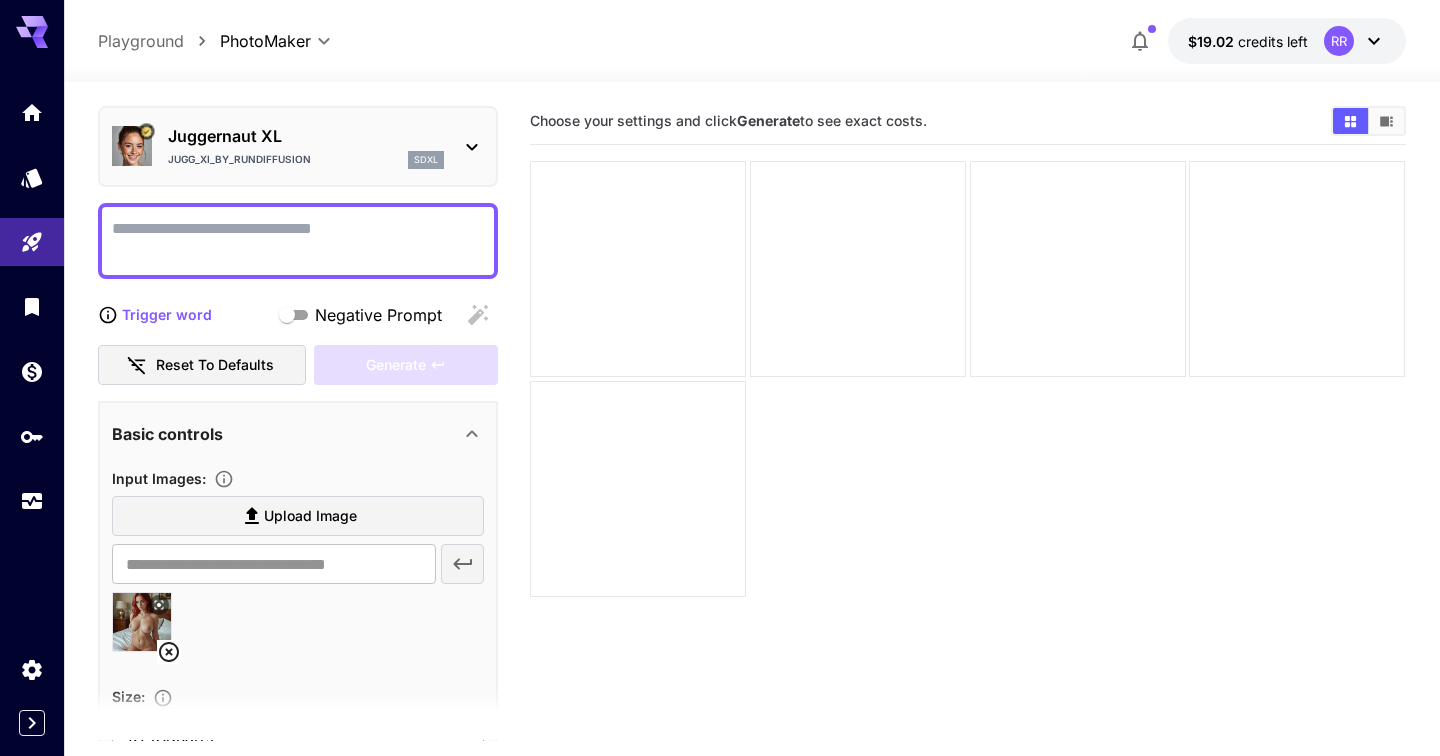 scroll, scrollTop: 0, scrollLeft: 0, axis: both 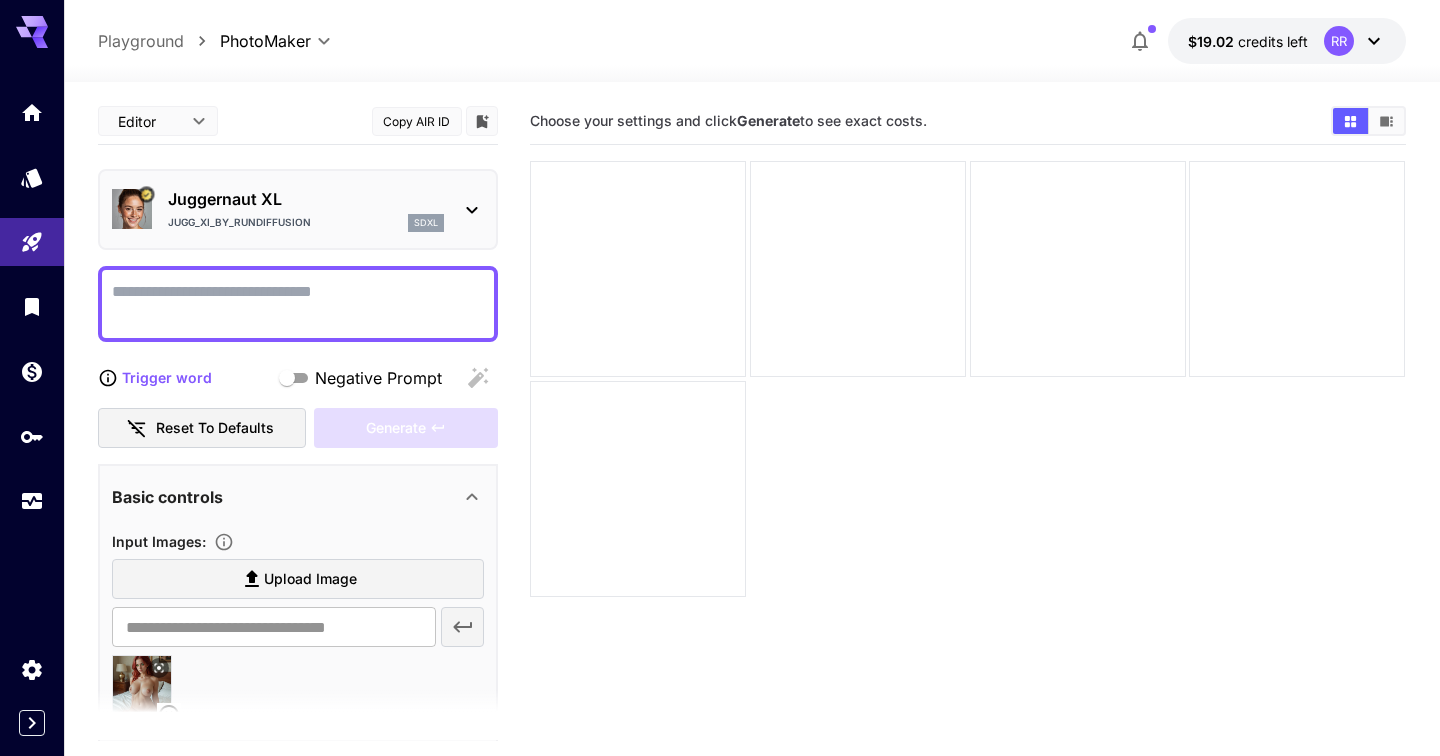 click on "Jugg_XI_by_RunDiffusion" at bounding box center (239, 222) 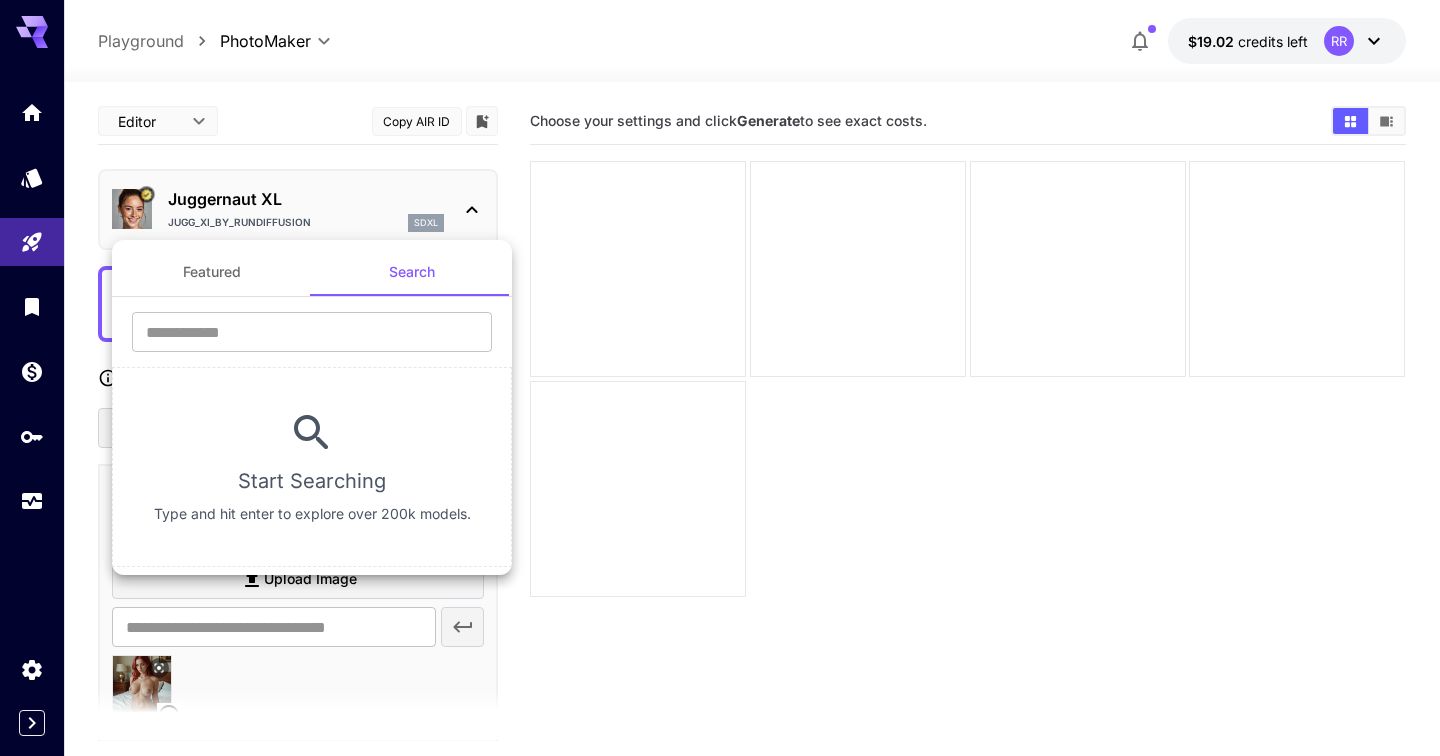 click on "​" at bounding box center (312, 339) 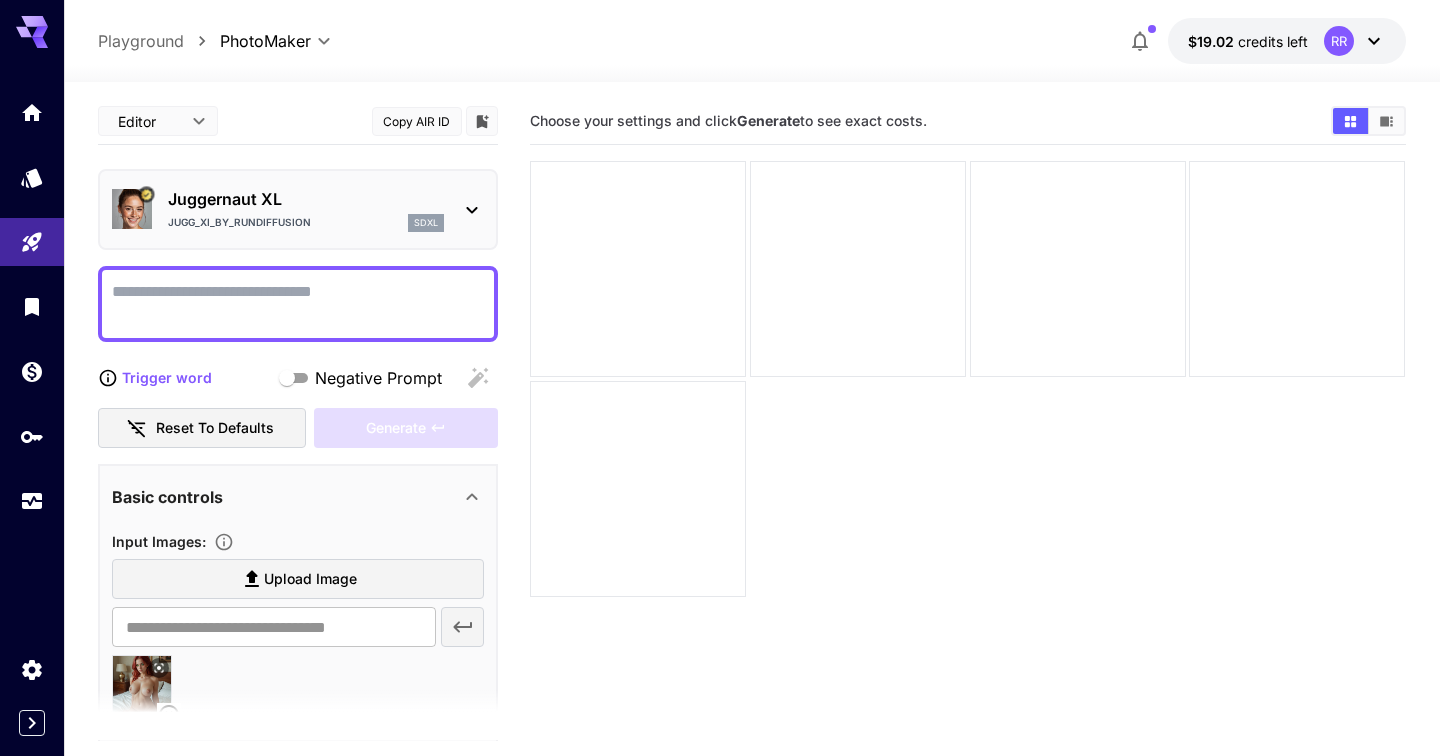 click at bounding box center [32, 306] 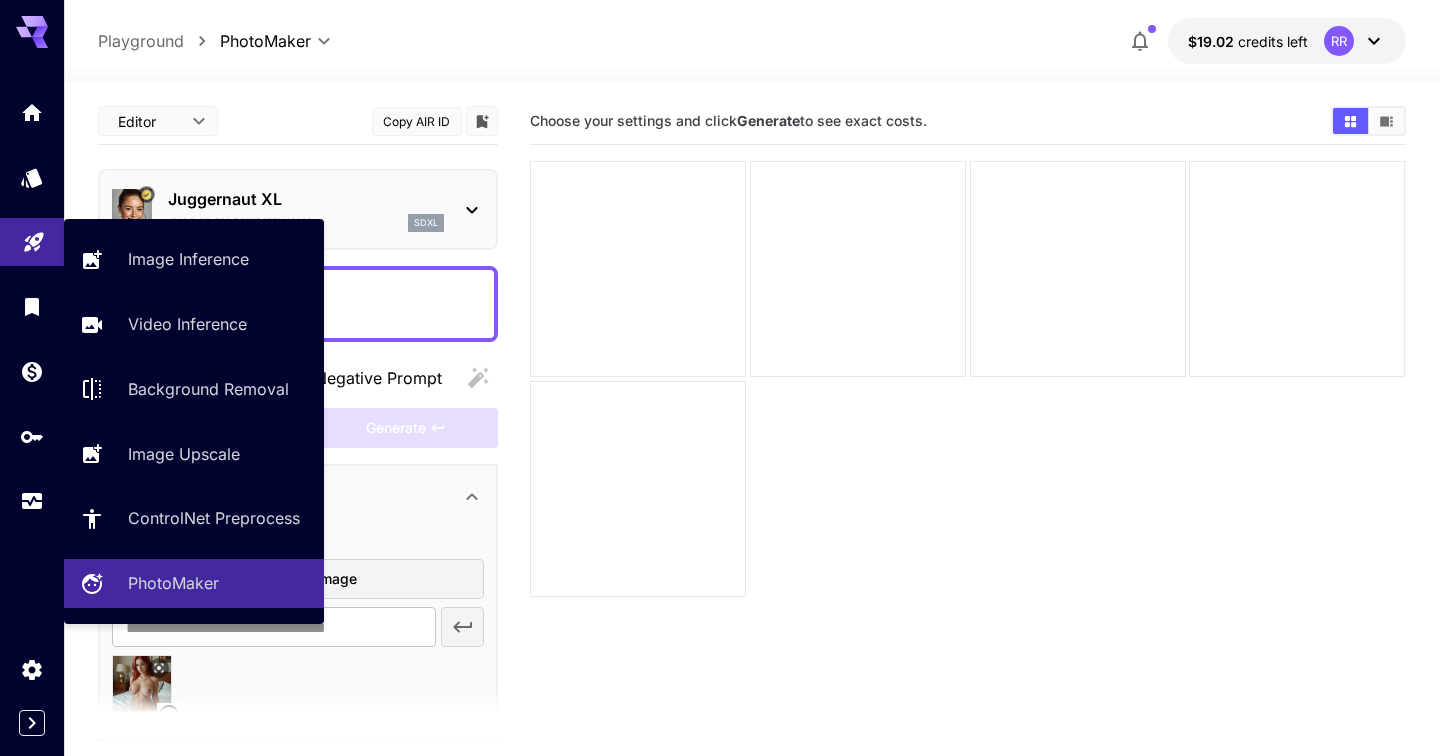 click at bounding box center [32, 242] 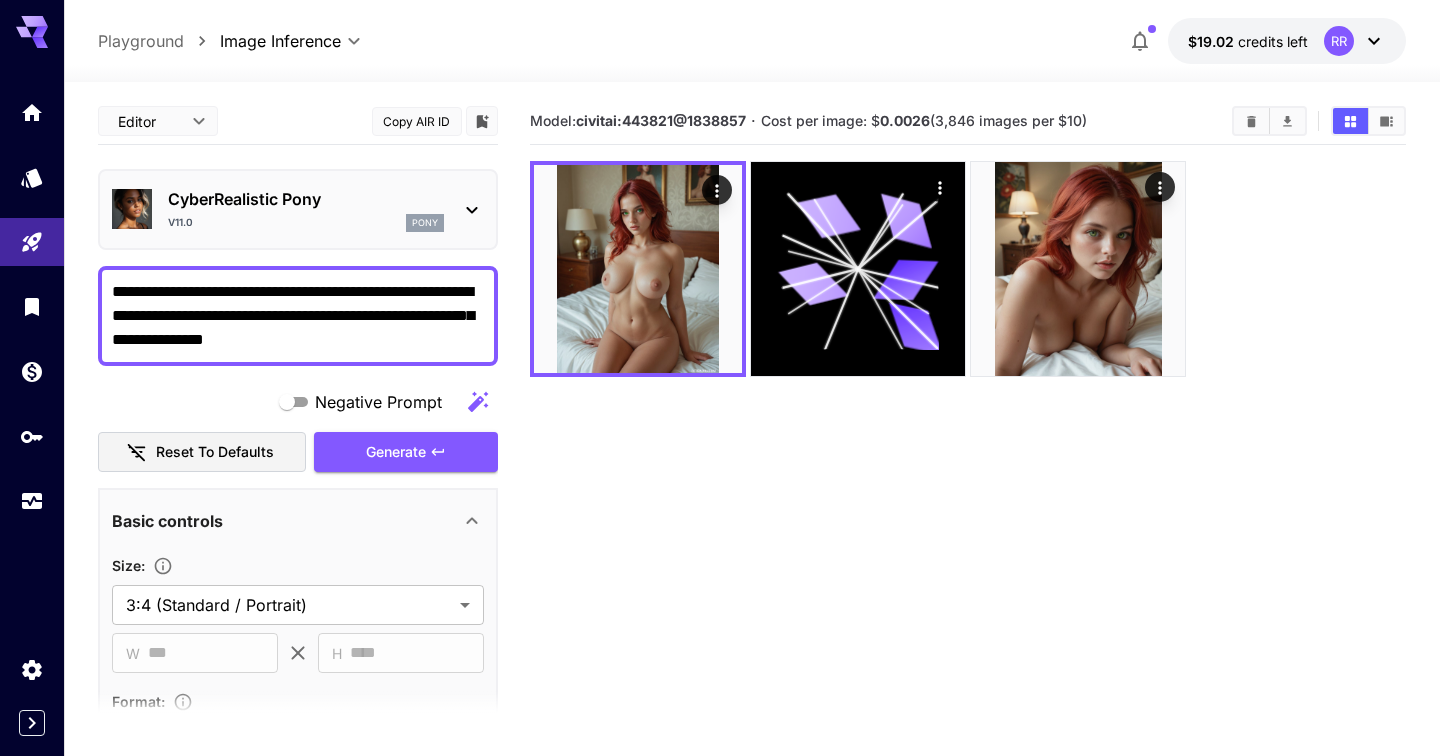 click on "CyberRealistic Pony v11.0 pony" at bounding box center (306, 209) 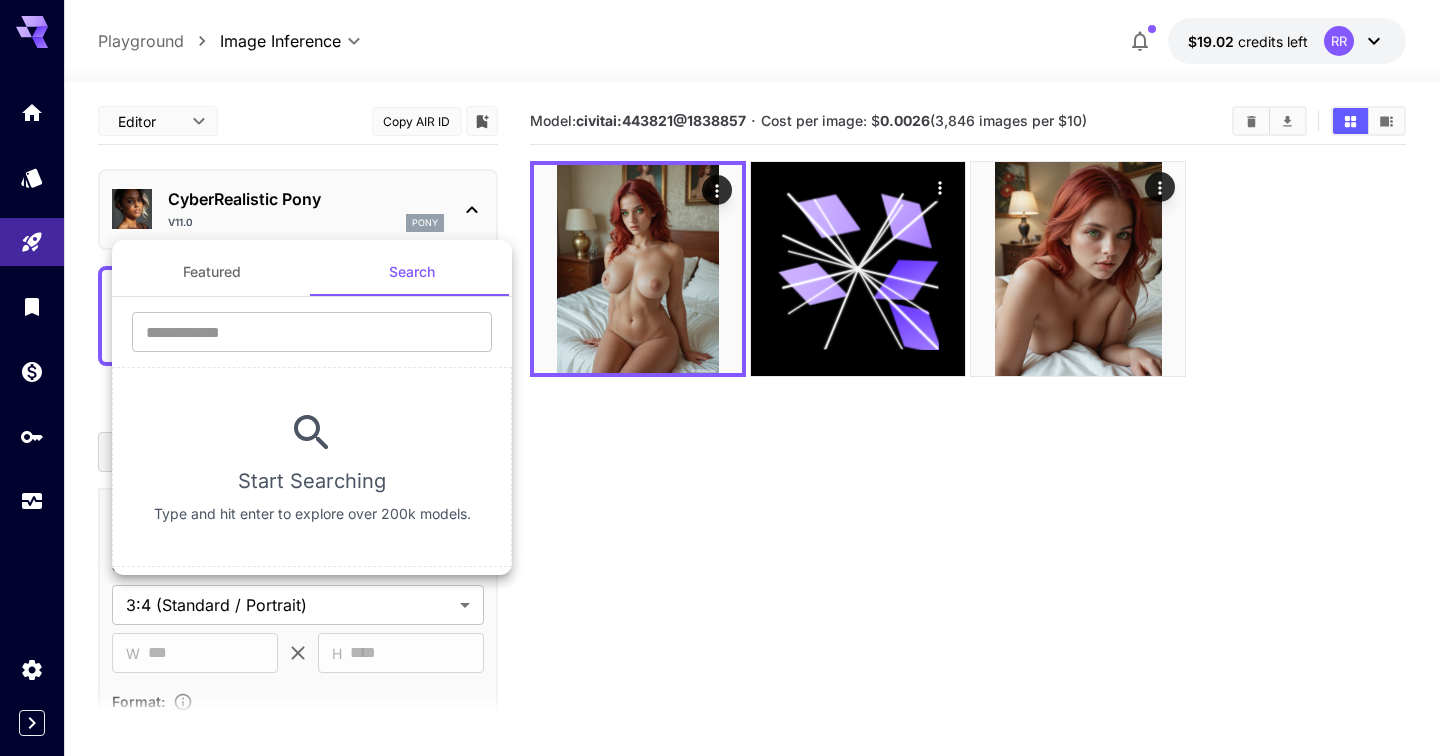 click at bounding box center (720, 378) 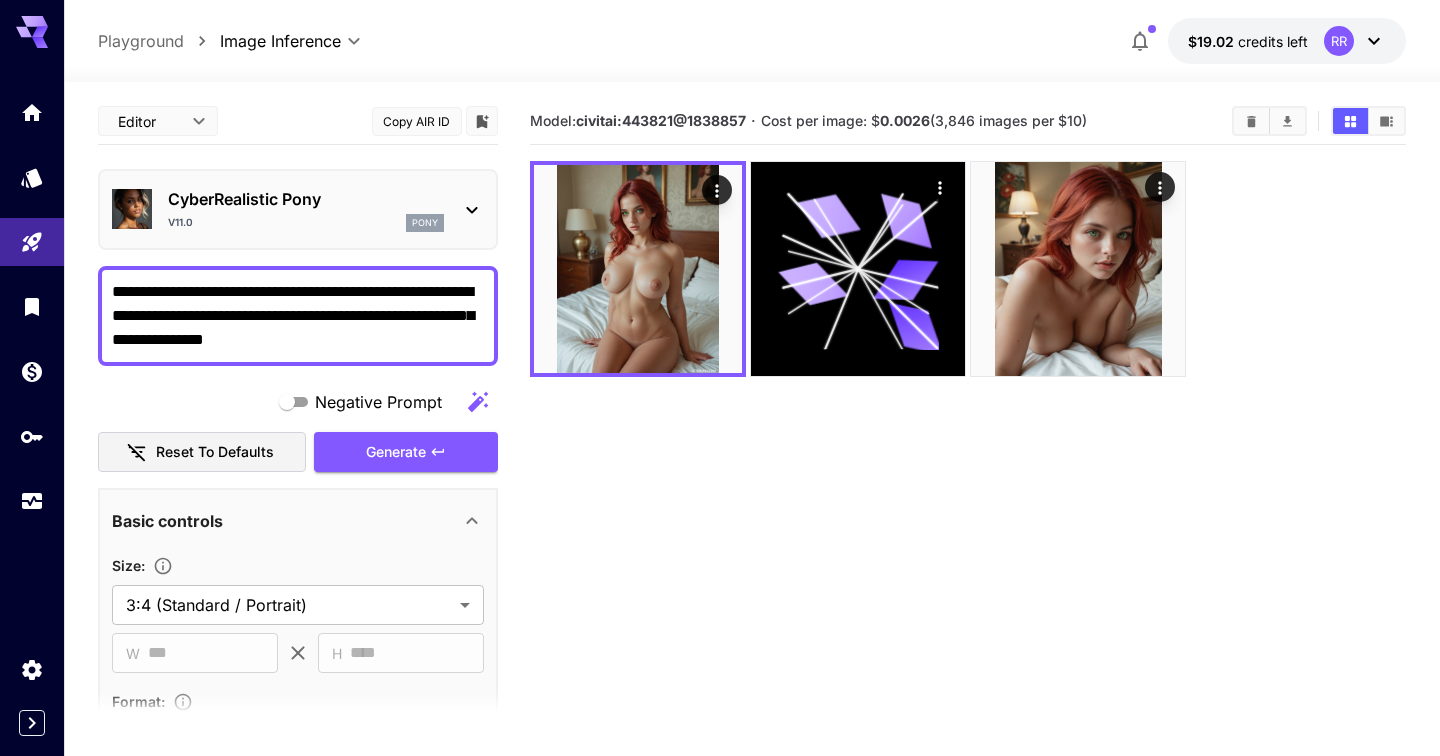 click on "**********" at bounding box center [298, 316] 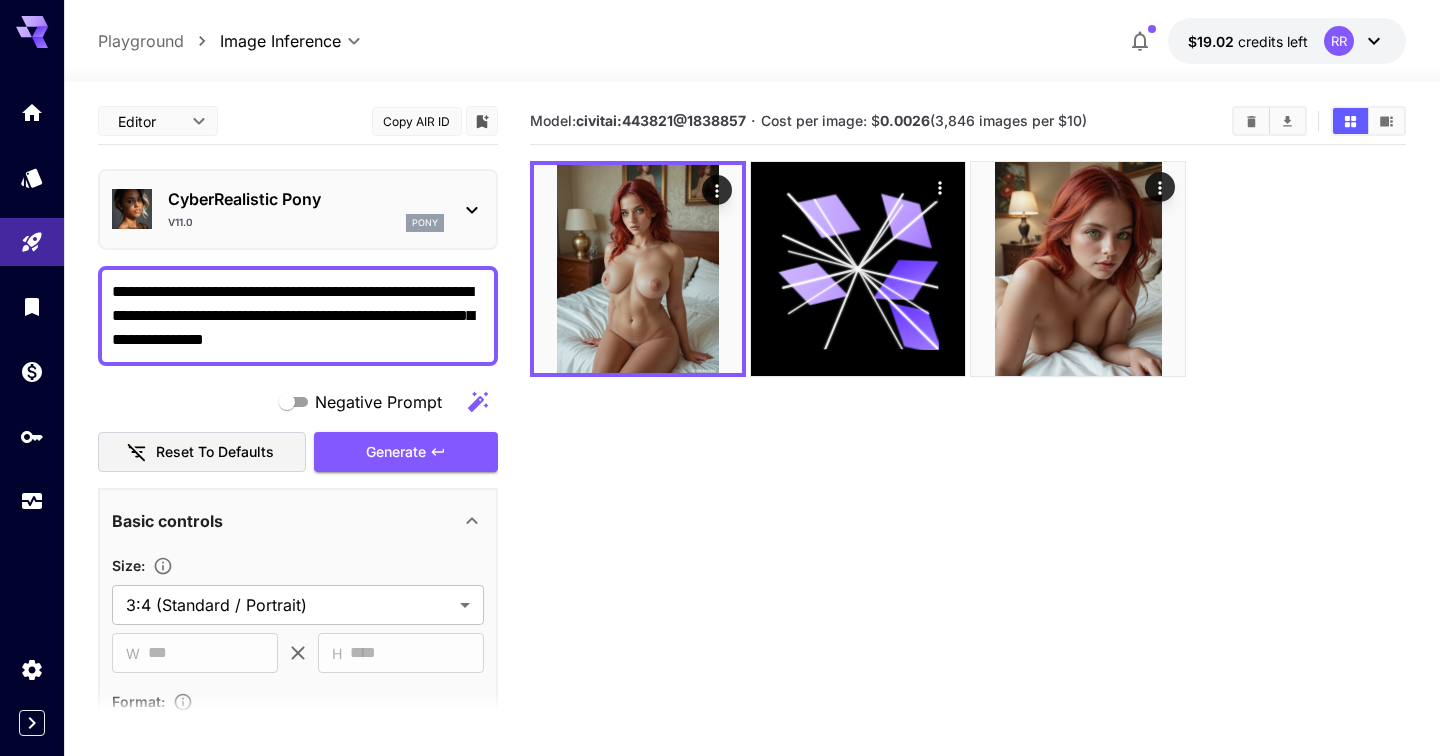 paste on "**********" 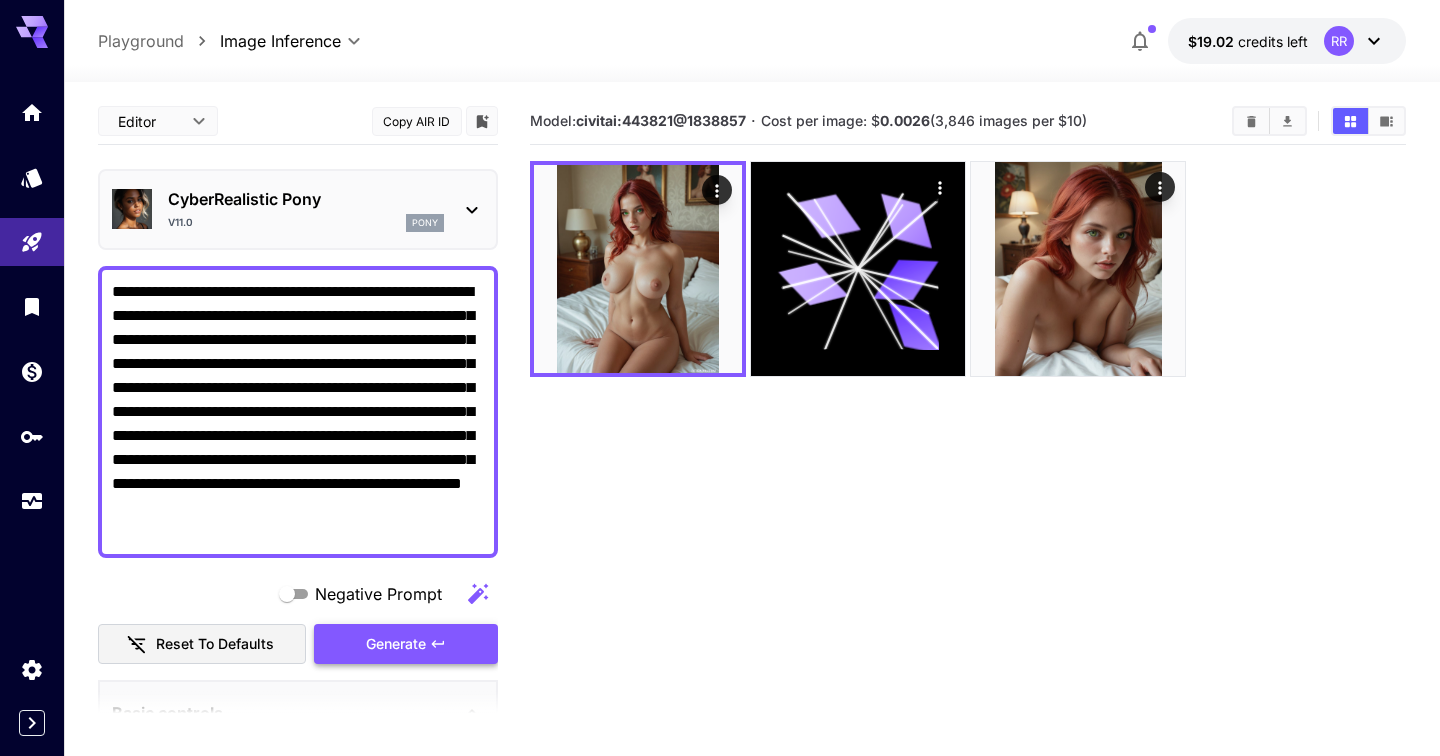 type on "**********" 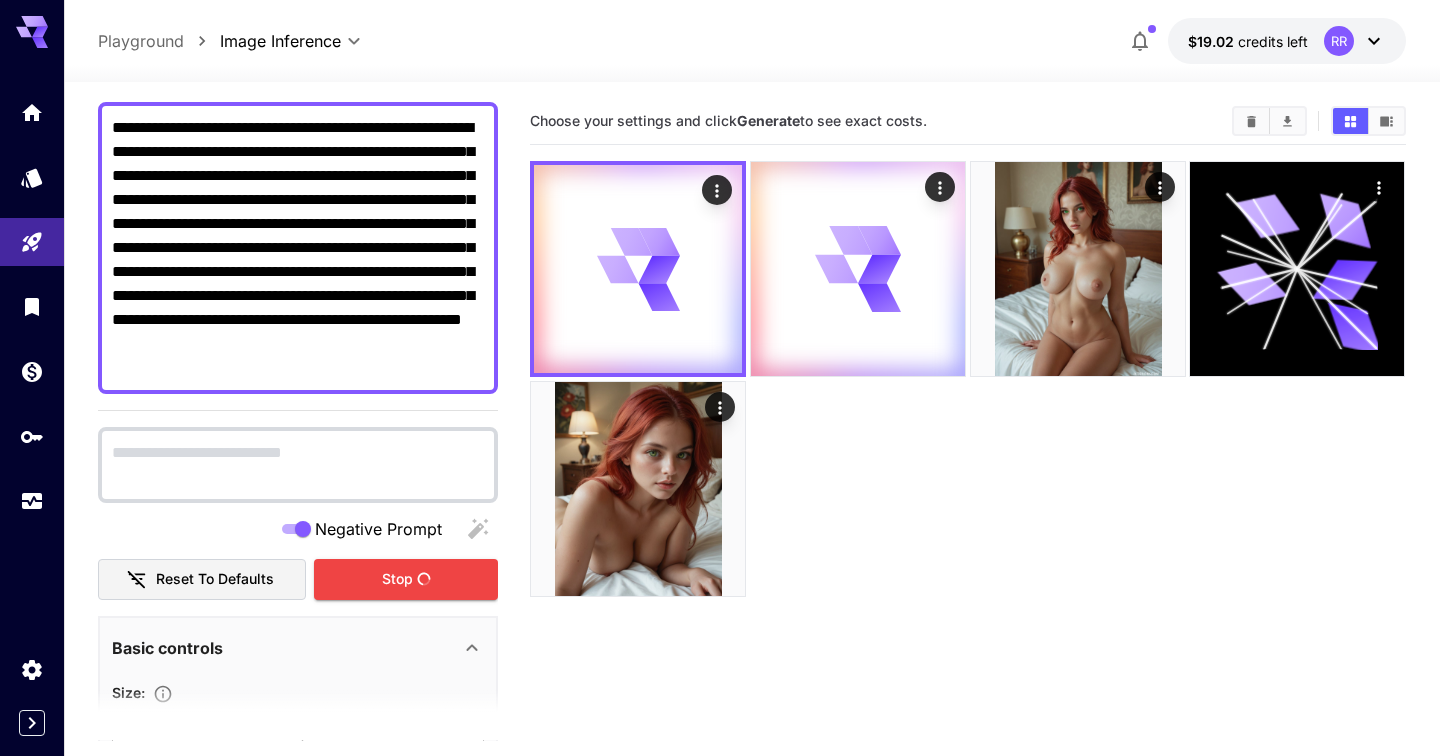 scroll, scrollTop: 165, scrollLeft: 0, axis: vertical 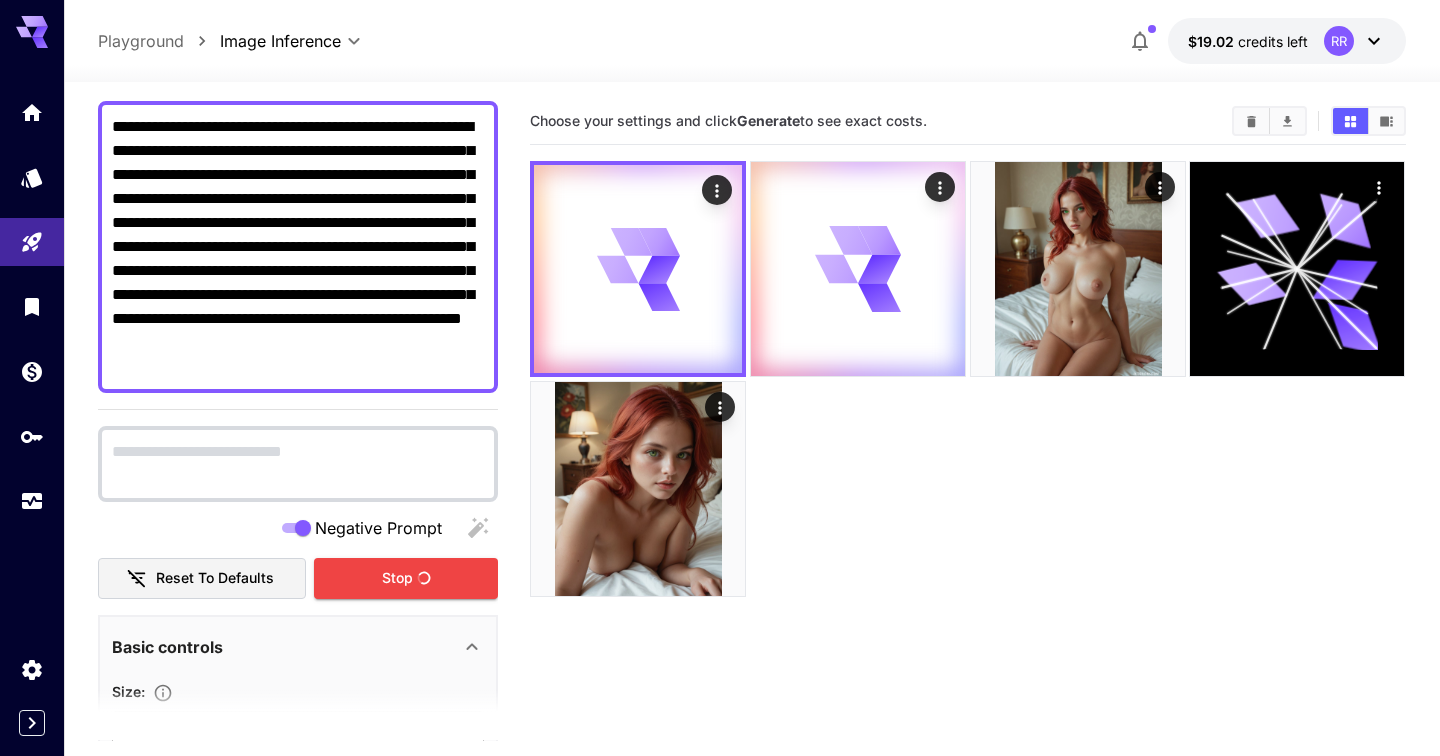 click at bounding box center (298, 464) 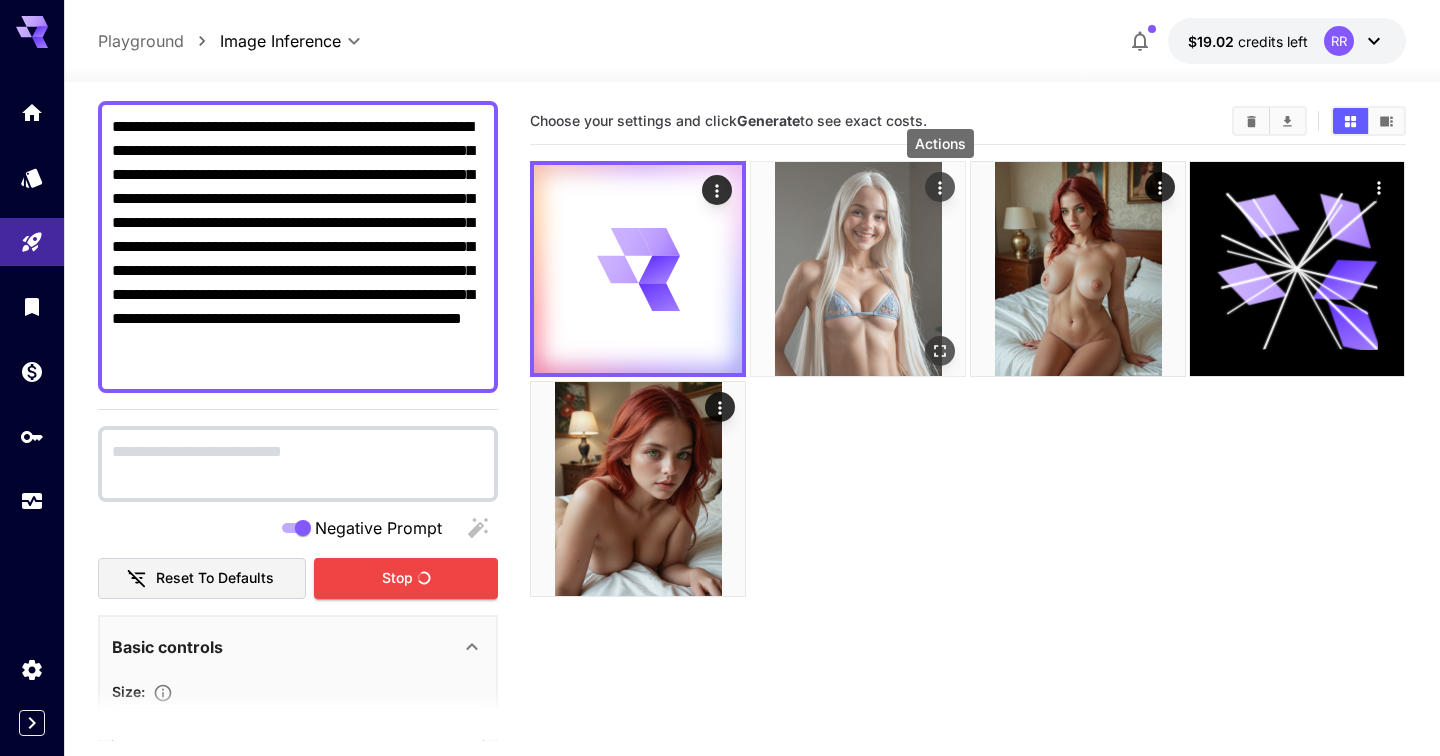 click 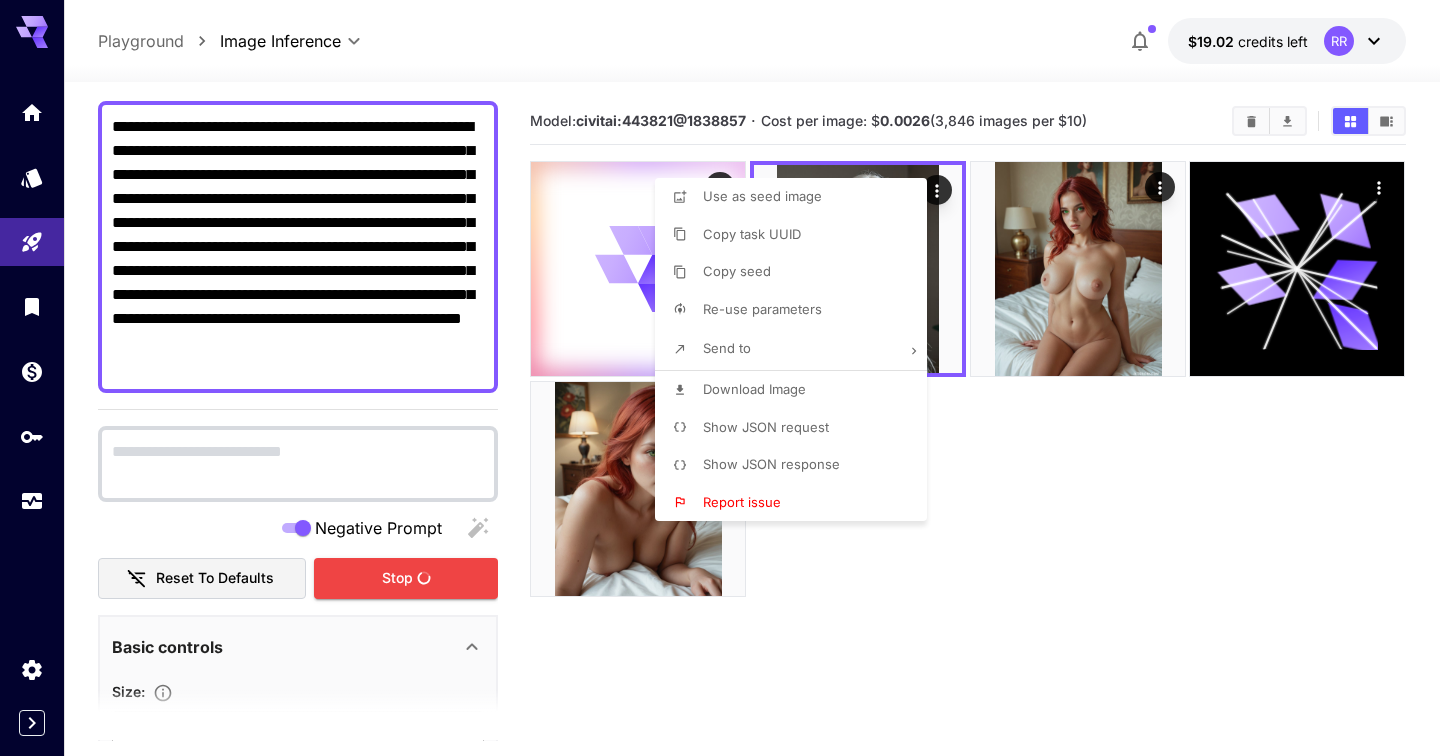 click at bounding box center (720, 378) 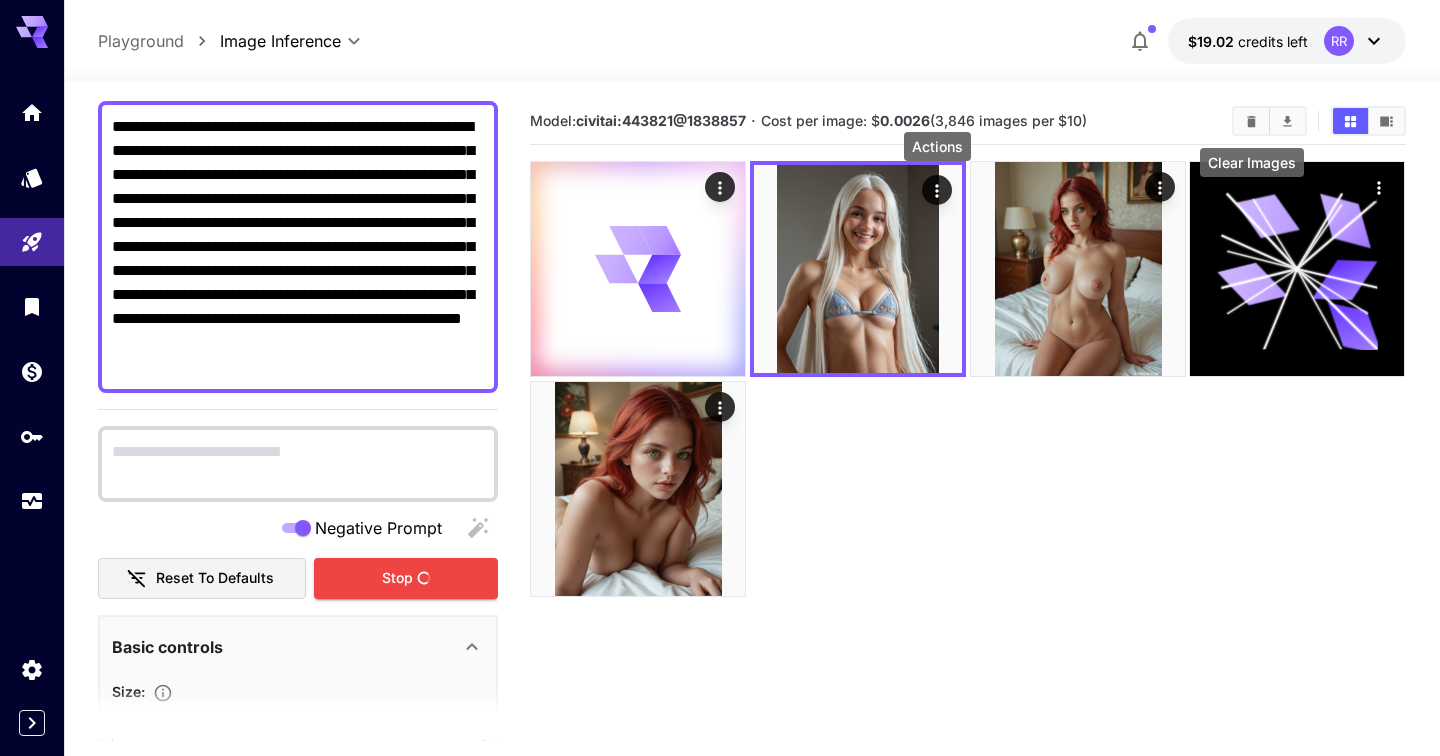 click at bounding box center (1251, 121) 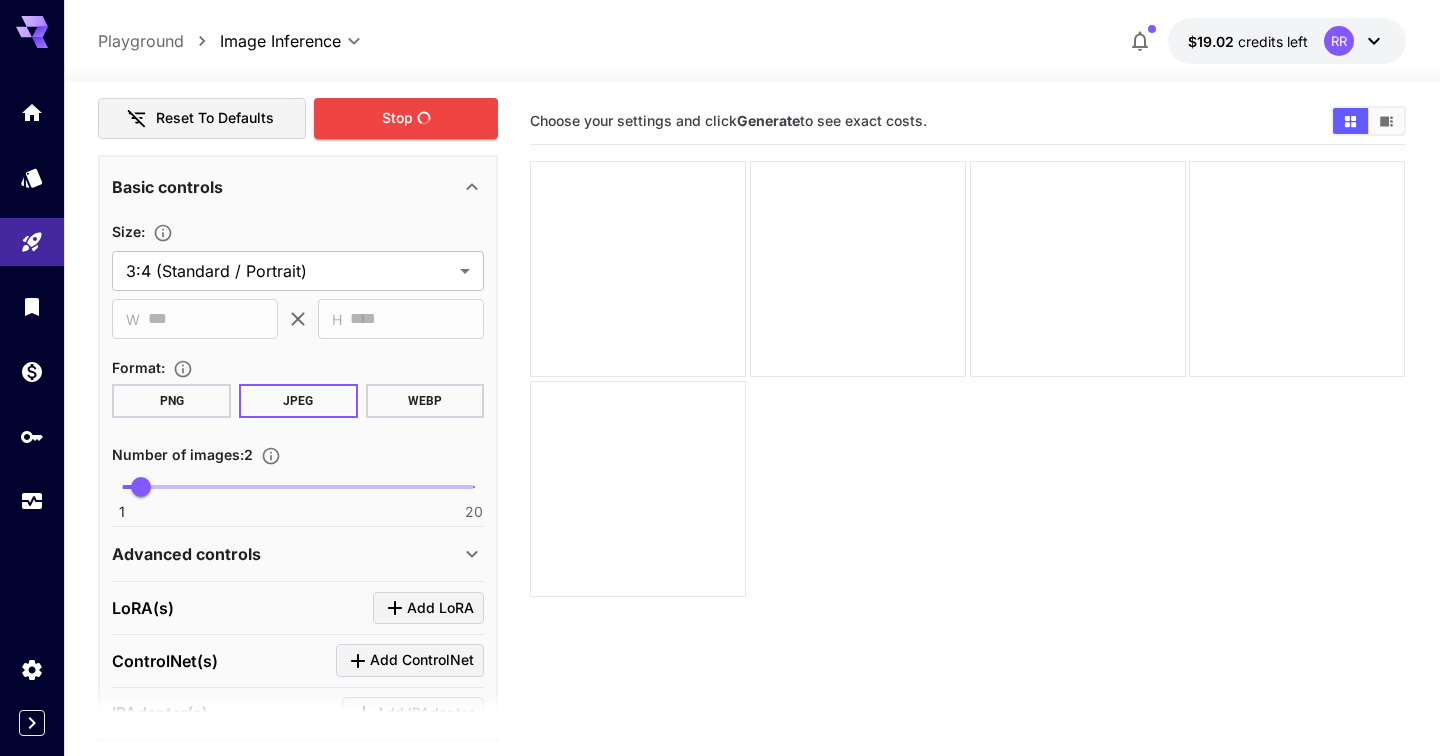 scroll, scrollTop: 891, scrollLeft: 0, axis: vertical 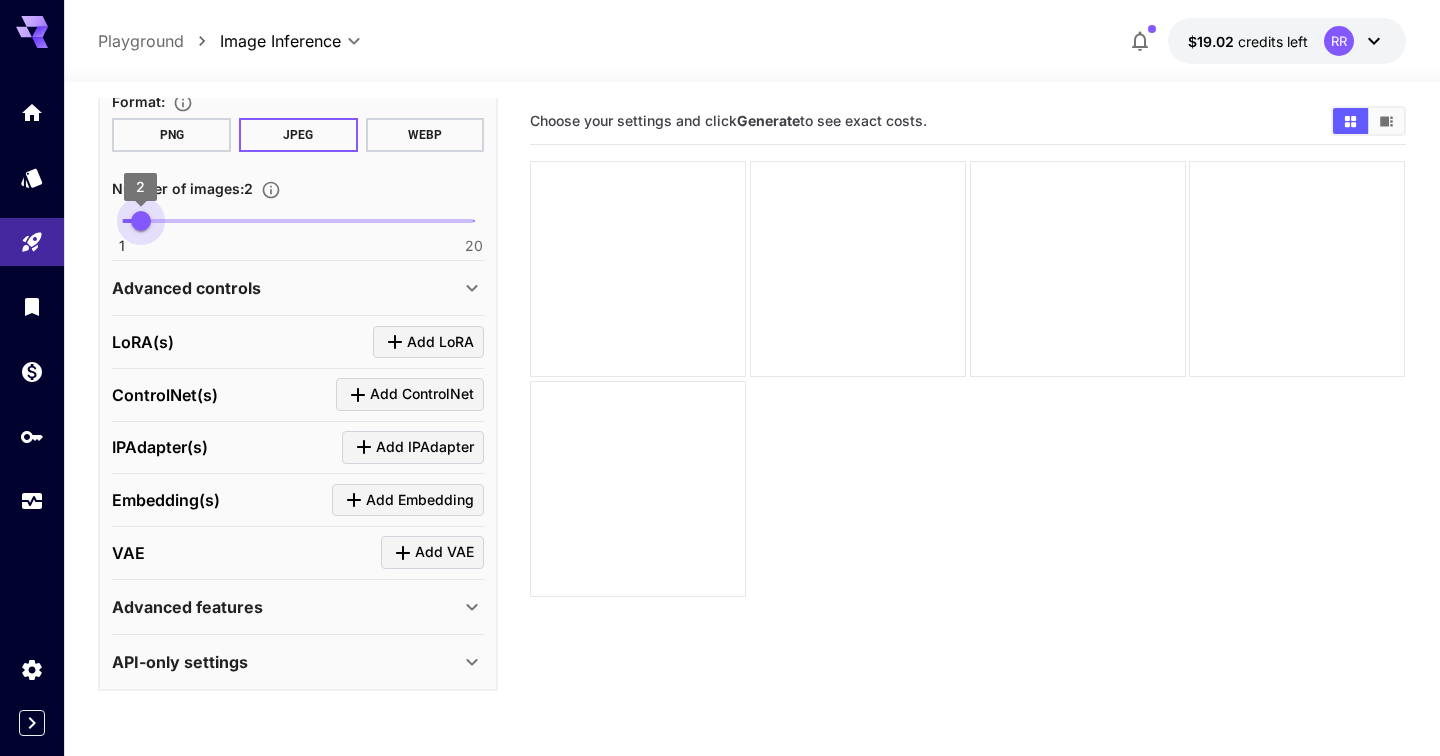 type on "*" 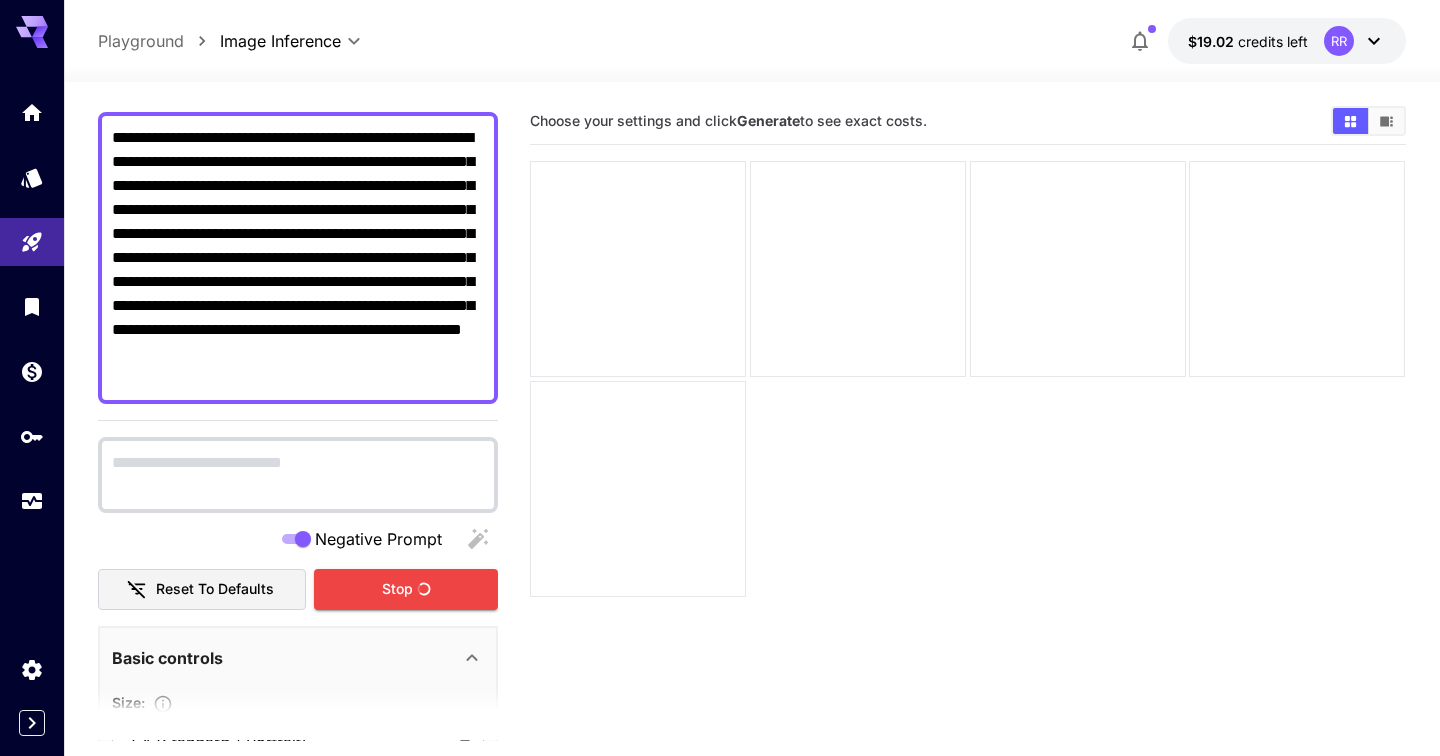 scroll, scrollTop: 194, scrollLeft: 0, axis: vertical 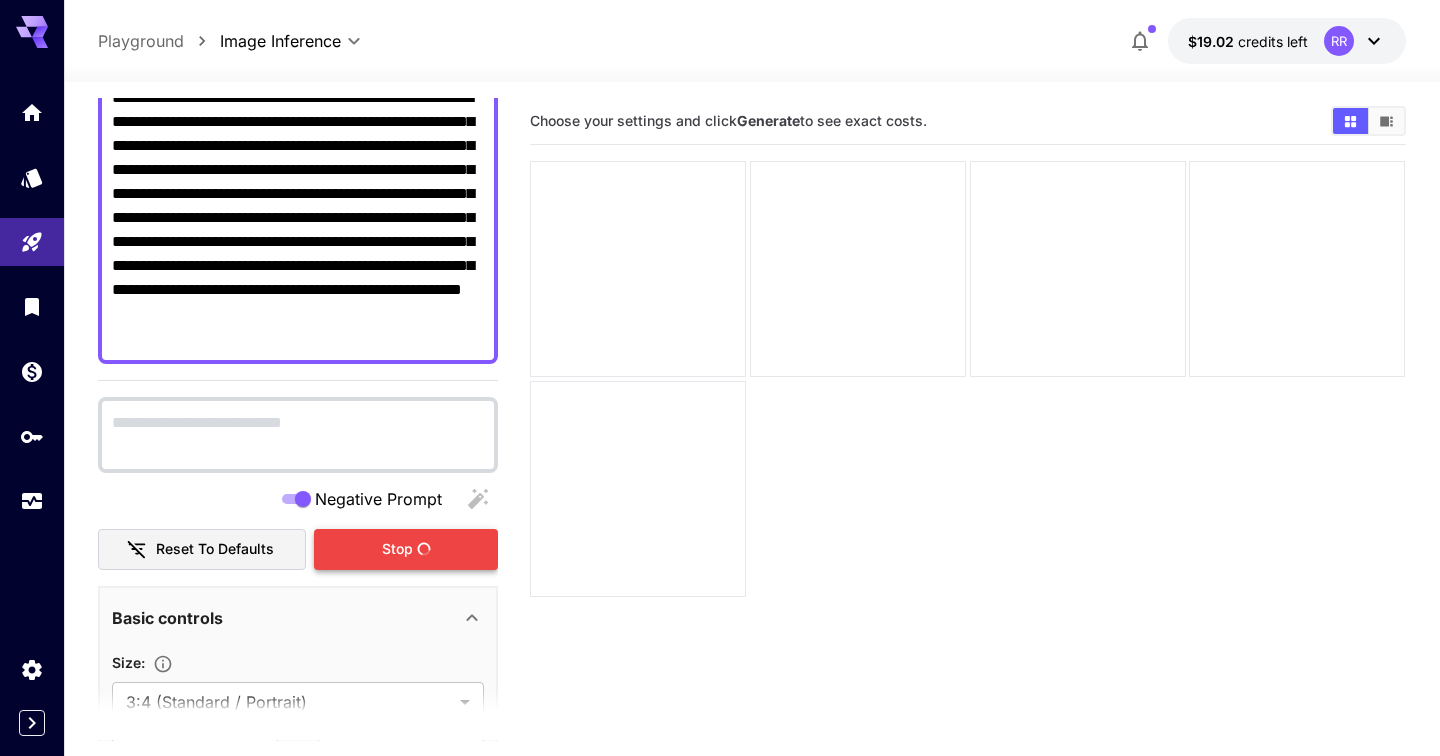 click on "Stop" at bounding box center (397, 549) 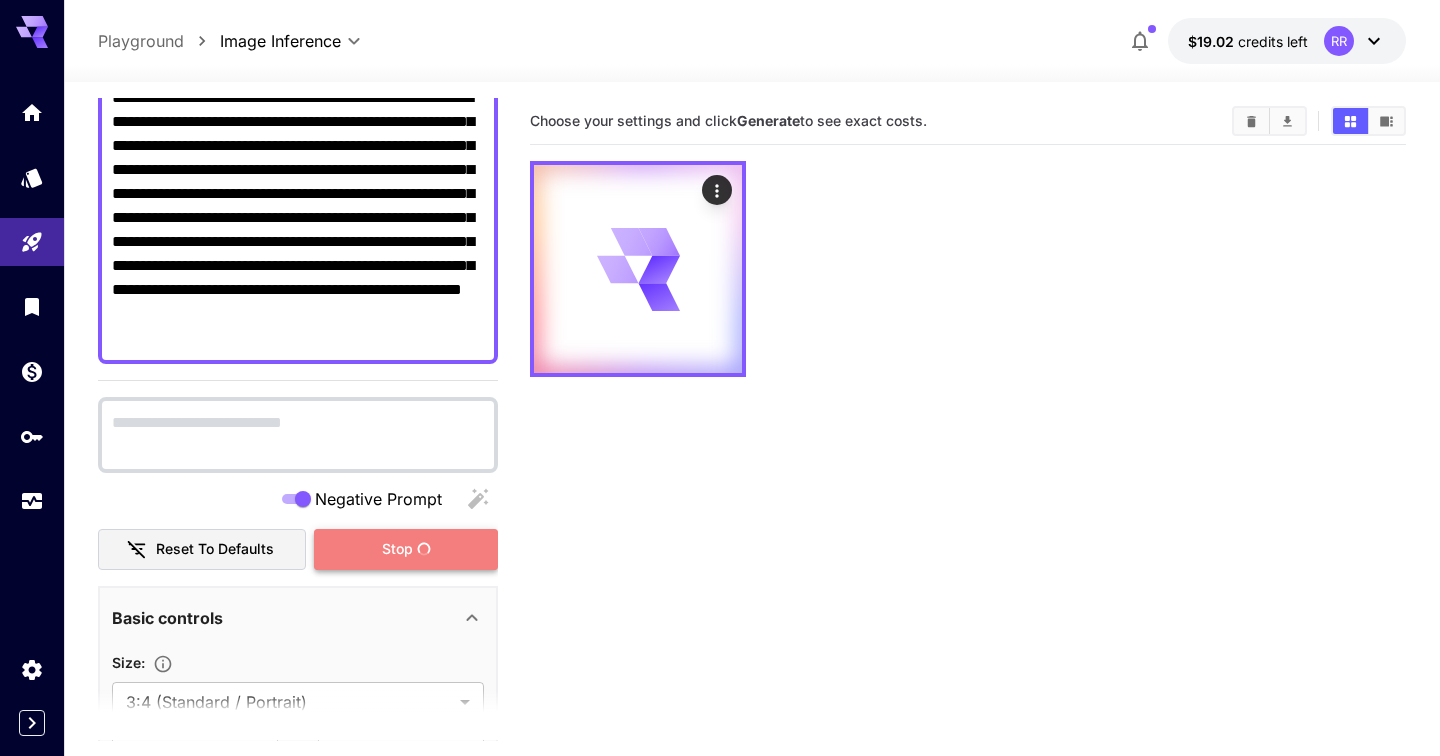 click on "Stop" at bounding box center (397, 549) 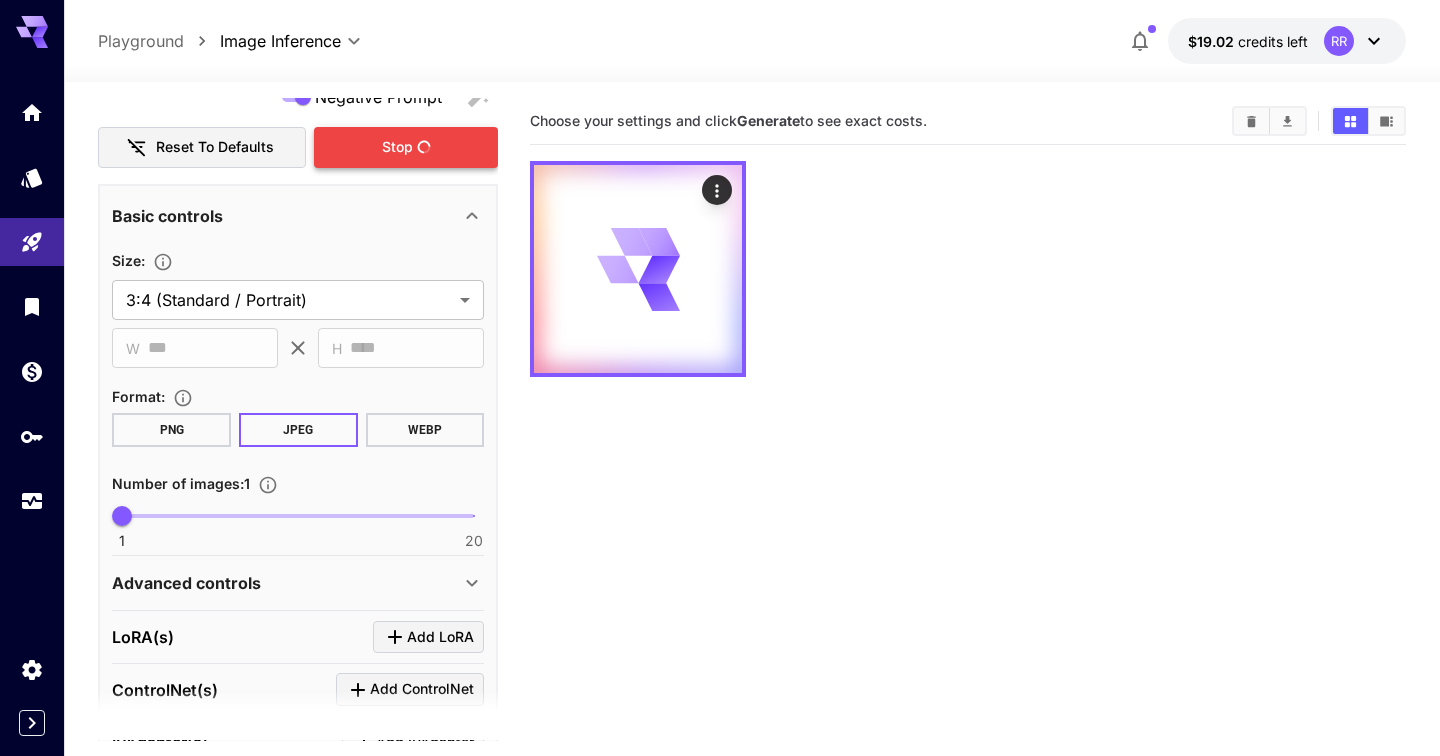 scroll, scrollTop: 609, scrollLeft: 0, axis: vertical 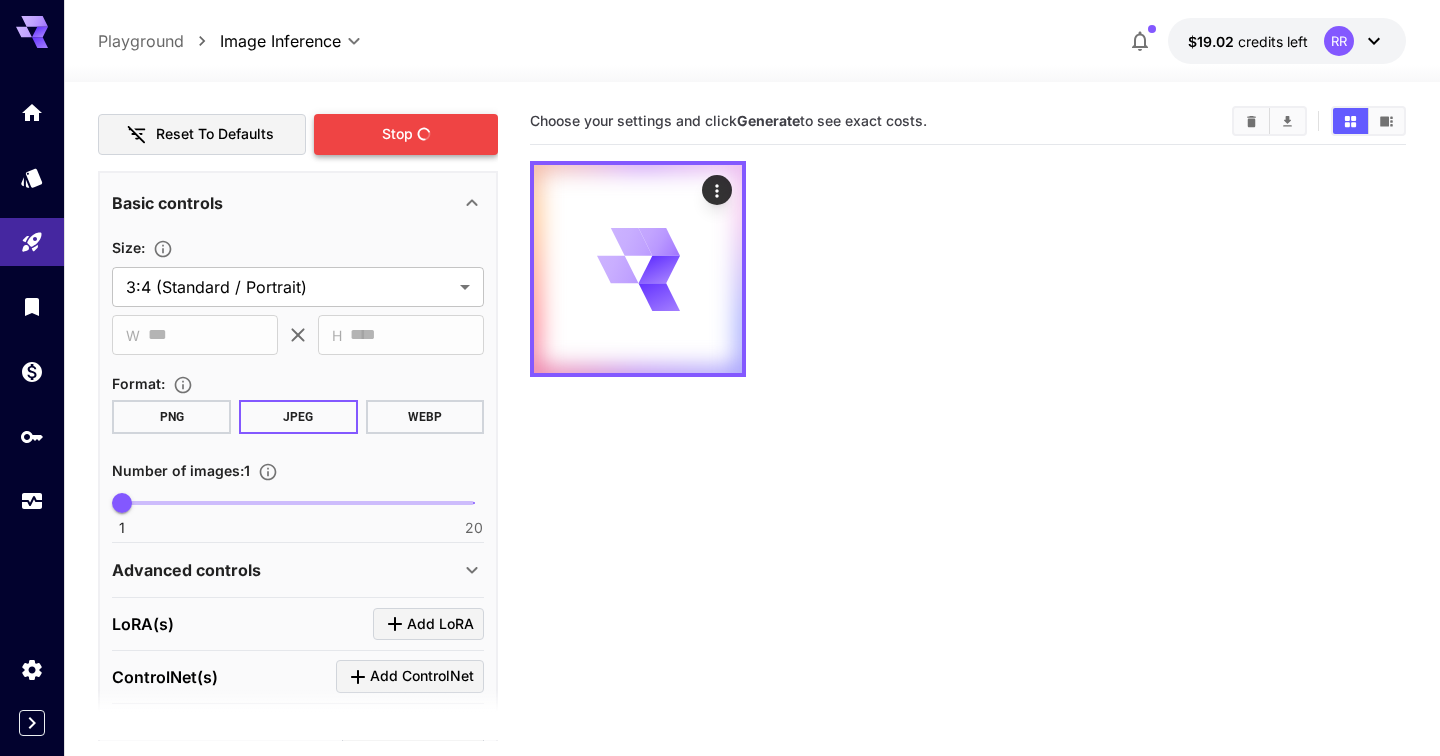 type 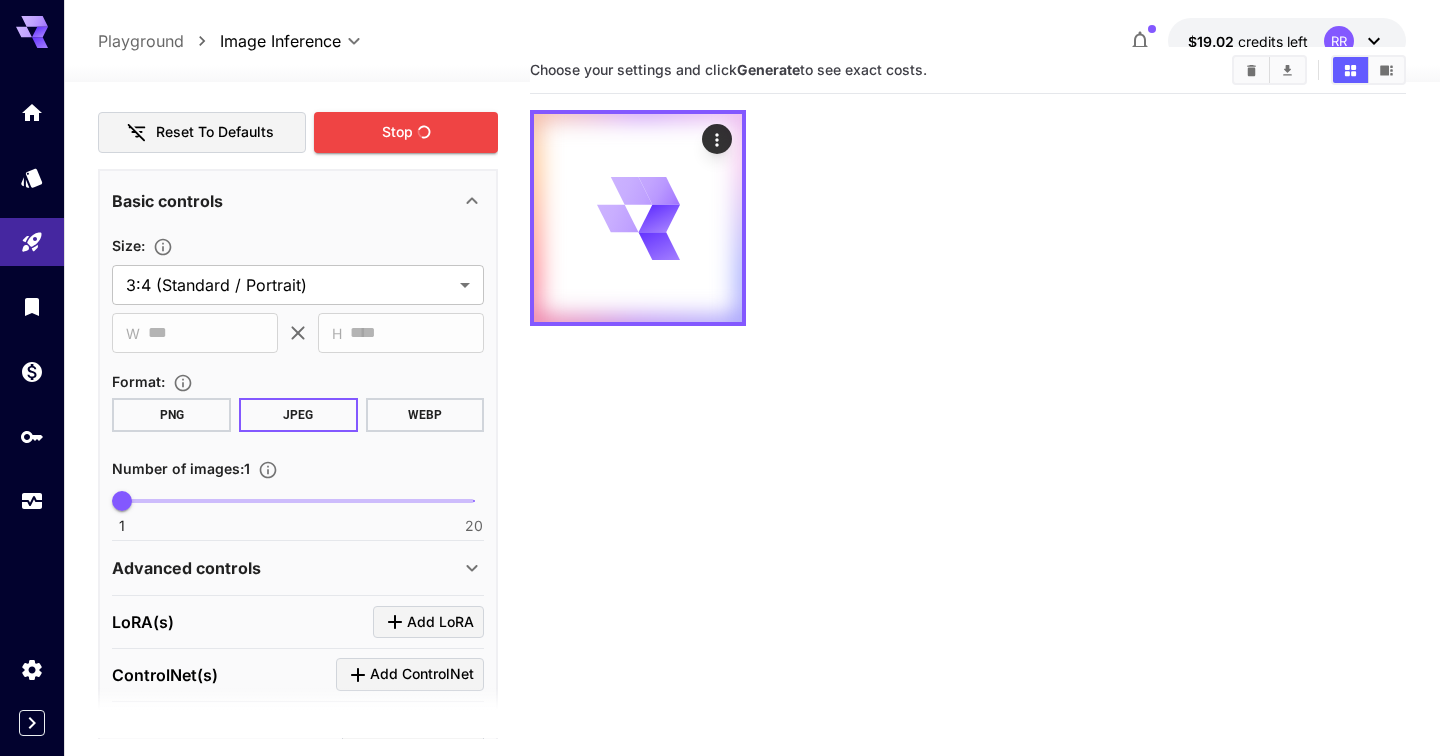 scroll, scrollTop: 59, scrollLeft: 0, axis: vertical 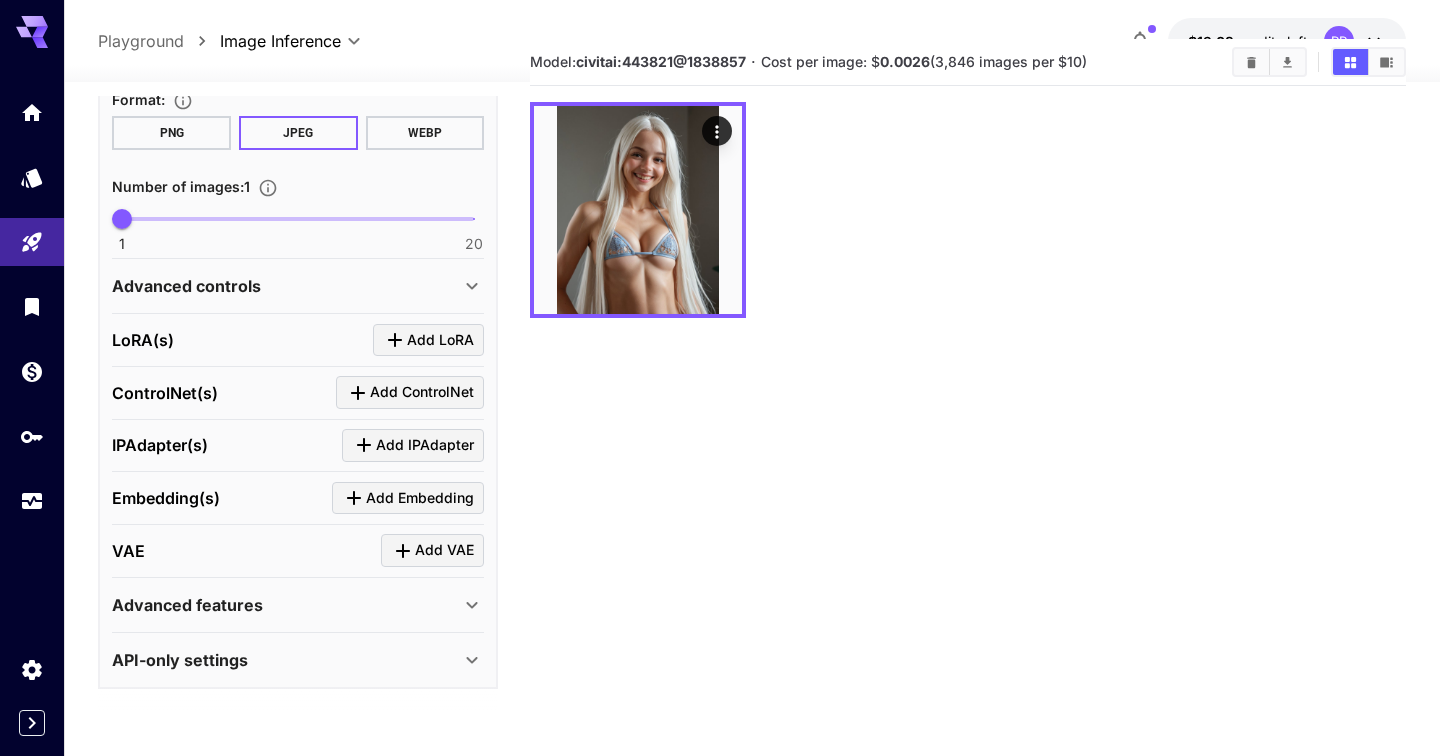 click on "Advanced controls" at bounding box center (298, 286) 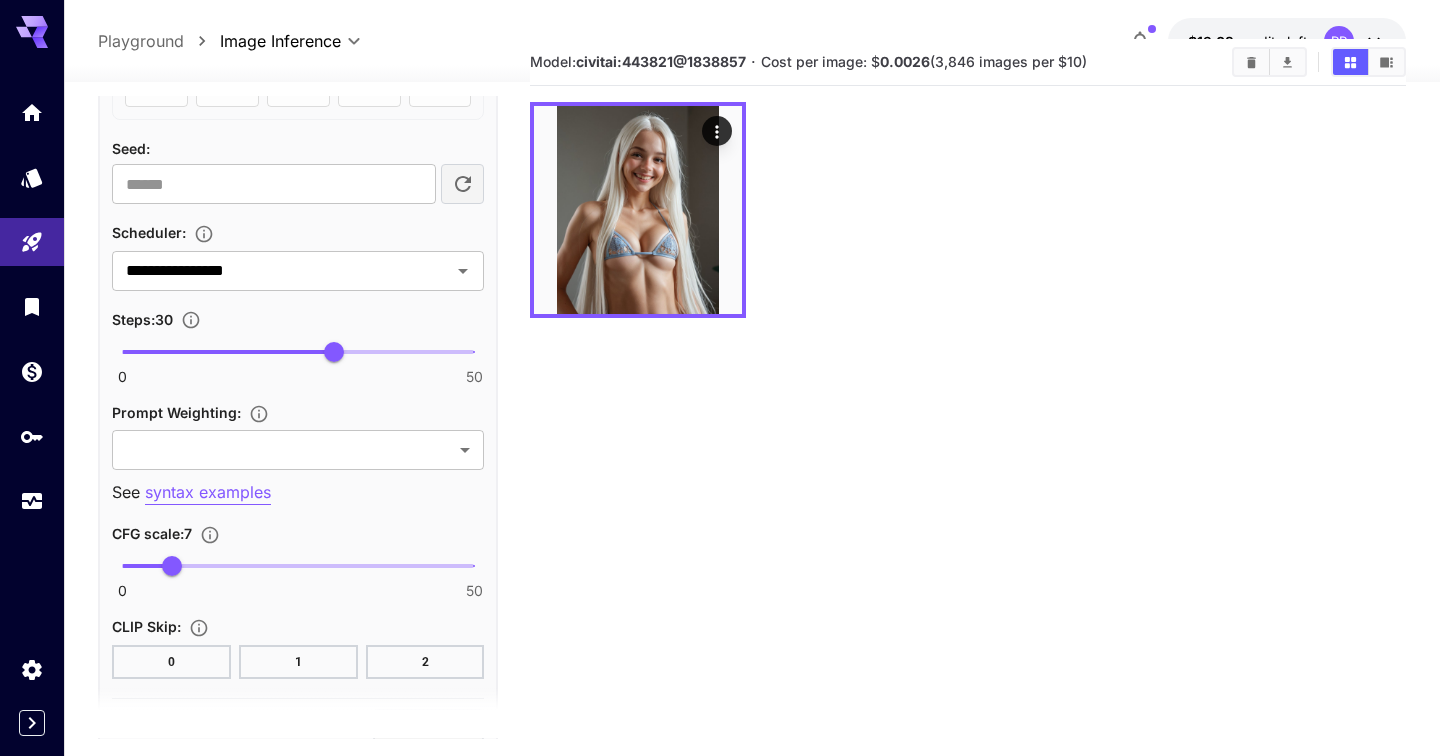 scroll, scrollTop: 1501, scrollLeft: 0, axis: vertical 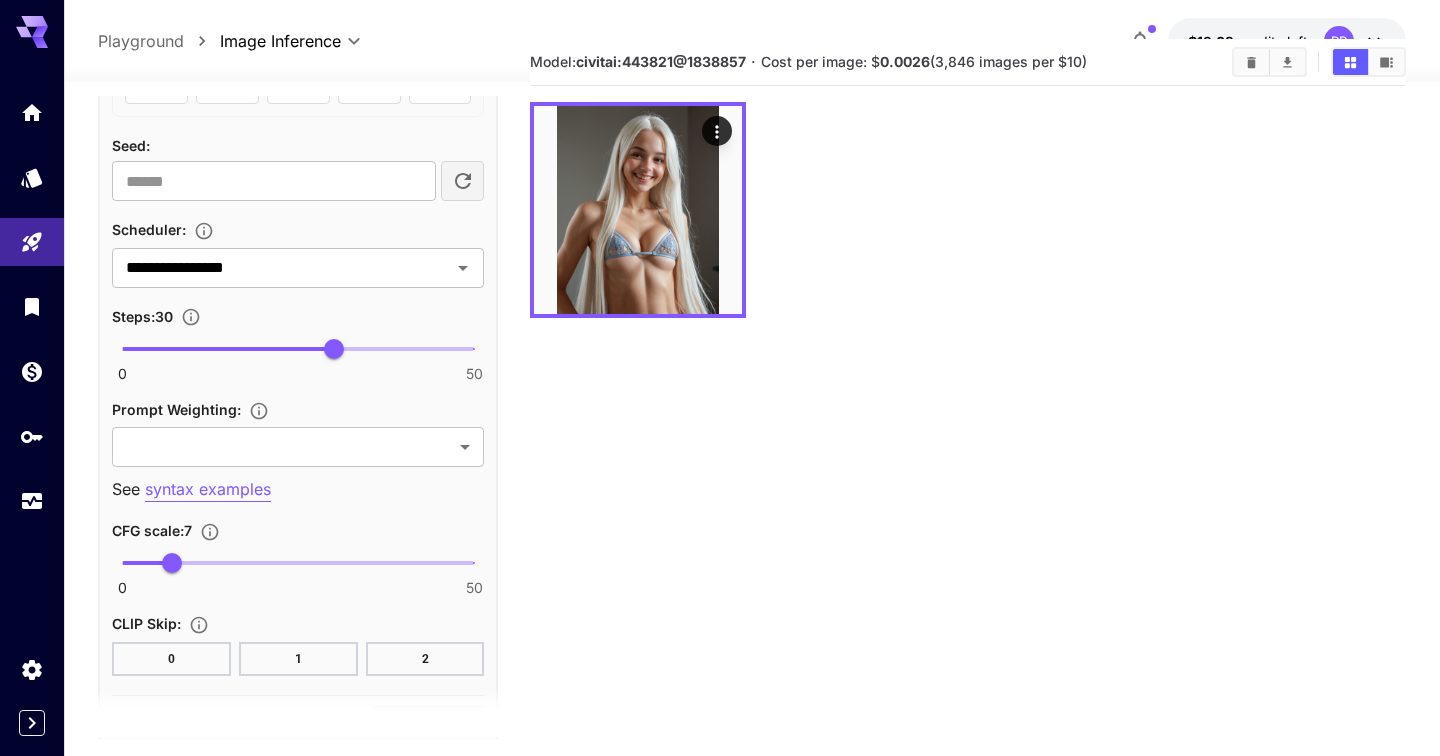 click on "syntax examples" at bounding box center [208, 489] 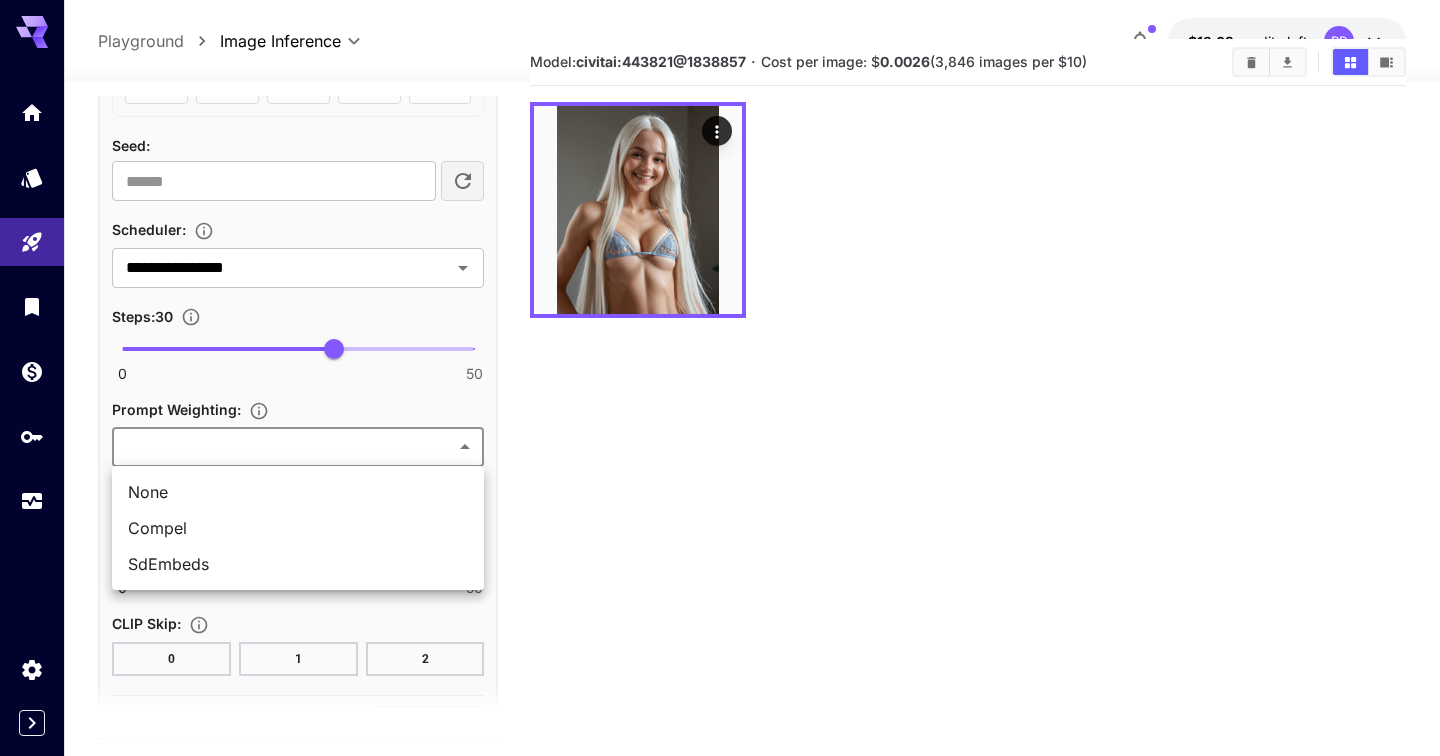 click on "**********" at bounding box center [720, 398] 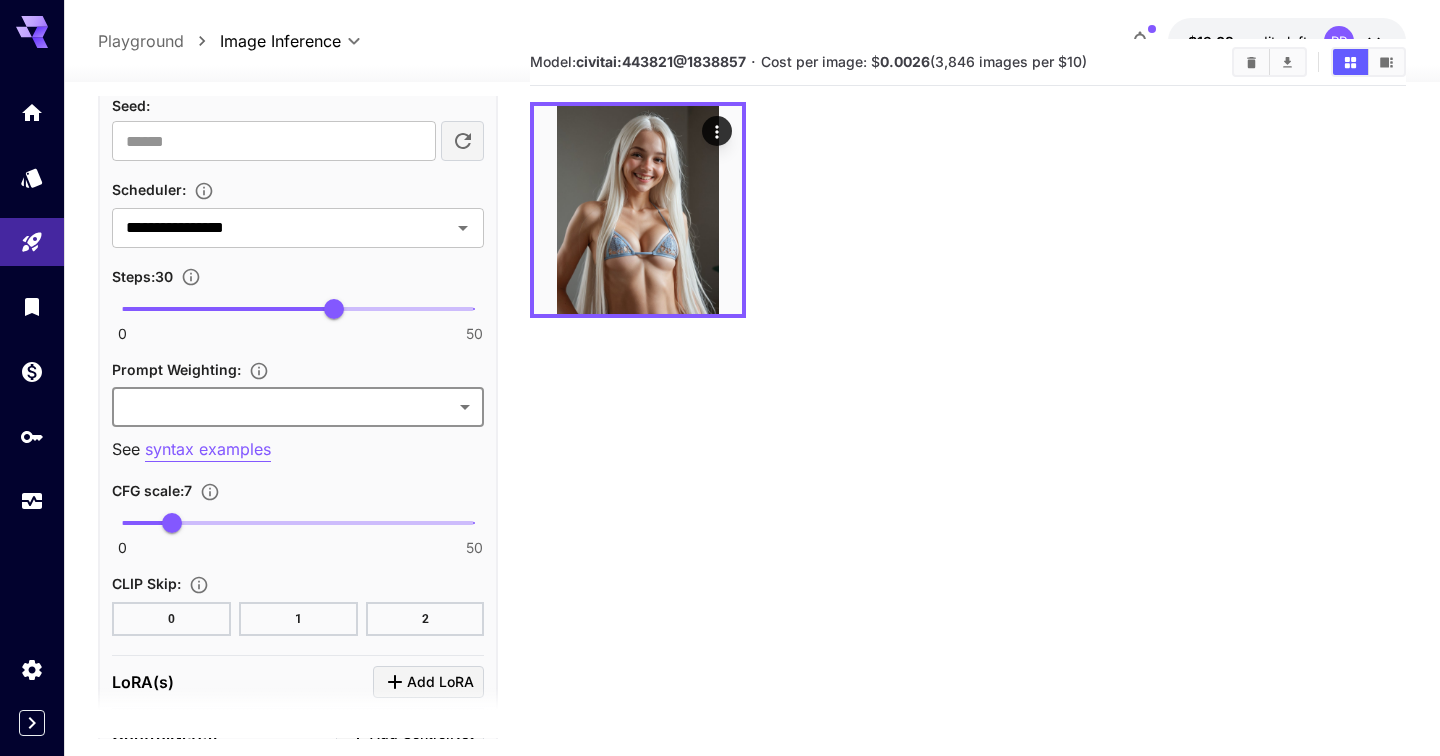 scroll, scrollTop: 1551, scrollLeft: 0, axis: vertical 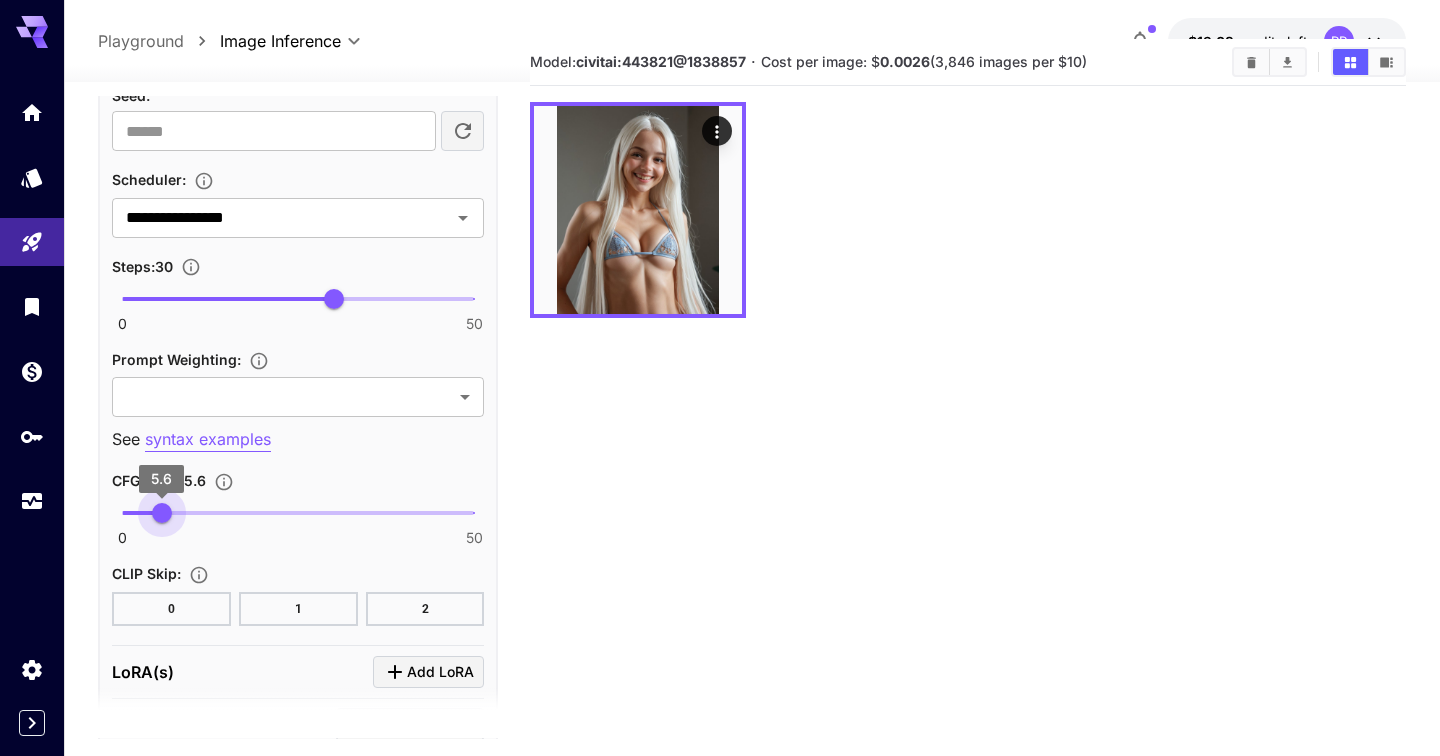 type on "***" 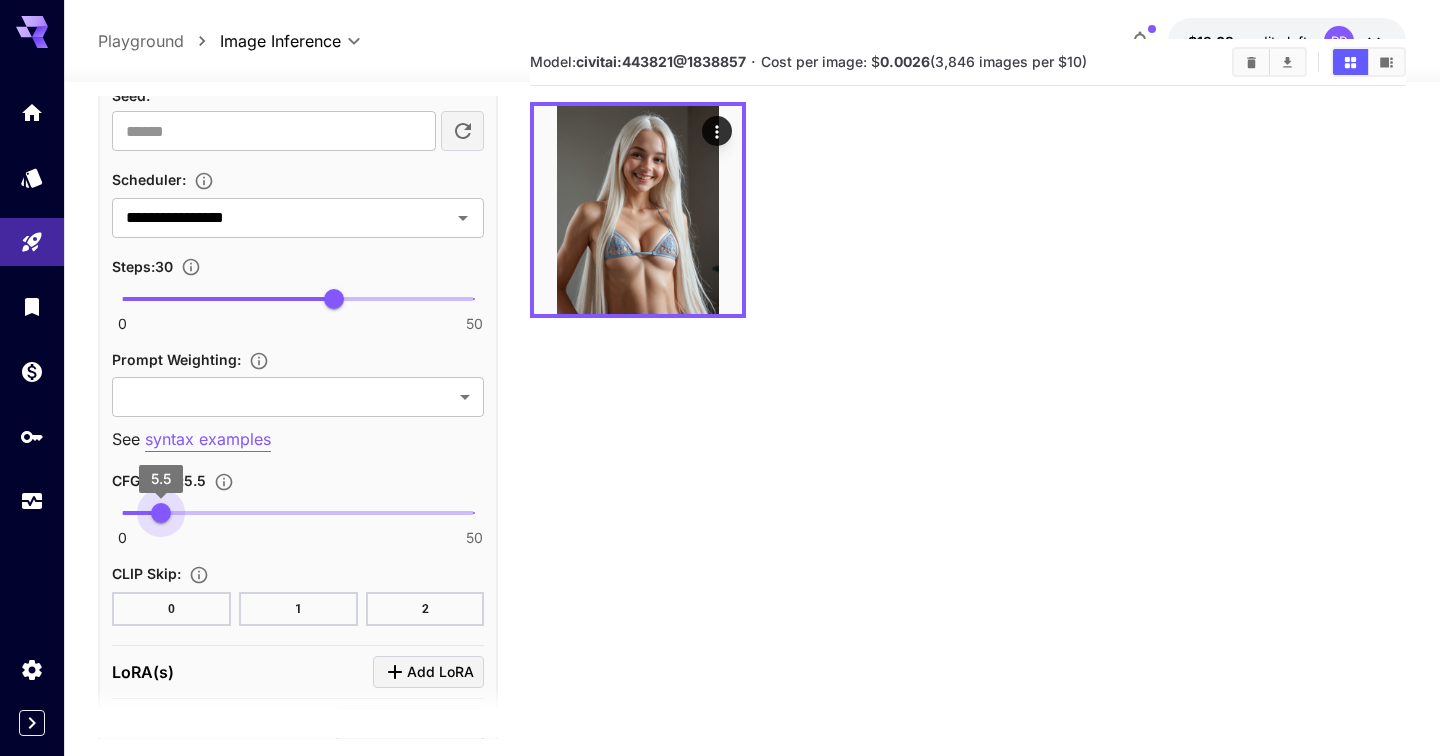 click on "5.5" at bounding box center (161, 513) 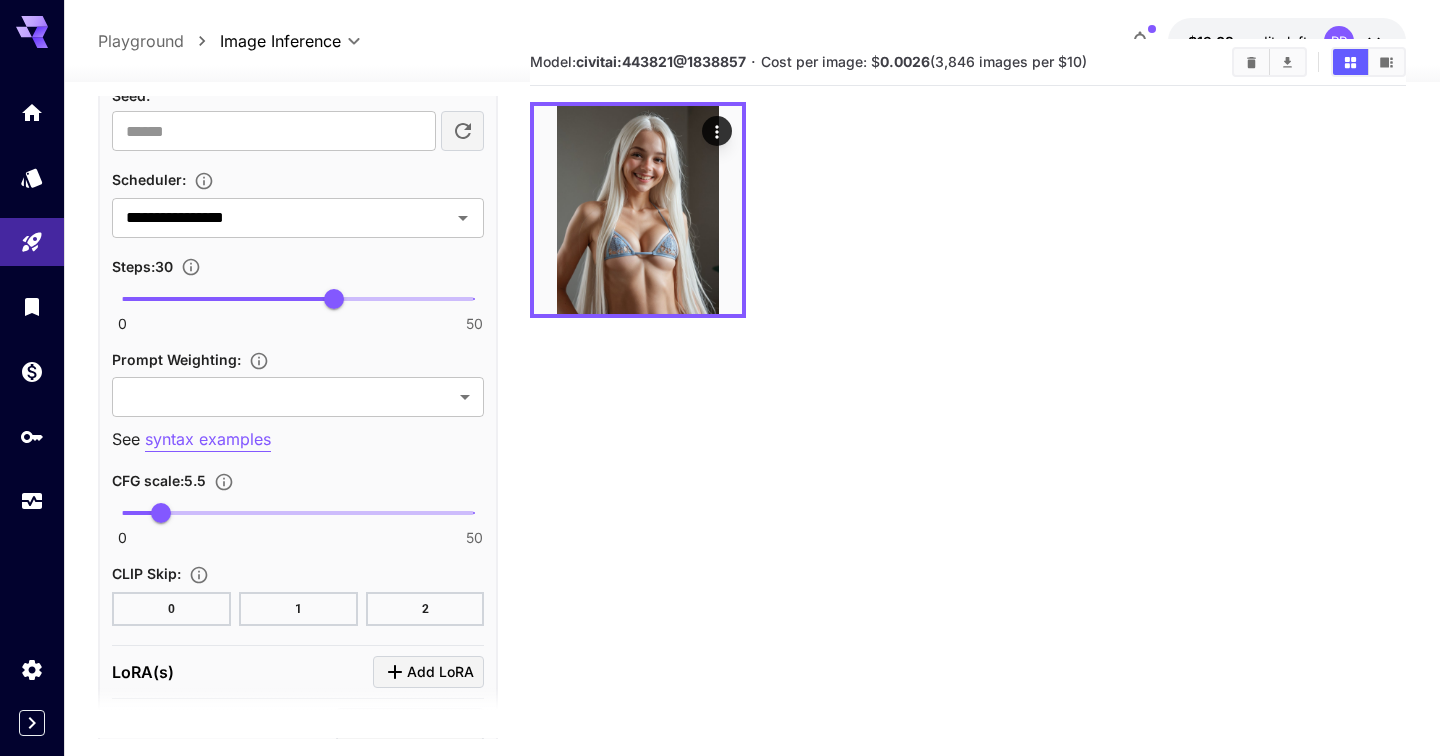 click on "0" at bounding box center (171, 609) 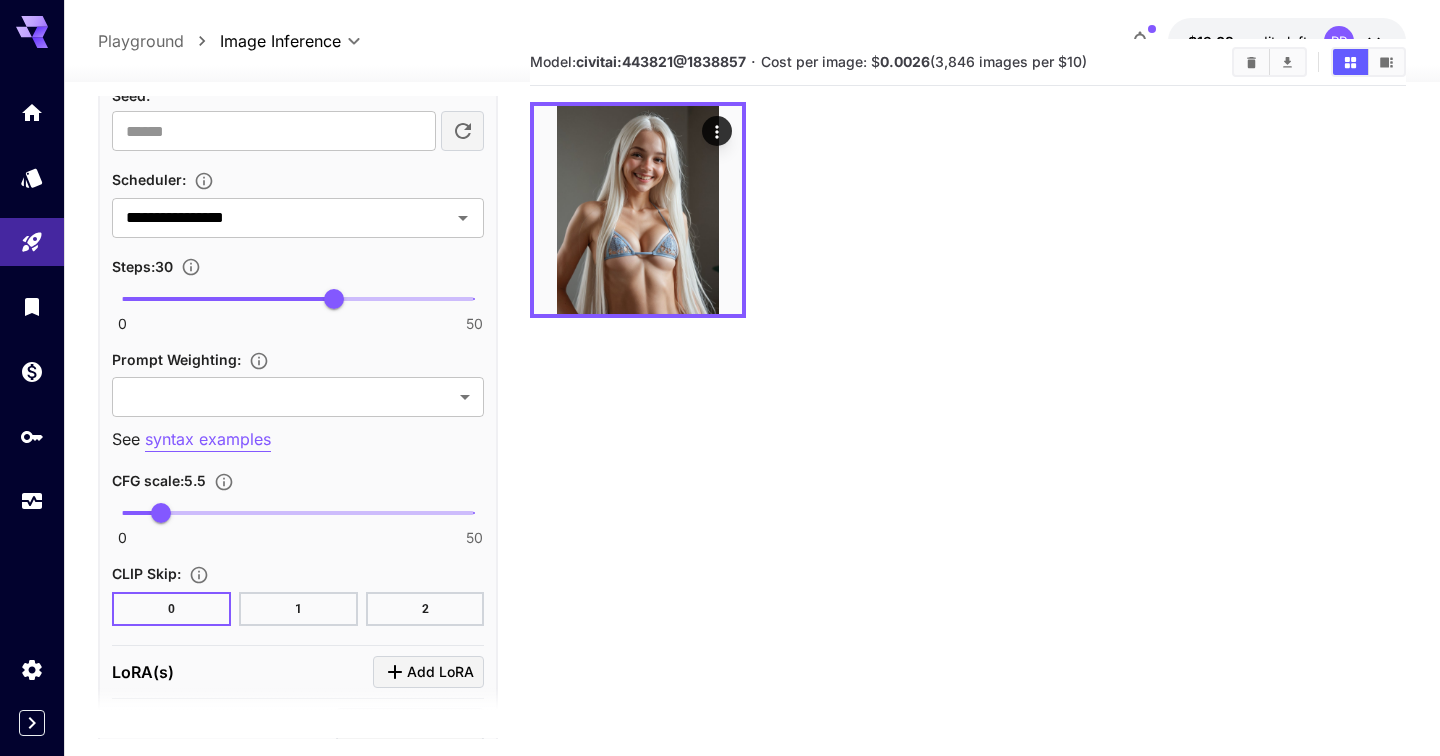 click on "1" at bounding box center (298, 609) 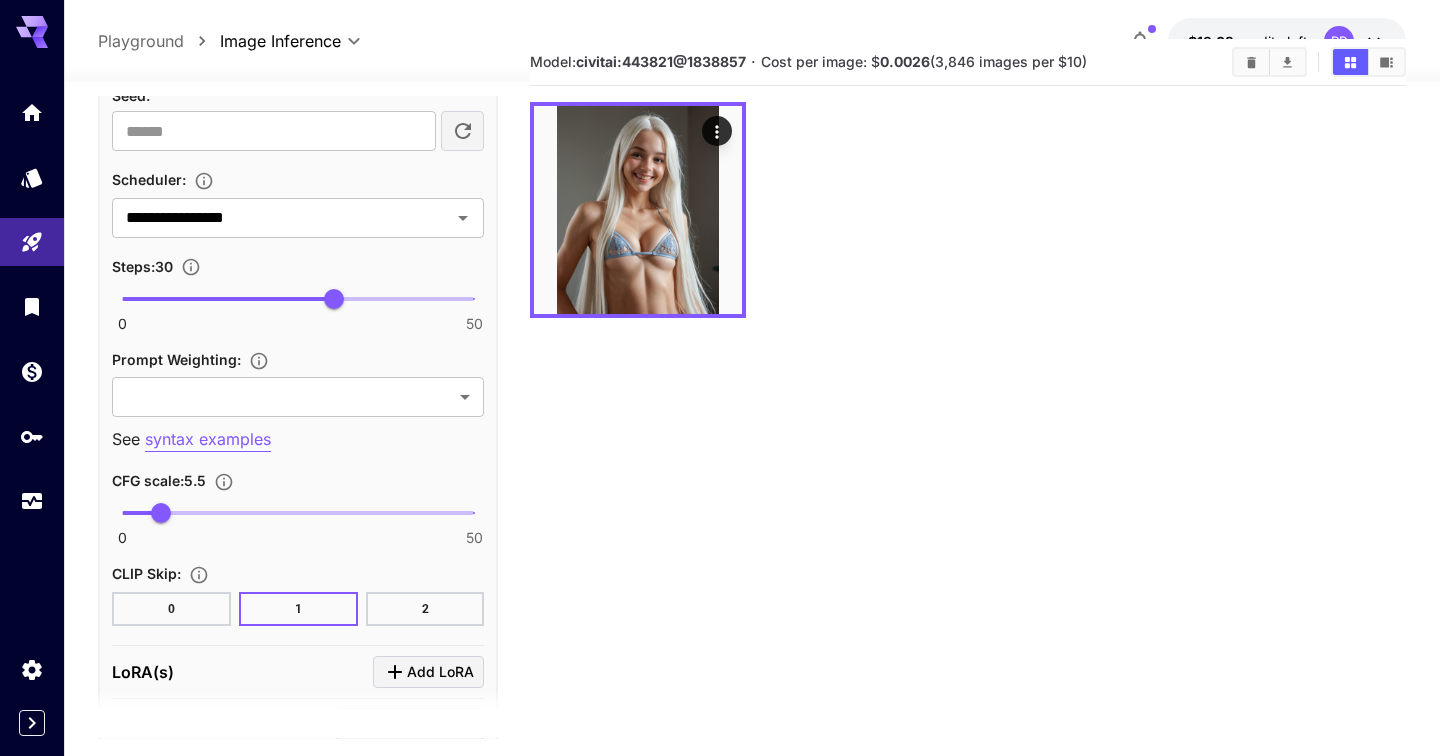 type 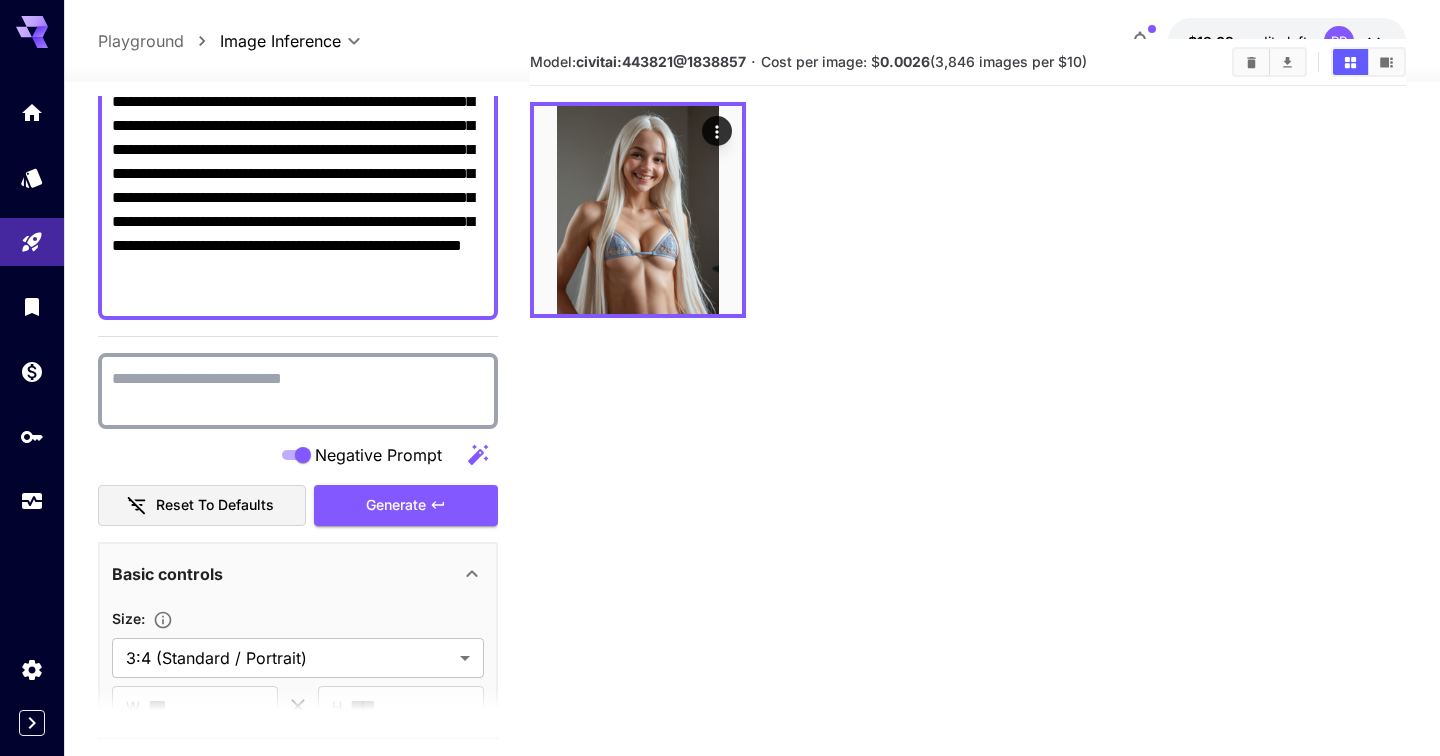 scroll, scrollTop: 262, scrollLeft: 0, axis: vertical 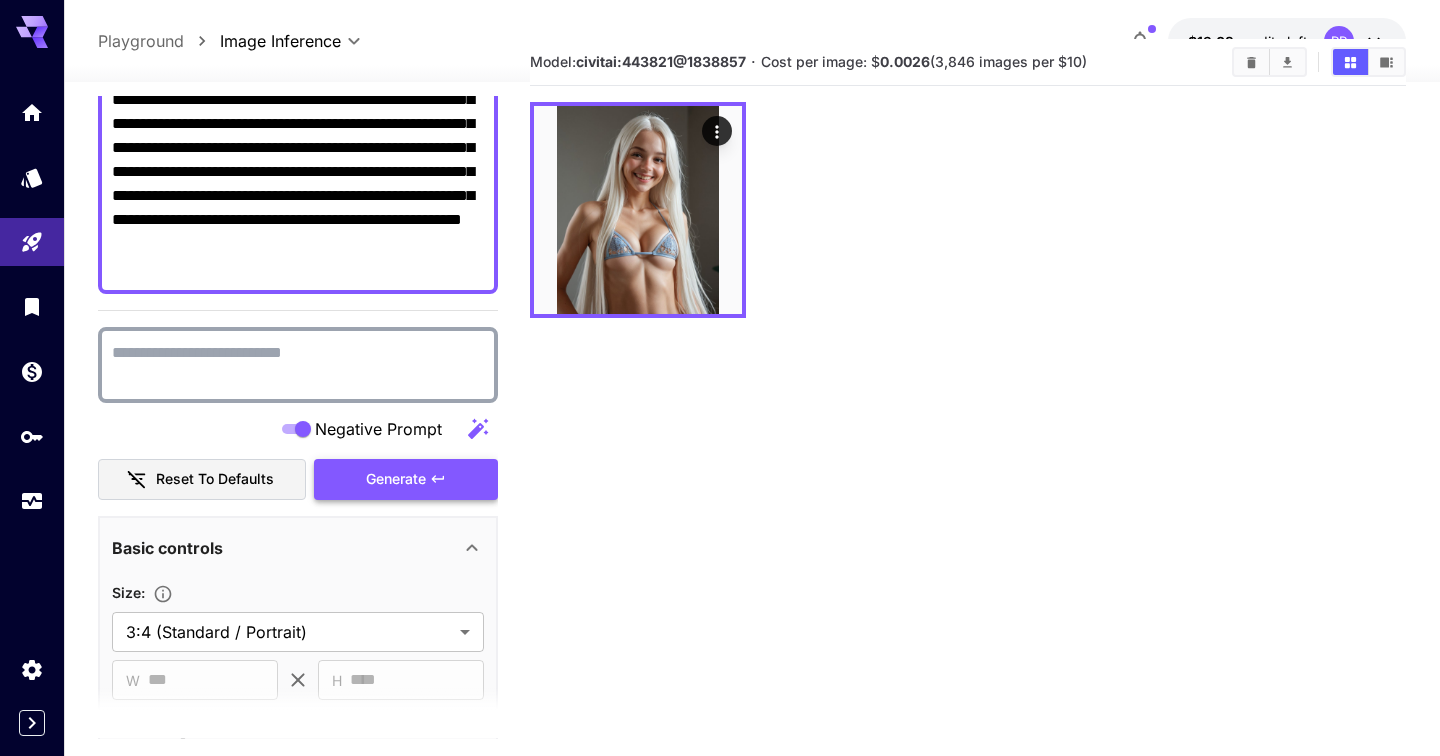 click on "Generate" at bounding box center [396, 479] 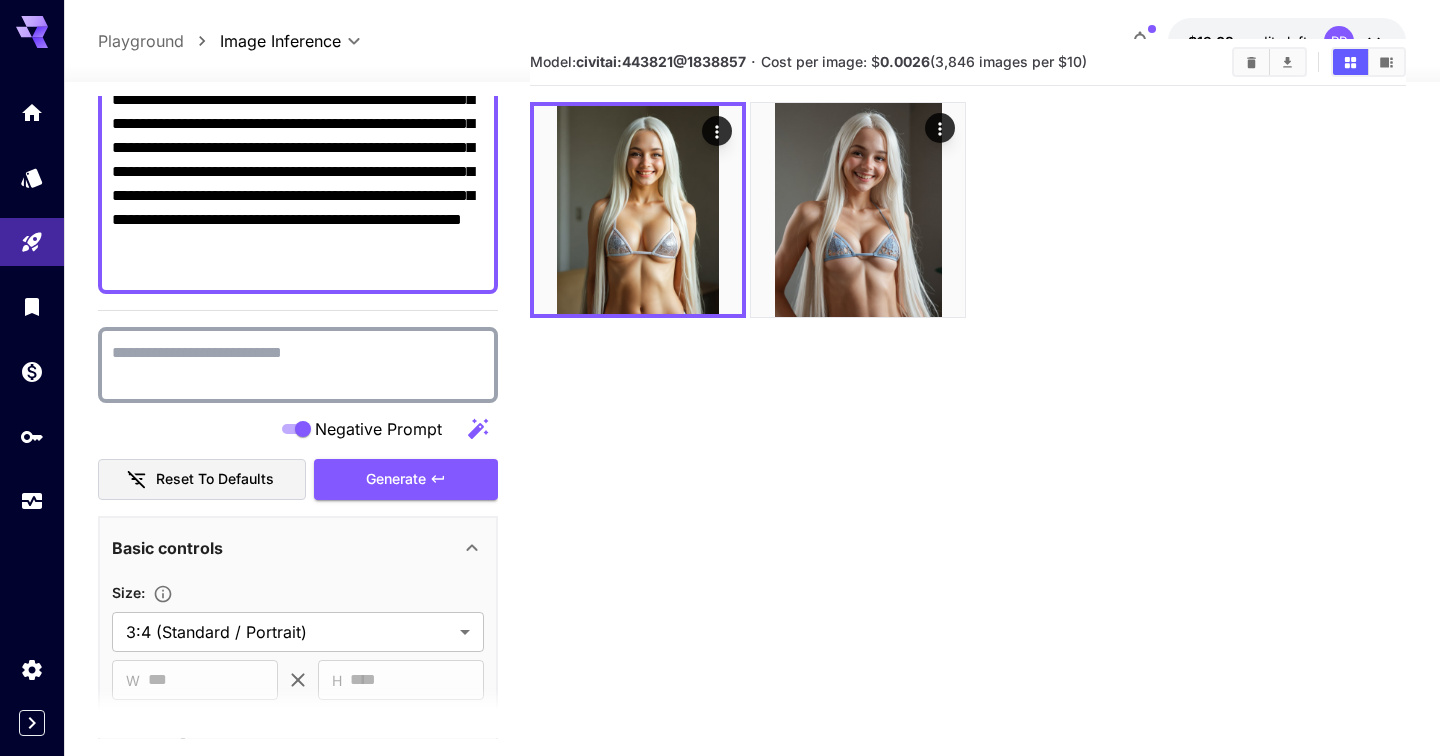 click on "Negative Prompt" at bounding box center (298, 365) 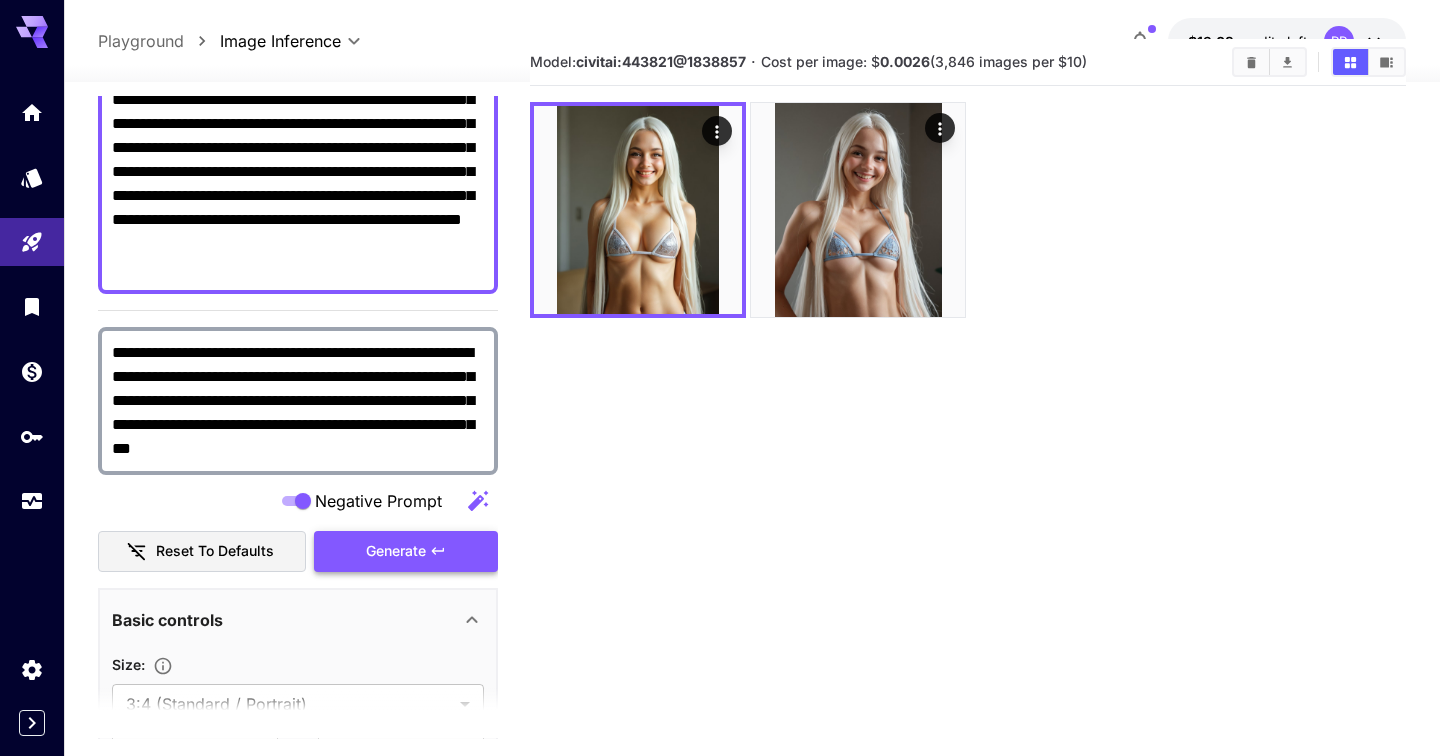 type on "**********" 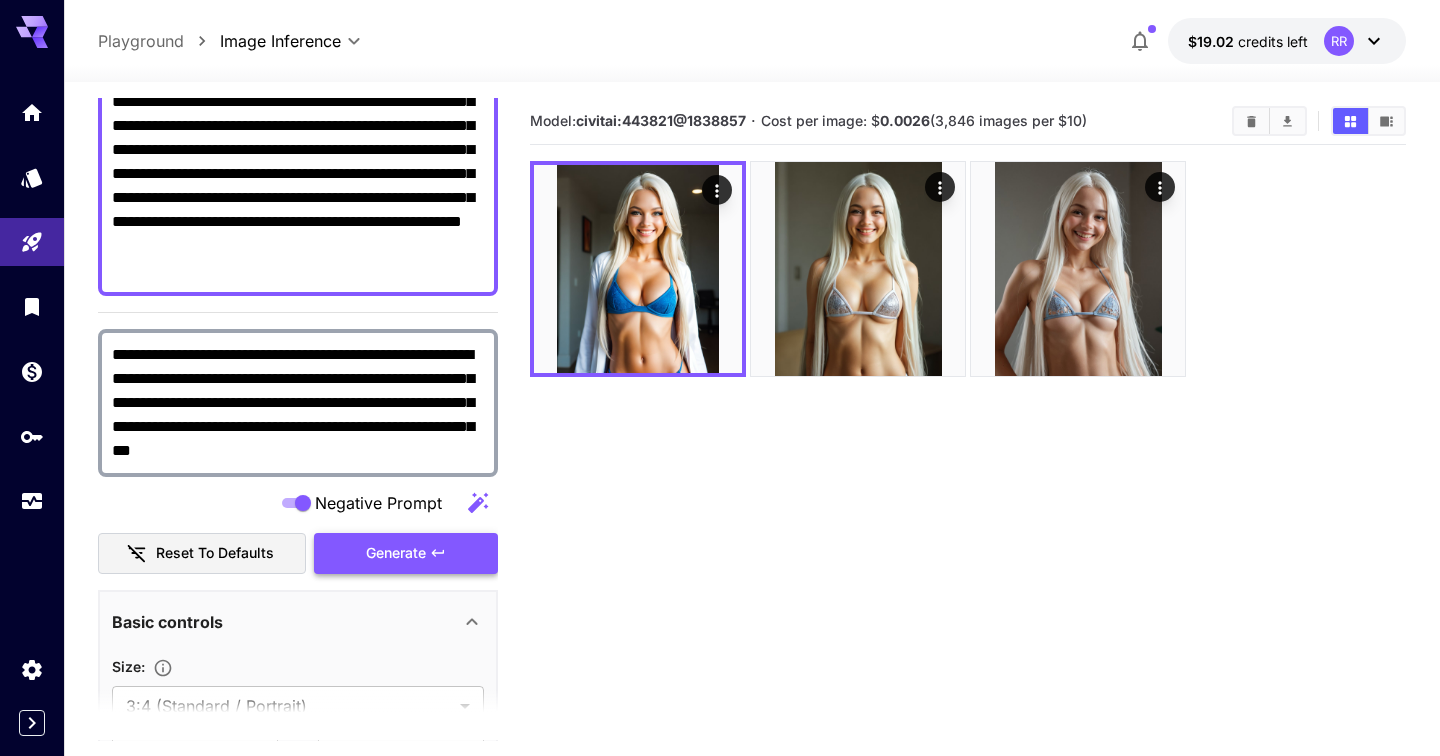 scroll, scrollTop: 158, scrollLeft: 0, axis: vertical 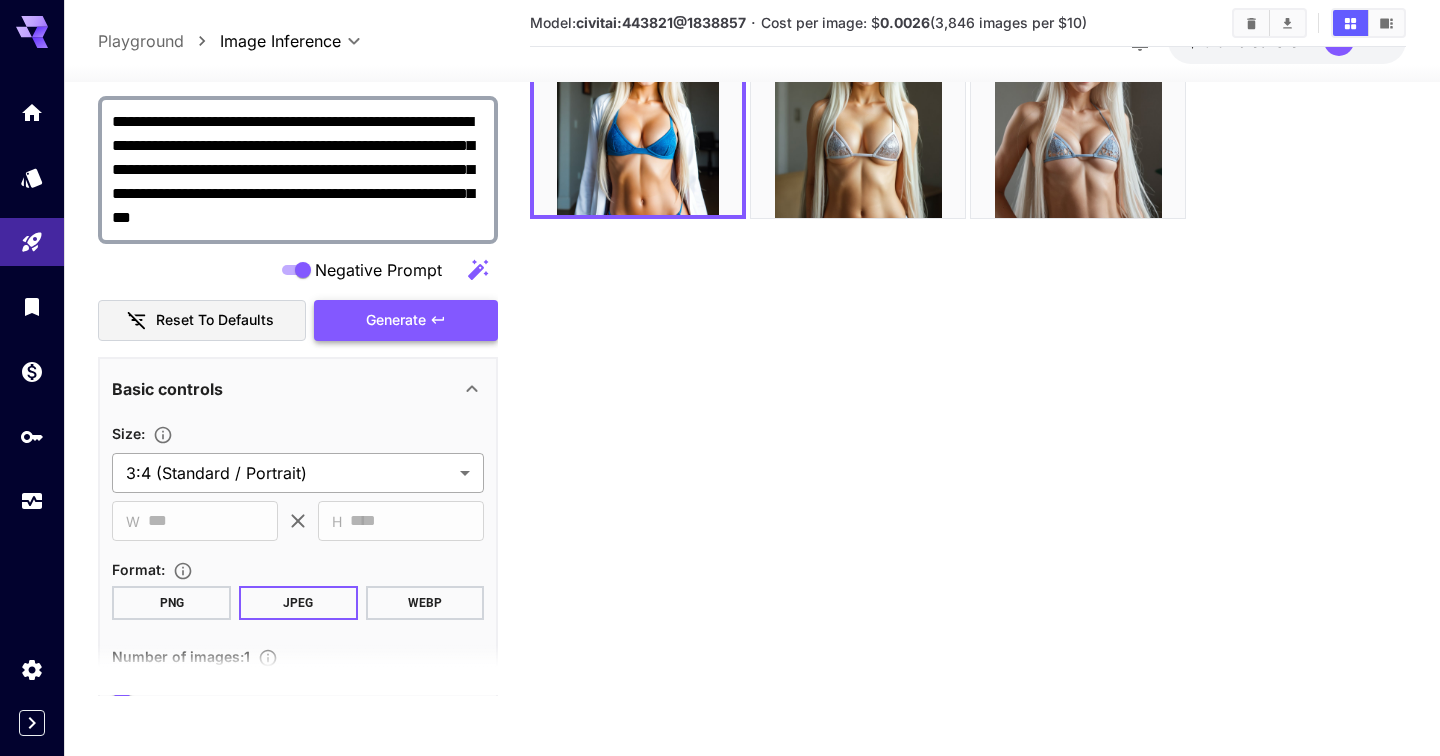 click on "**********" at bounding box center (720, 299) 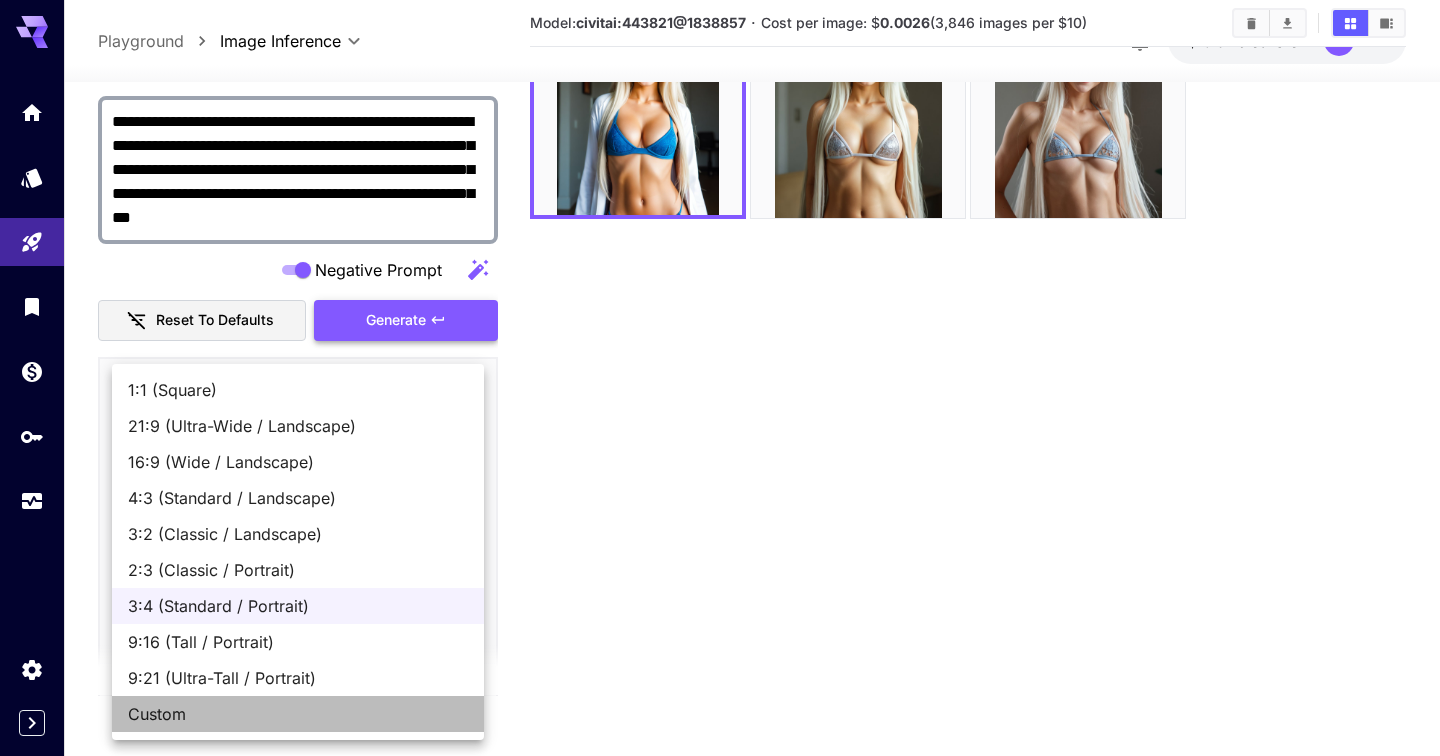 click on "Custom" at bounding box center (298, 714) 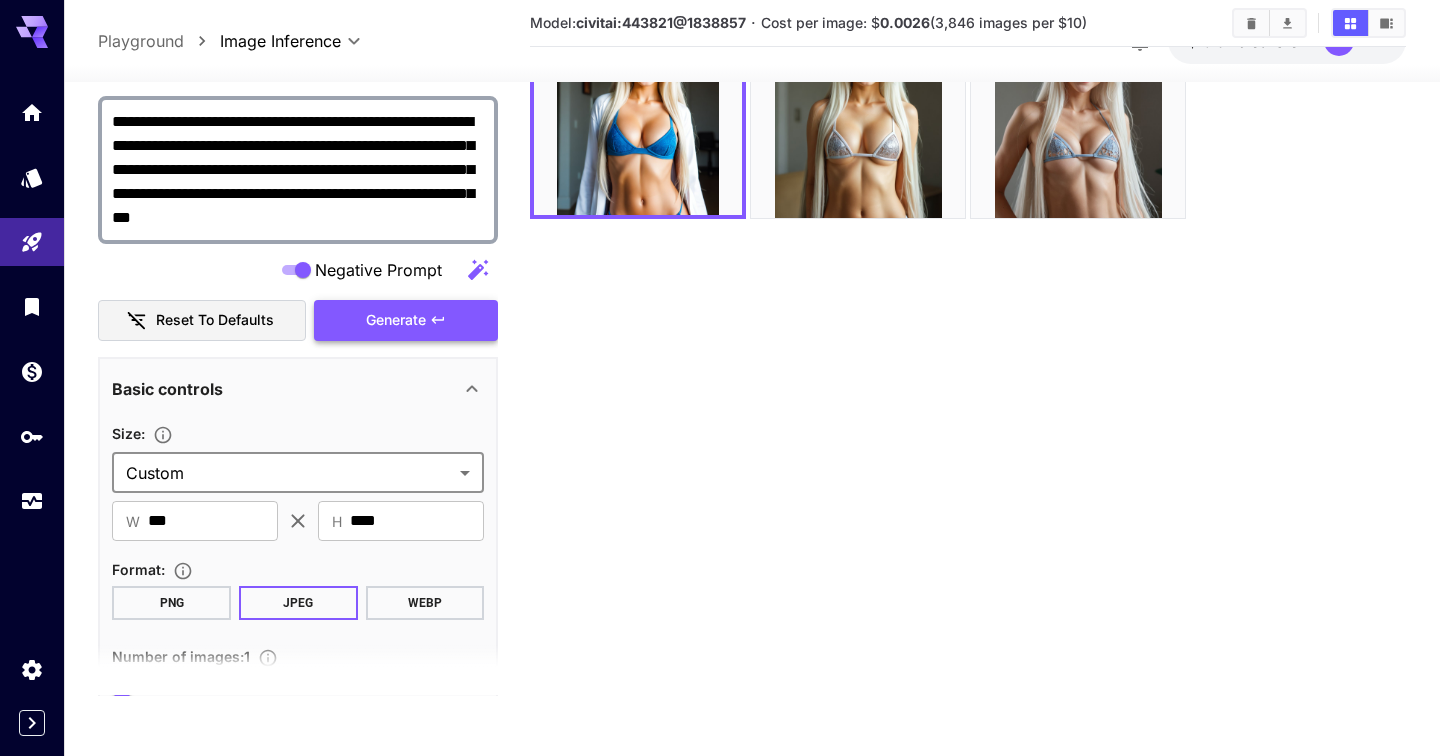 click on "Generate" at bounding box center [406, 320] 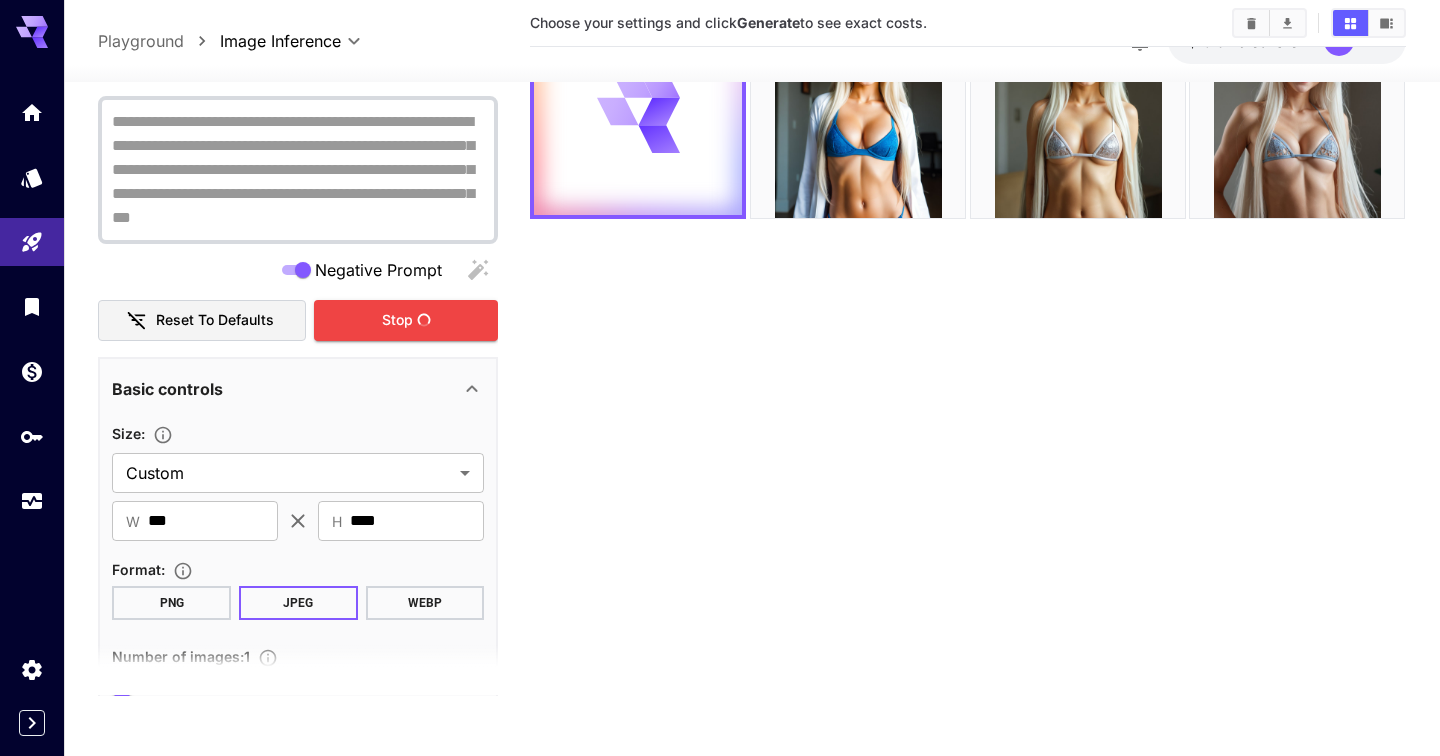 scroll, scrollTop: 0, scrollLeft: 0, axis: both 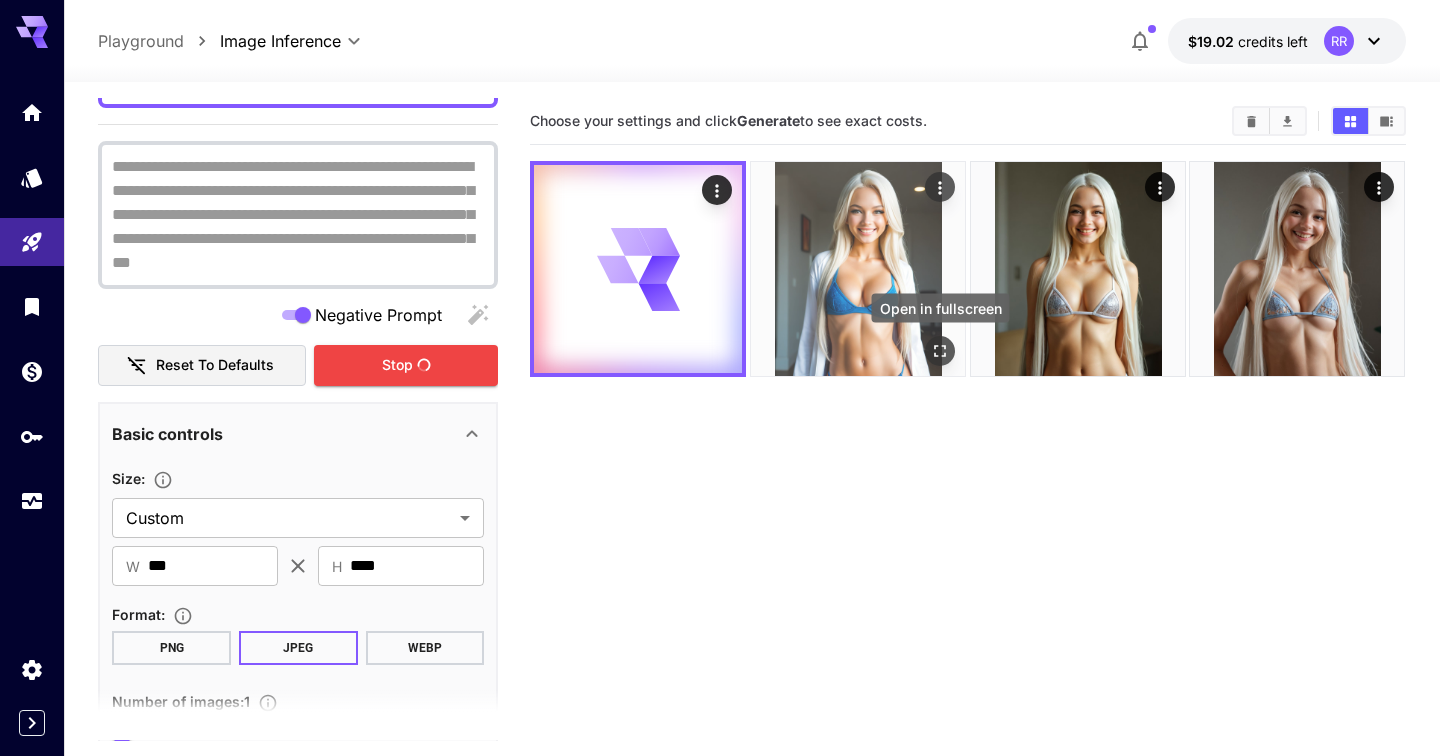 click at bounding box center [858, 269] 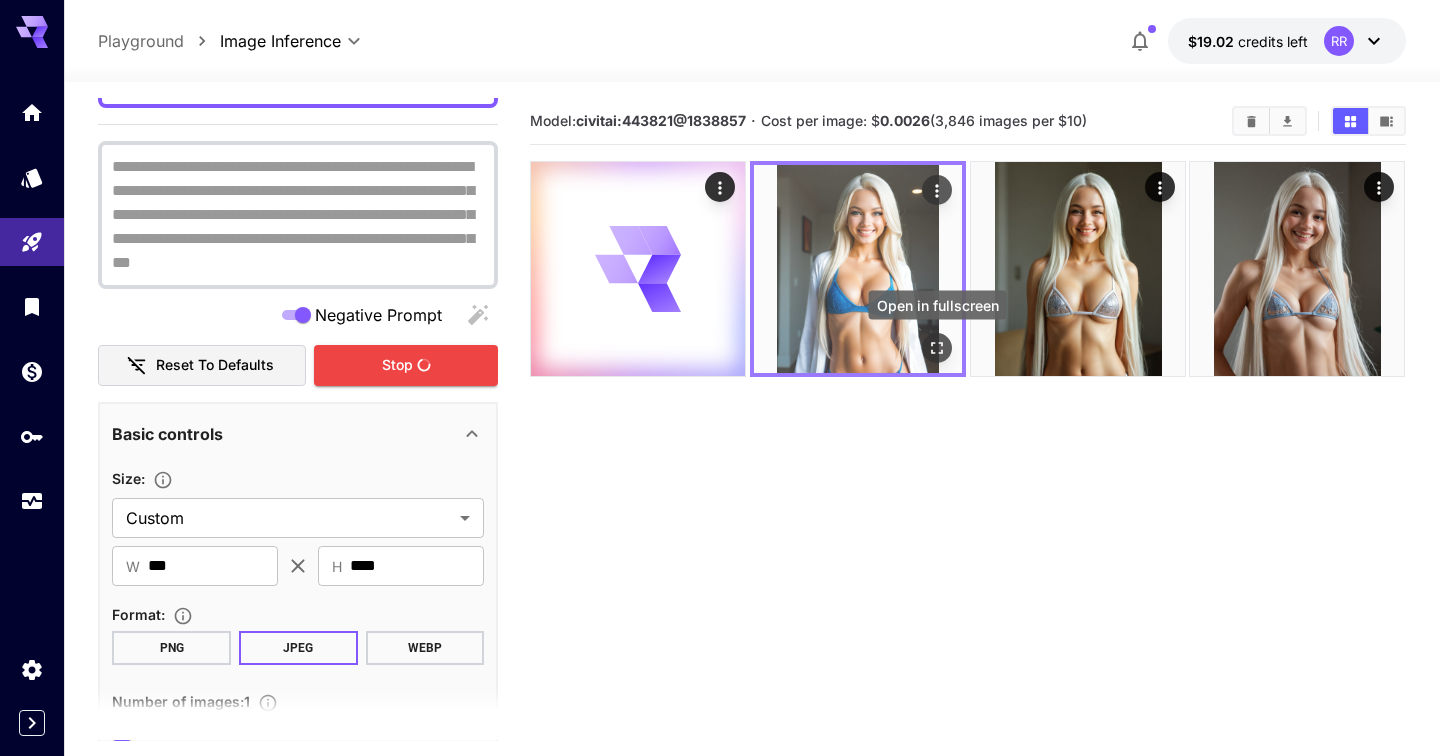 click at bounding box center [937, 348] 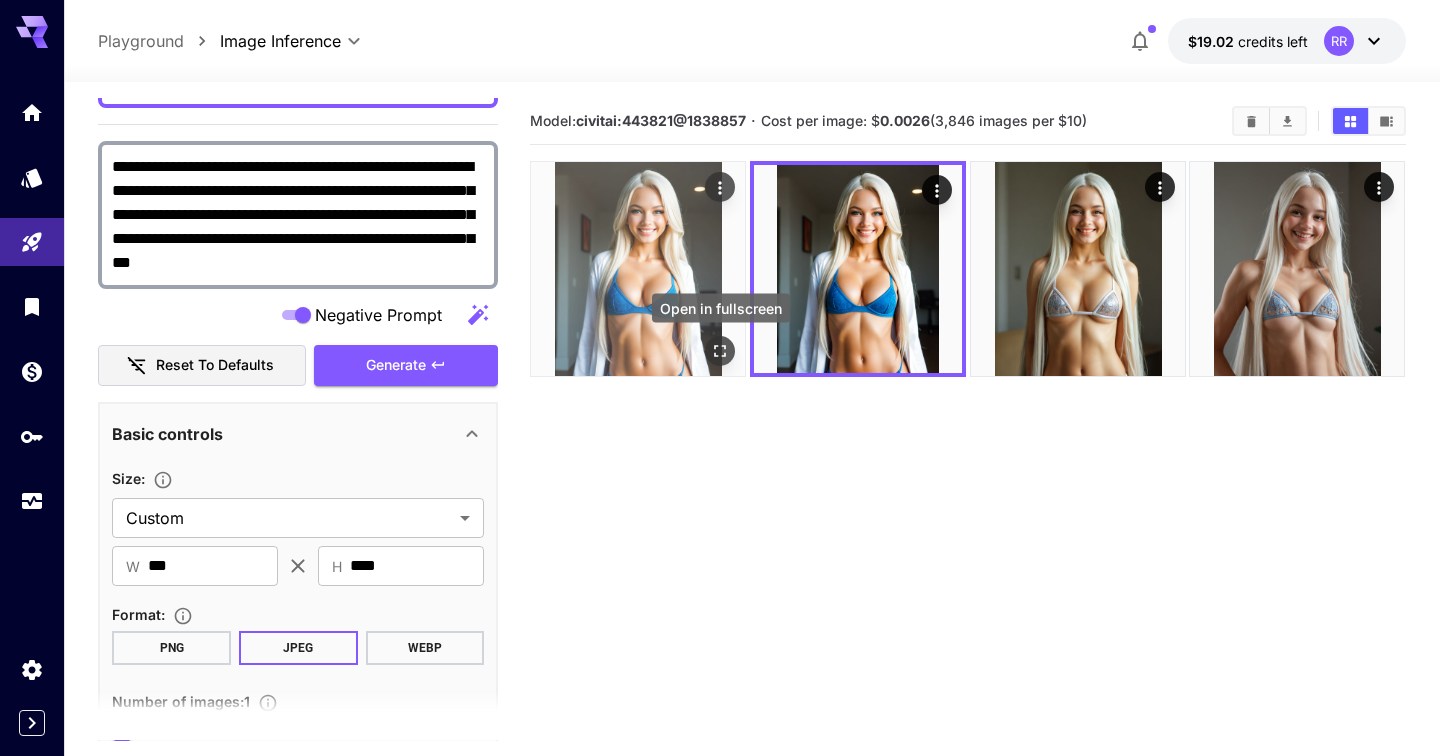 click at bounding box center [721, 351] 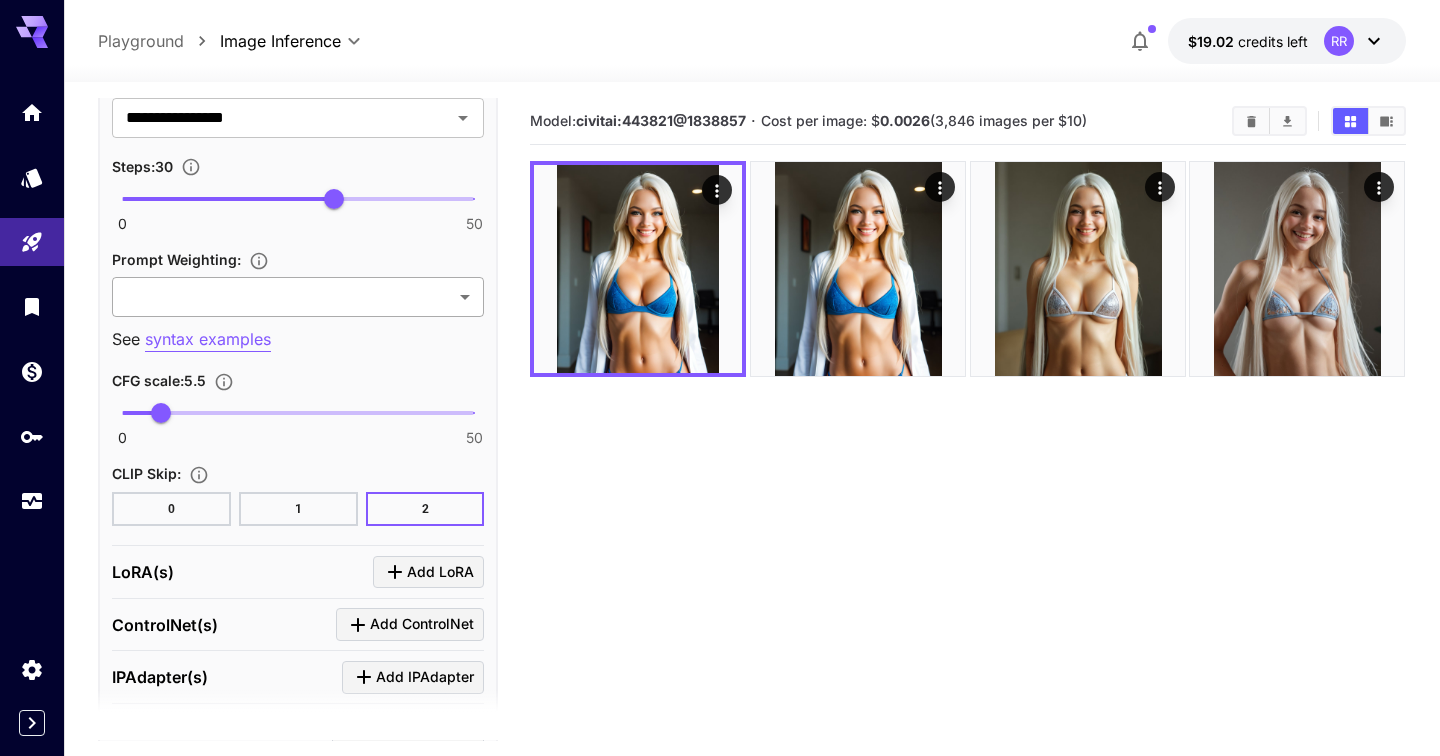 scroll, scrollTop: 1731, scrollLeft: 0, axis: vertical 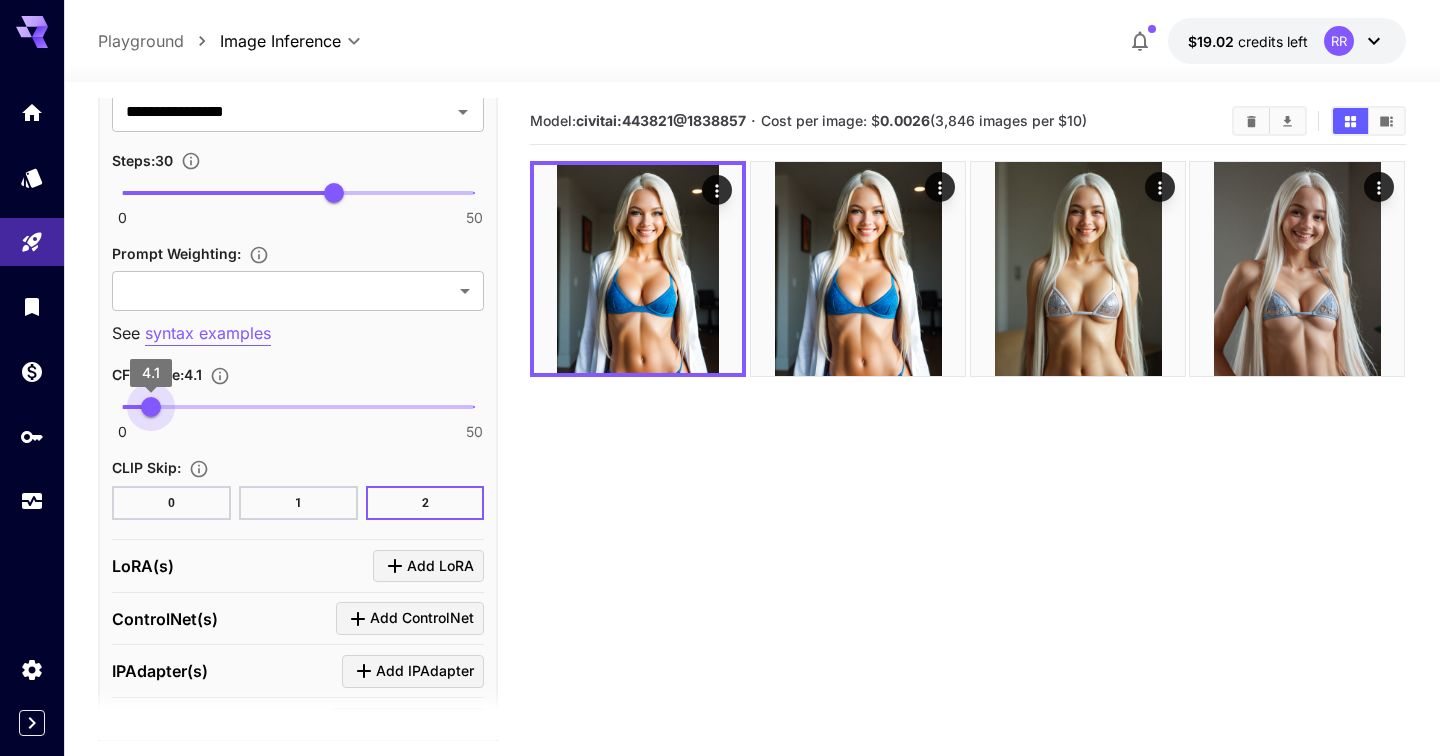 type on "***" 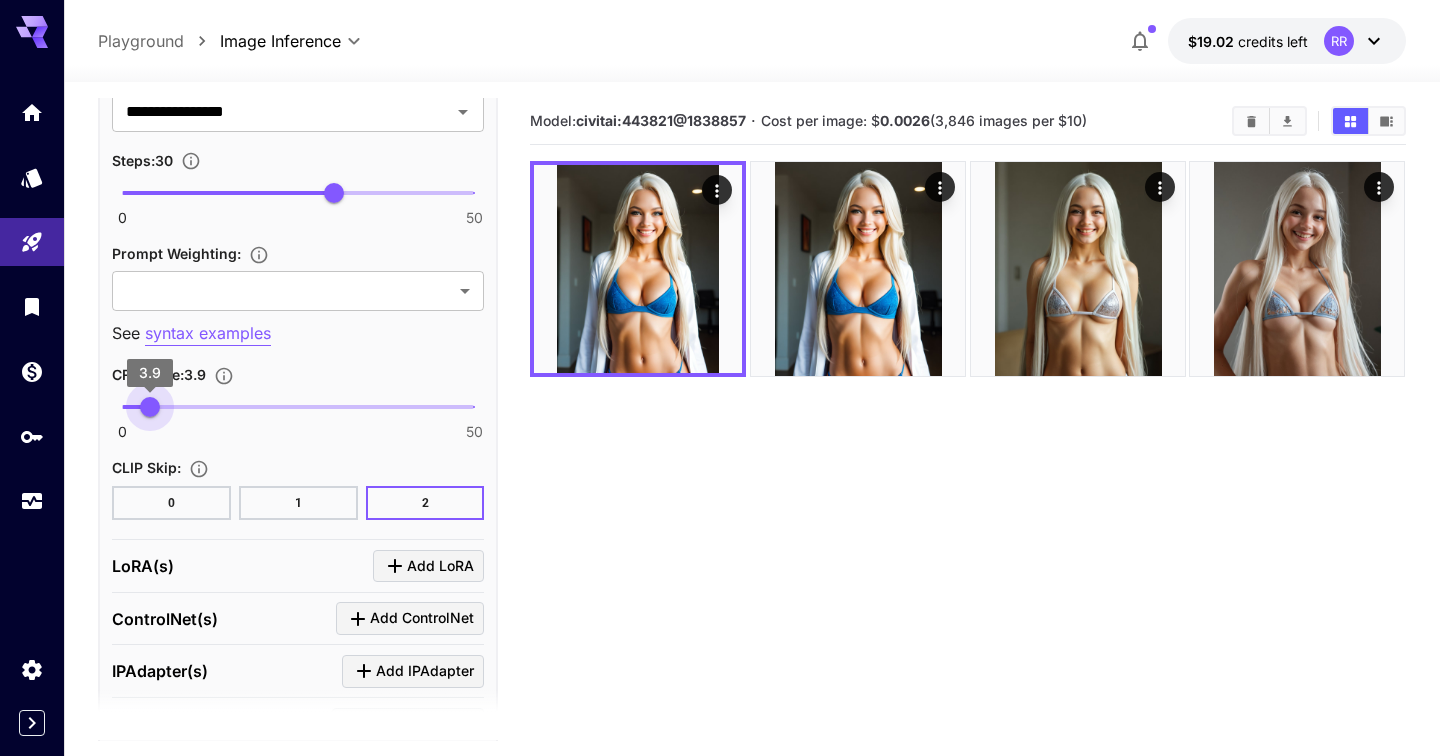 drag, startPoint x: 165, startPoint y: 406, endPoint x: 150, endPoint y: 409, distance: 15.297058 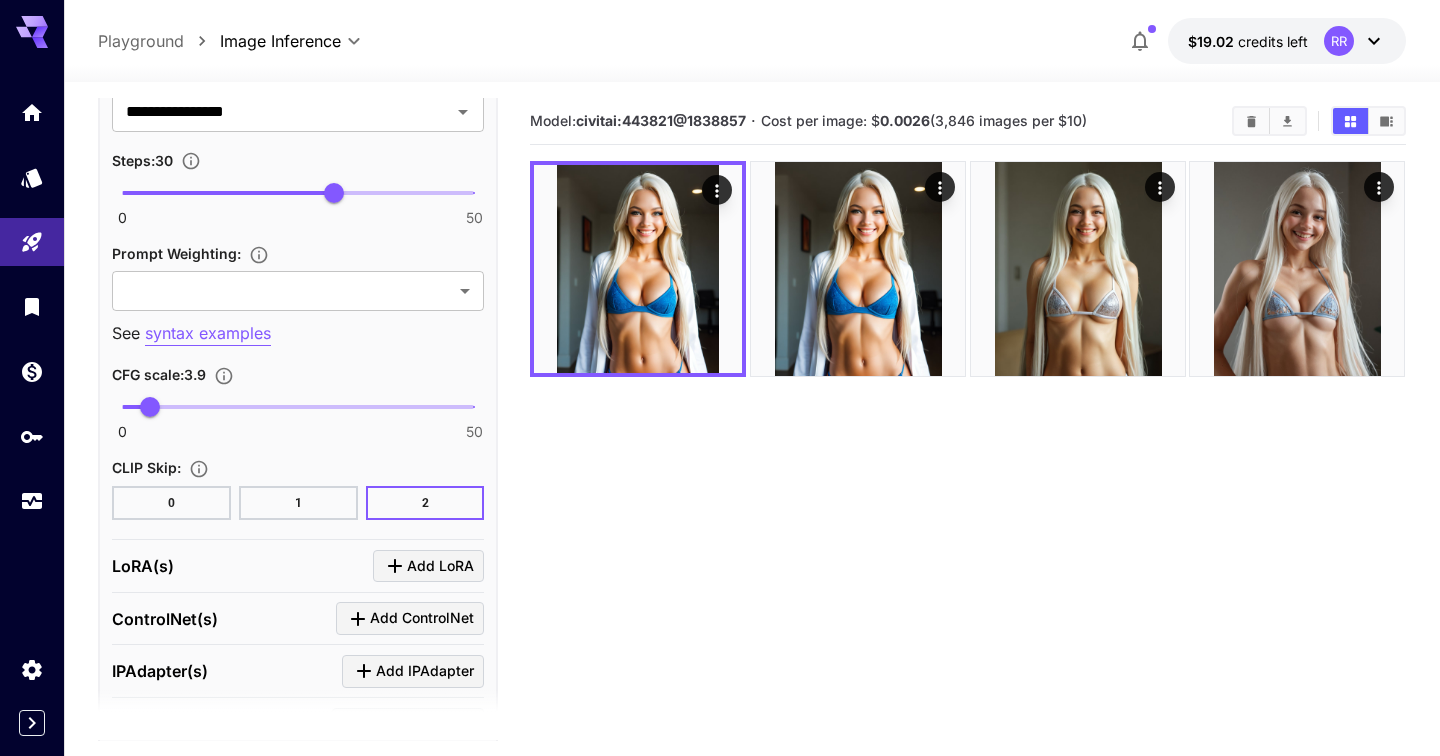 click on "CFG scale :  3.9" at bounding box center (159, 374) 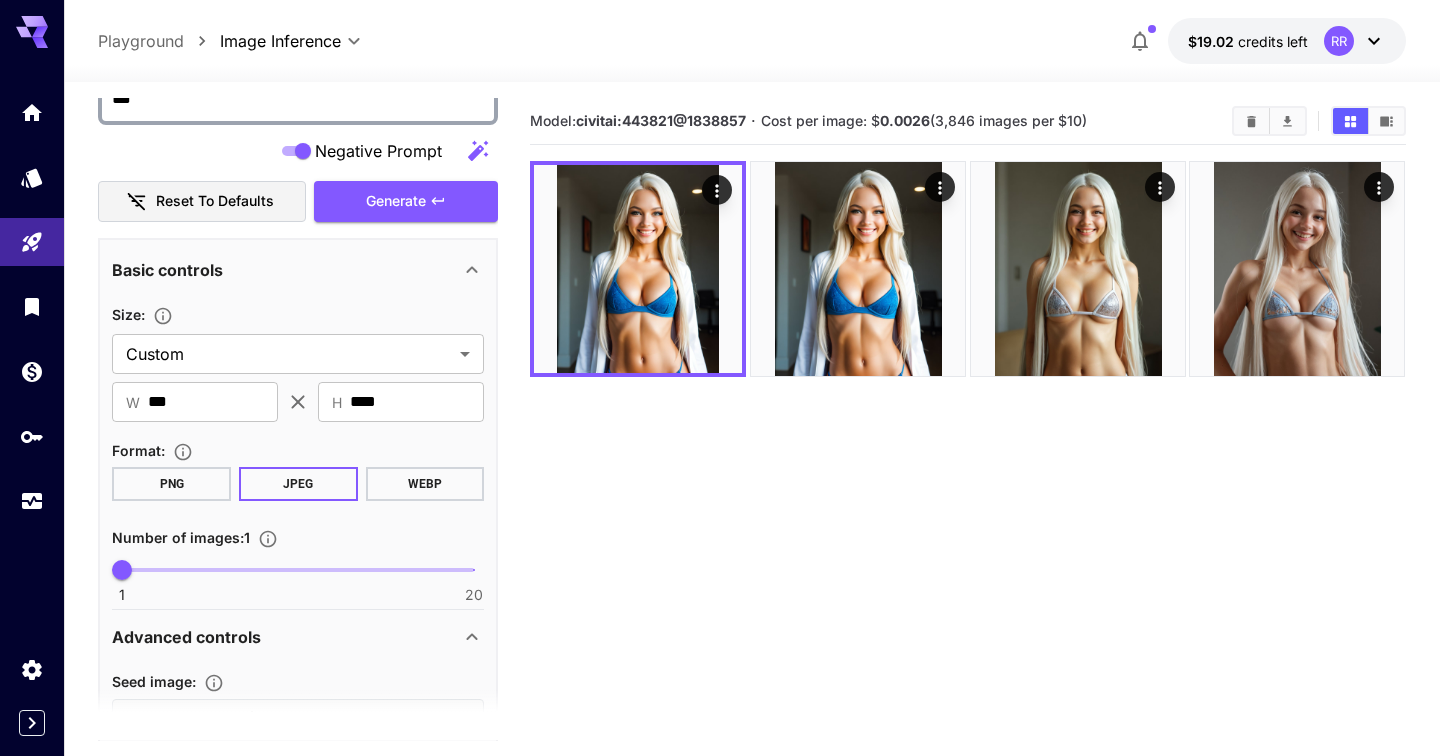 scroll, scrollTop: 605, scrollLeft: 0, axis: vertical 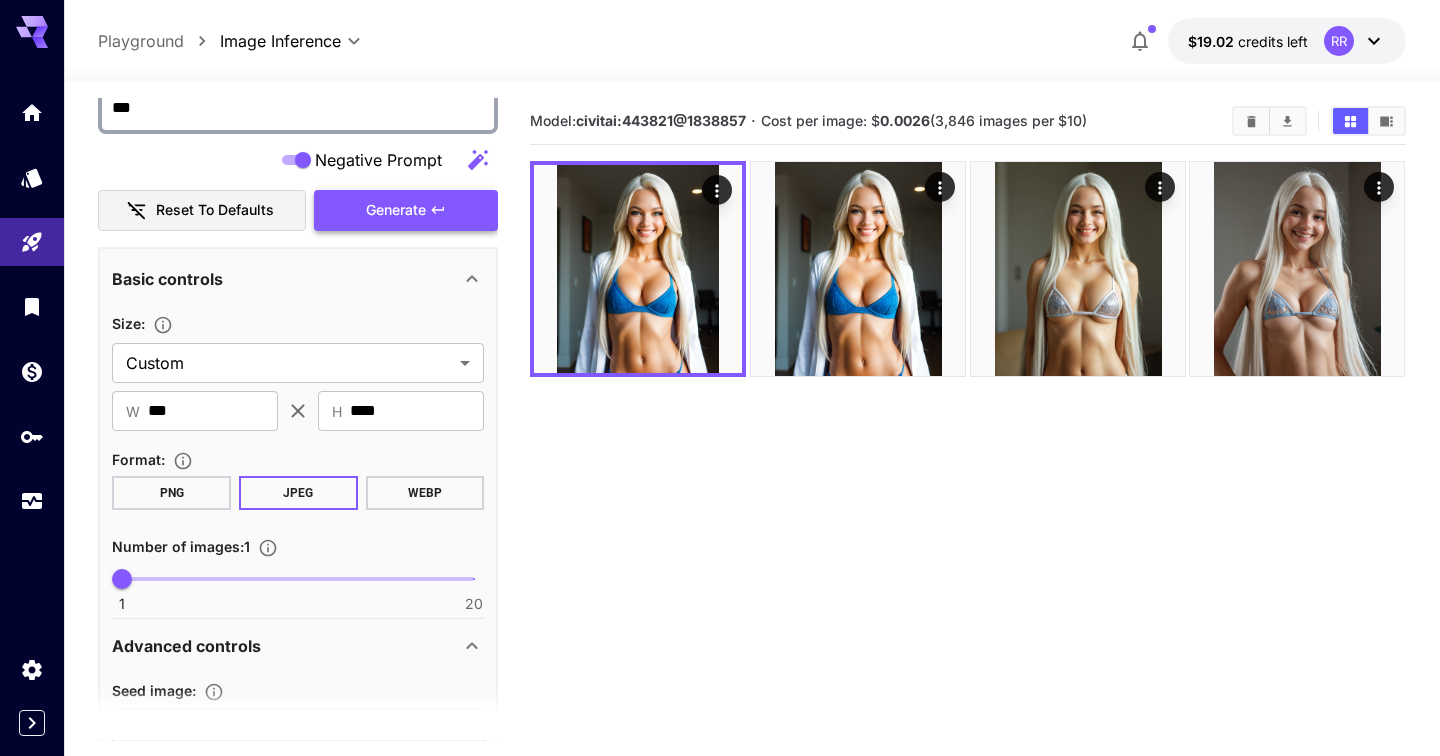click on "Generate" at bounding box center (406, 210) 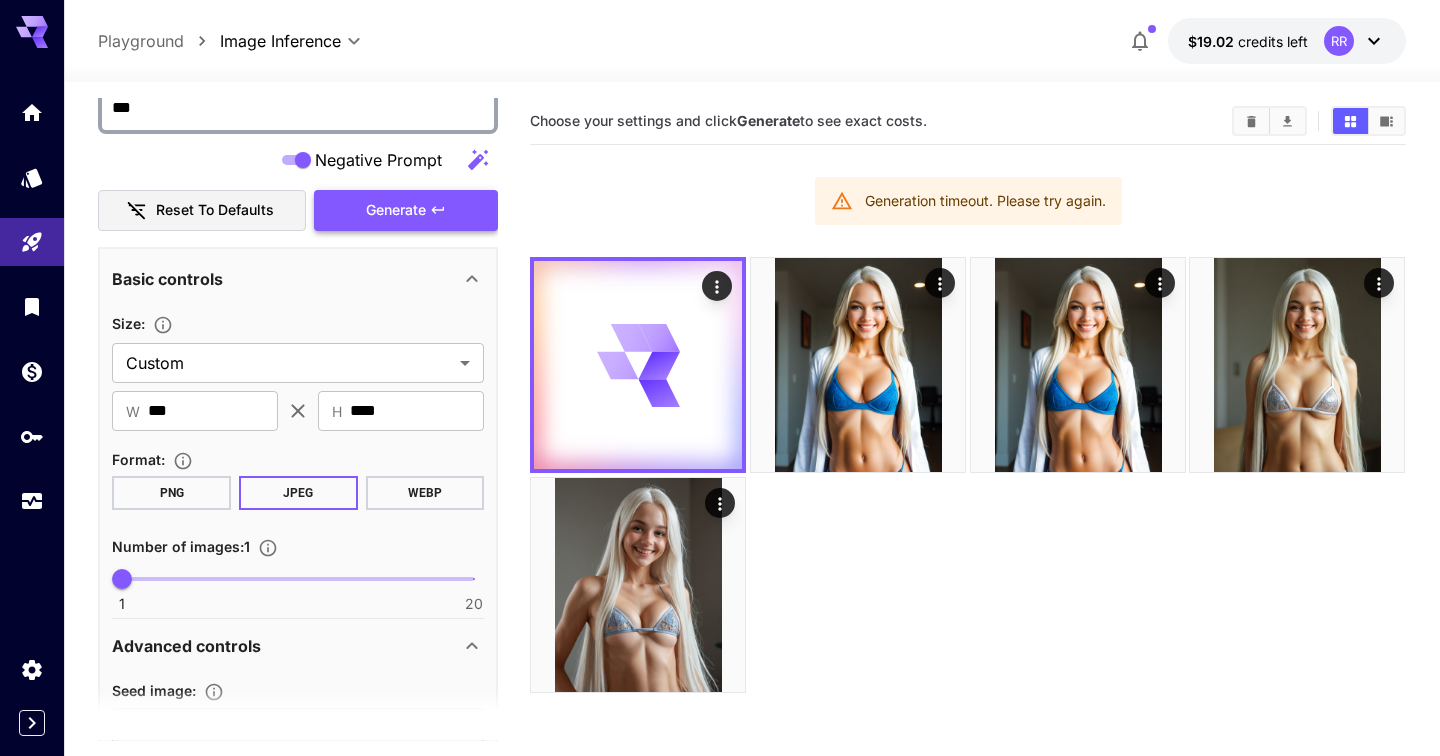 click on "Generate" at bounding box center [406, 210] 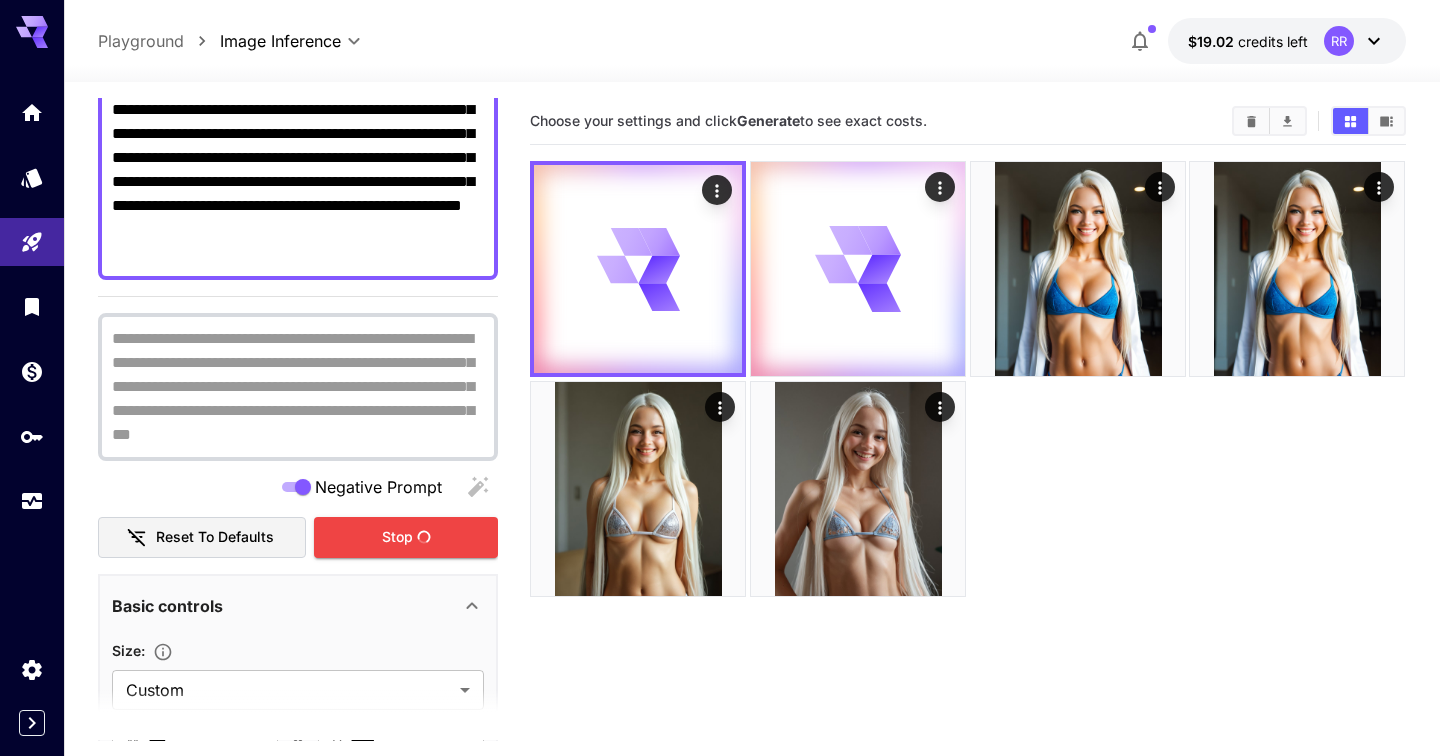 scroll, scrollTop: 0, scrollLeft: 0, axis: both 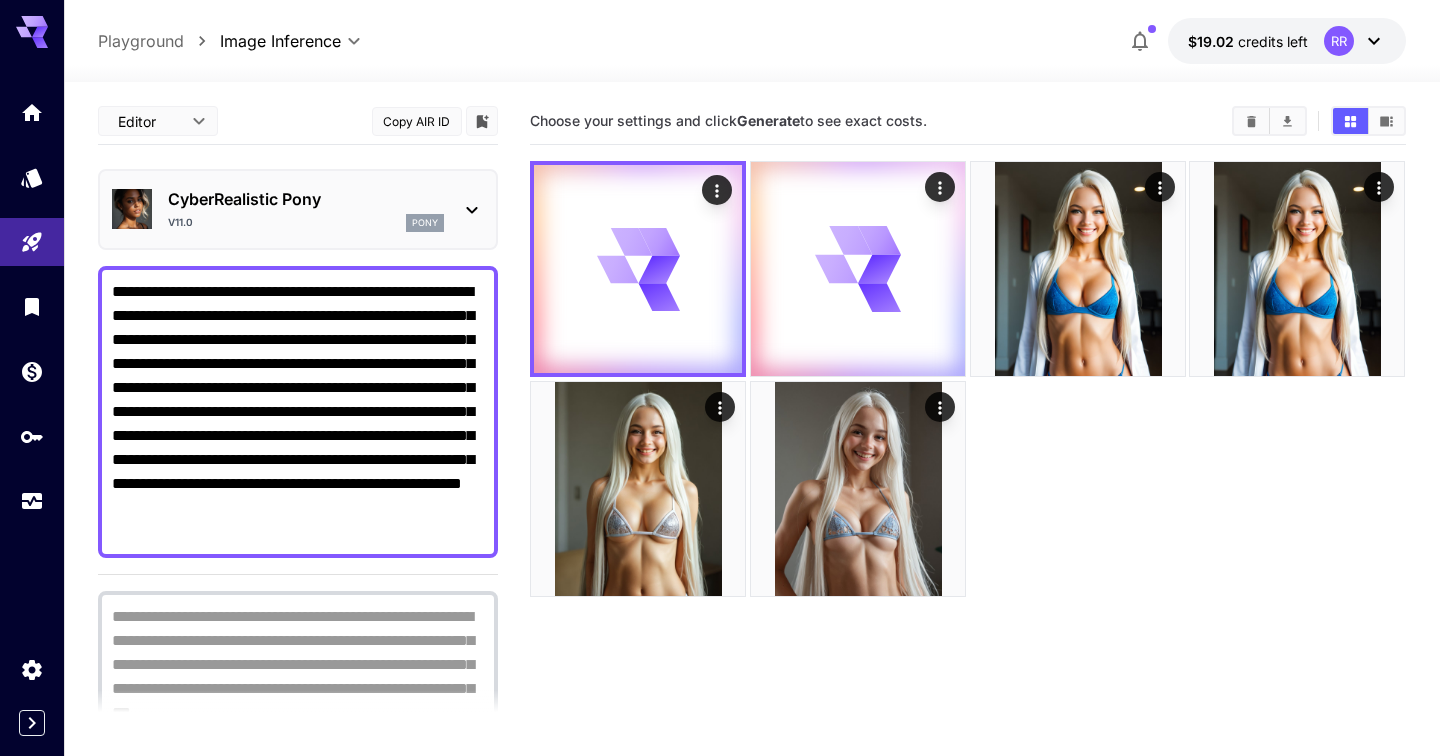 click on "**********" at bounding box center [298, 412] 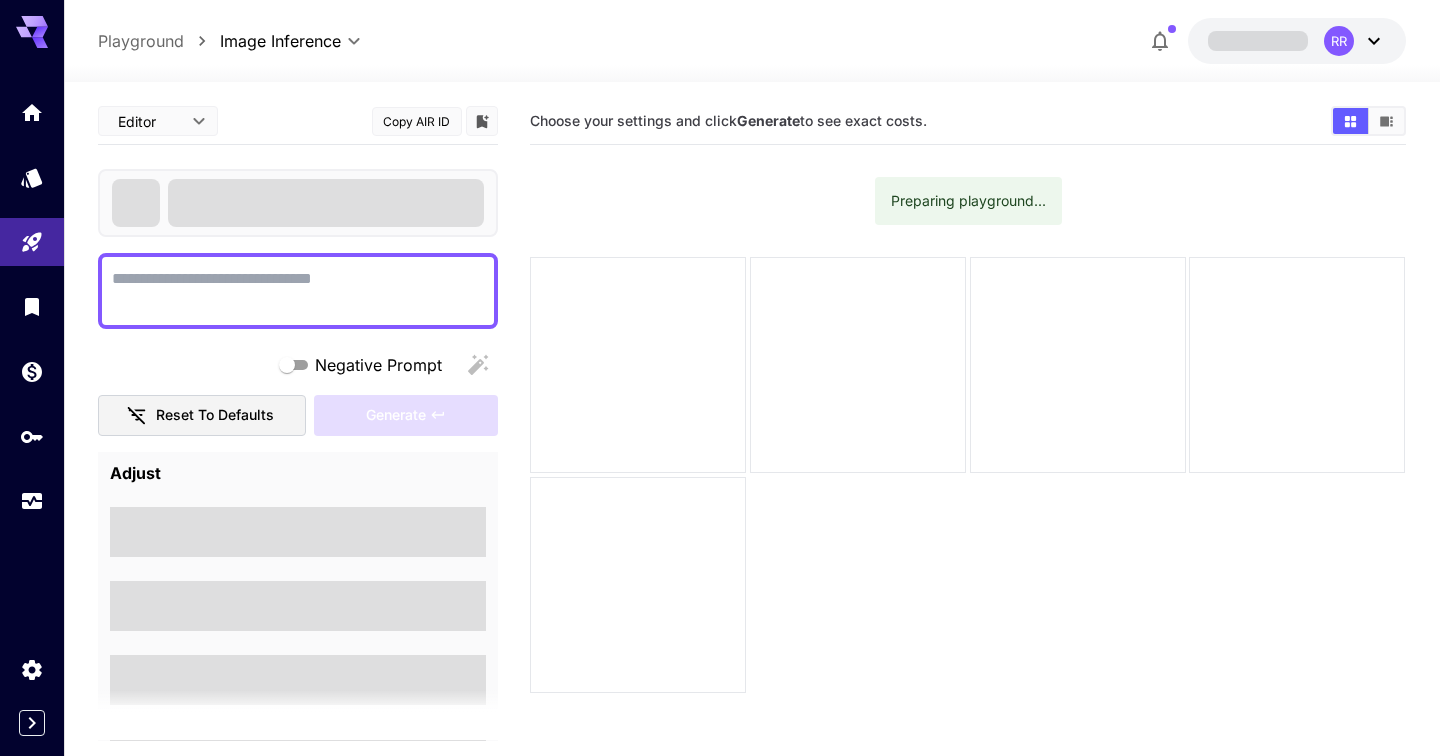 scroll, scrollTop: 0, scrollLeft: 0, axis: both 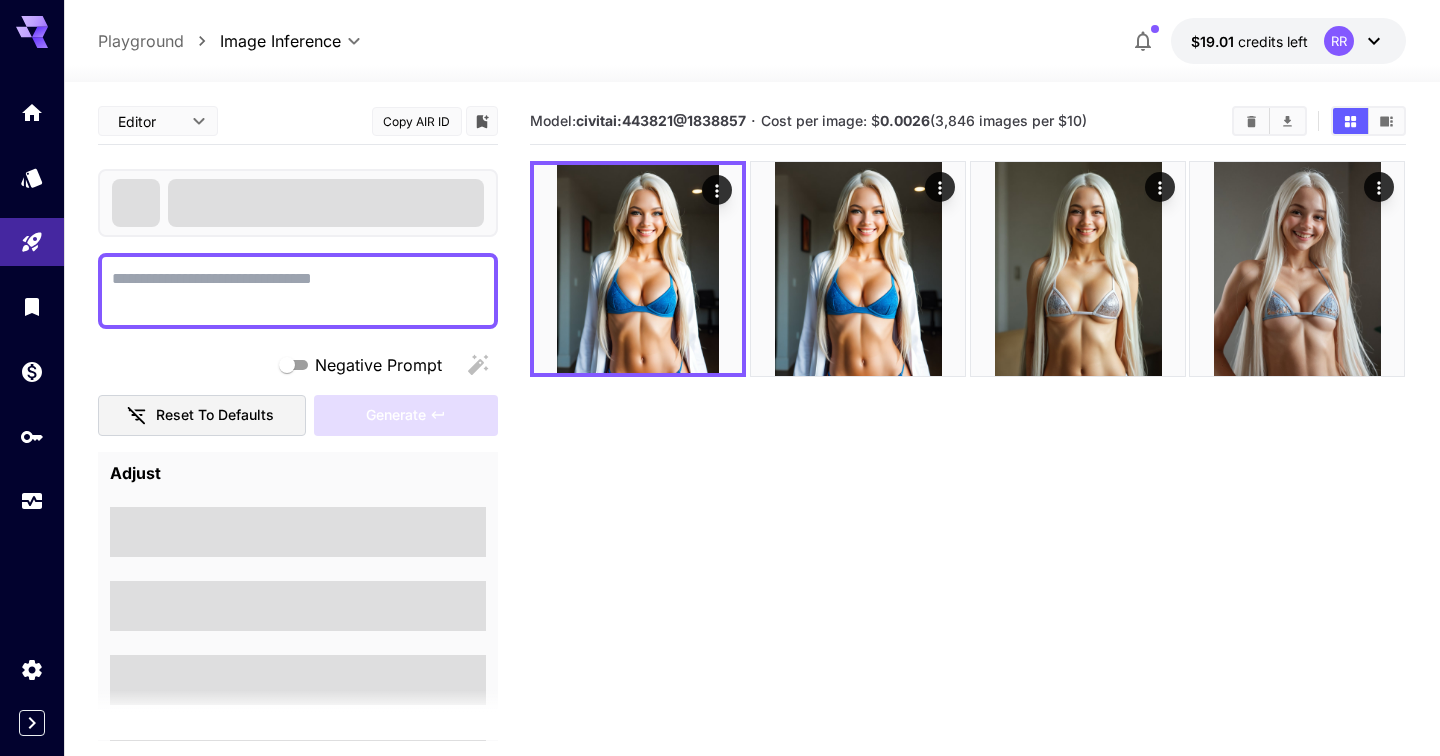 click on "Negative Prompt" at bounding box center [298, 291] 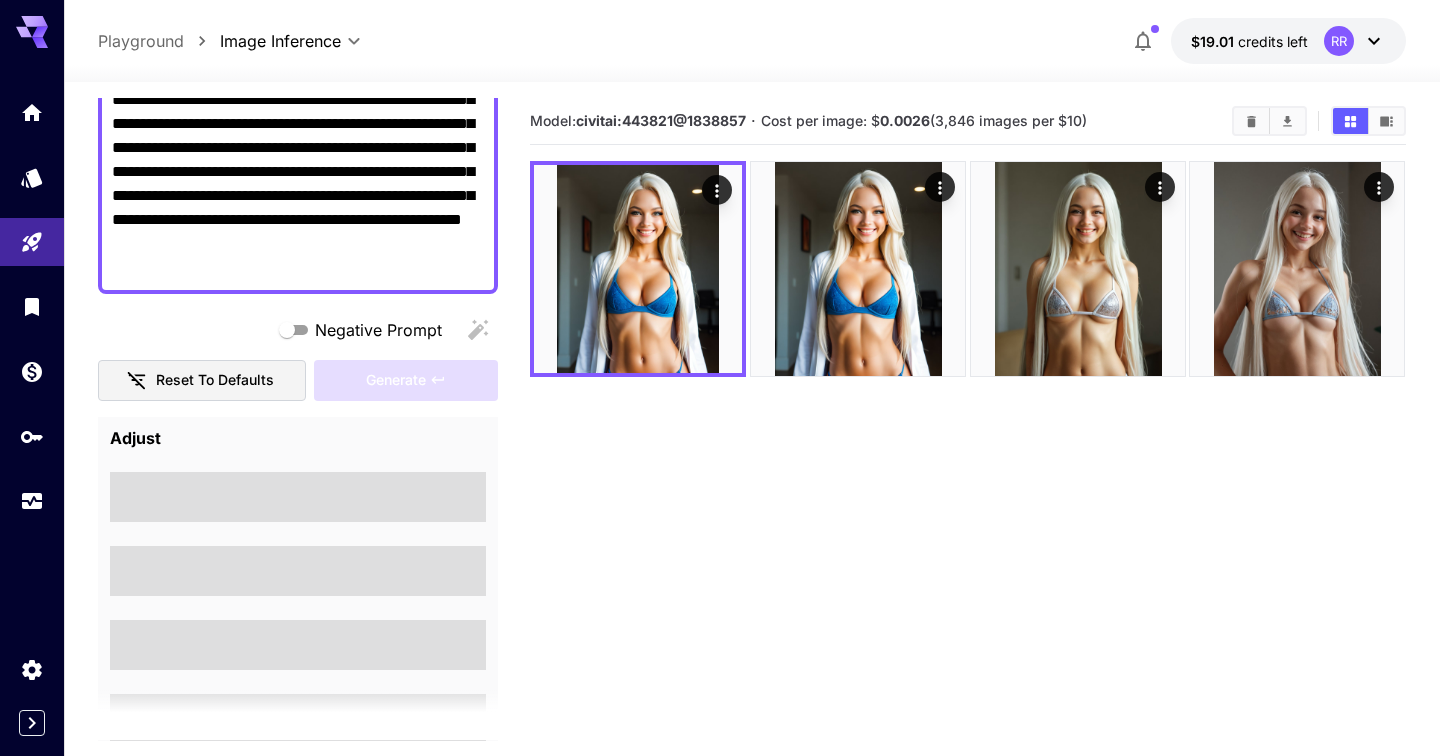 scroll, scrollTop: 170, scrollLeft: 0, axis: vertical 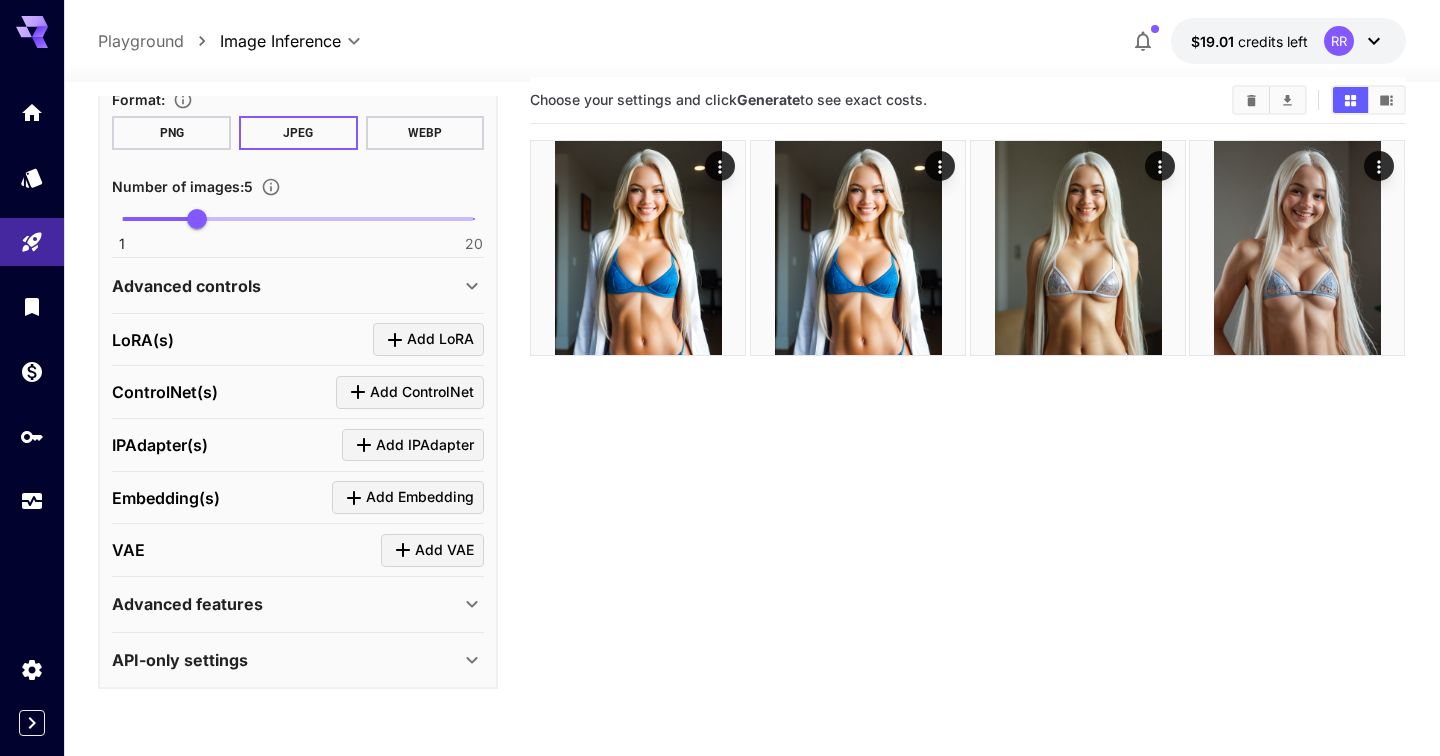type on "**********" 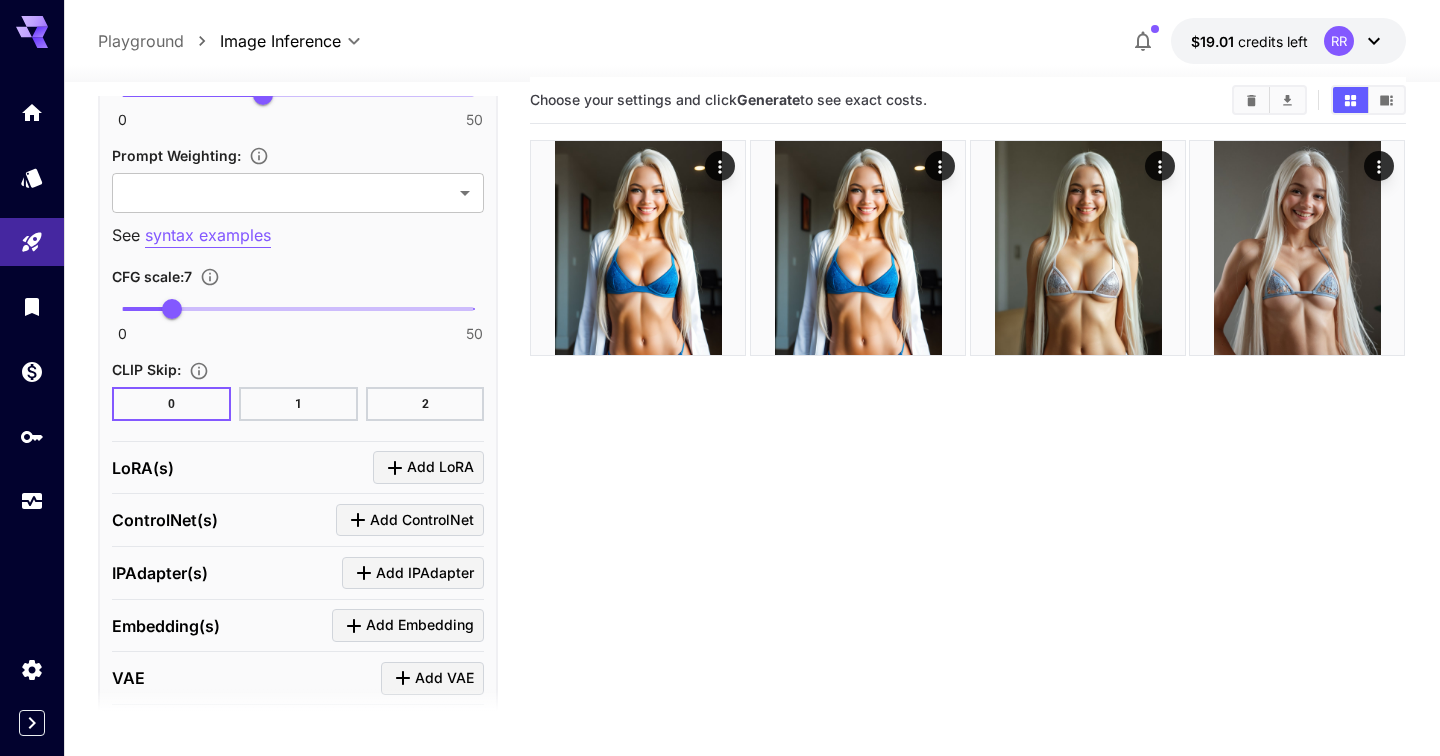 scroll, scrollTop: 1659, scrollLeft: 0, axis: vertical 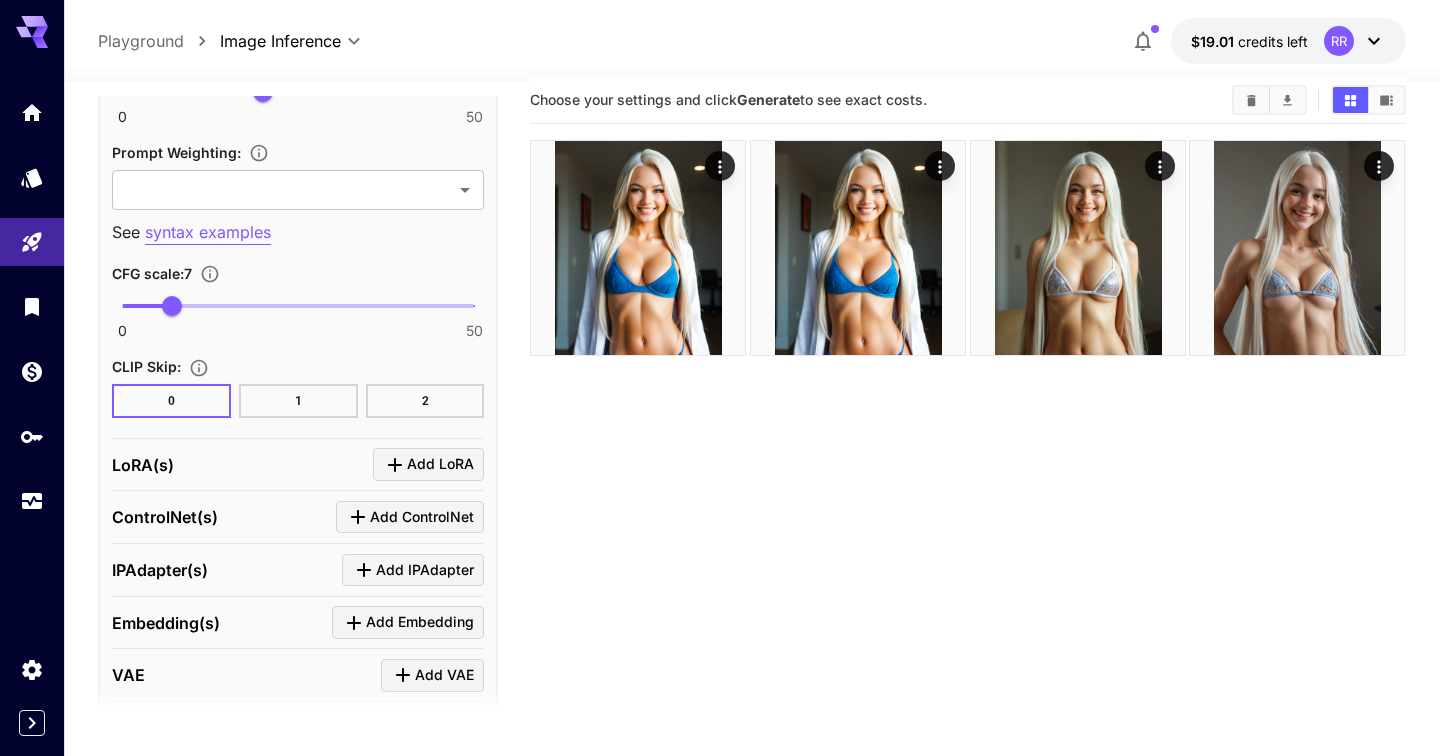 click on "2" at bounding box center [425, 401] 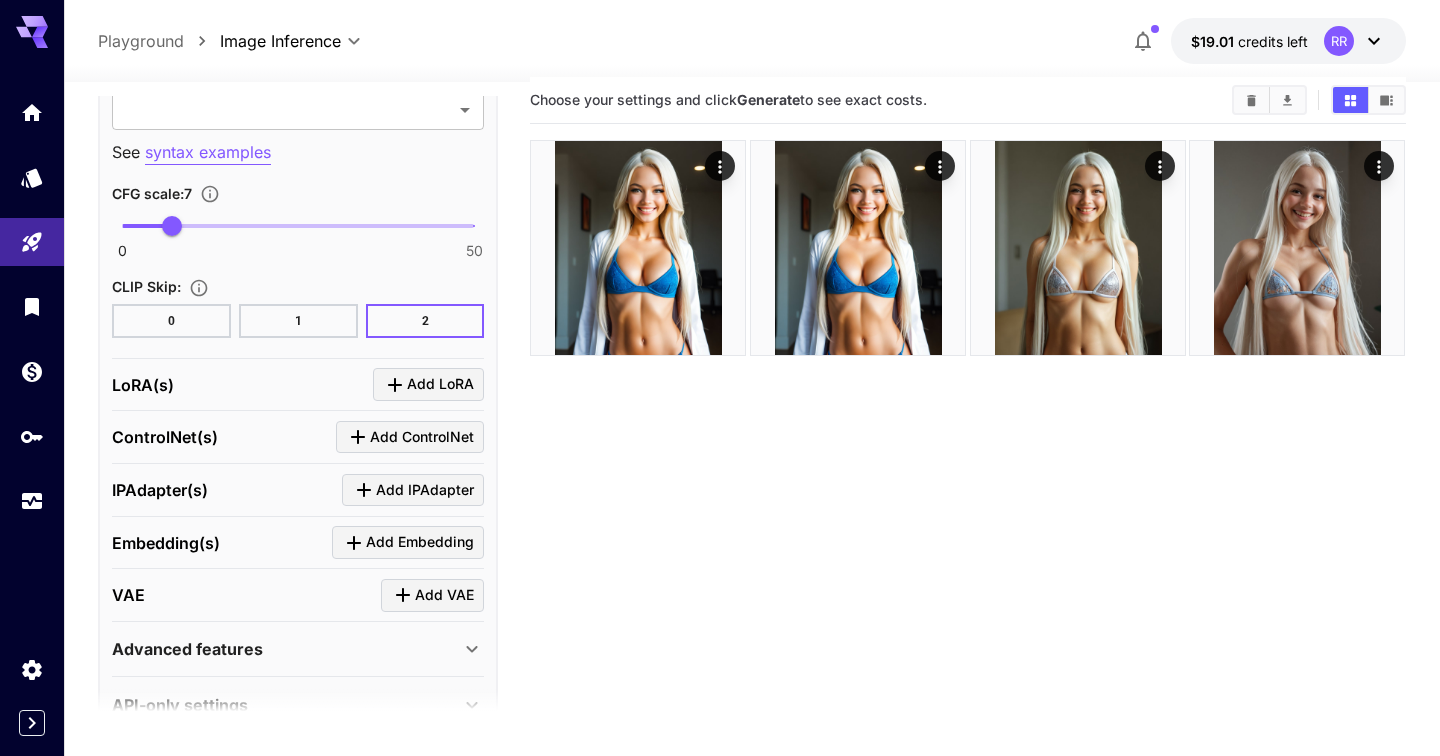 scroll, scrollTop: 1742, scrollLeft: 0, axis: vertical 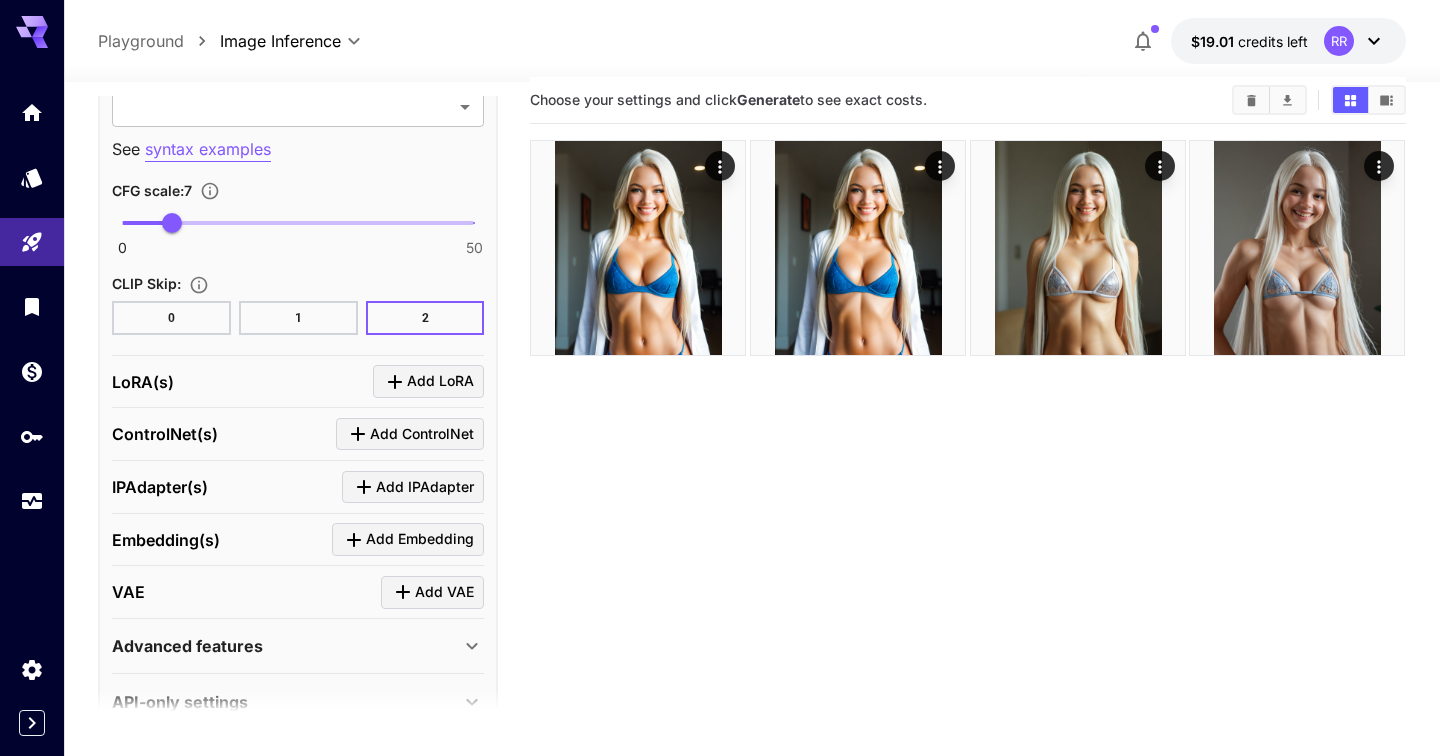 type on "***" 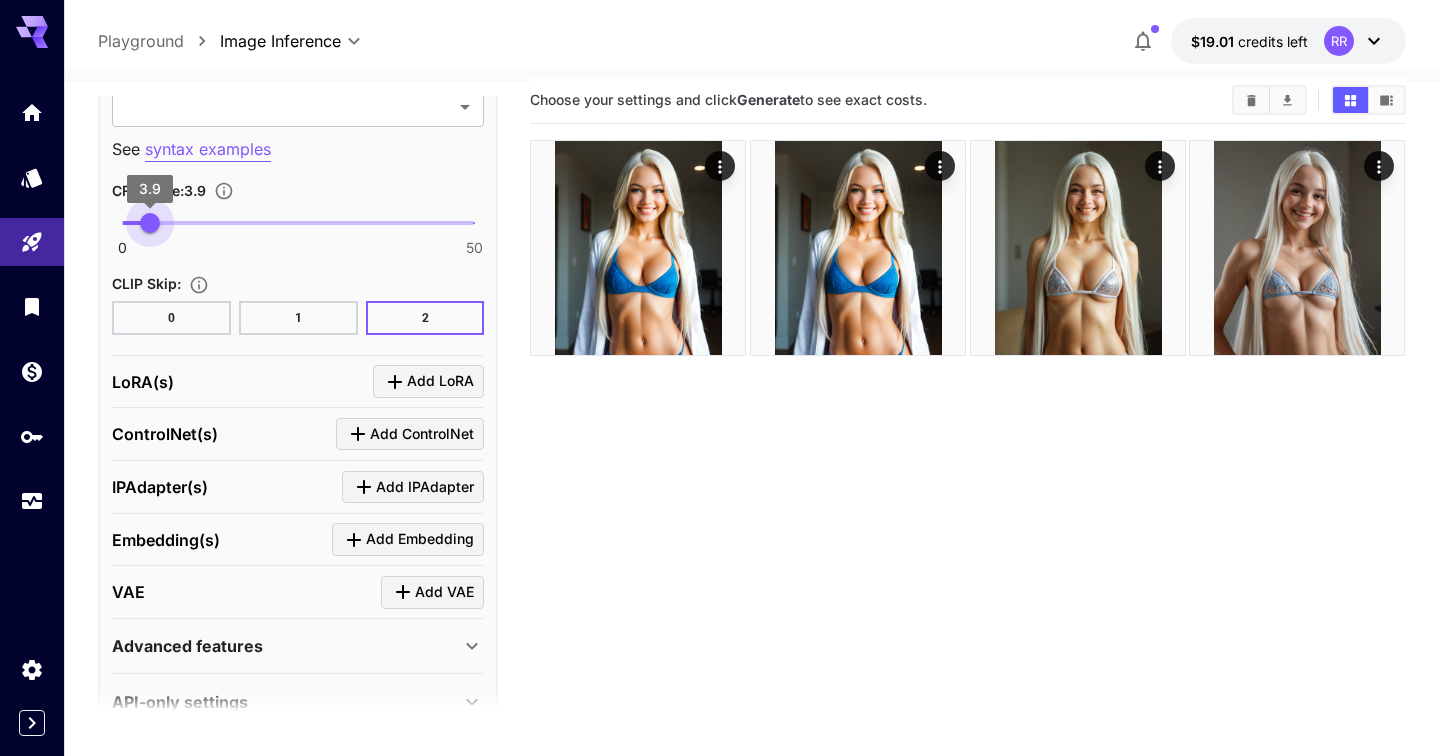 click on "3.9" at bounding box center (150, 223) 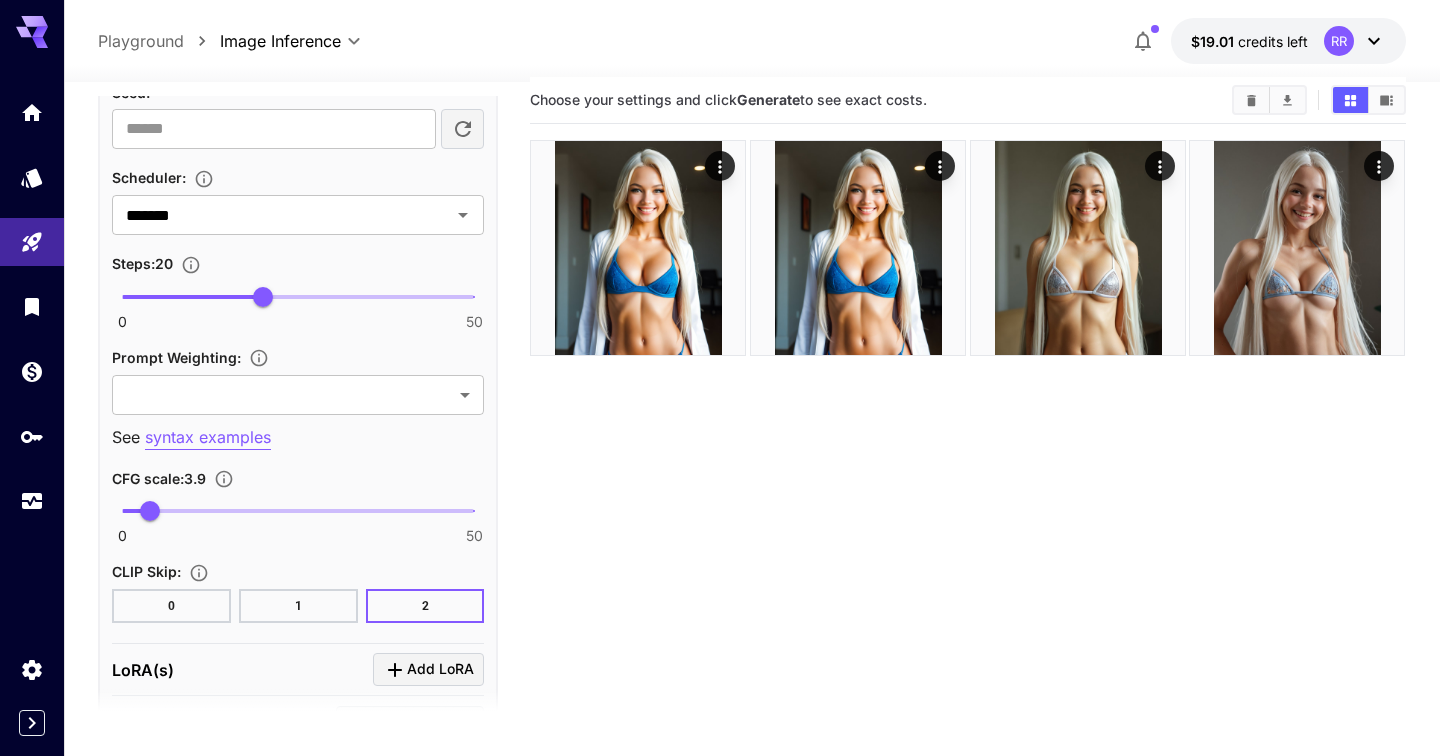 scroll, scrollTop: 1453, scrollLeft: 0, axis: vertical 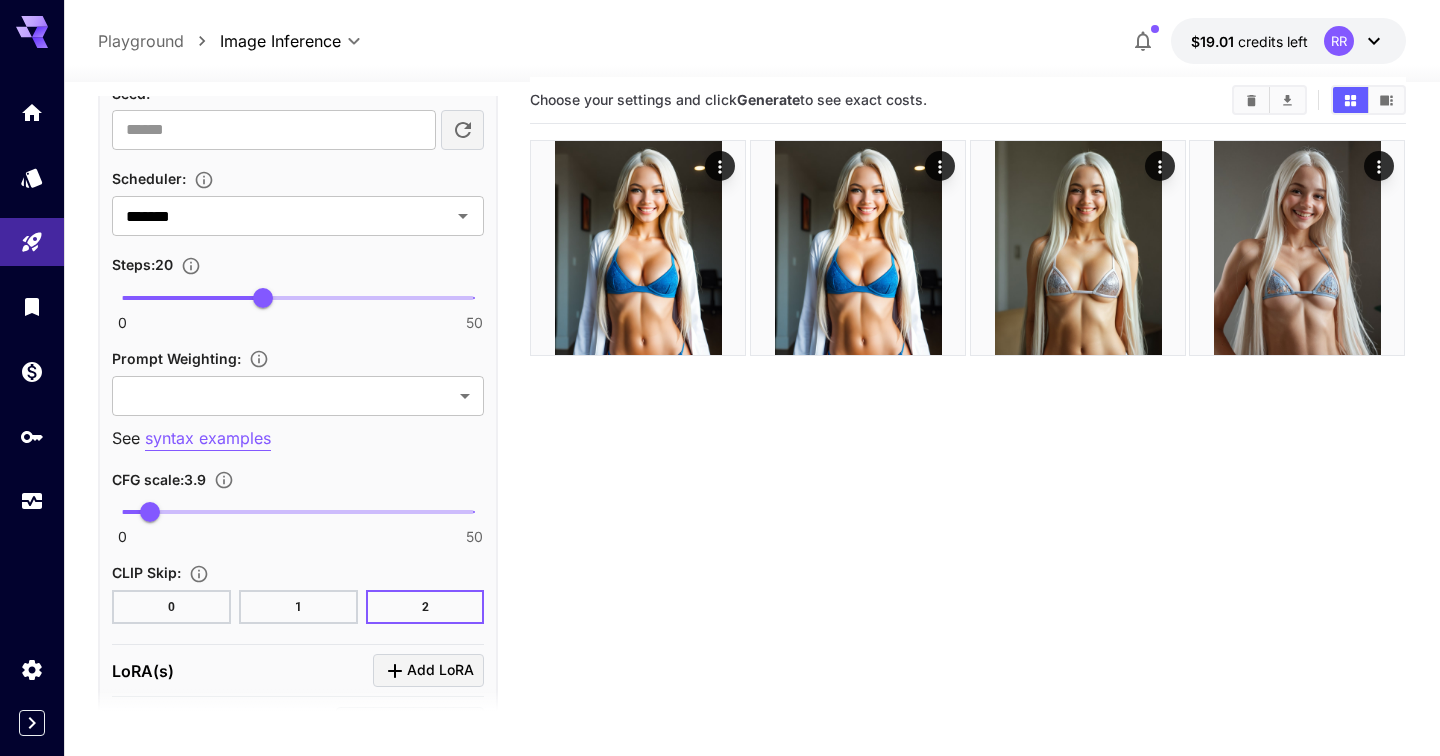 type on "**" 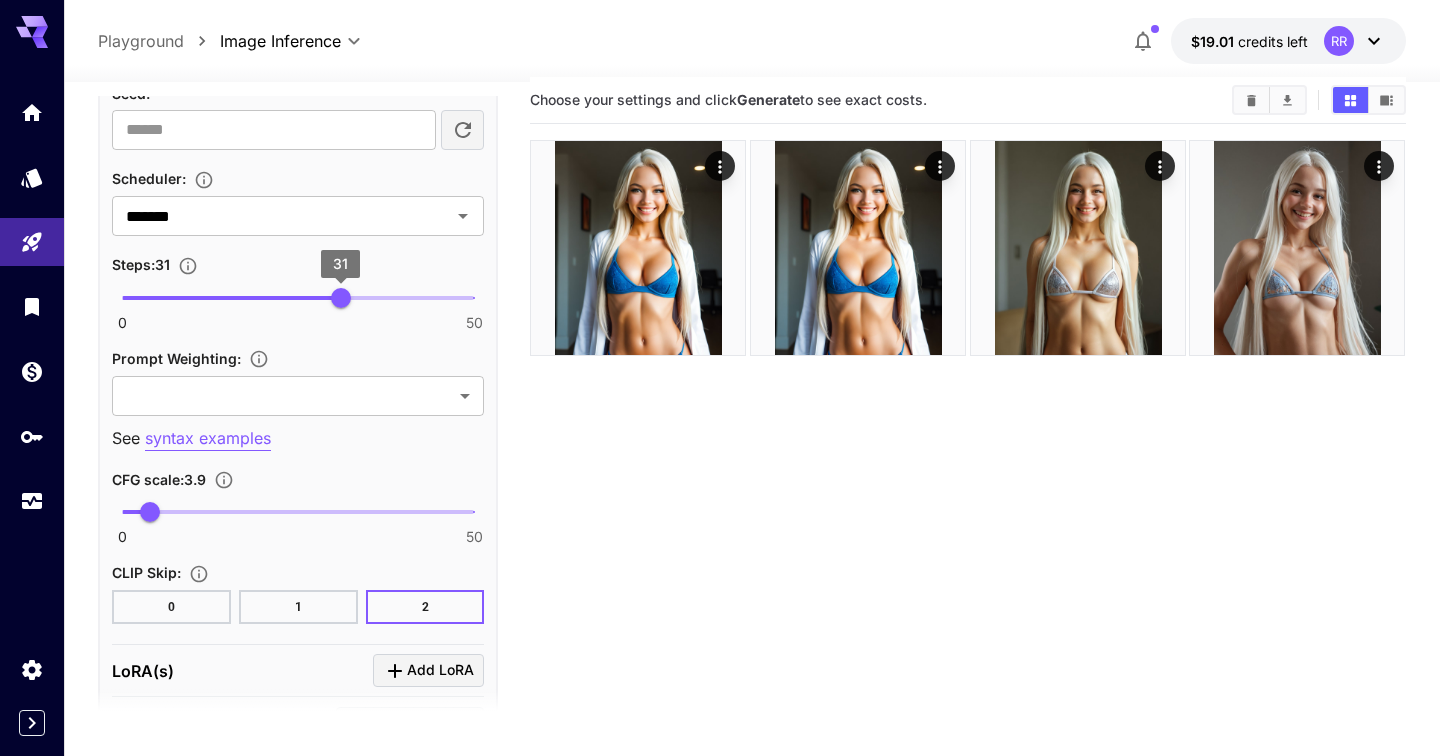 click on "31" at bounding box center [341, 298] 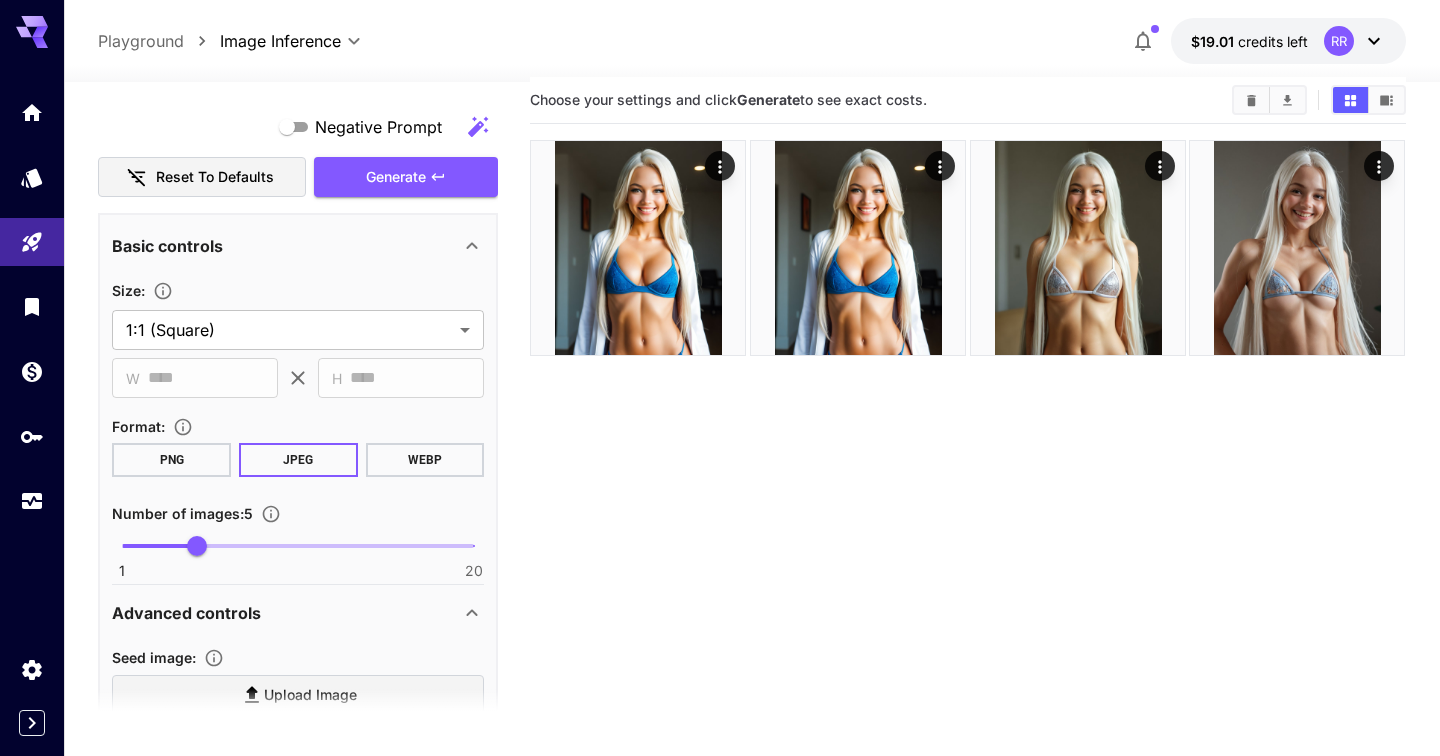 scroll, scrollTop: 0, scrollLeft: 0, axis: both 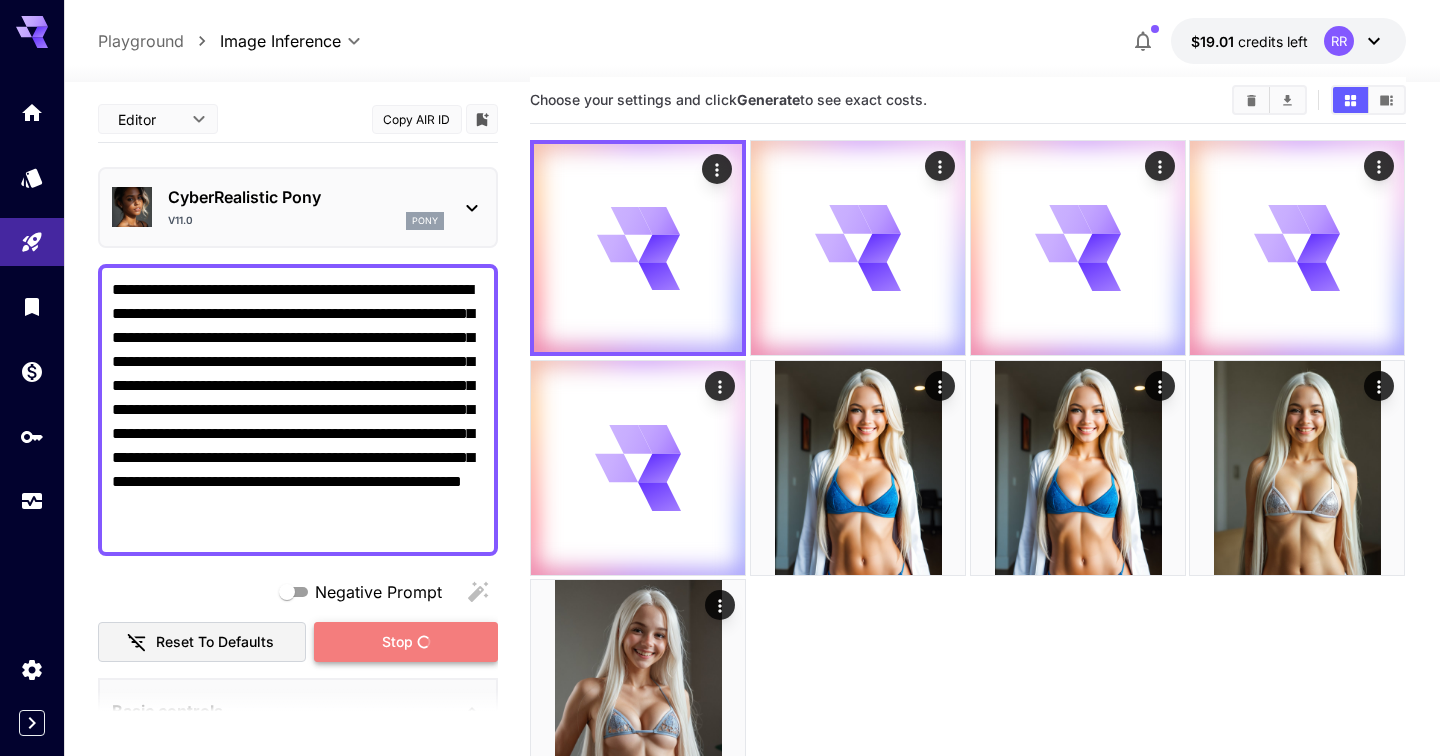 click on "Stop" at bounding box center [406, 642] 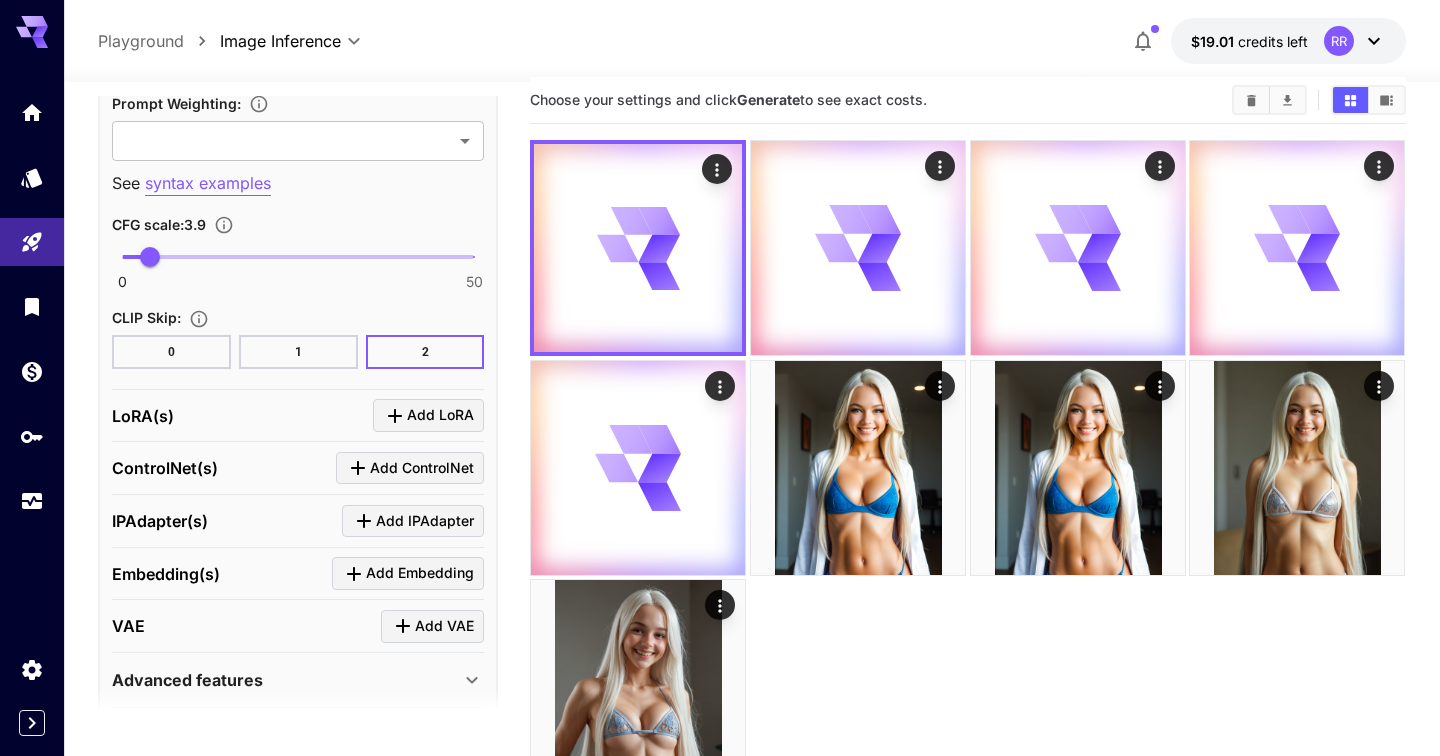 scroll, scrollTop: 1783, scrollLeft: 0, axis: vertical 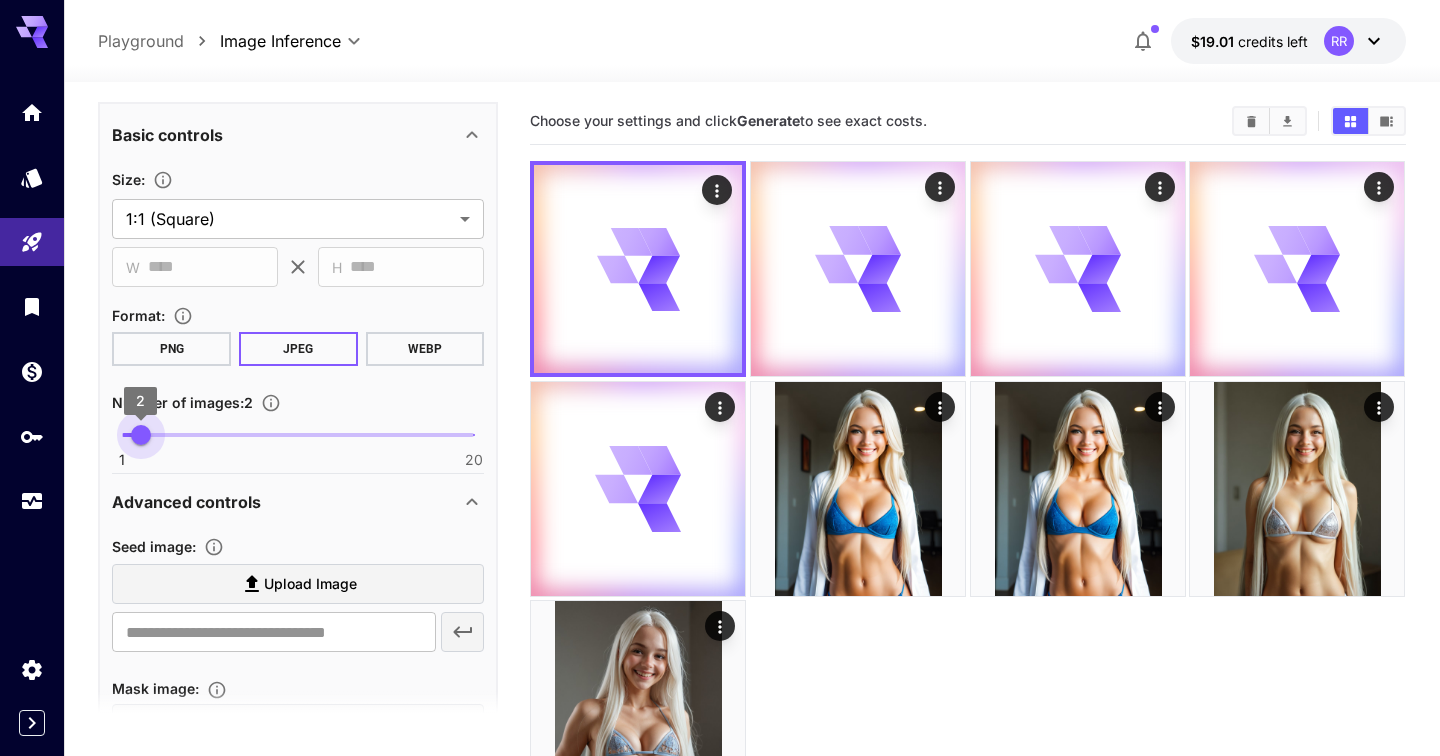 type on "*" 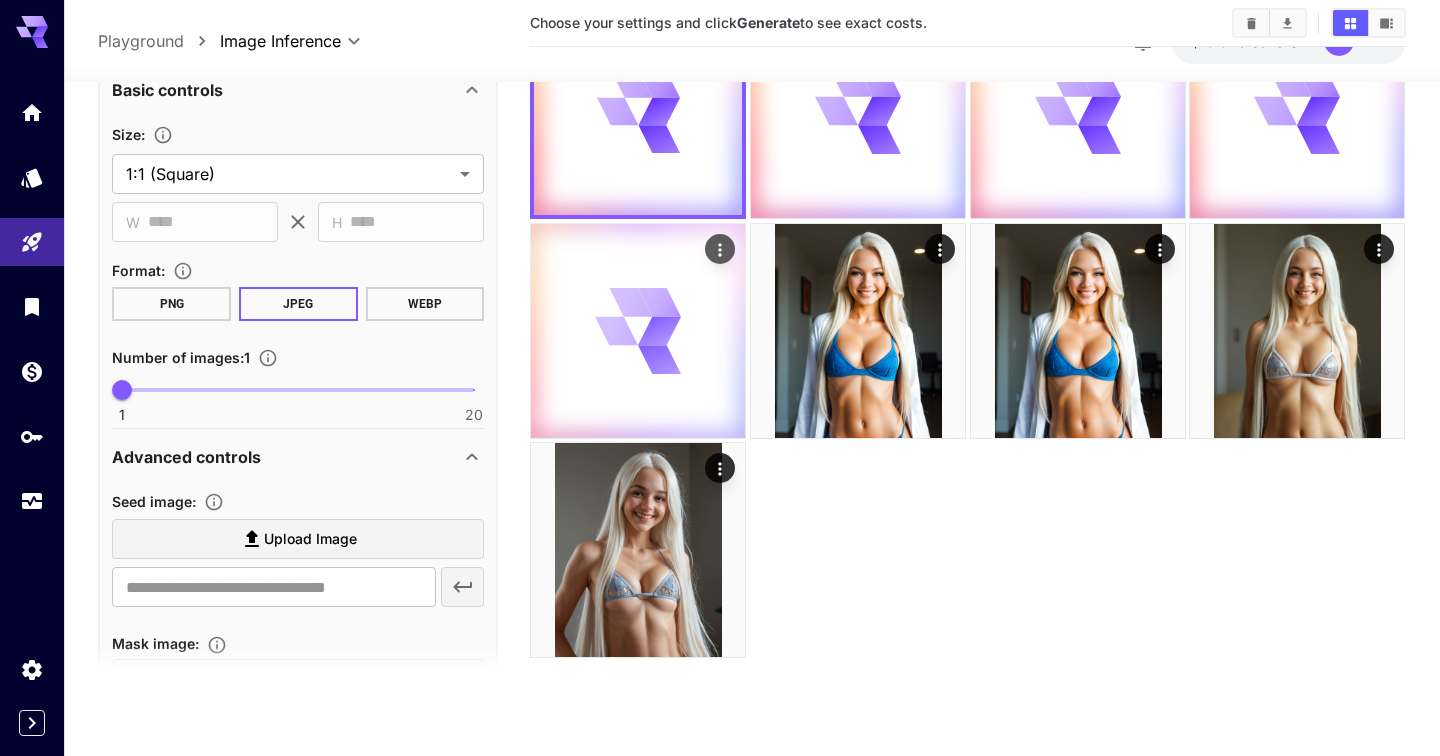 scroll, scrollTop: 0, scrollLeft: 0, axis: both 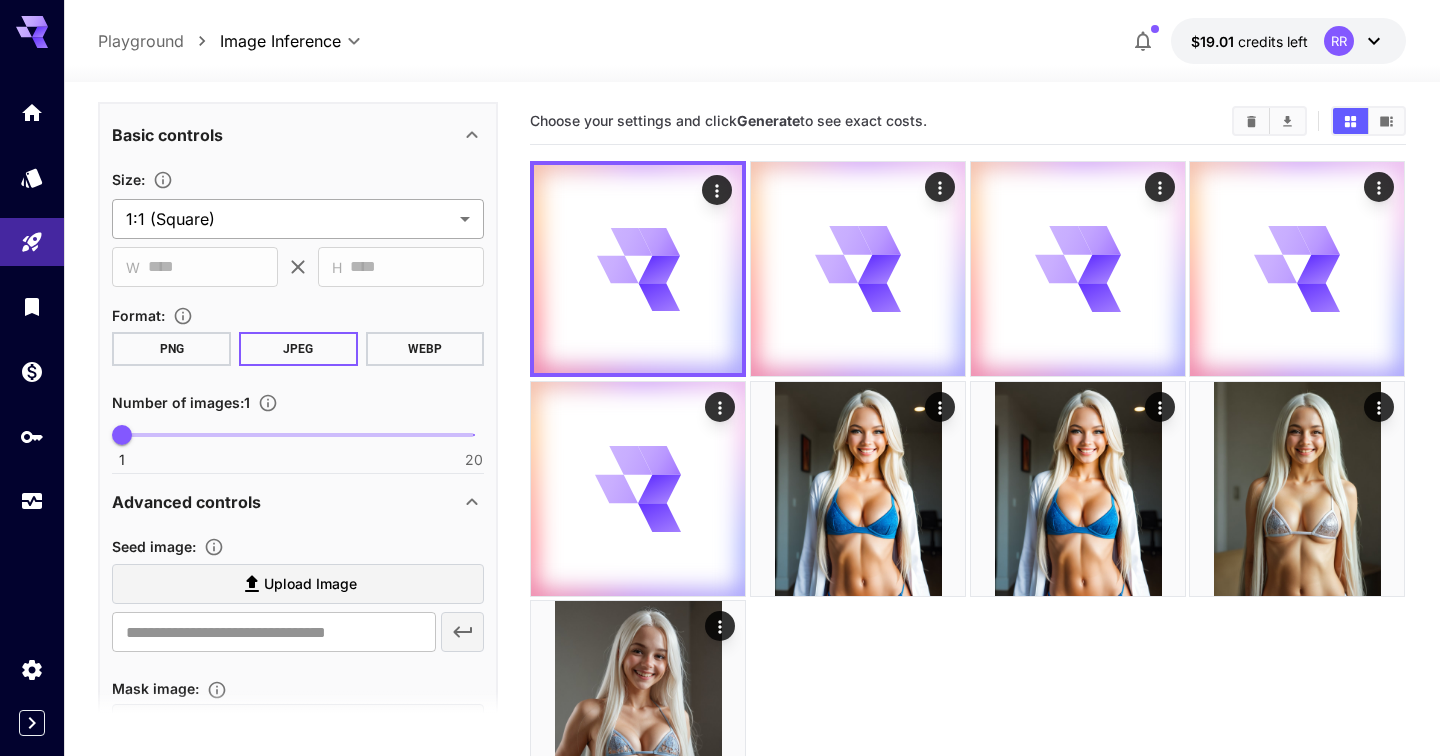 click on "**********" at bounding box center [720, 457] 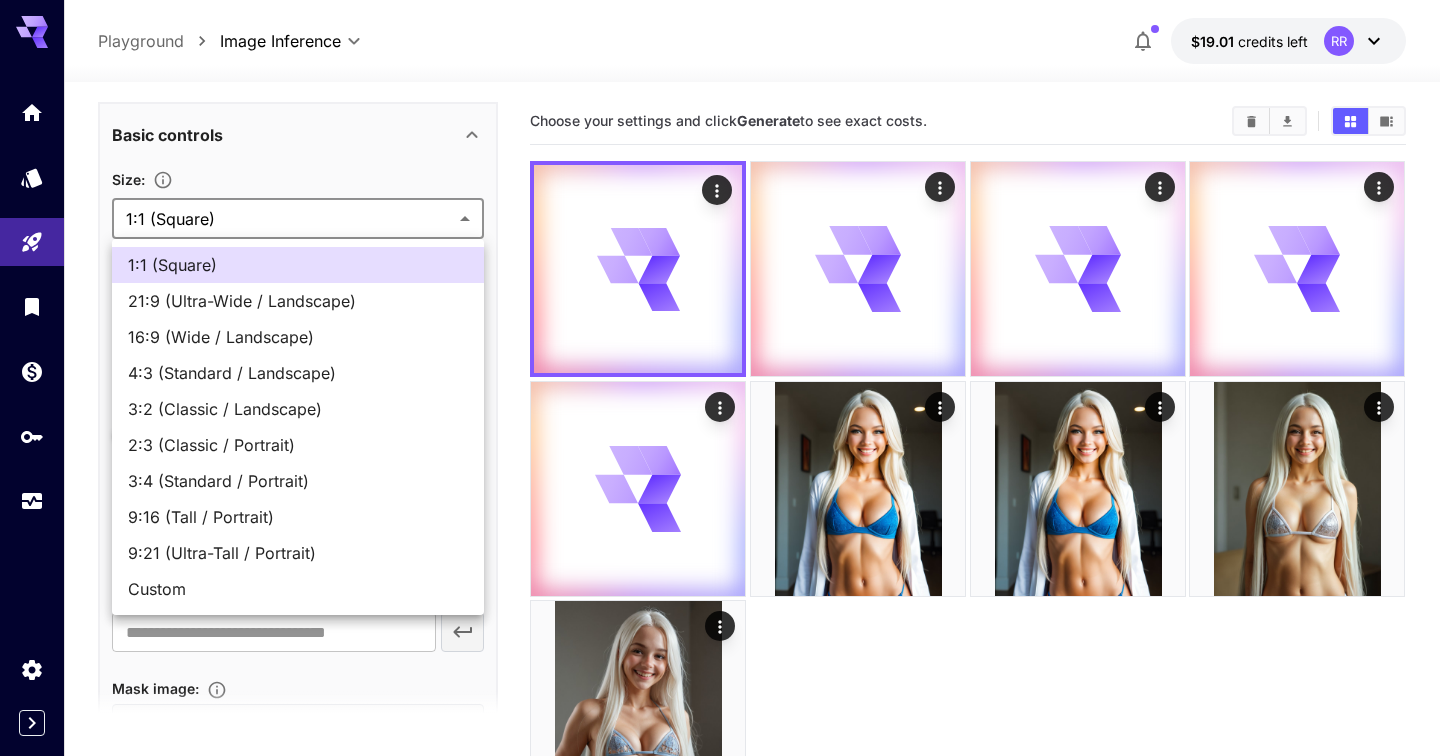 click on "Custom" at bounding box center [298, 589] 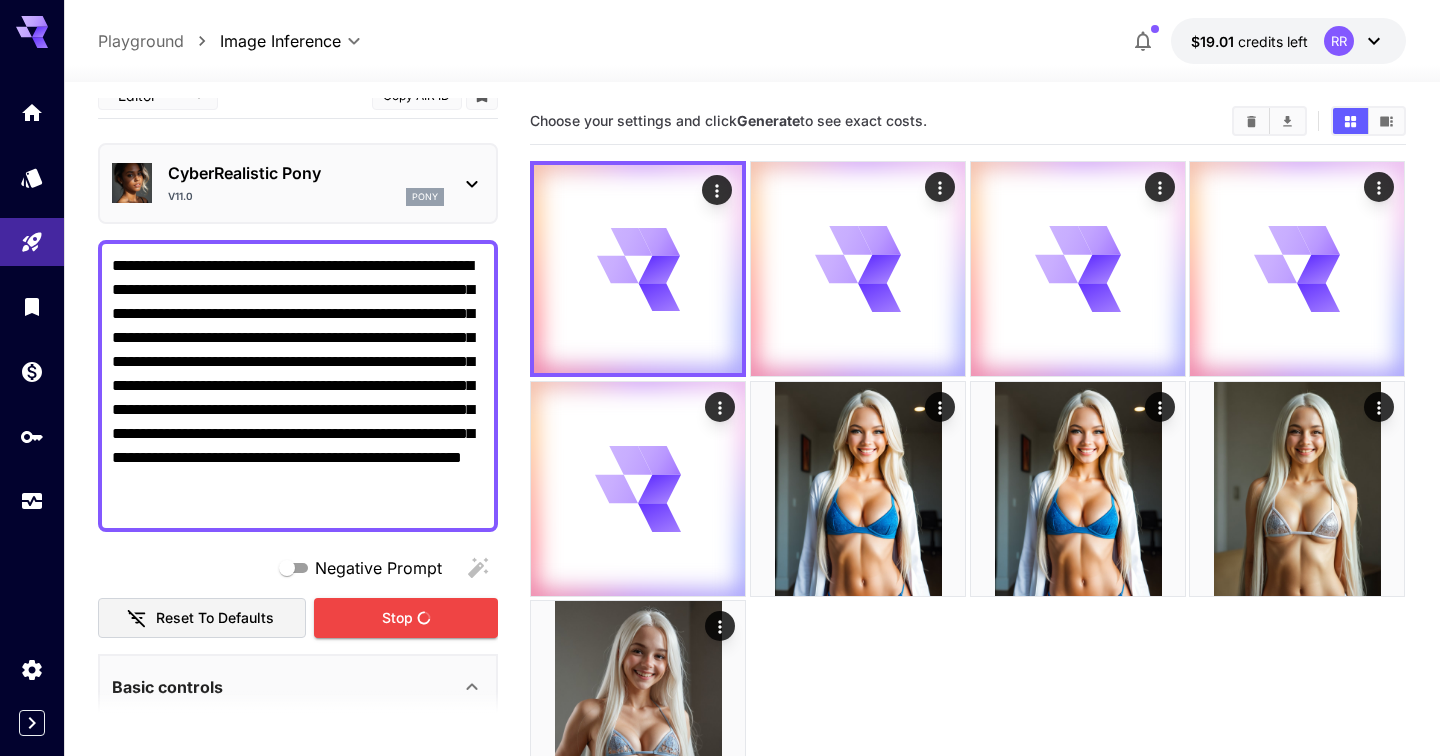 scroll, scrollTop: 17, scrollLeft: 0, axis: vertical 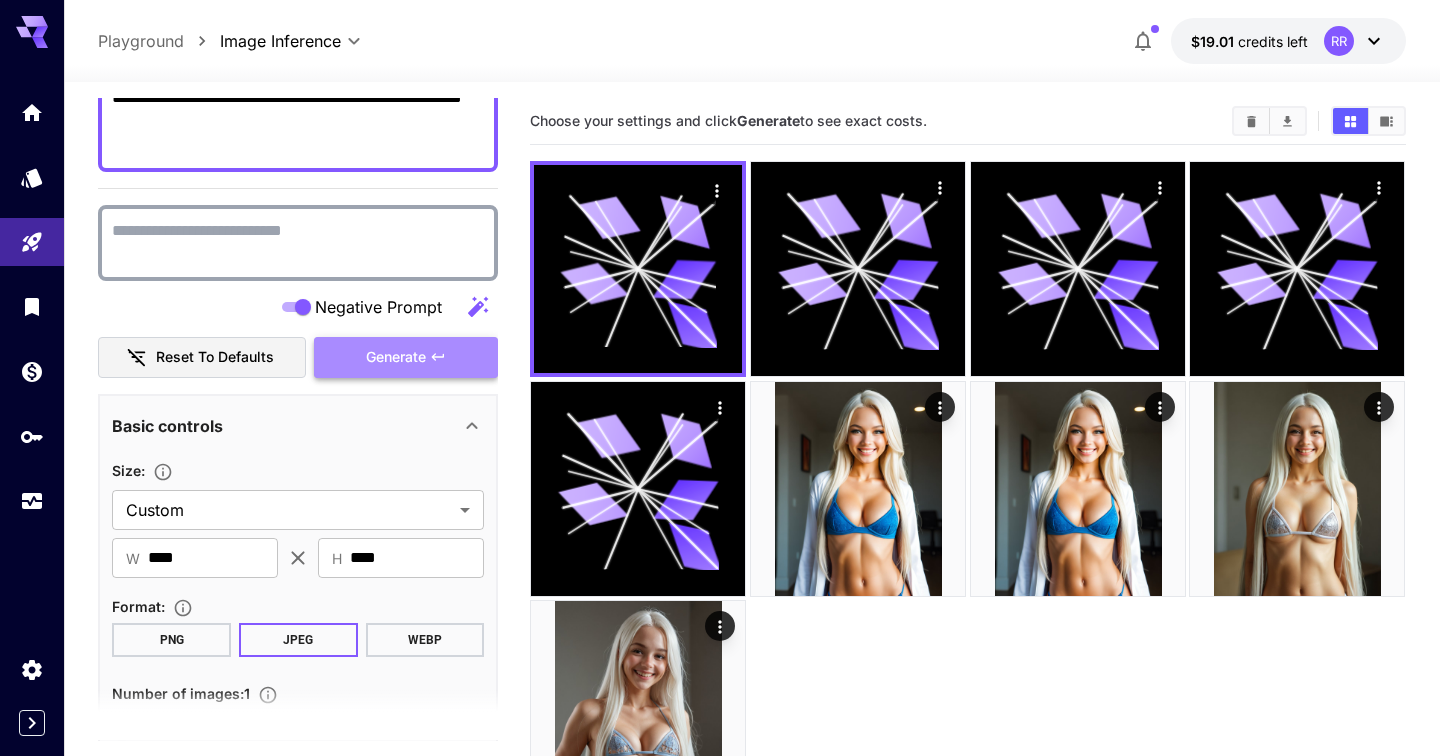 click on "Generate" at bounding box center (396, 357) 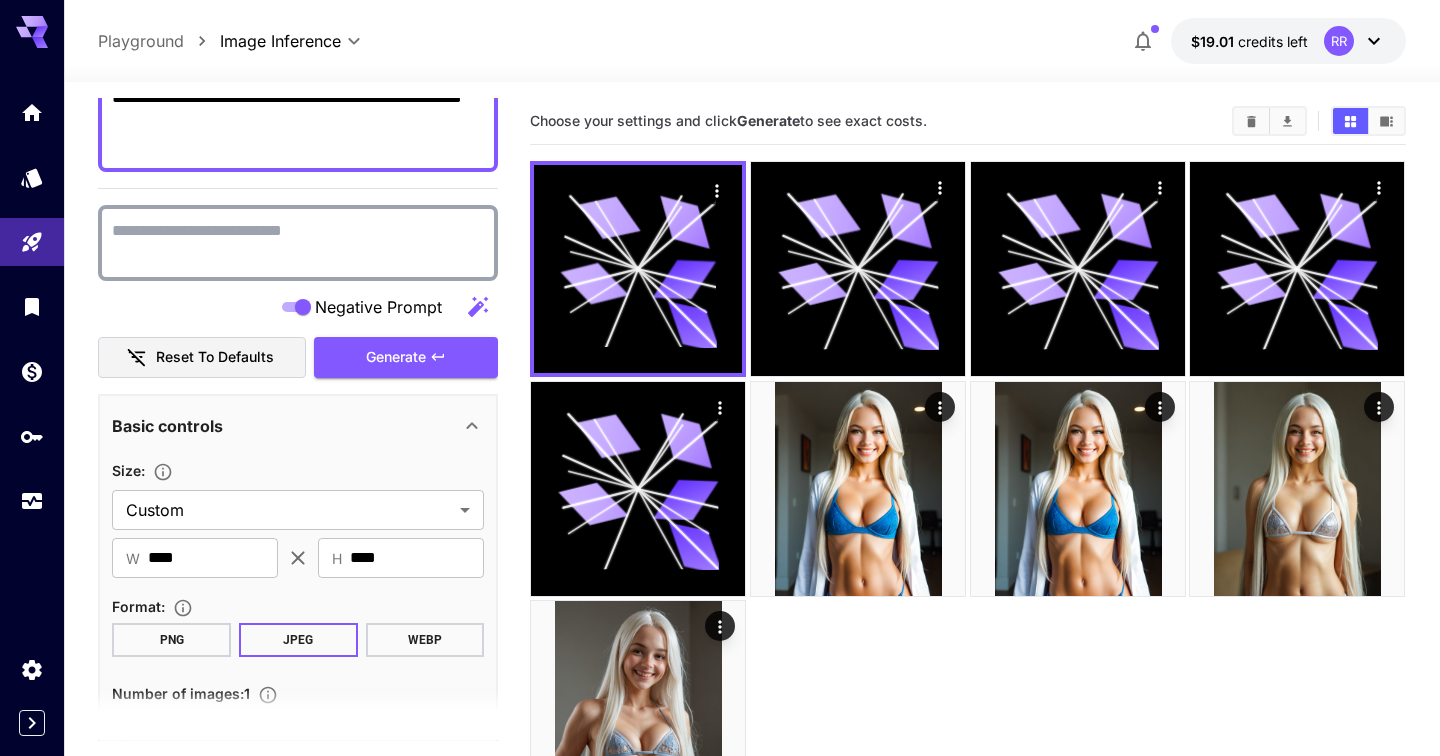 click on "Negative Prompt" at bounding box center (298, 243) 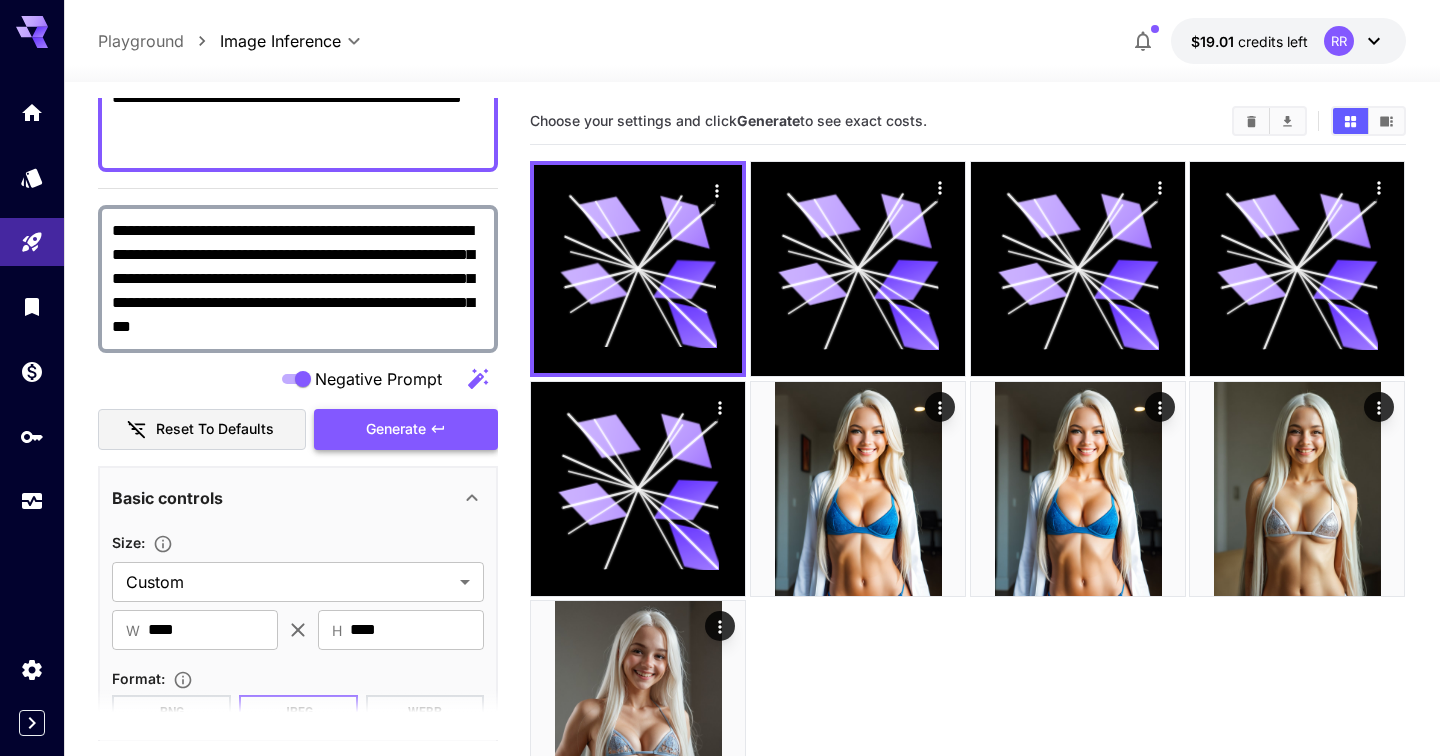 type on "**********" 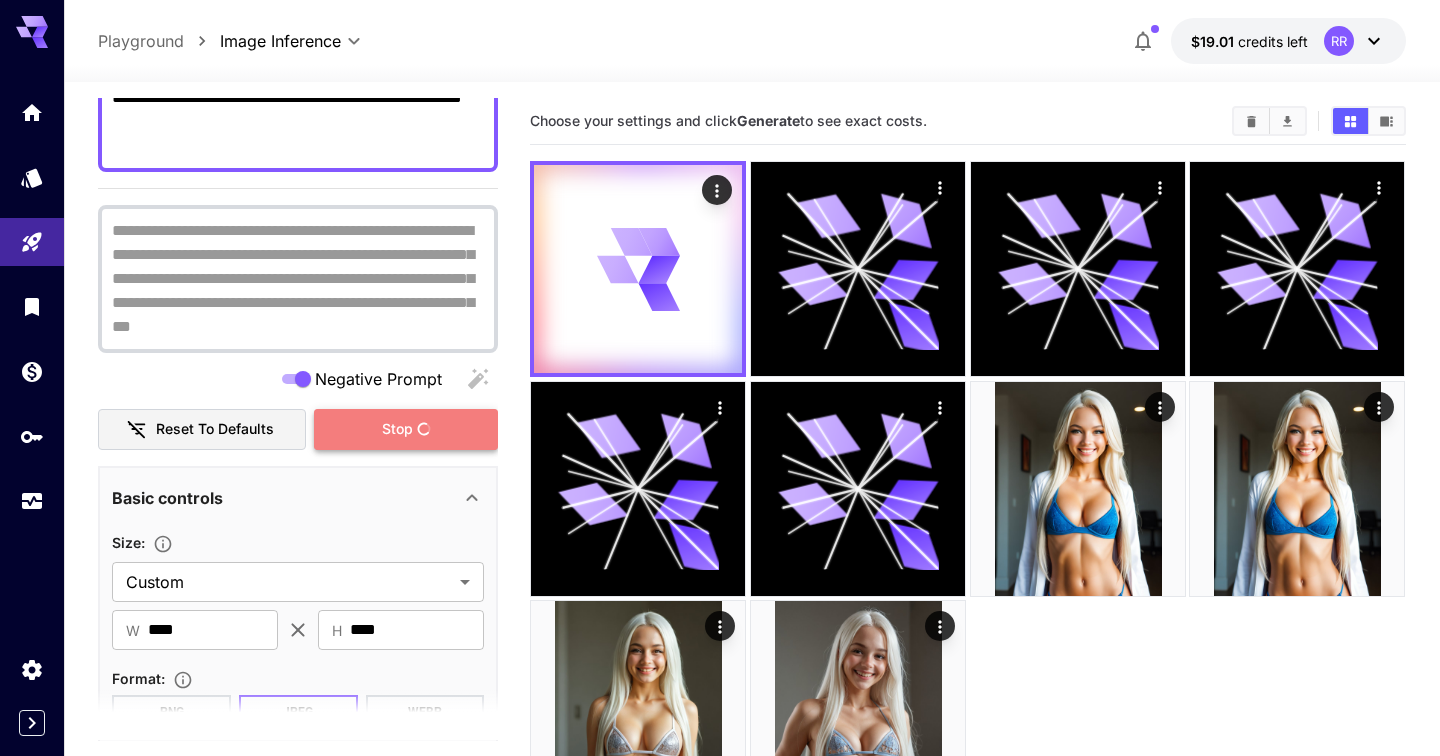 click on "Stop" at bounding box center (406, 429) 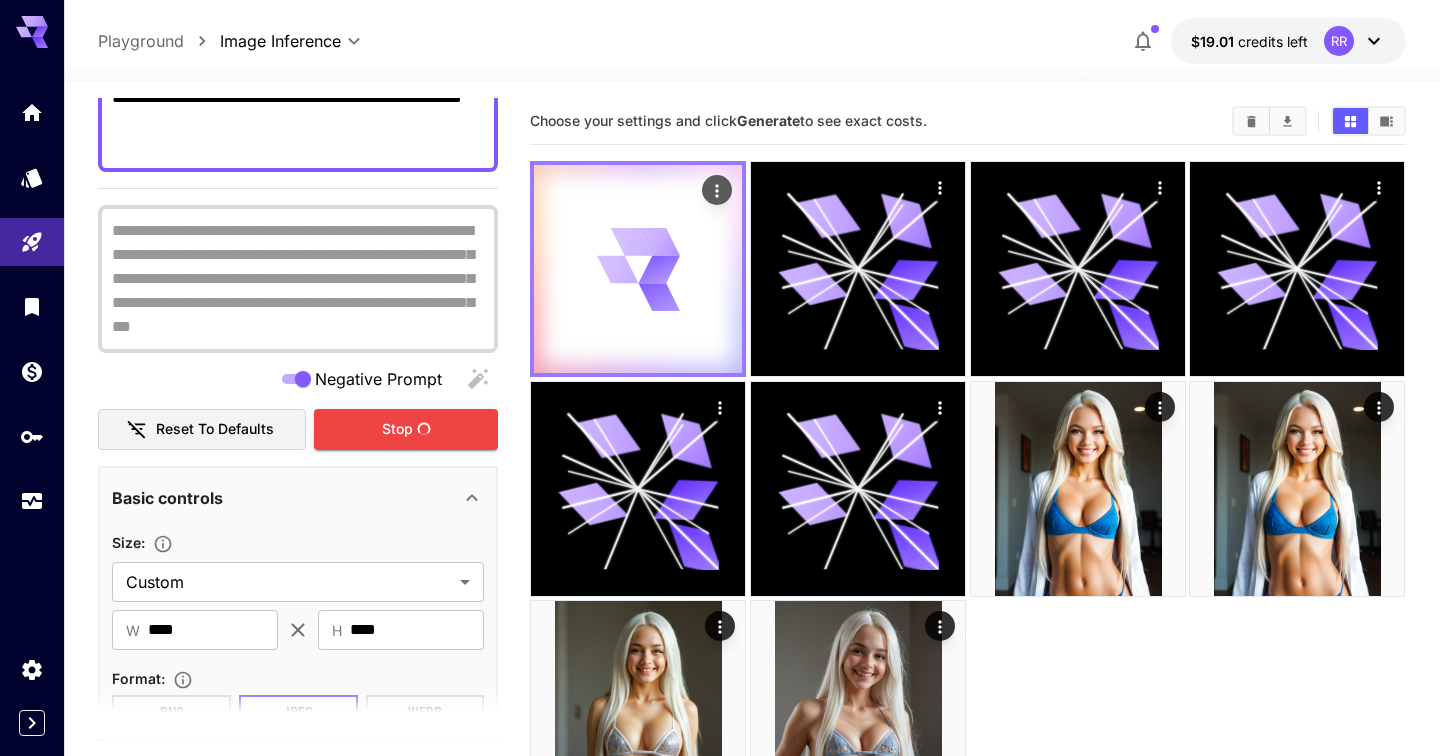 type 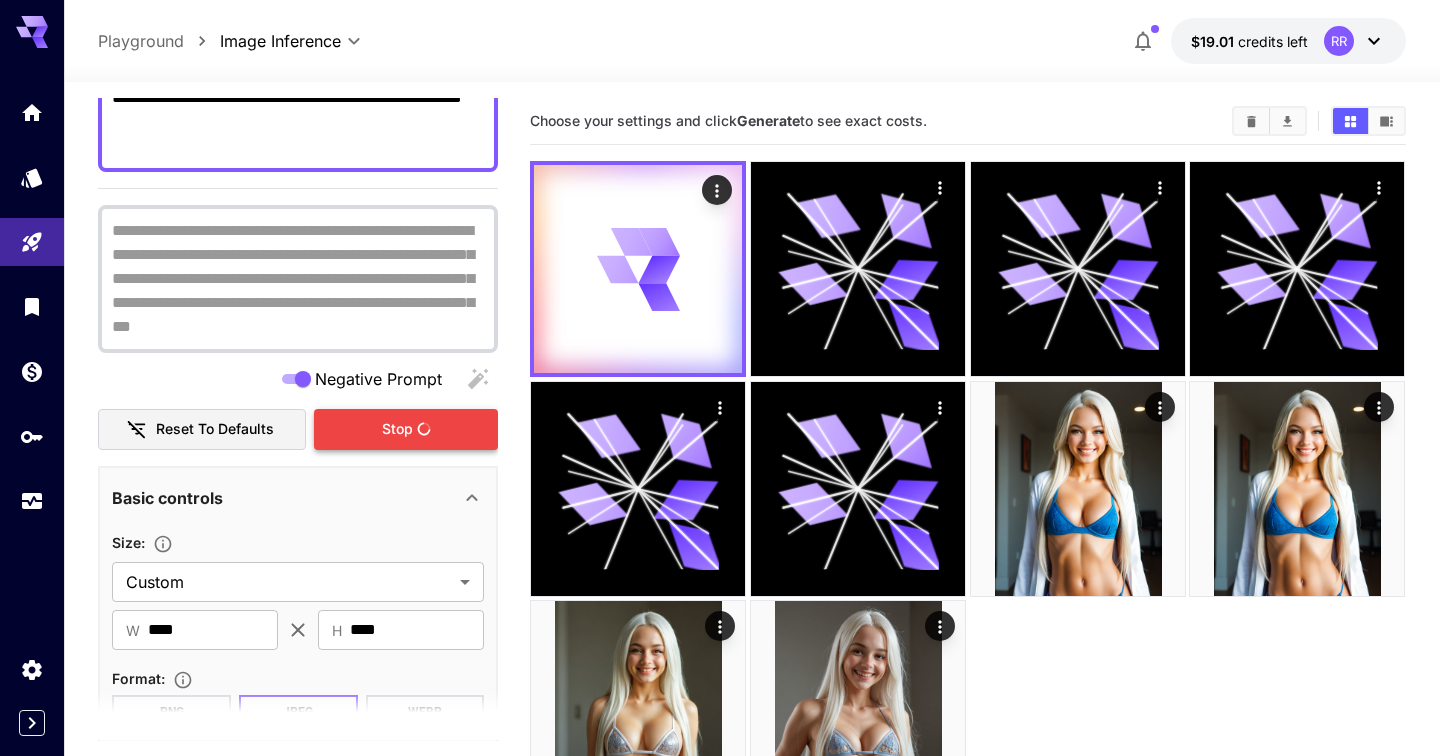 click on "Stop" at bounding box center (406, 429) 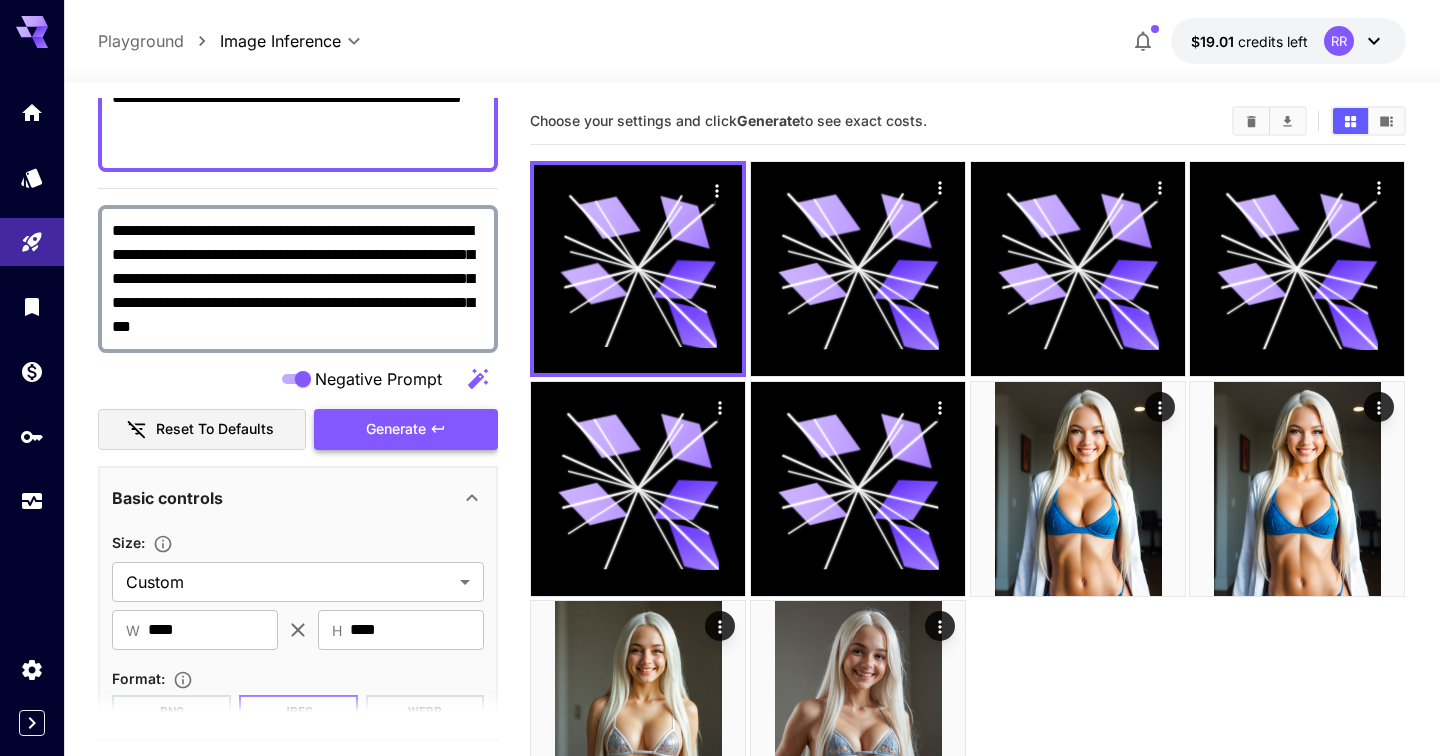 click on "Generate" at bounding box center [406, 429] 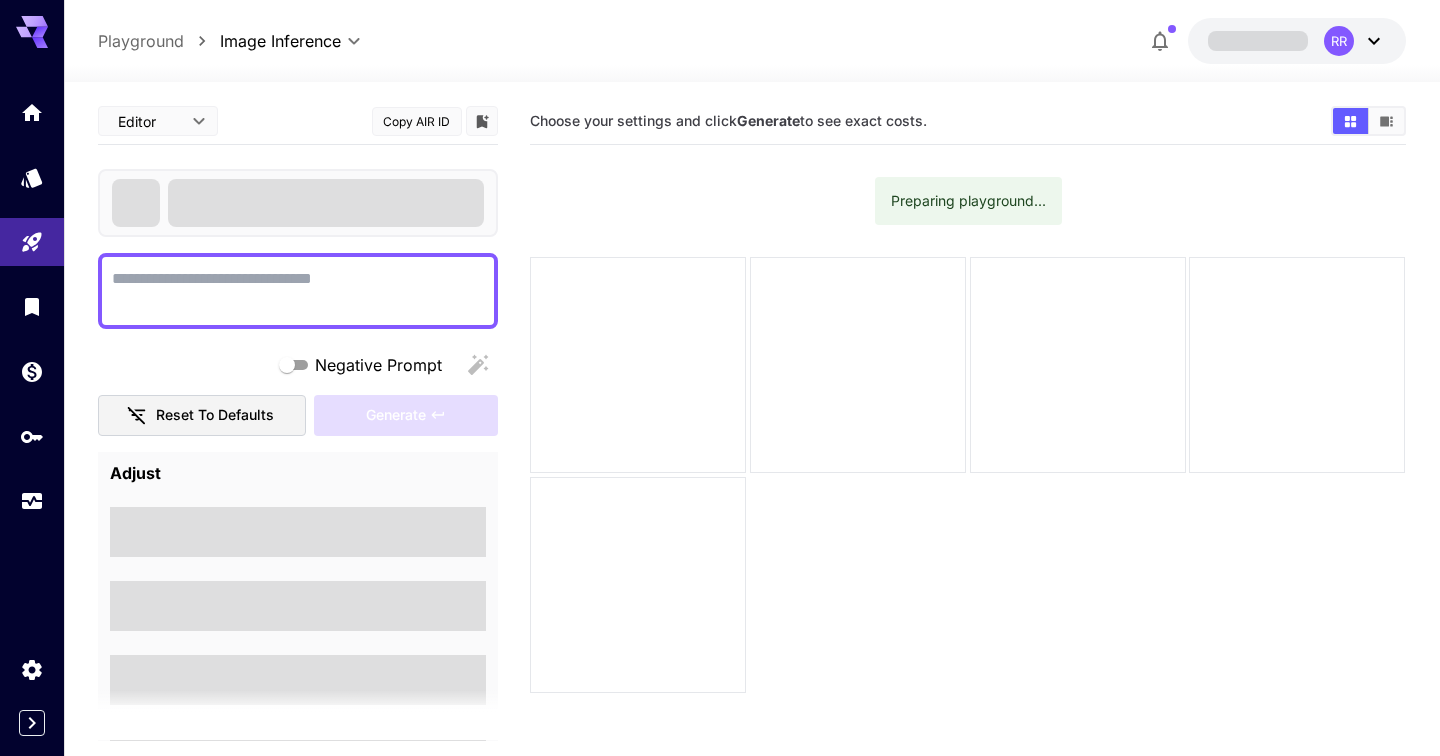 scroll, scrollTop: 0, scrollLeft: 0, axis: both 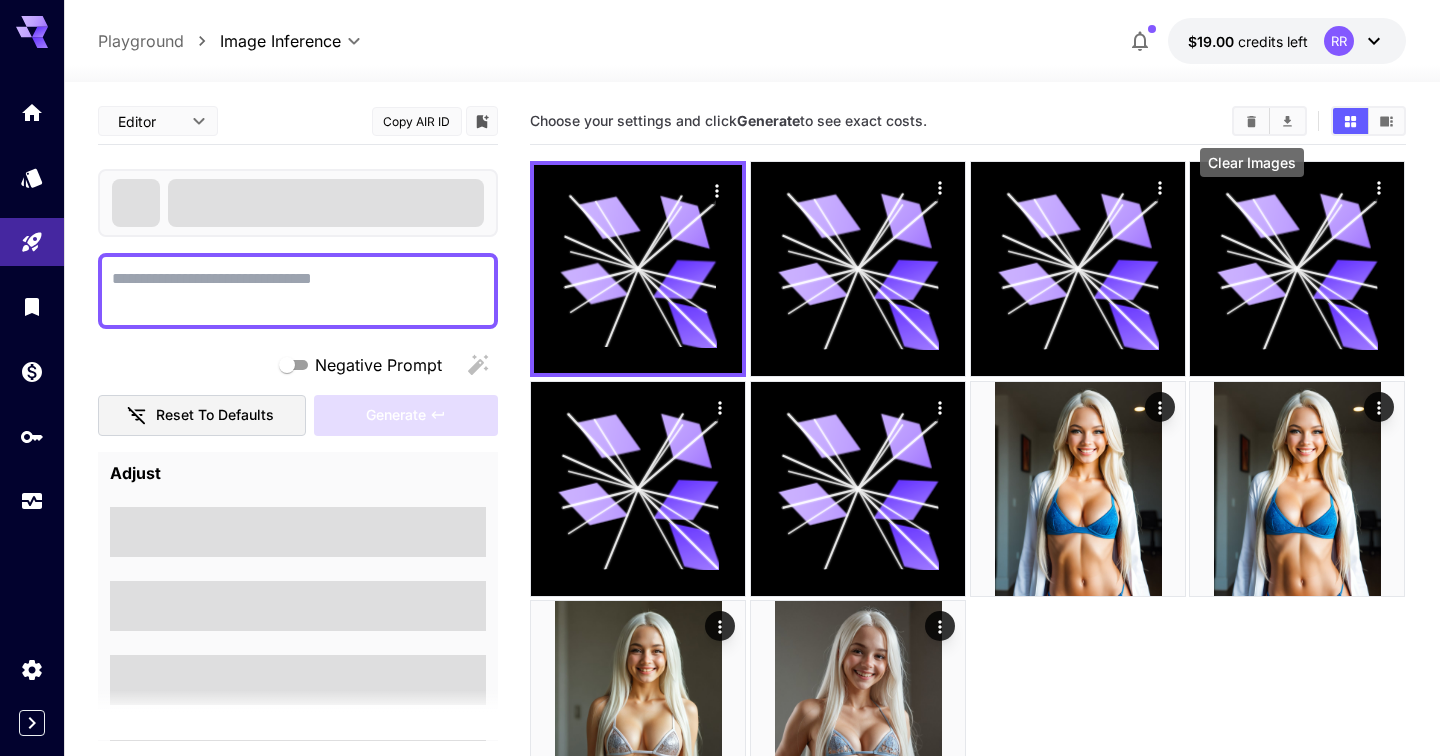 click at bounding box center [1251, 121] 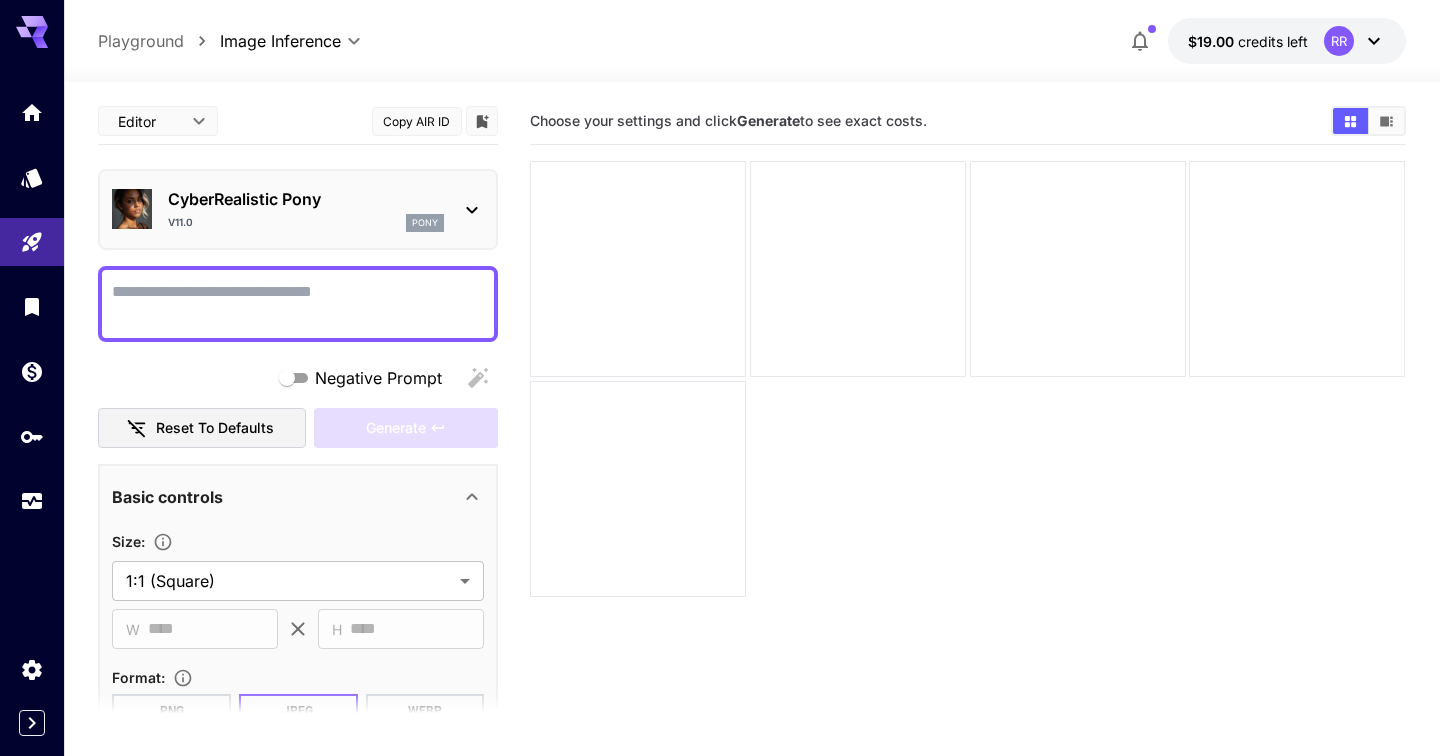 click on "Negative Prompt" at bounding box center [298, 304] 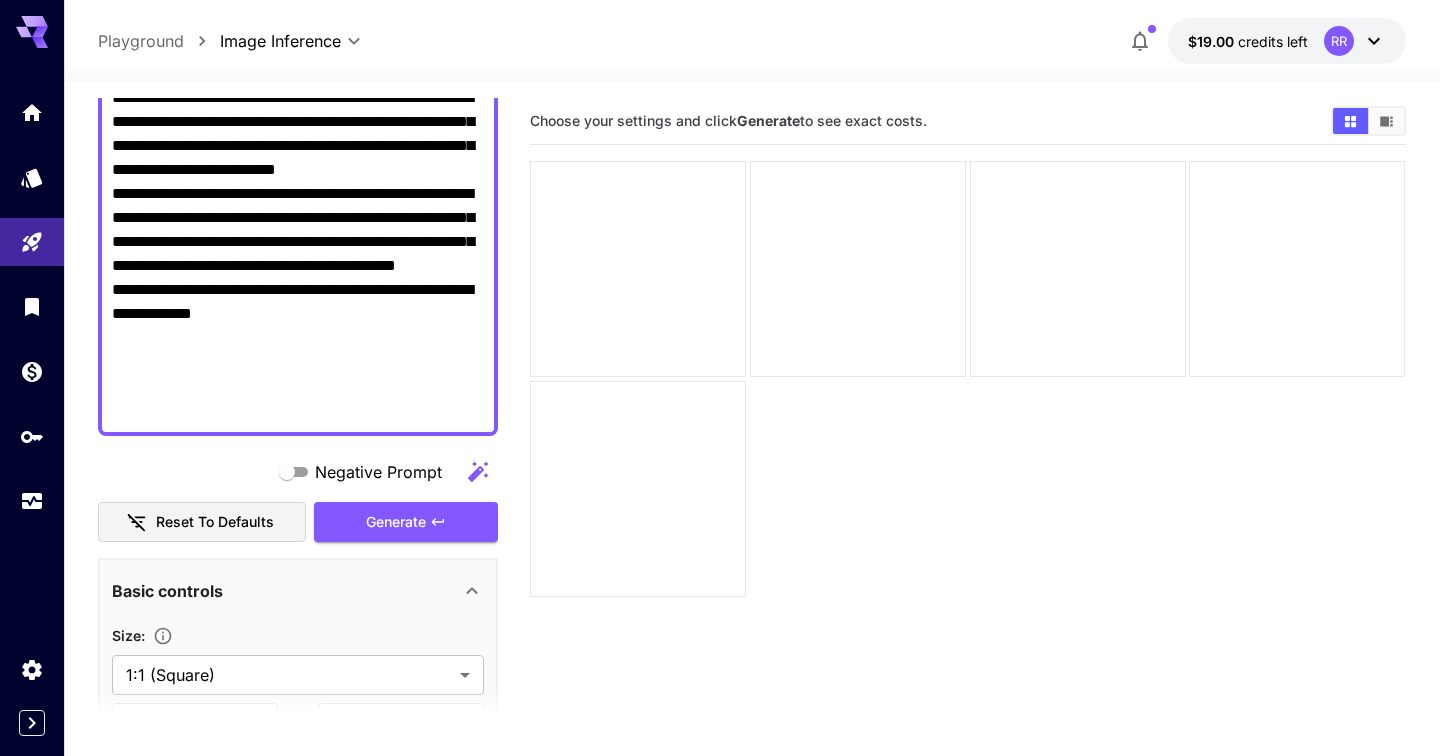scroll, scrollTop: 540, scrollLeft: 0, axis: vertical 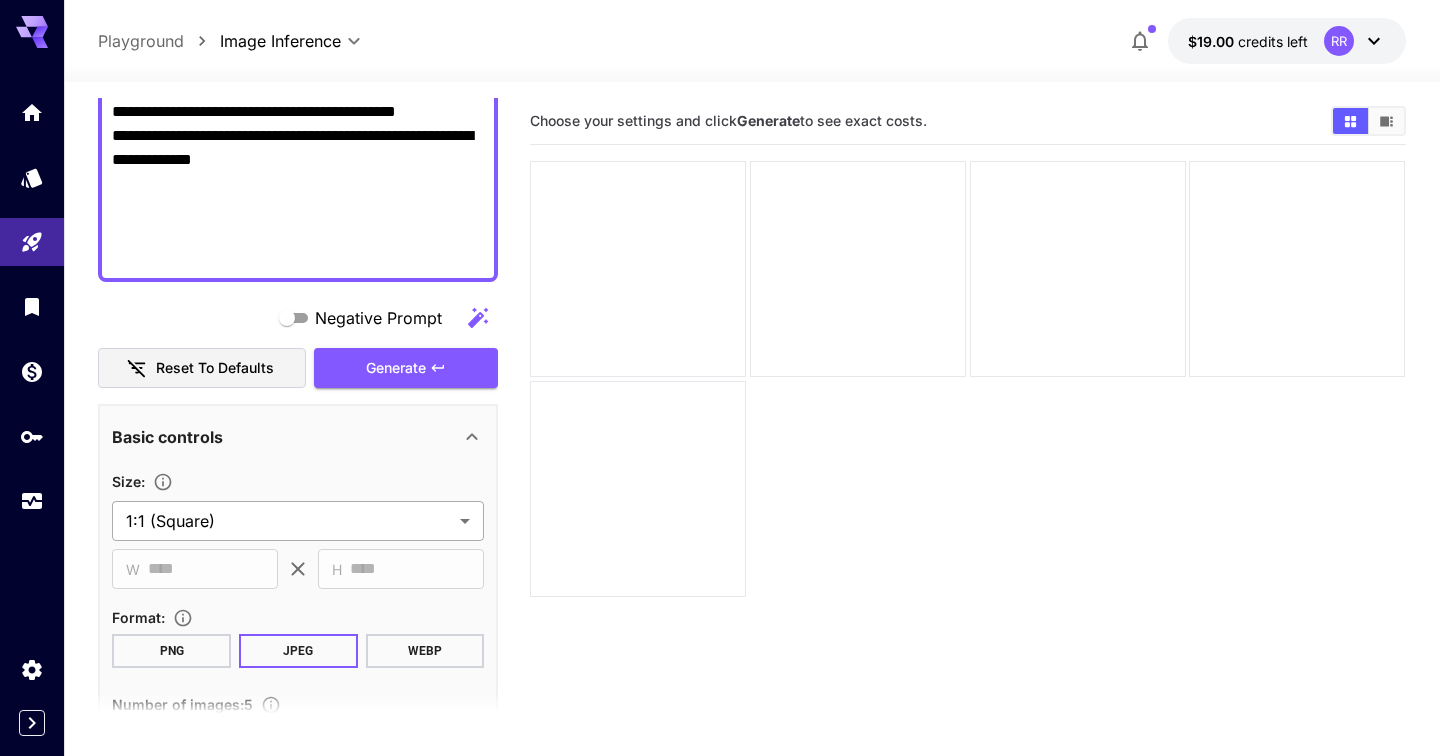 type on "**********" 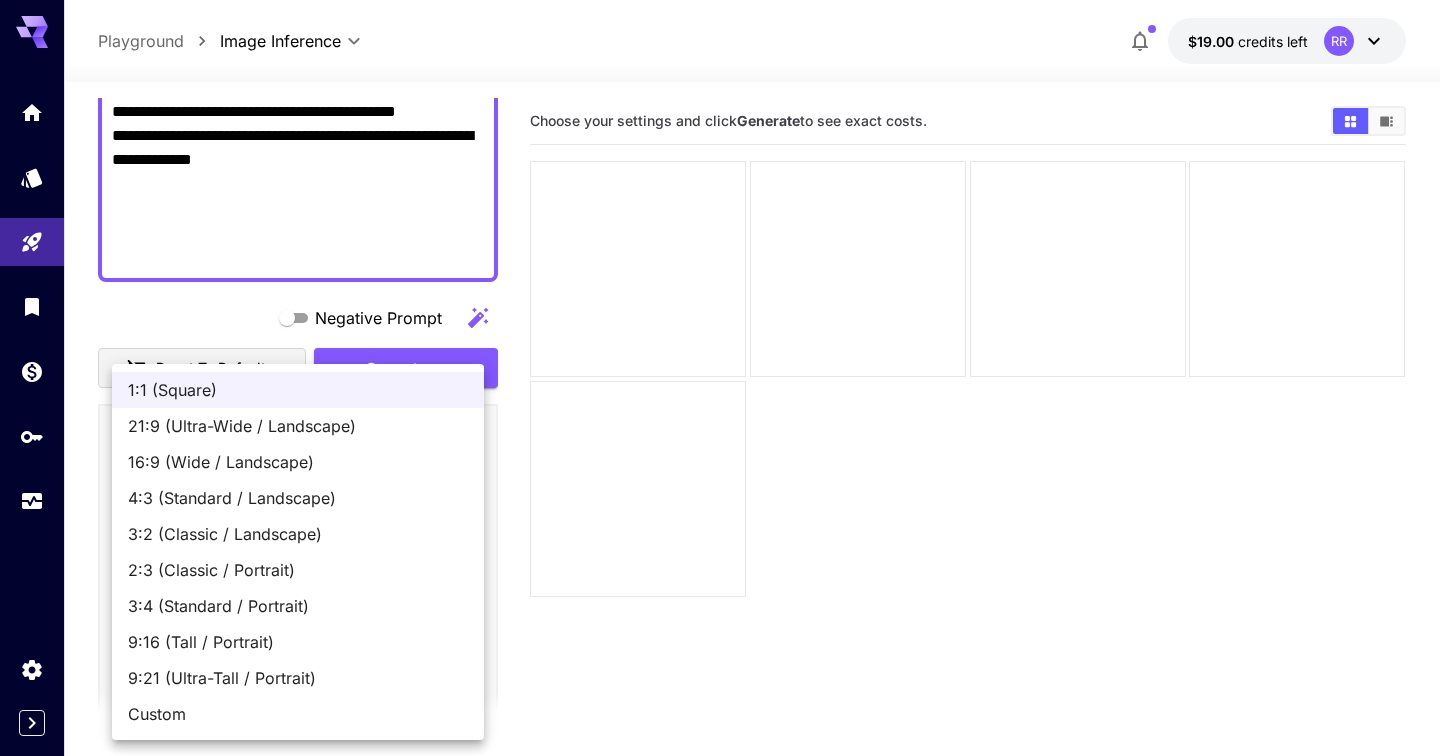 drag, startPoint x: 271, startPoint y: 691, endPoint x: 266, endPoint y: 710, distance: 19.646883 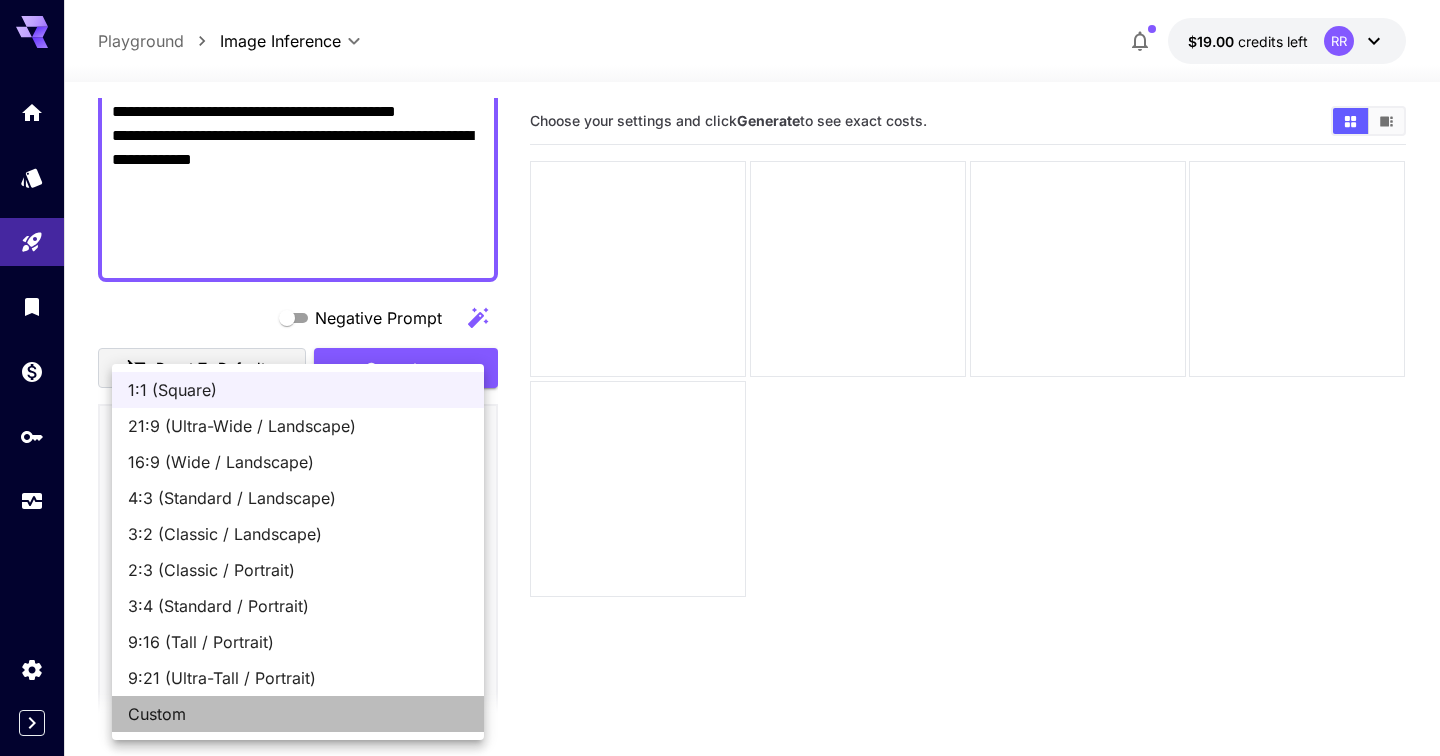 click on "Custom" at bounding box center [298, 714] 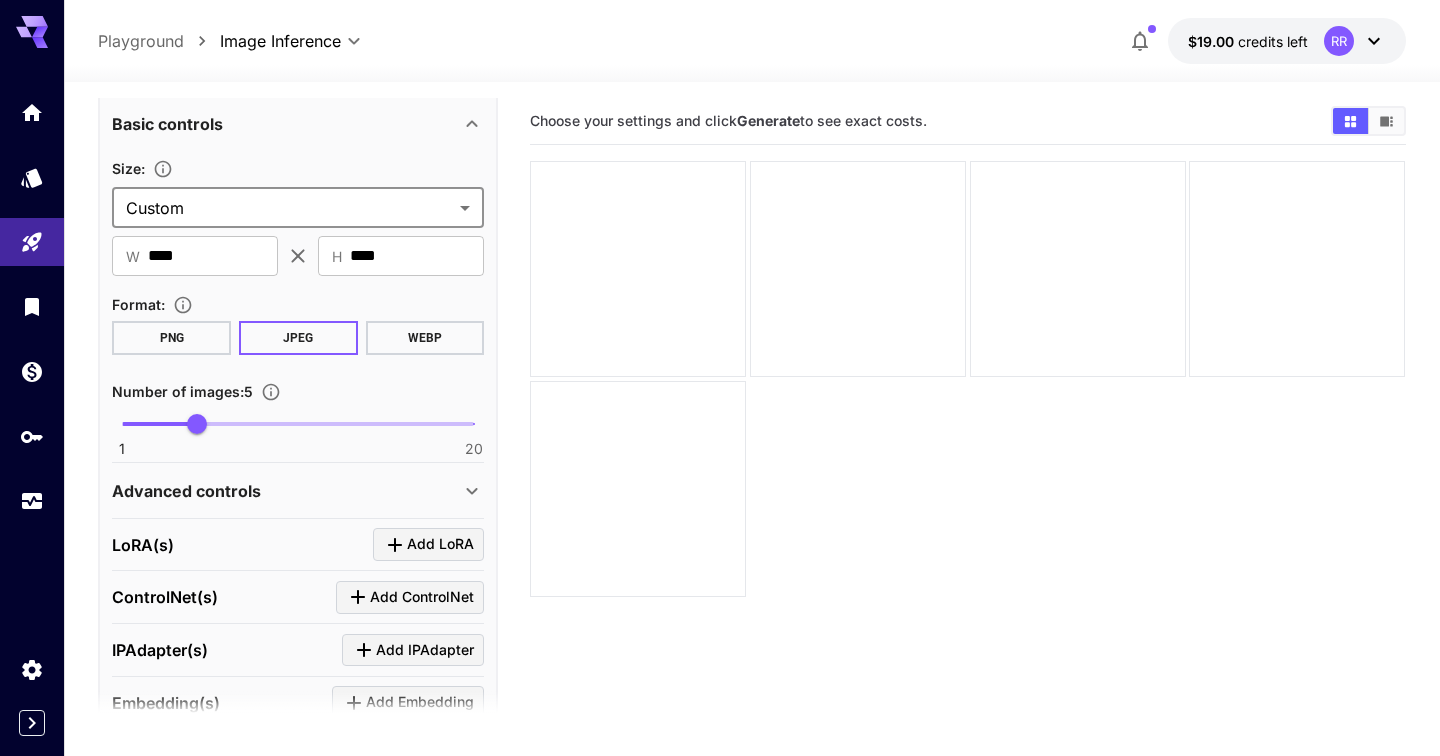 scroll, scrollTop: 891, scrollLeft: 0, axis: vertical 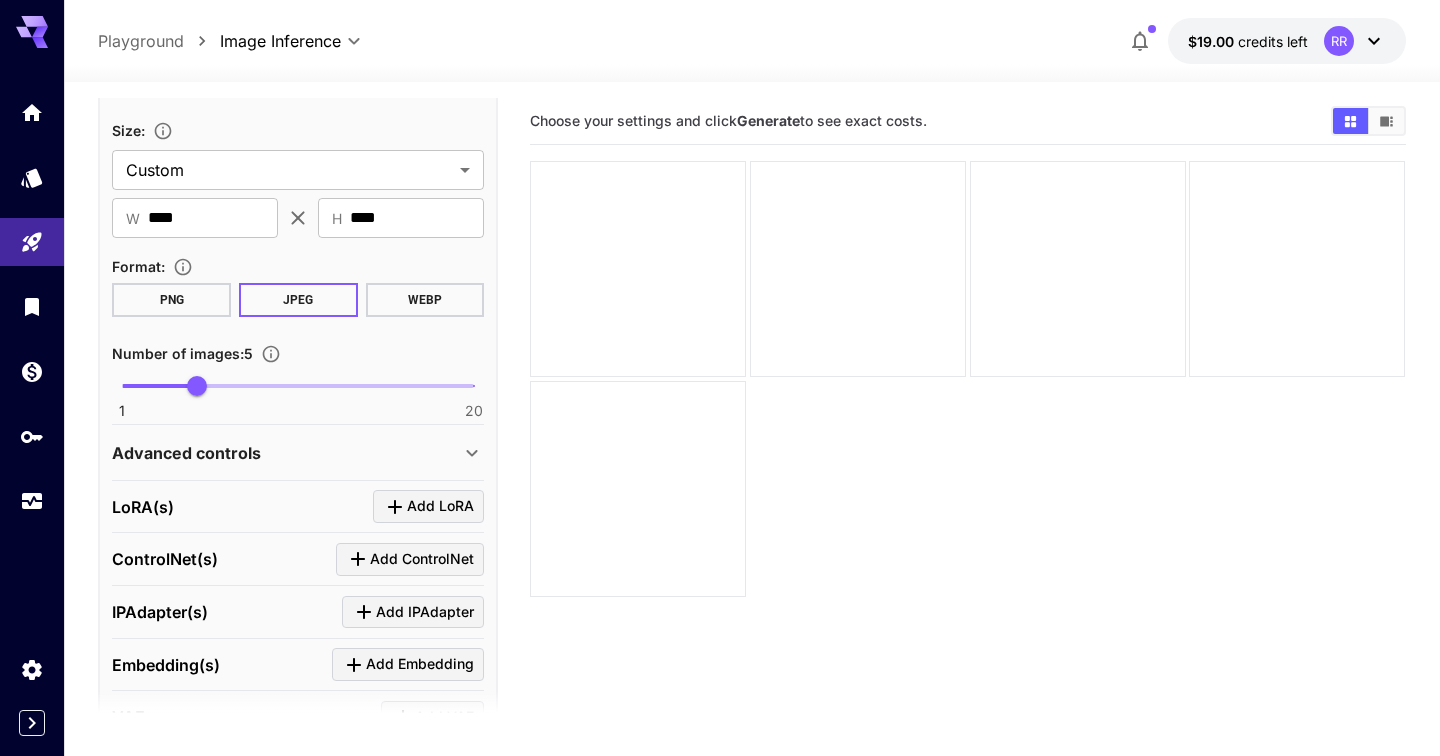 click on "Advanced controls" at bounding box center (186, 453) 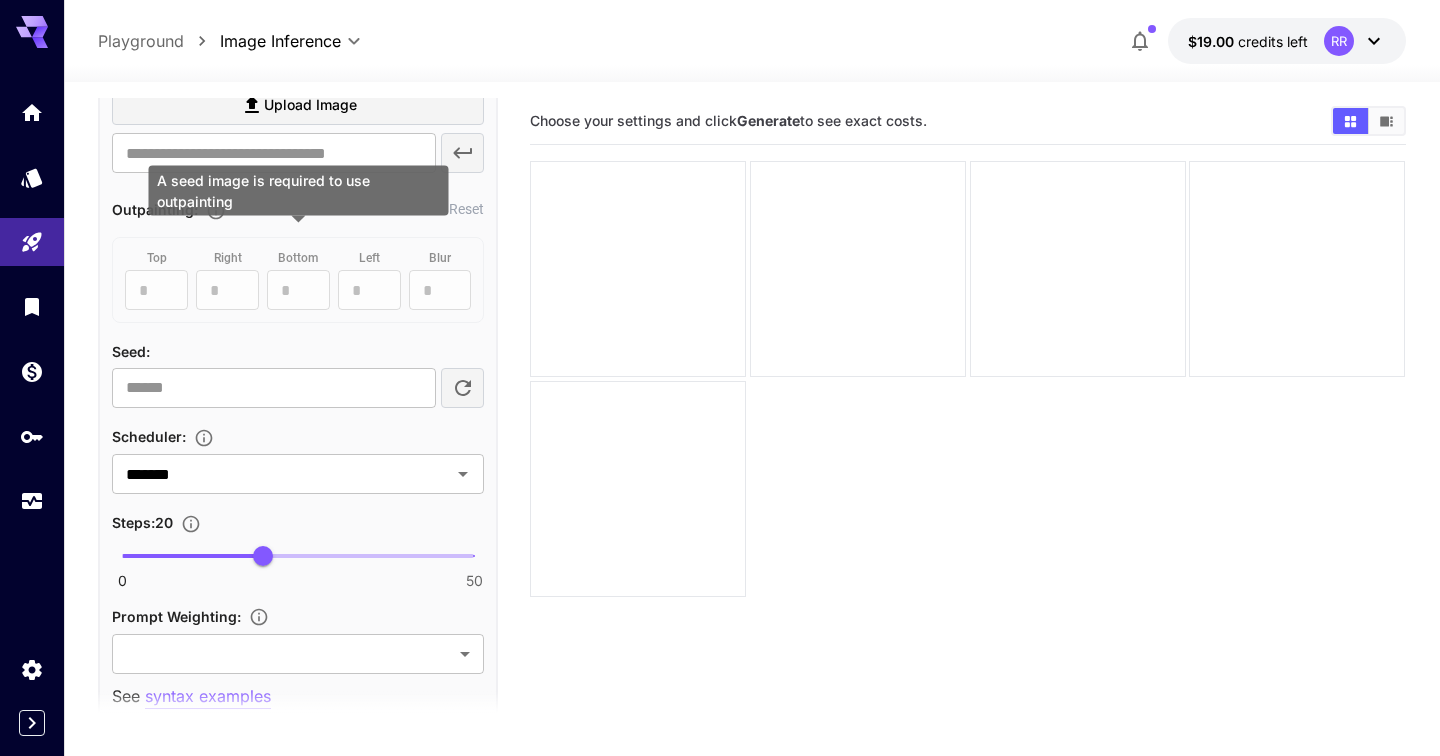 scroll, scrollTop: 1523, scrollLeft: 0, axis: vertical 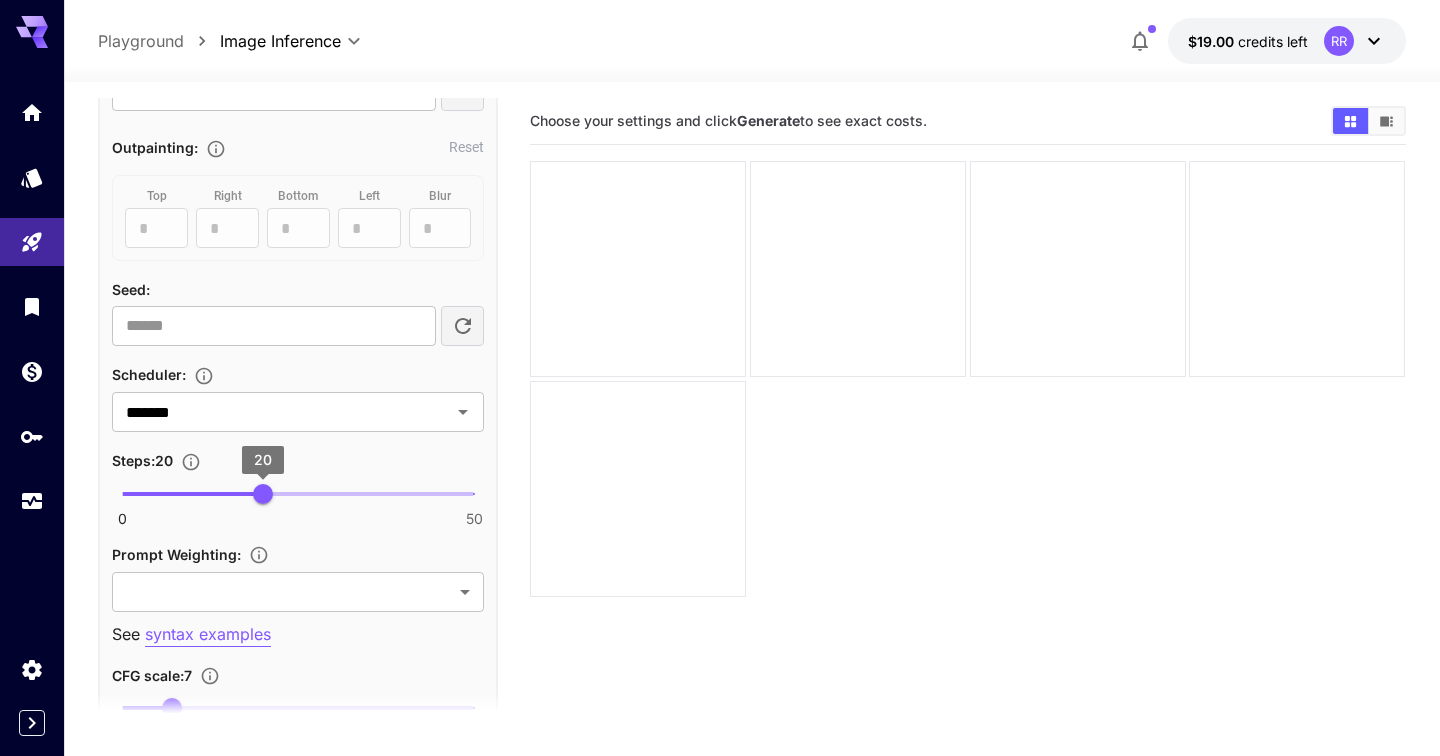 type on "**" 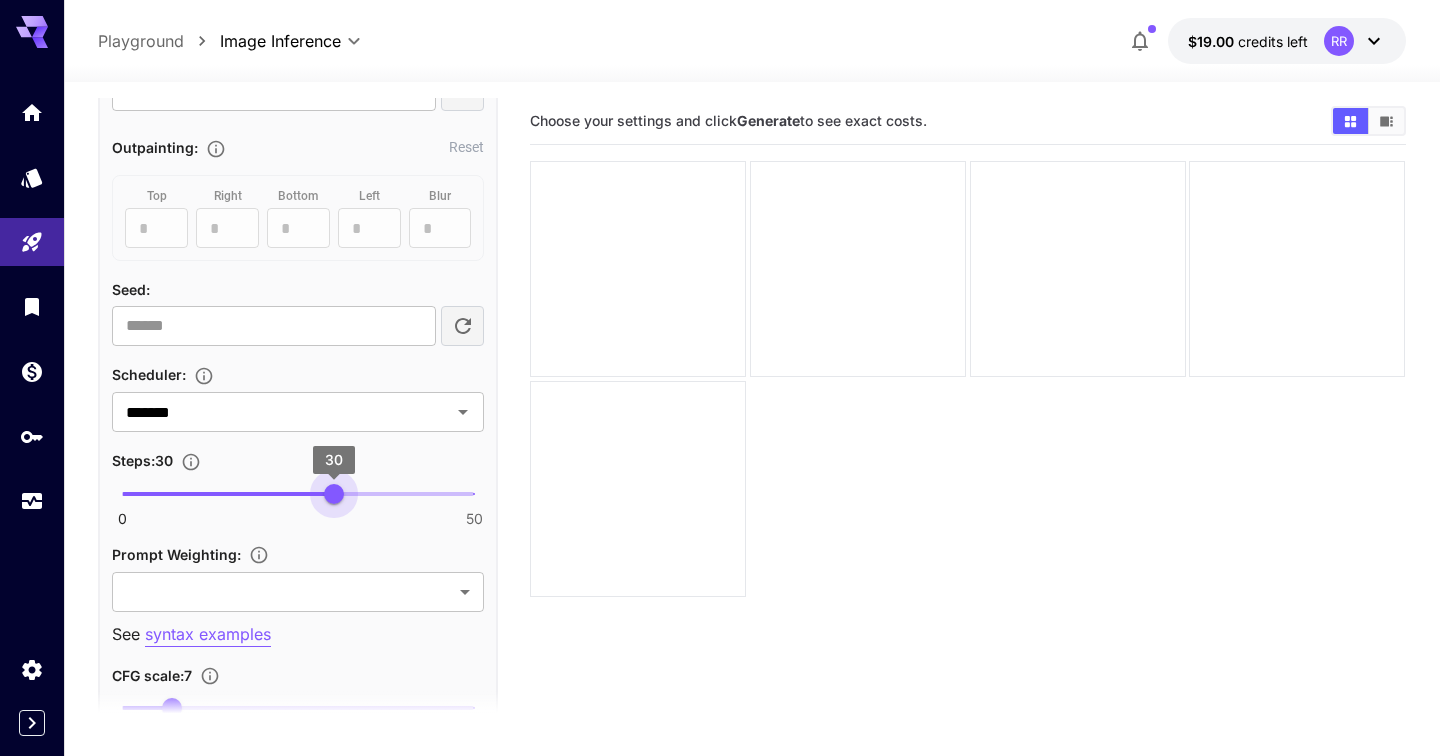 click at bounding box center (298, 494) 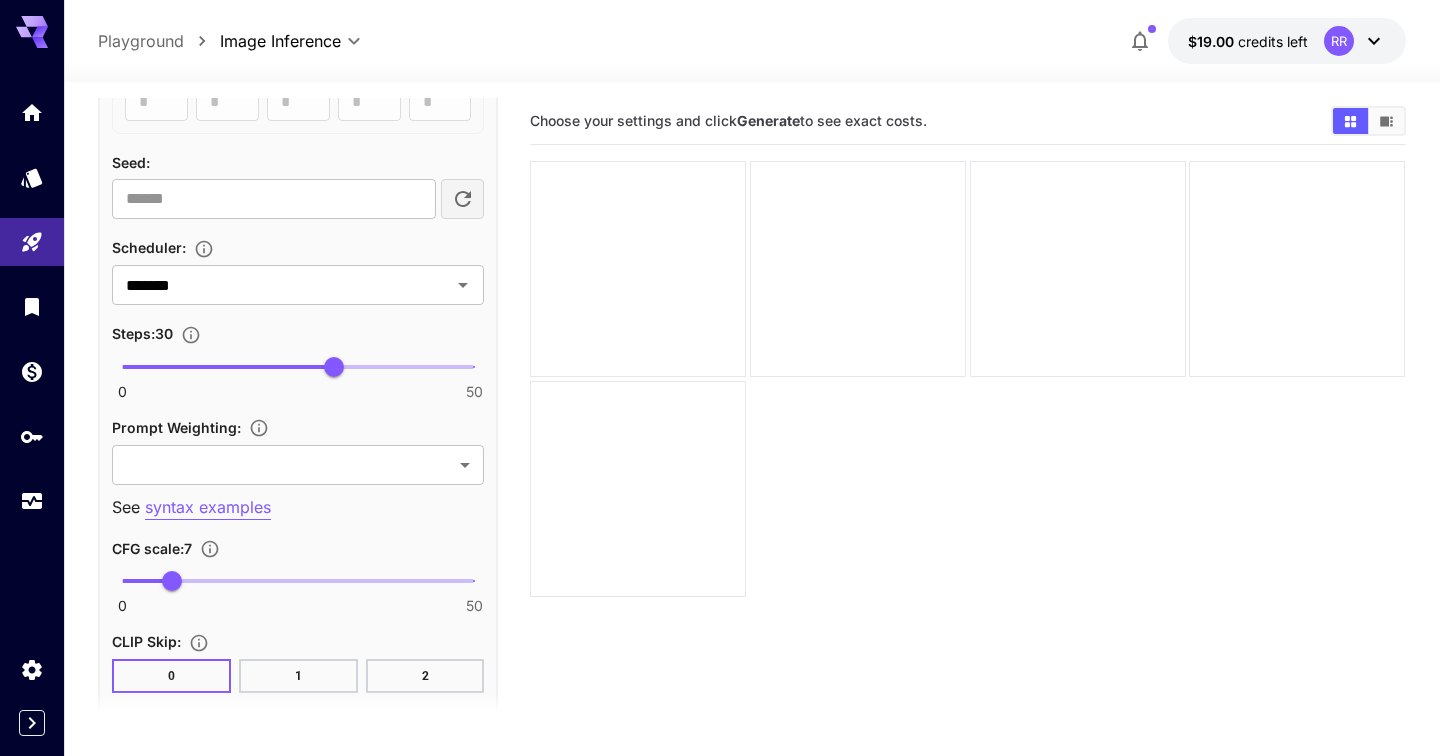 scroll, scrollTop: 1673, scrollLeft: 0, axis: vertical 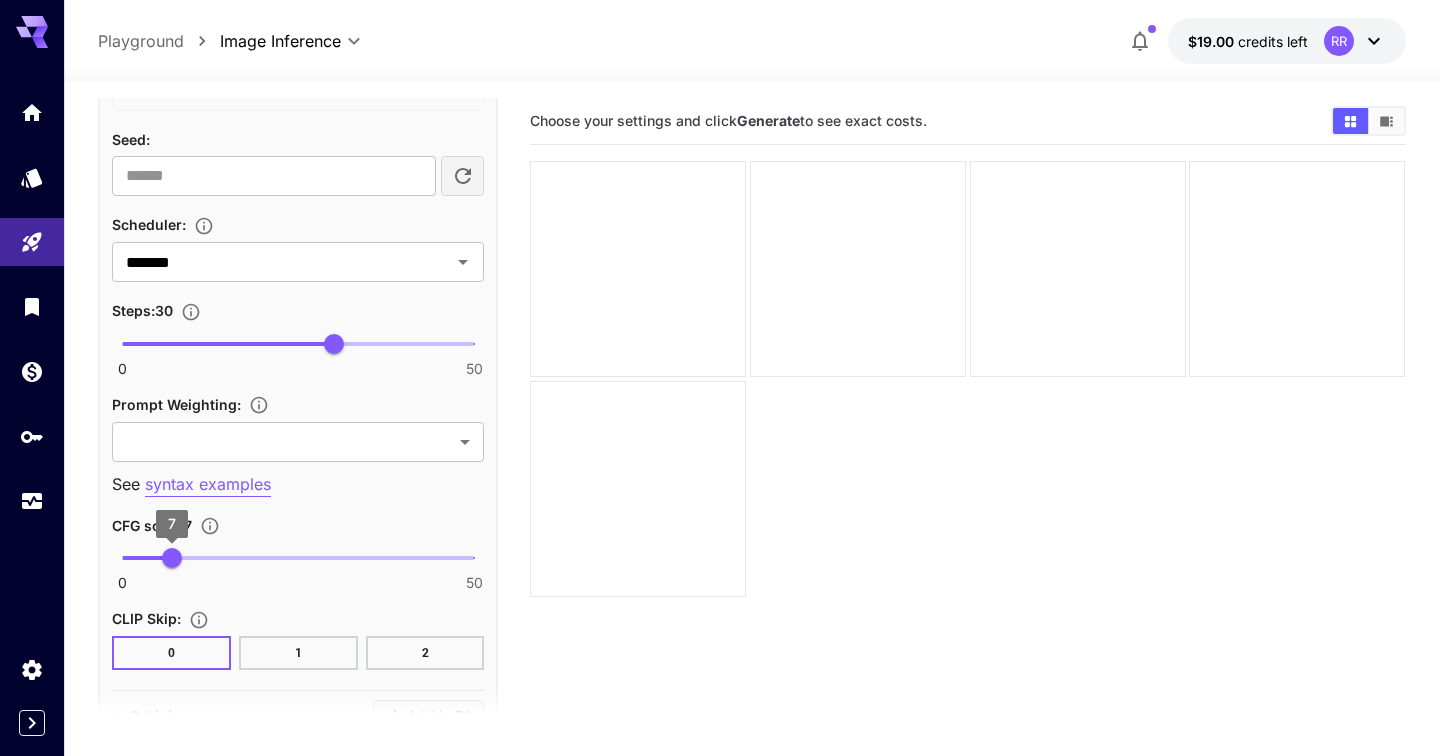 click on "7" at bounding box center (172, 558) 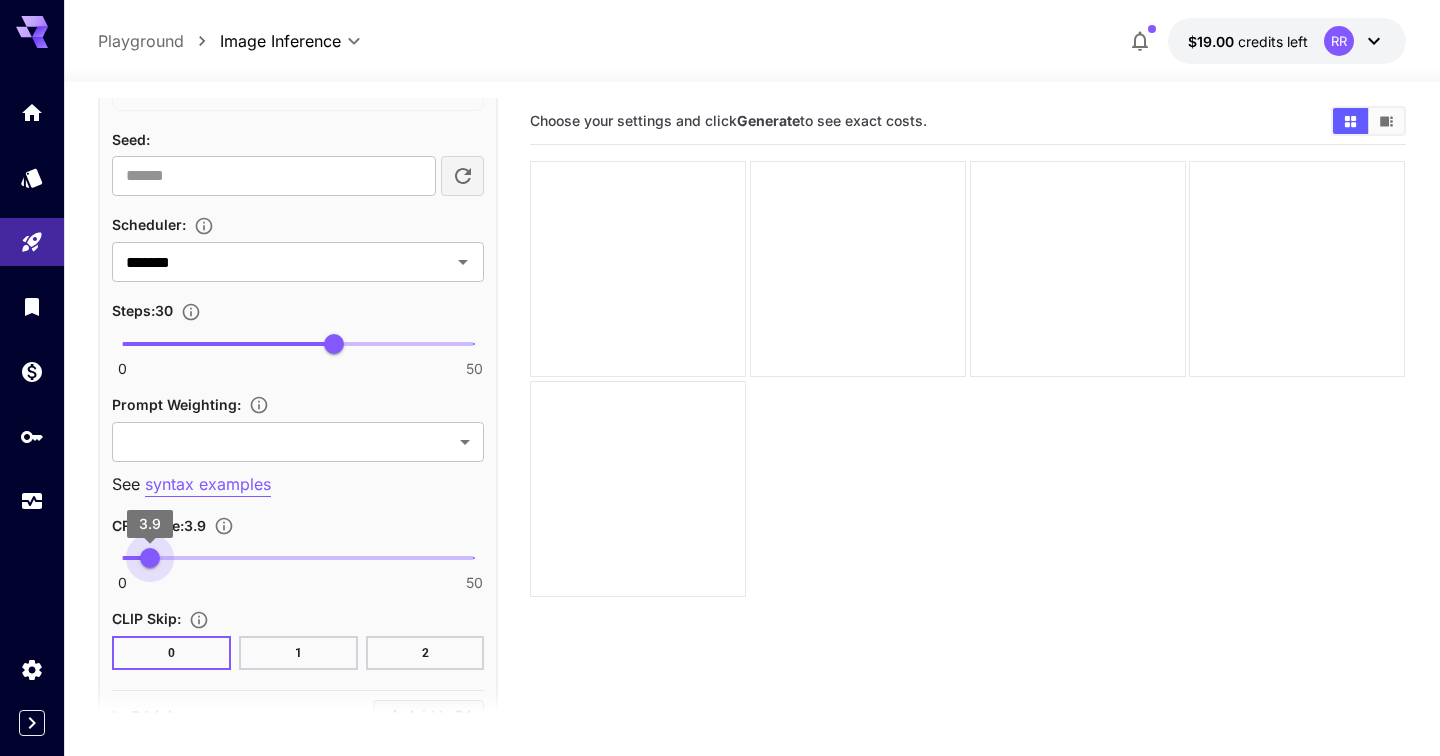type on "***" 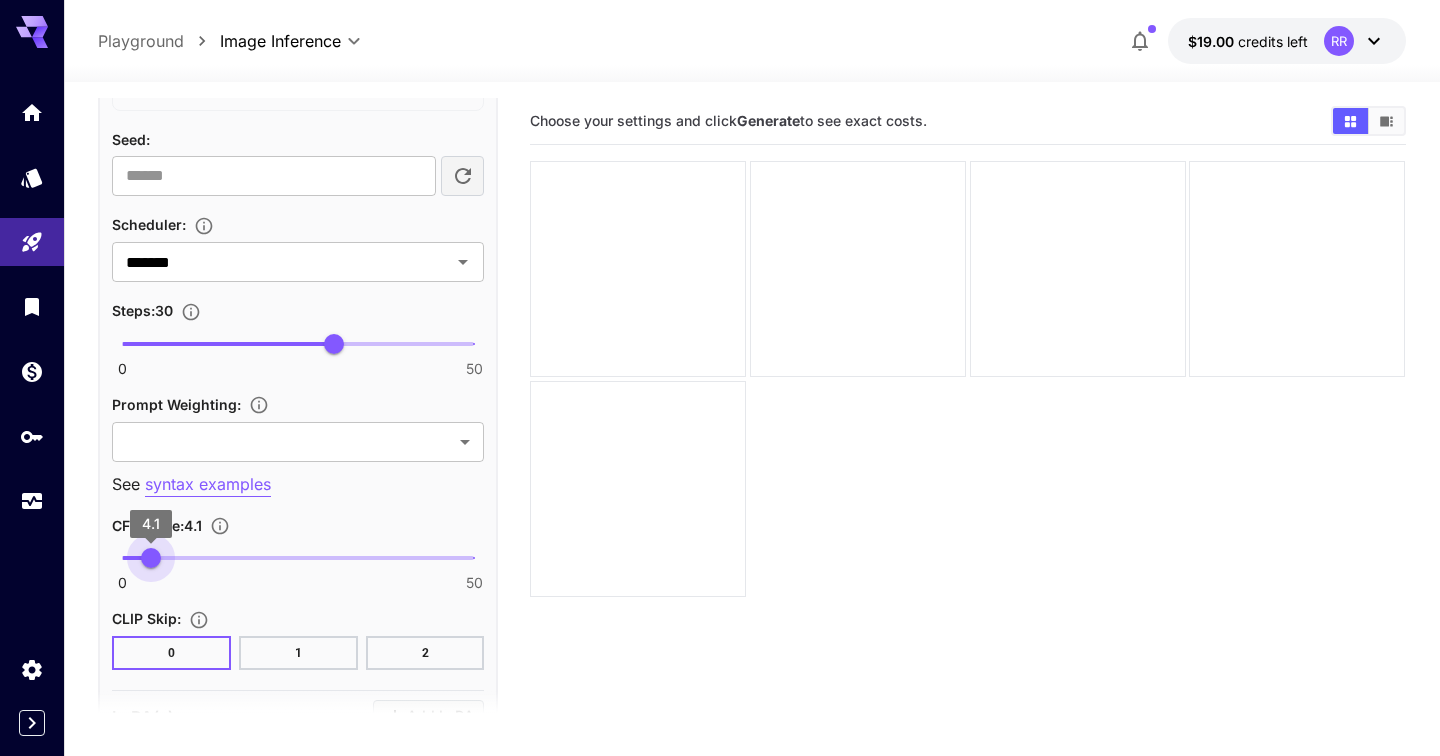 click on "4.1" at bounding box center (151, 558) 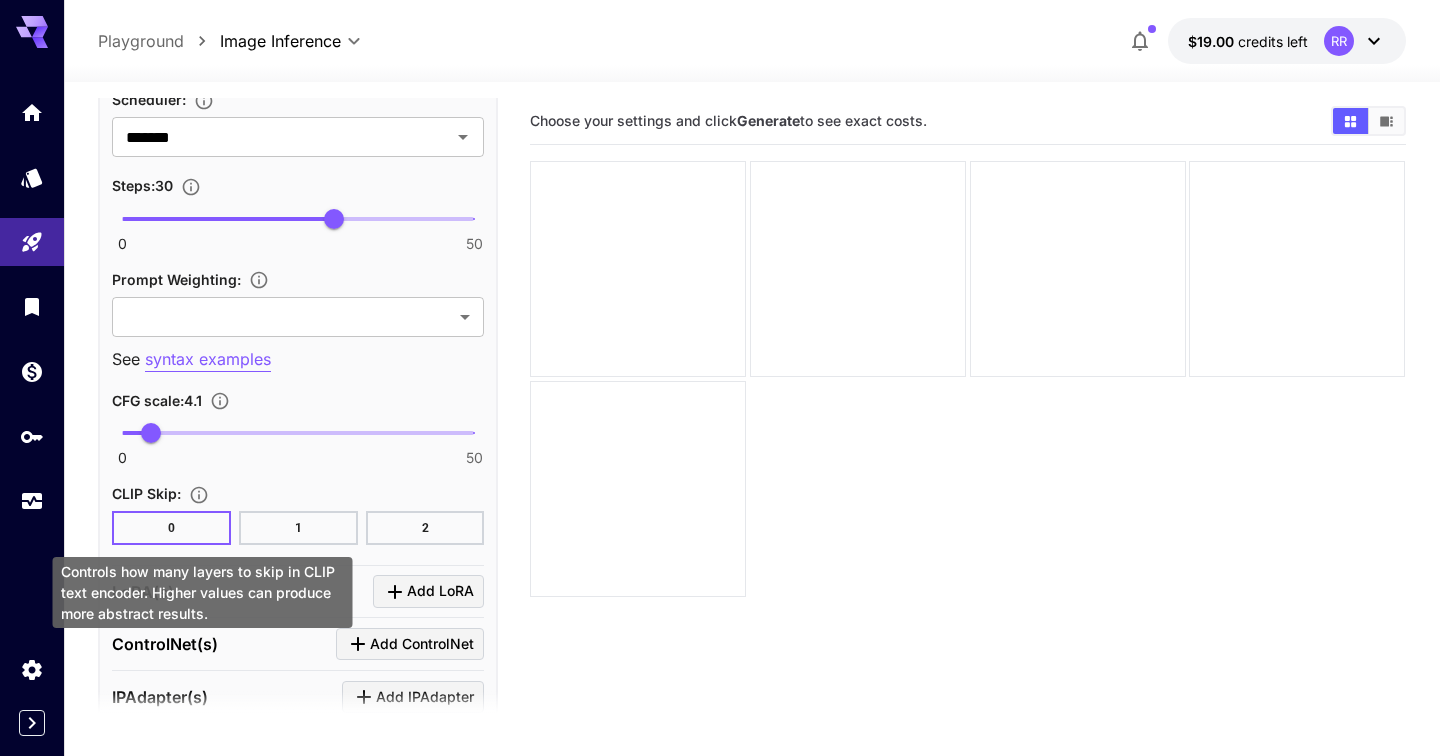 scroll, scrollTop: 1825, scrollLeft: 0, axis: vertical 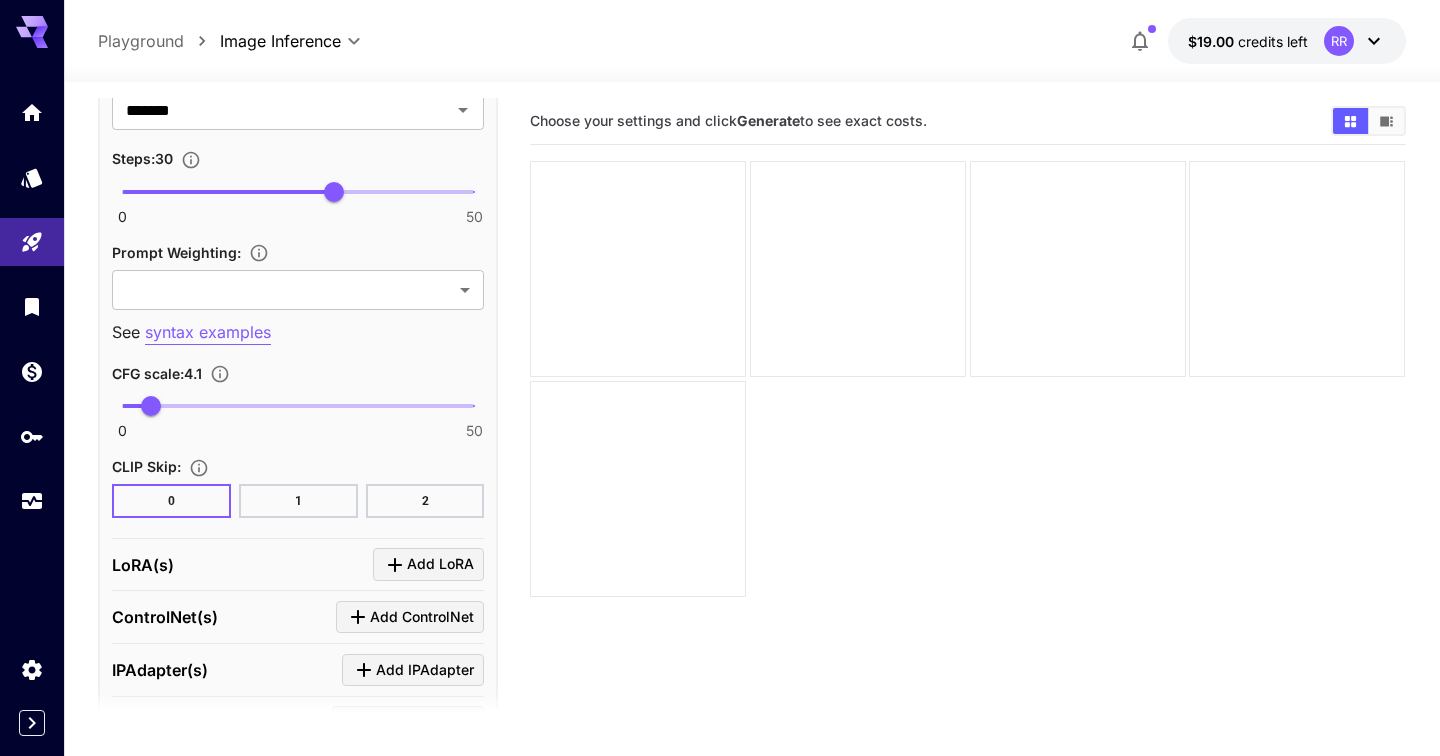 click on "2" at bounding box center (425, 501) 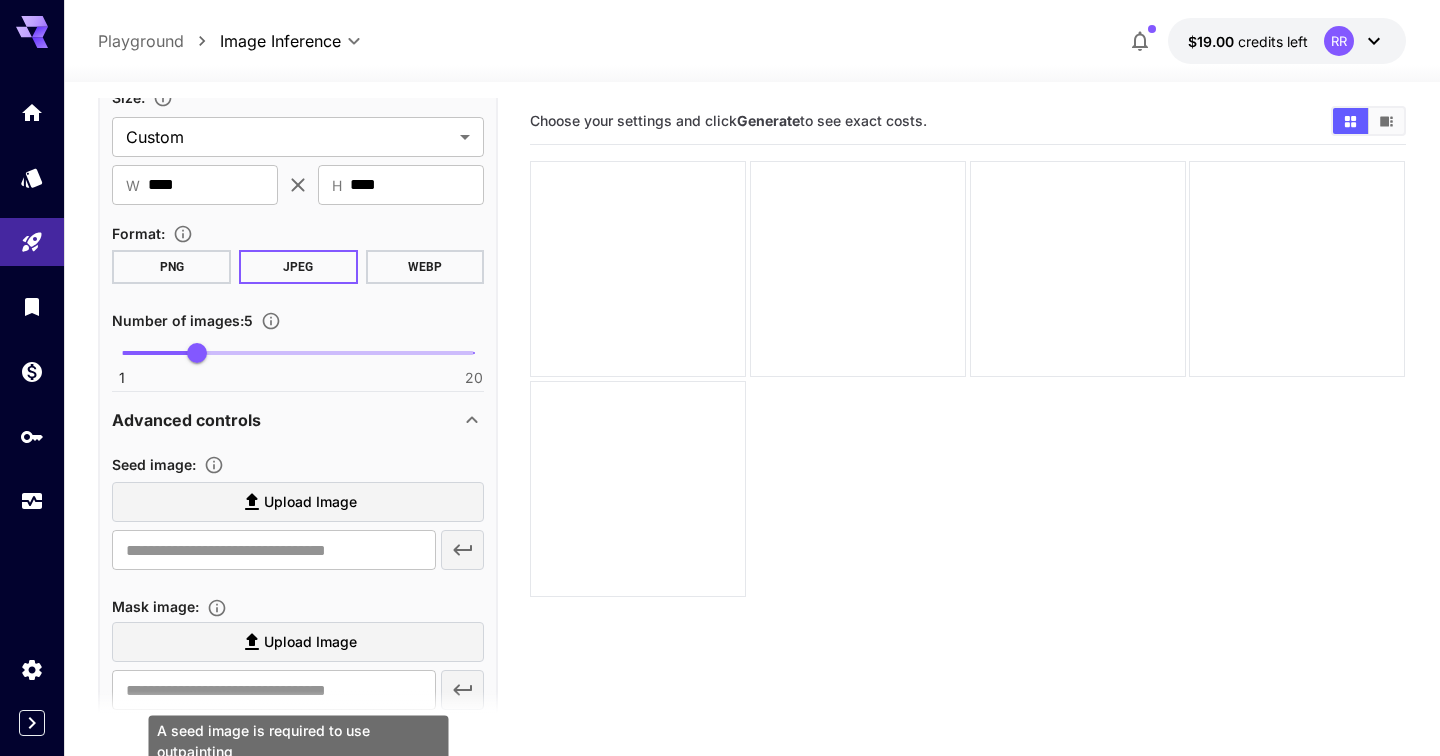 scroll, scrollTop: 858, scrollLeft: 0, axis: vertical 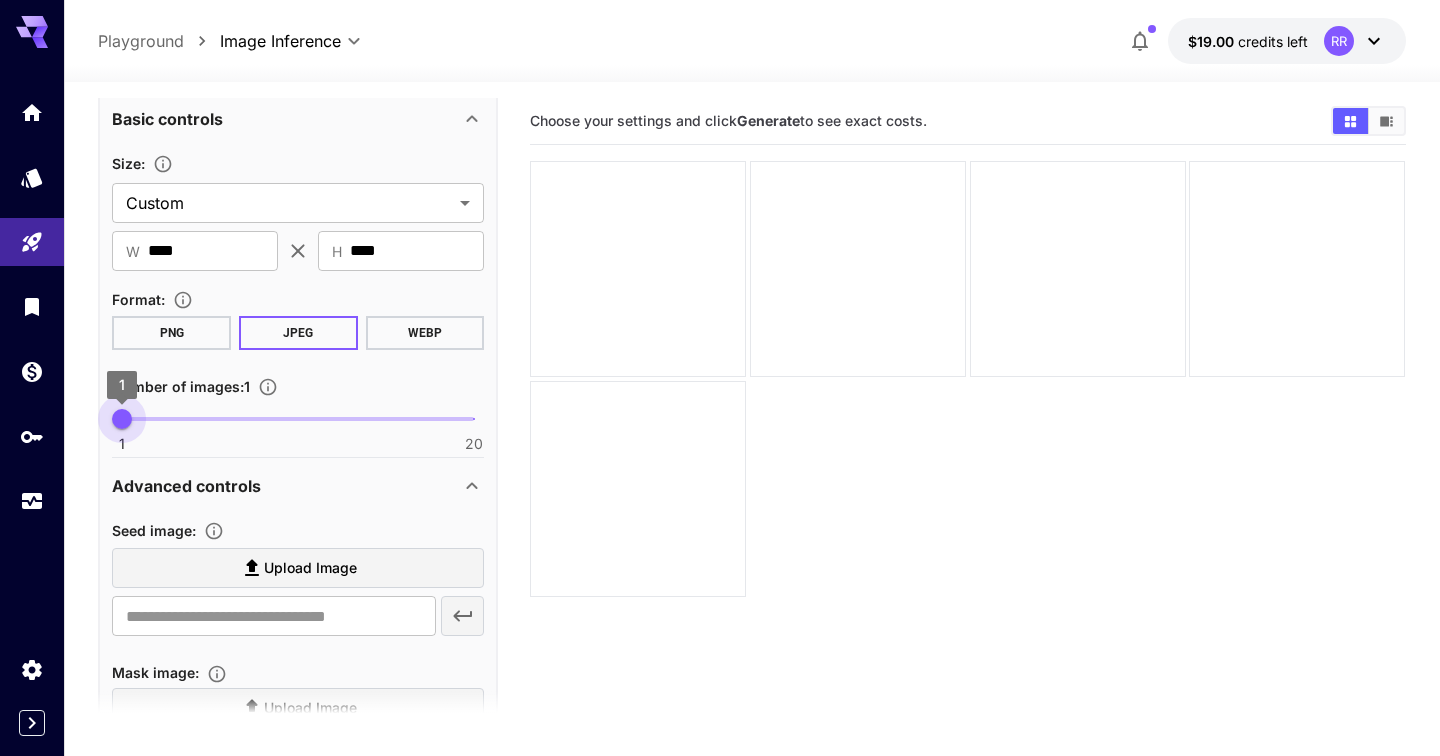 drag, startPoint x: 169, startPoint y: 422, endPoint x: 130, endPoint y: 419, distance: 39.115215 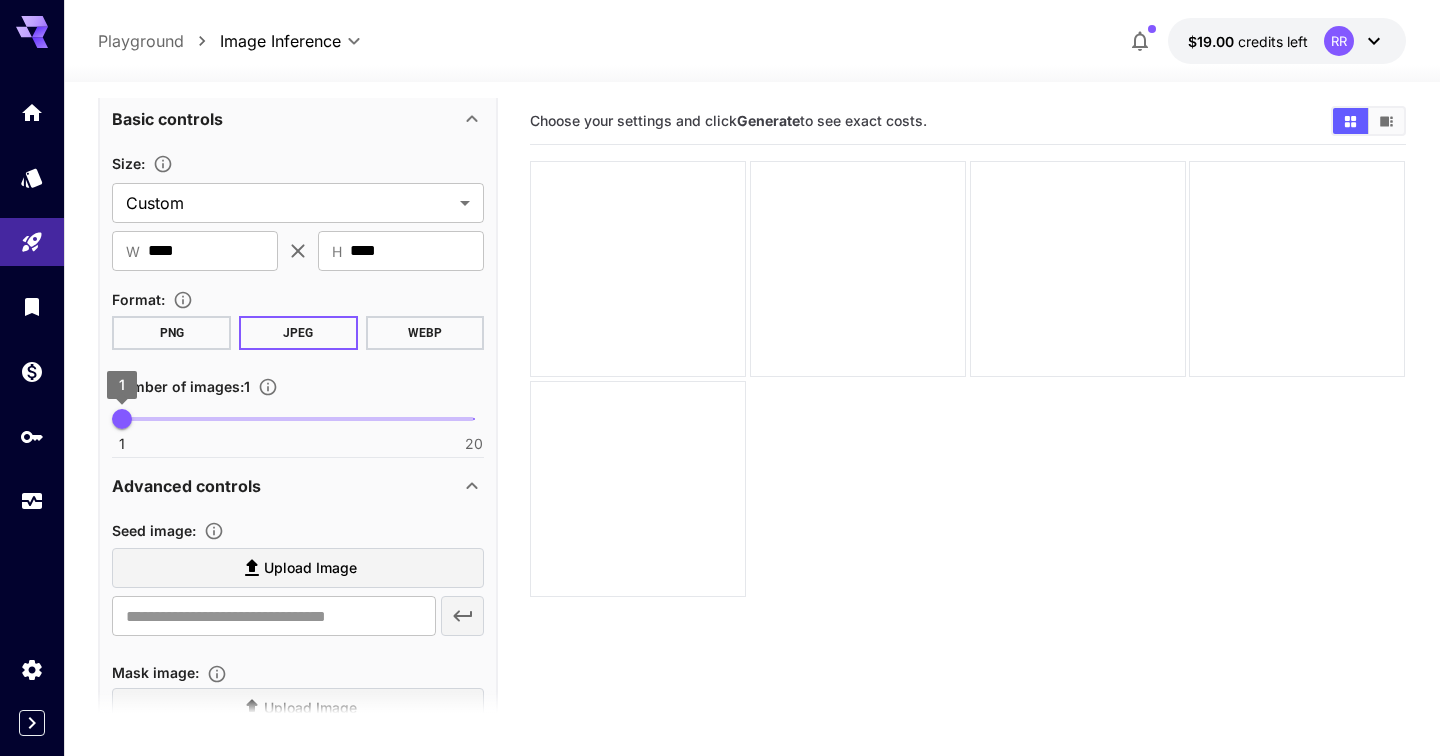 type on "*" 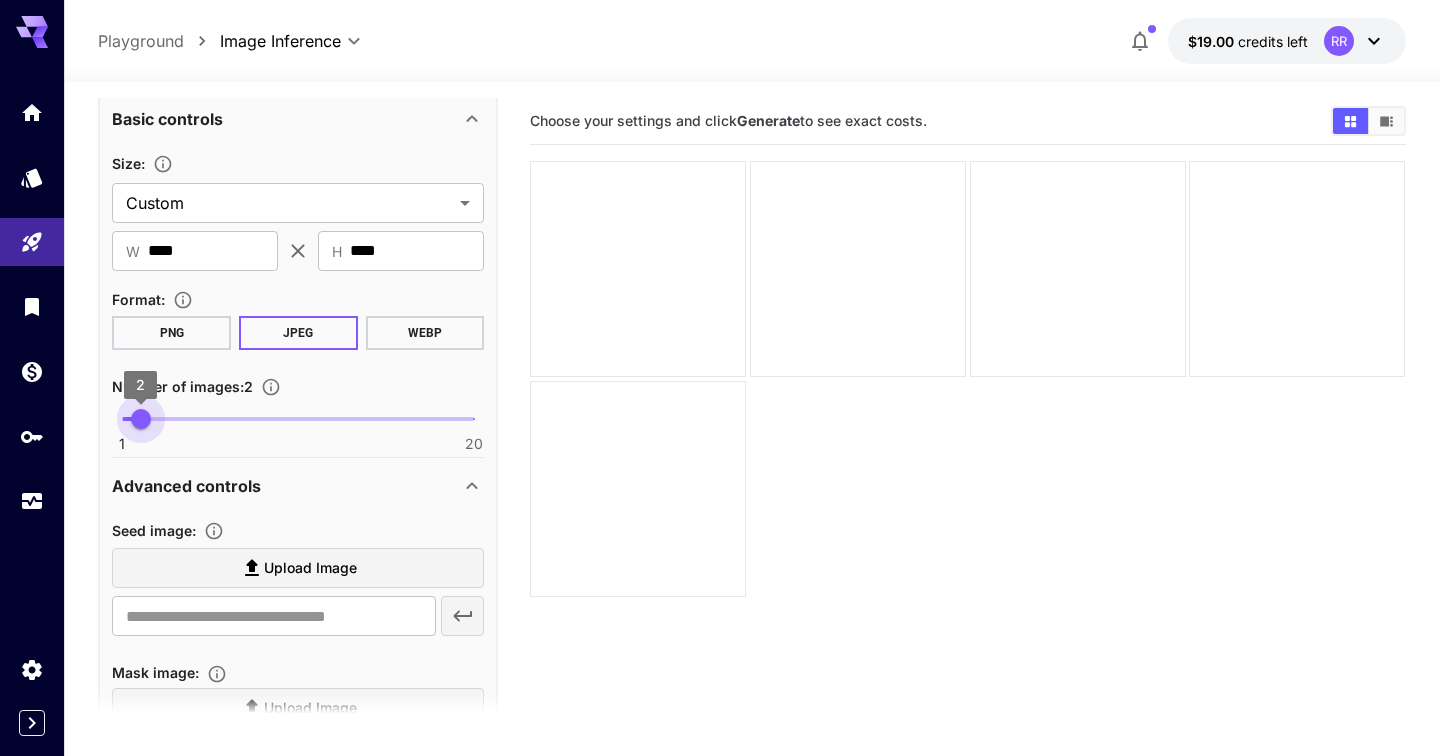 drag, startPoint x: 132, startPoint y: 419, endPoint x: 143, endPoint y: 420, distance: 11.045361 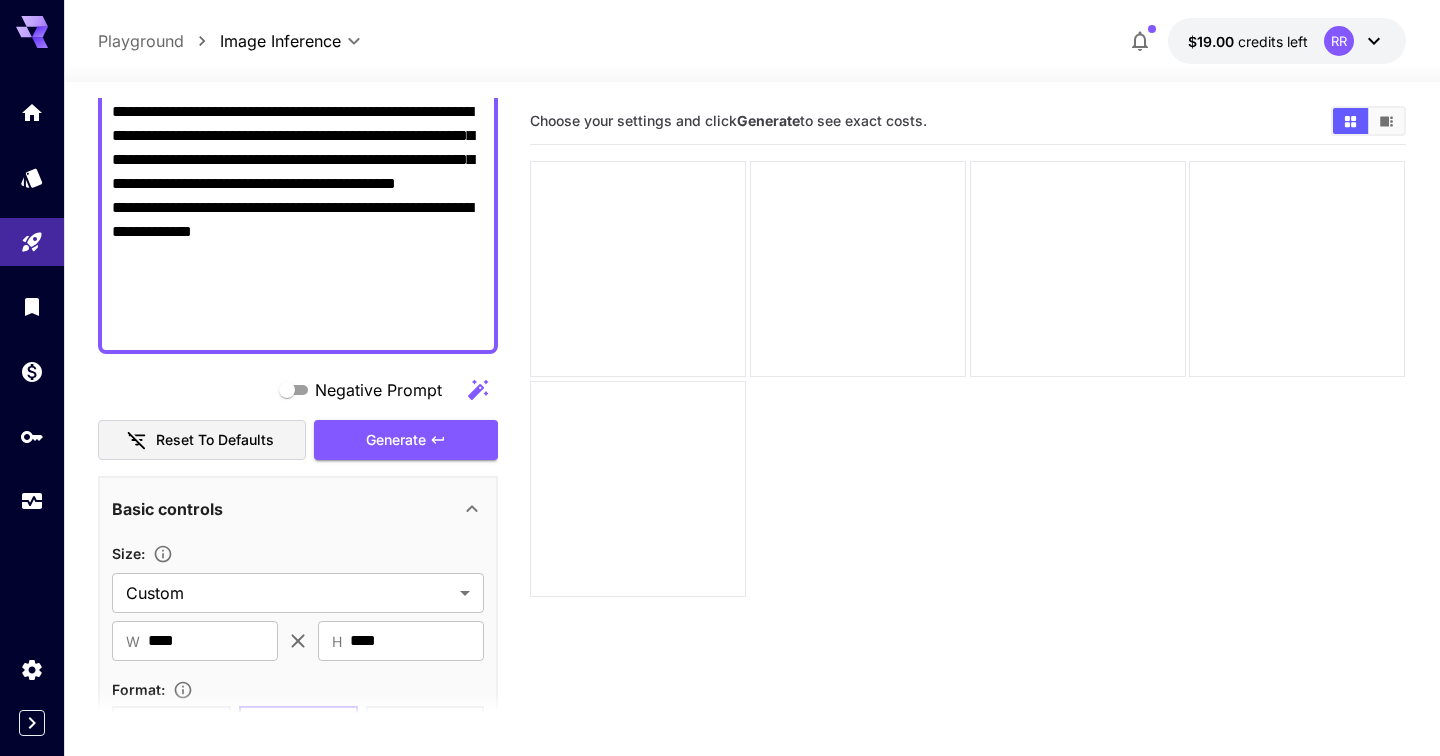 scroll, scrollTop: 619, scrollLeft: 0, axis: vertical 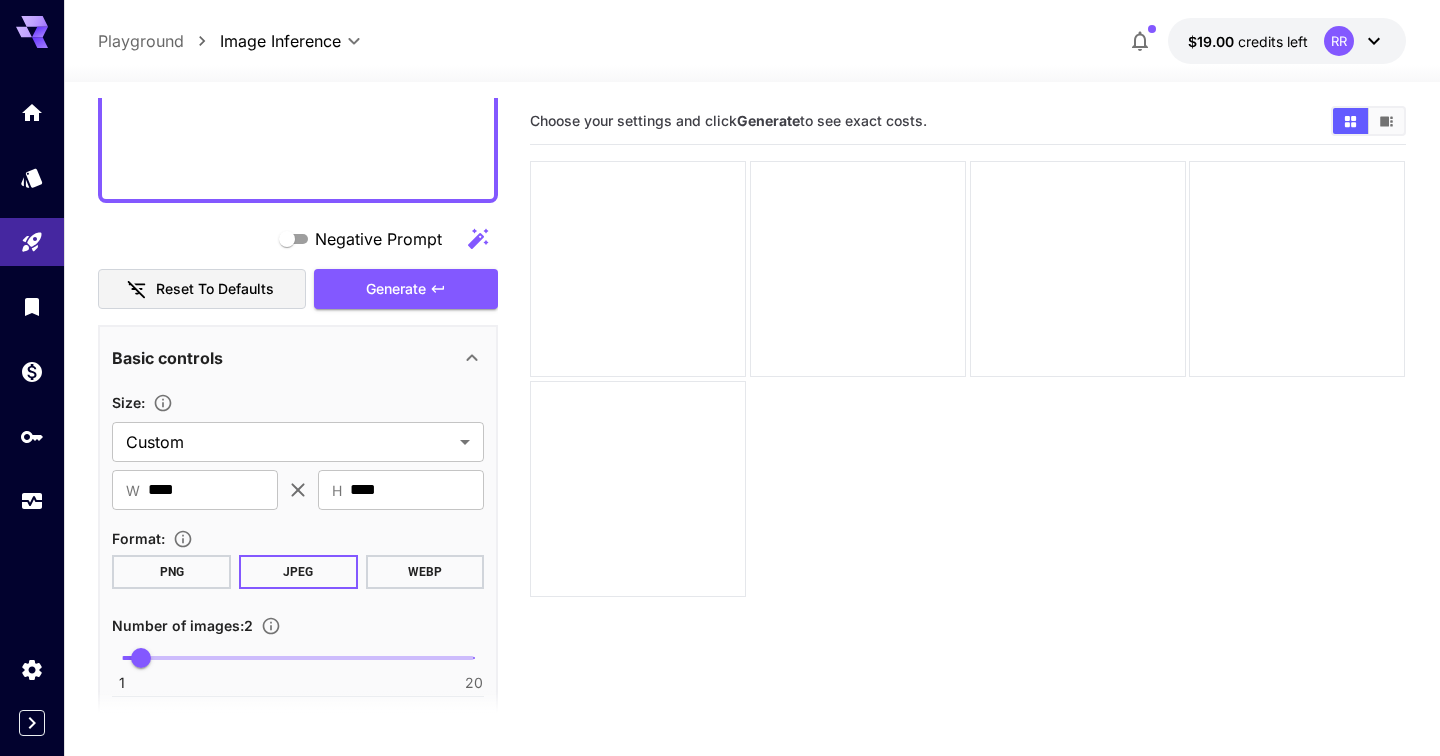 click on "Negative Prompt" at bounding box center (298, 239) 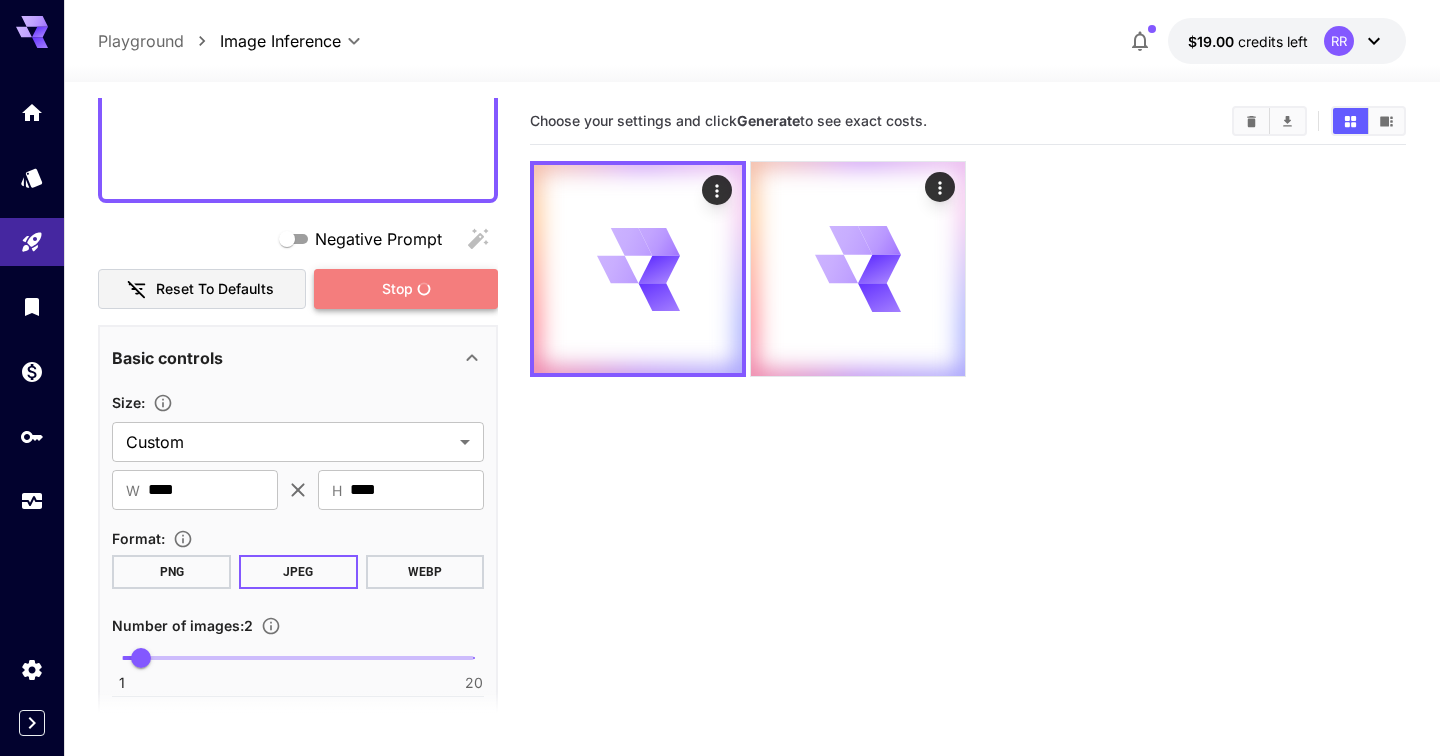 click on "Stop" at bounding box center (406, 289) 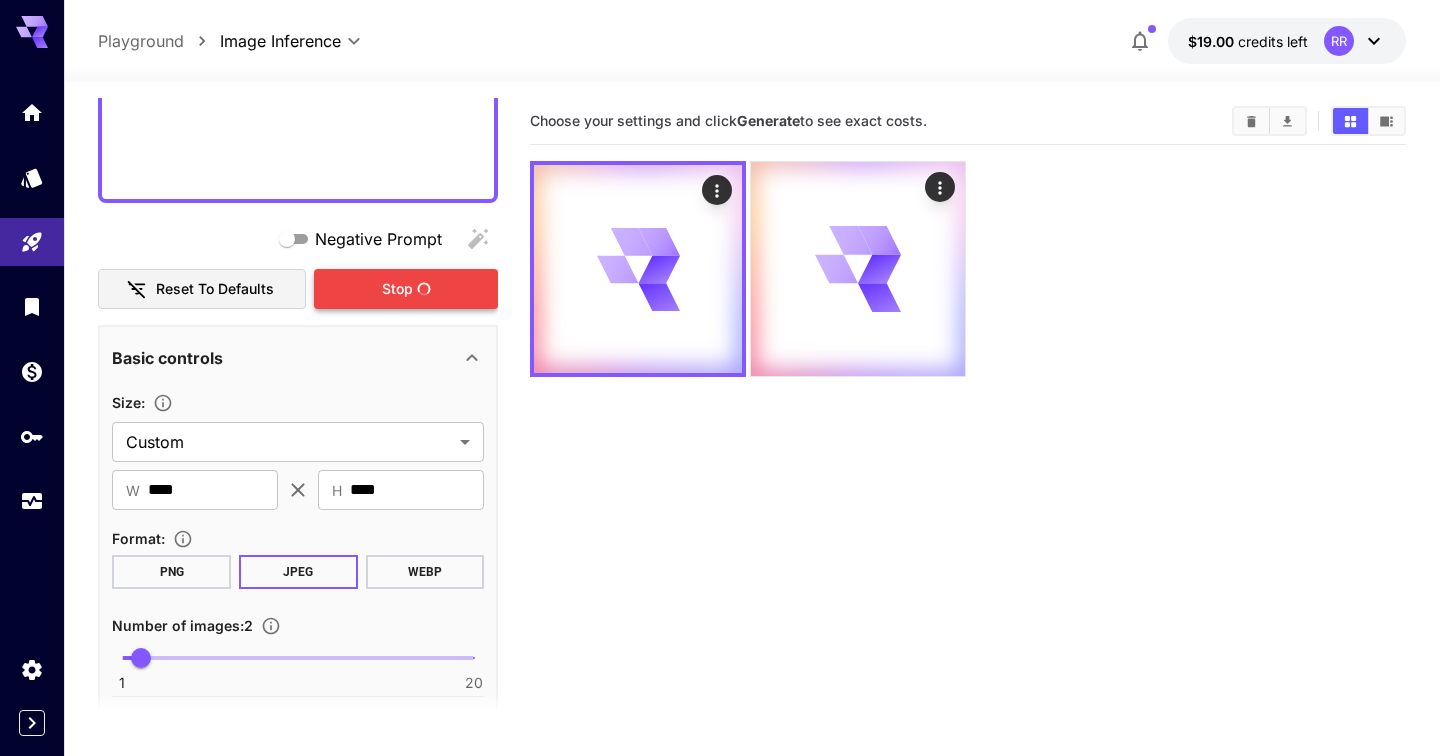 type 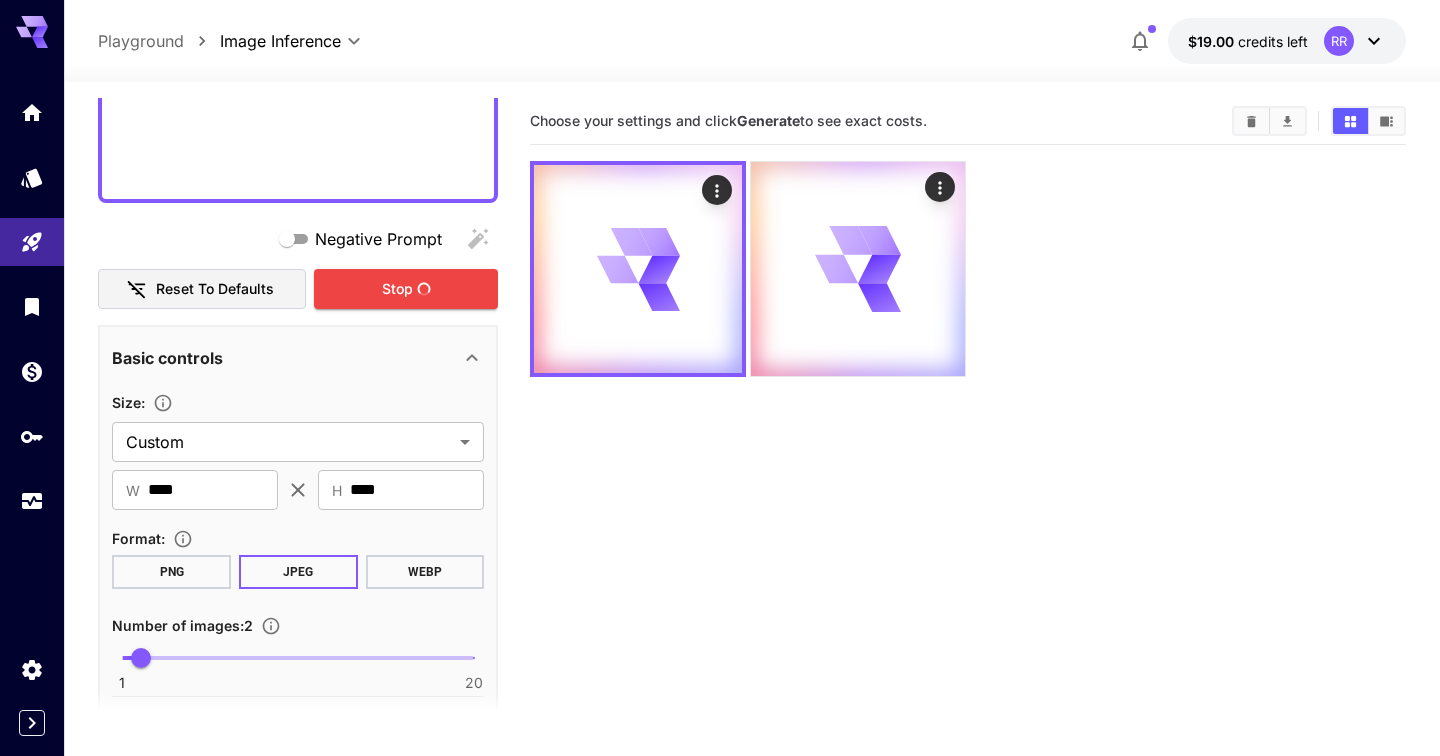 click 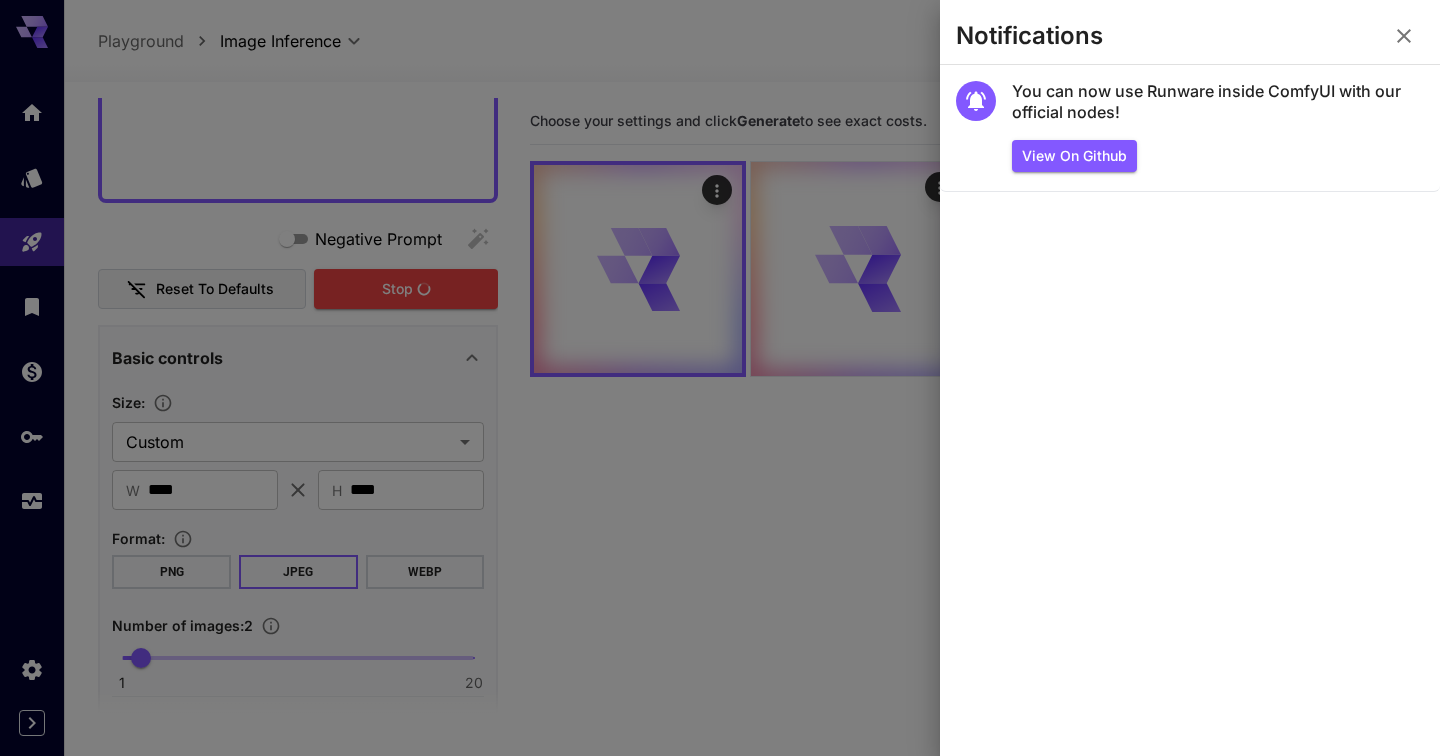 click 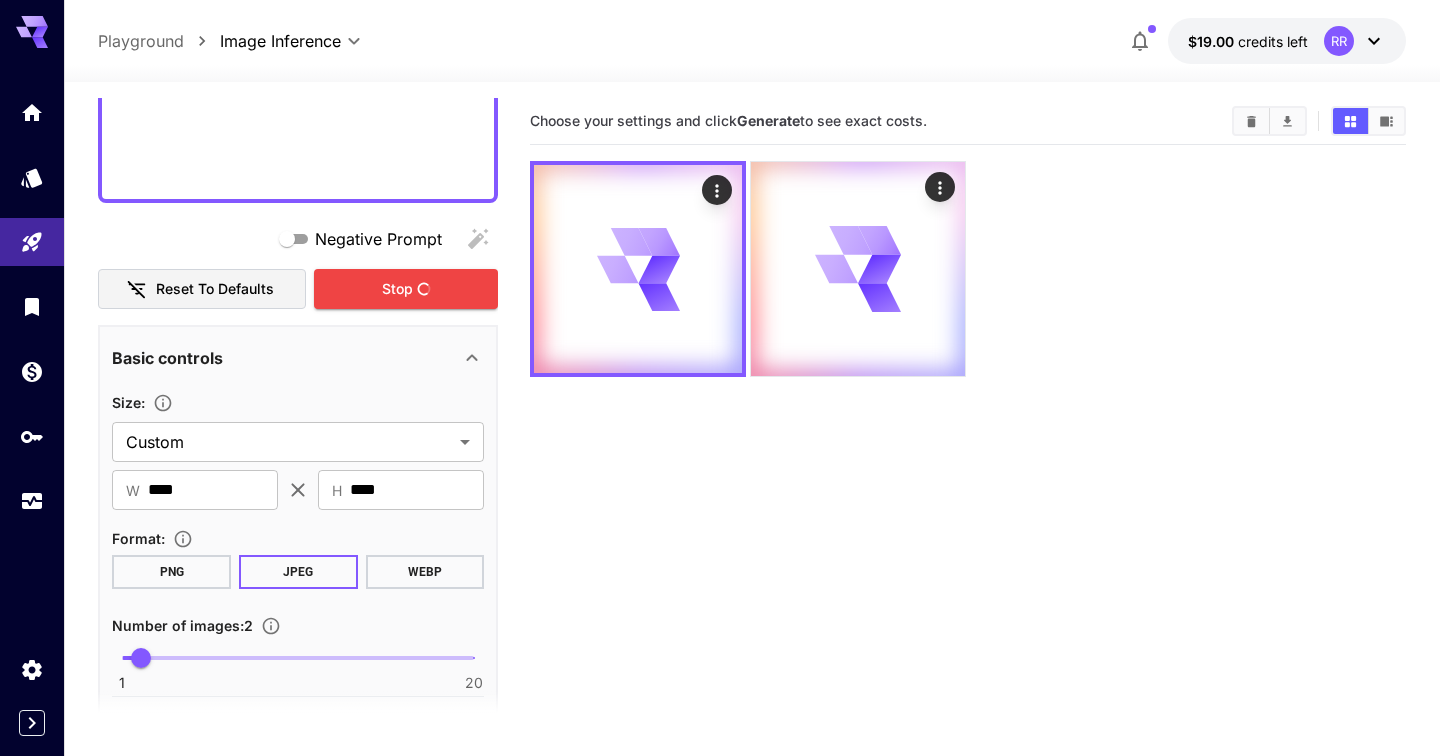 click 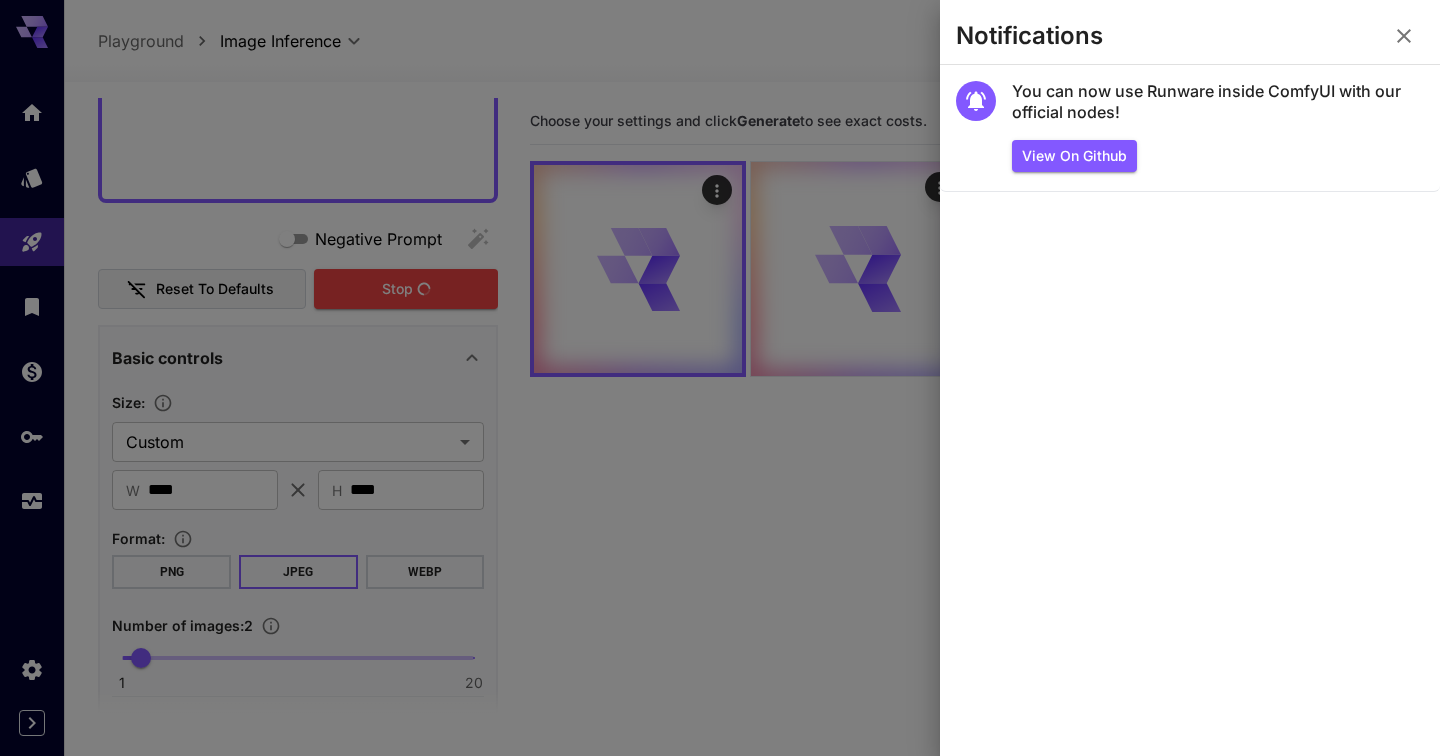 click at bounding box center (720, 378) 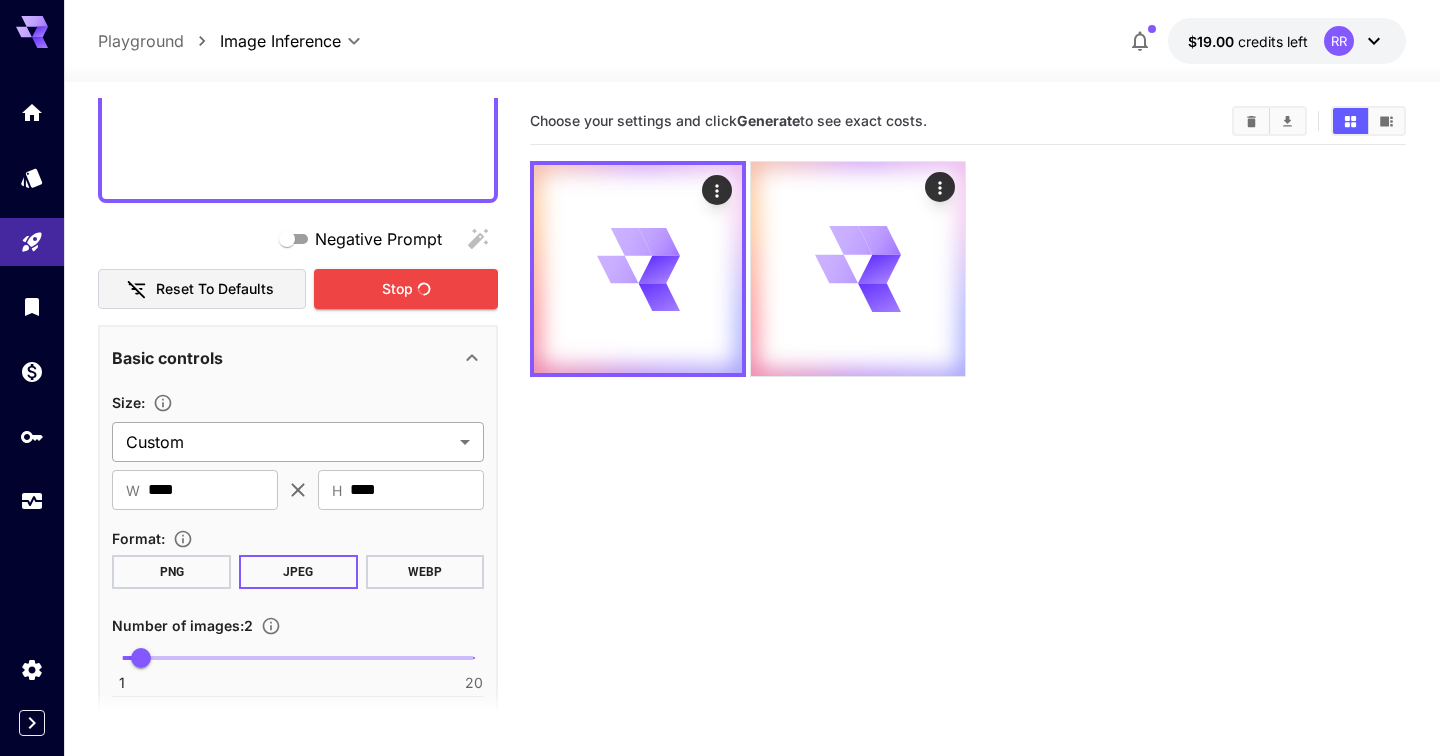 click on "**********" at bounding box center (720, 457) 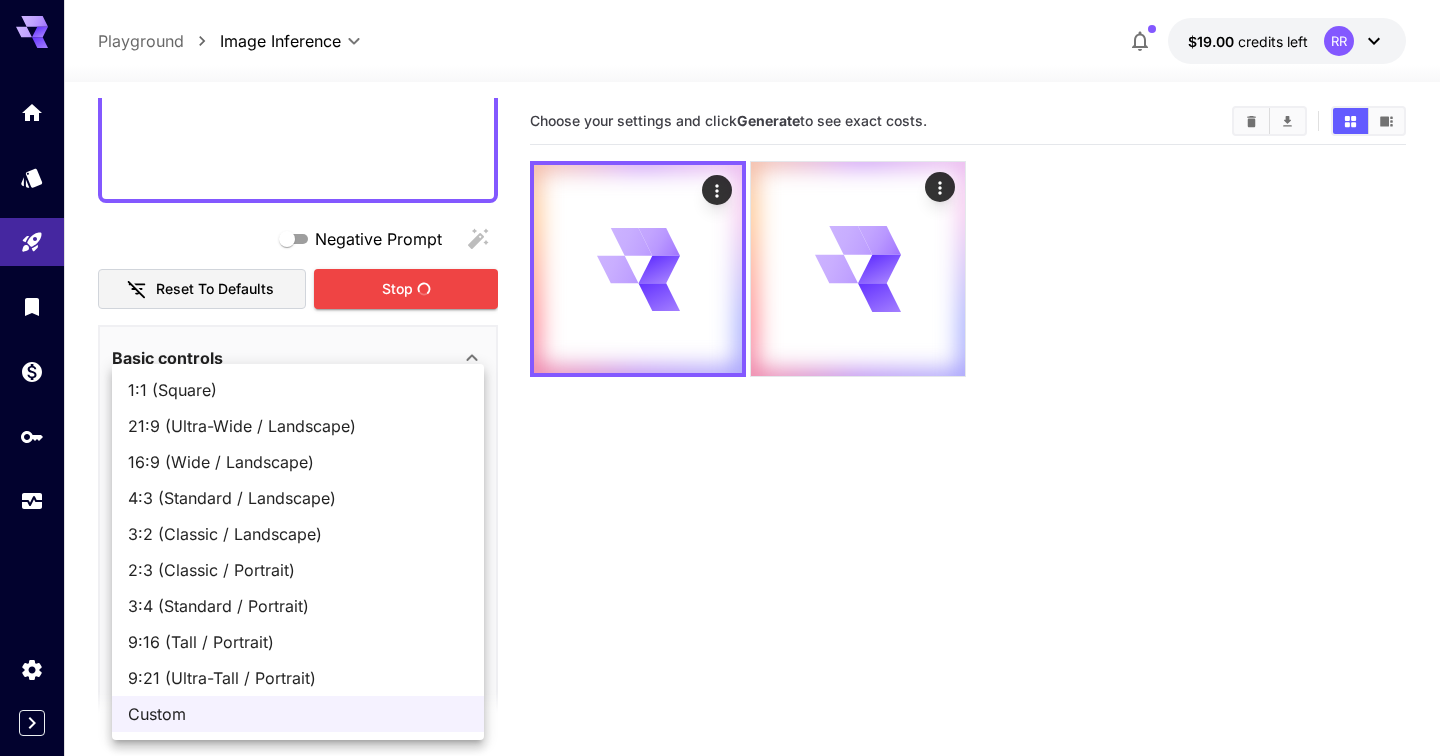 click on "1:1 (Square) 21:9 (Ultra-Wide / Landscape) 16:9 (Wide / Landscape) 4:3 (Standard / Landscape) 3:2 (Classic / Landscape) 2:3 (Classic / Portrait) 3:4 (Standard / Portrait) 9:16 (Tall / Portrait) 9:21 (Ultra-Tall / Portrait) Custom" at bounding box center (298, 552) 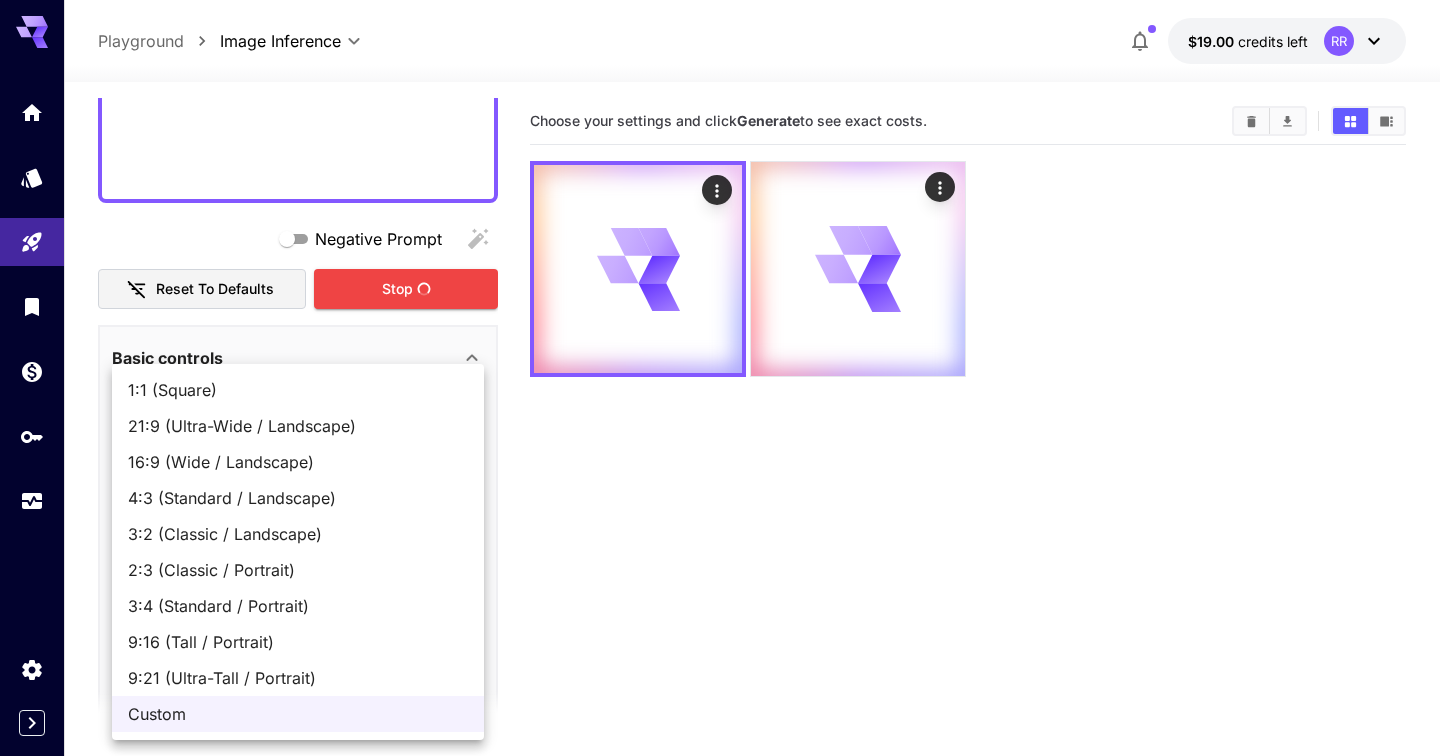 click at bounding box center [720, 378] 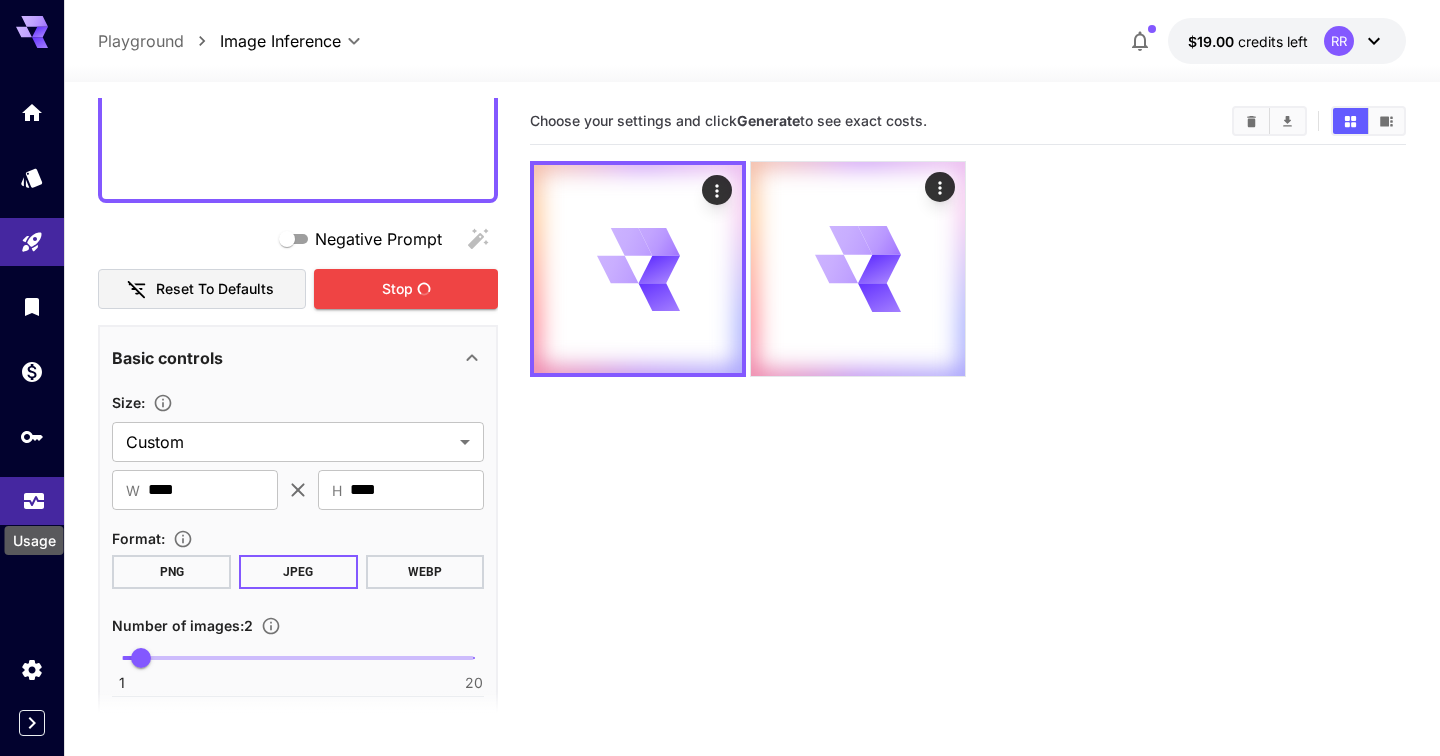 click 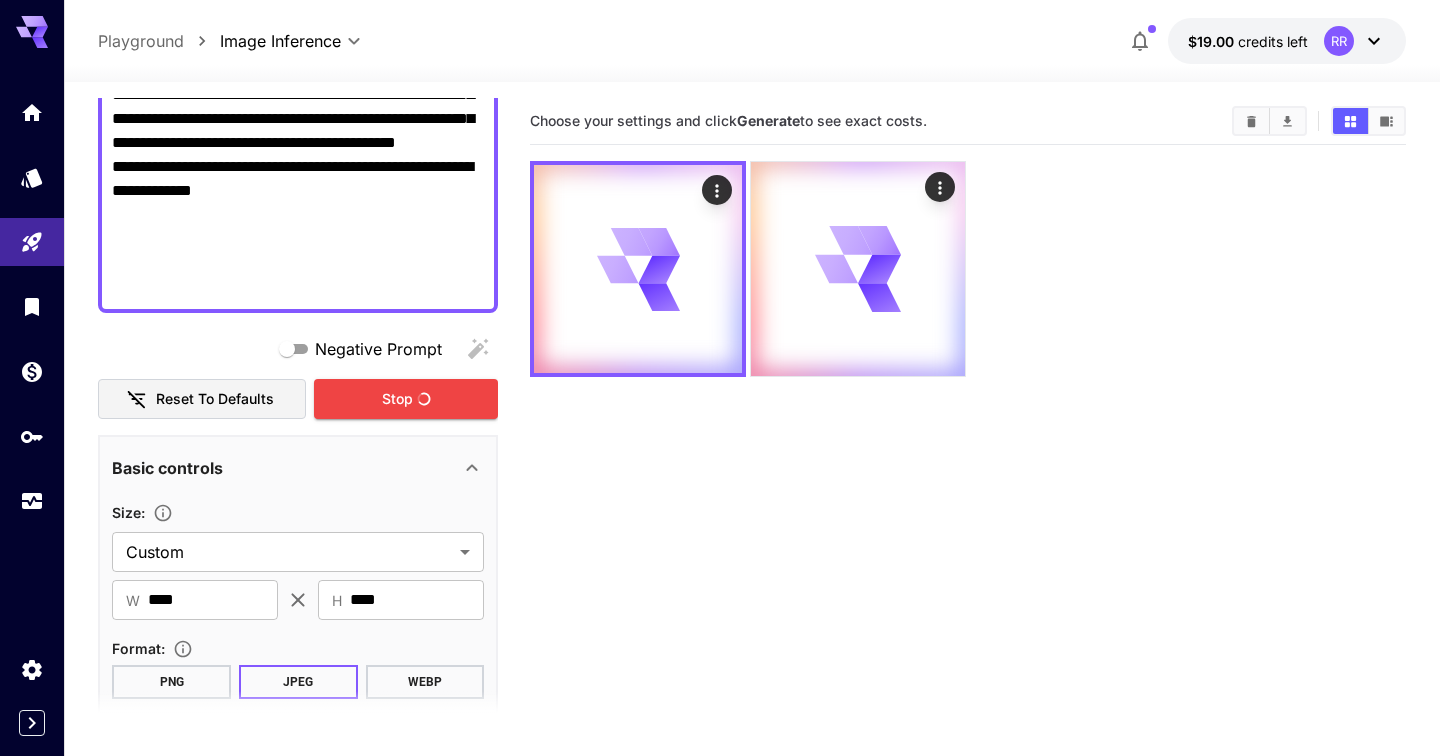 click on "**********" at bounding box center [298, 35] 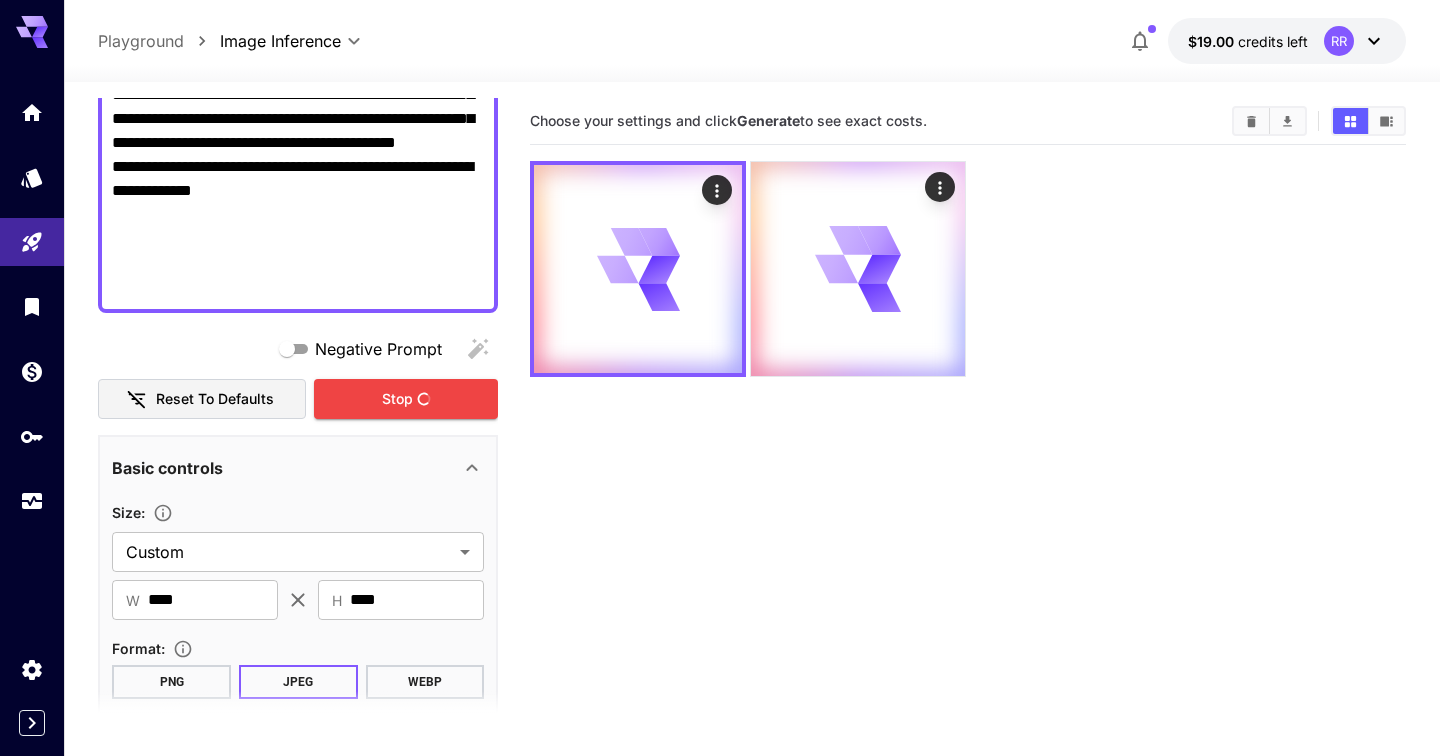 paste 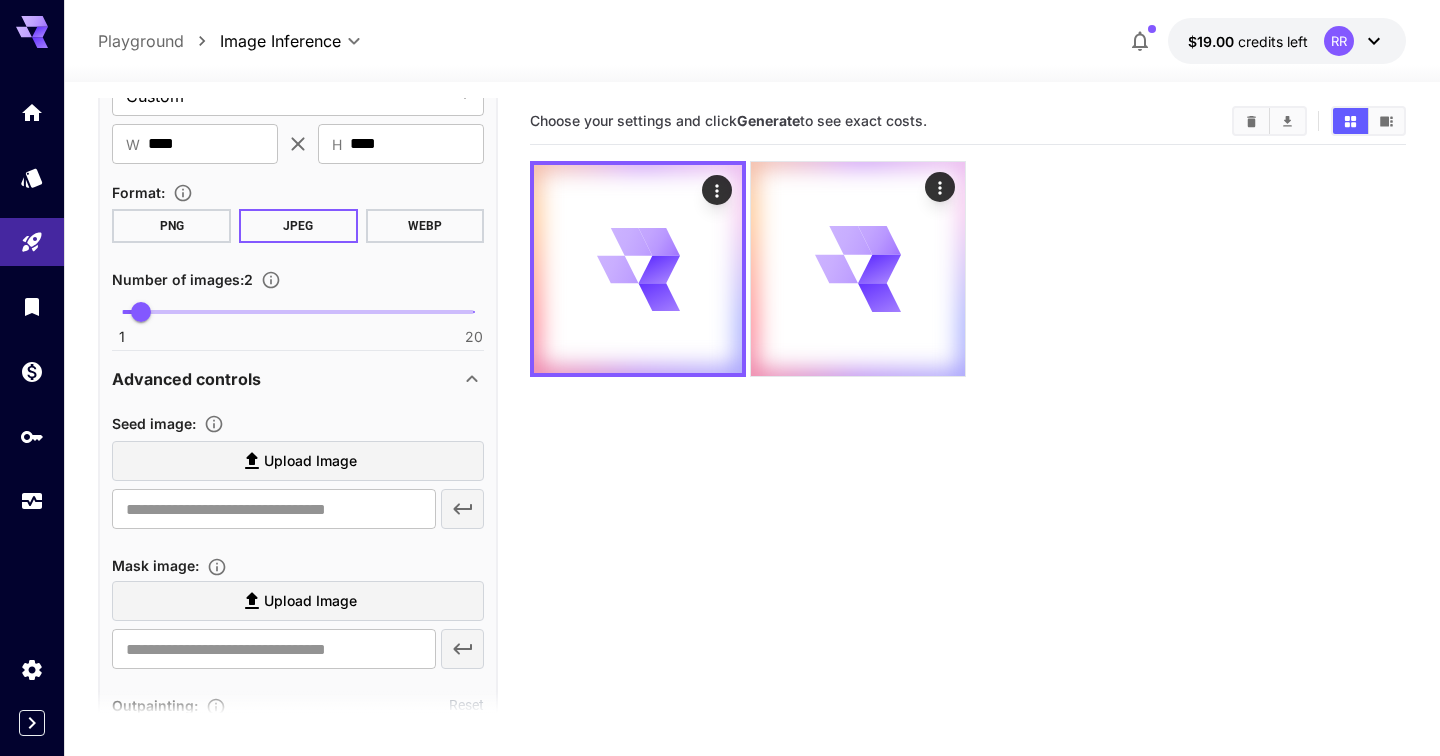 scroll, scrollTop: 29, scrollLeft: 0, axis: vertical 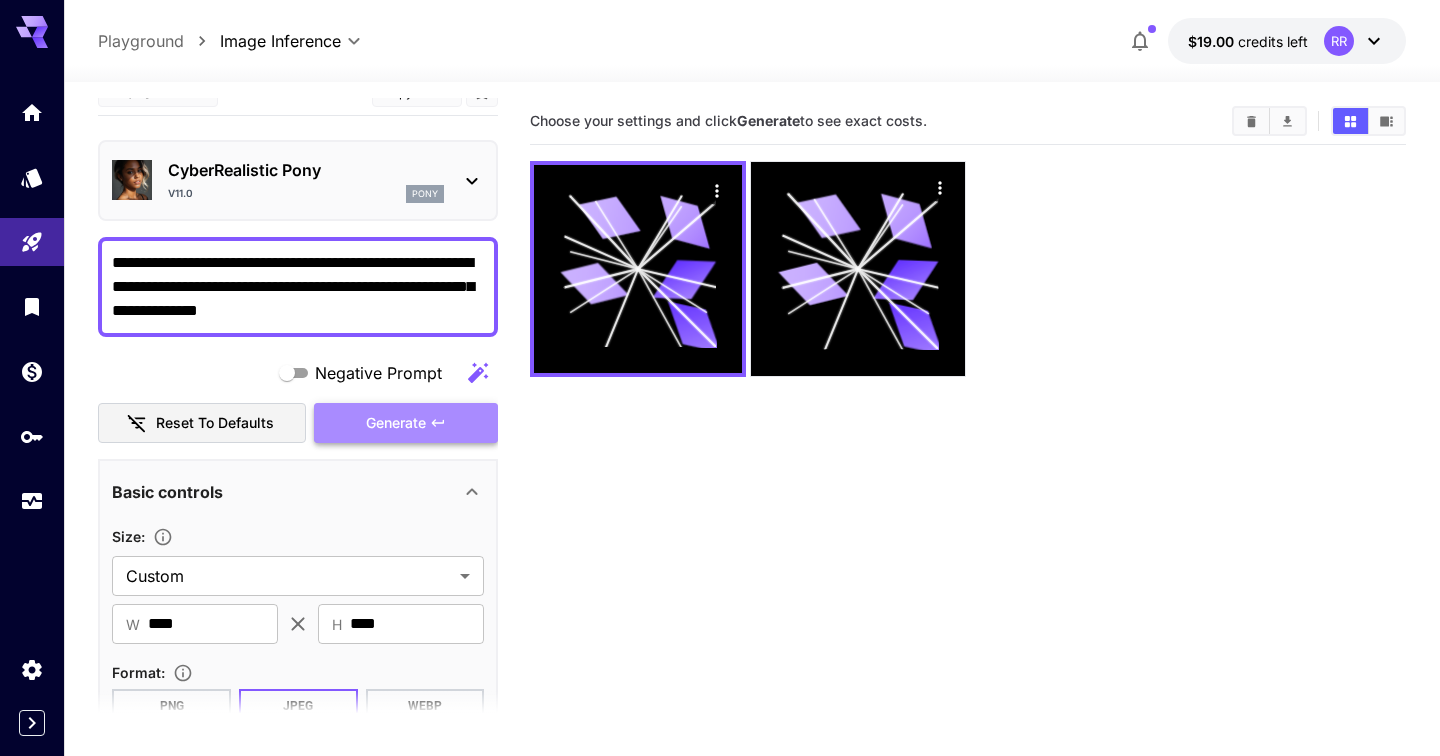 click on "Generate" at bounding box center (396, 423) 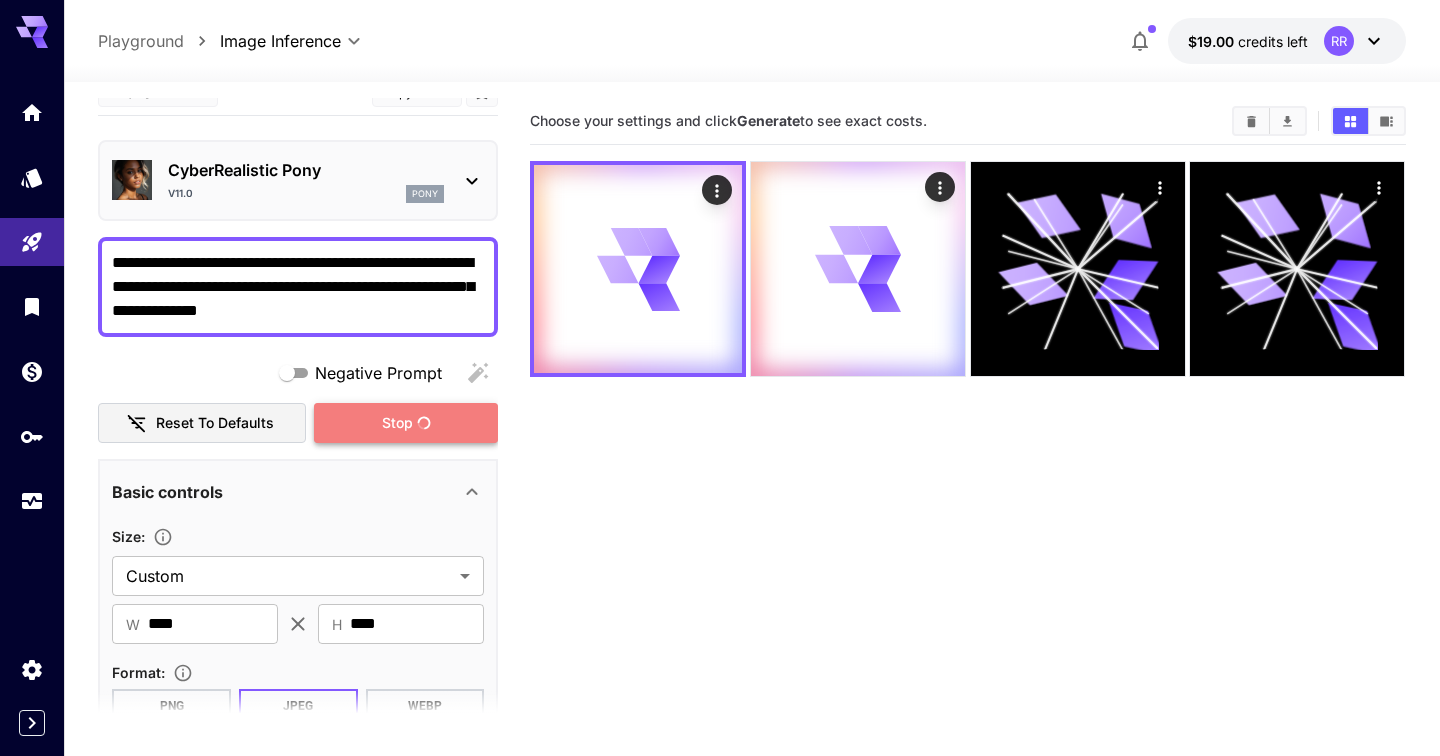 click on "Stop" at bounding box center (397, 423) 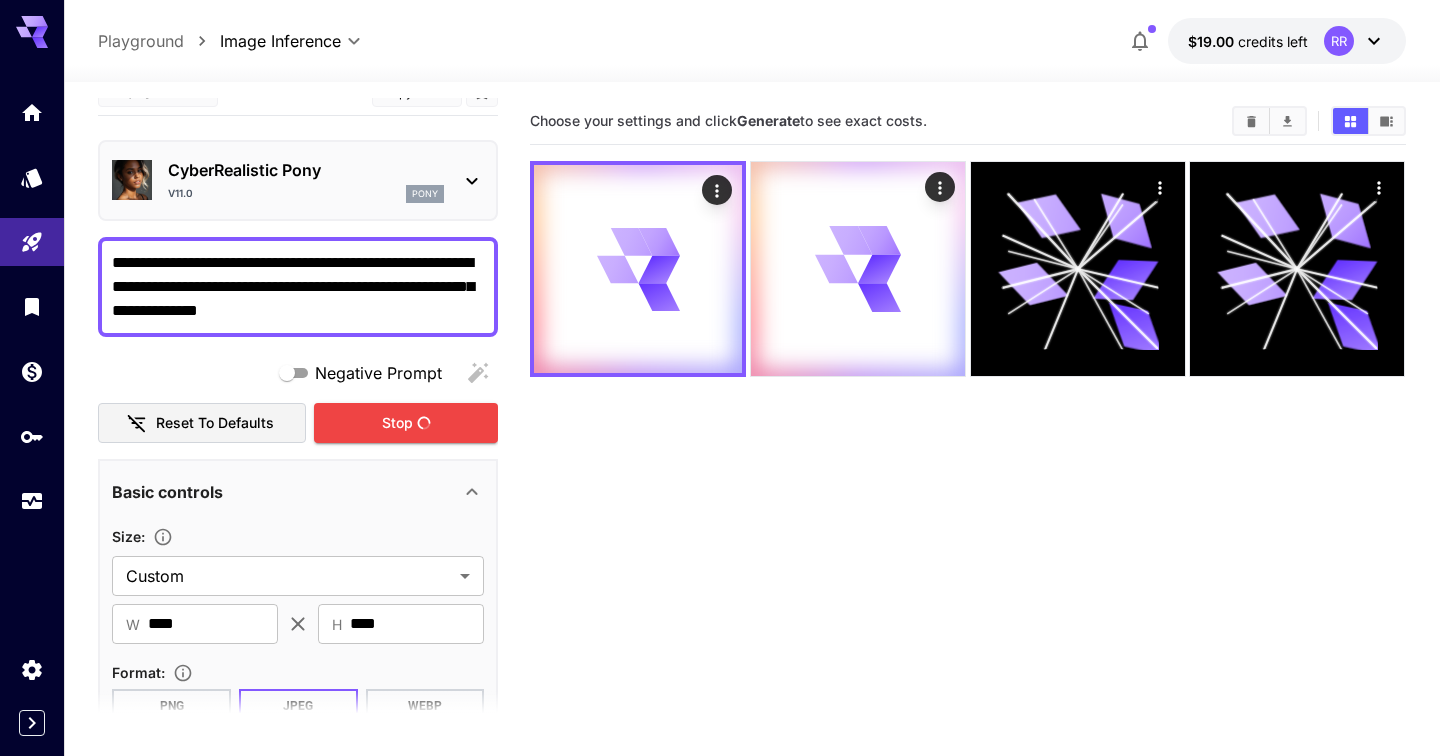 scroll, scrollTop: 0, scrollLeft: 0, axis: both 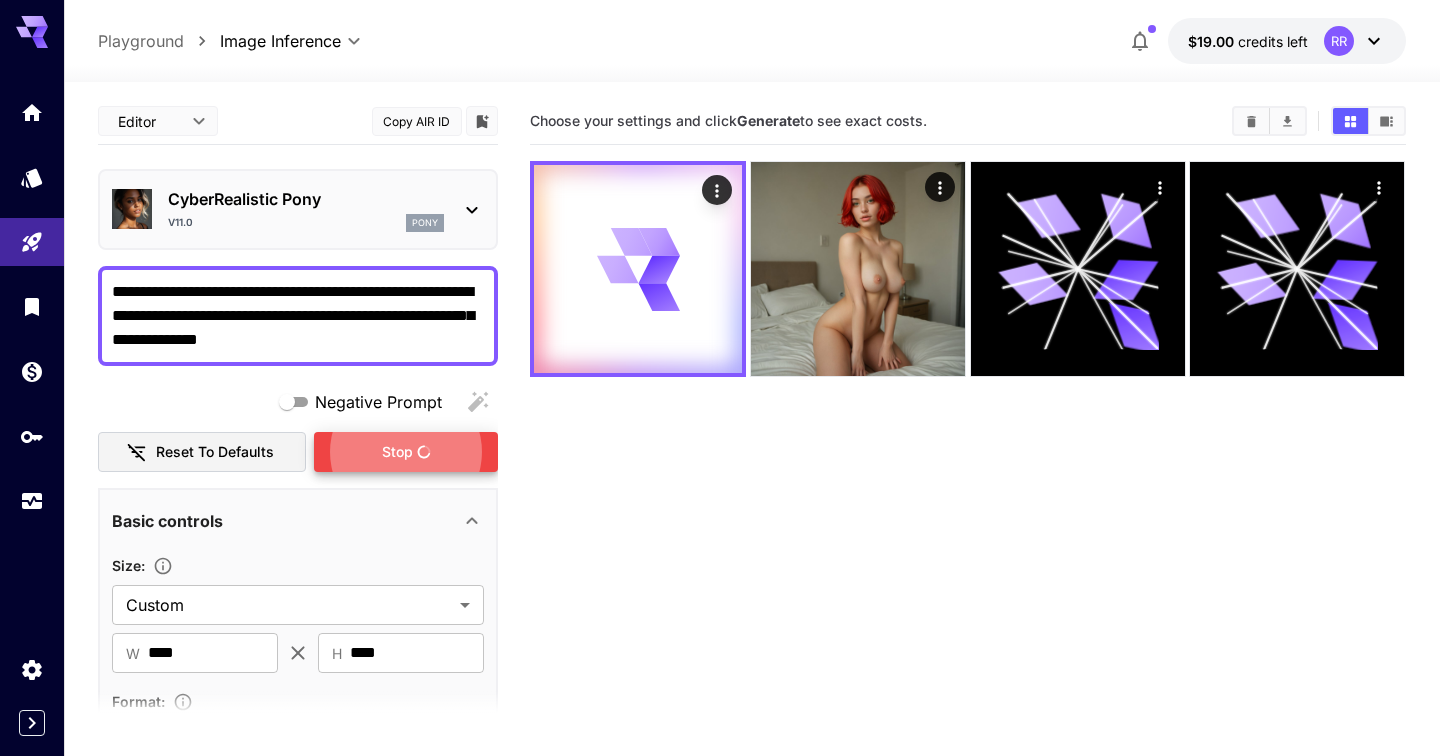 click on "**********" at bounding box center [298, 316] 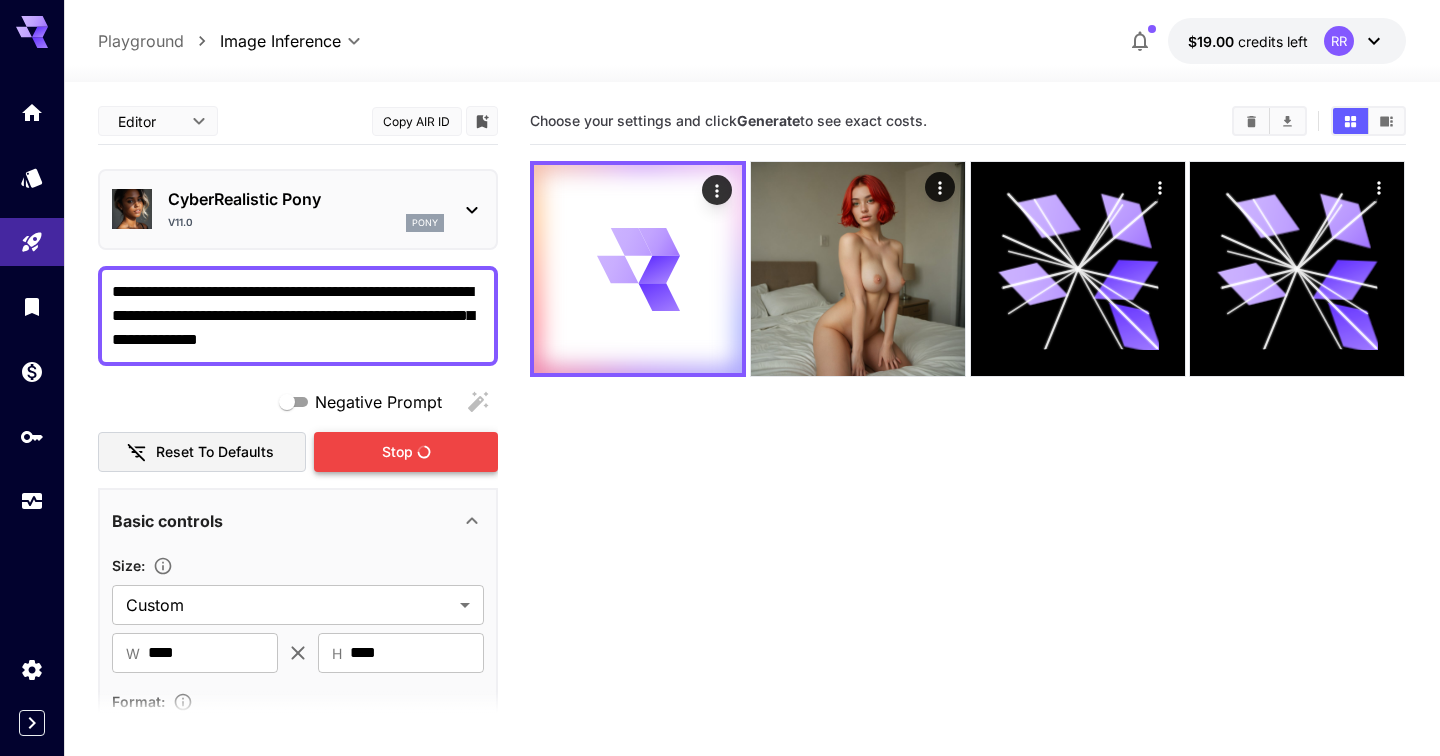 paste on "**********" 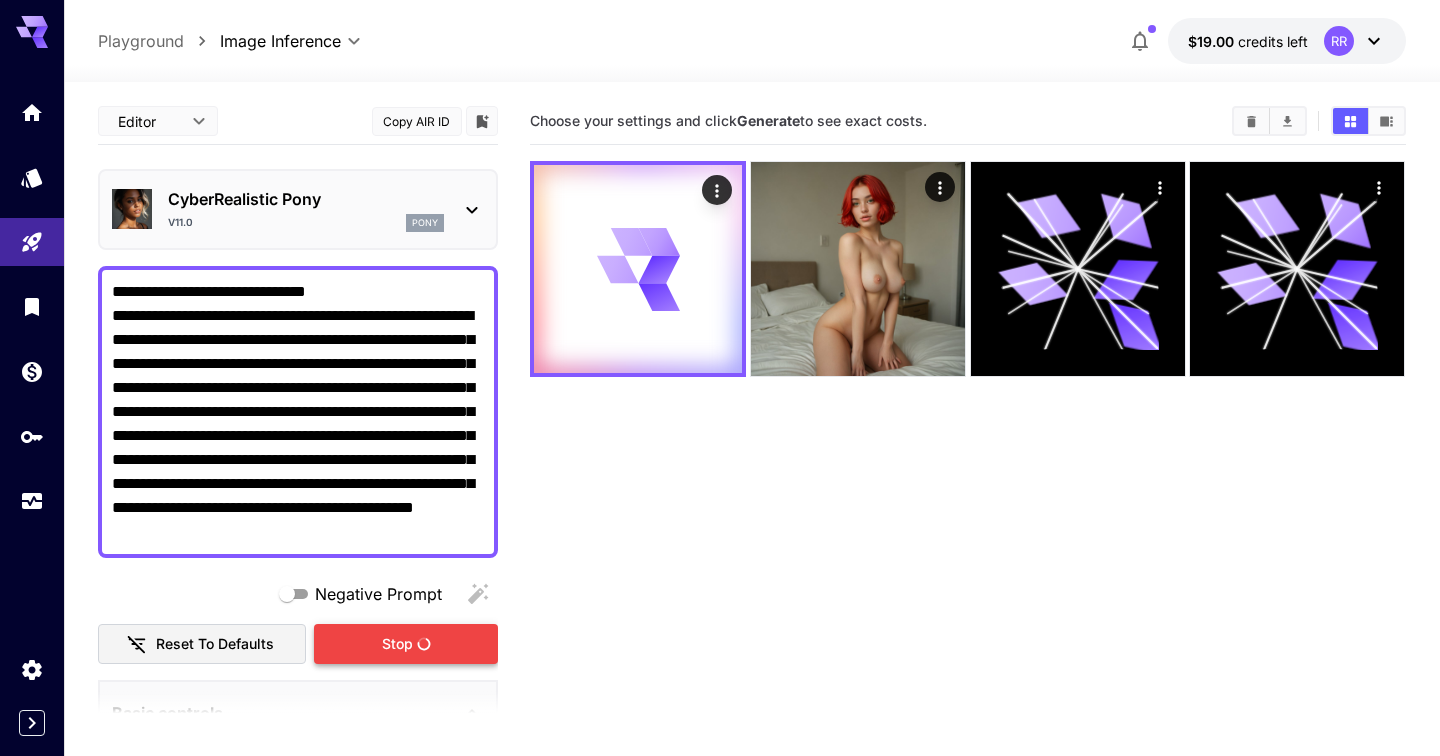 click on "Stop" at bounding box center (406, 644) 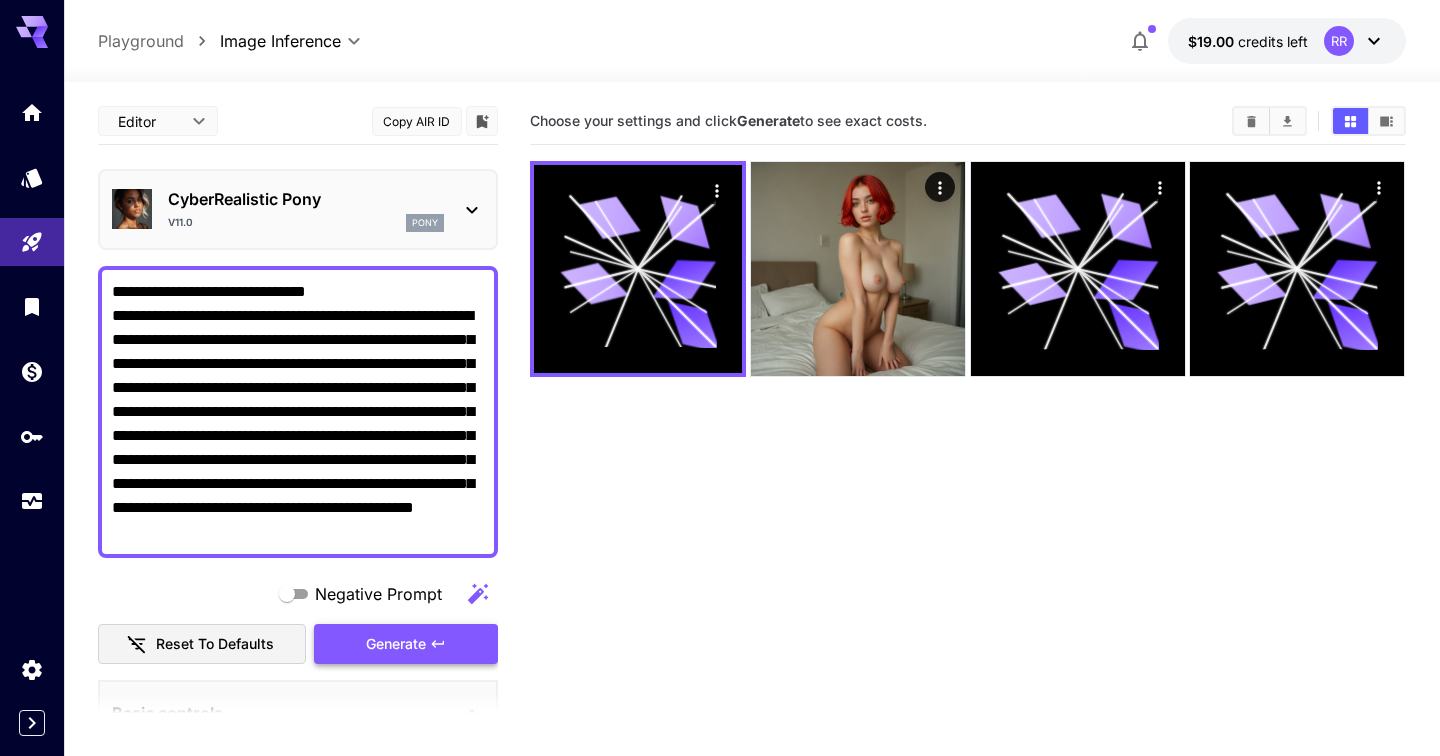 click on "Generate" at bounding box center (406, 644) 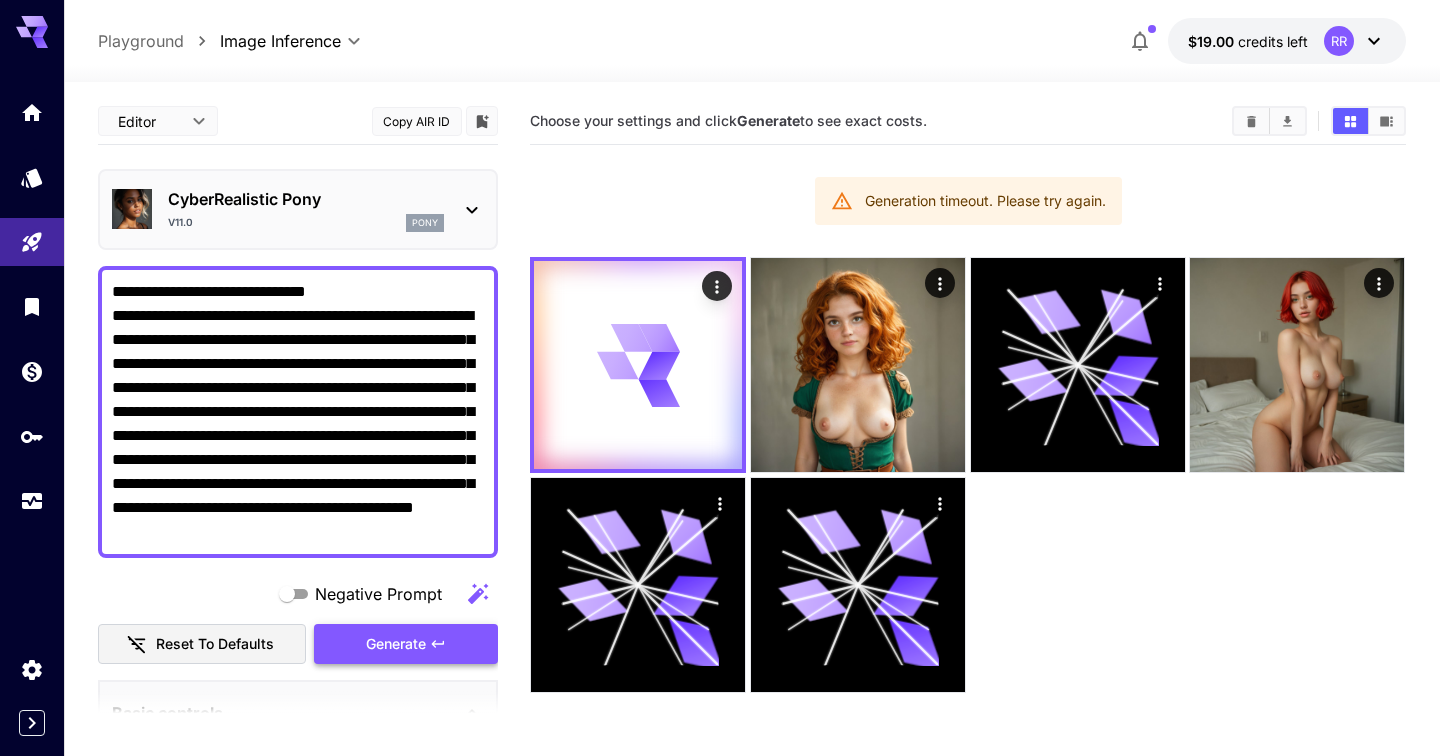 click on "Generate" at bounding box center (406, 644) 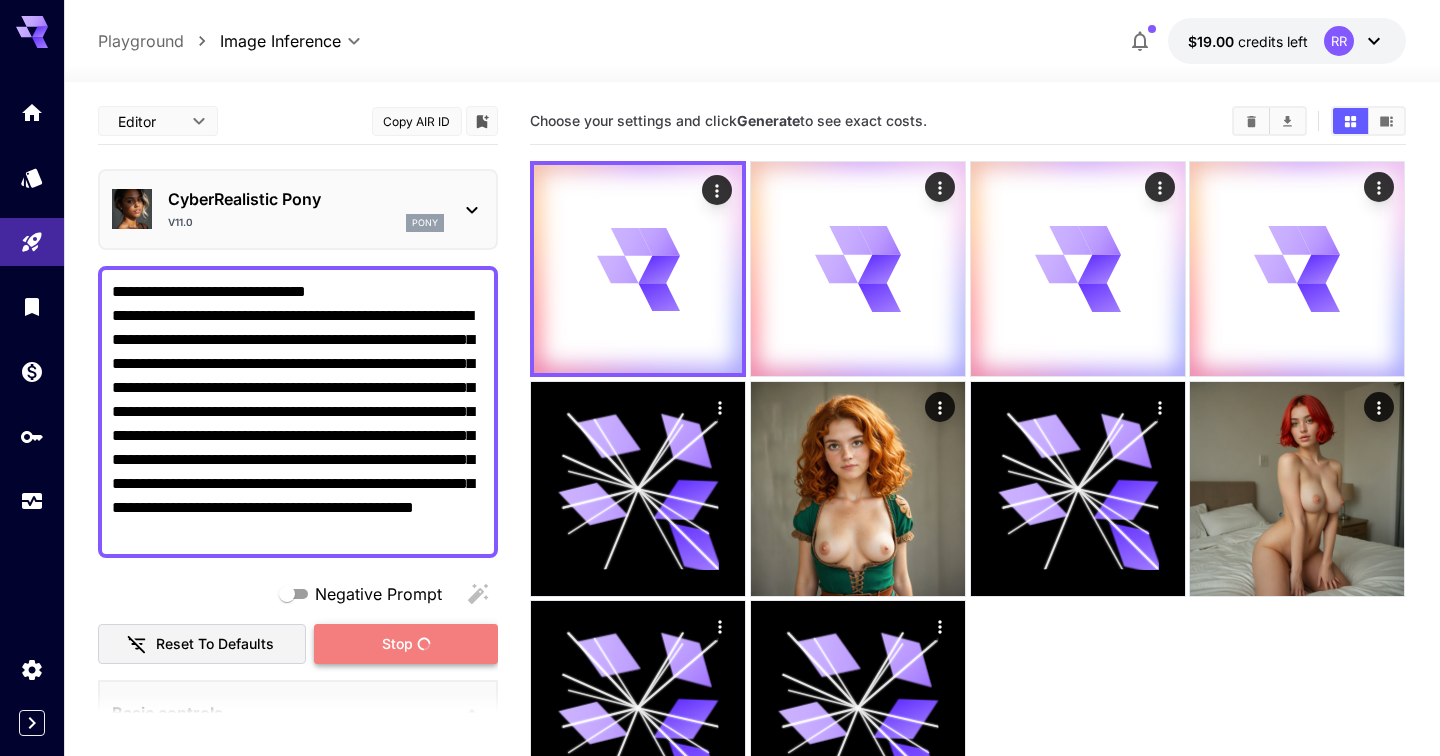 click on "Stop" at bounding box center (406, 644) 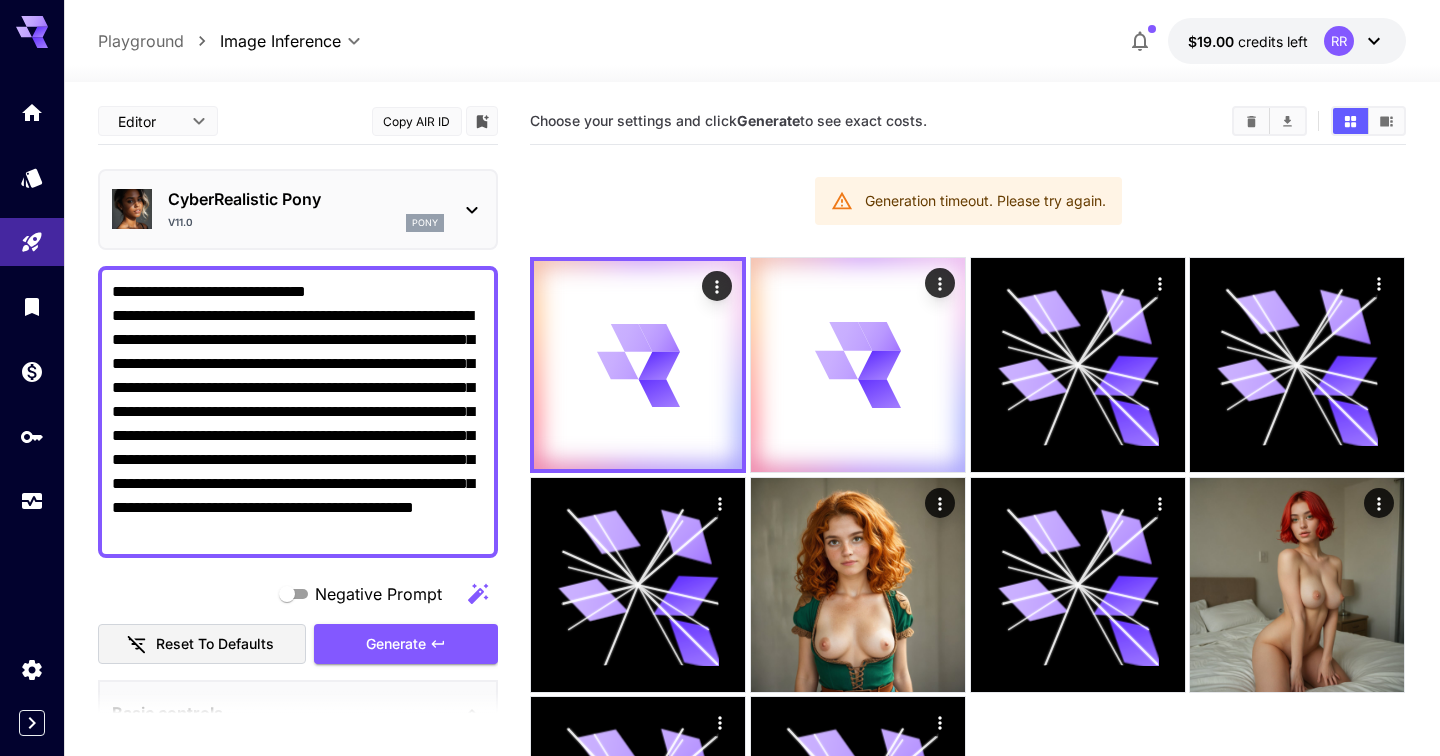 click on "**********" at bounding box center [298, 412] 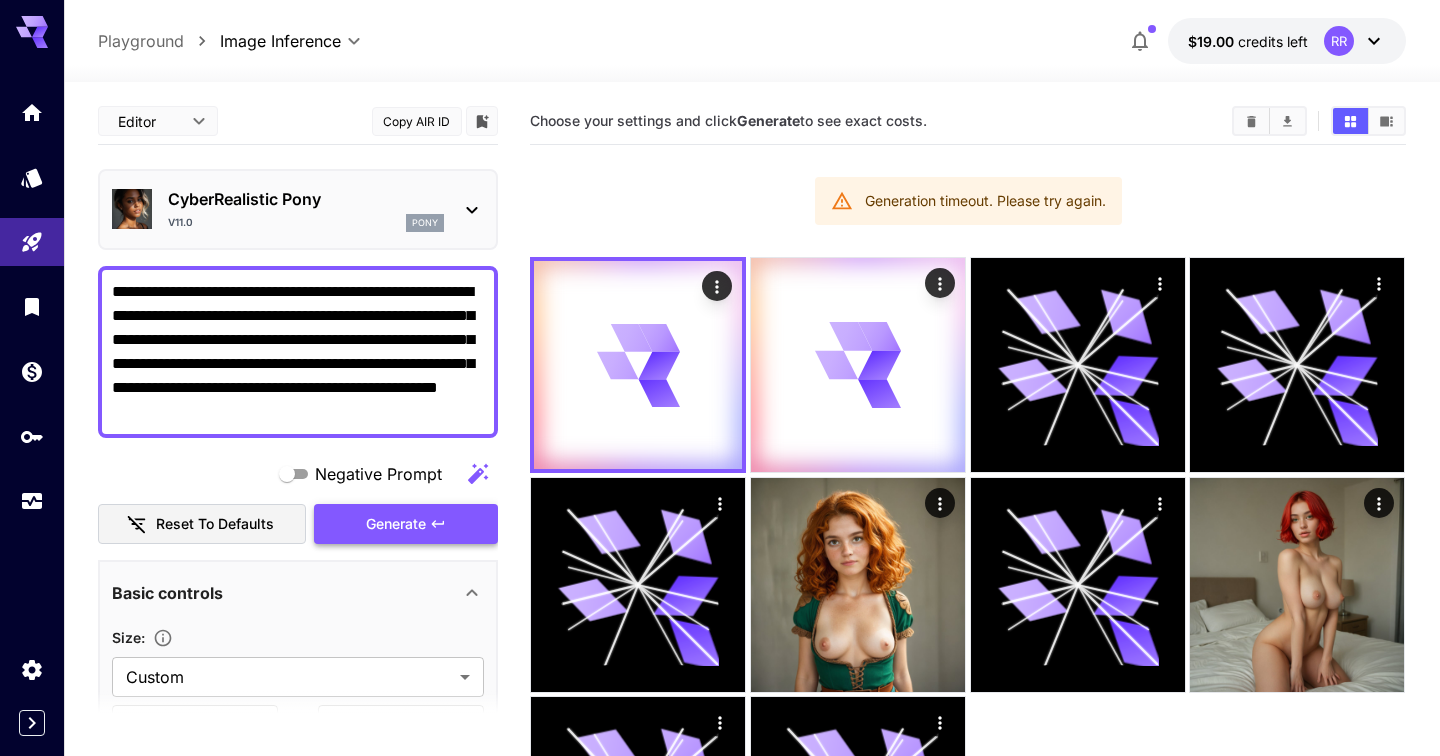 type on "**********" 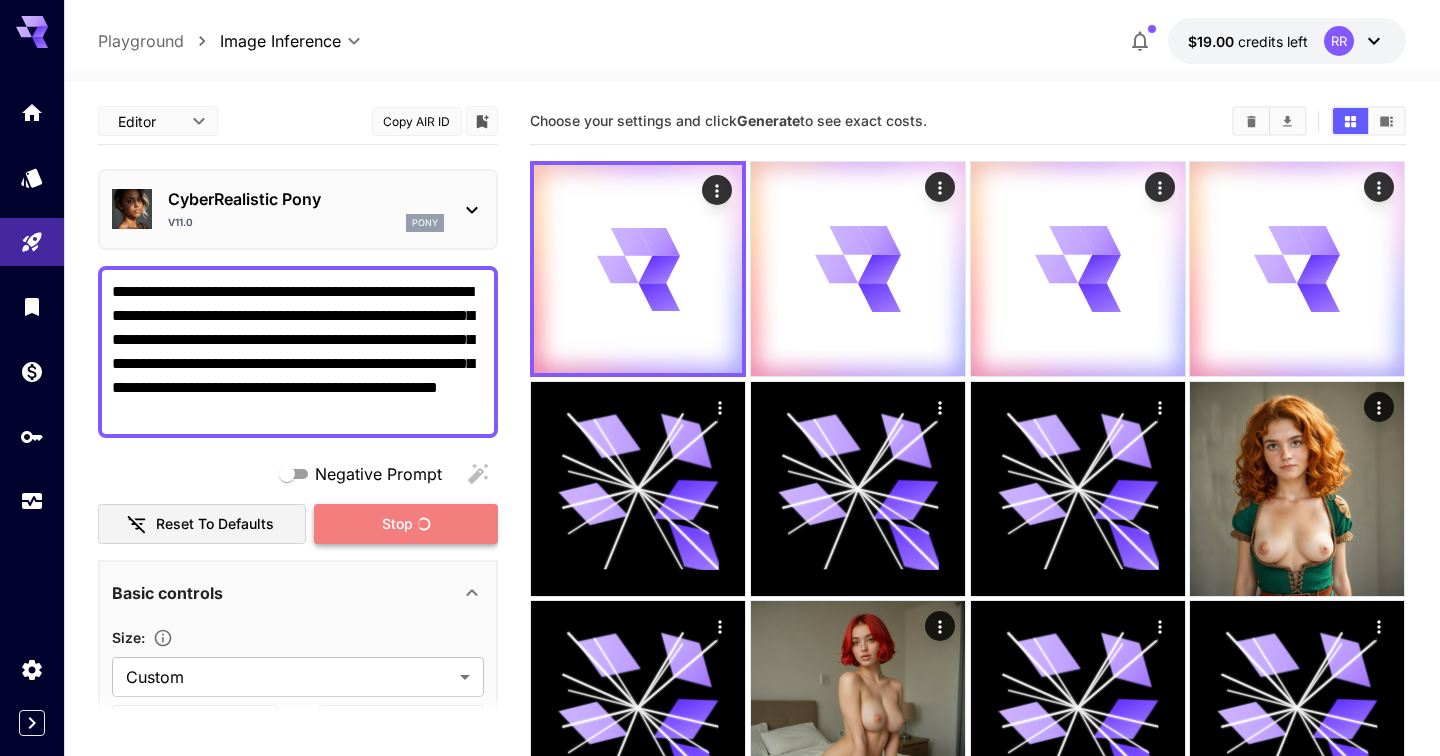 click on "Stop" at bounding box center (406, 524) 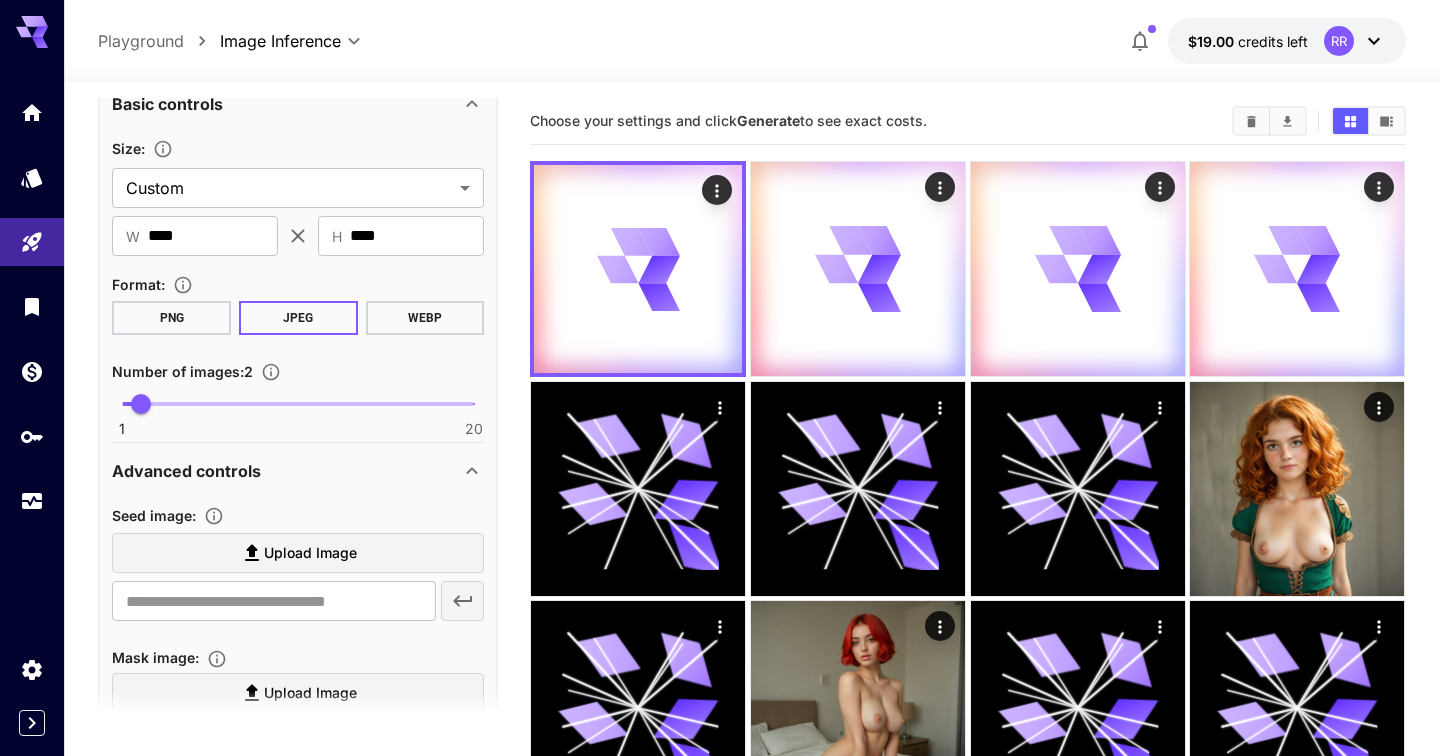 scroll, scrollTop: 468, scrollLeft: 0, axis: vertical 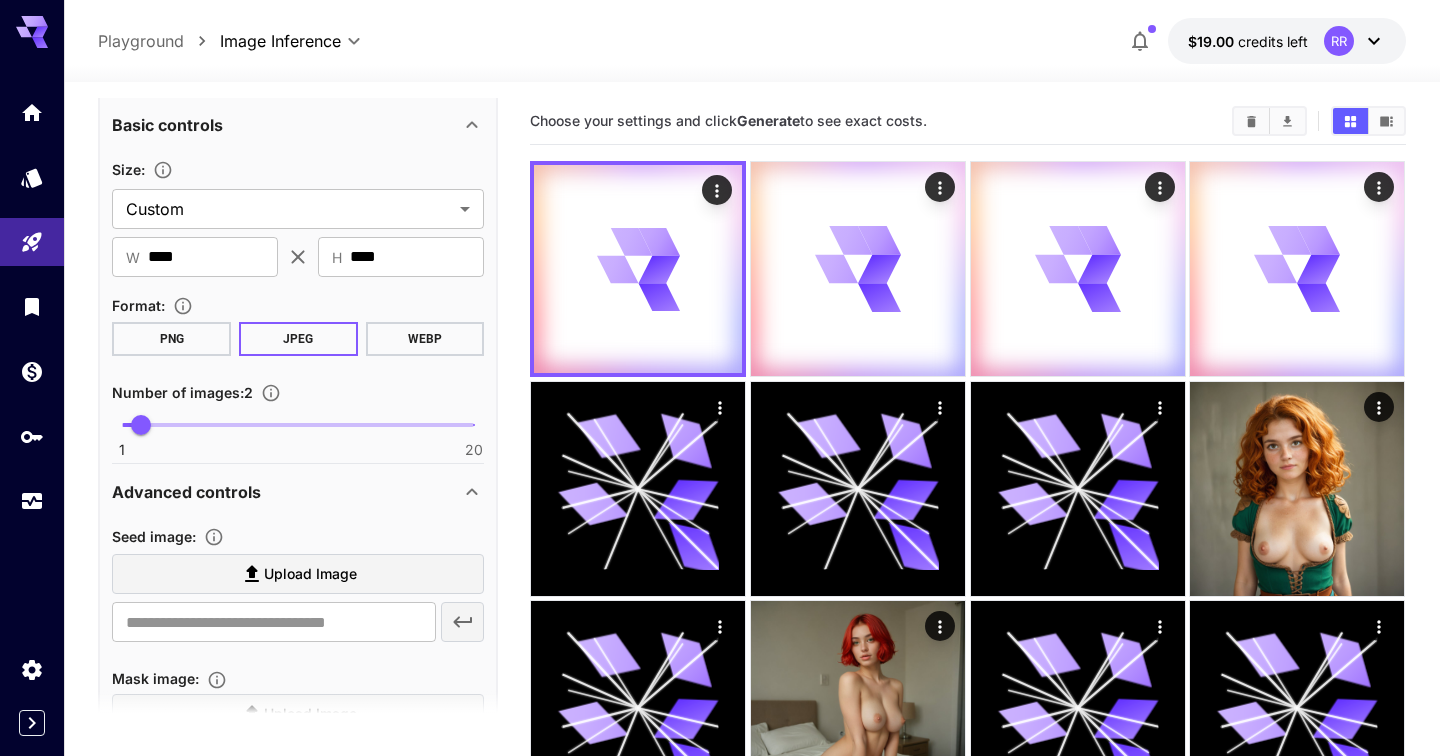 click on "Advanced controls" at bounding box center [286, 492] 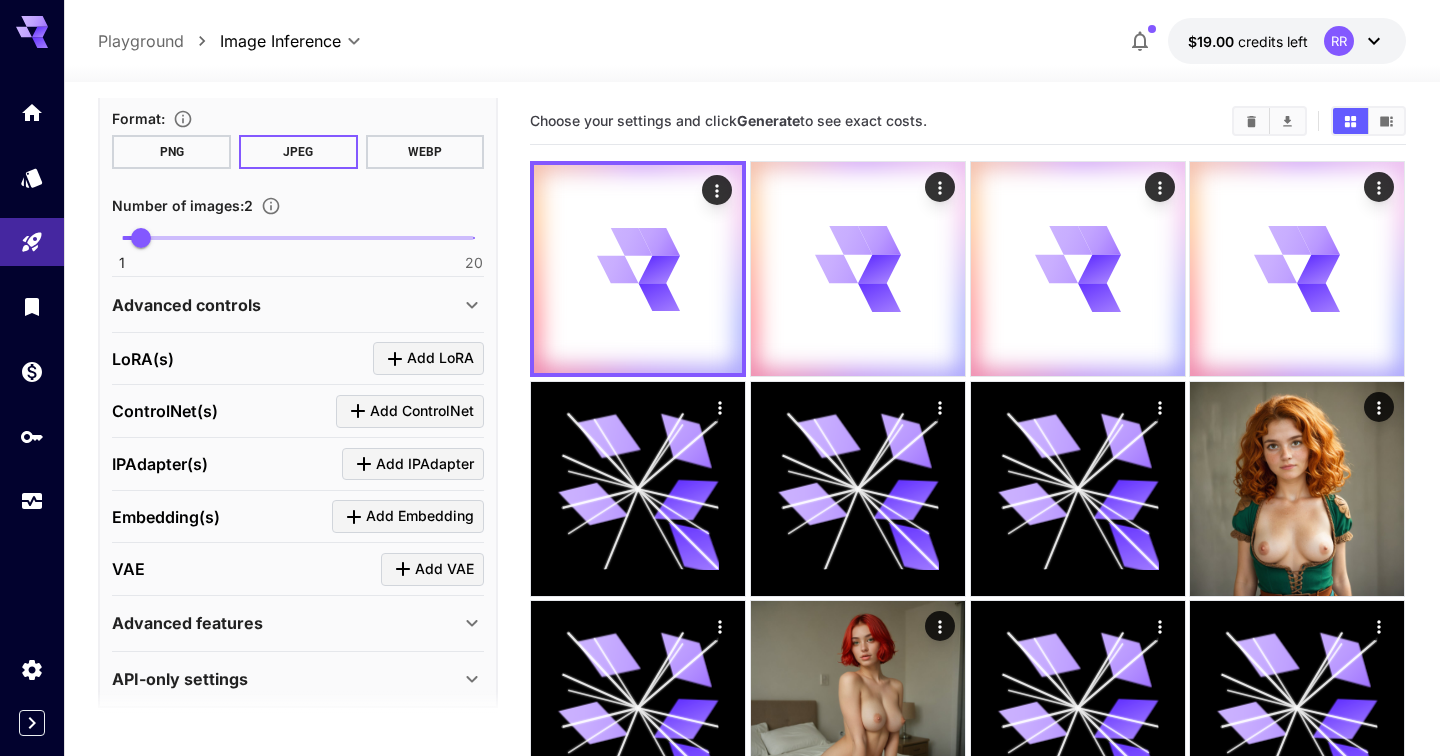 scroll, scrollTop: 672, scrollLeft: 0, axis: vertical 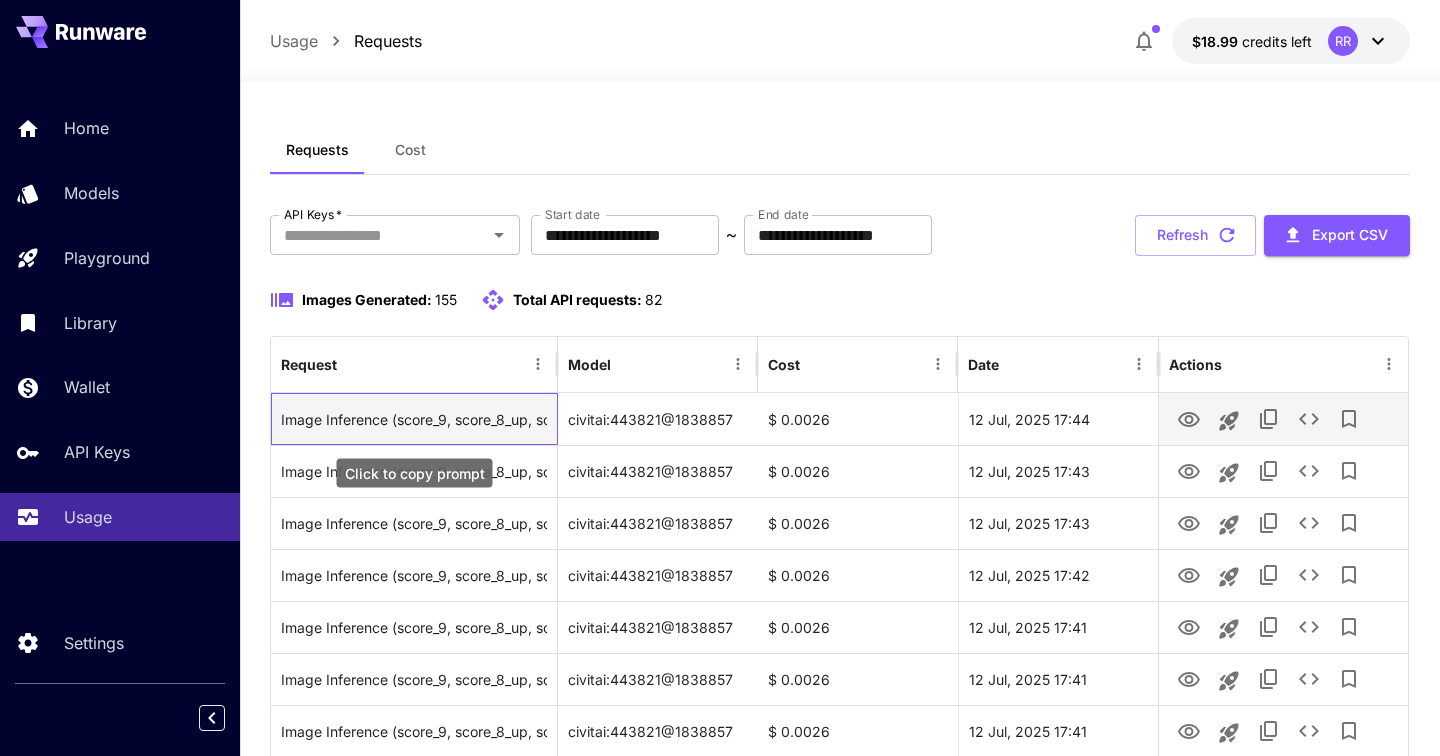 click on "Image Inference (score_9, score_8_up, score_7_up, 5-30, red hair, green eyes, curvy, bedroom, seductive, very detailed eyes, golden ratio, sharp focus, )" at bounding box center [414, 419] 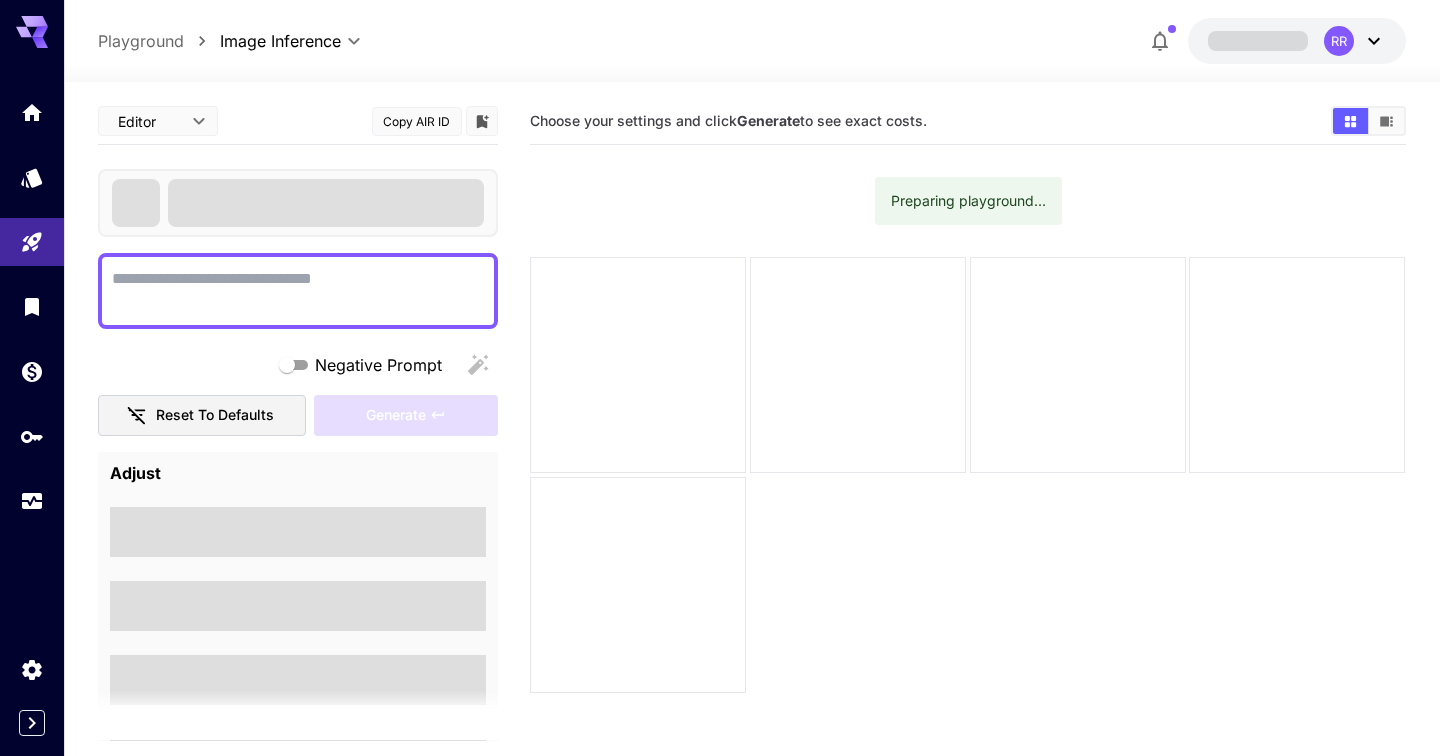 scroll, scrollTop: 0, scrollLeft: 0, axis: both 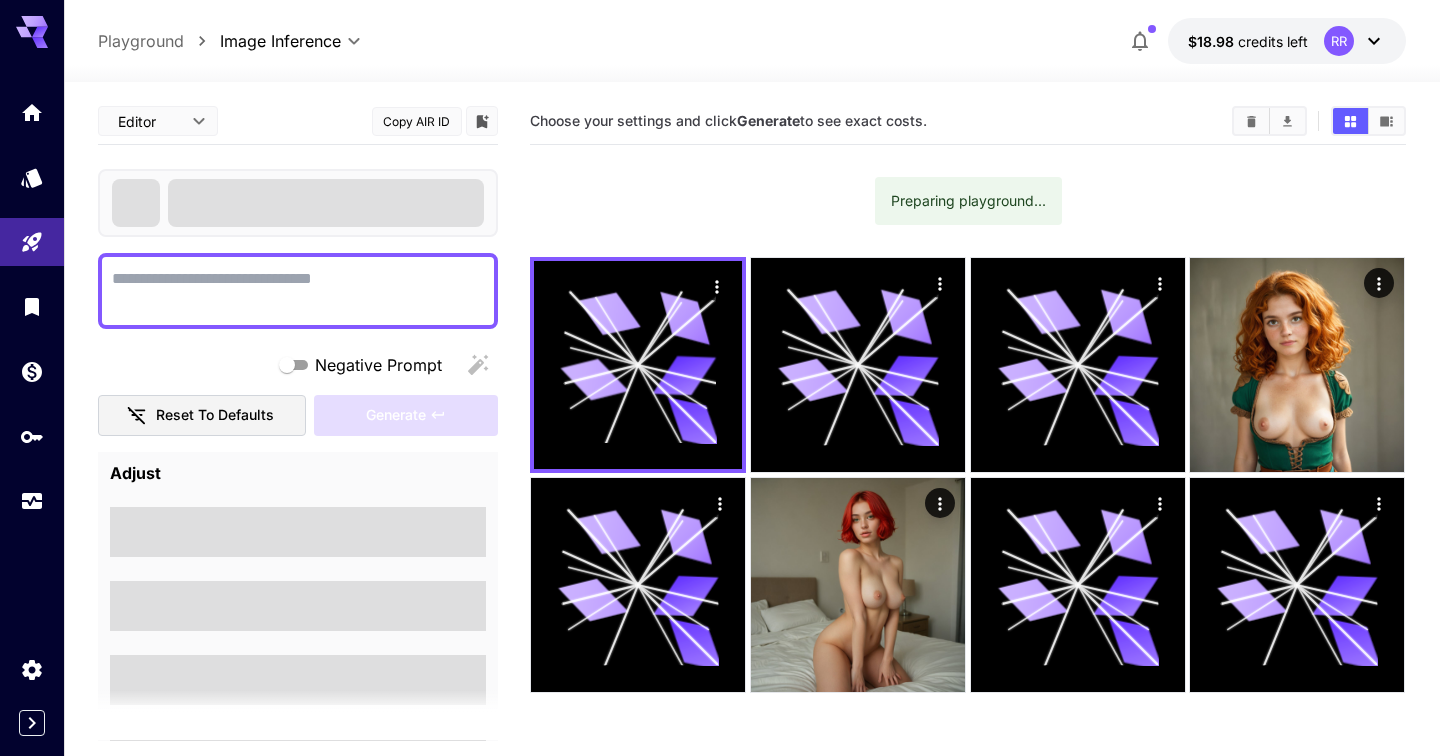 click on "Negative Prompt" at bounding box center (298, 291) 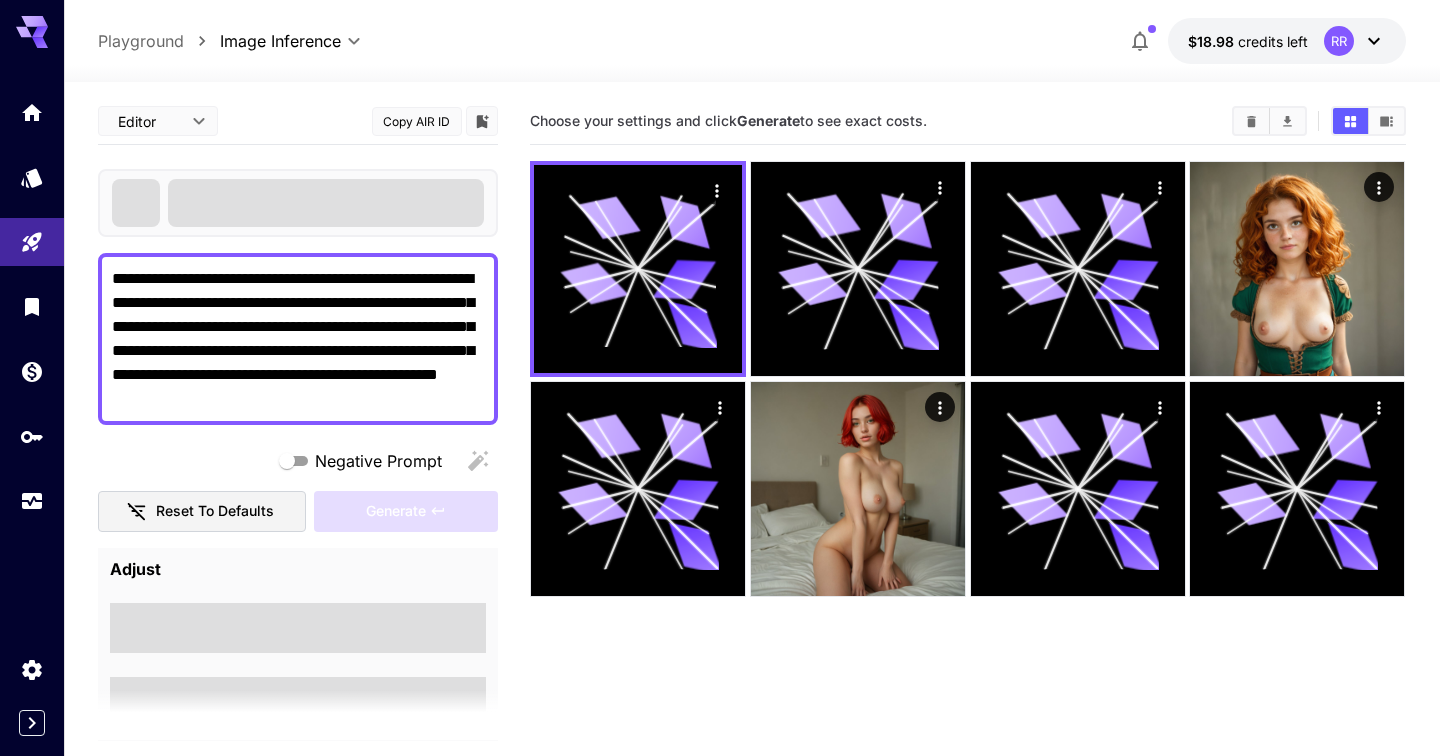click on "**********" at bounding box center [298, 339] 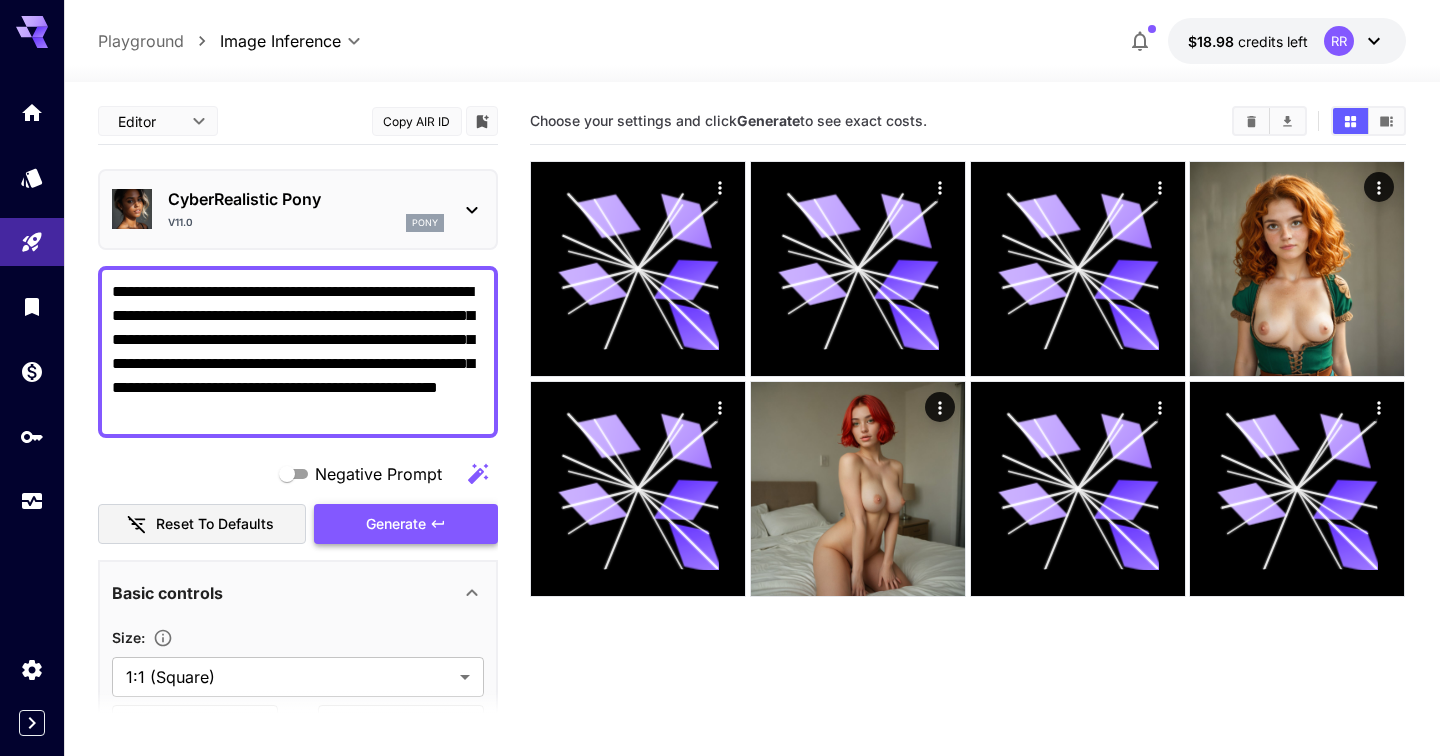 type on "**********" 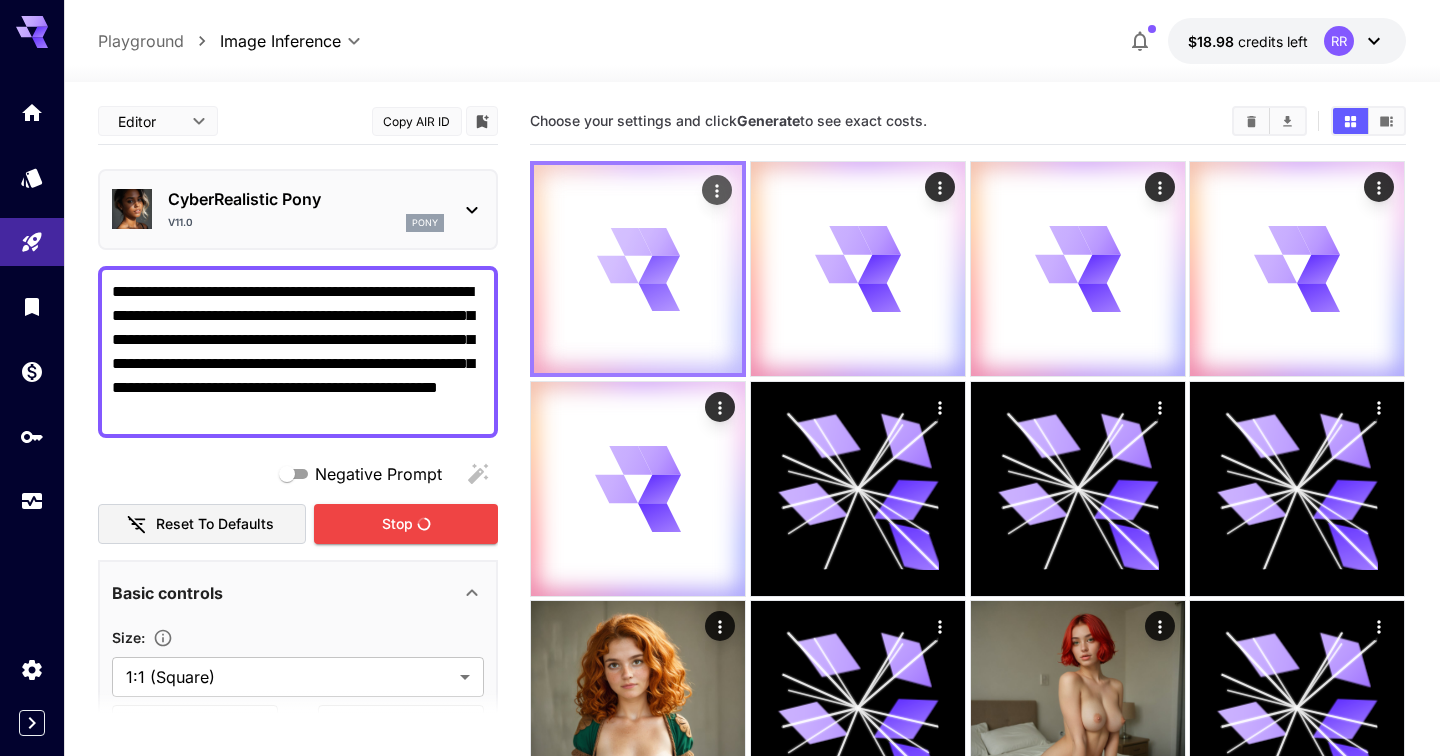 type 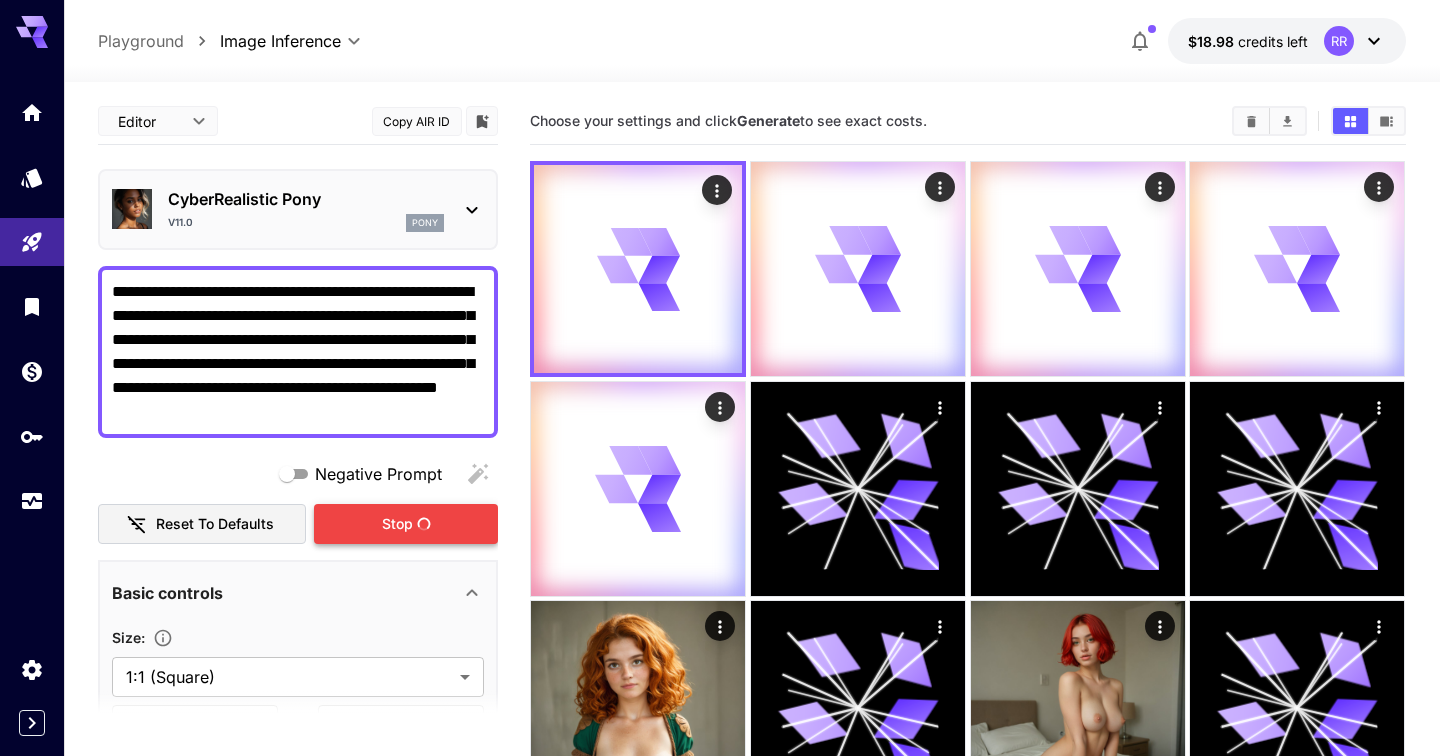 click on "Stop" at bounding box center [406, 524] 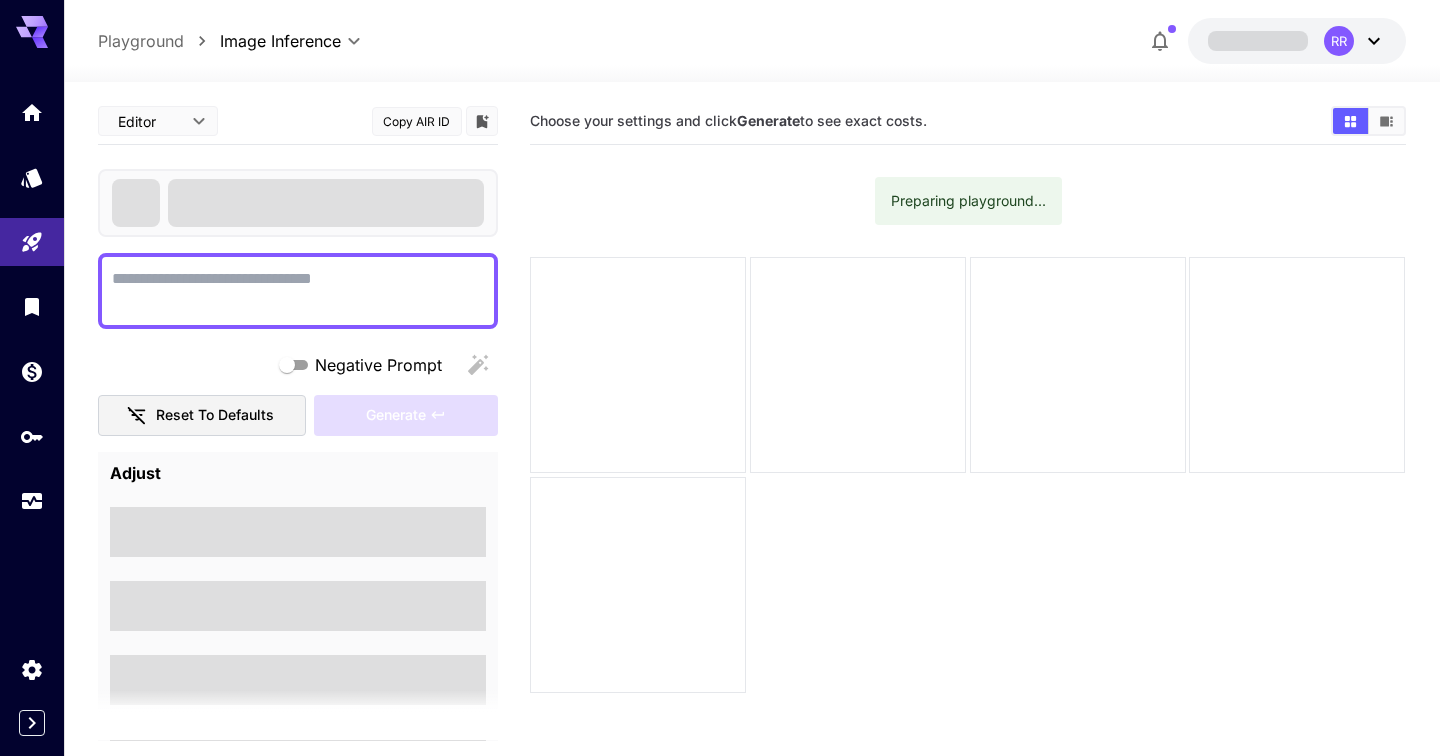 scroll, scrollTop: 0, scrollLeft: 0, axis: both 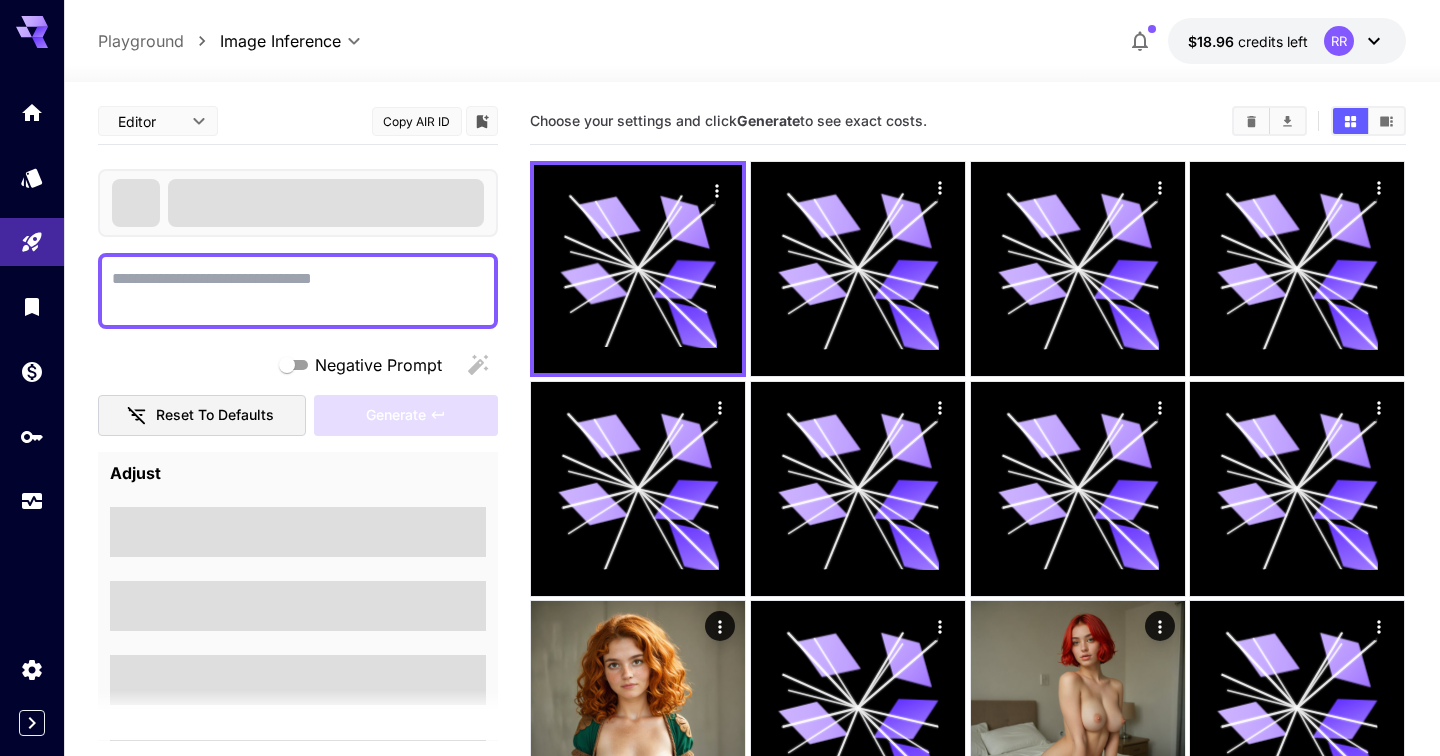 paste on "**********" 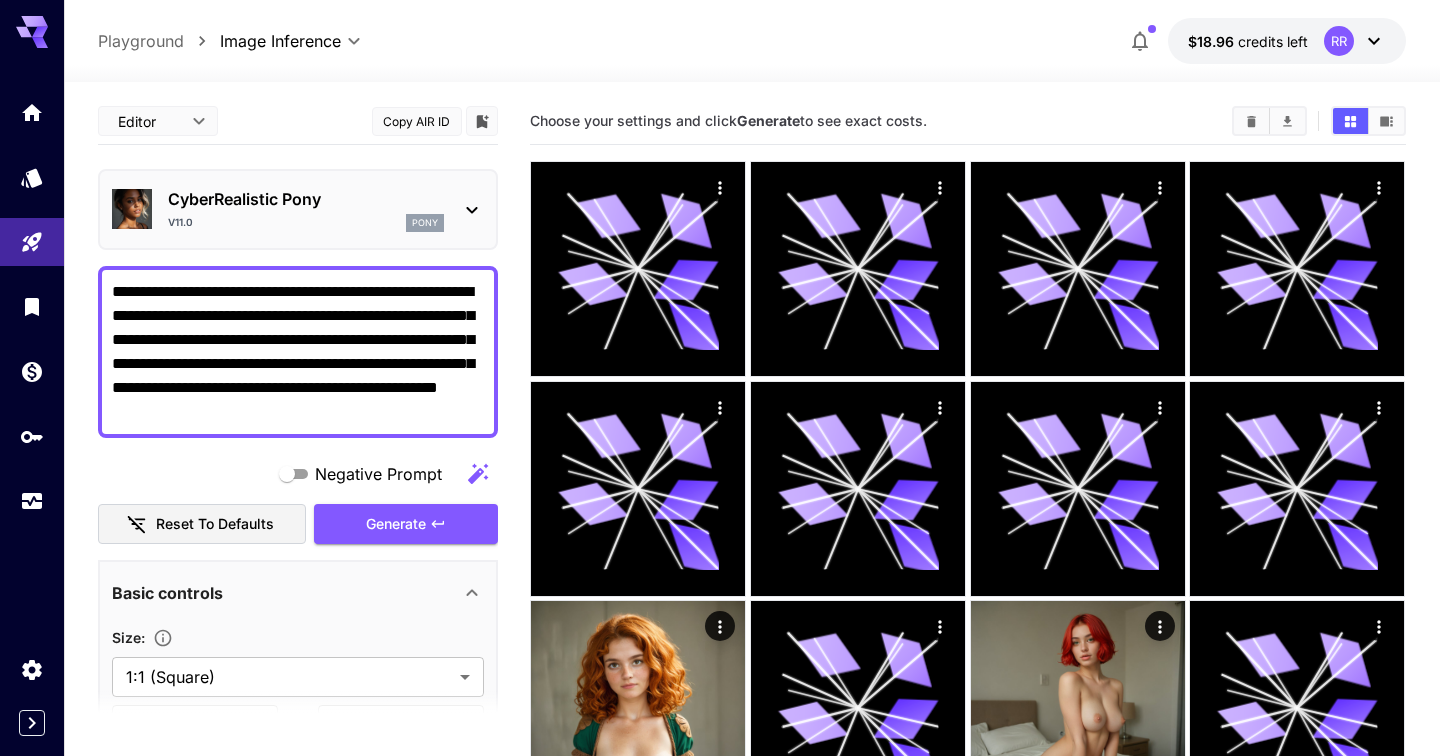 click on "**********" at bounding box center (298, 352) 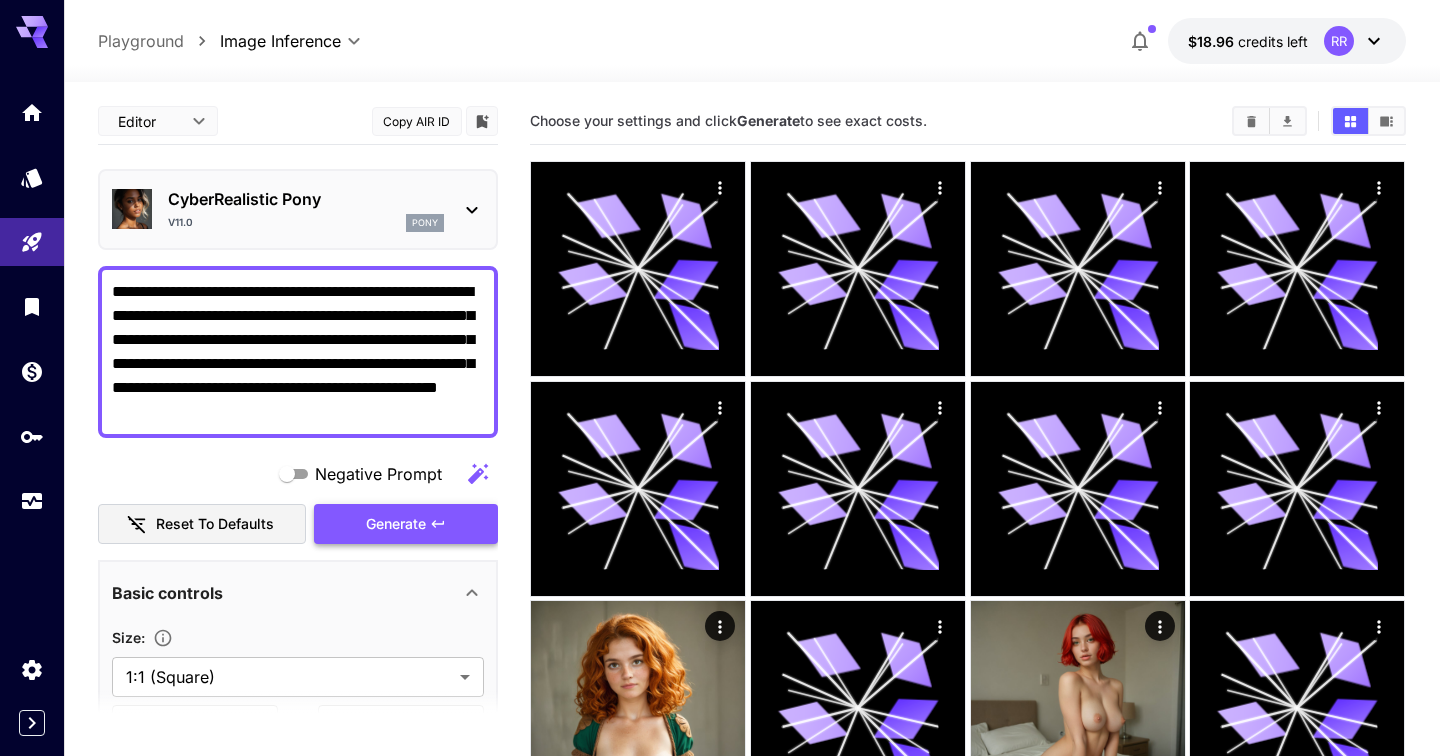 type on "**********" 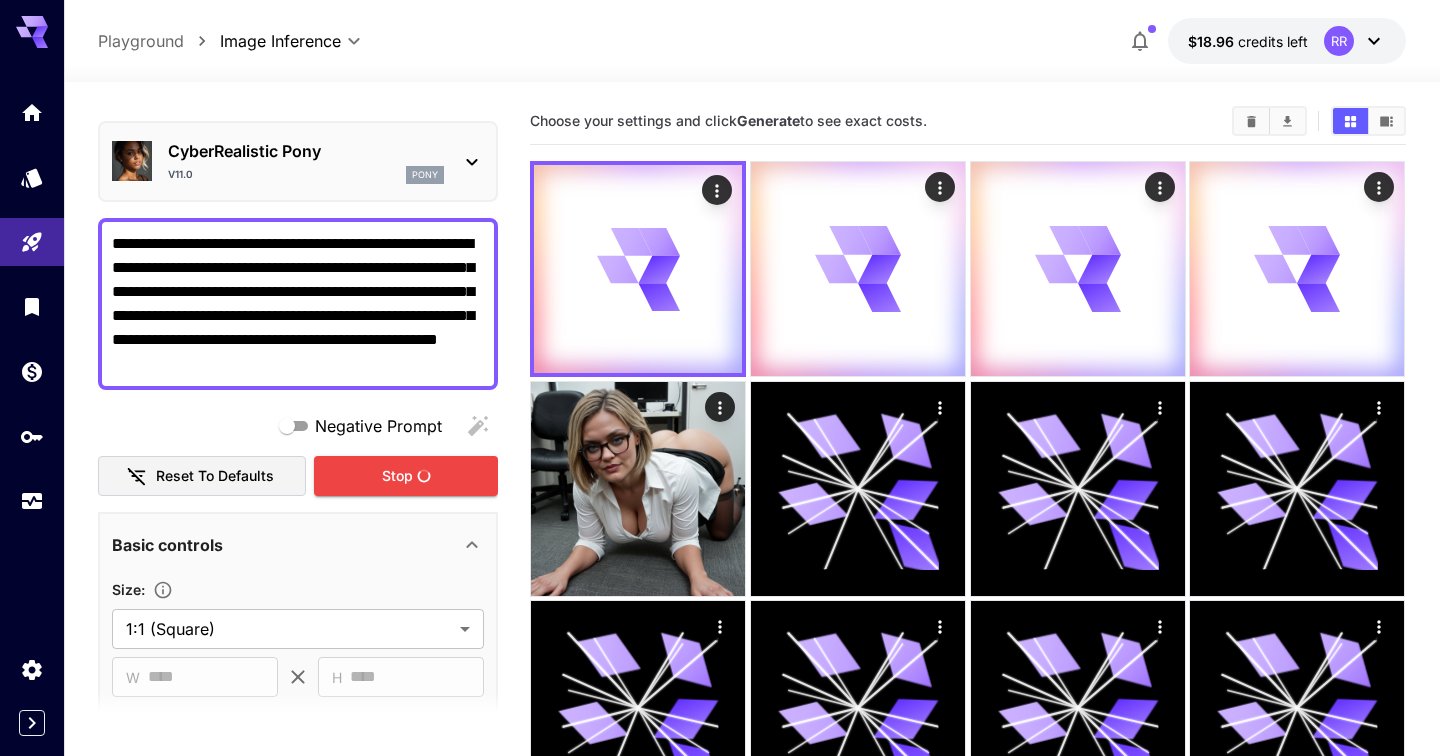 scroll, scrollTop: 0, scrollLeft: 0, axis: both 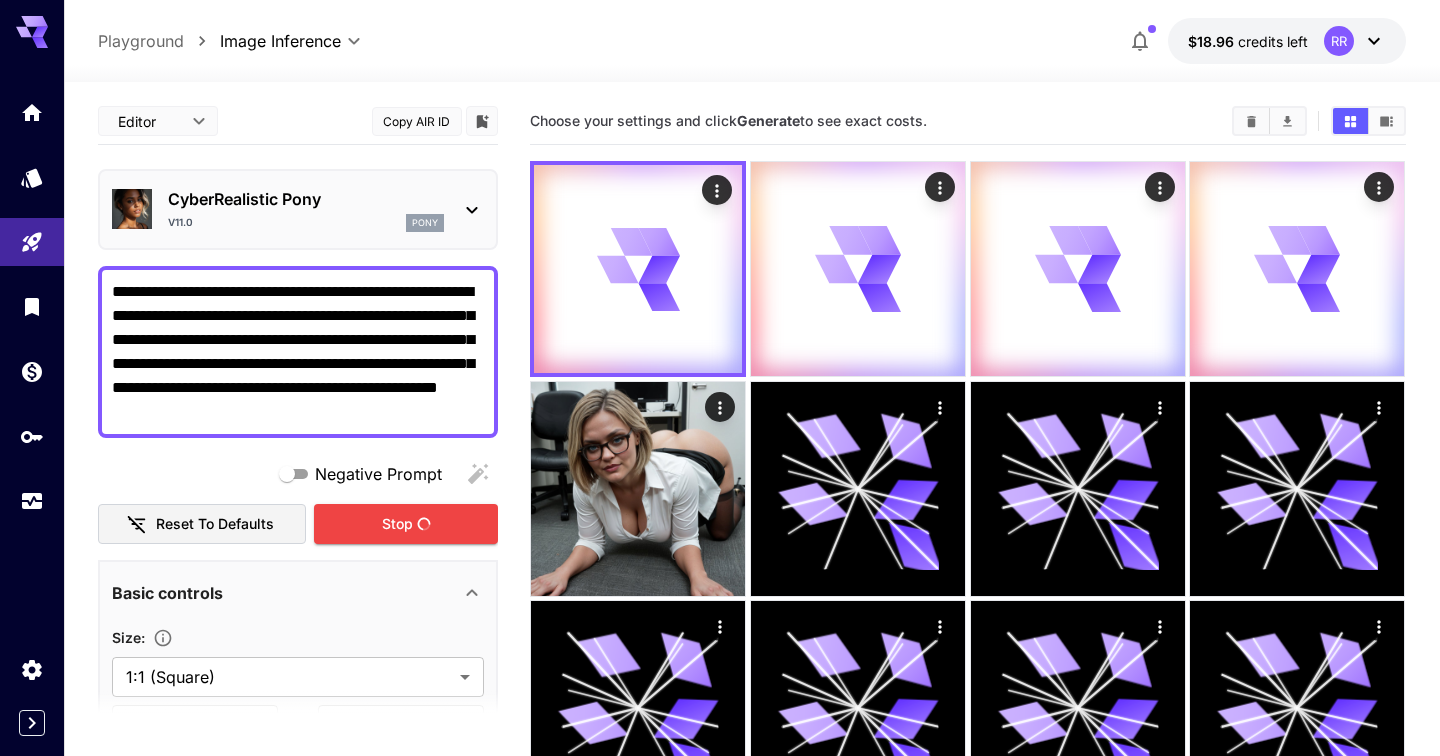 type 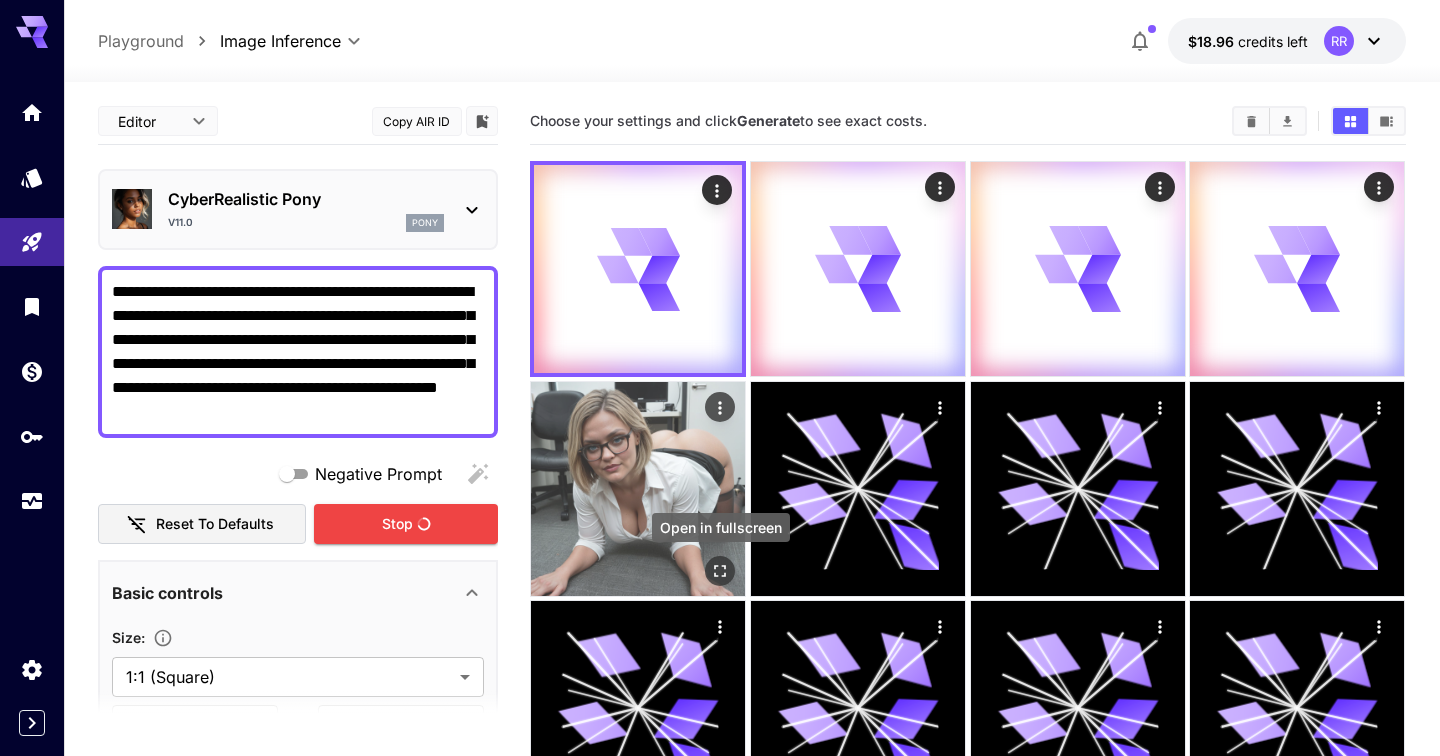click 